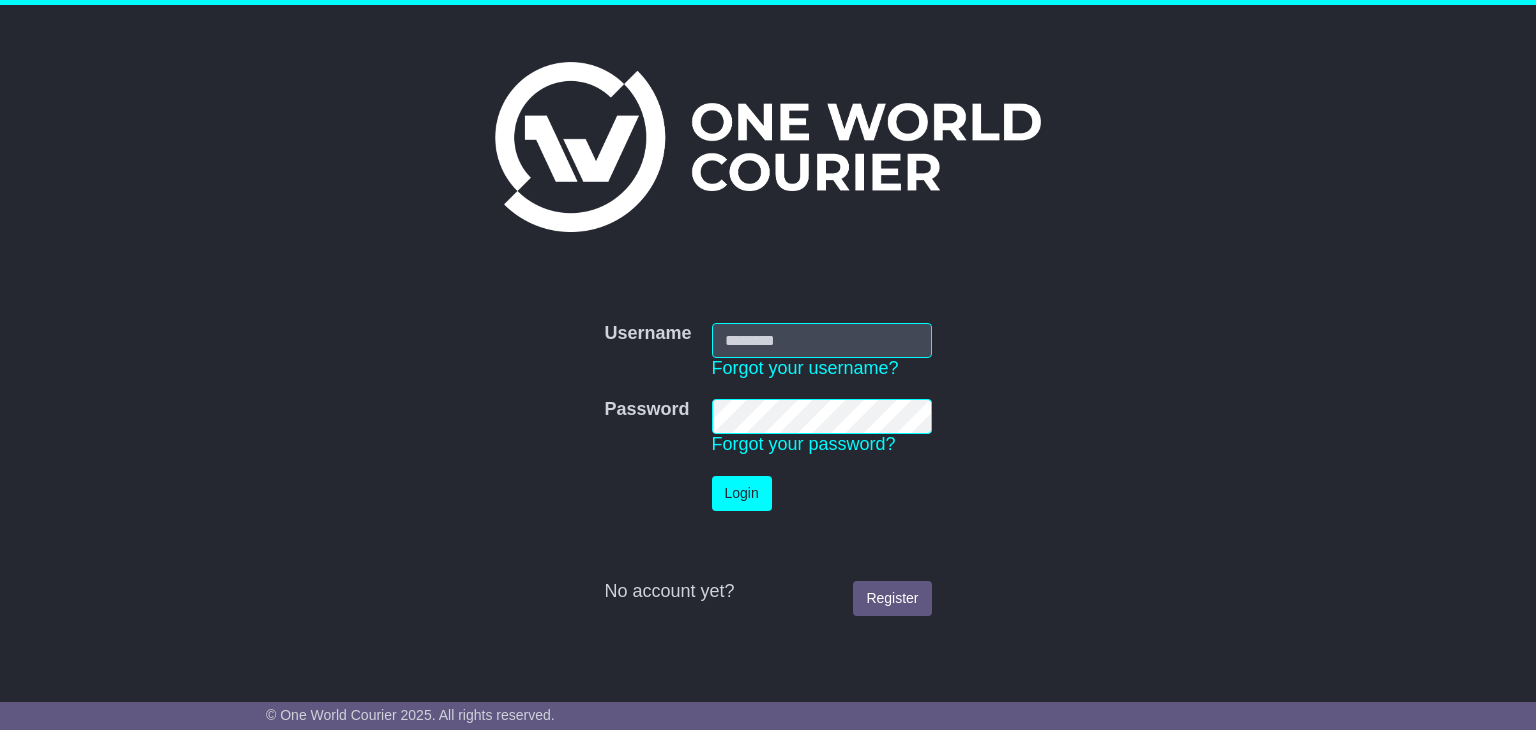 scroll, scrollTop: 0, scrollLeft: 0, axis: both 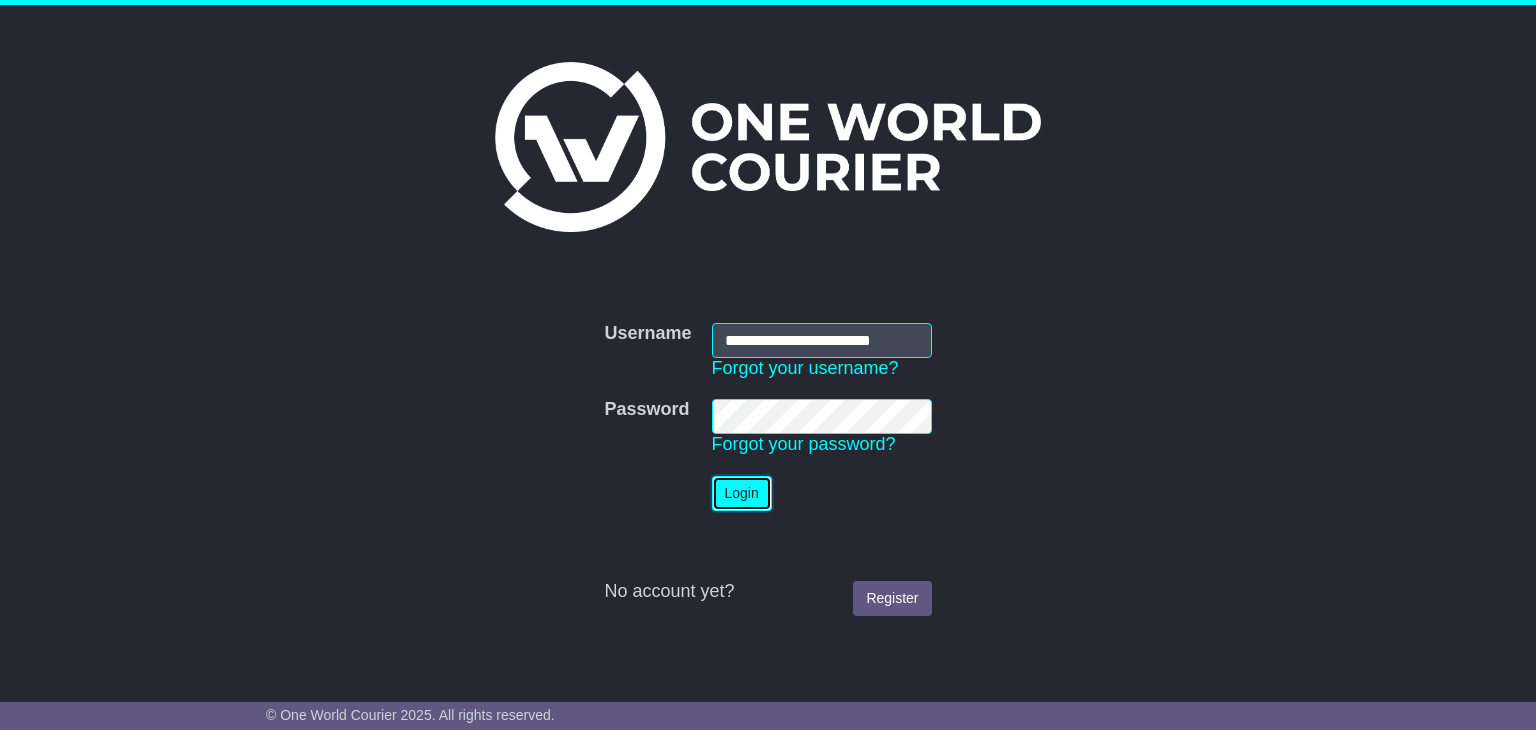 click on "Login" at bounding box center [742, 493] 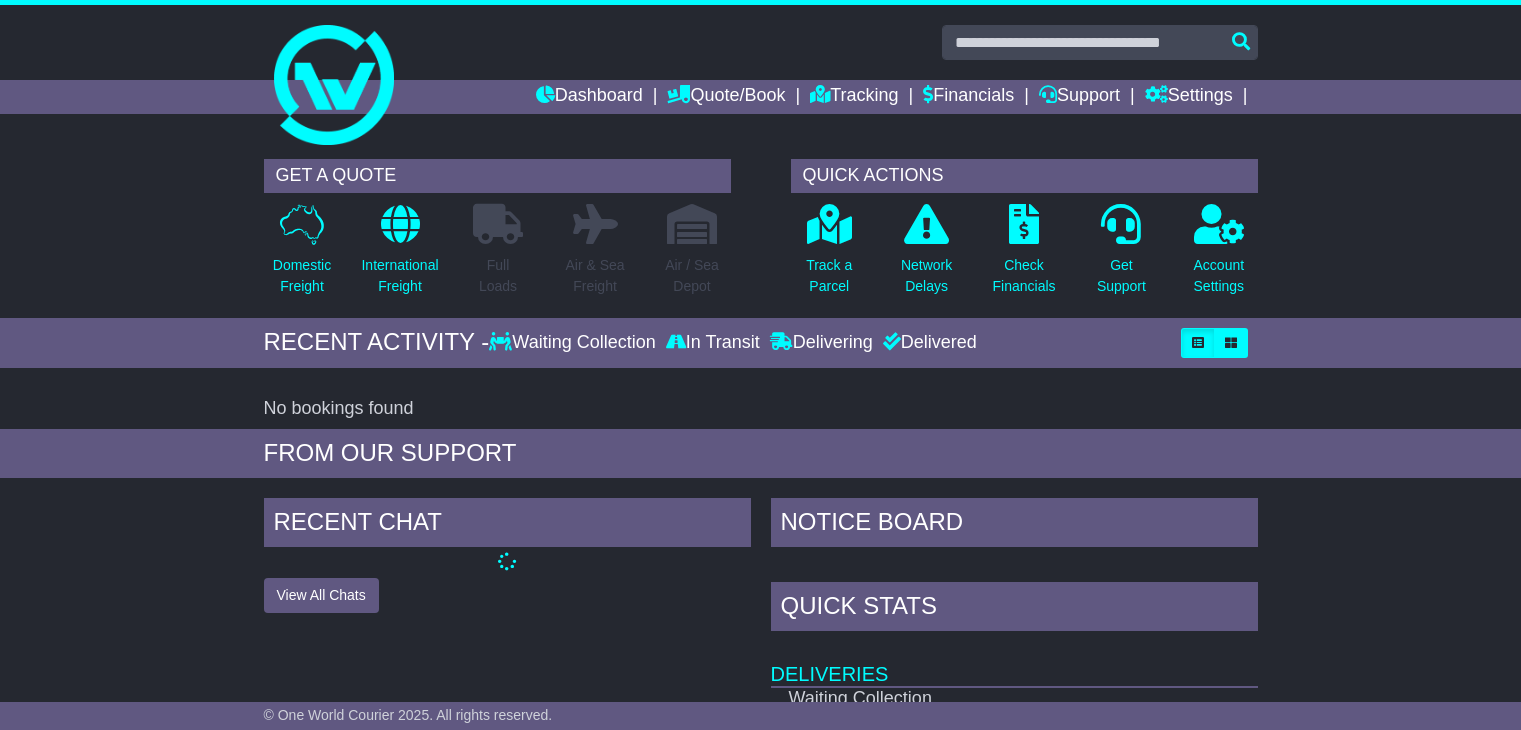 scroll, scrollTop: 0, scrollLeft: 0, axis: both 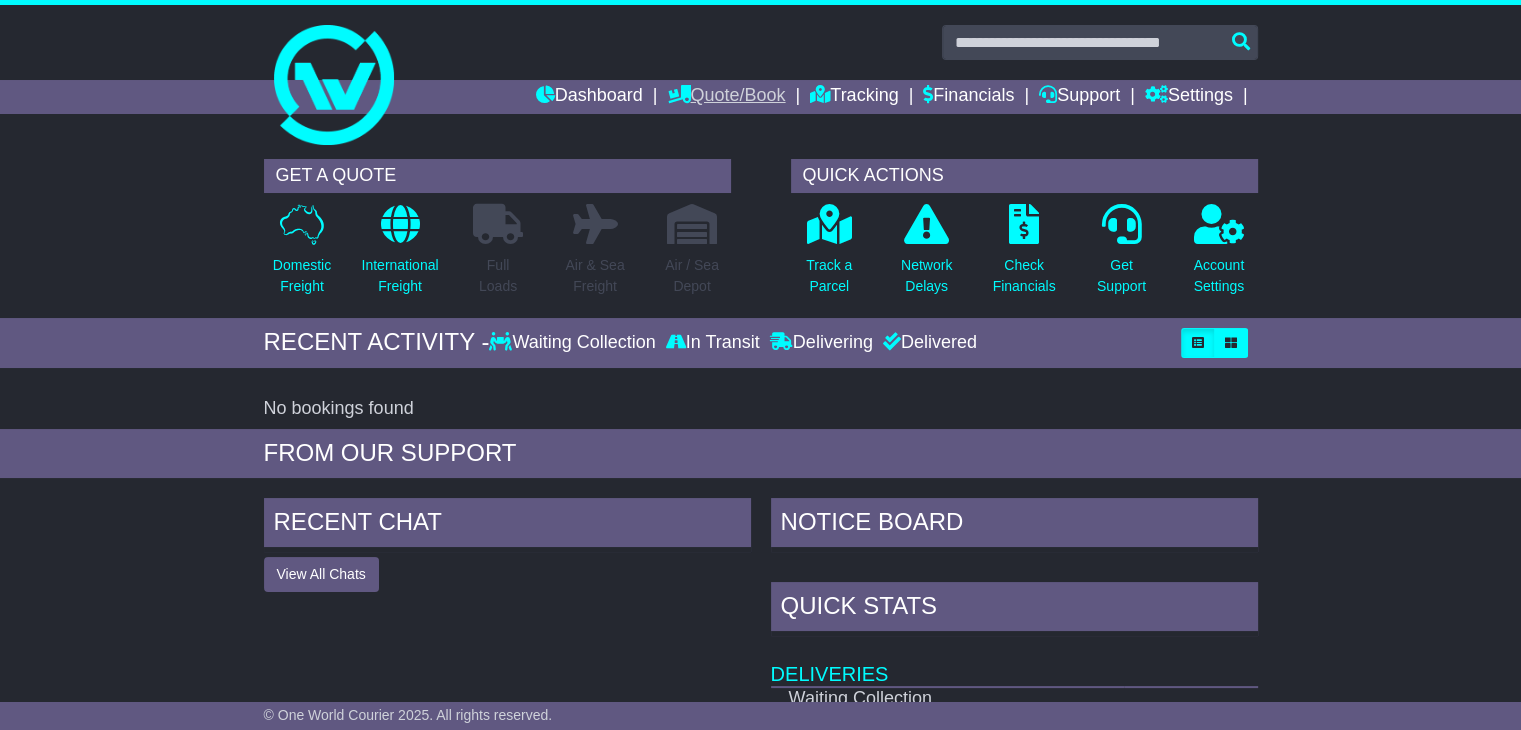 click on "Quote/Book" at bounding box center (726, 97) 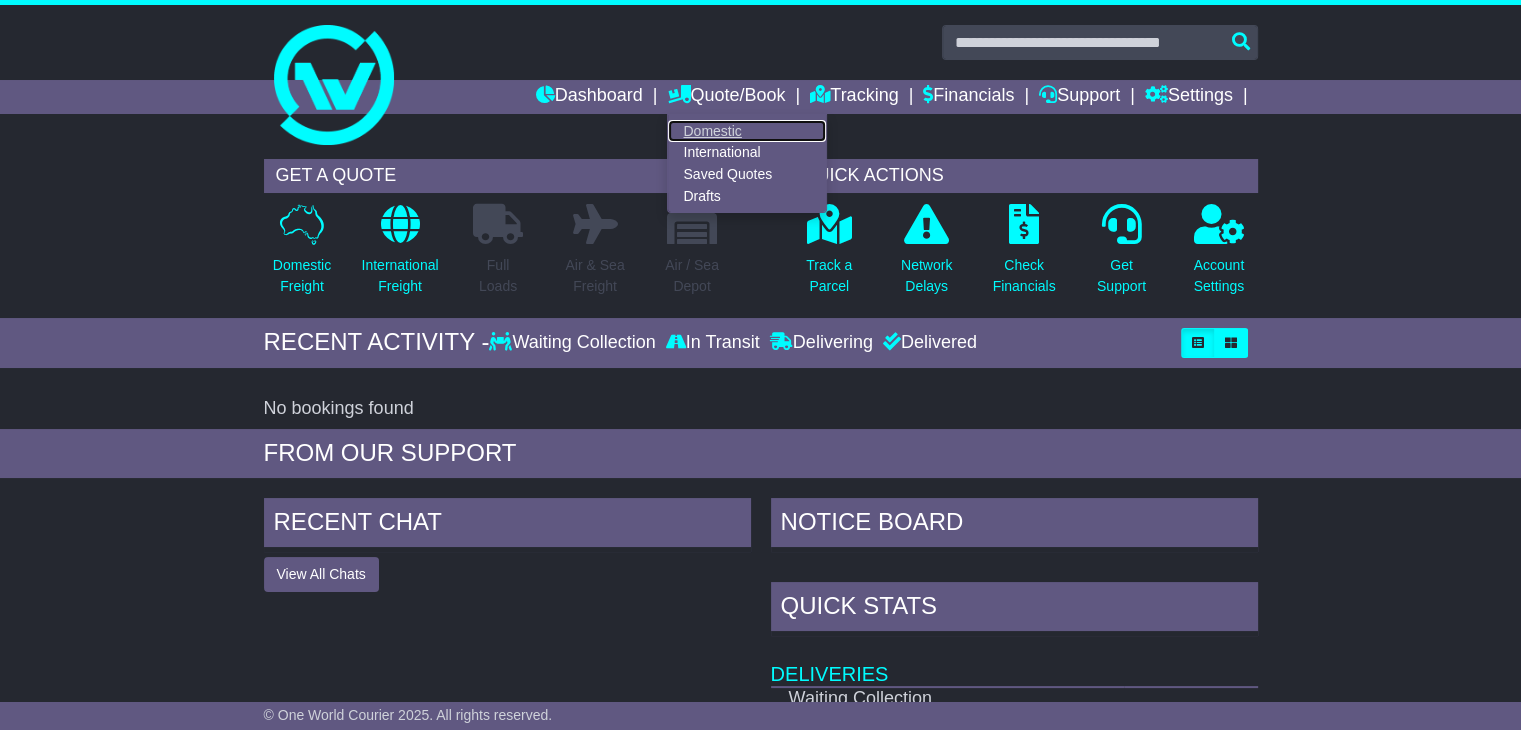 click on "Domestic" at bounding box center (747, 131) 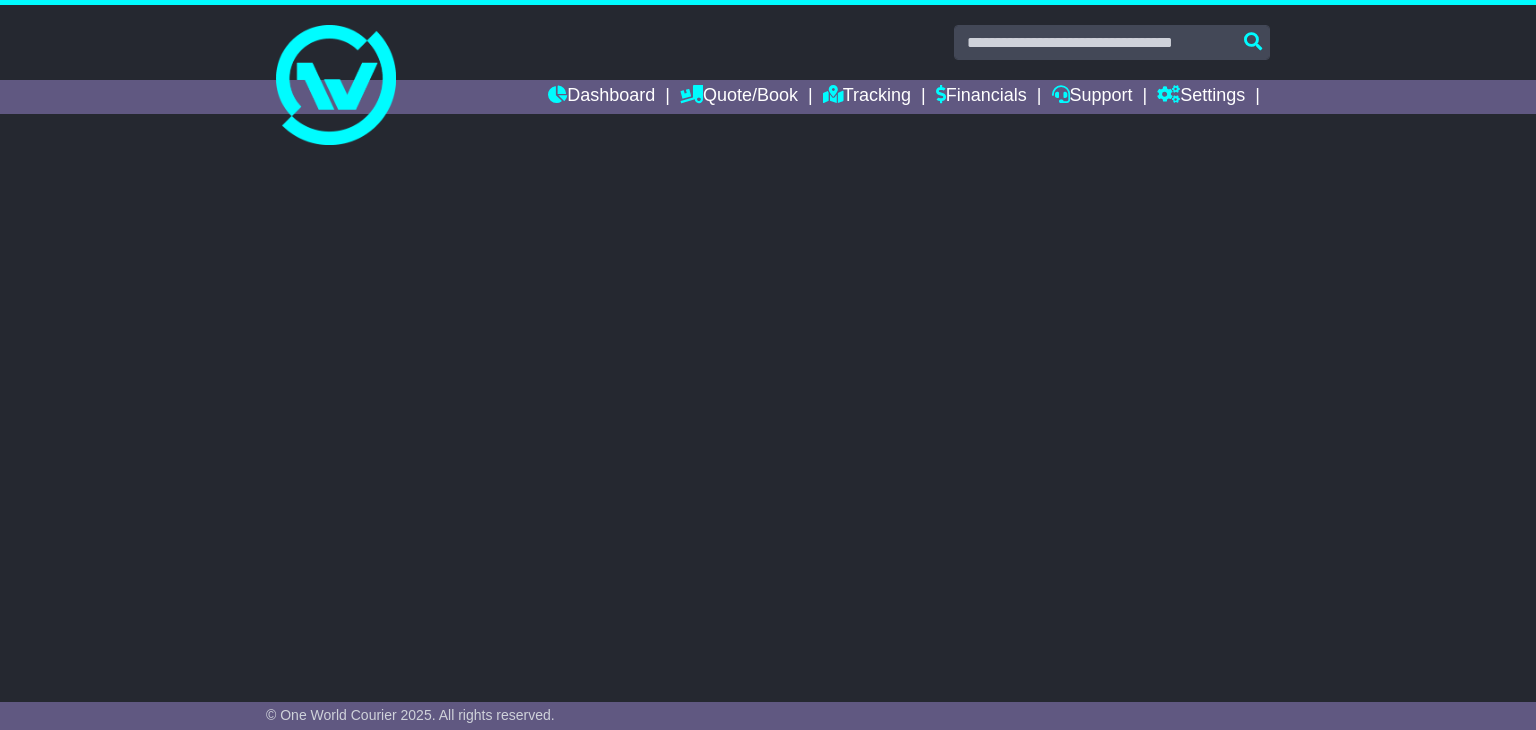 scroll, scrollTop: 0, scrollLeft: 0, axis: both 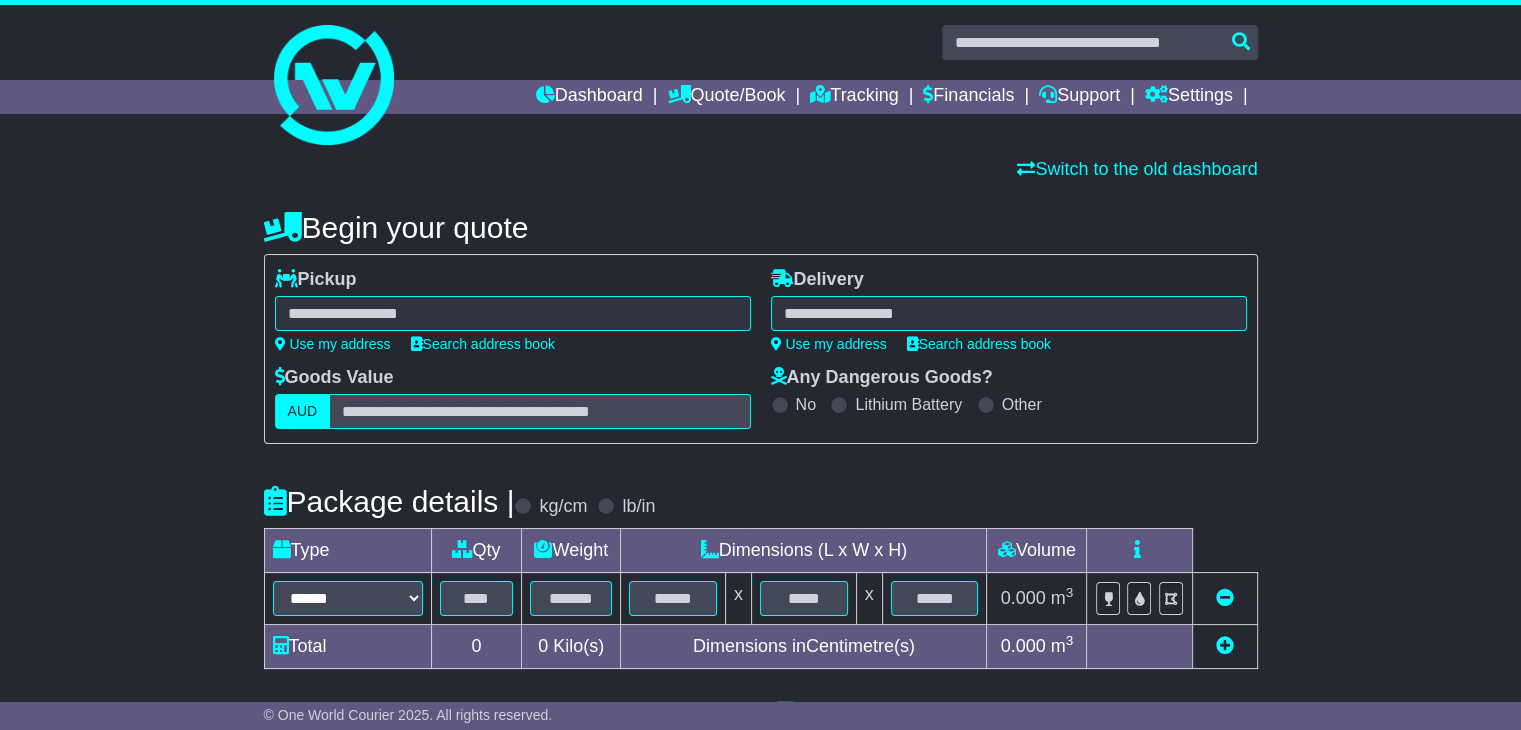 click at bounding box center (513, 313) 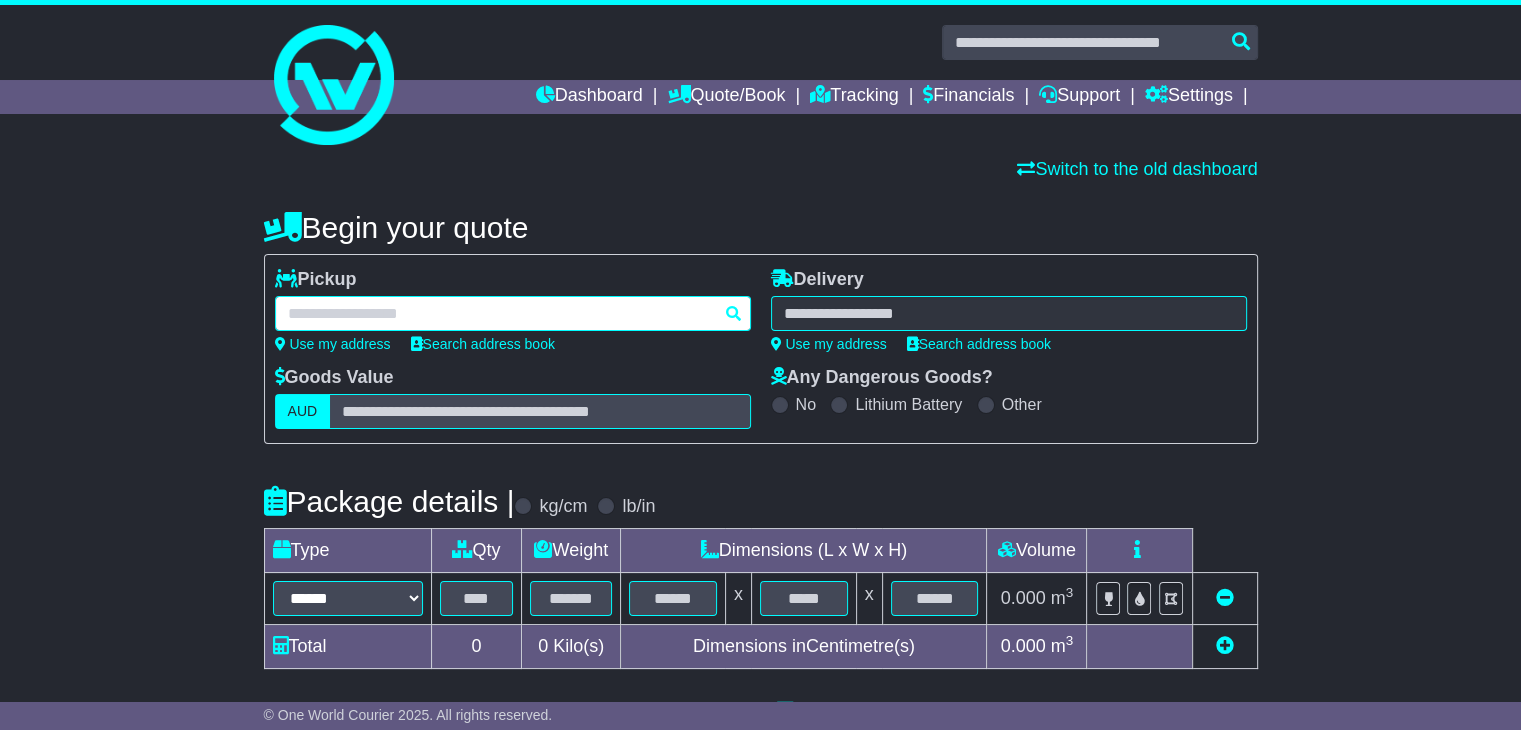 paste on "*********" 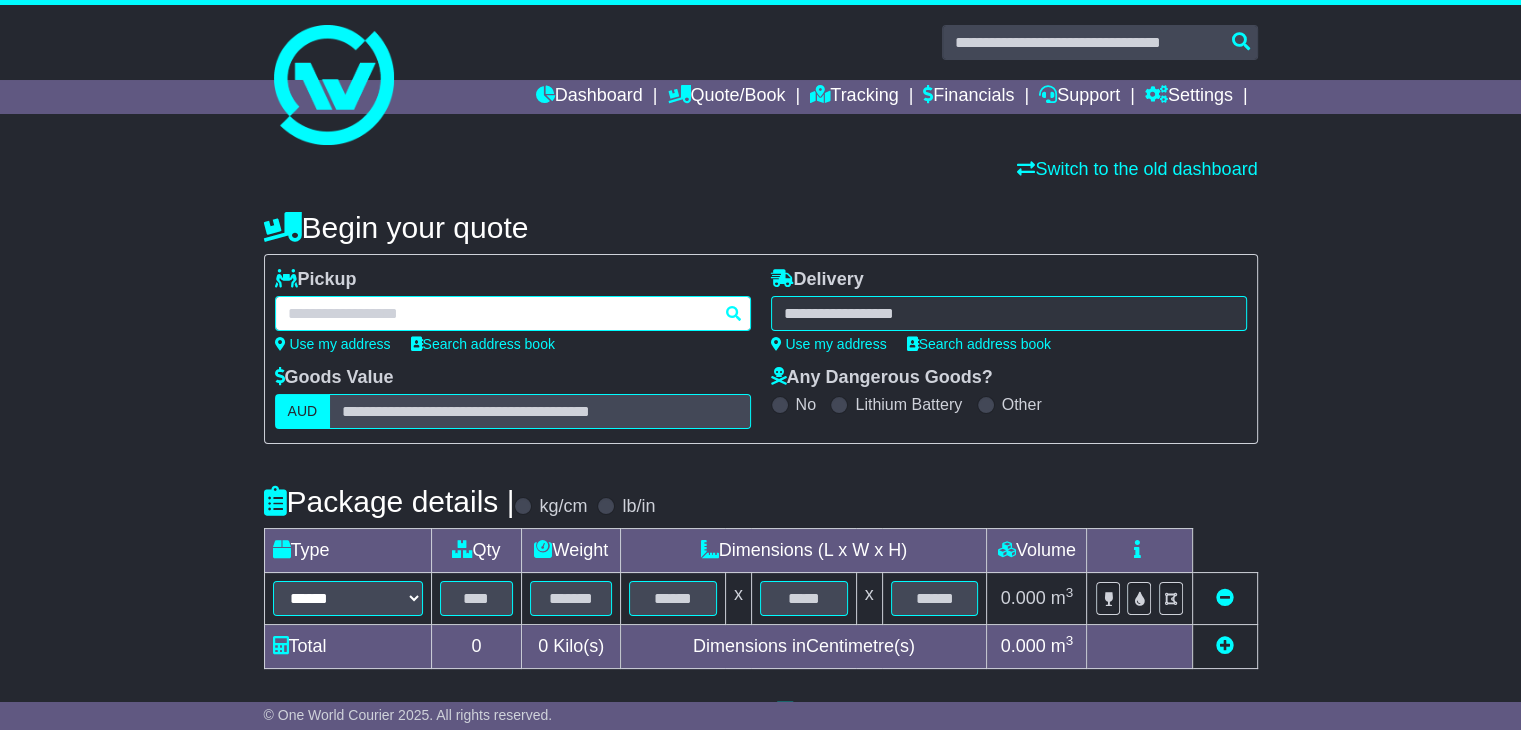 type on "*********" 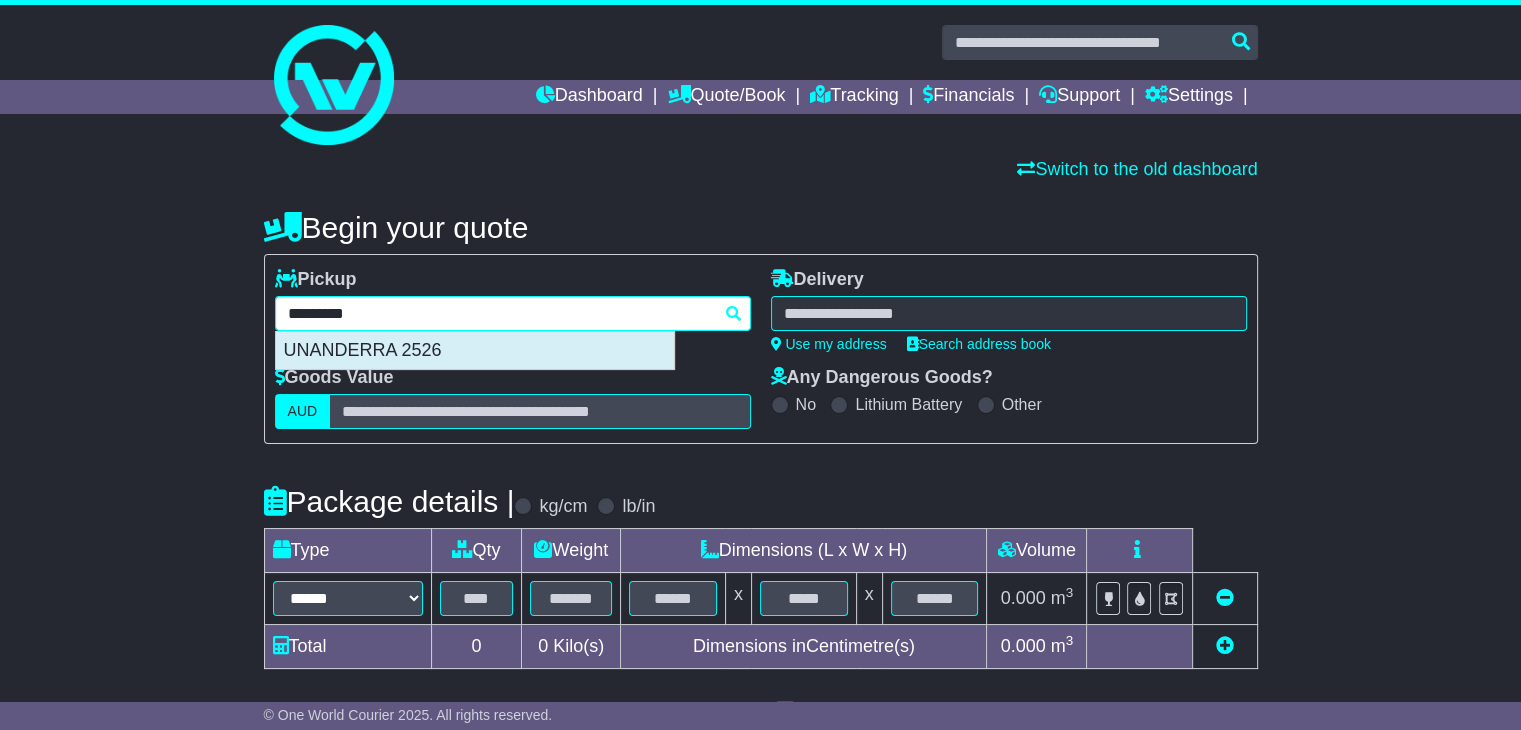 click on "UNANDERRA 2526" at bounding box center (475, 351) 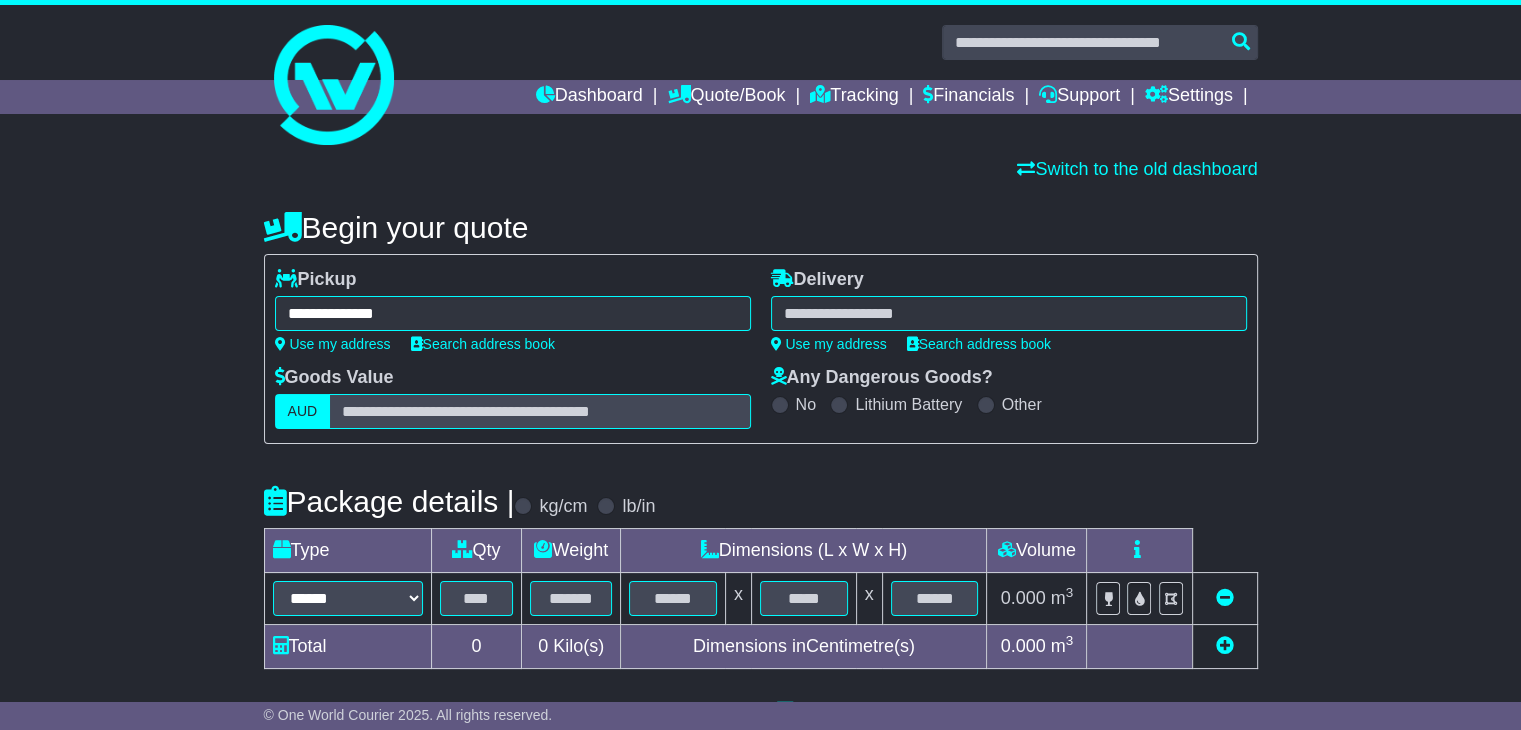 type on "**********" 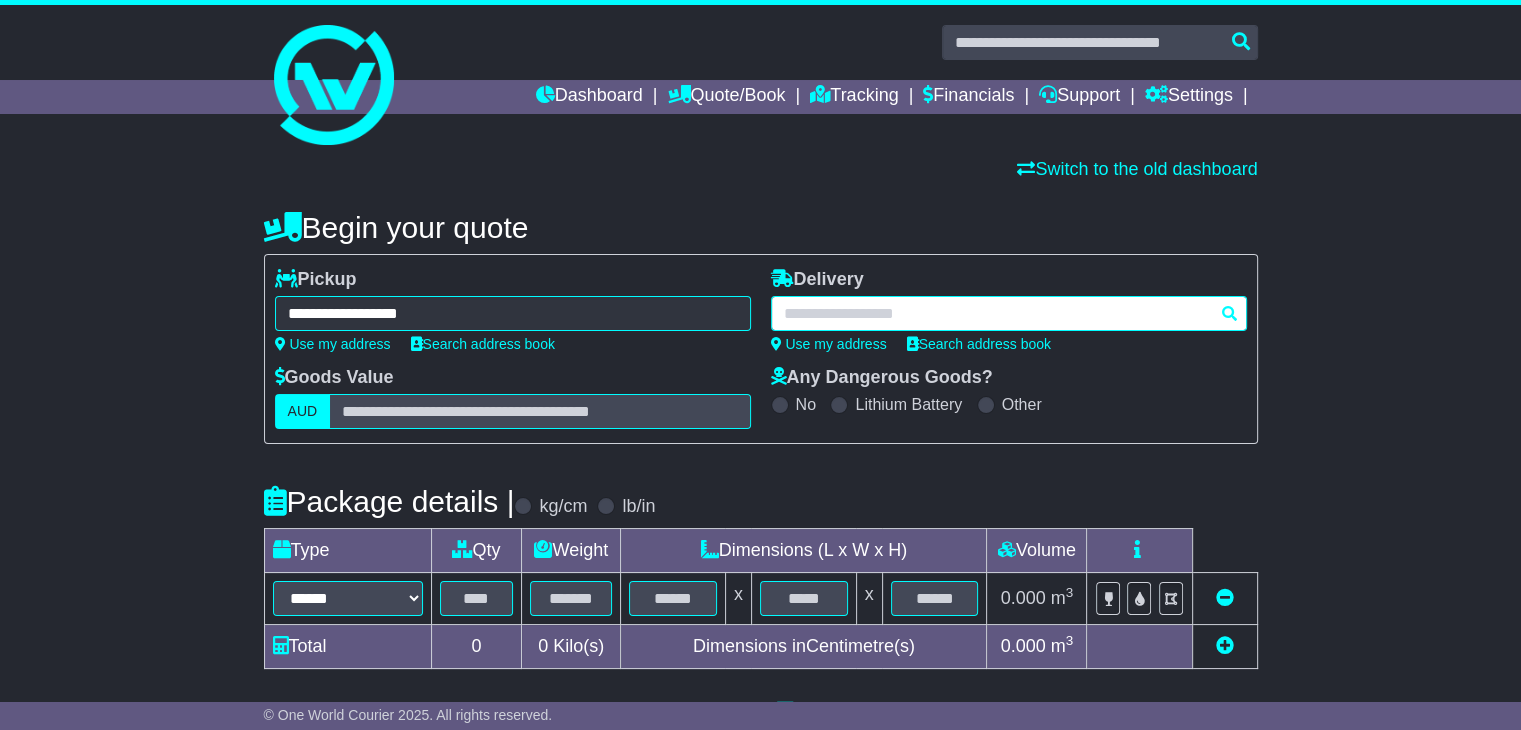 click at bounding box center [1009, 313] 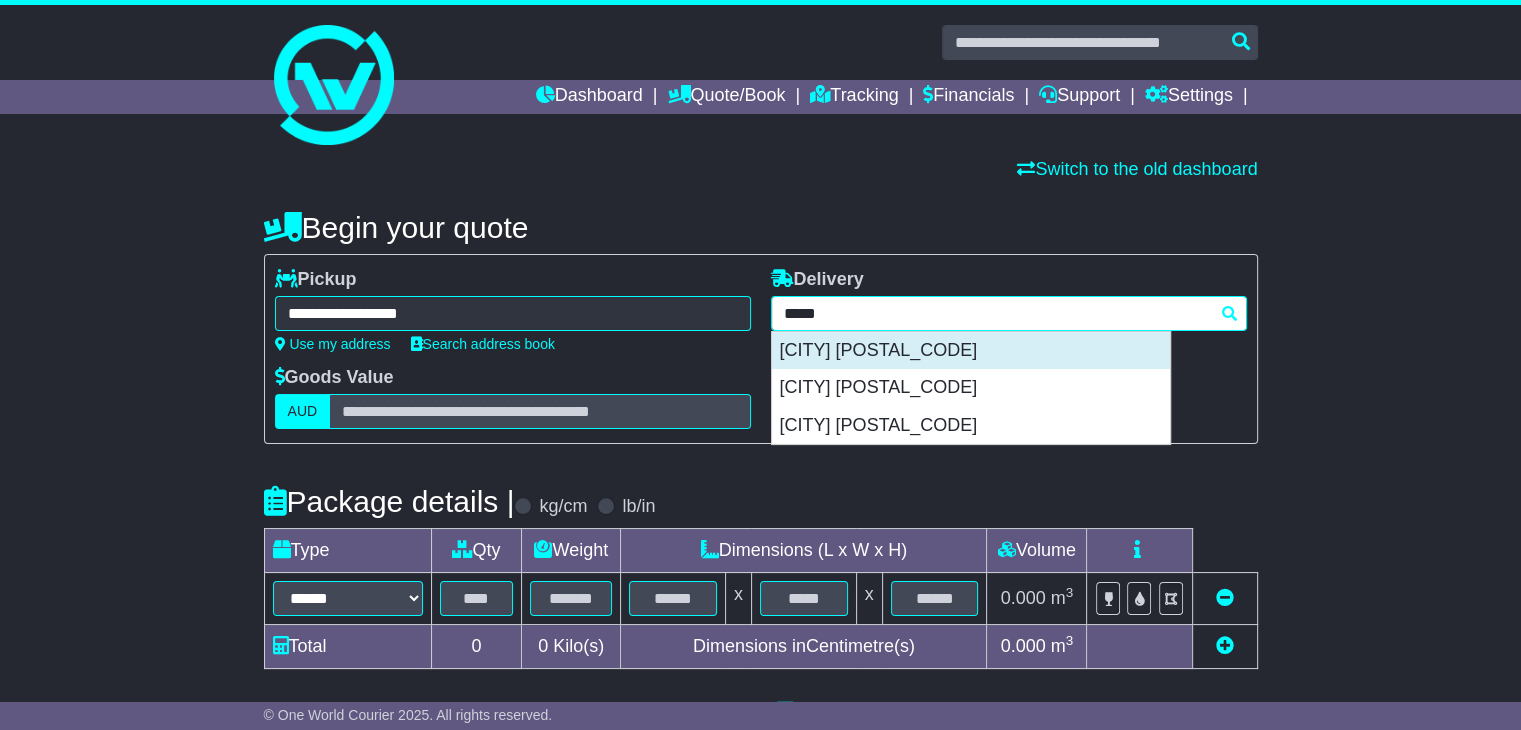 click on "YAMBA 2464" at bounding box center (971, 351) 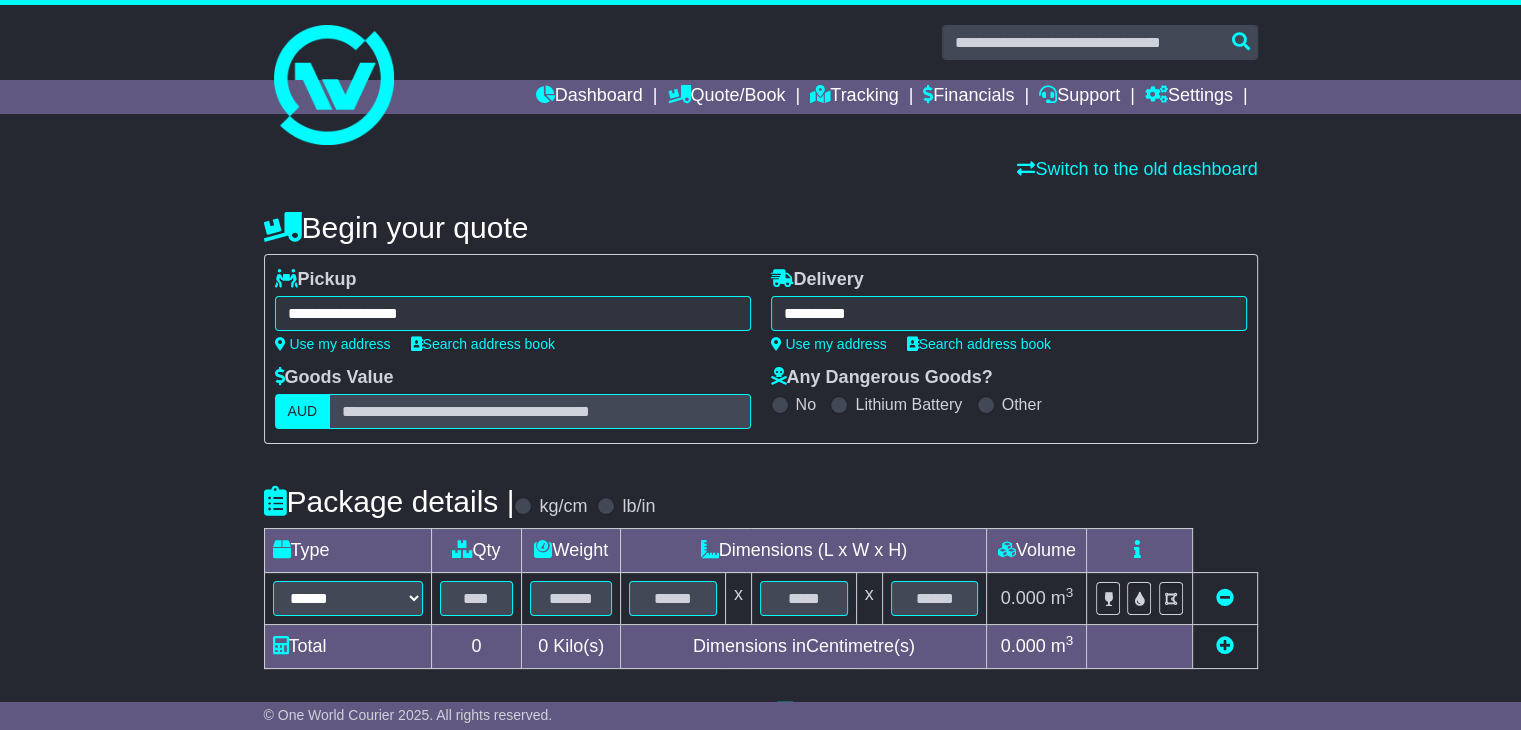 scroll, scrollTop: 200, scrollLeft: 0, axis: vertical 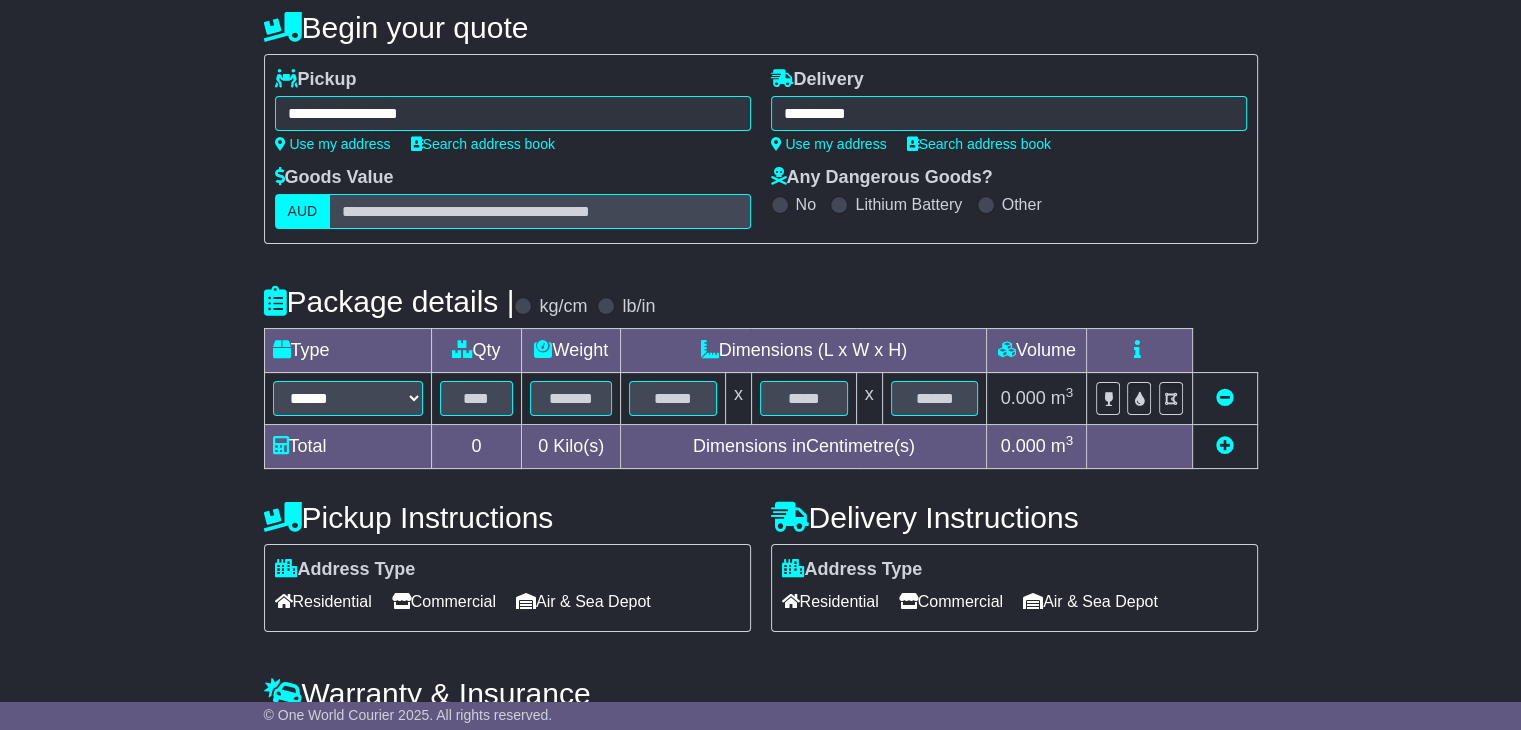 type on "**********" 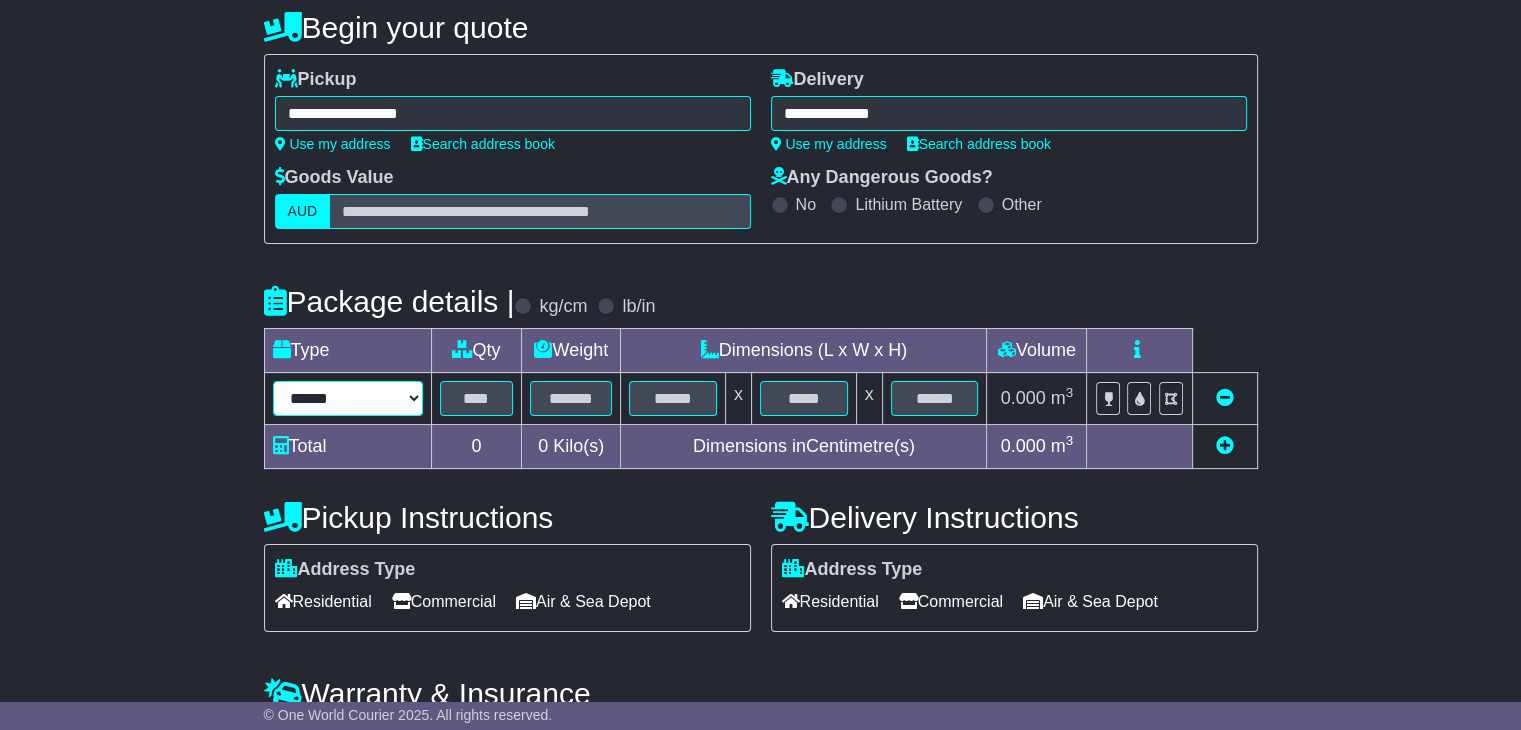 click on "****** ****** *** ******** ***** **** **** ****** *** *******" at bounding box center (348, 398) 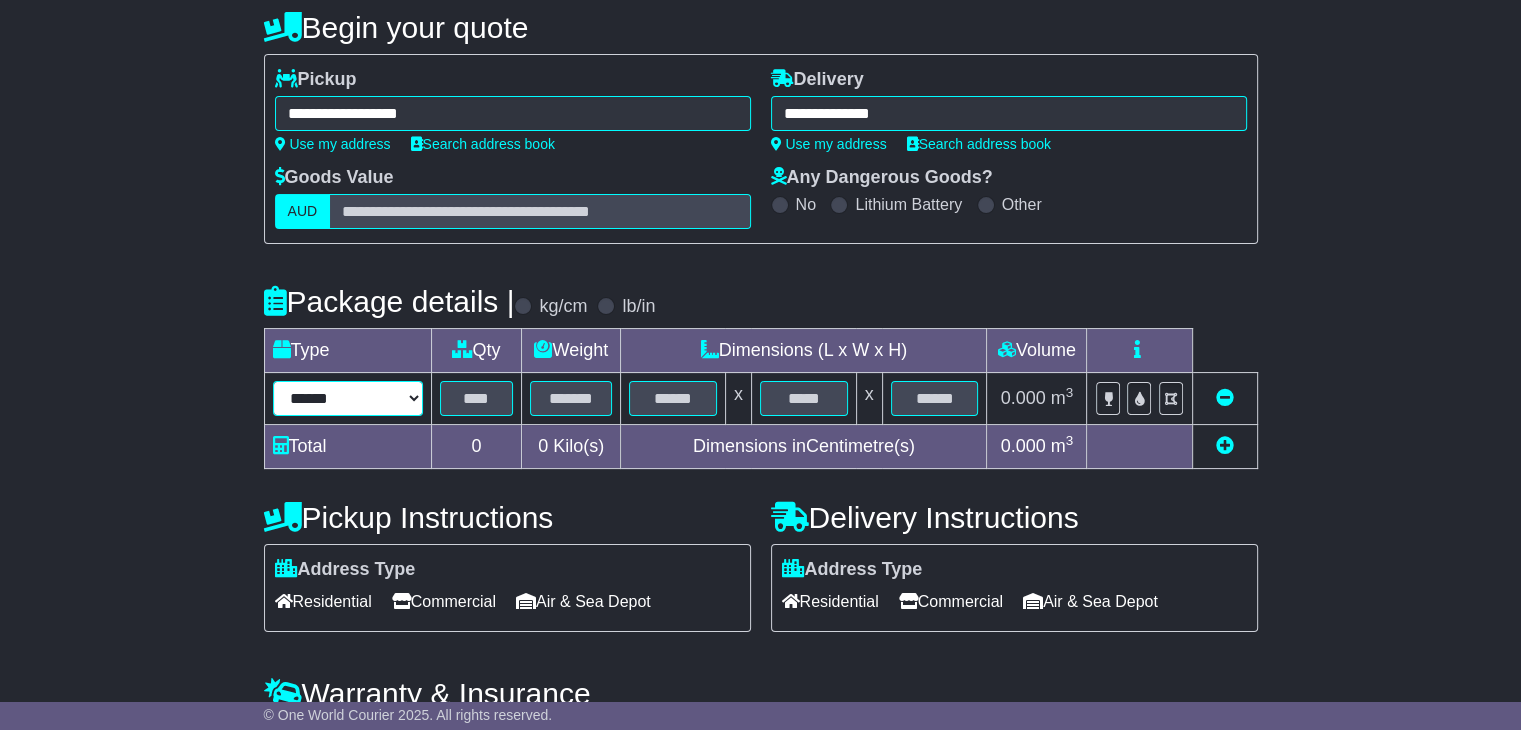 select on "*****" 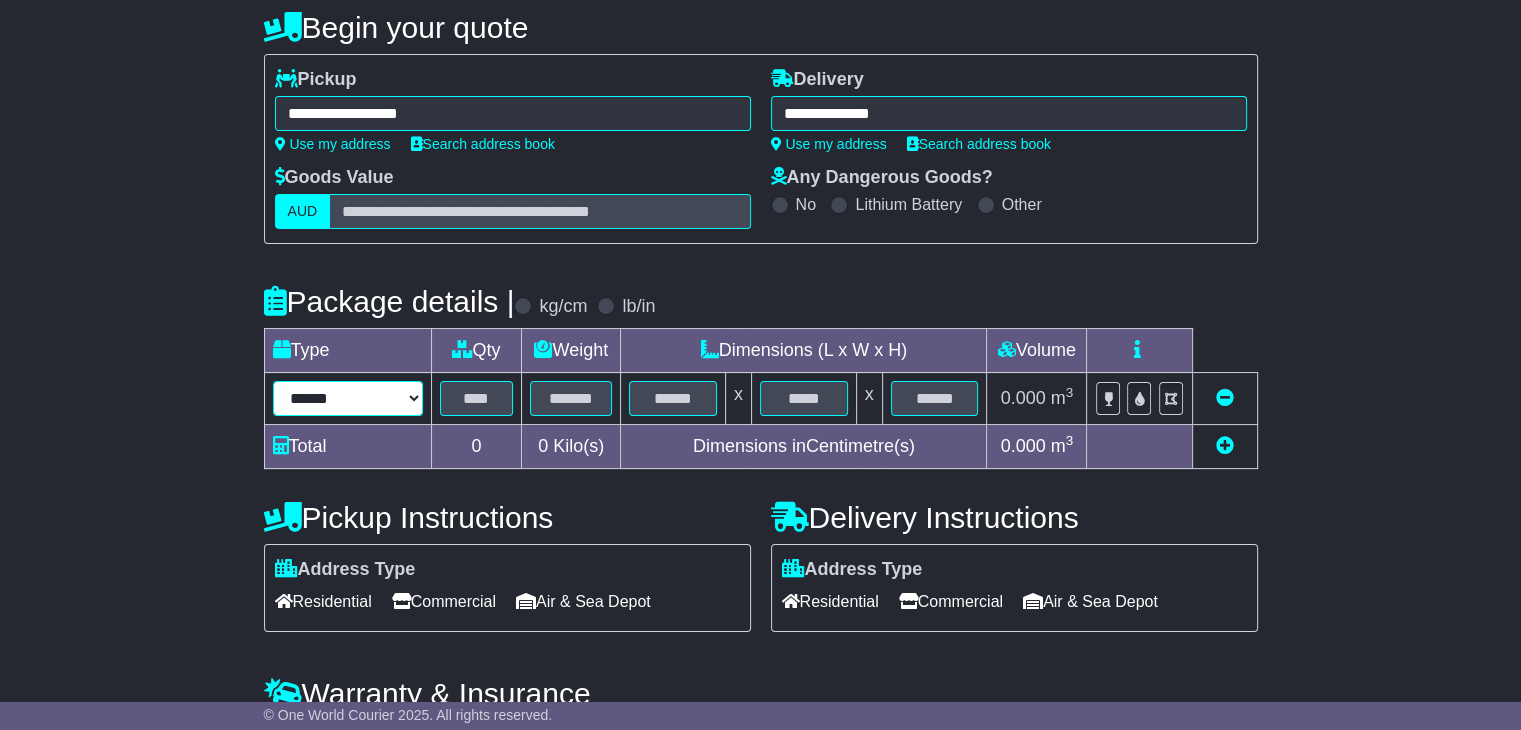 click on "****** ****** *** ******** ***** **** **** ****** *** *******" at bounding box center [348, 398] 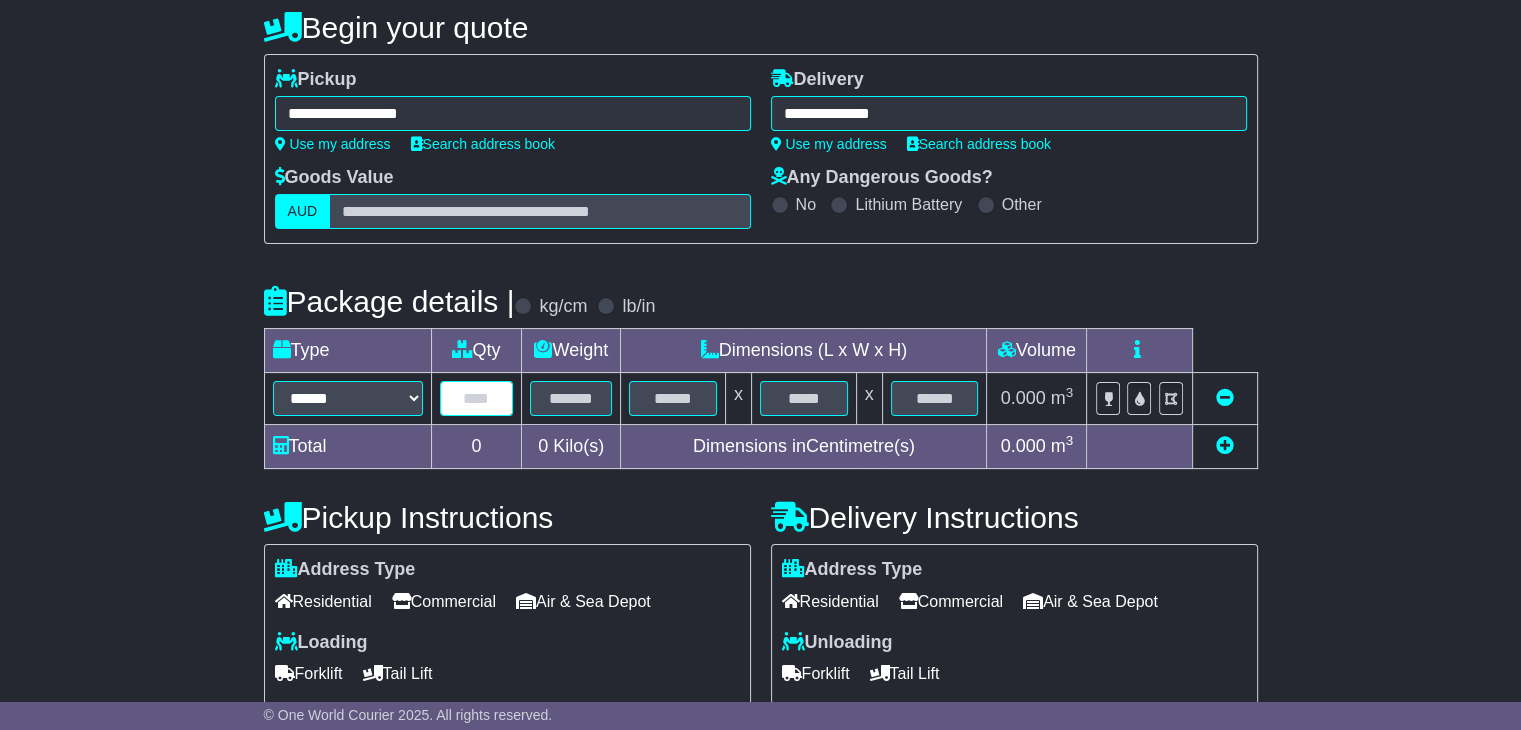 click at bounding box center (477, 398) 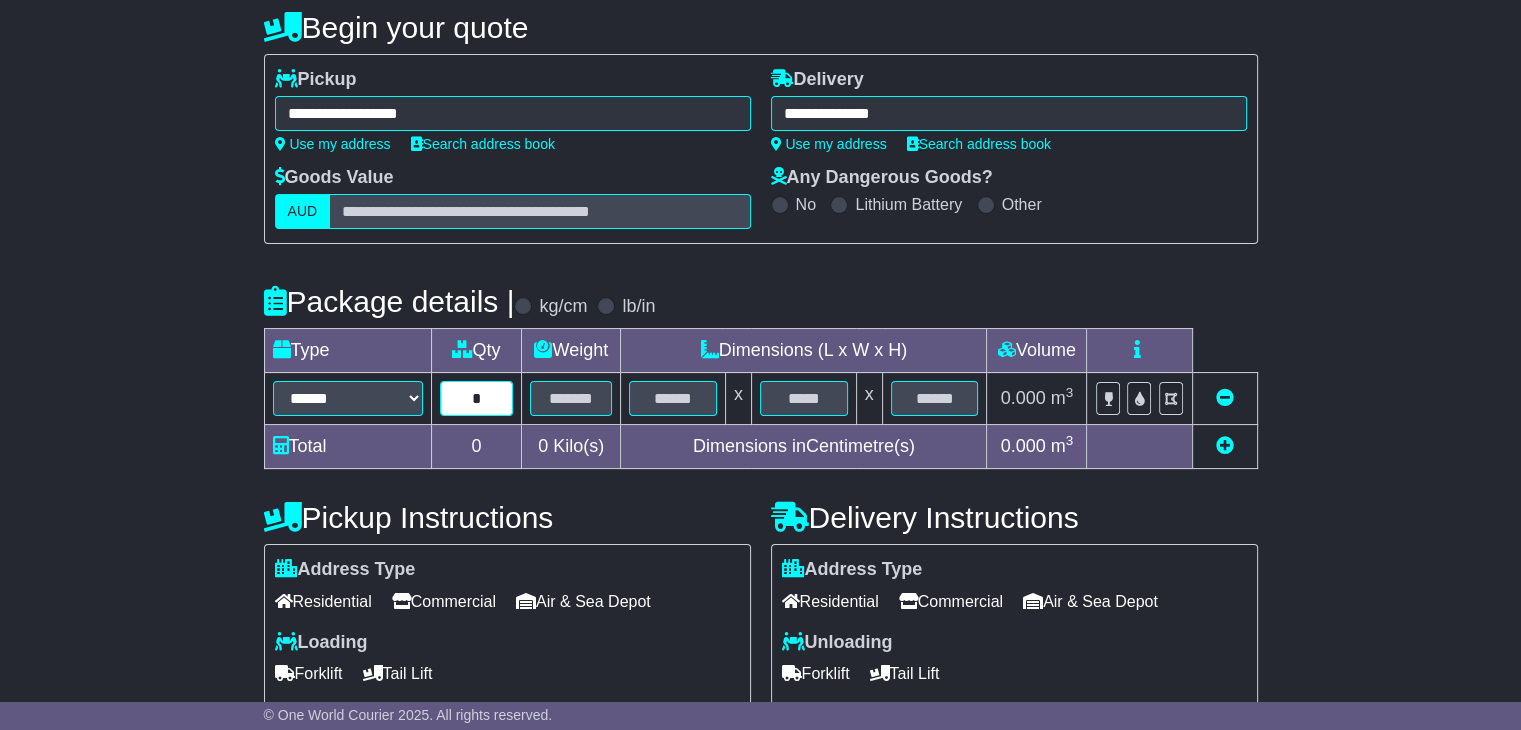 type on "*" 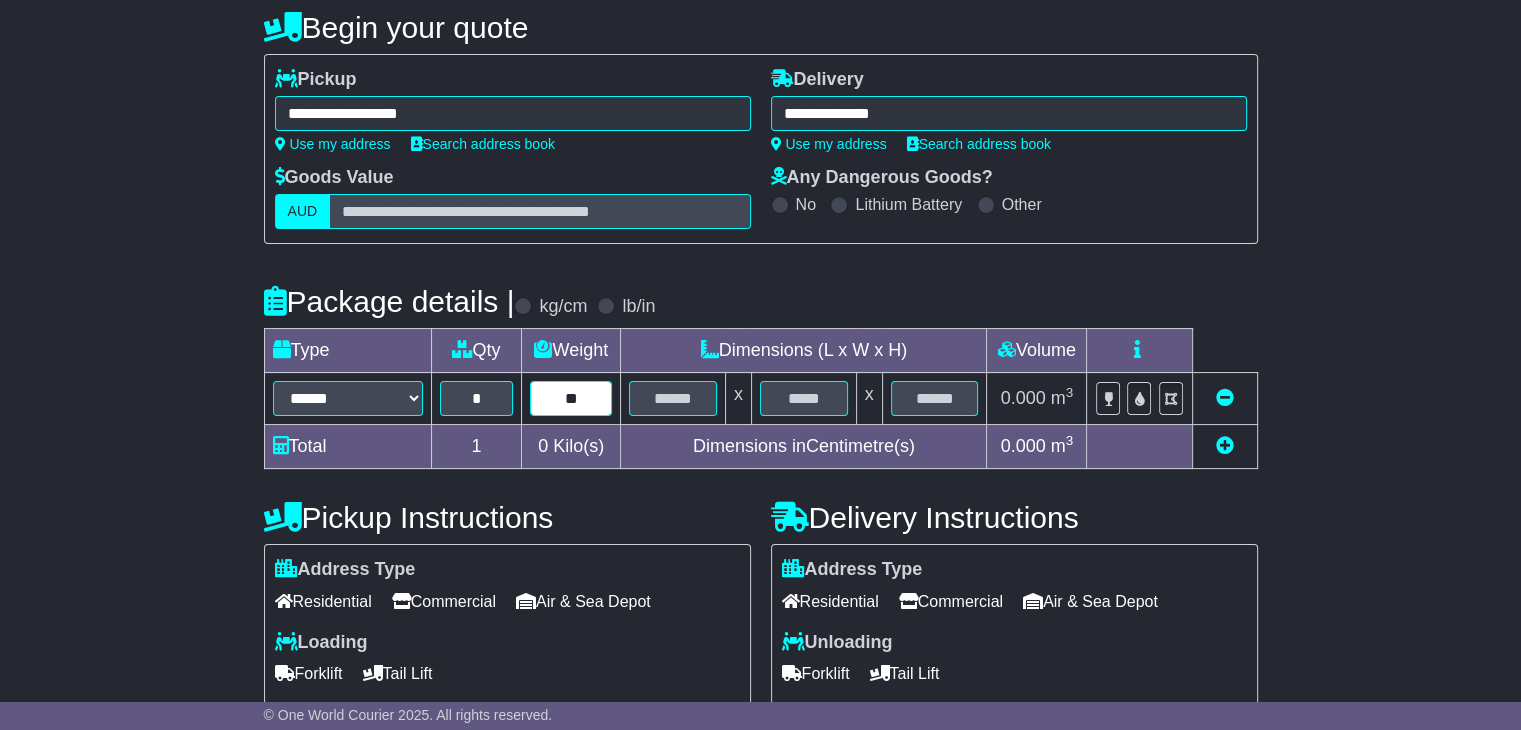 type on "**" 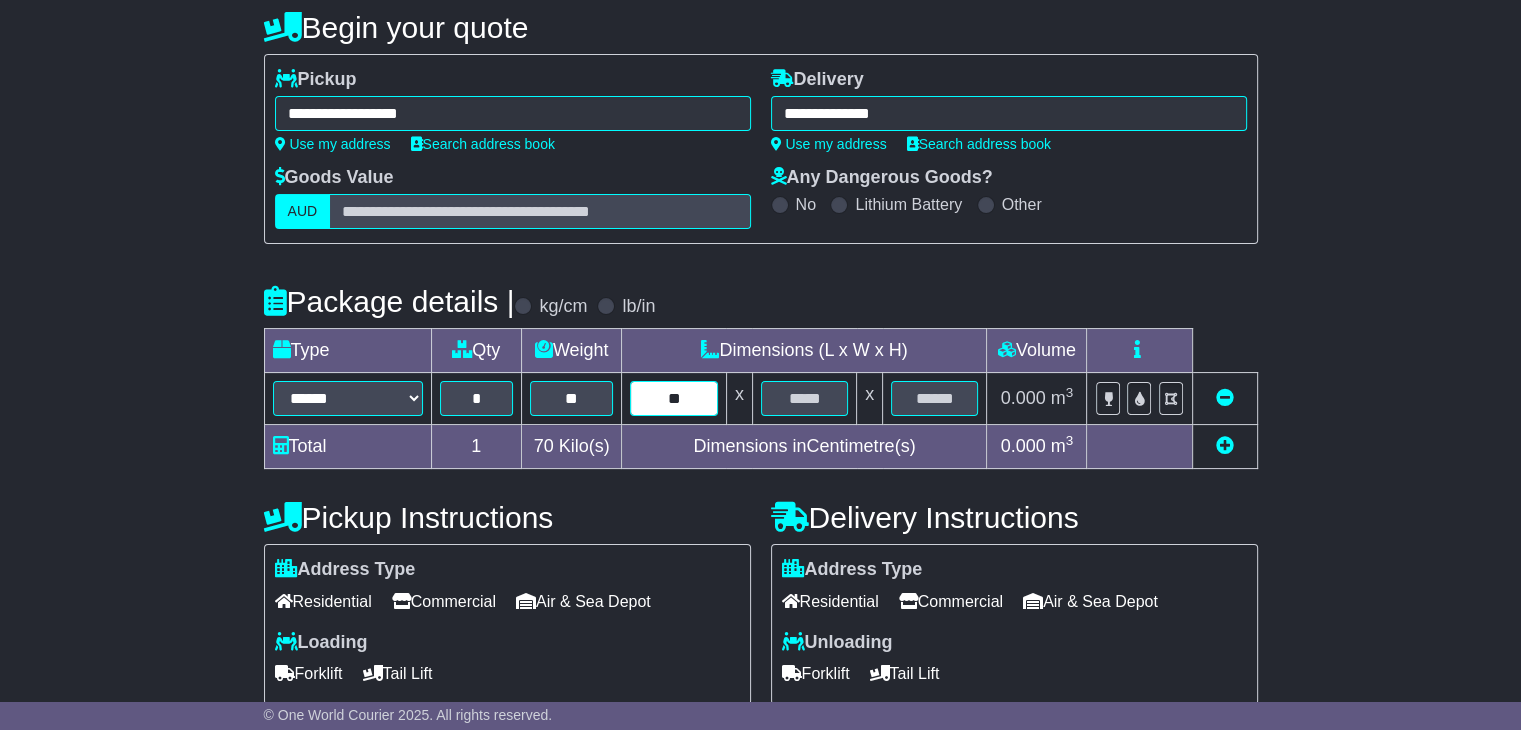 type on "**" 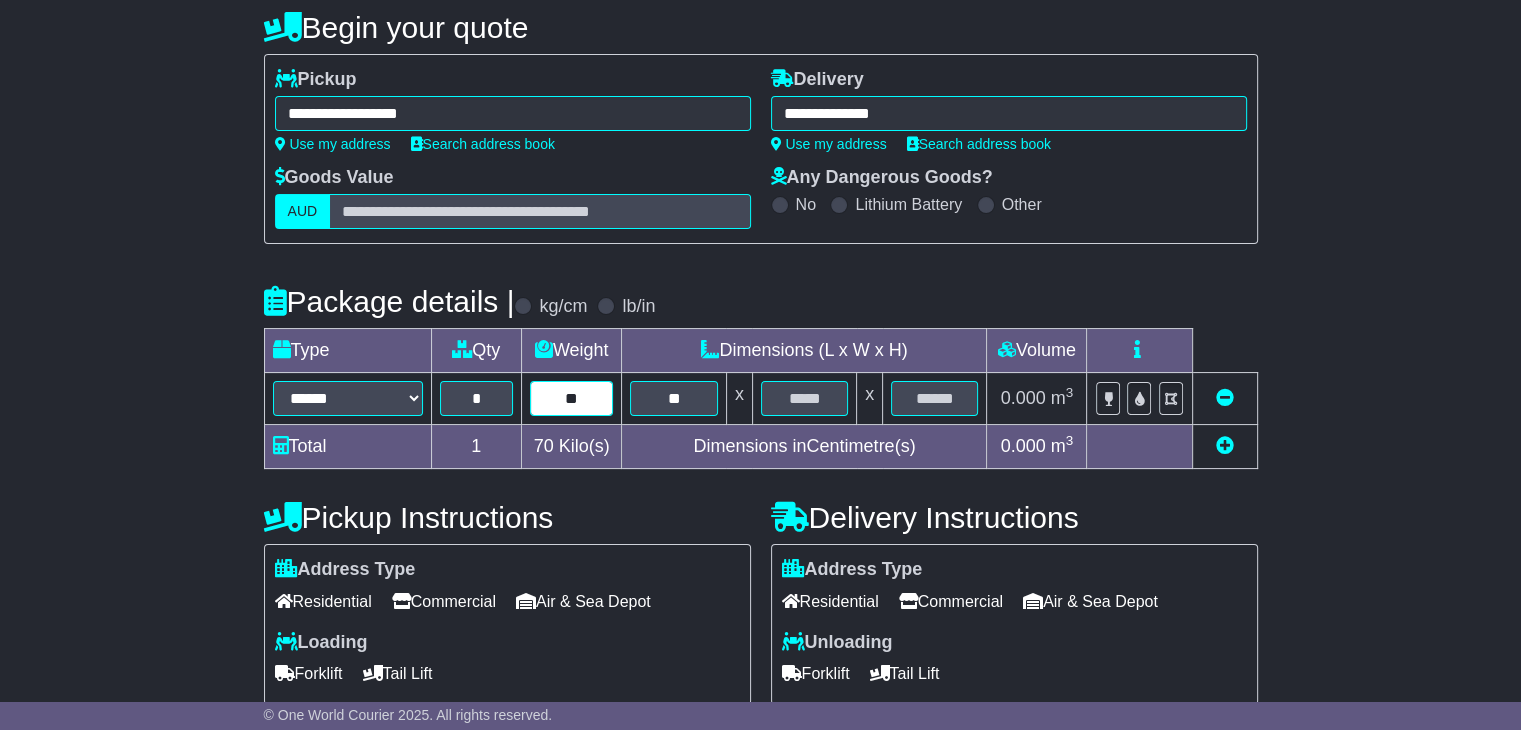 type on "**" 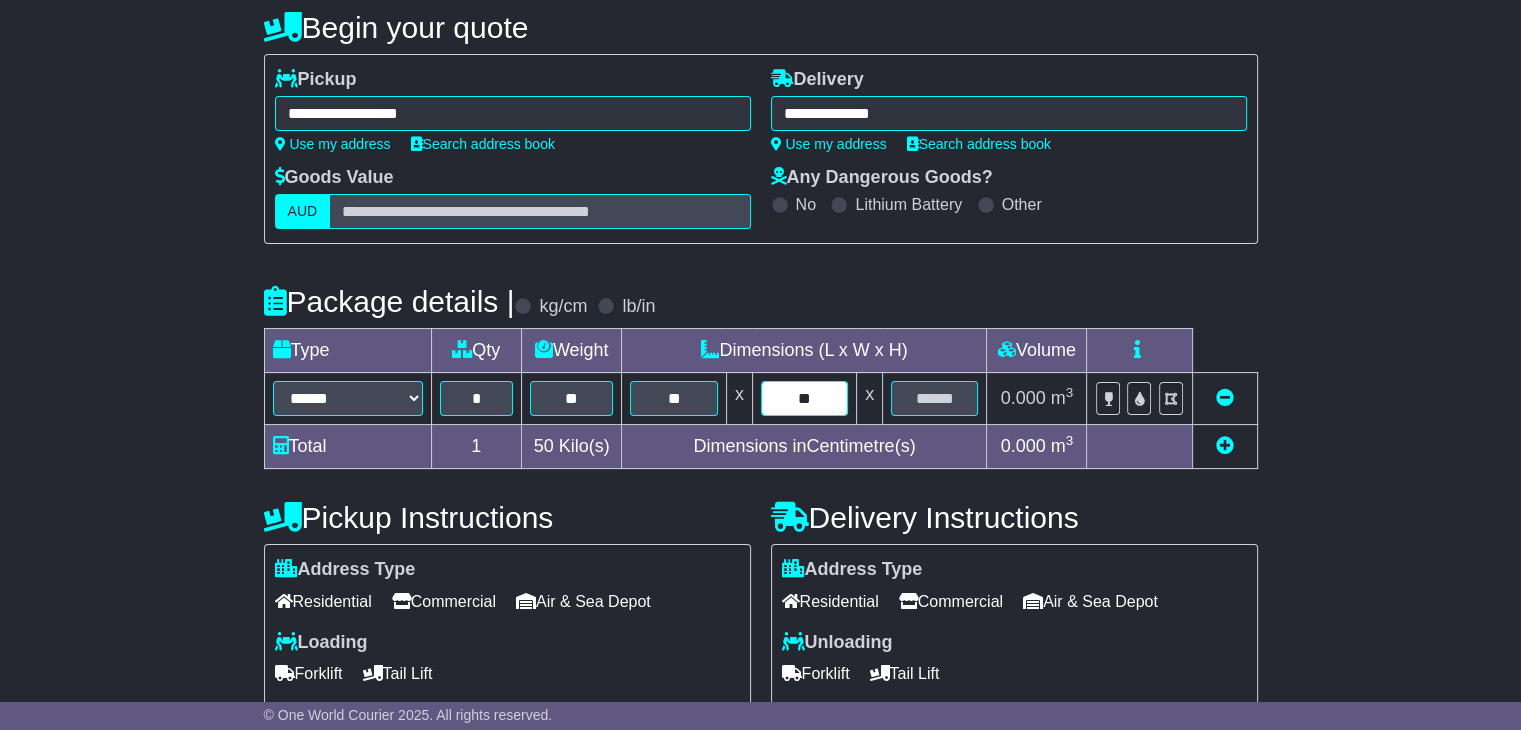 type on "**" 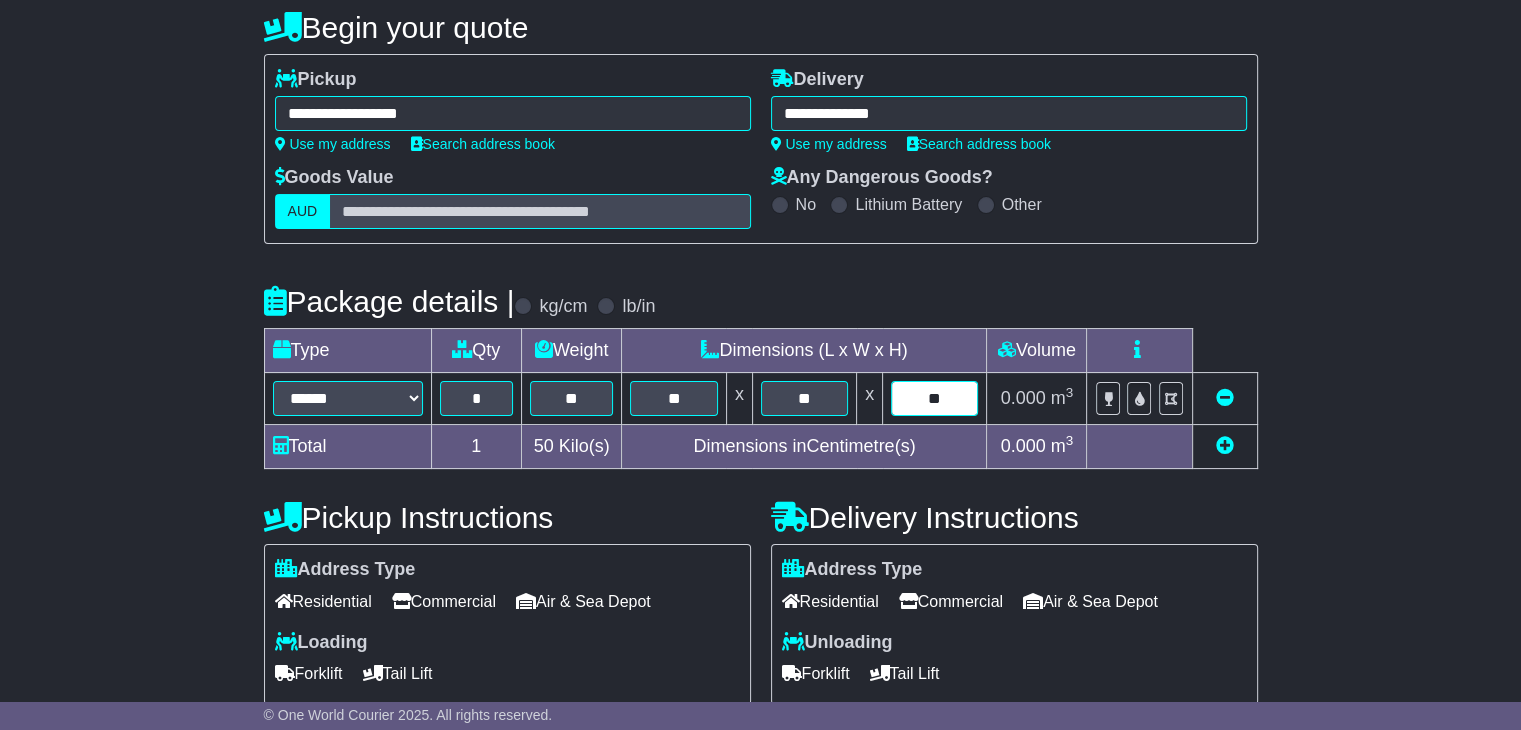 type on "**" 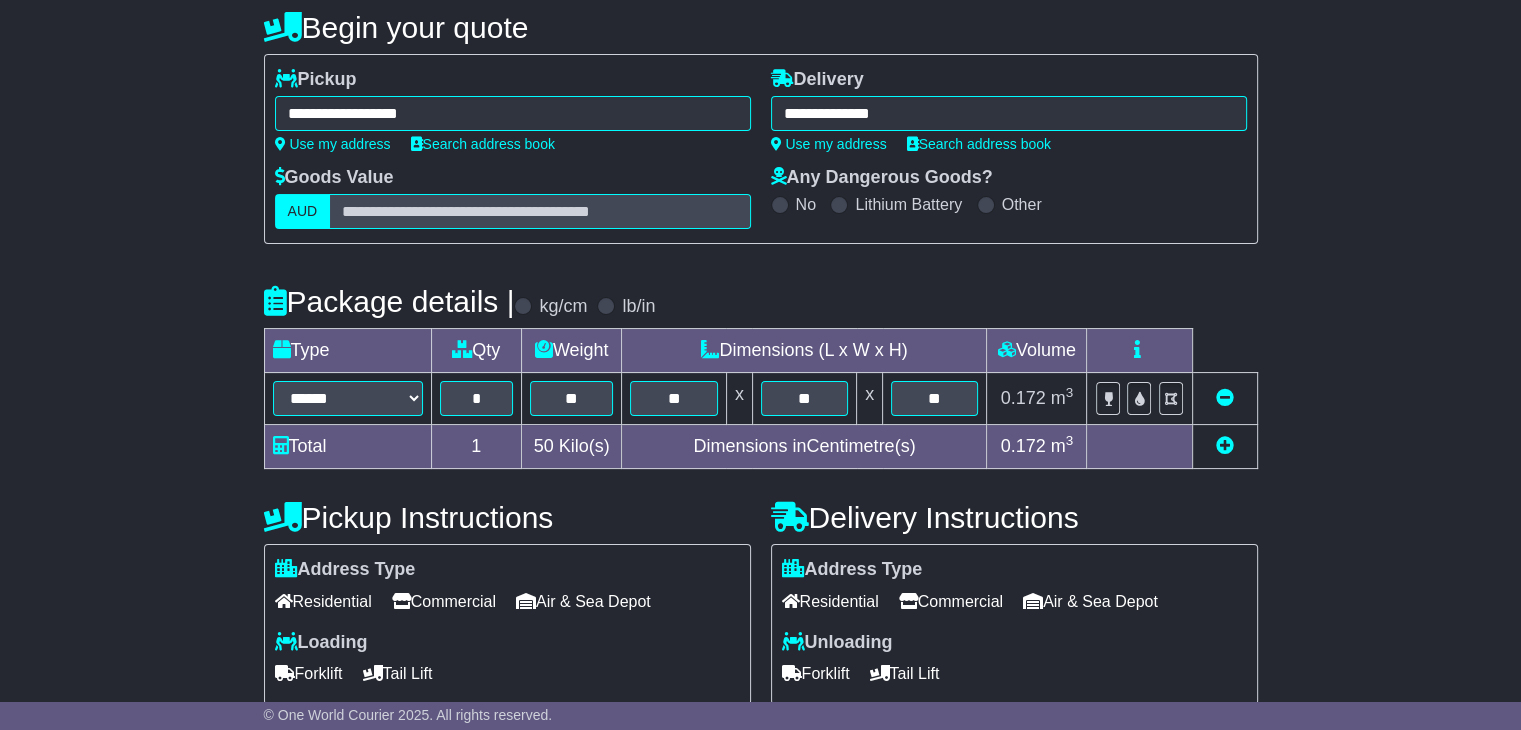 scroll, scrollTop: 500, scrollLeft: 0, axis: vertical 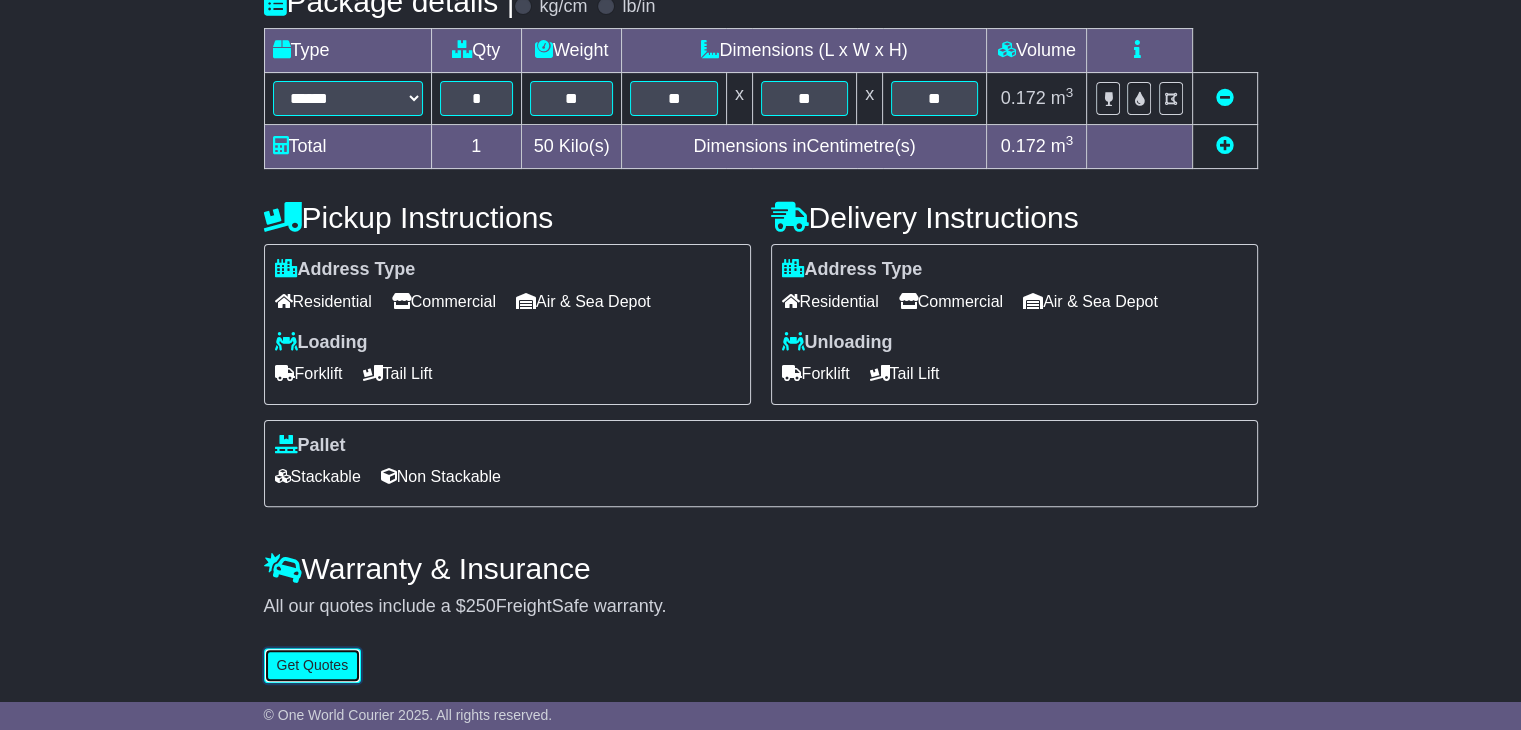 type 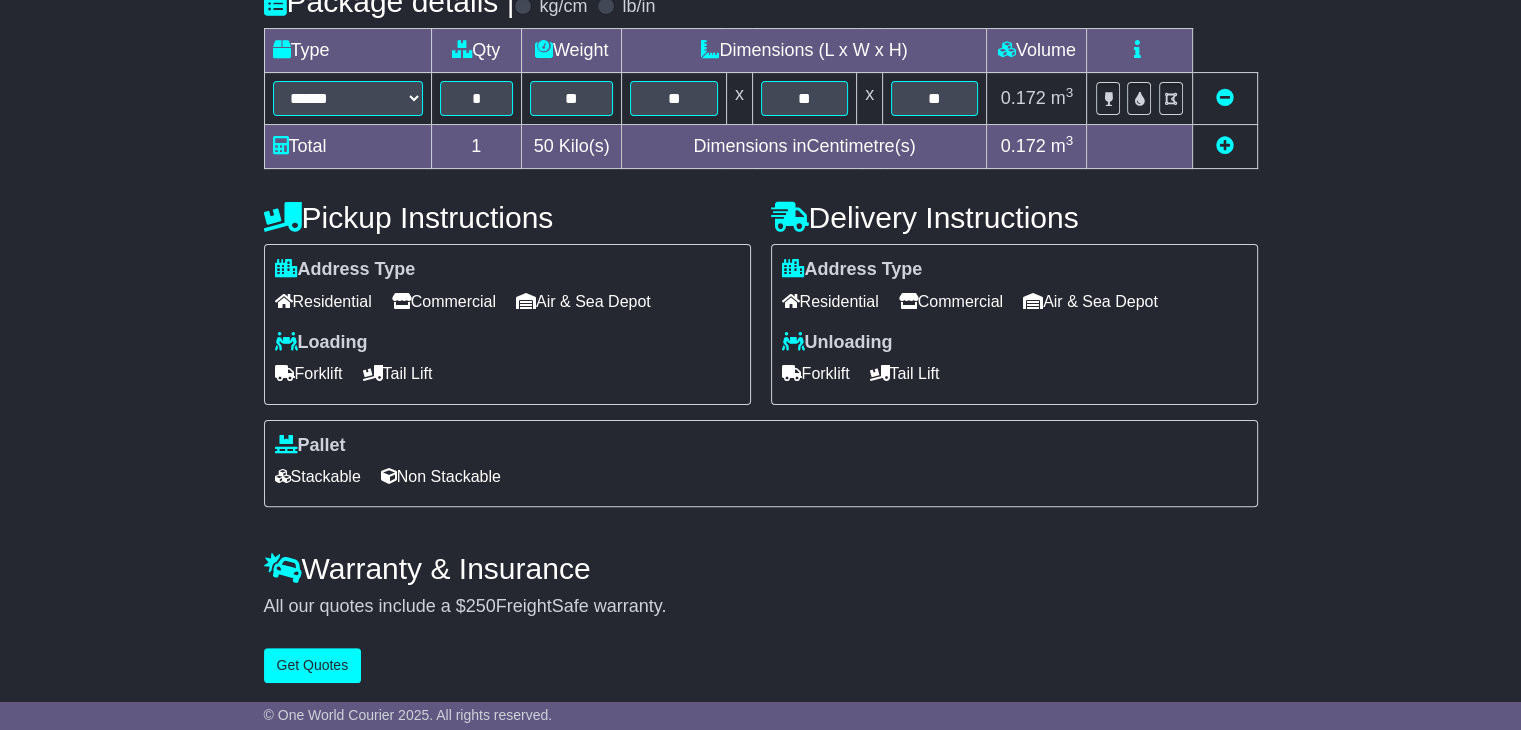click on "Commercial" at bounding box center [444, 301] 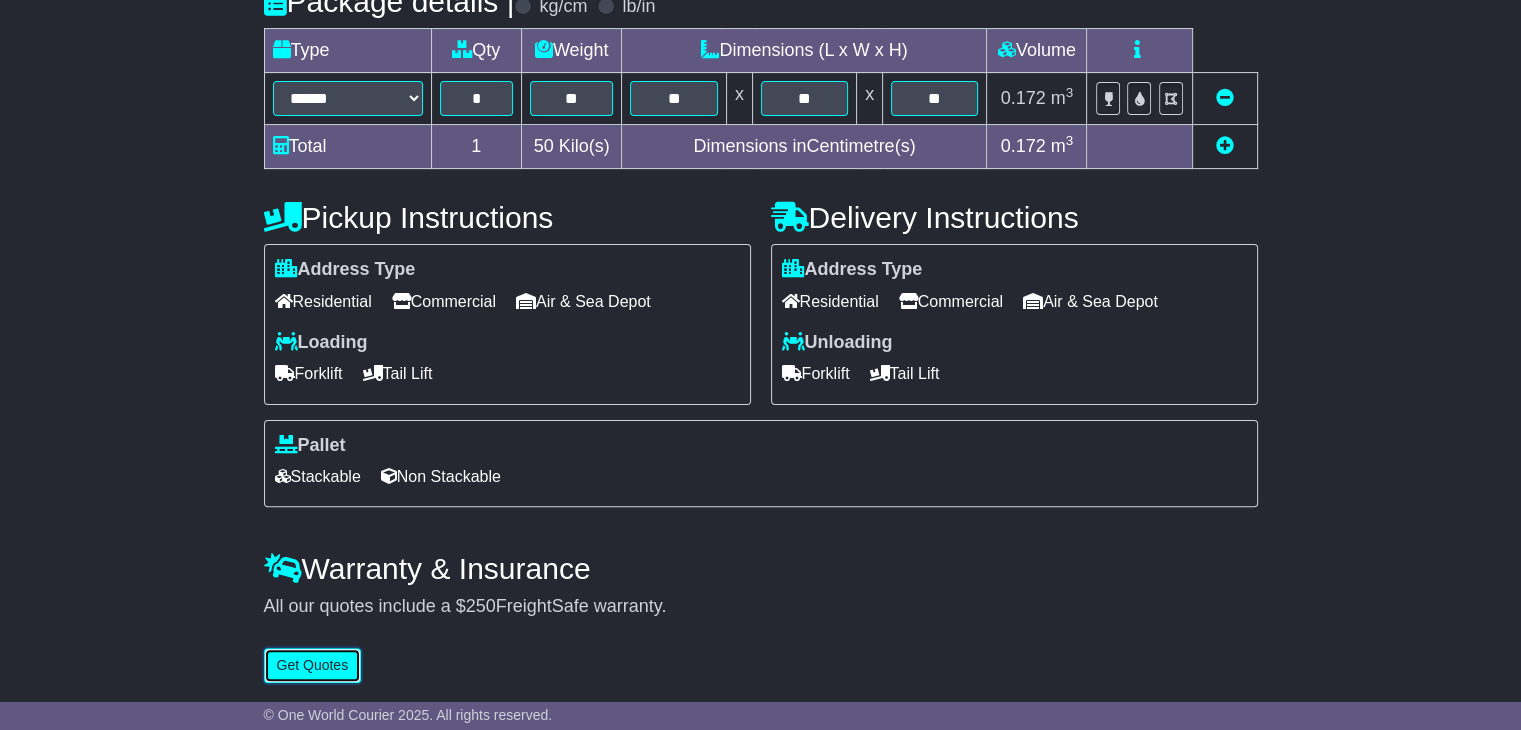 click on "Get Quotes" at bounding box center [313, 665] 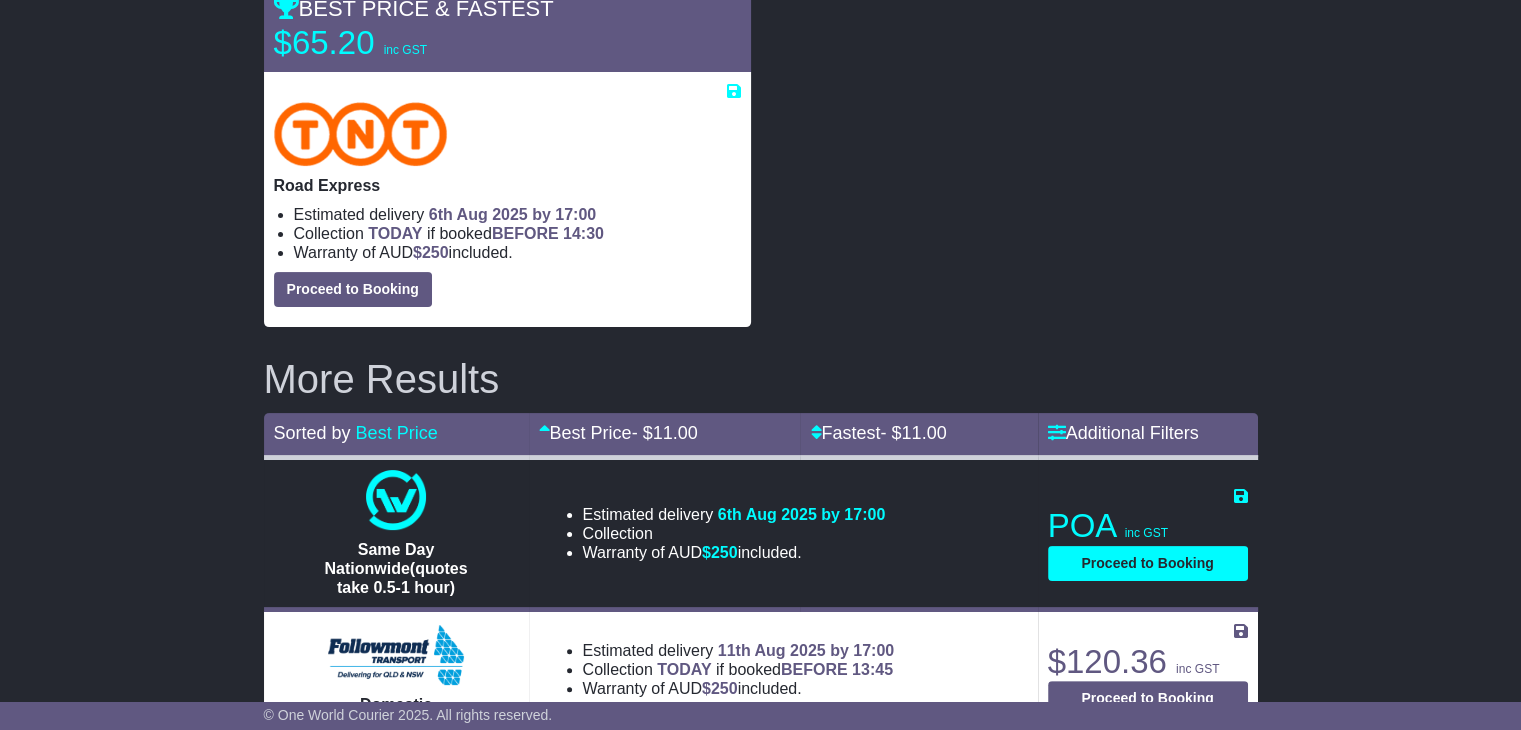 scroll, scrollTop: 0, scrollLeft: 0, axis: both 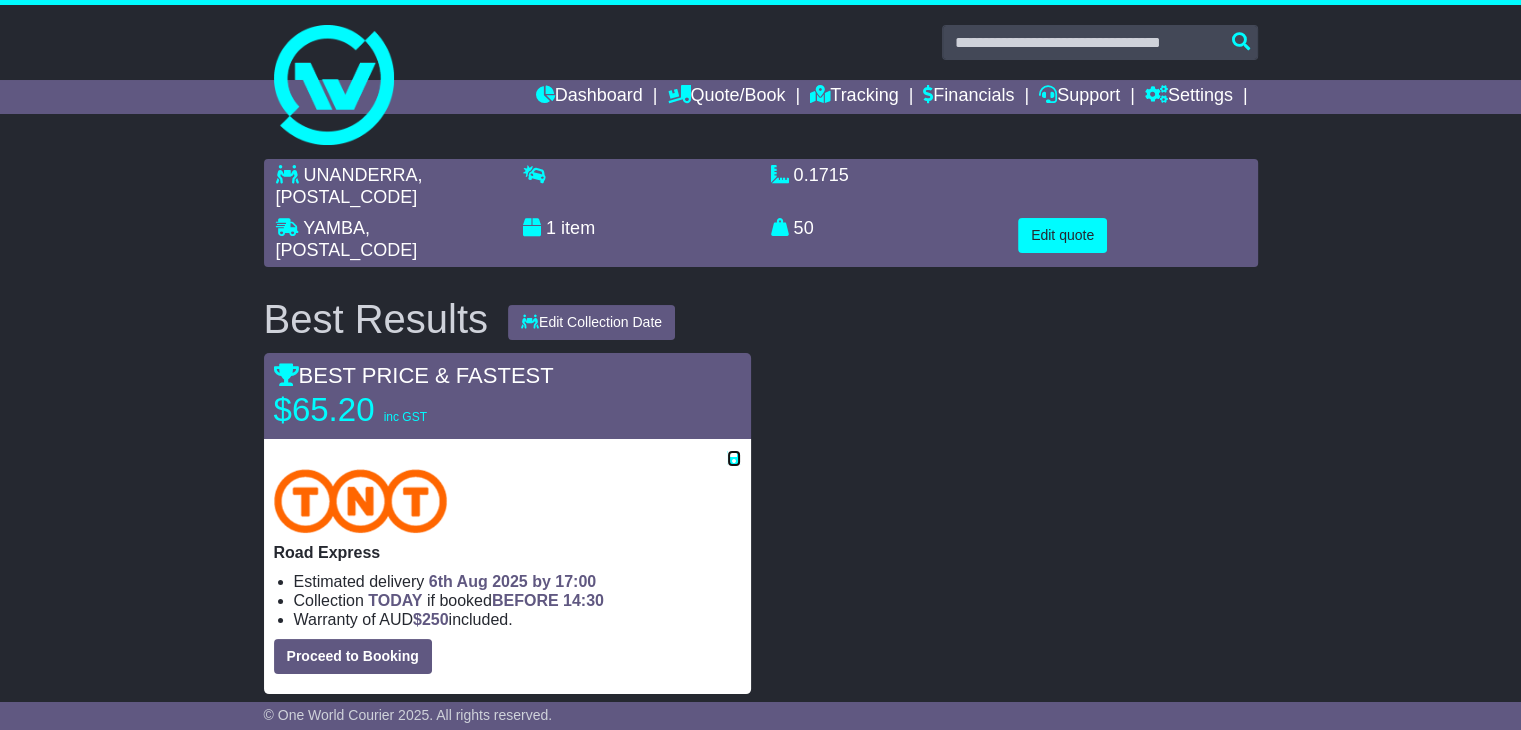 click at bounding box center [734, 458] 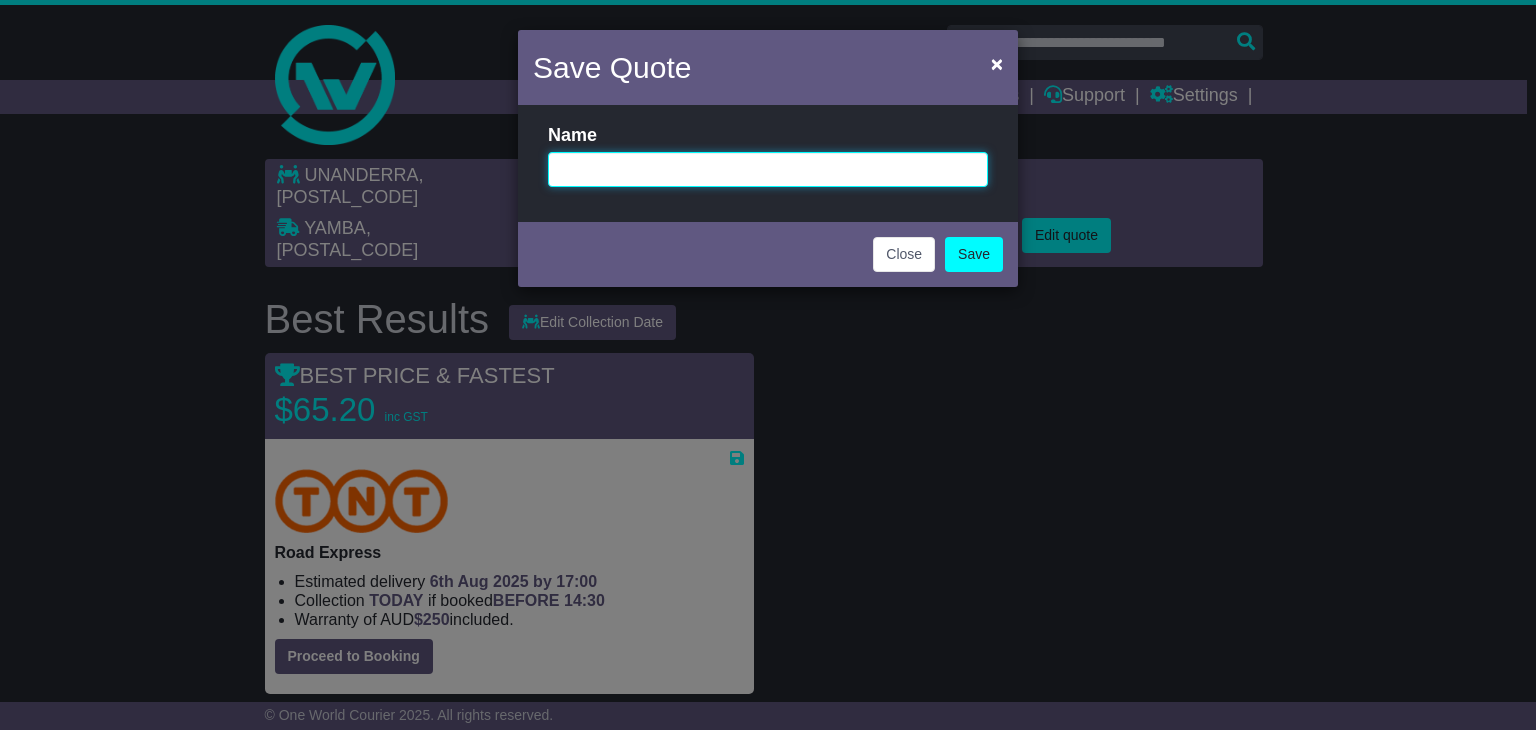 click at bounding box center (768, 169) 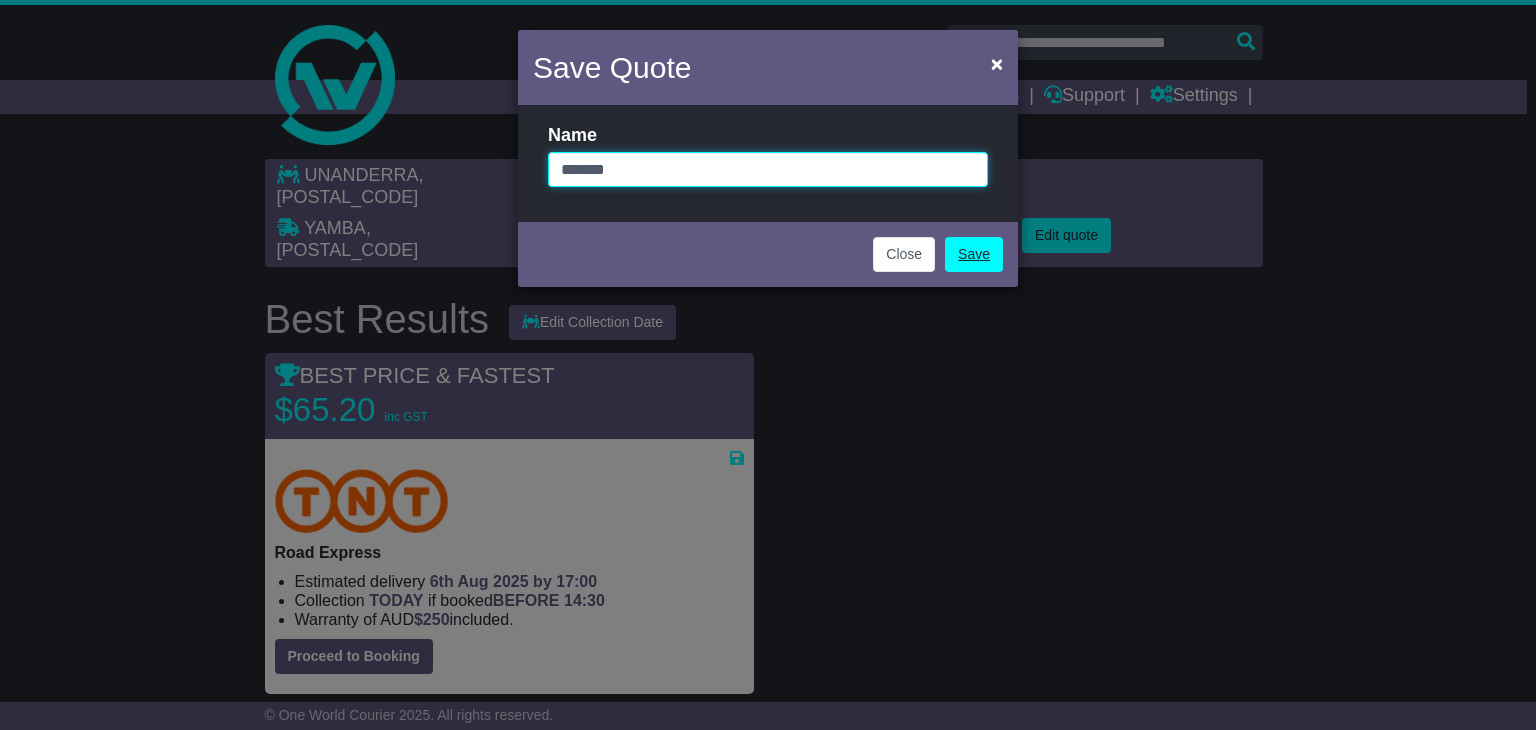 type on "*******" 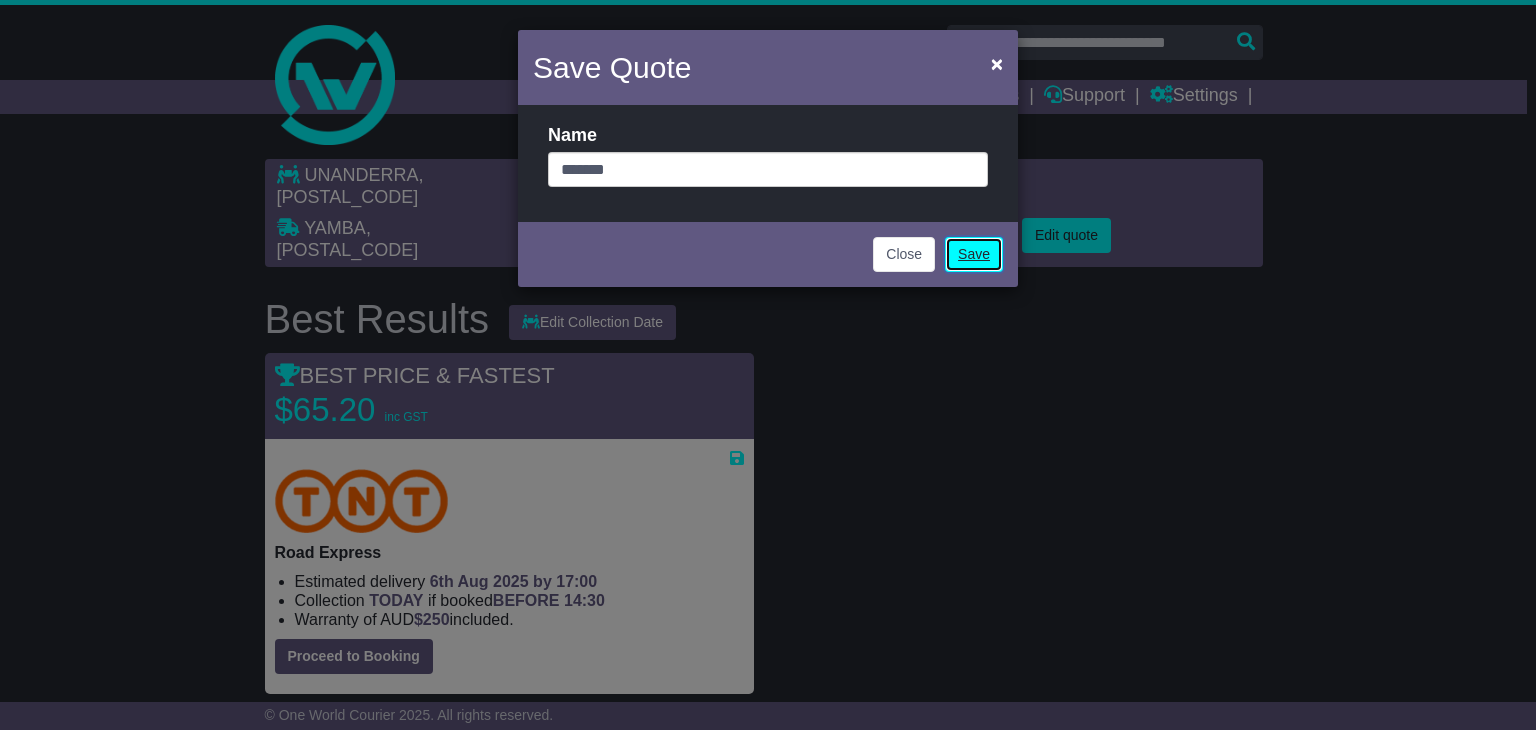click on "Save" at bounding box center [974, 254] 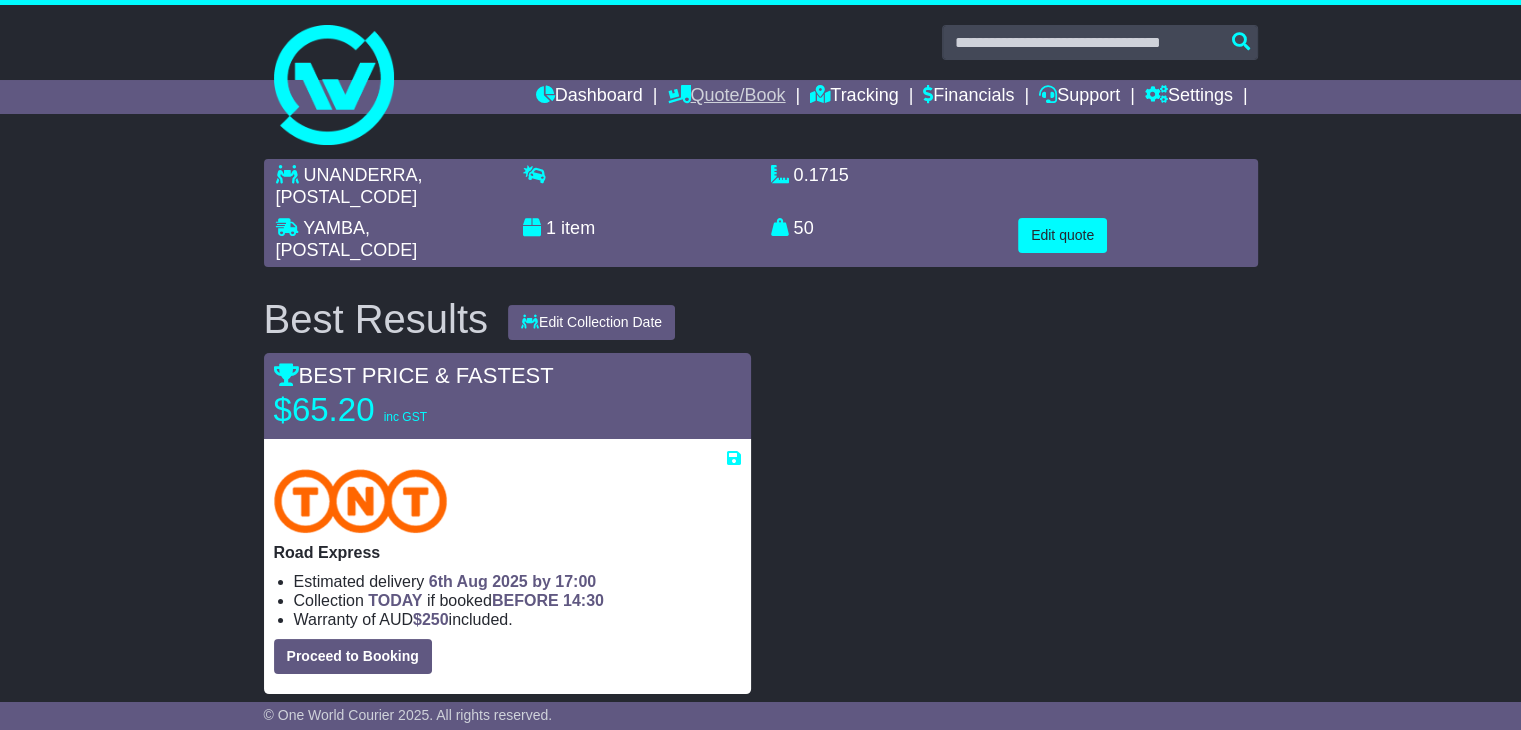 click on "Quote/Book" at bounding box center [726, 97] 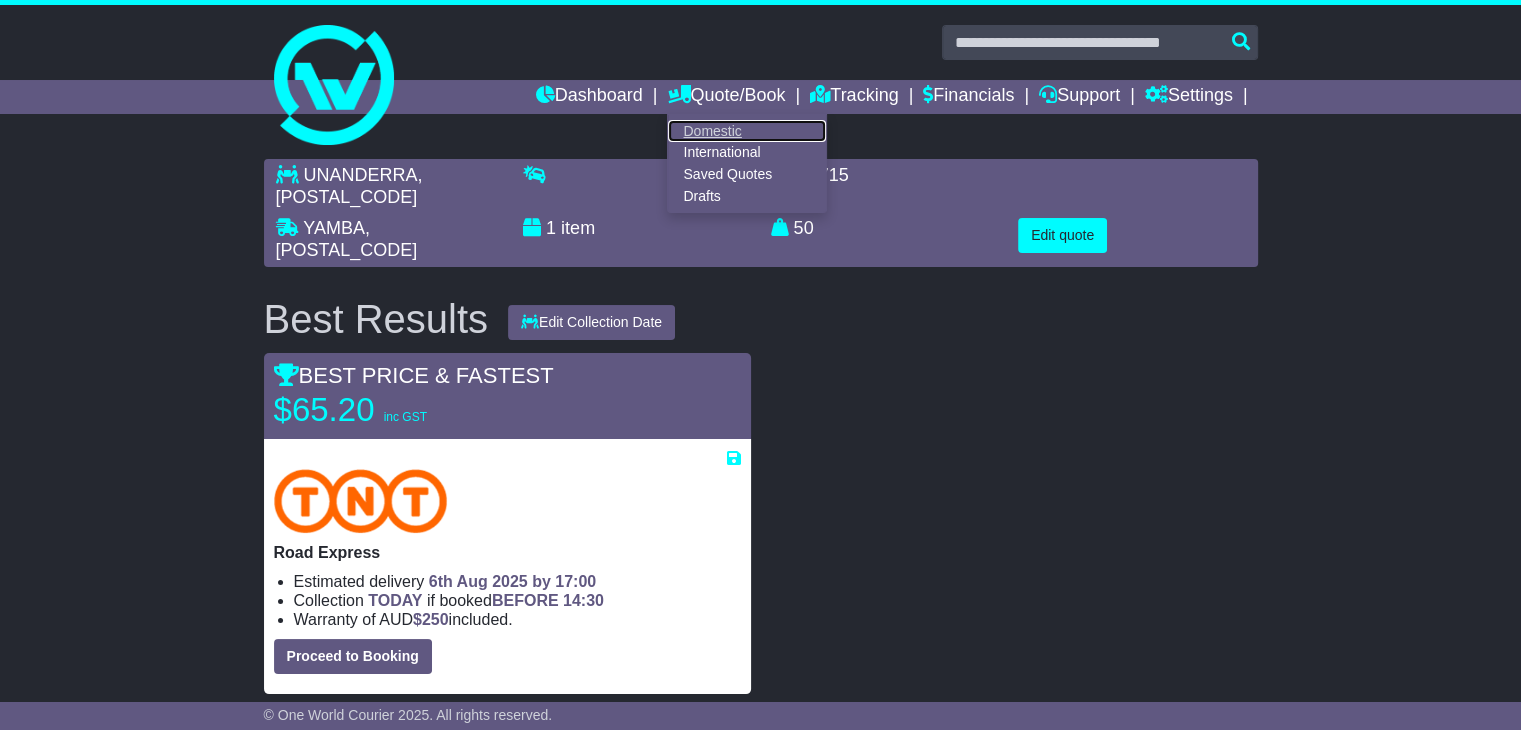 click on "Domestic" at bounding box center (747, 131) 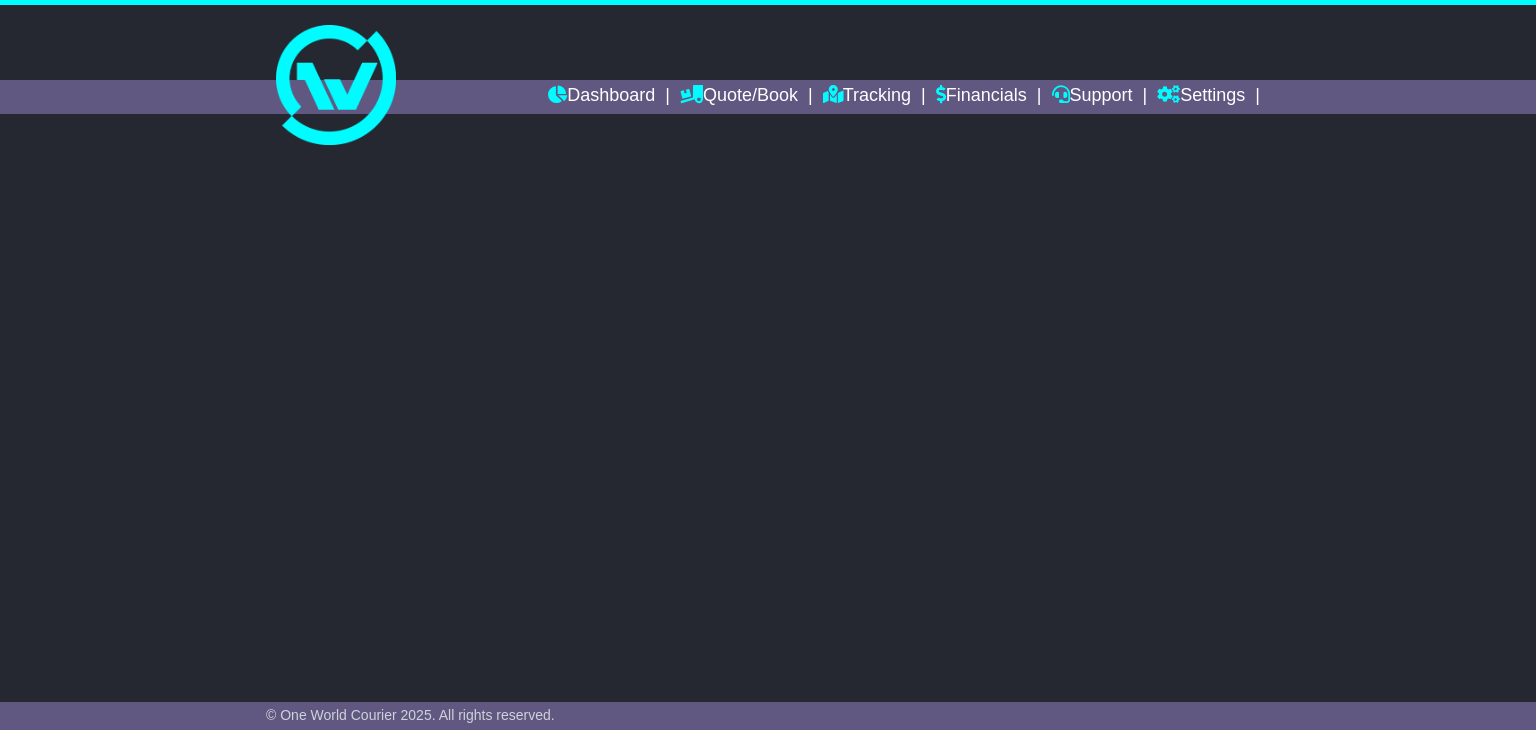 scroll, scrollTop: 0, scrollLeft: 0, axis: both 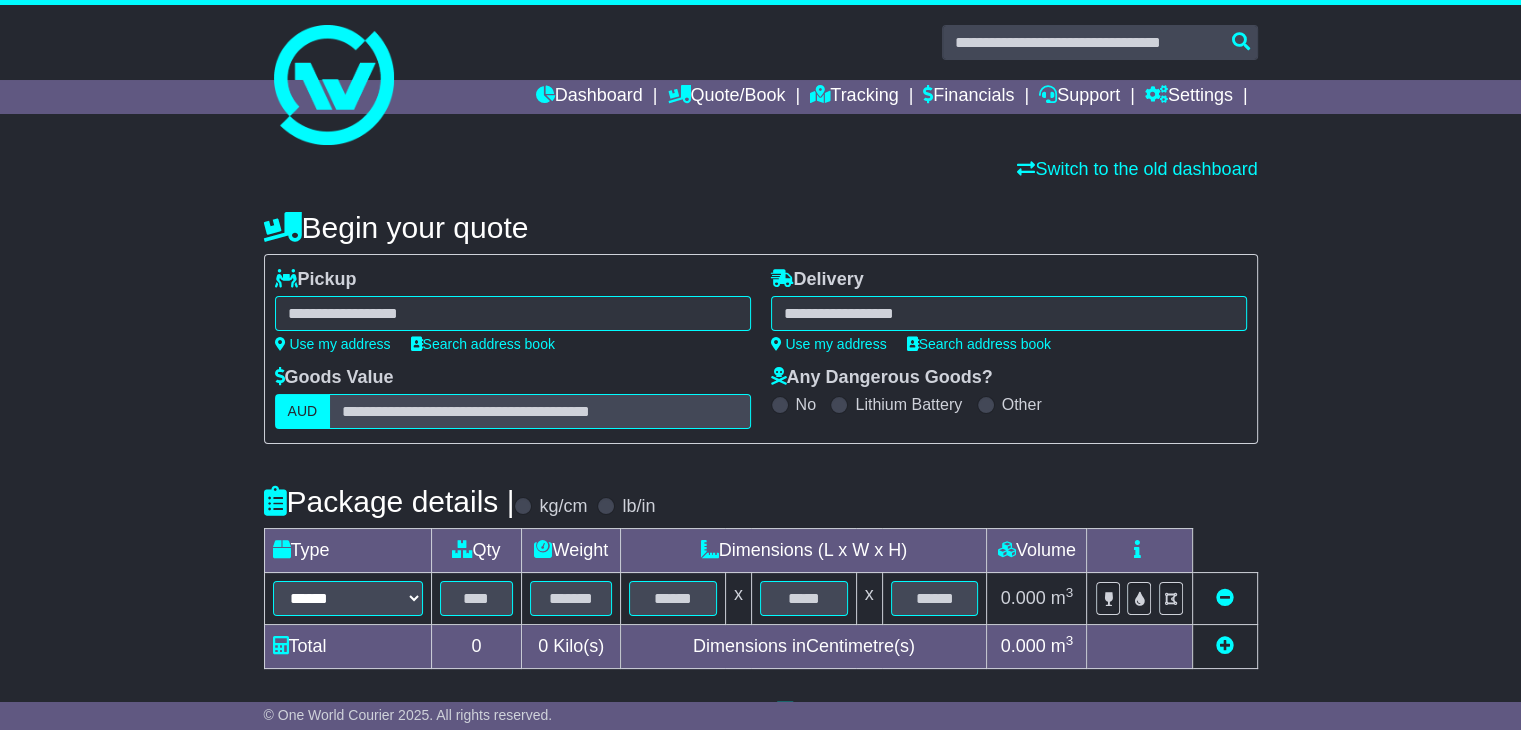 click at bounding box center [513, 313] 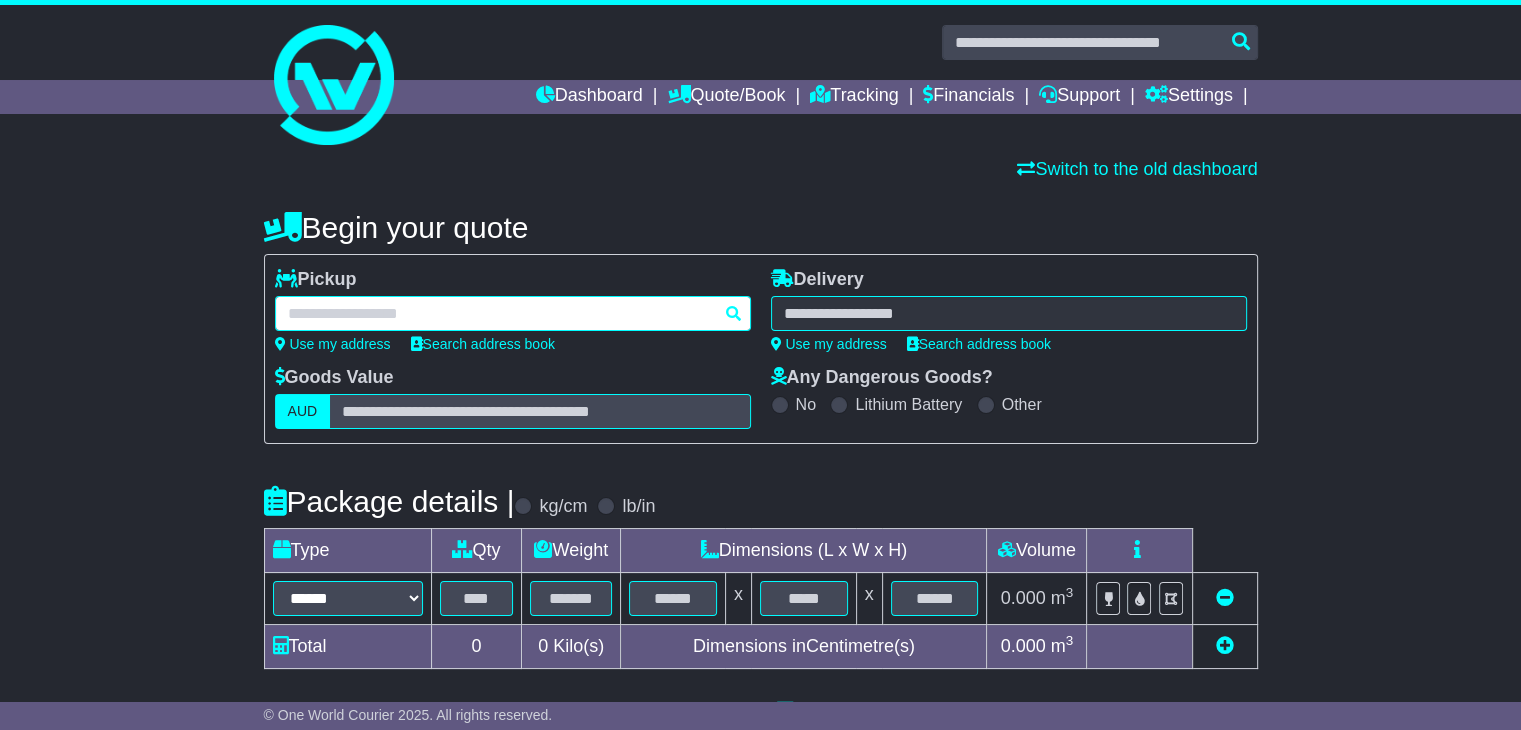 paste on "*********" 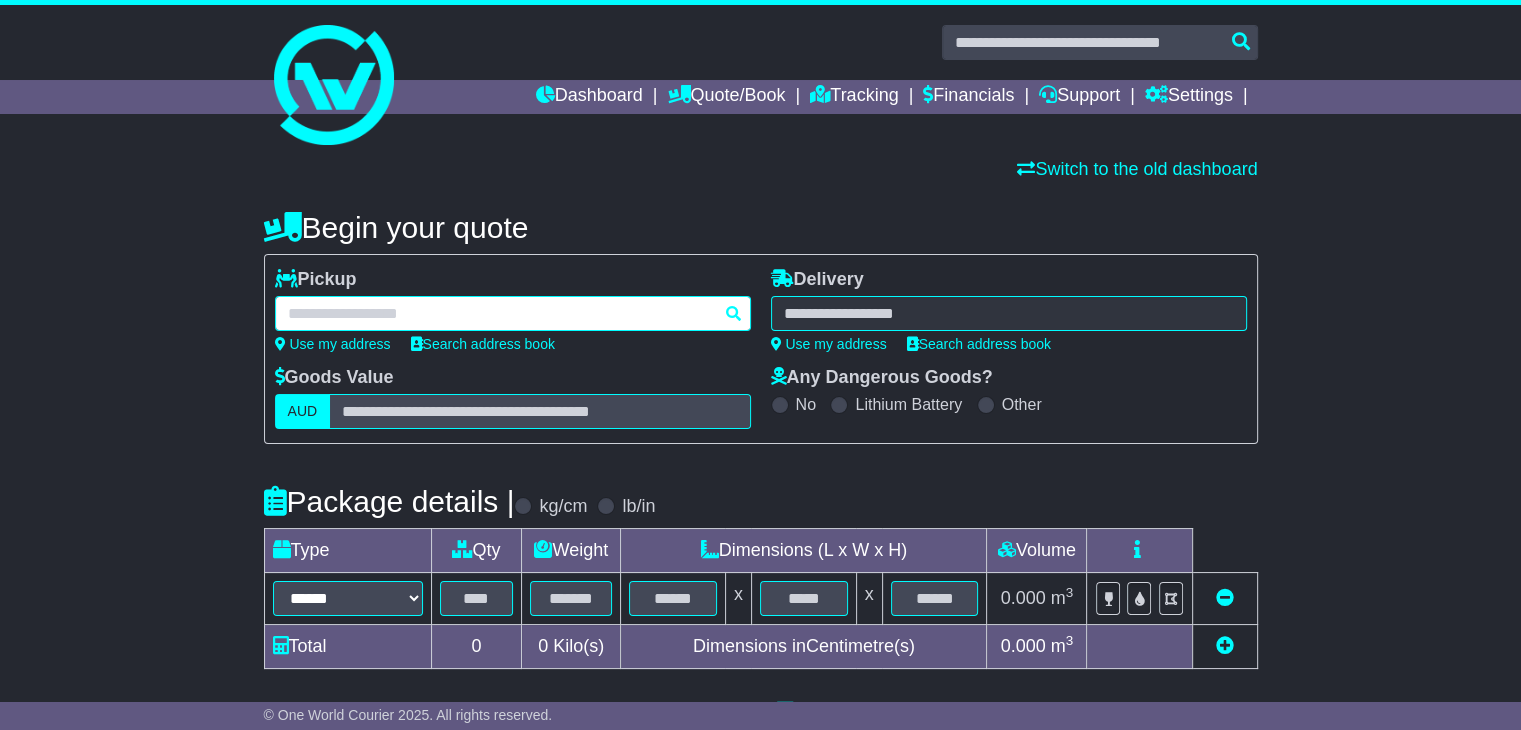 type on "*********" 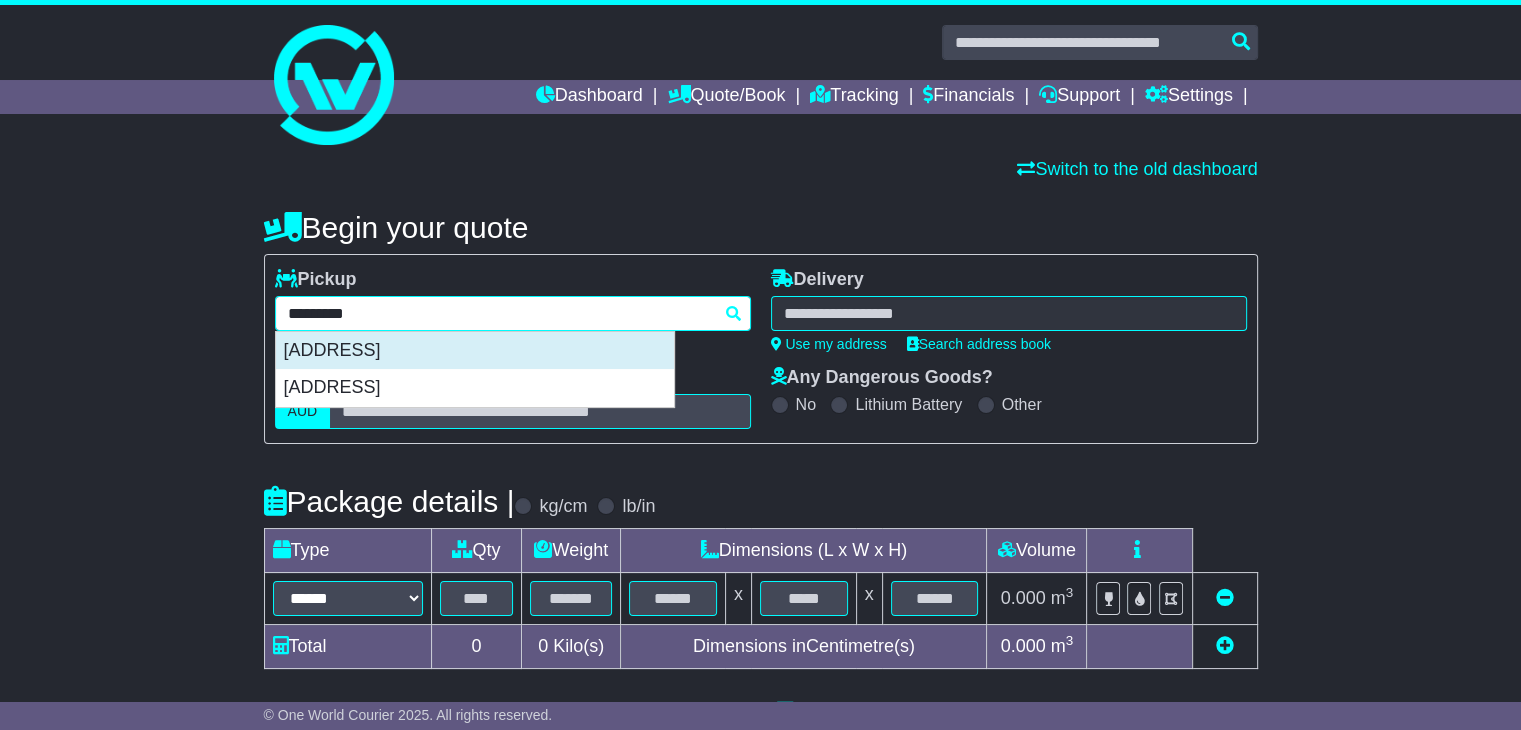 click on "[ADDRESS]" at bounding box center (475, 351) 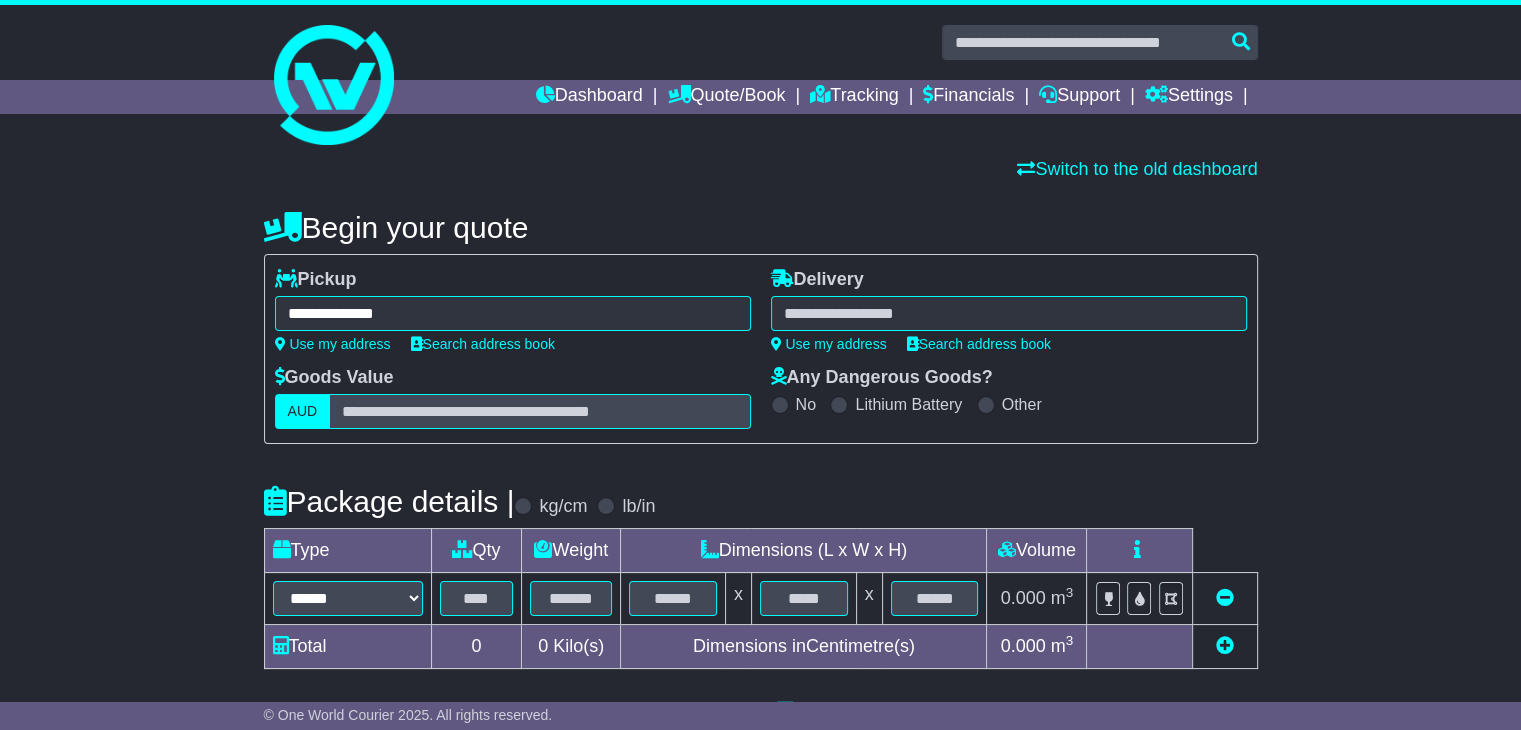 type on "**********" 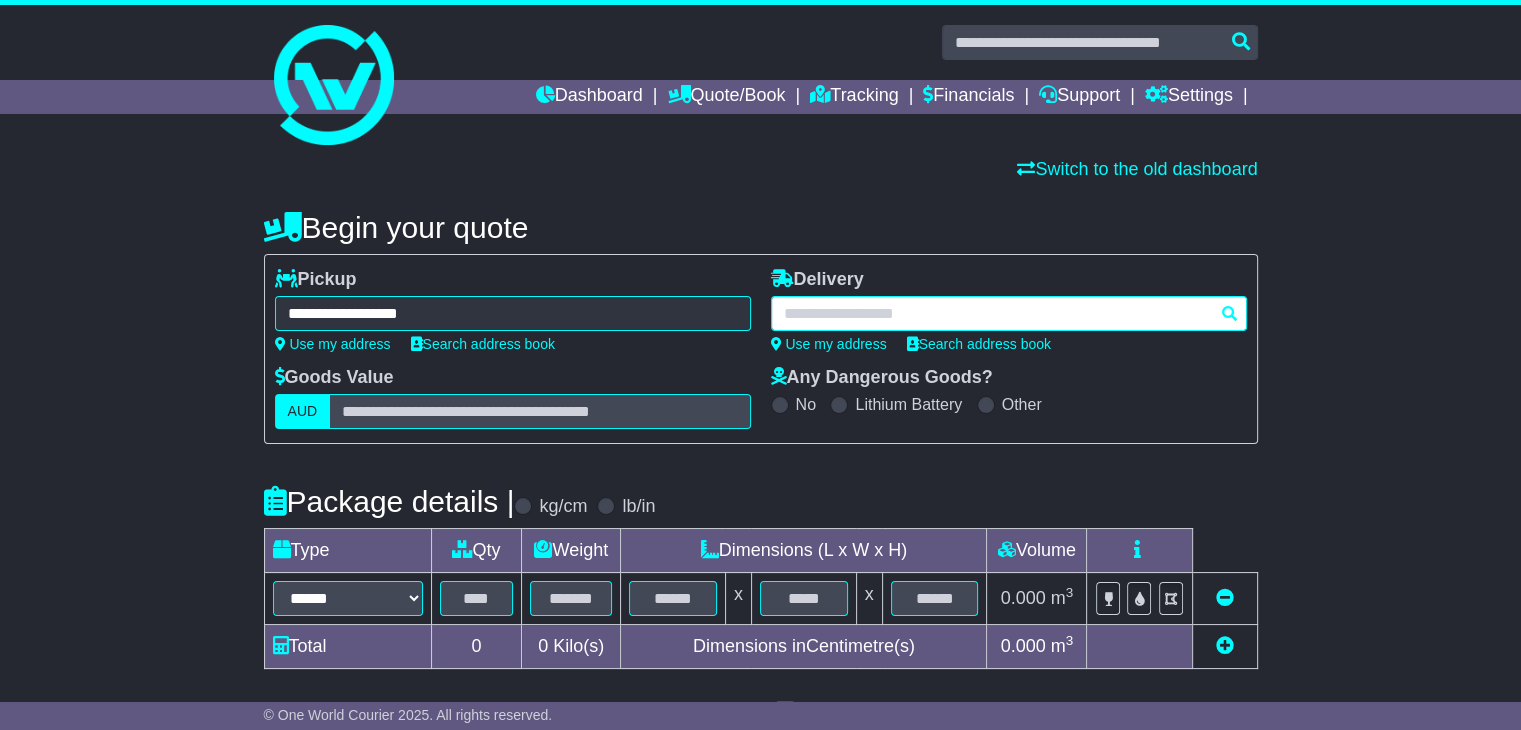 click at bounding box center (1009, 313) 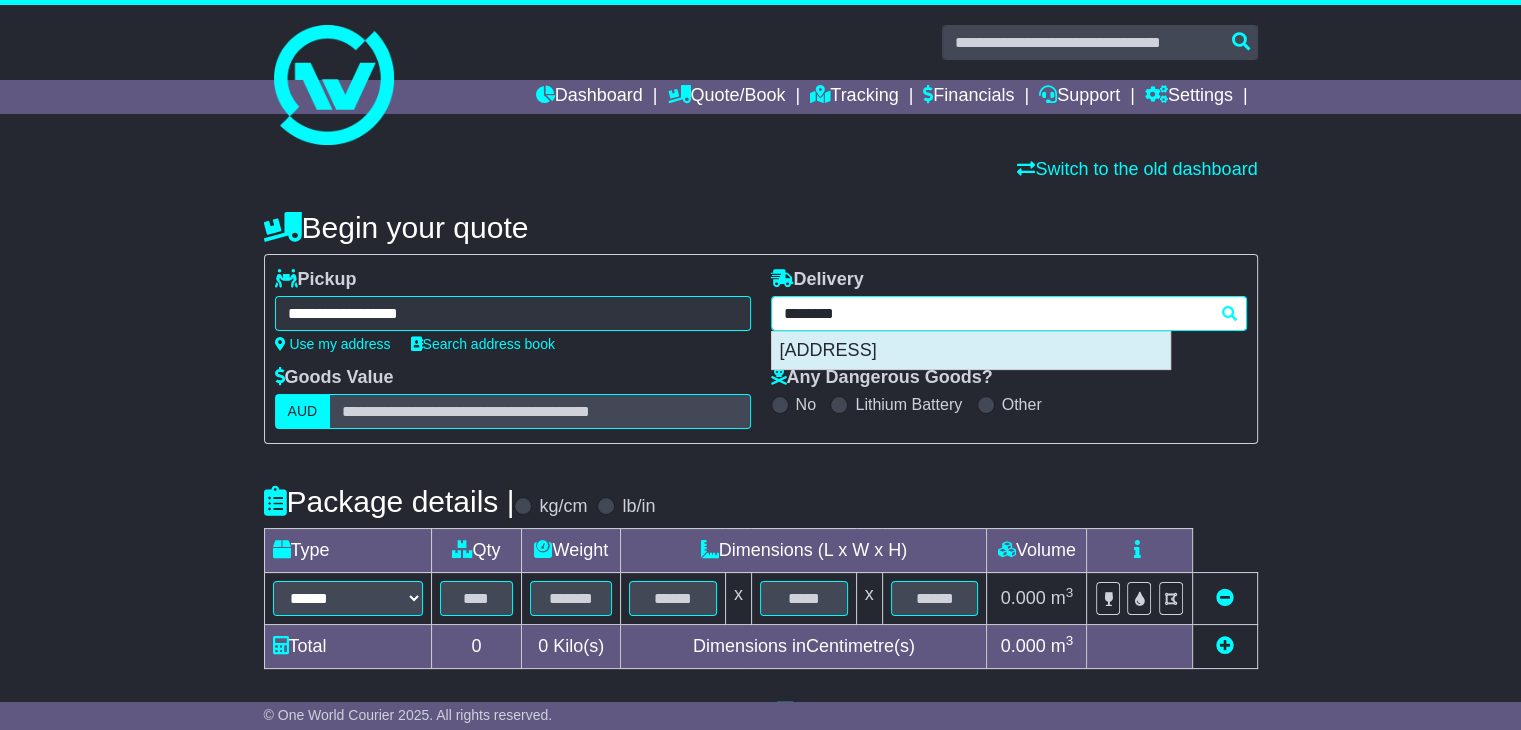 click on "PEELWOOD 2583" at bounding box center [971, 351] 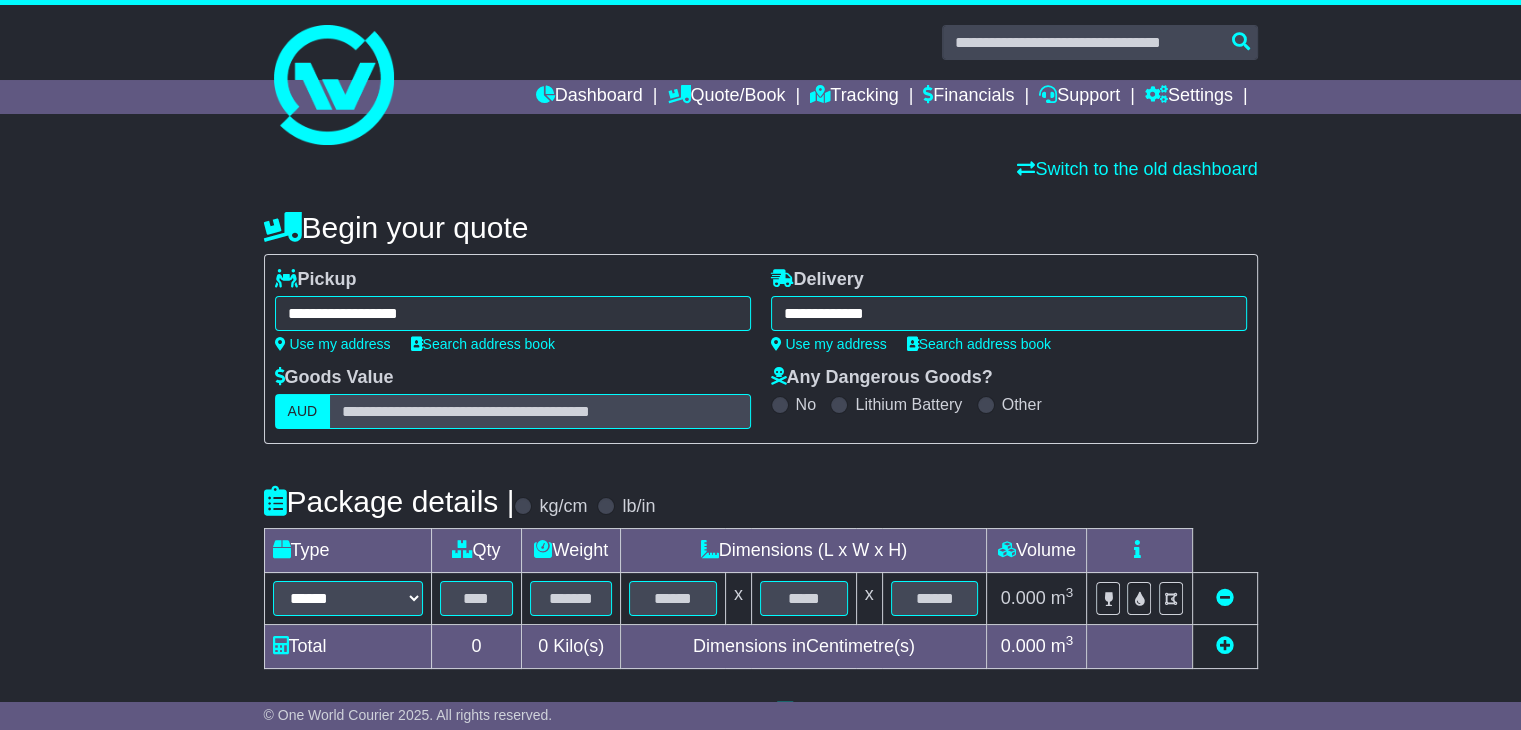 type on "**********" 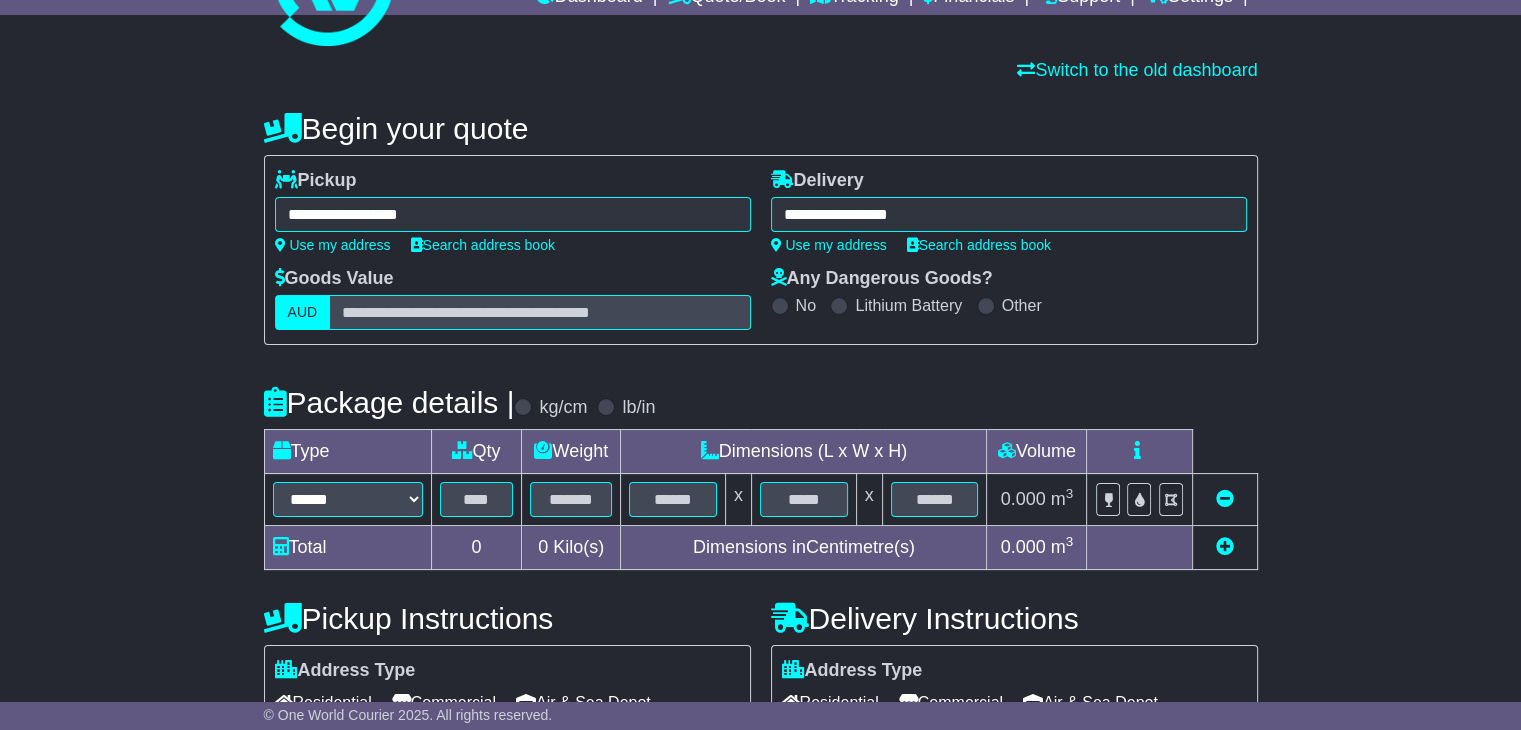 scroll, scrollTop: 200, scrollLeft: 0, axis: vertical 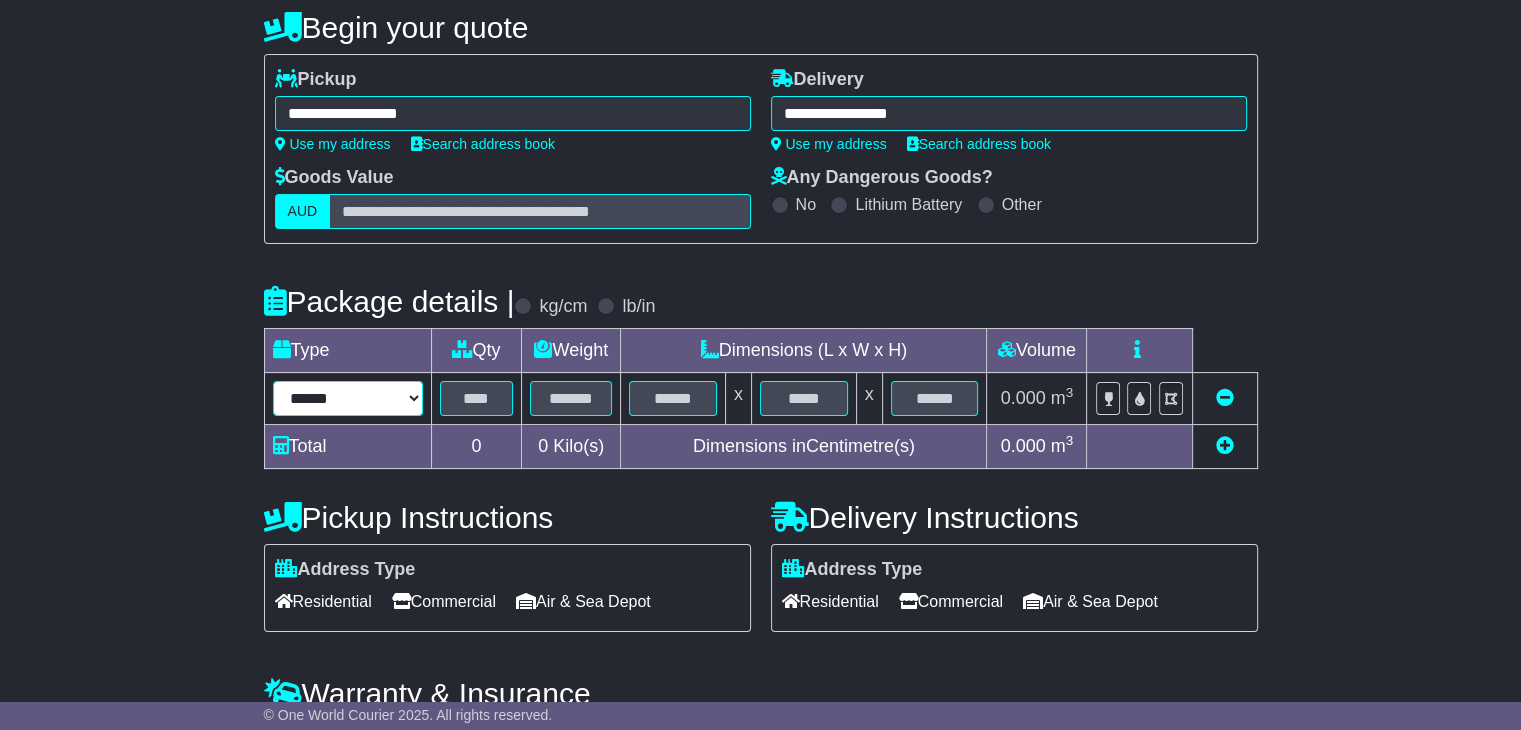 click on "****** ****** *** ******** ***** **** **** ****** *** *******" at bounding box center [348, 398] 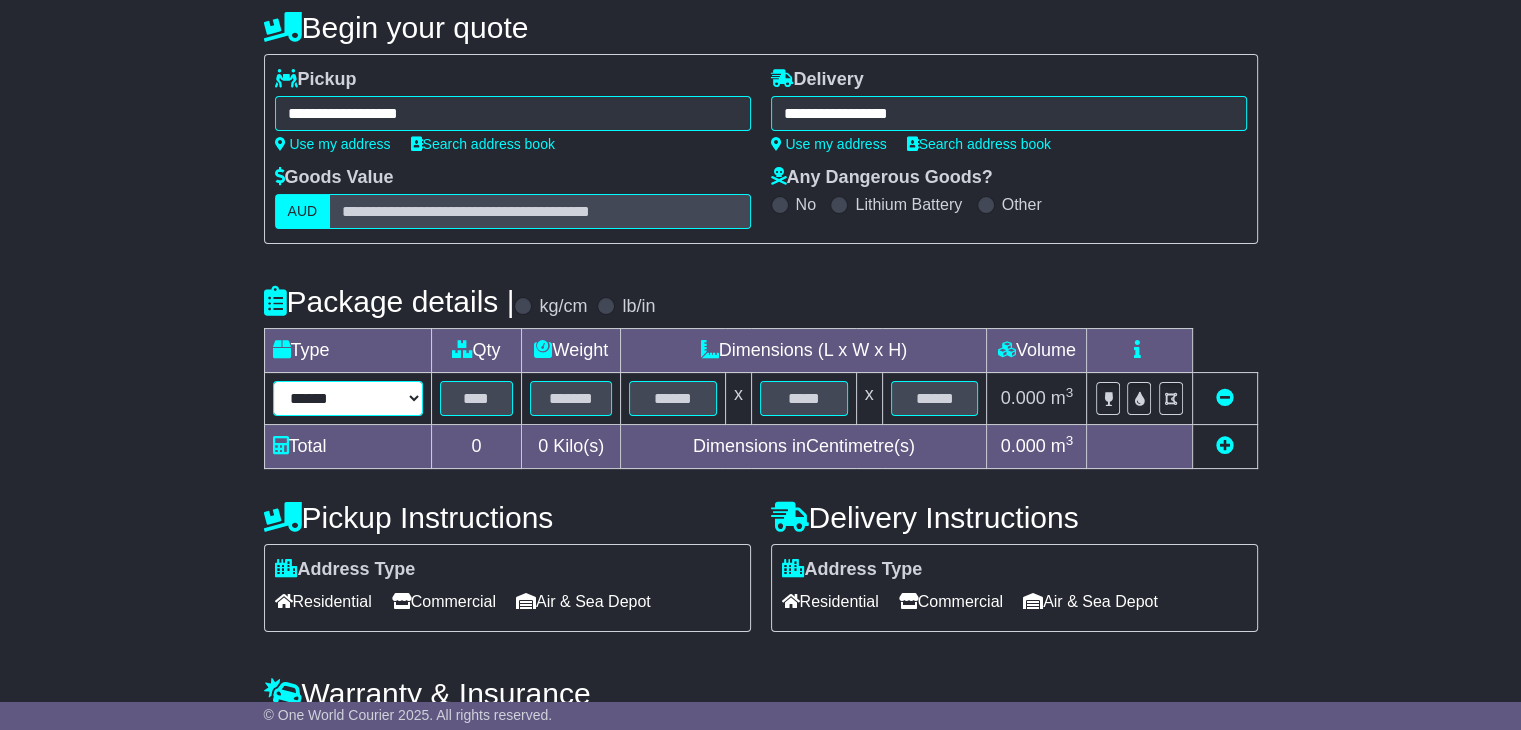 select on "*****" 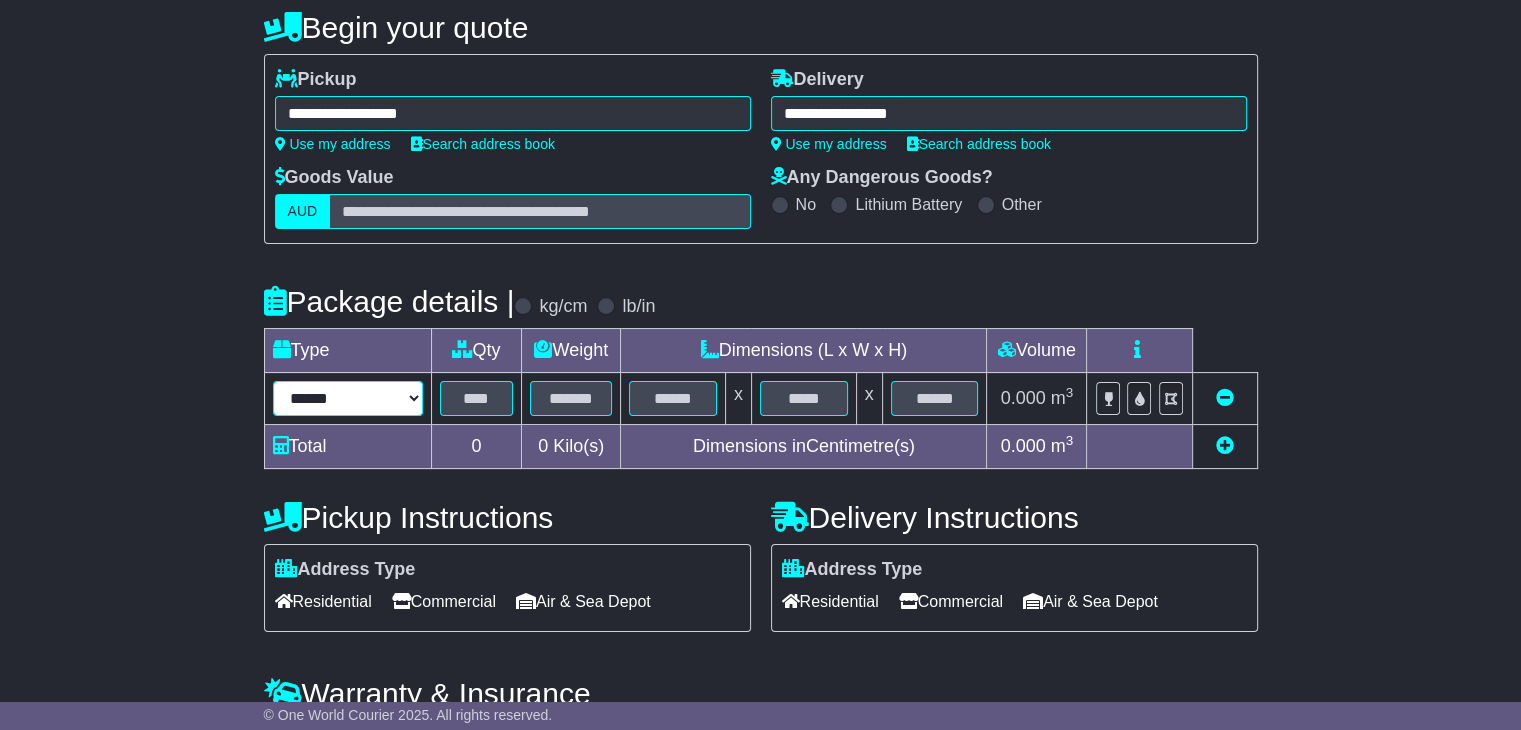 click on "****** ****** *** ******** ***** **** **** ****** *** *******" at bounding box center [348, 398] 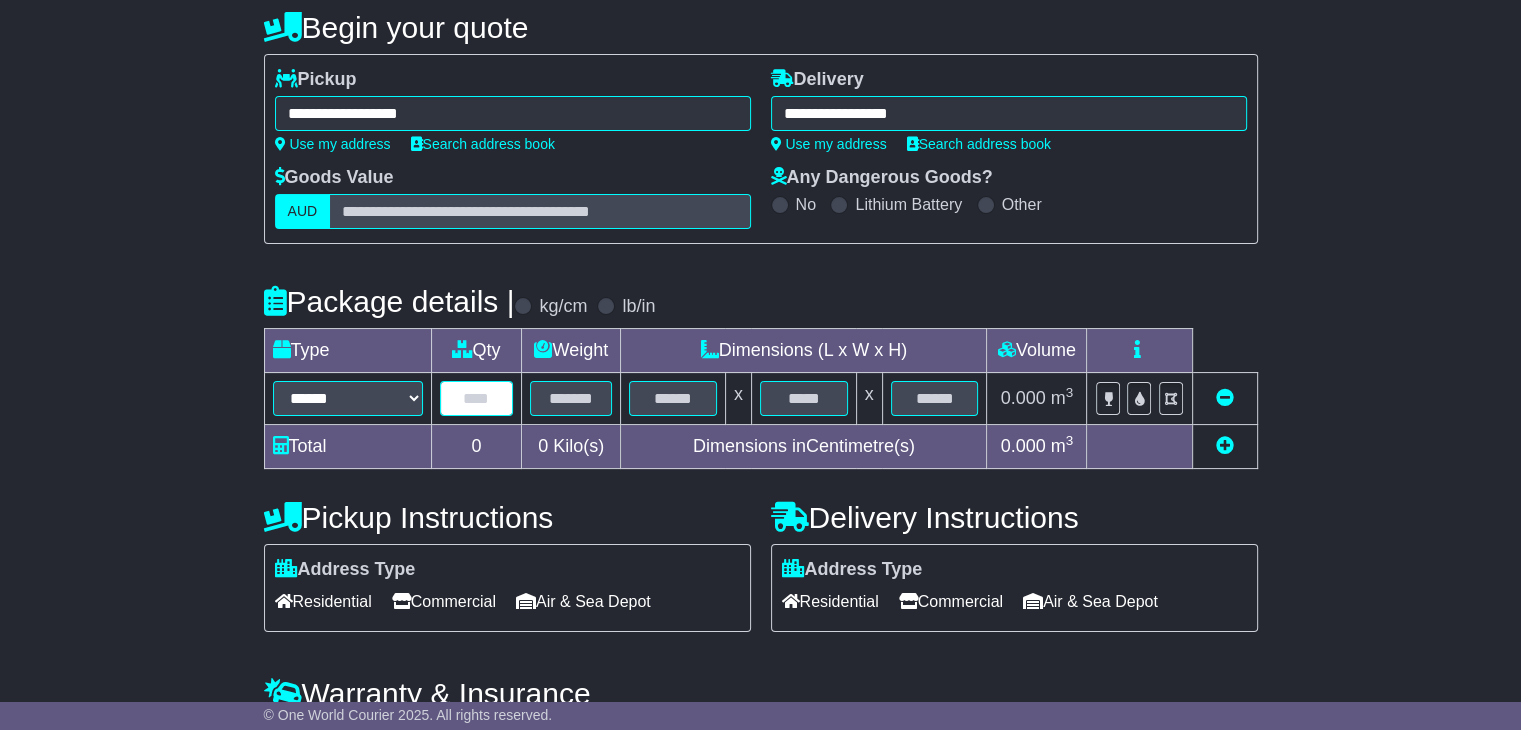 click at bounding box center (477, 398) 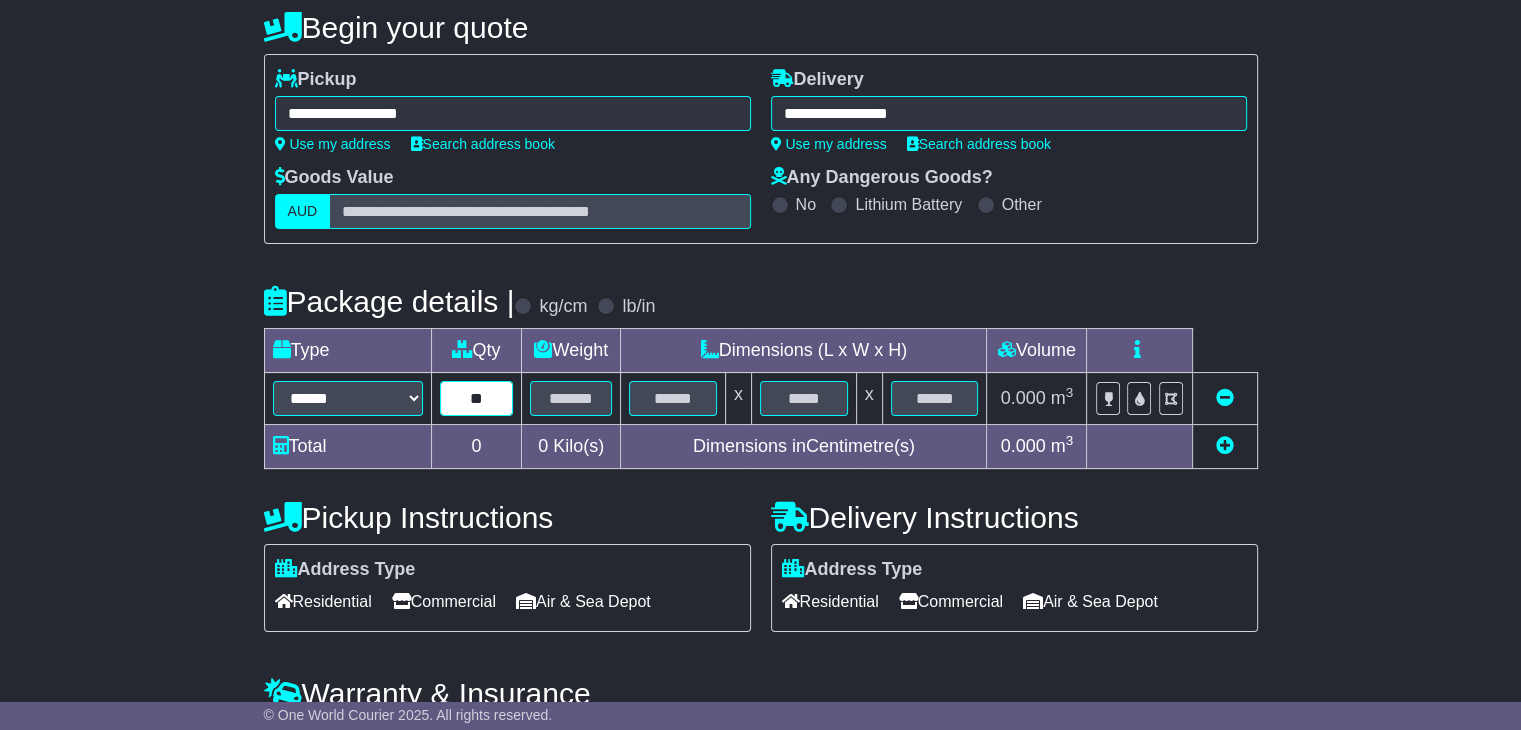 type on "**" 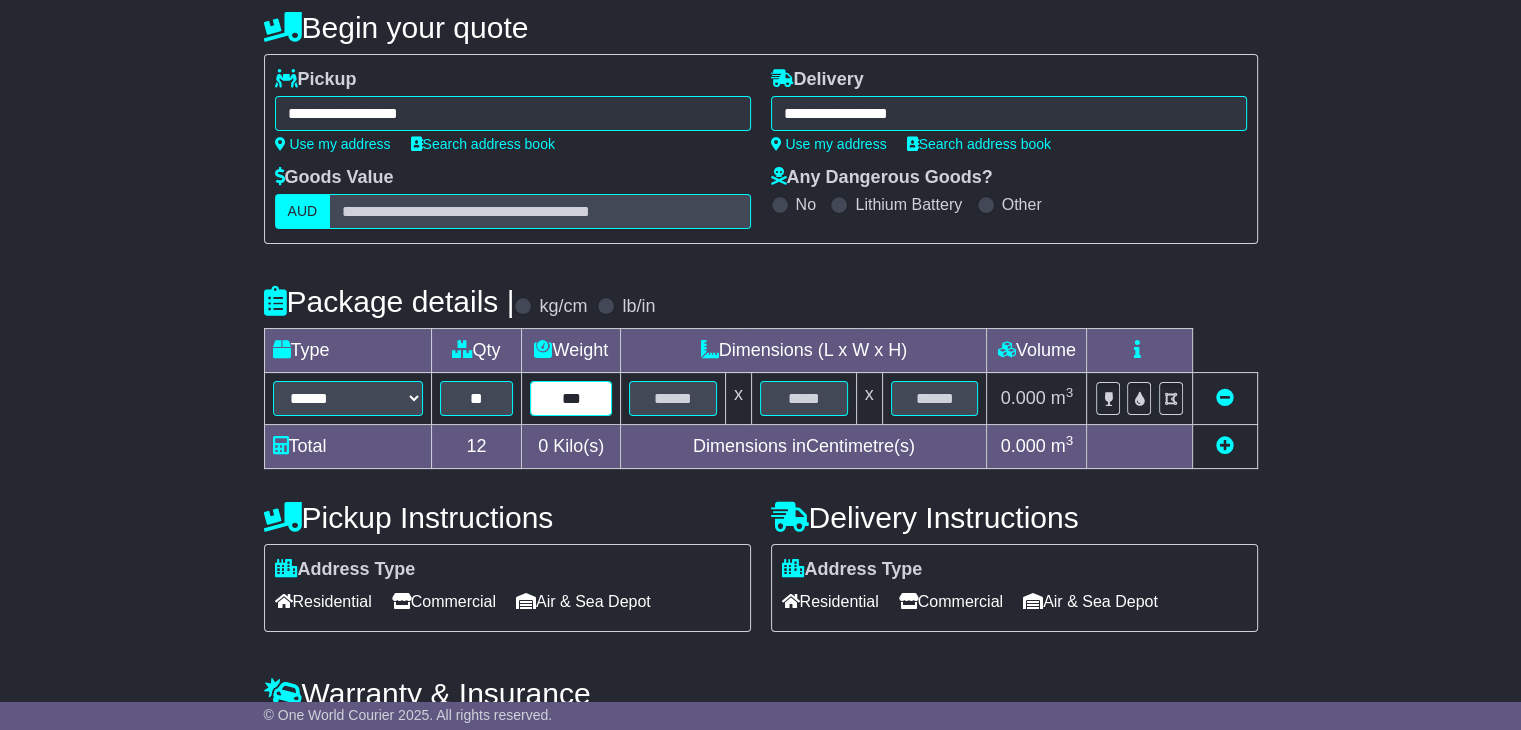 type on "***" 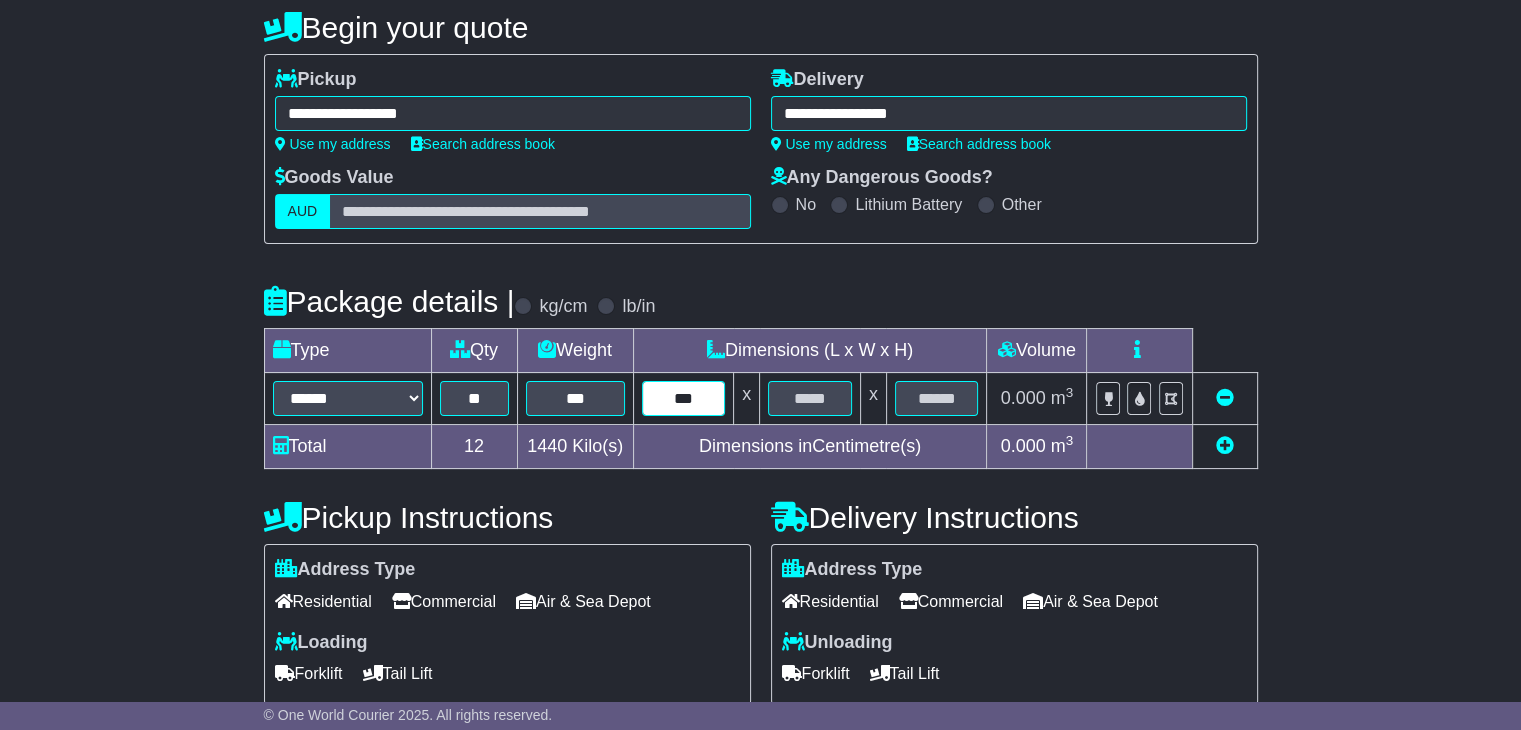 type on "***" 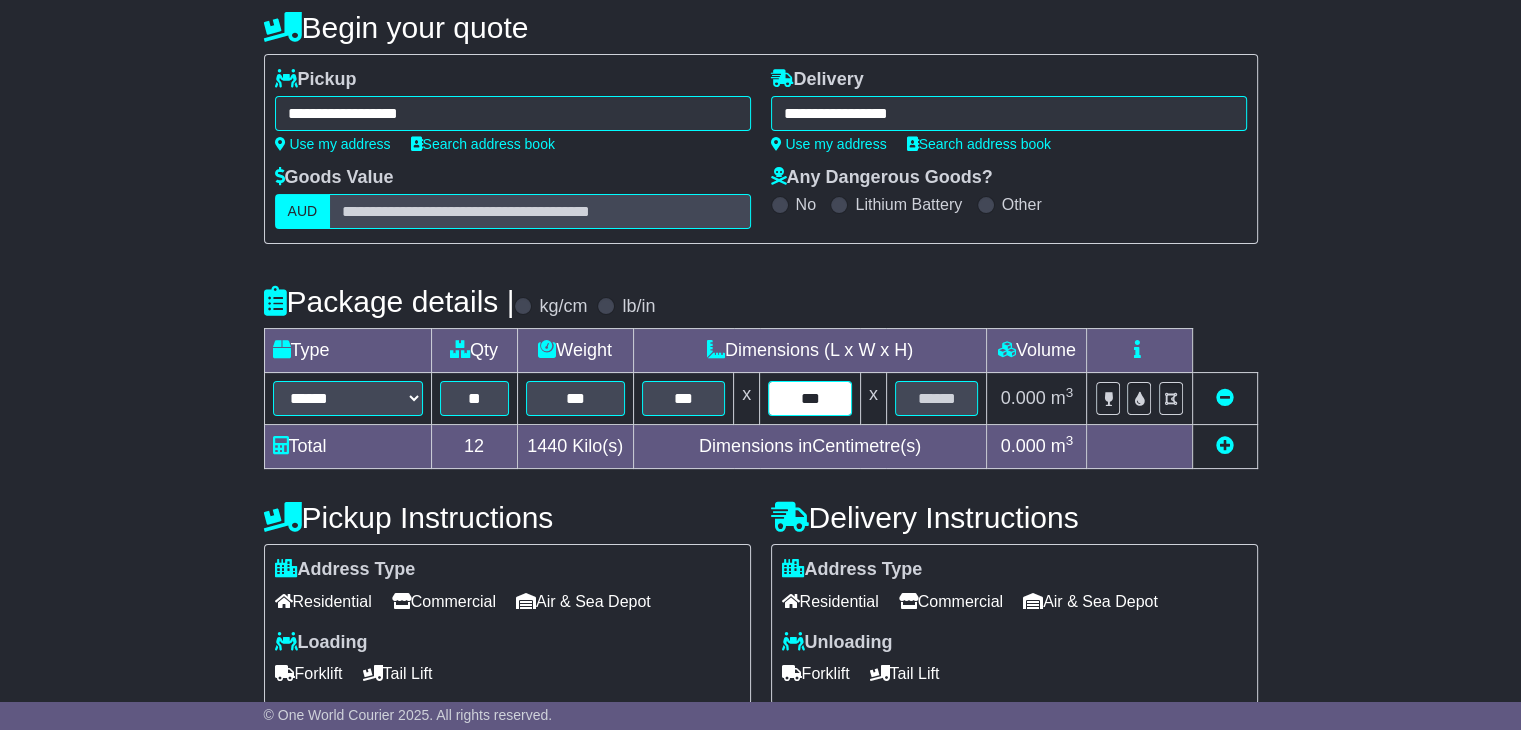 type on "***" 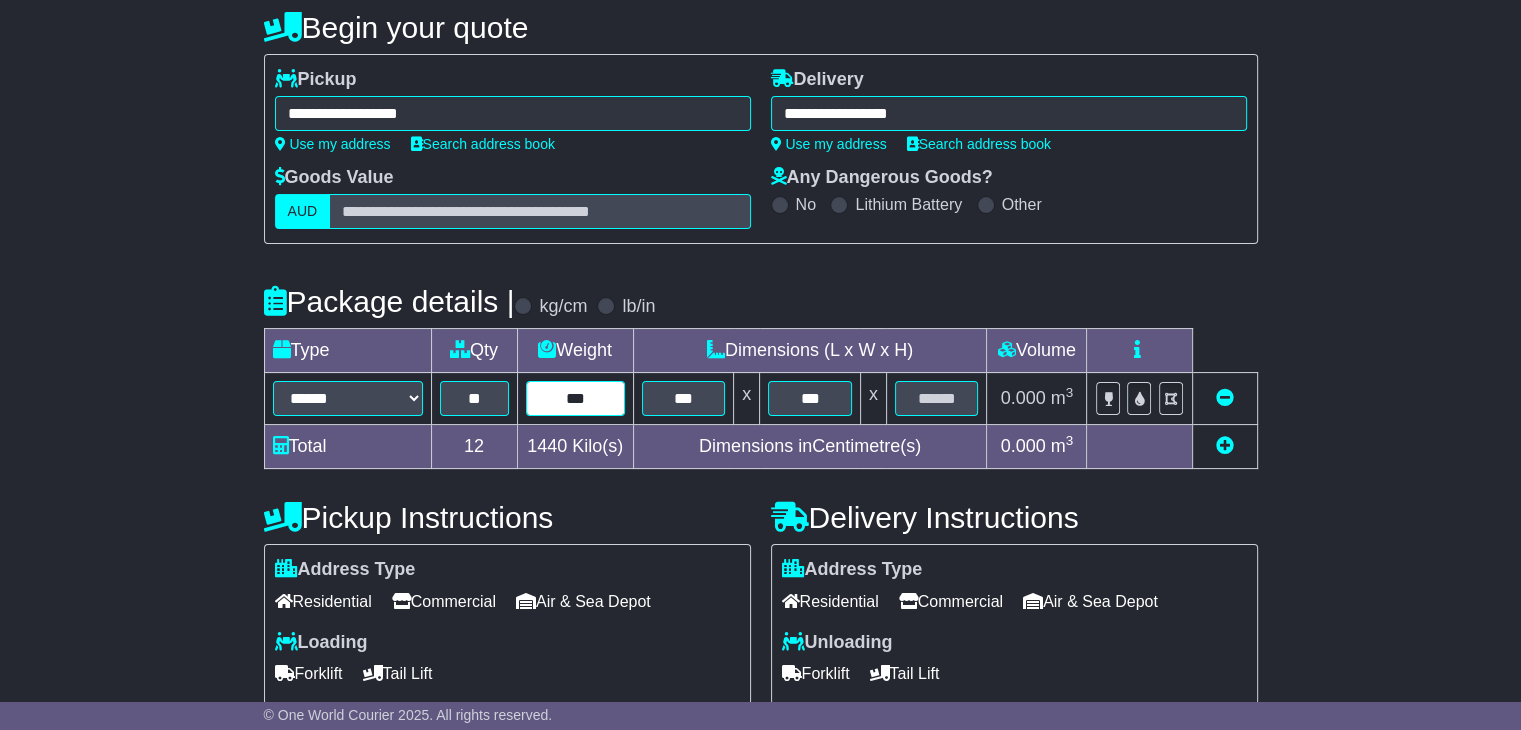 click on "***" at bounding box center [575, 398] 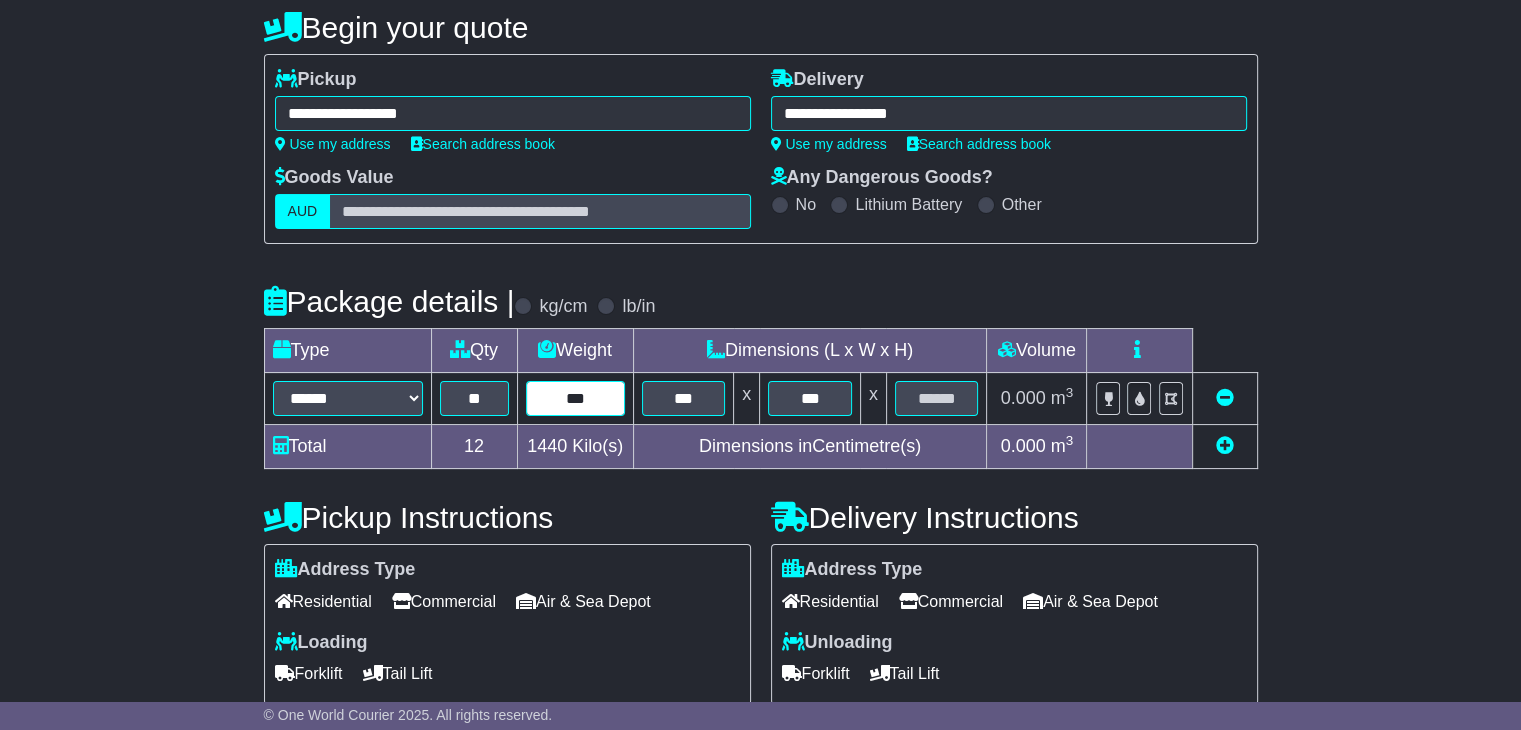 type on "***" 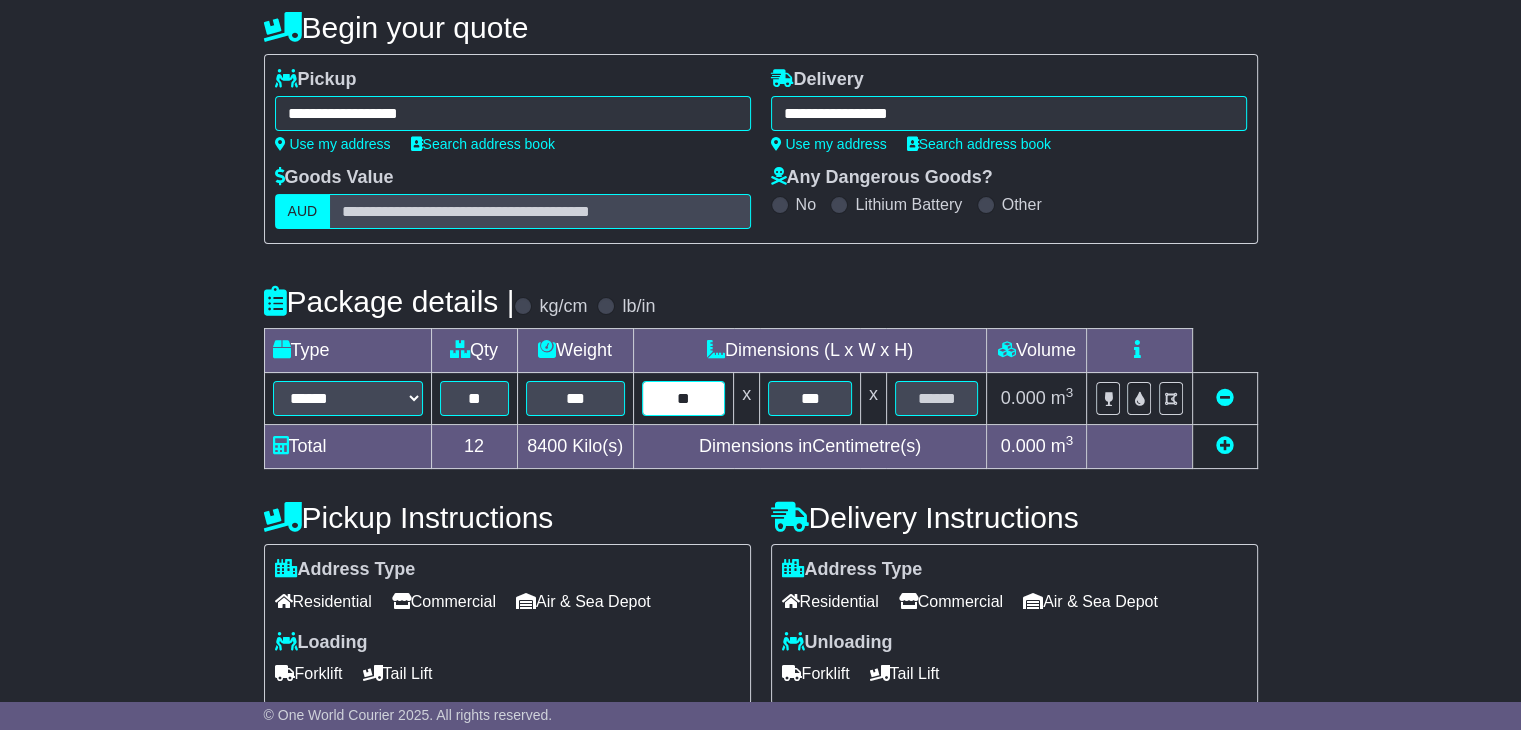 type on "***" 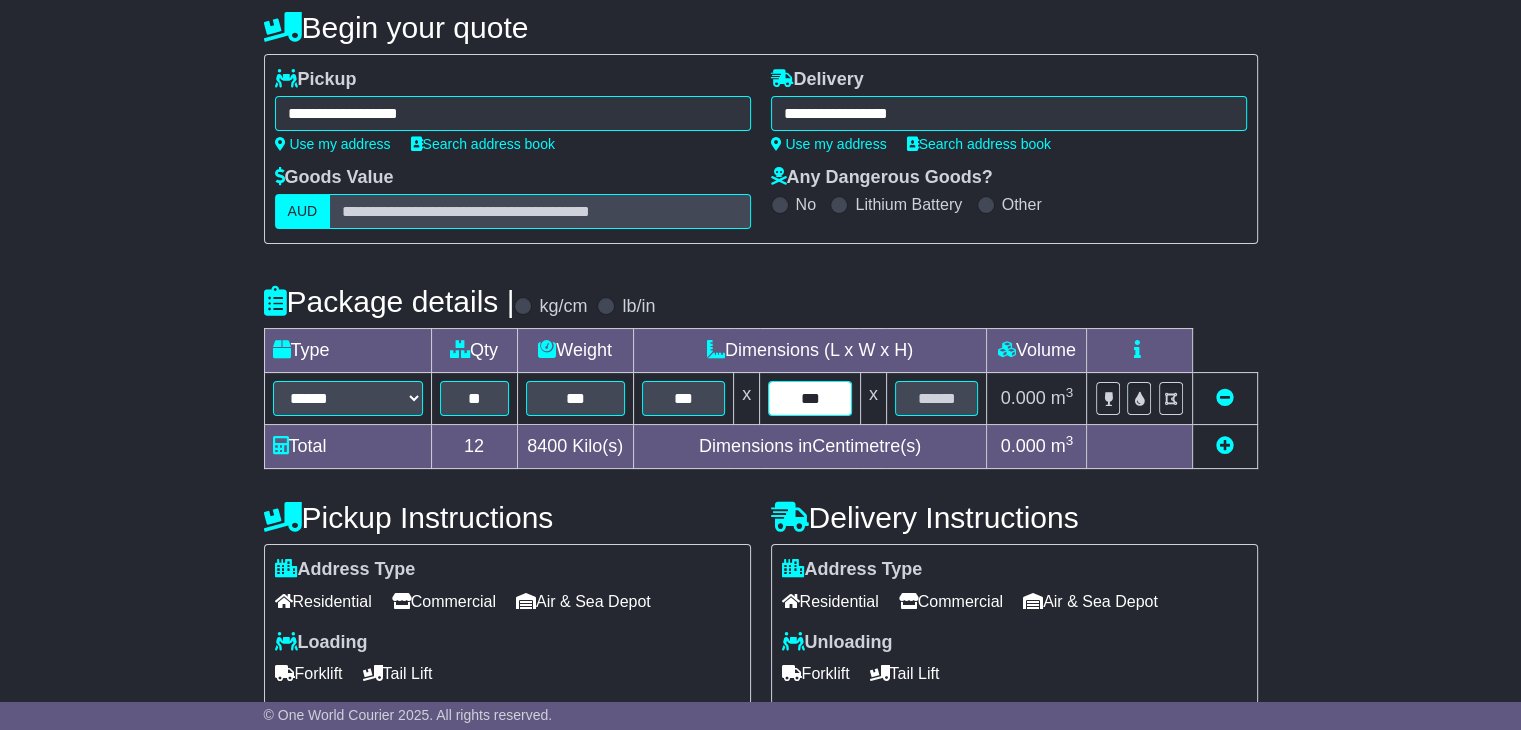 type on "***" 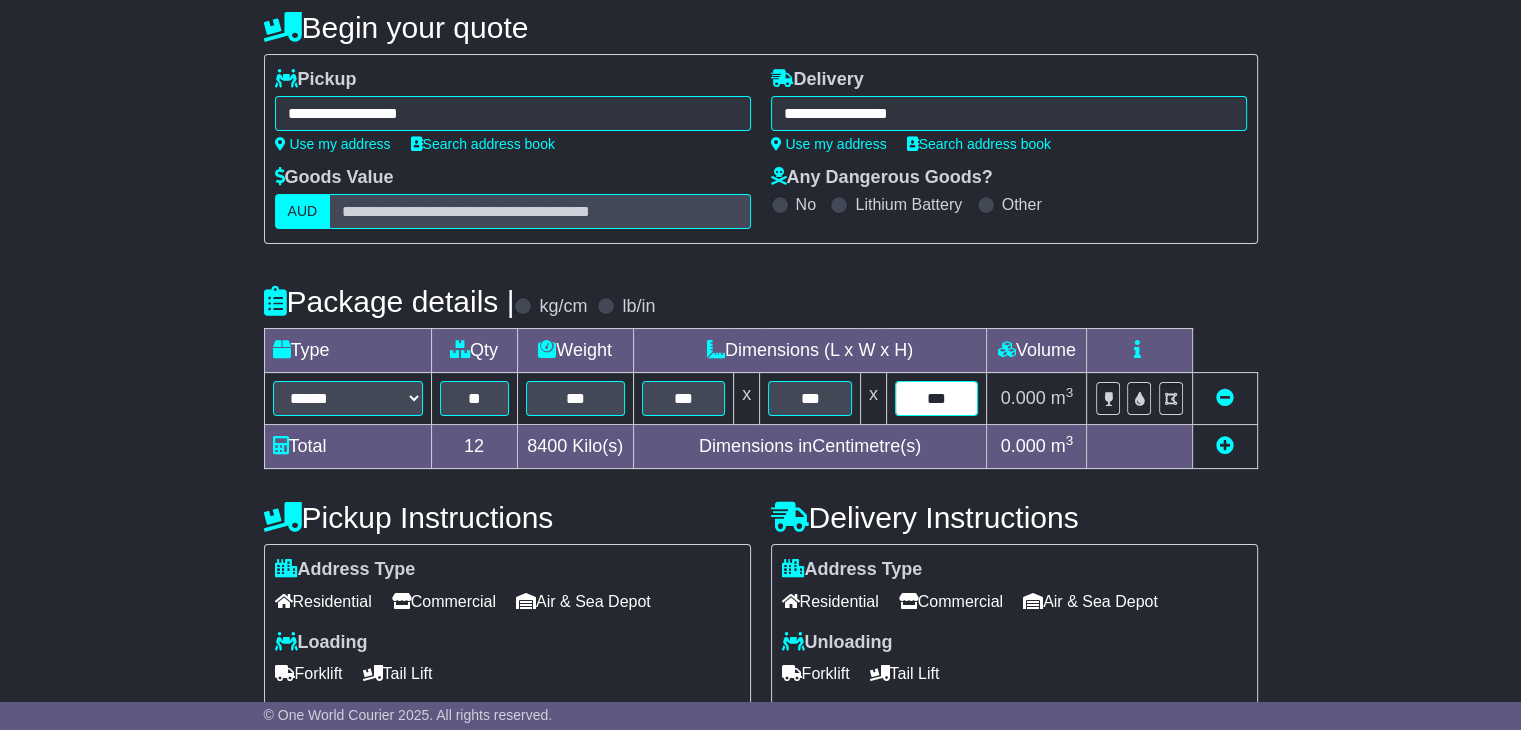 type on "***" 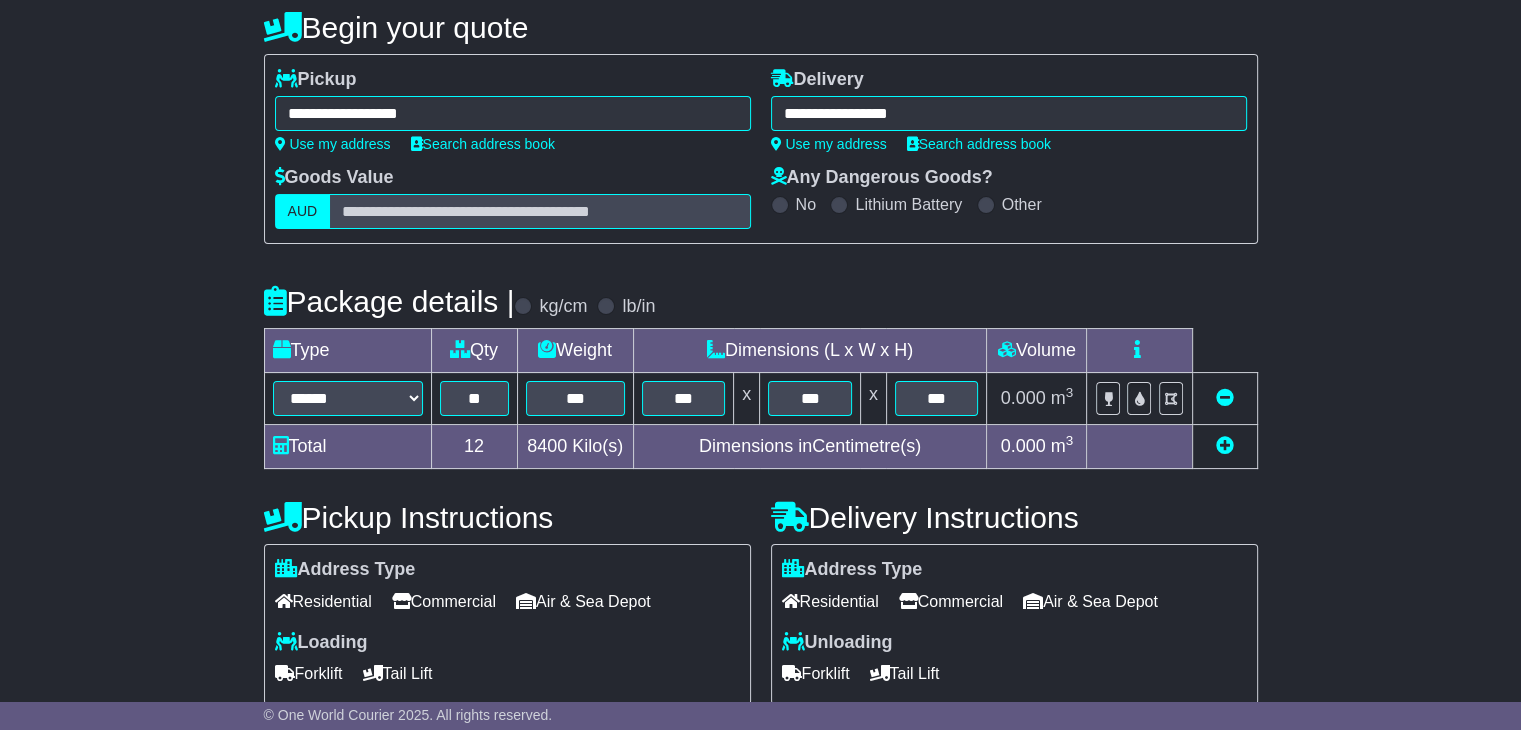 scroll, scrollTop: 398, scrollLeft: 0, axis: vertical 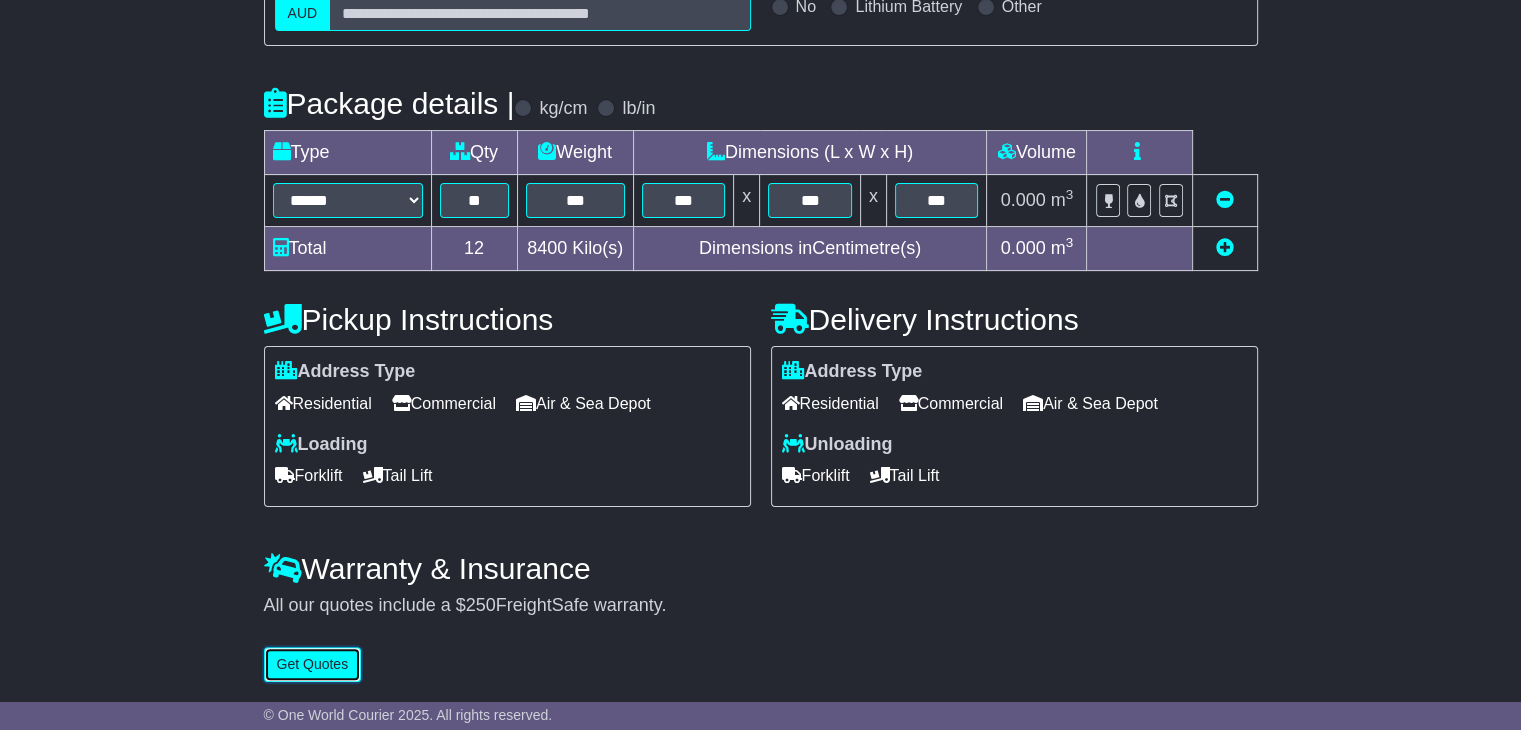 type 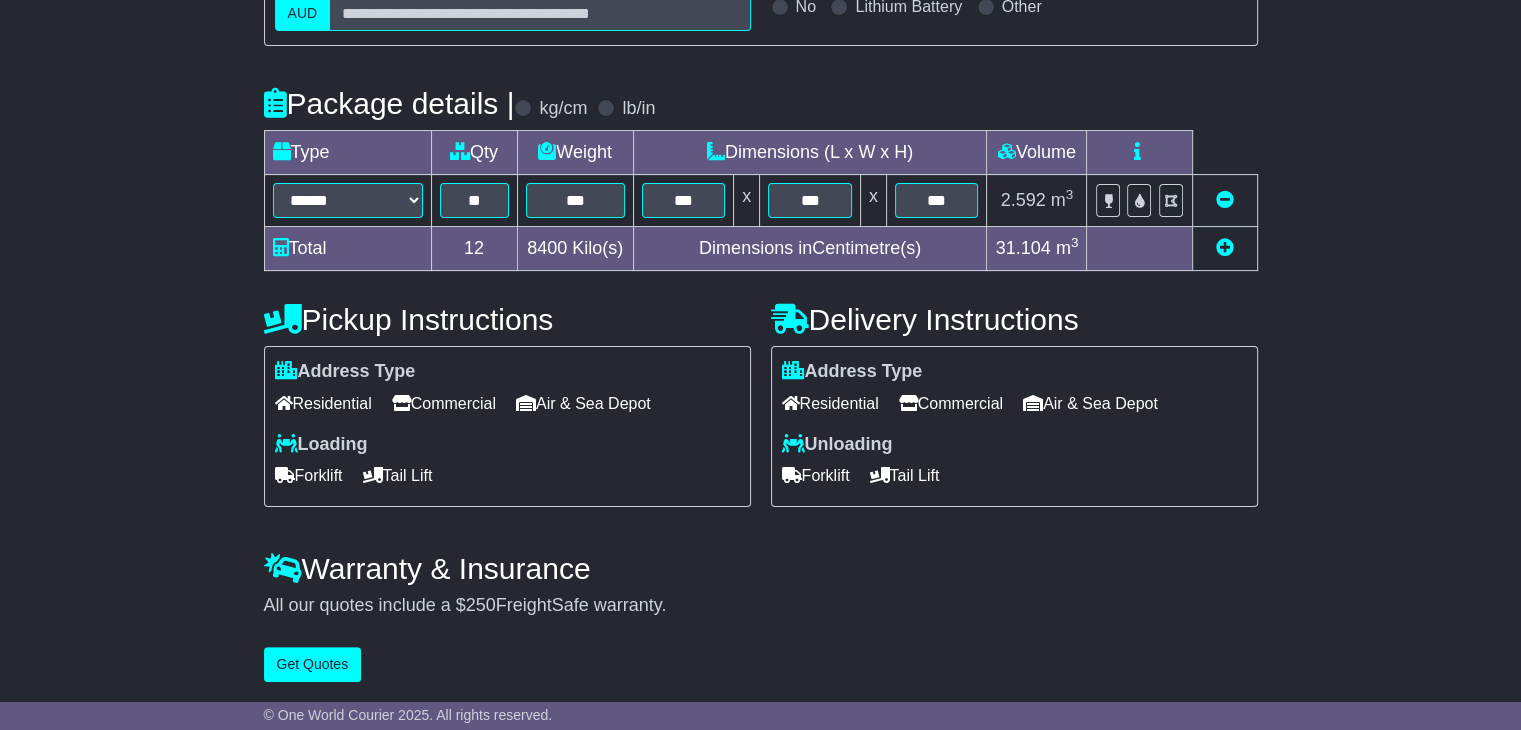 click on "Commercial" at bounding box center (444, 403) 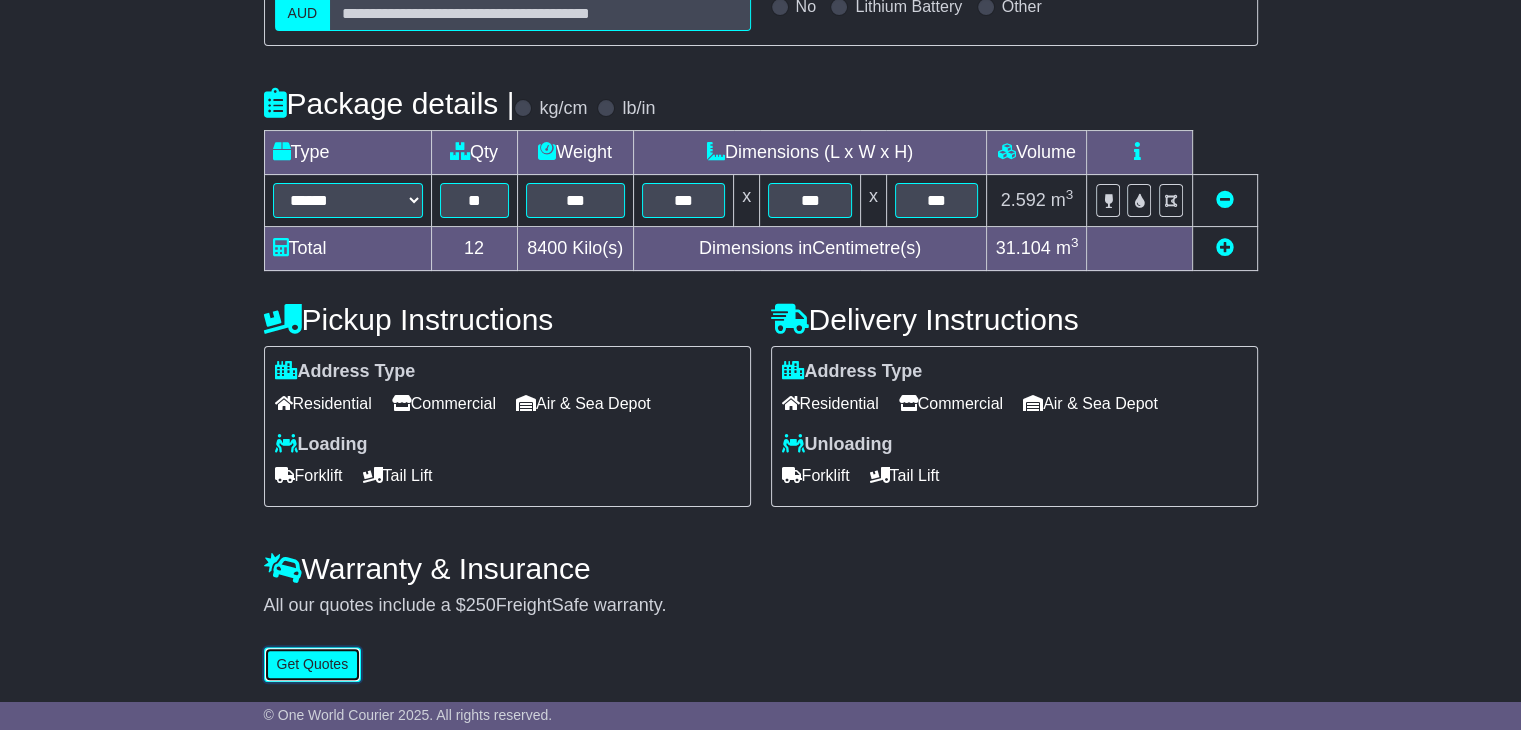 click on "Get Quotes" at bounding box center [313, 664] 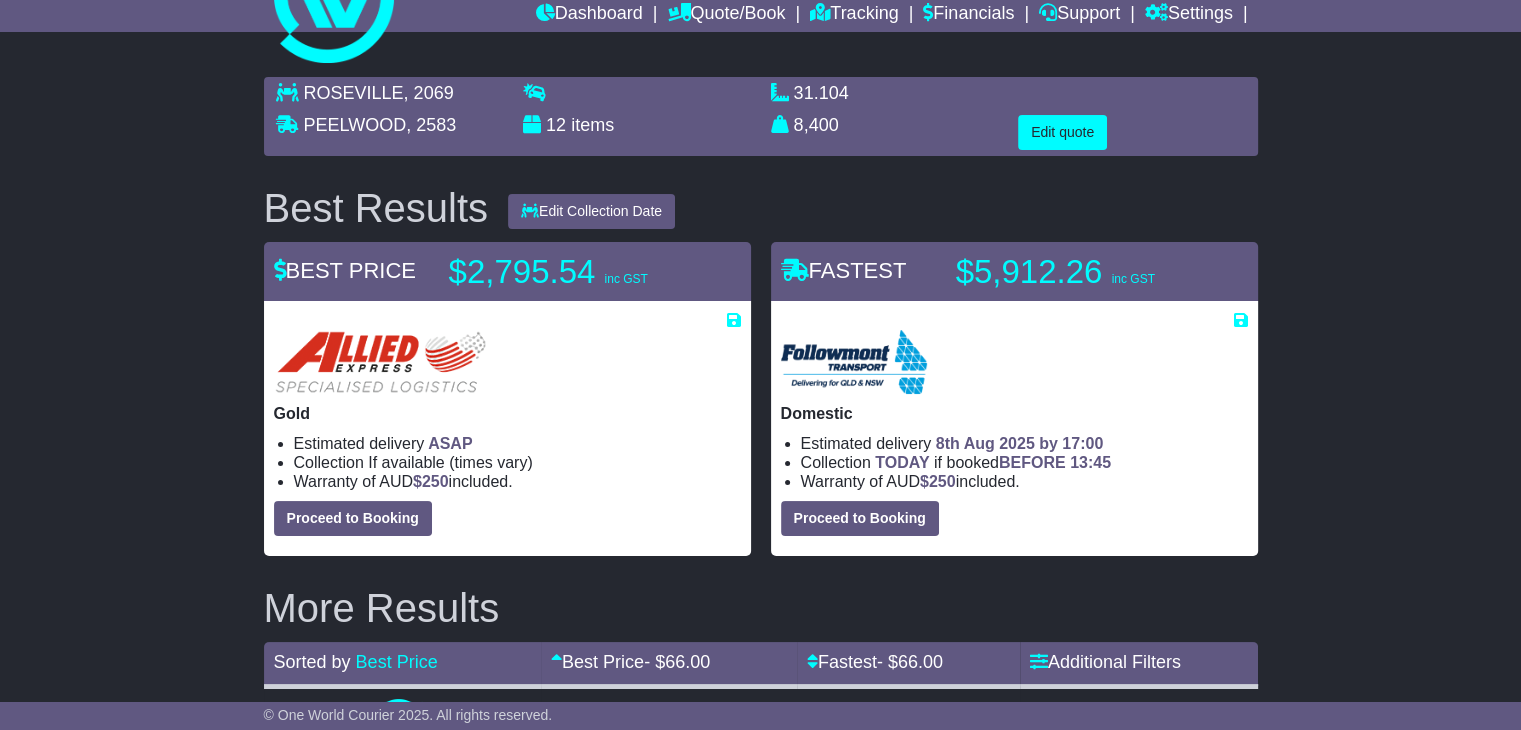 scroll, scrollTop: 0, scrollLeft: 0, axis: both 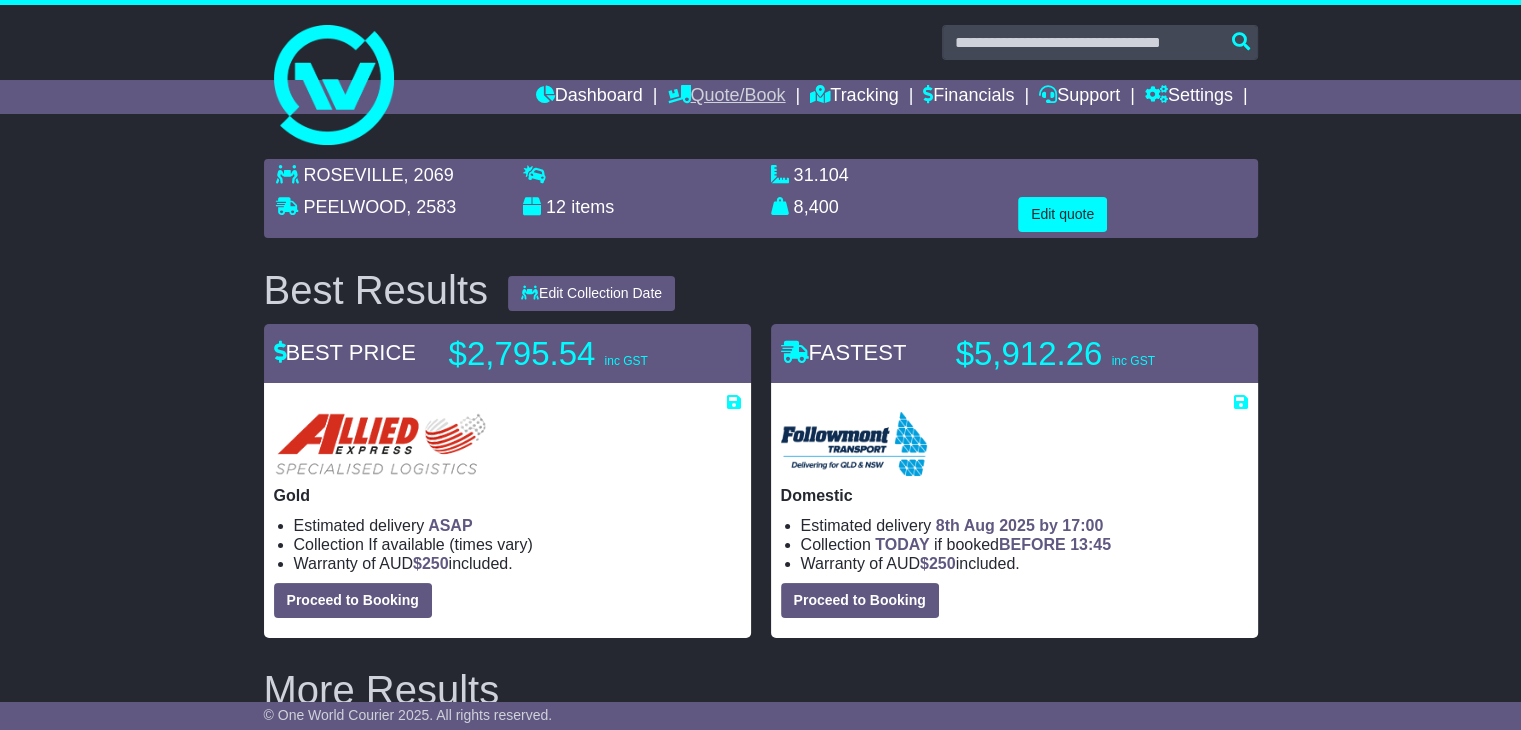 click on "Quote/Book" at bounding box center (726, 97) 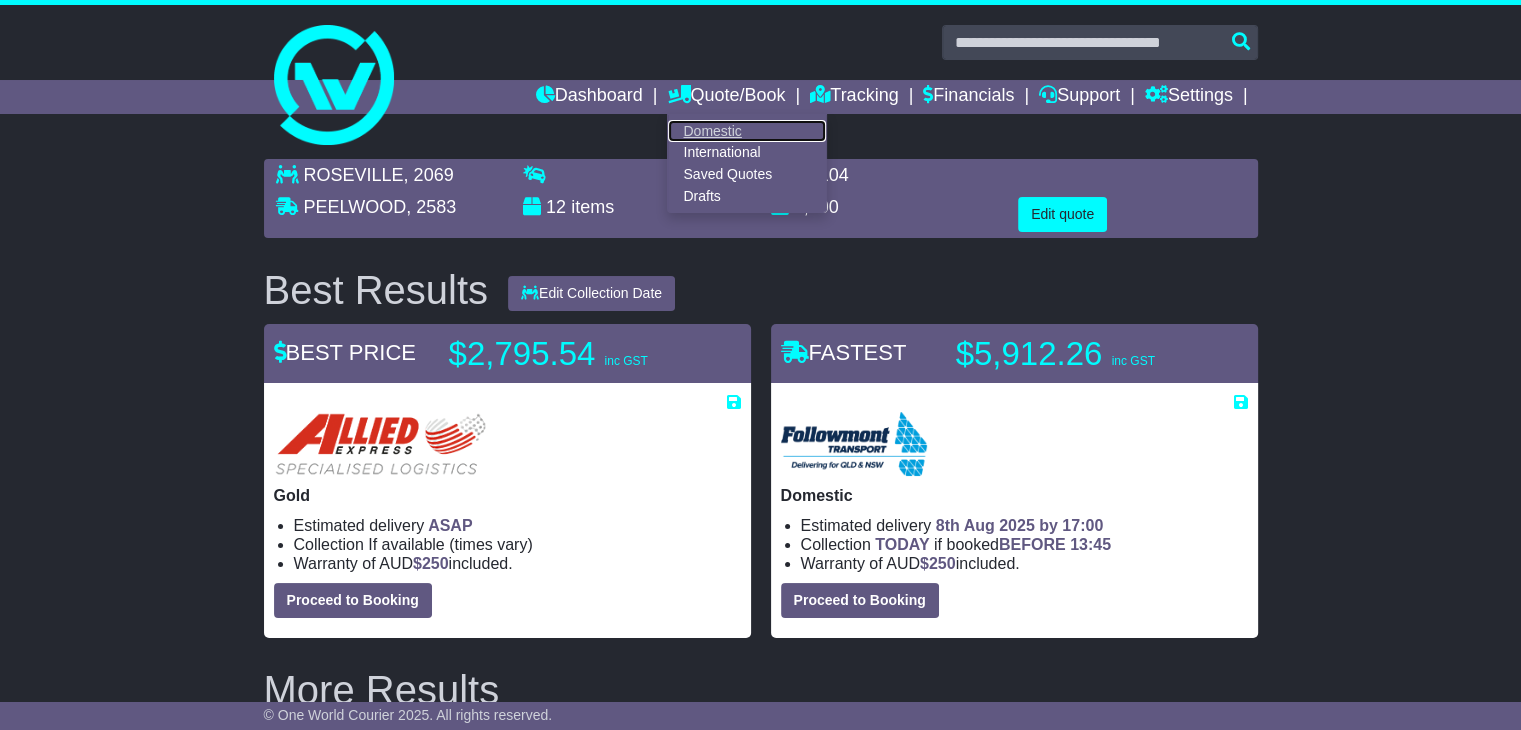 click on "Domestic" at bounding box center [747, 131] 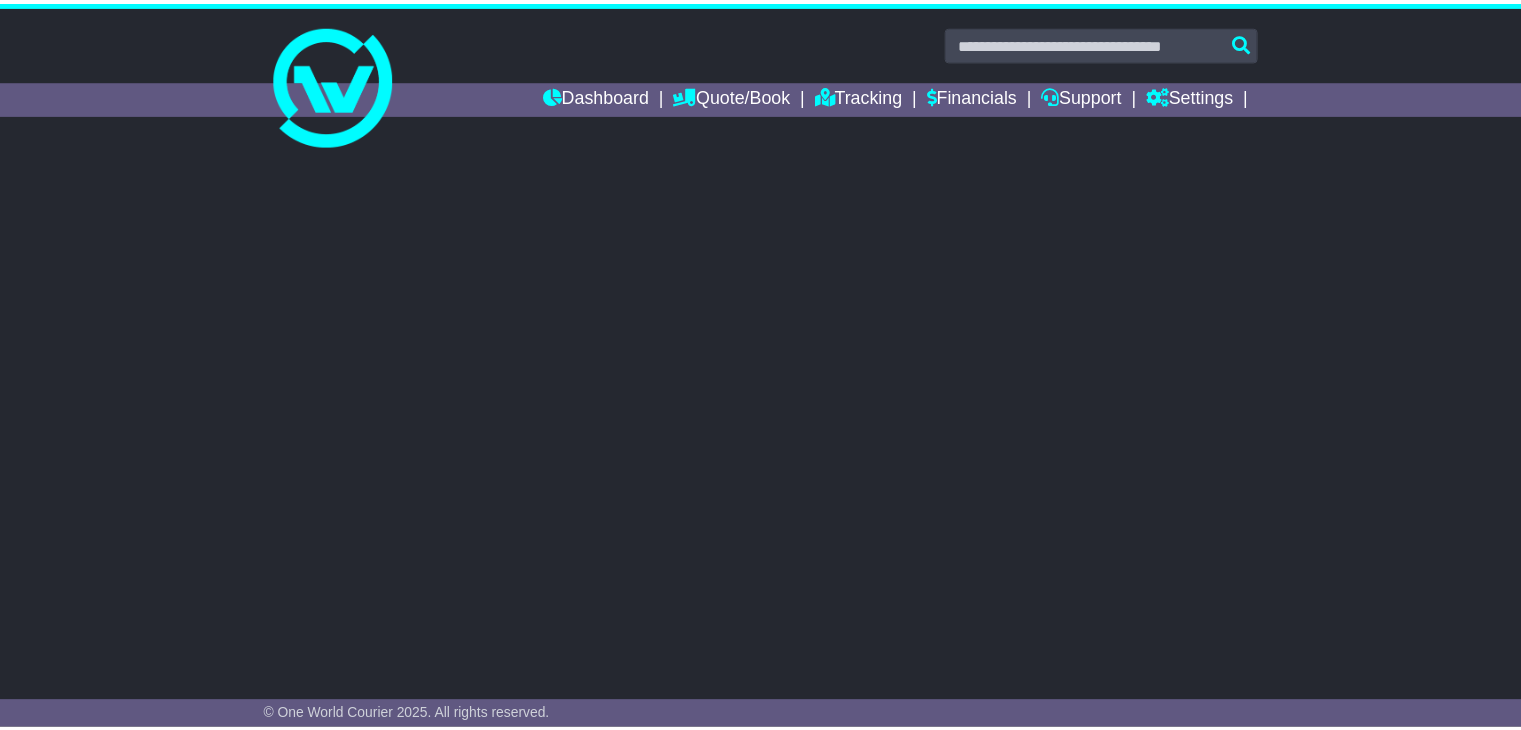 scroll, scrollTop: 0, scrollLeft: 0, axis: both 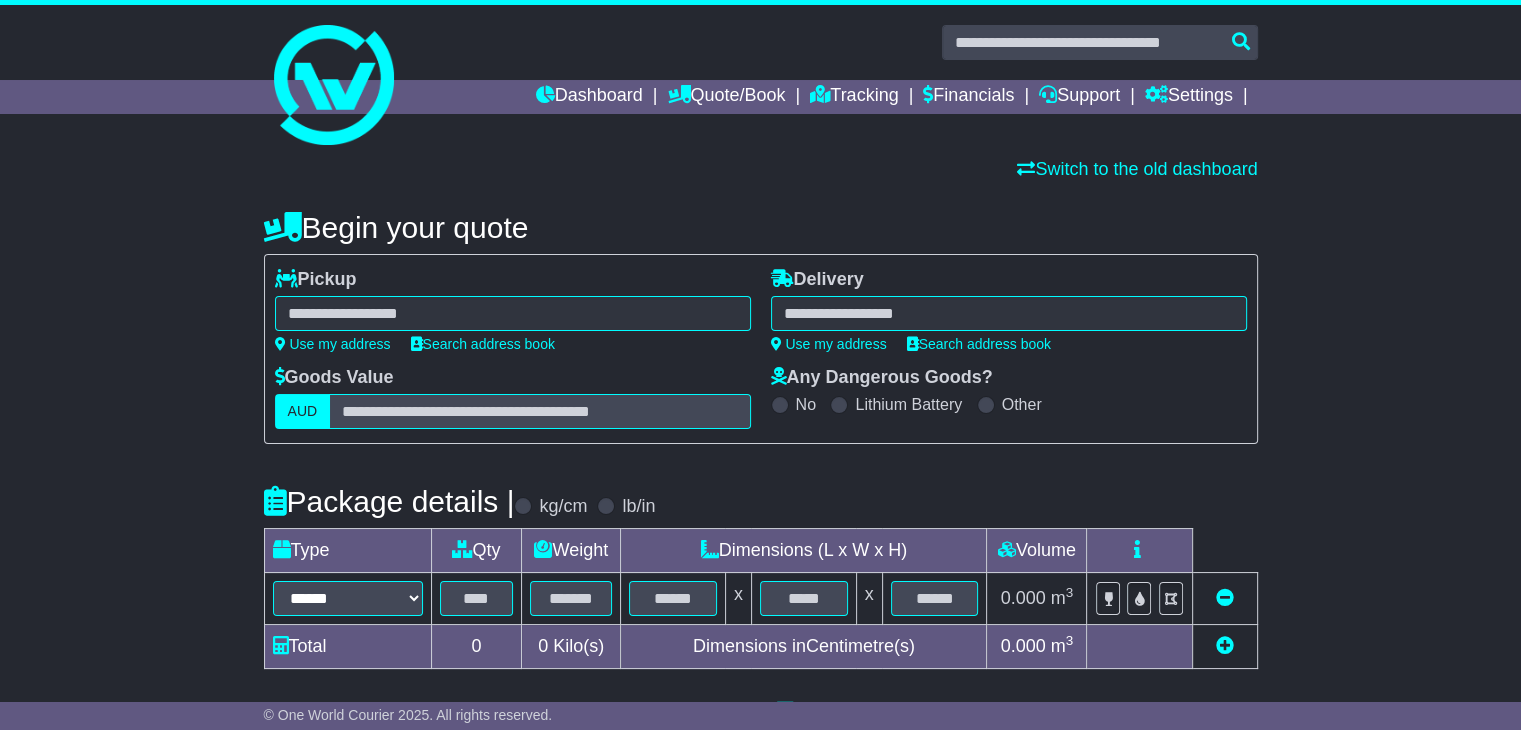 click at bounding box center (513, 313) 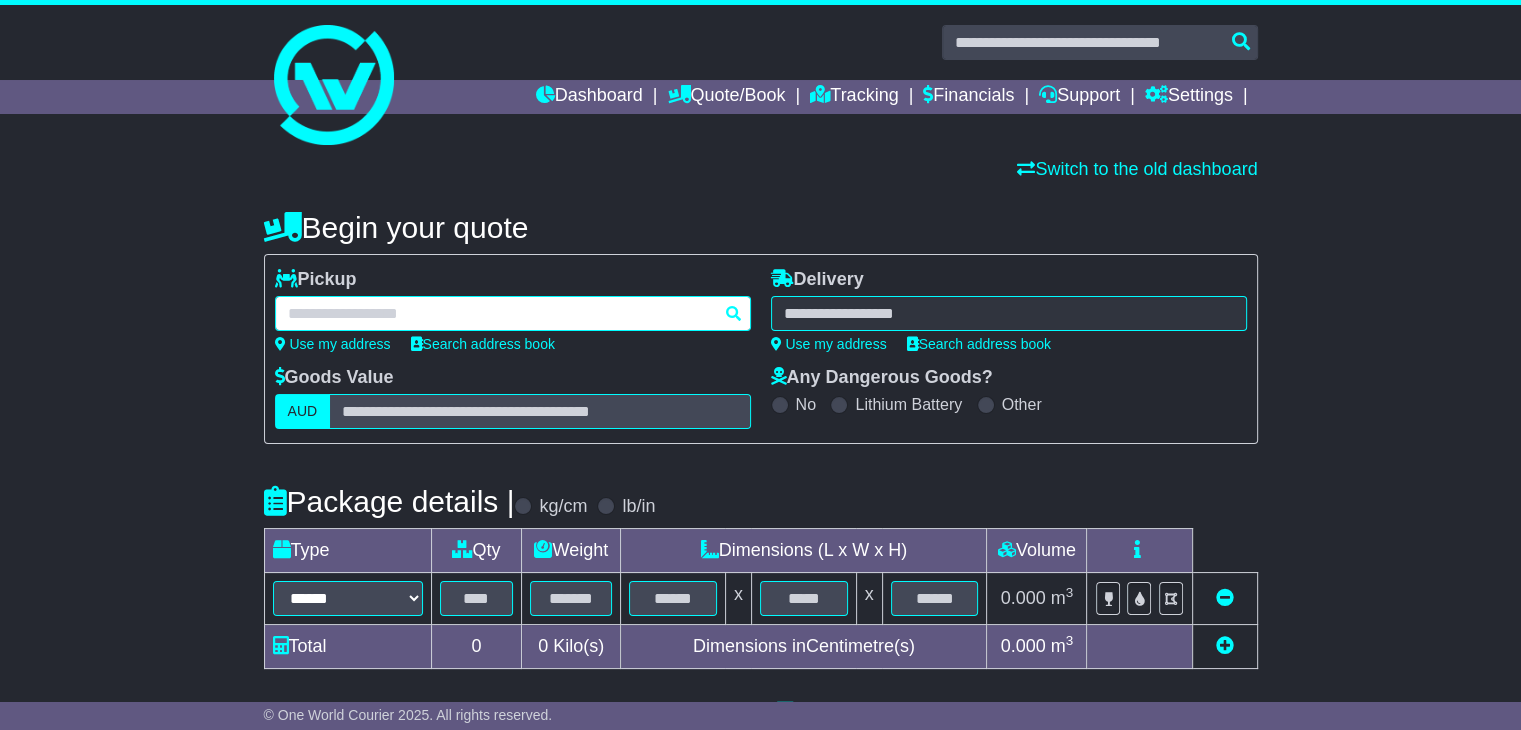 paste on "*********" 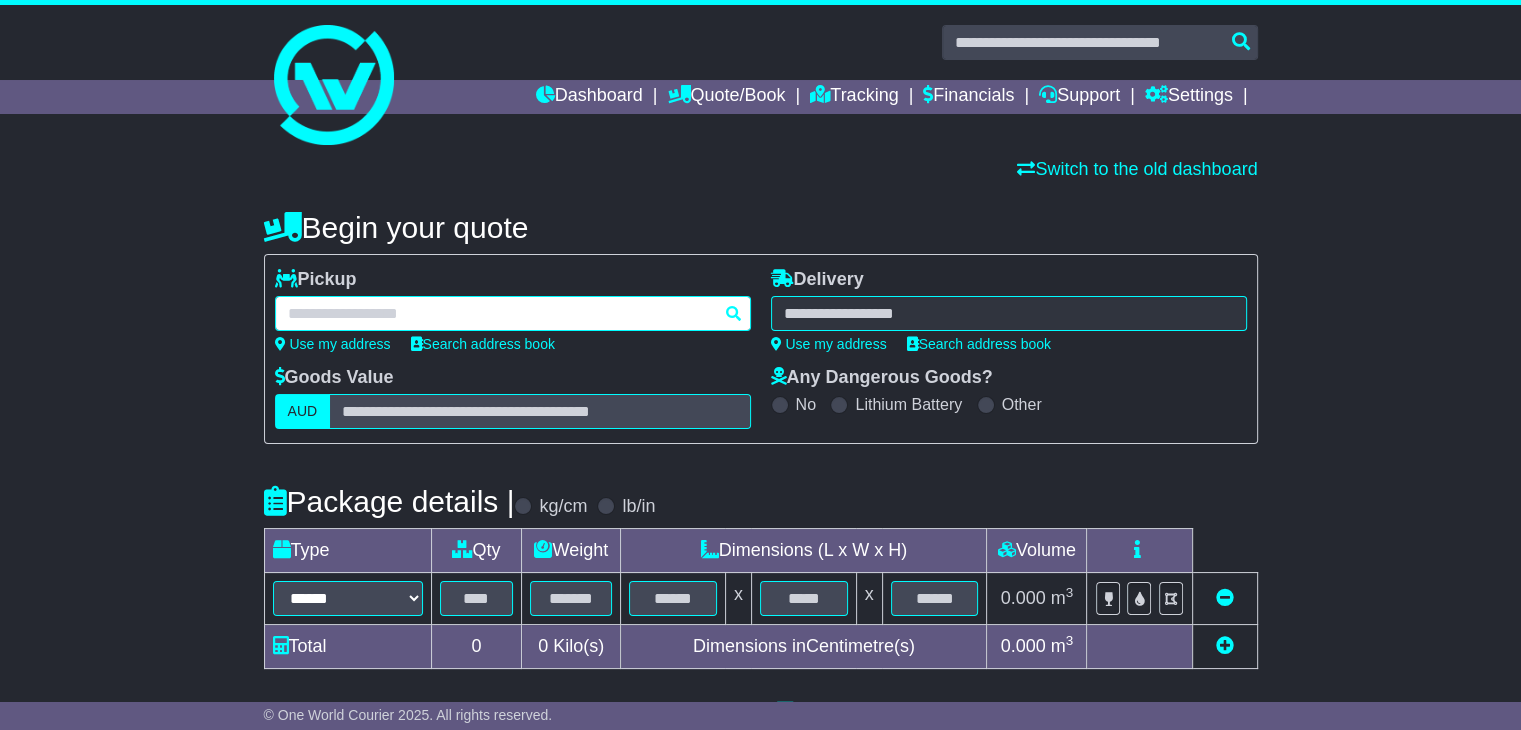 type on "*********" 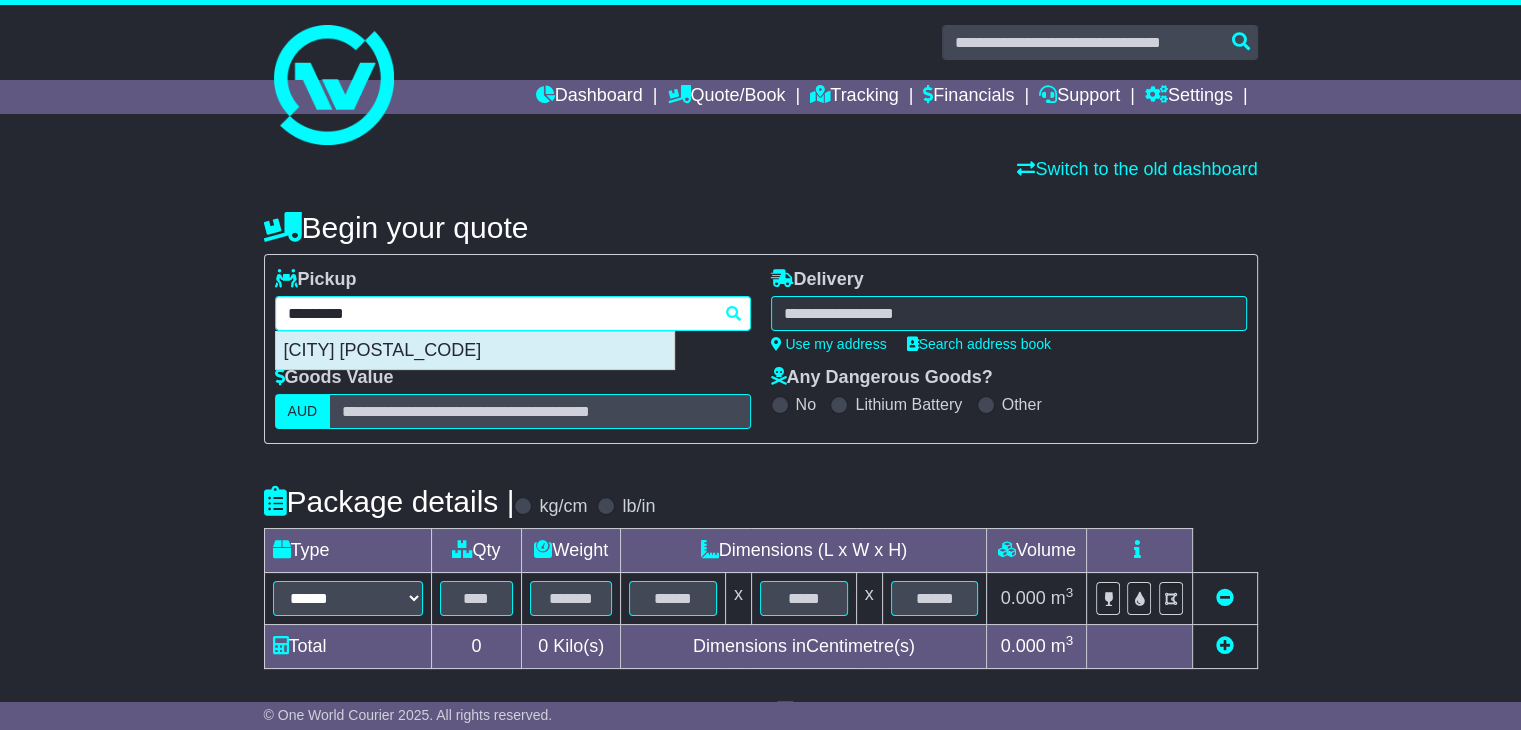 click on "GILGANDRA 2827" at bounding box center (475, 351) 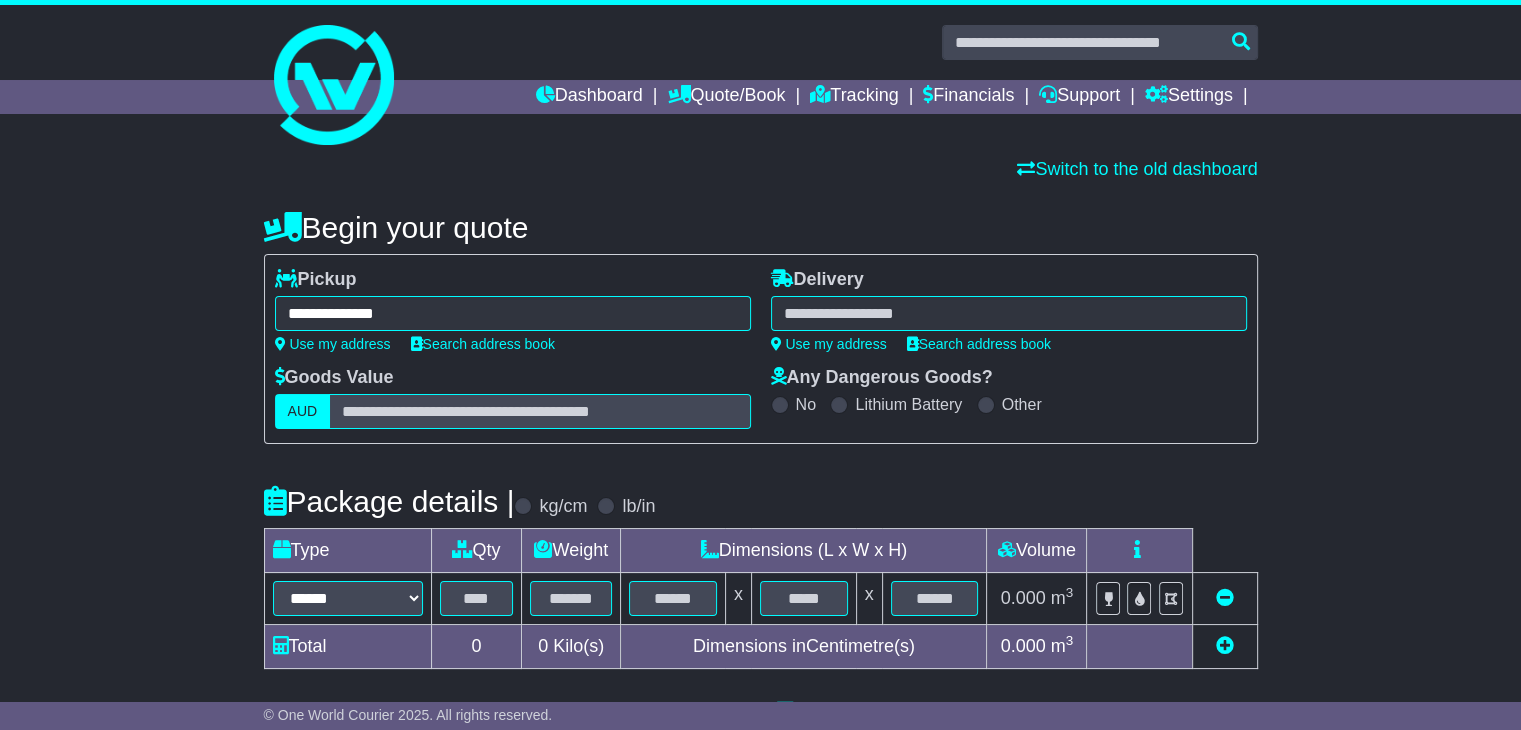 type on "**********" 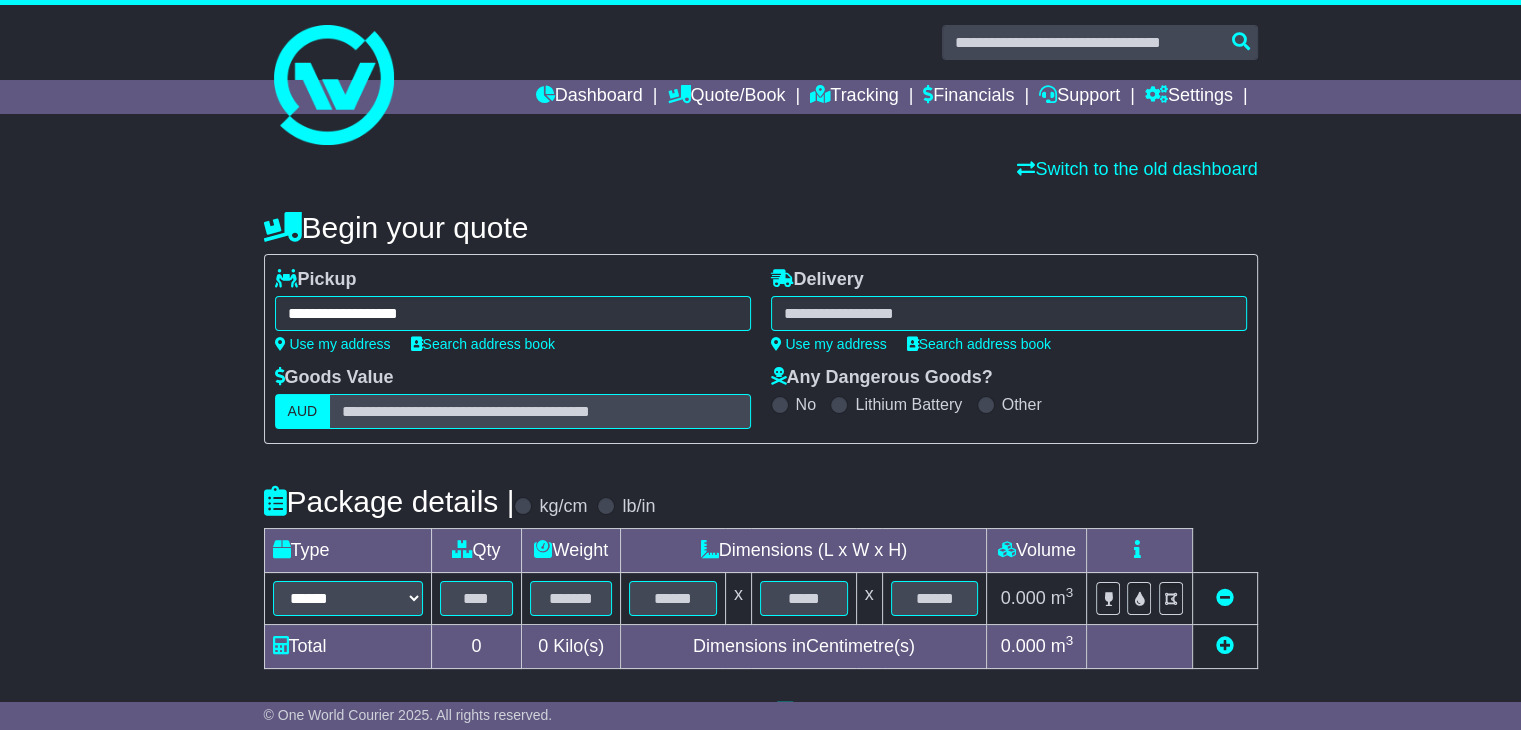 click at bounding box center (1009, 313) 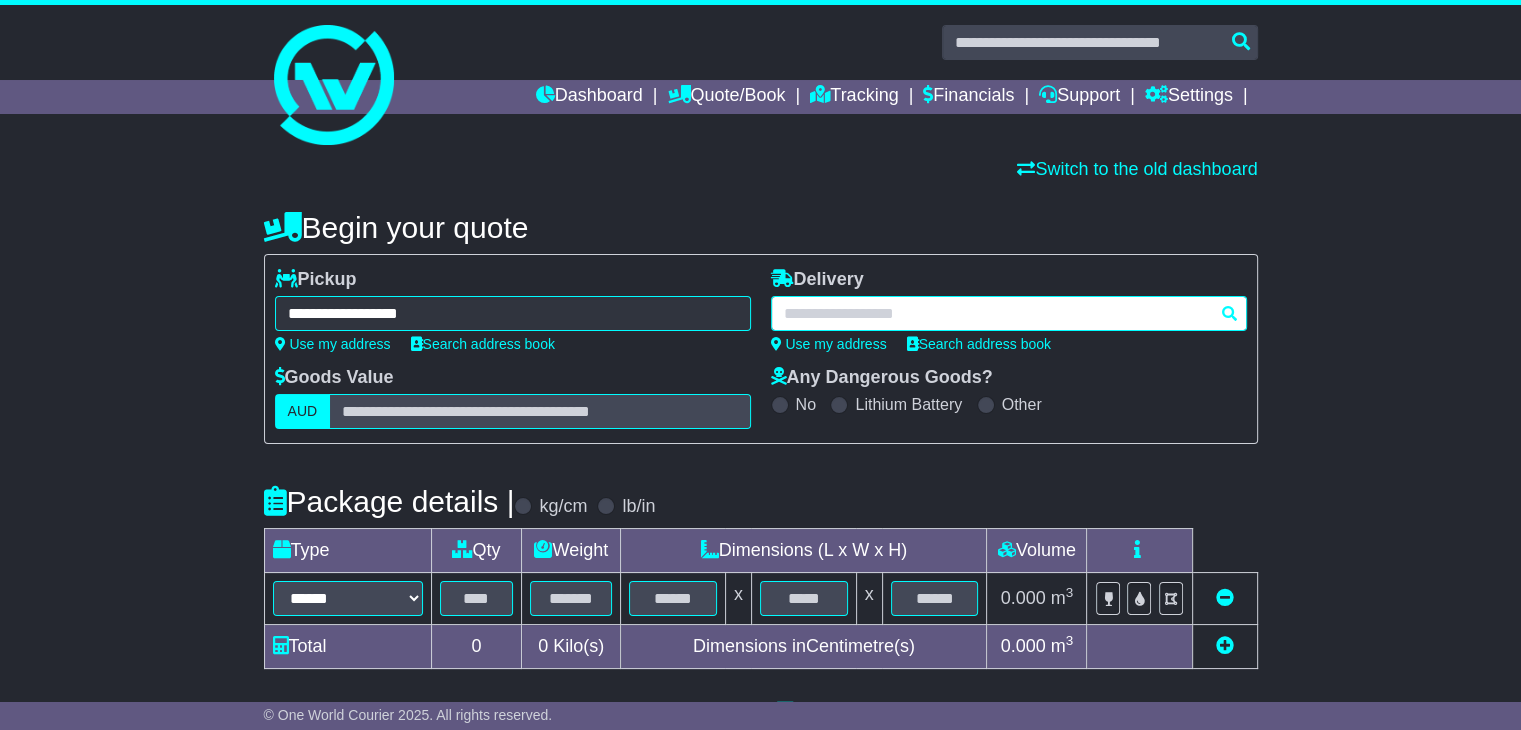 paste on "*********" 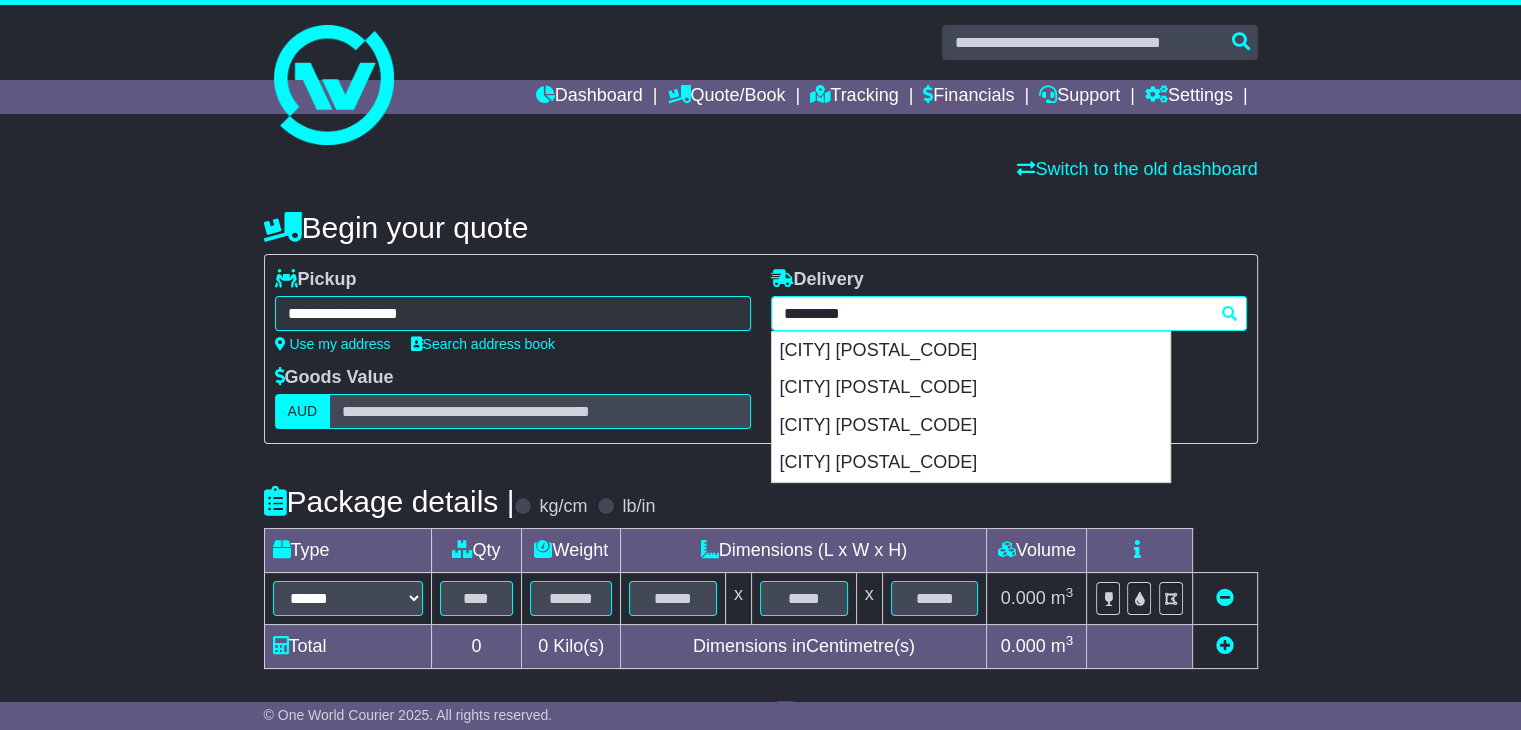 click on "********* BAYSWATER BAYSWATER 3153 BAYSWATER 6933 BAYSWATER 6053 BAYSWATER NORTH 3153" at bounding box center (1009, 313) 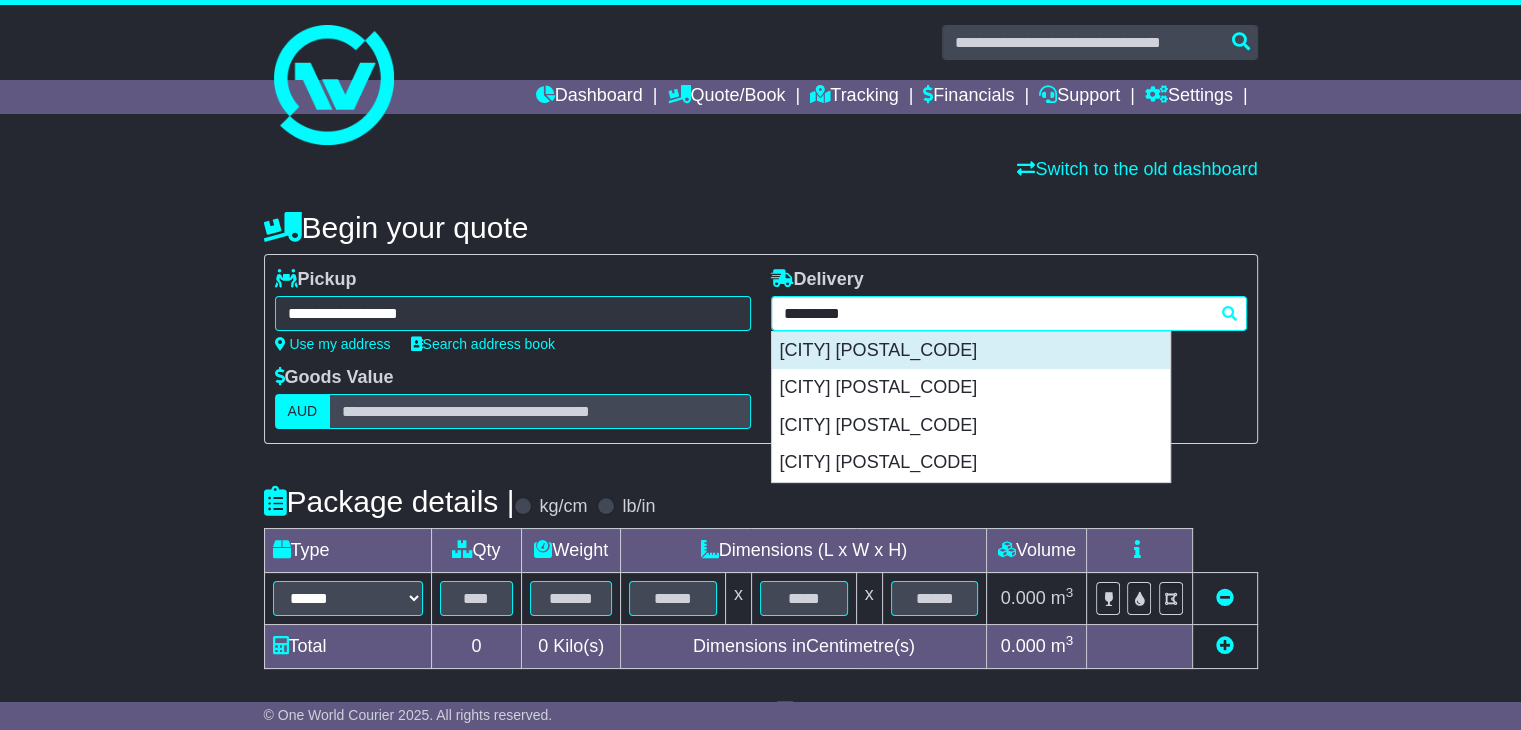 click on "BAYSWATER 3153" at bounding box center (971, 351) 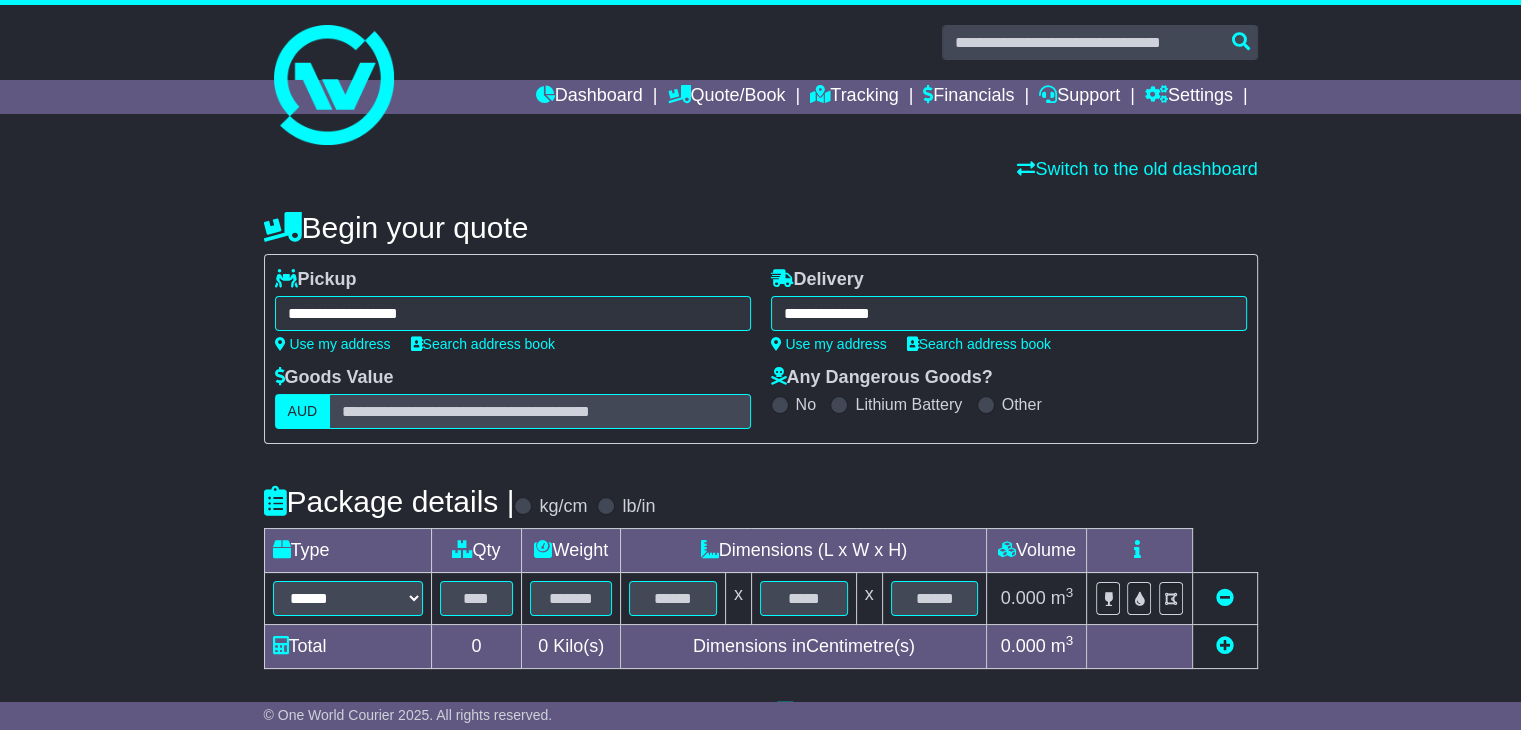type on "**********" 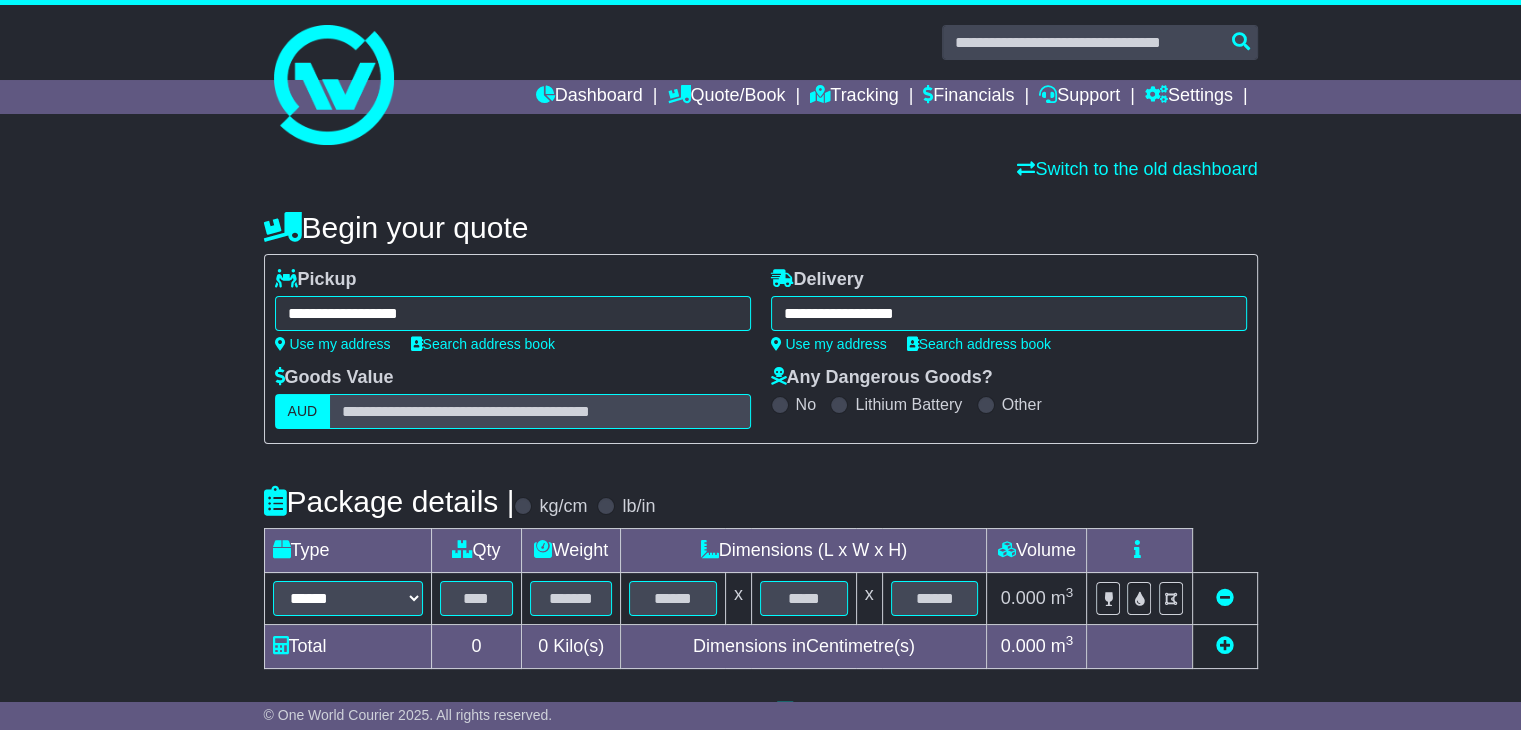 scroll, scrollTop: 300, scrollLeft: 0, axis: vertical 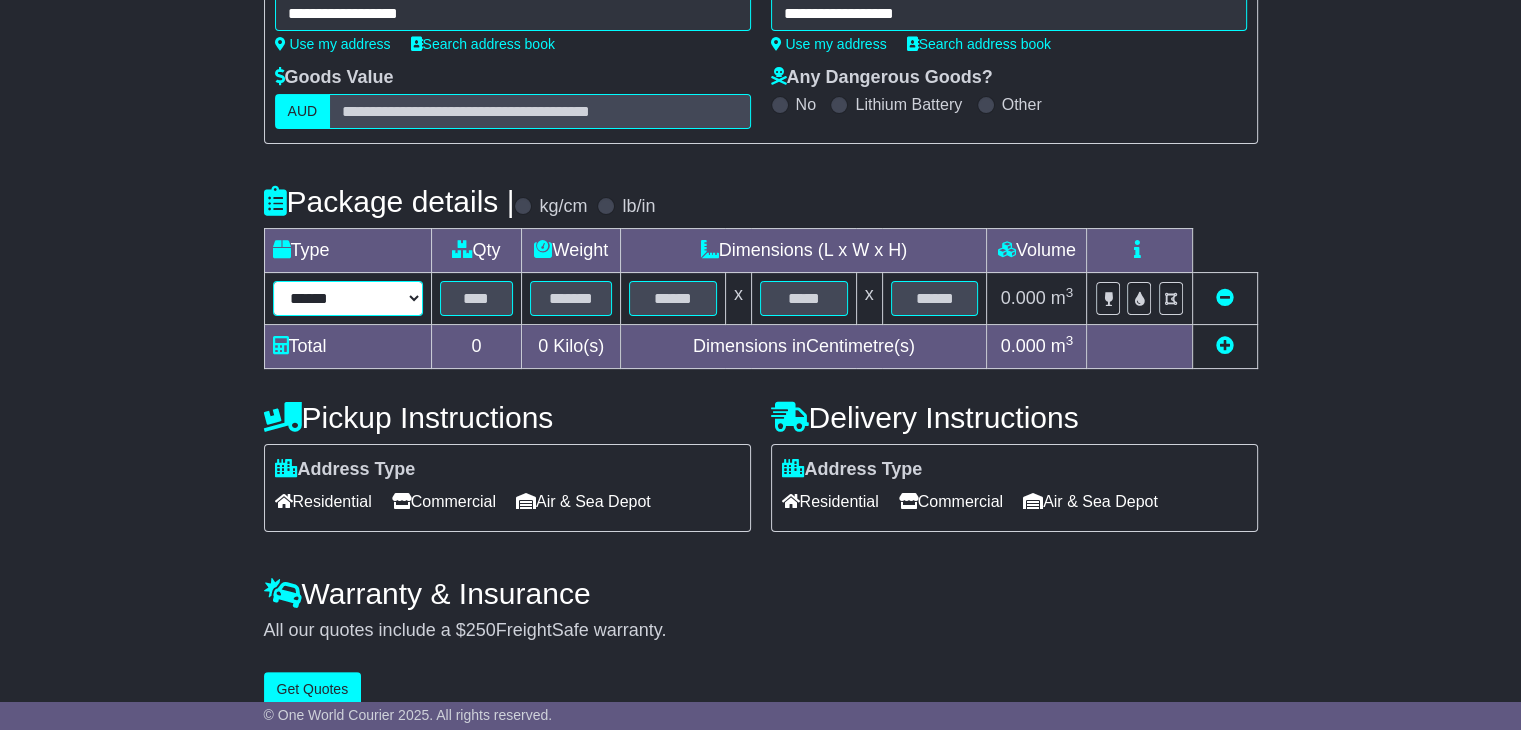 click on "****** ****** *** ******** ***** **** **** ****** *** *******" at bounding box center (348, 298) 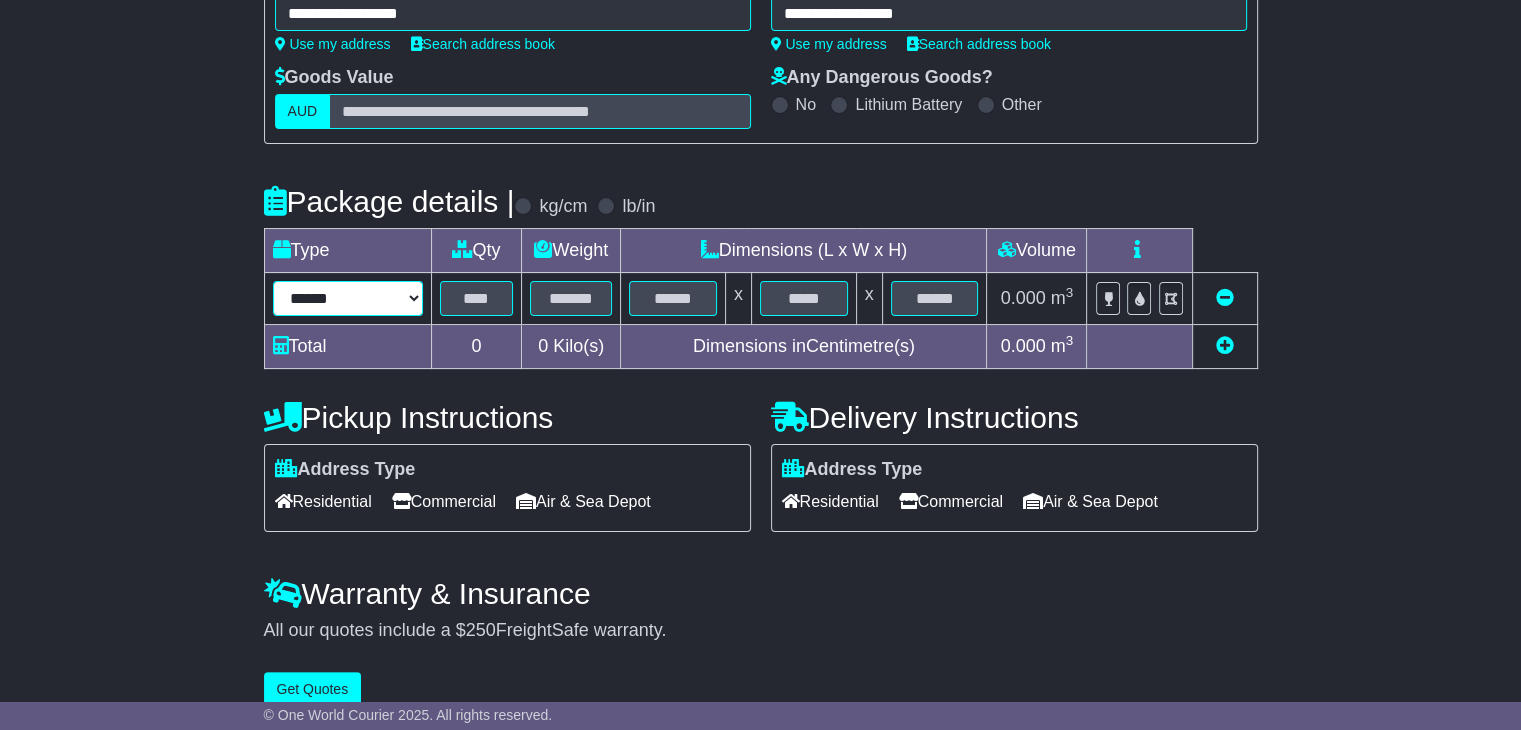 select on "*****" 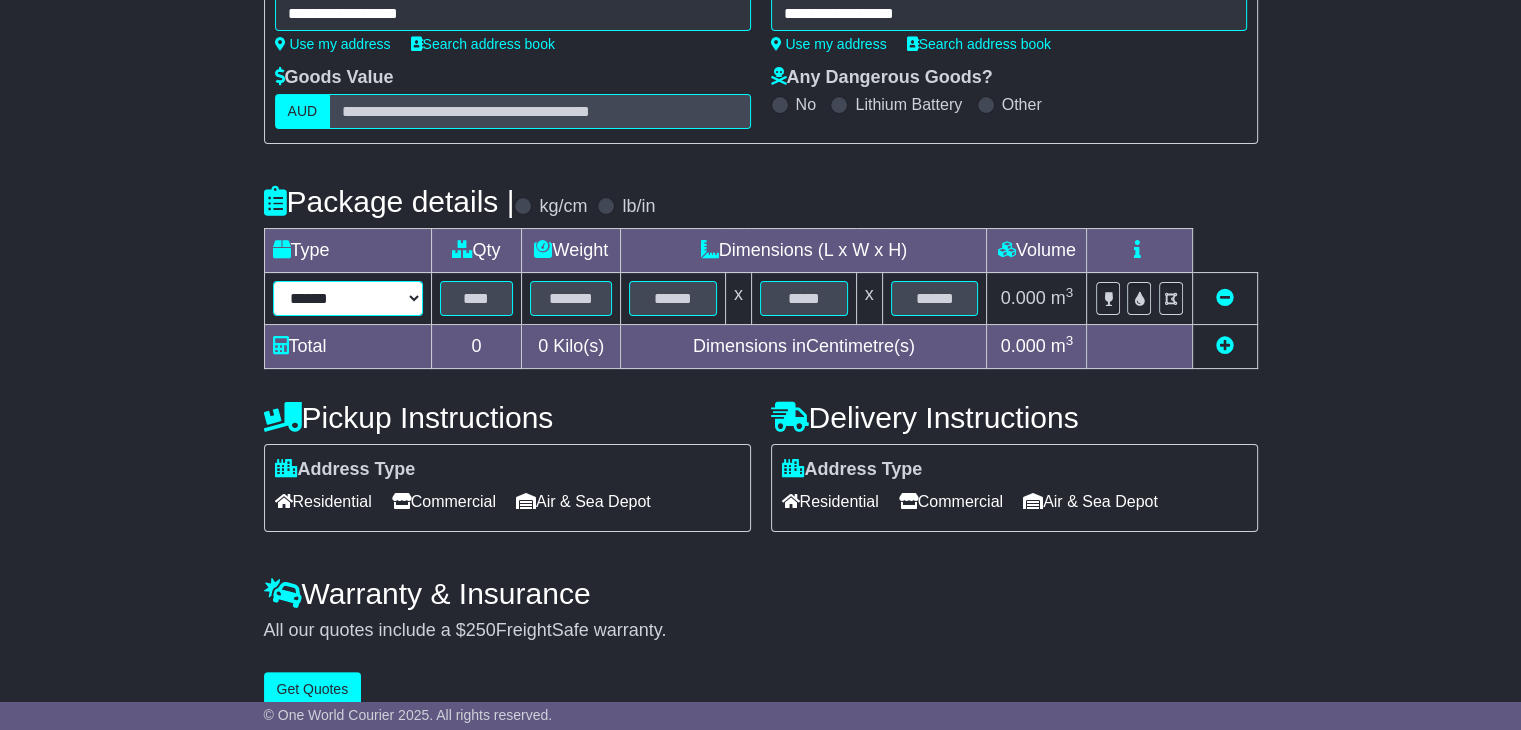 click on "****** ****** *** ******** ***** **** **** ****** *** *******" at bounding box center [348, 298] 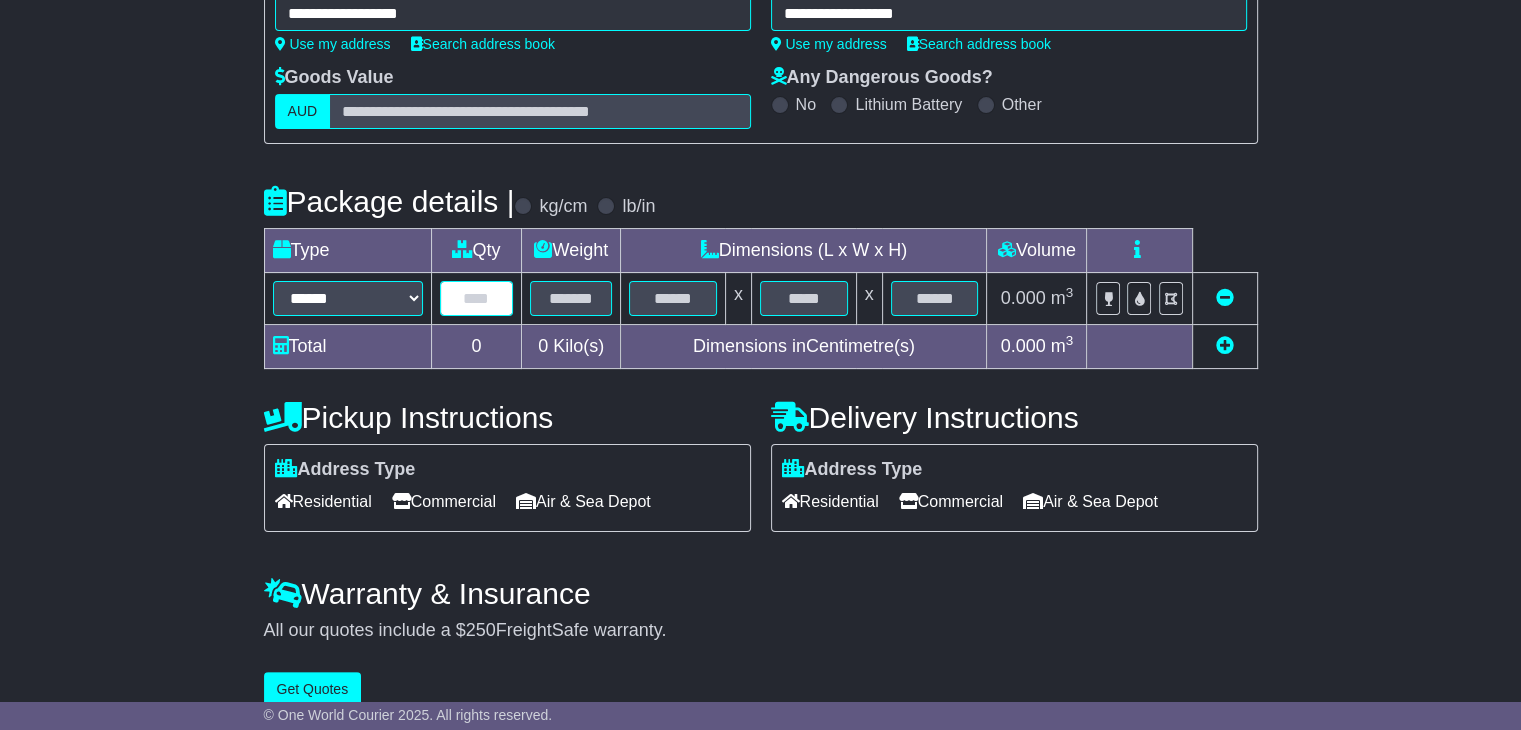 click at bounding box center (477, 298) 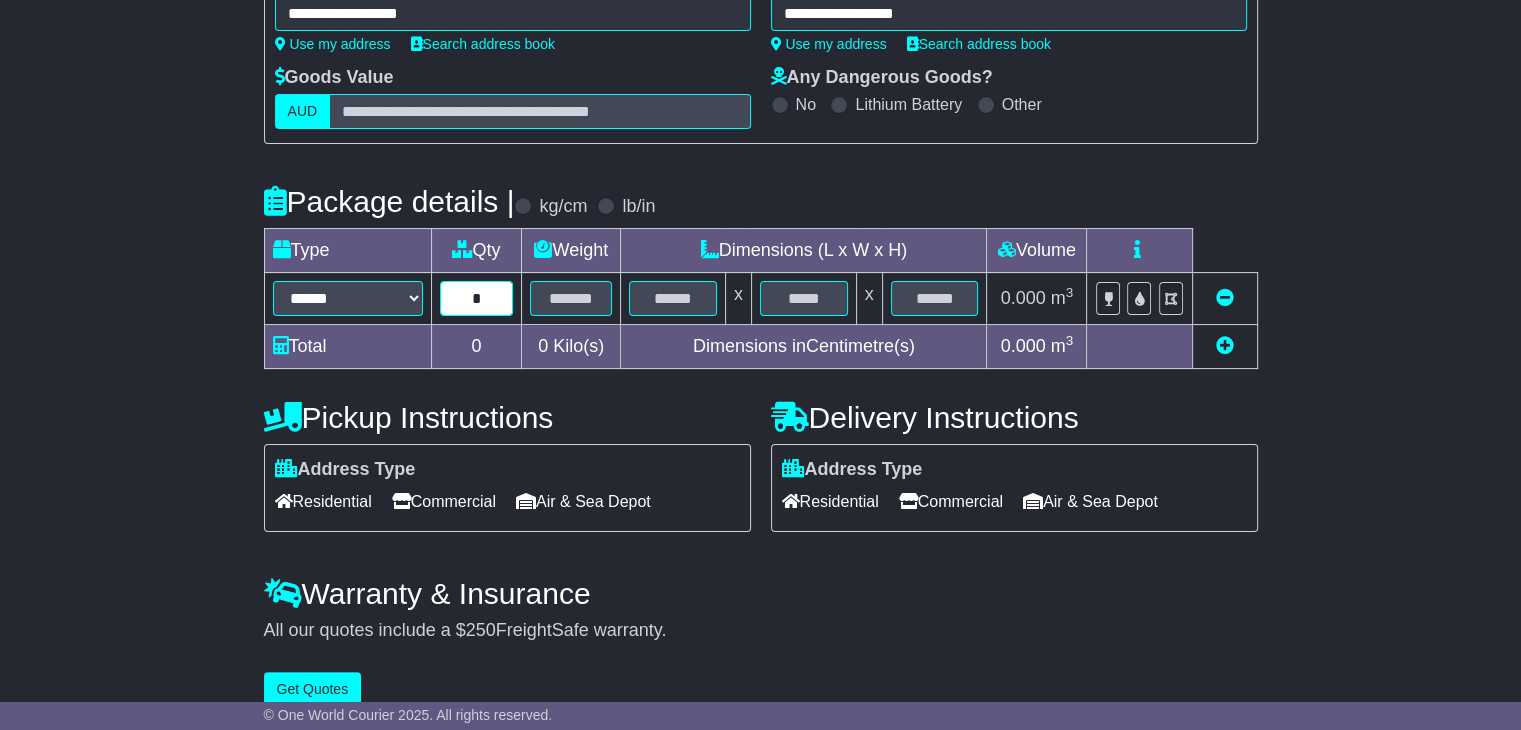 type on "*" 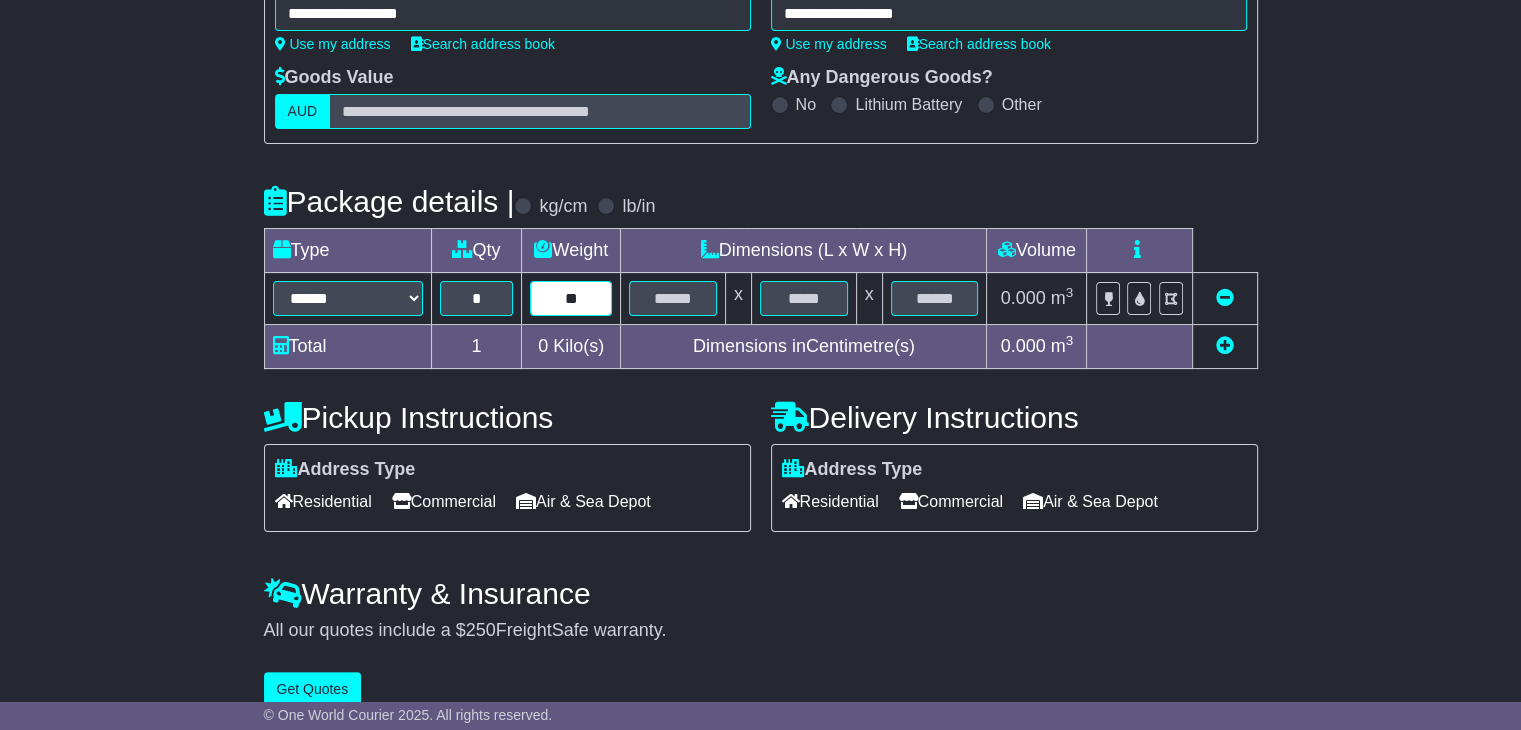 type on "**" 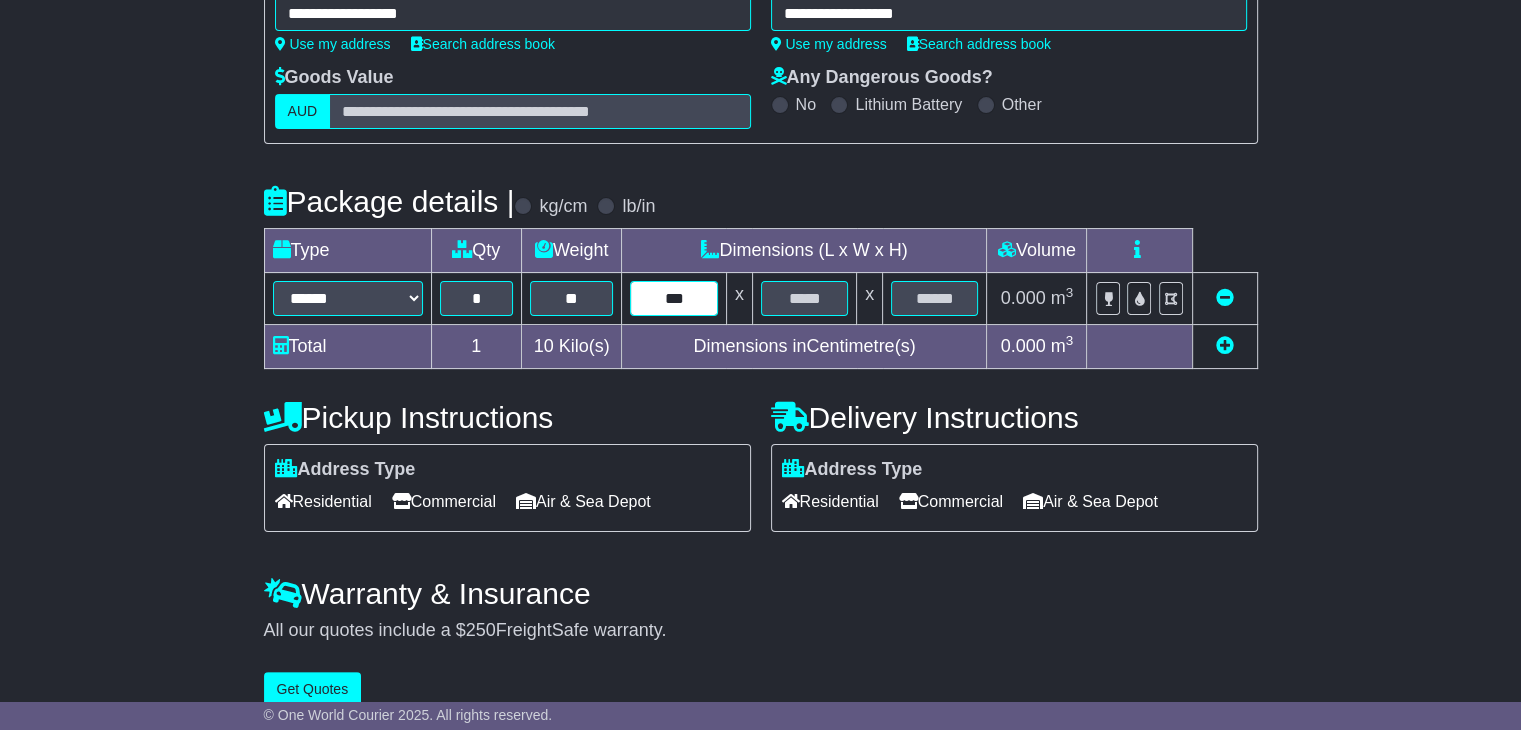 type on "***" 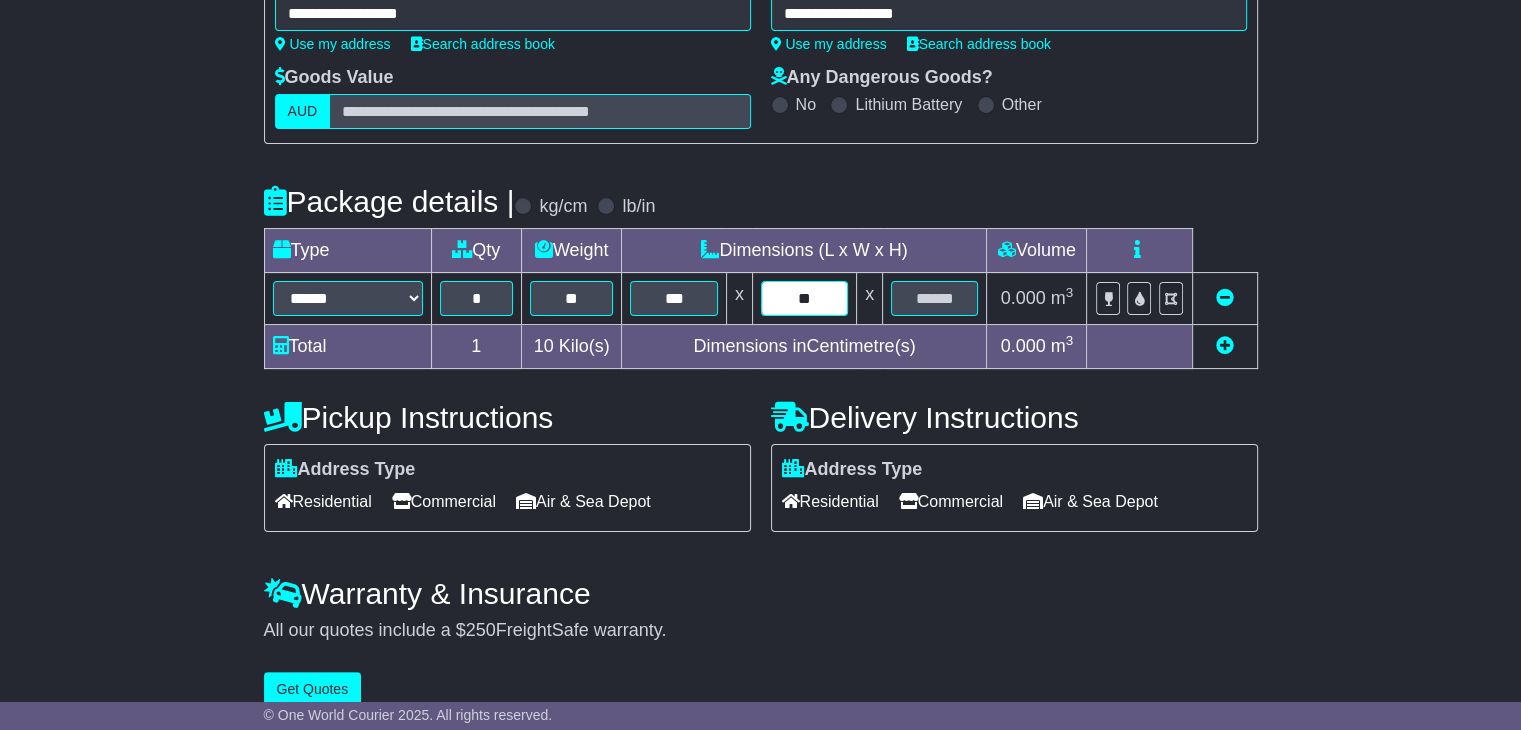 type on "**" 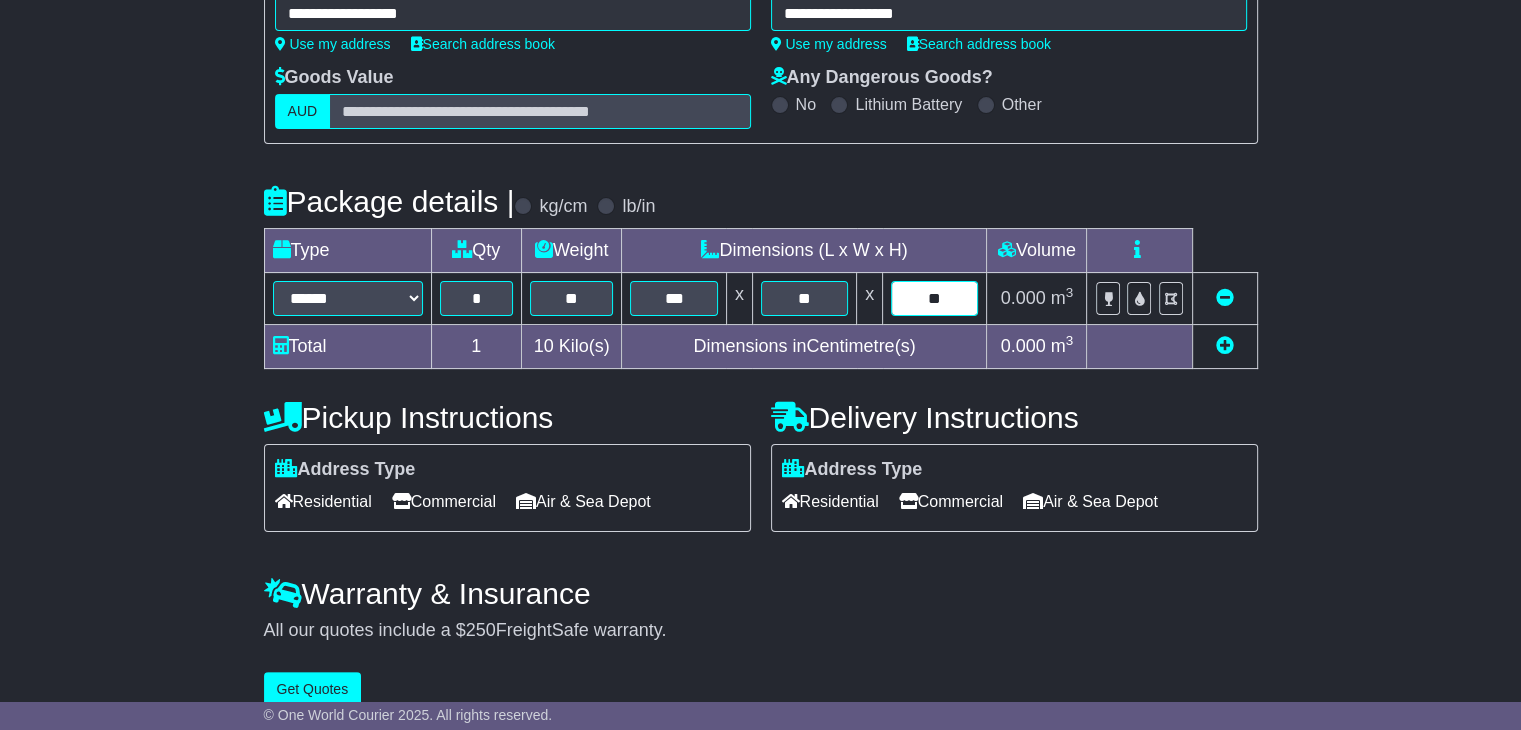 type on "**" 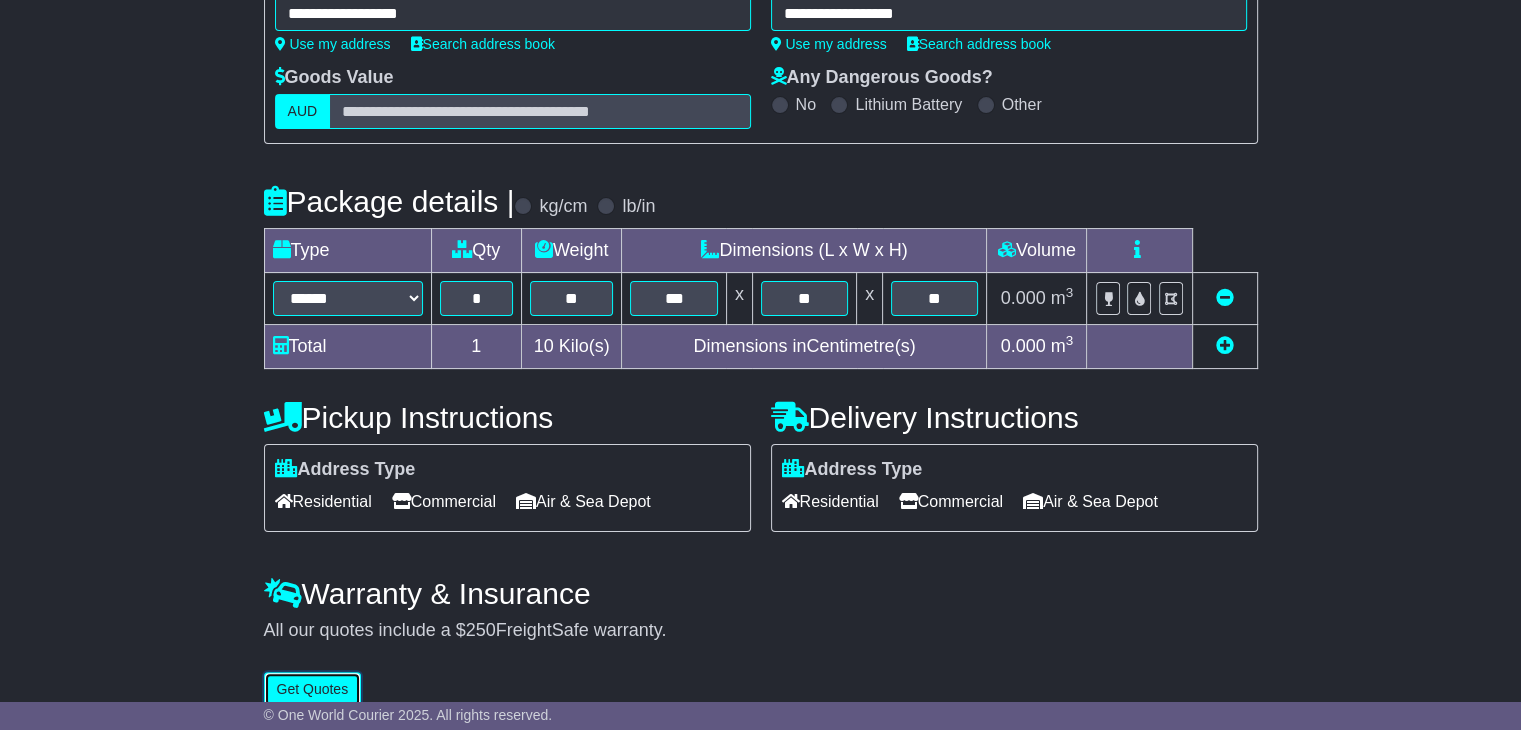 type 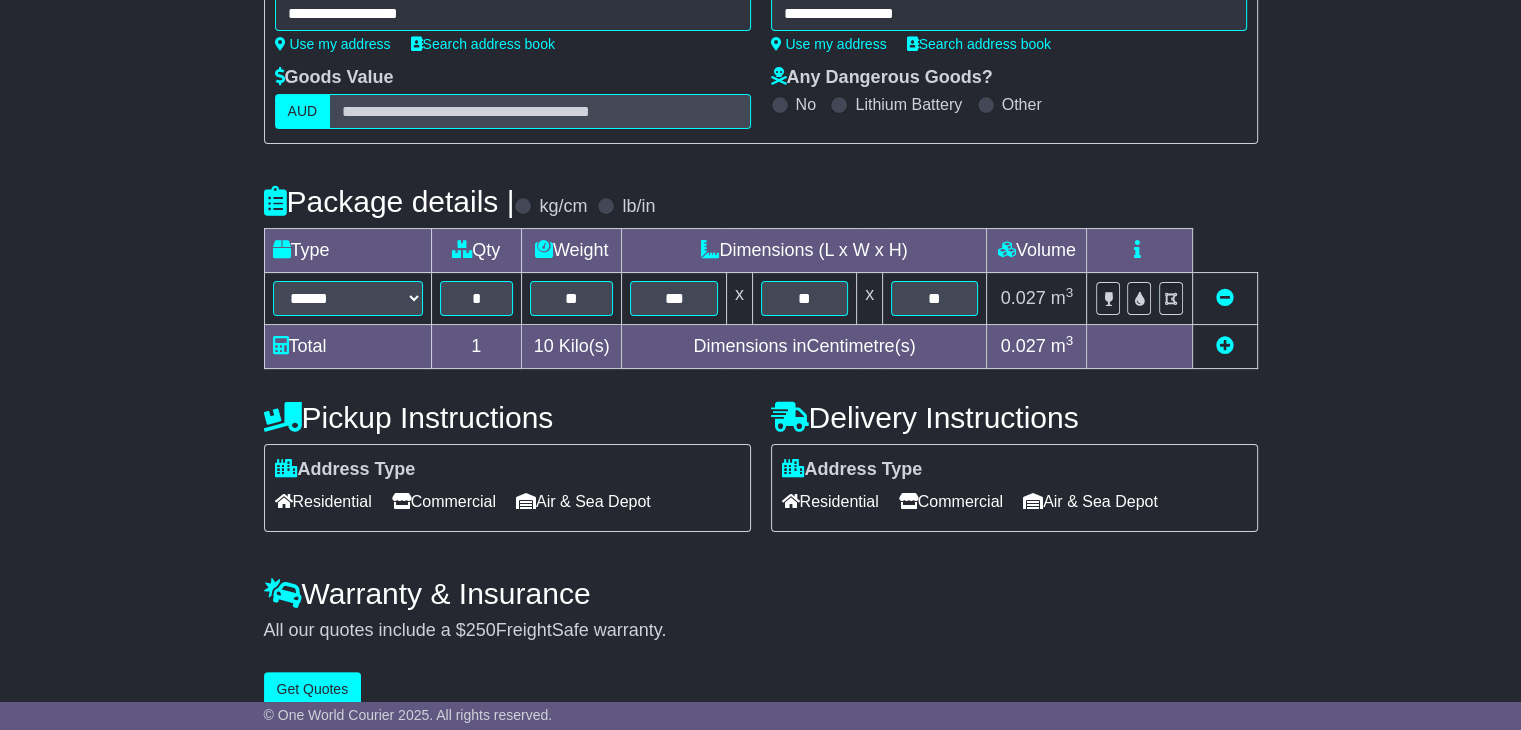 click on "Commercial" at bounding box center [444, 501] 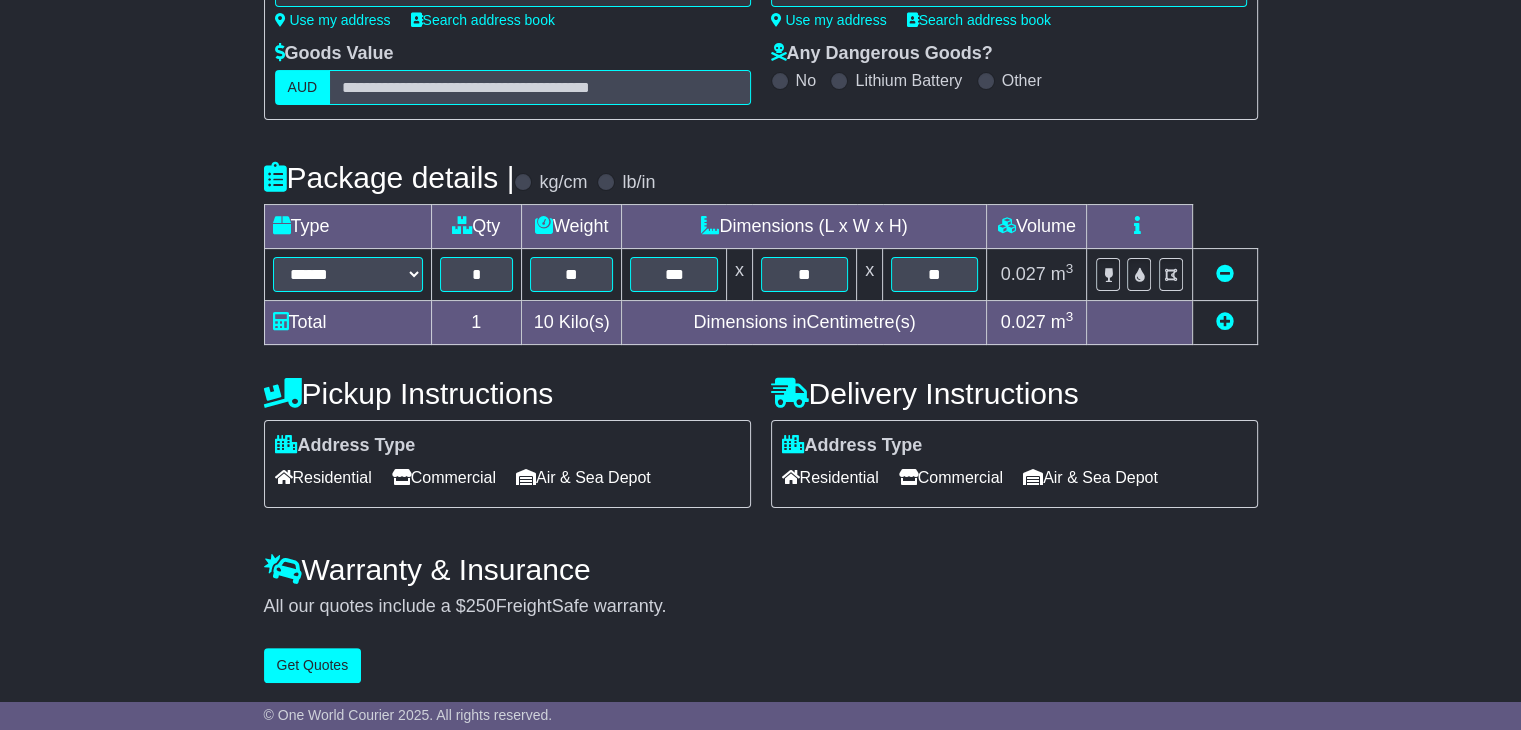 scroll, scrollTop: 327, scrollLeft: 0, axis: vertical 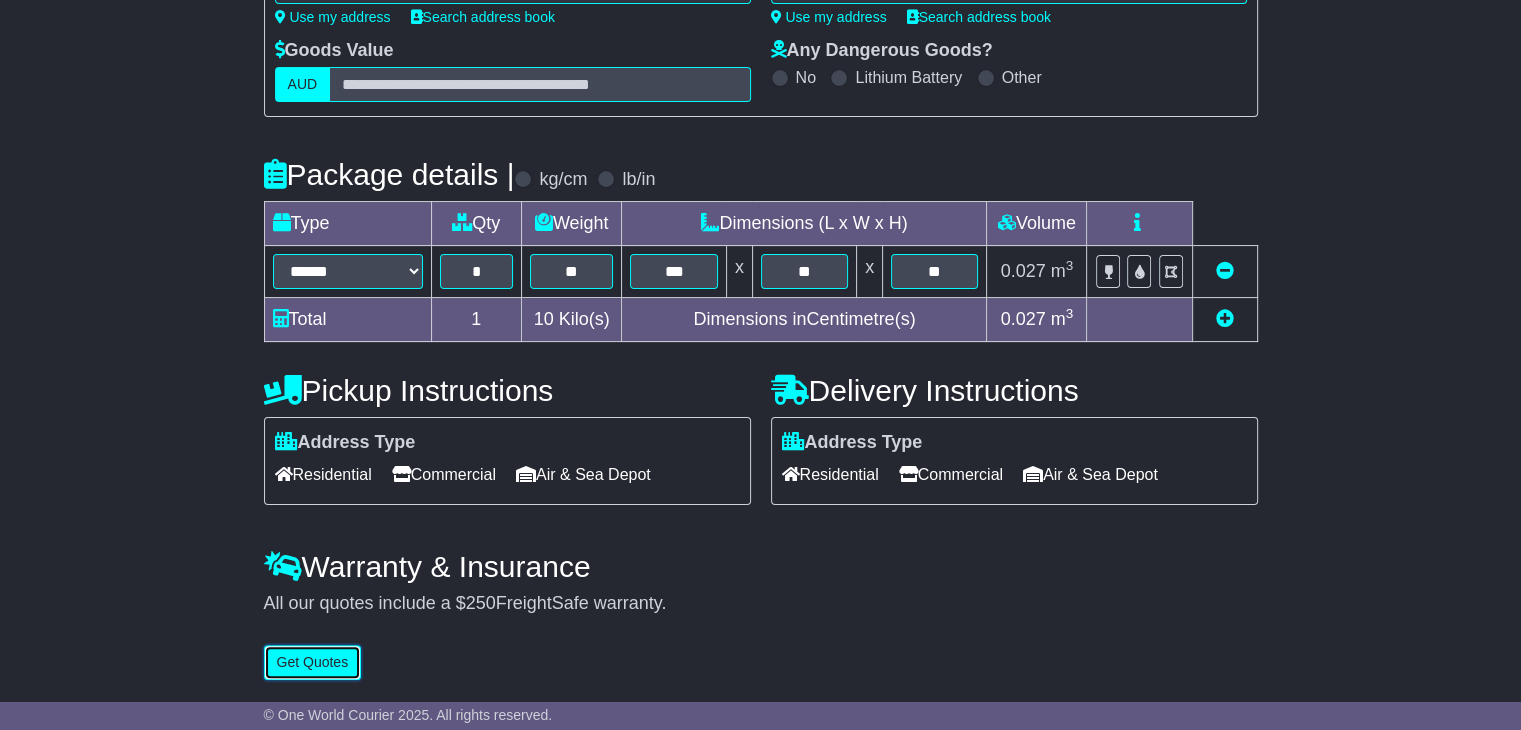click on "Get Quotes" at bounding box center [313, 662] 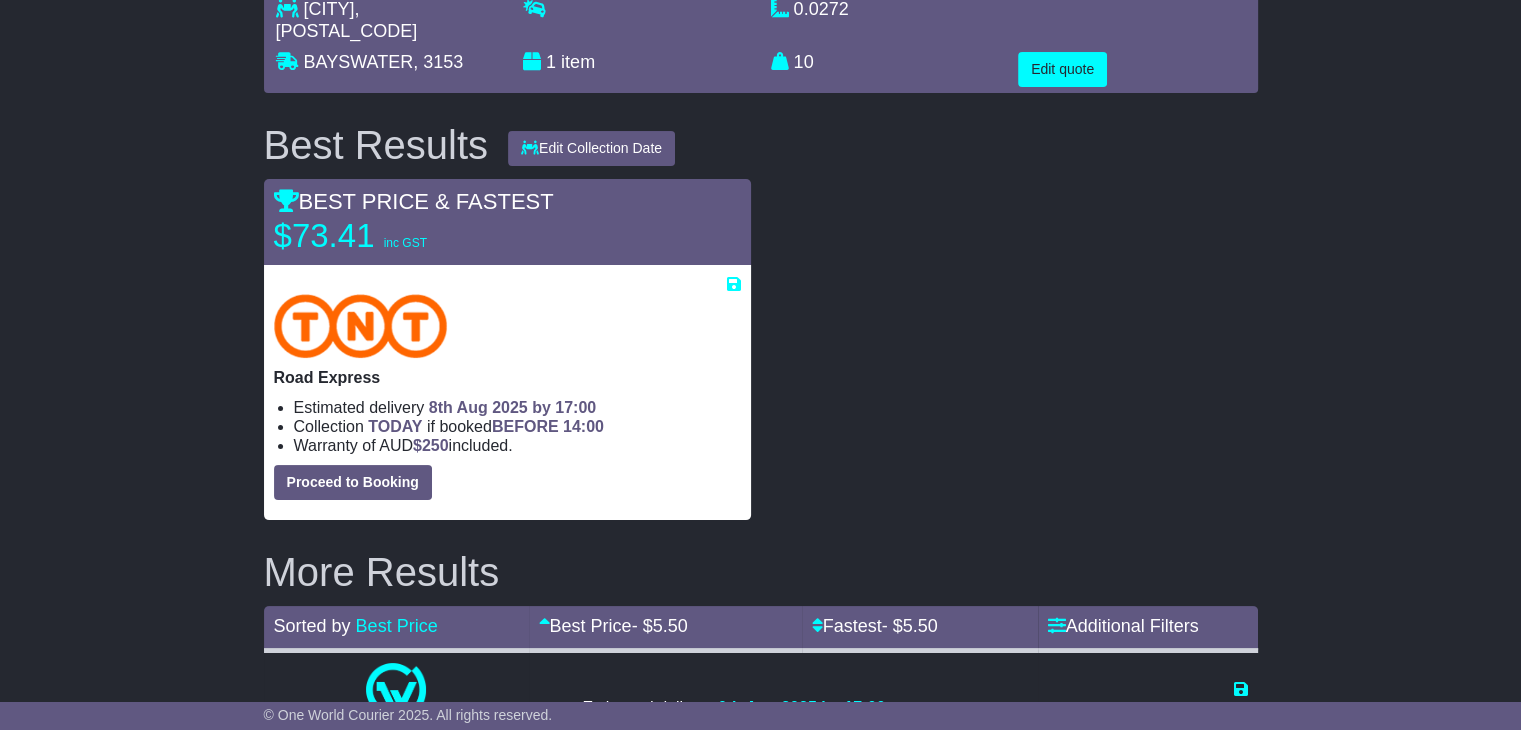 scroll, scrollTop: 100, scrollLeft: 0, axis: vertical 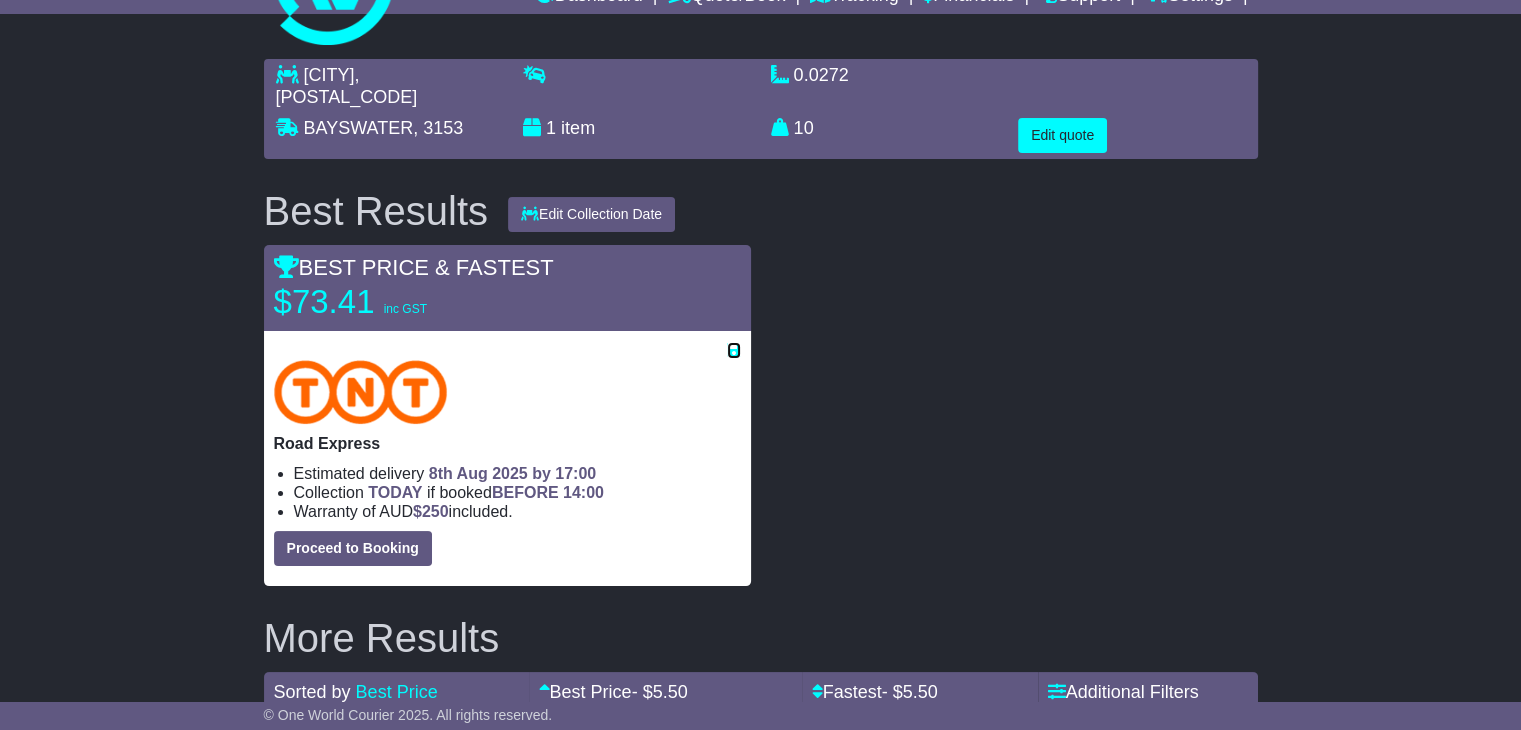 click at bounding box center [734, 350] 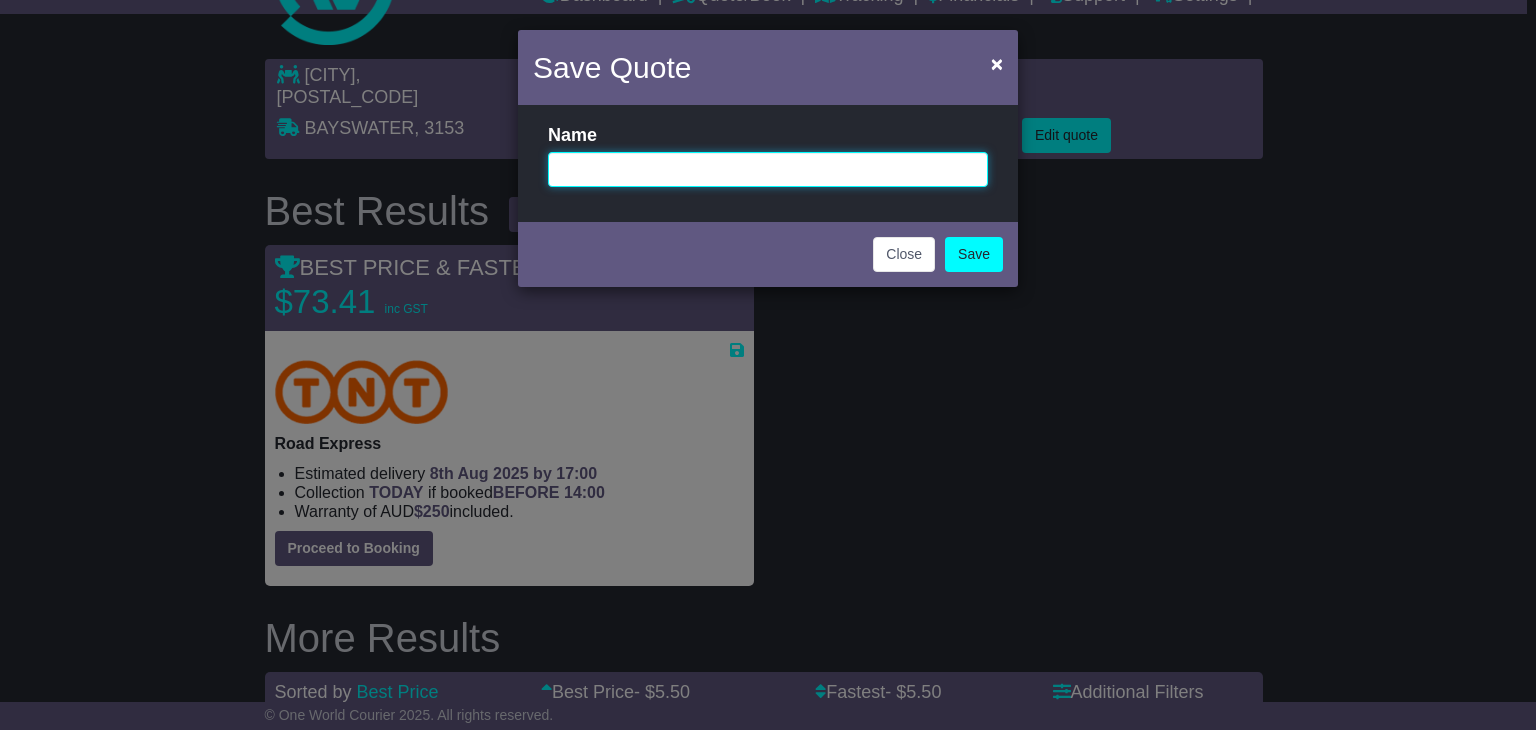 click at bounding box center [768, 169] 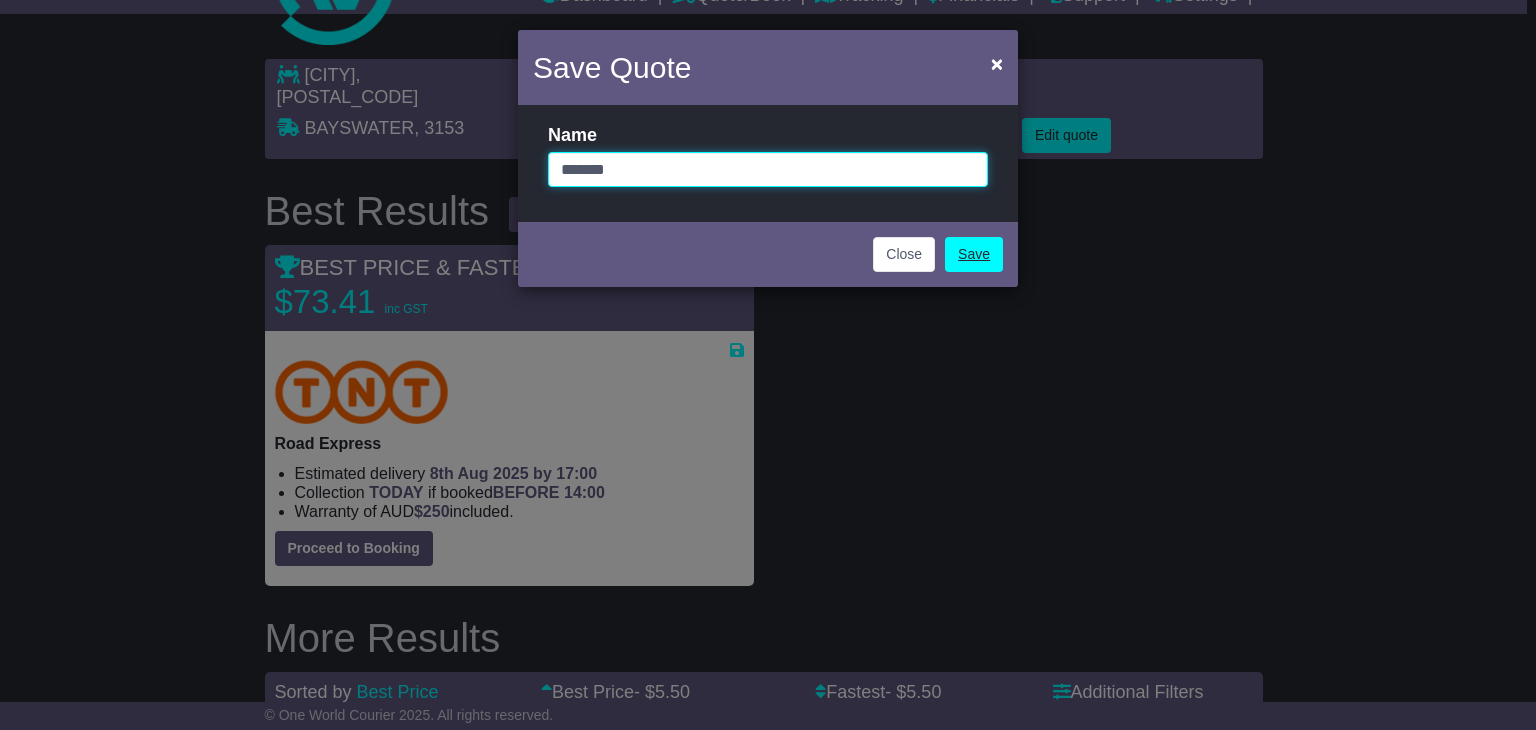 type on "*******" 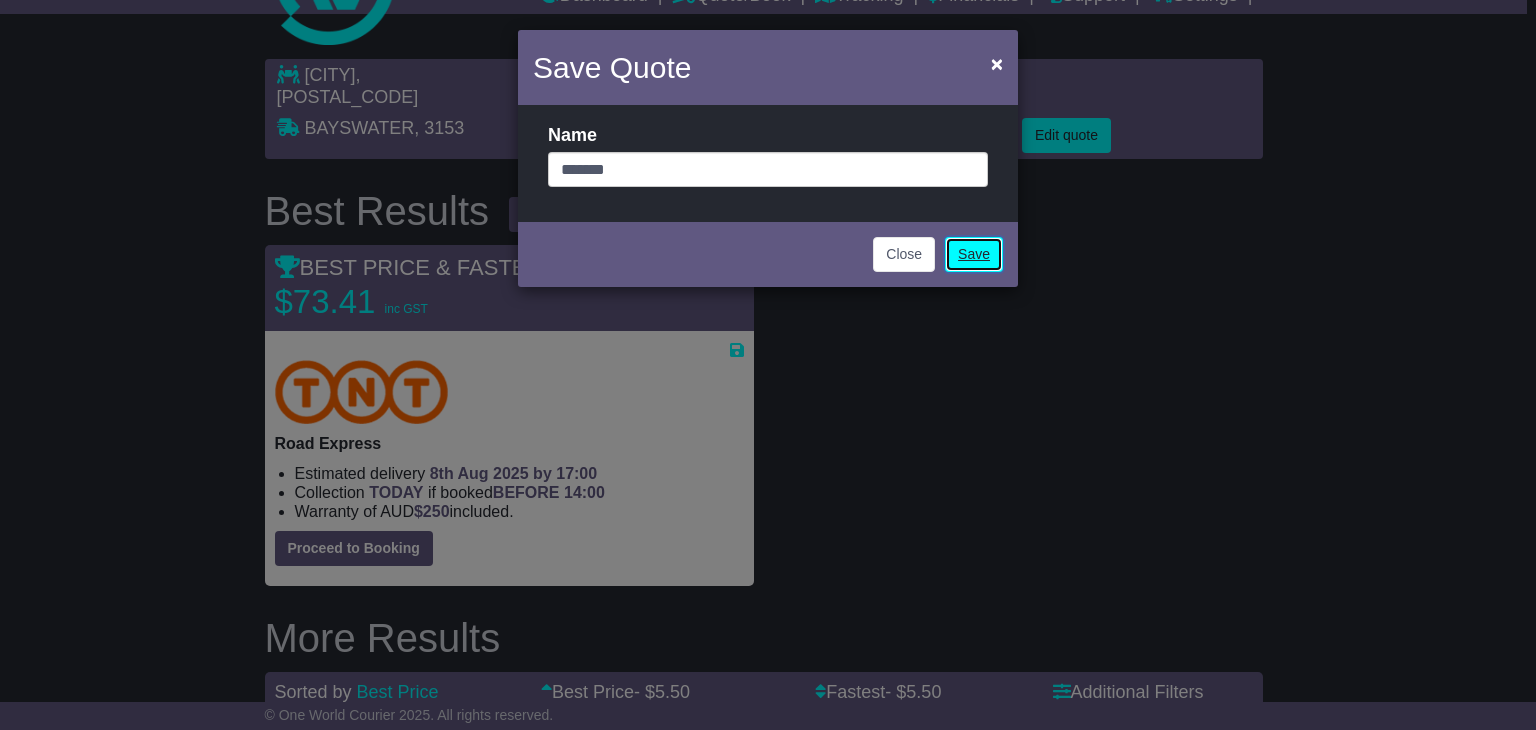 click on "Save" at bounding box center (974, 254) 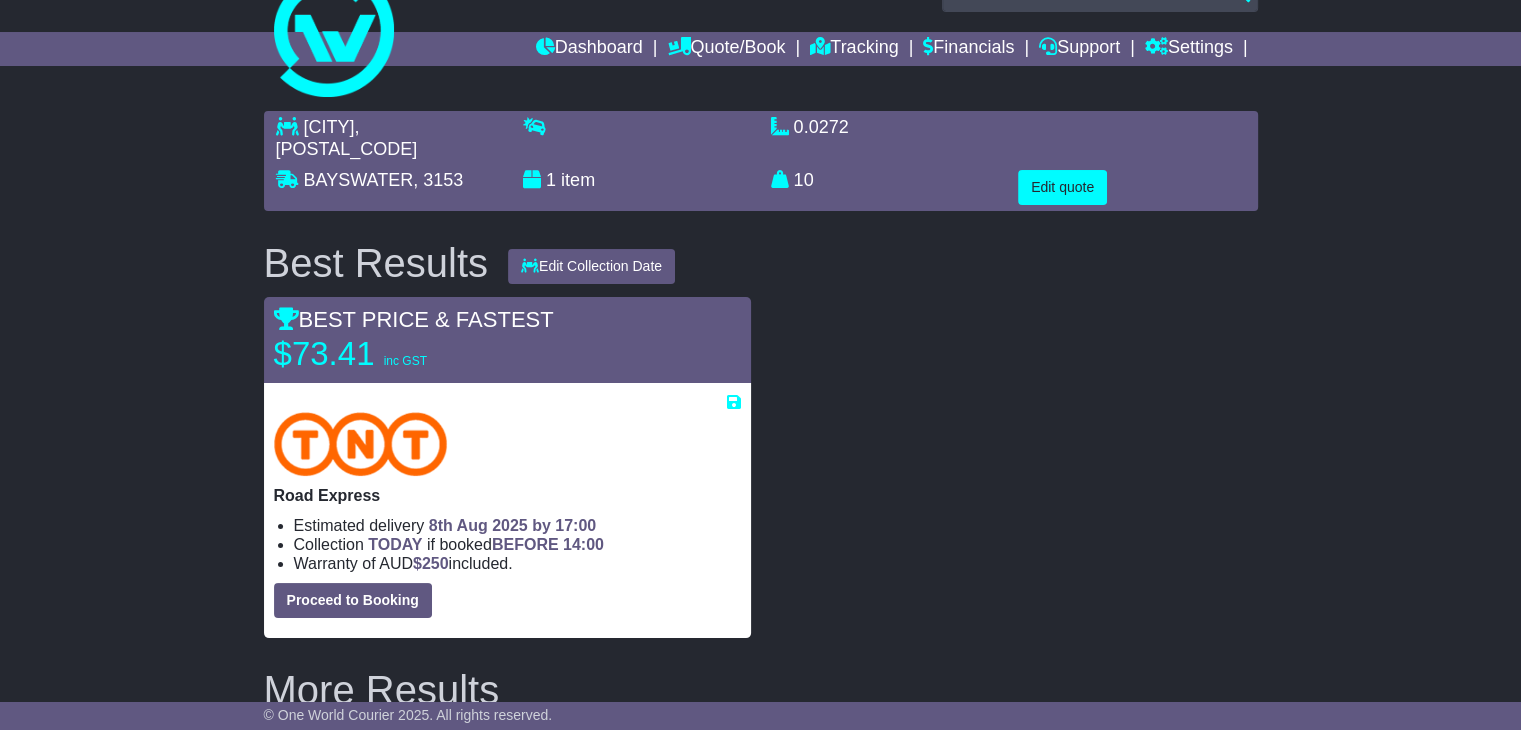 scroll, scrollTop: 0, scrollLeft: 0, axis: both 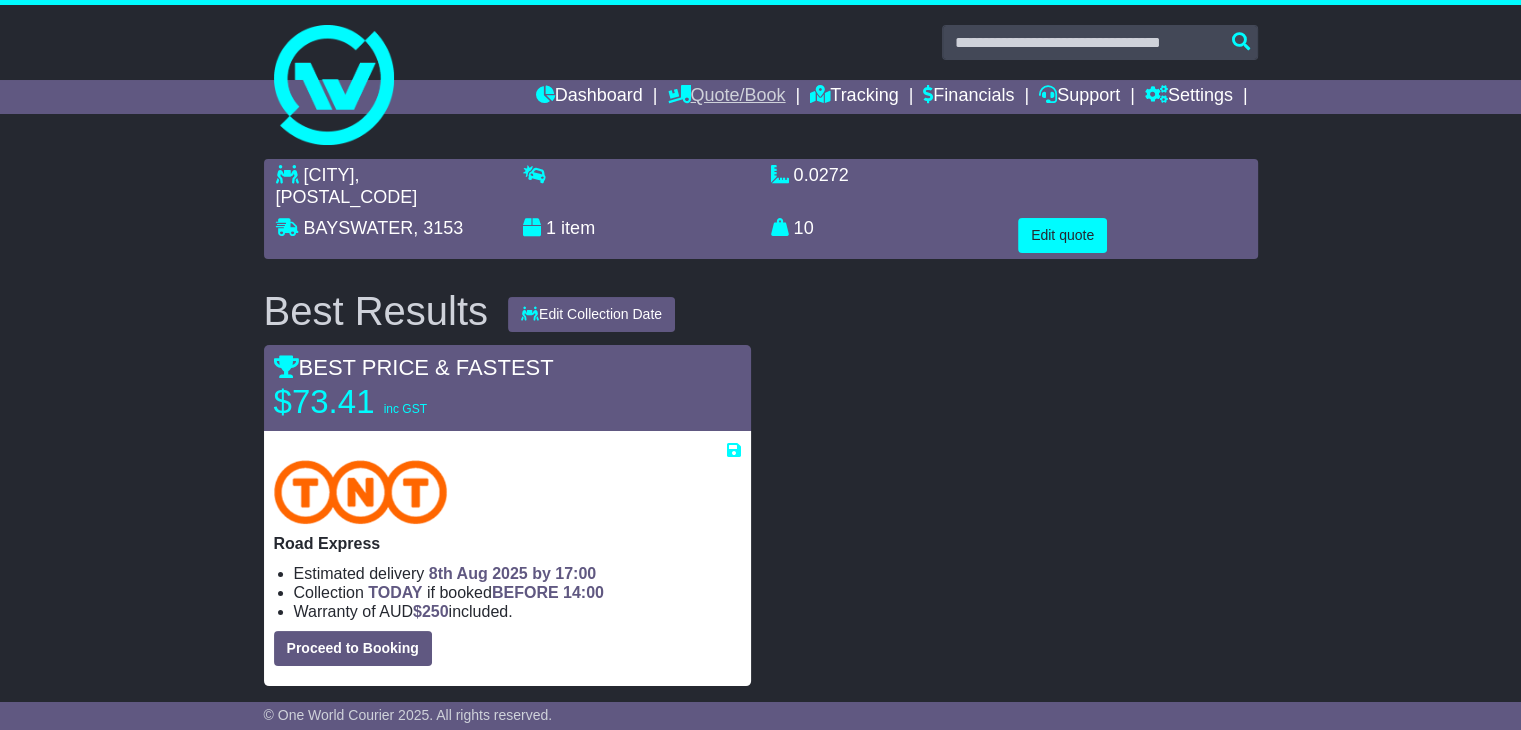 click on "Quote/Book" at bounding box center [726, 97] 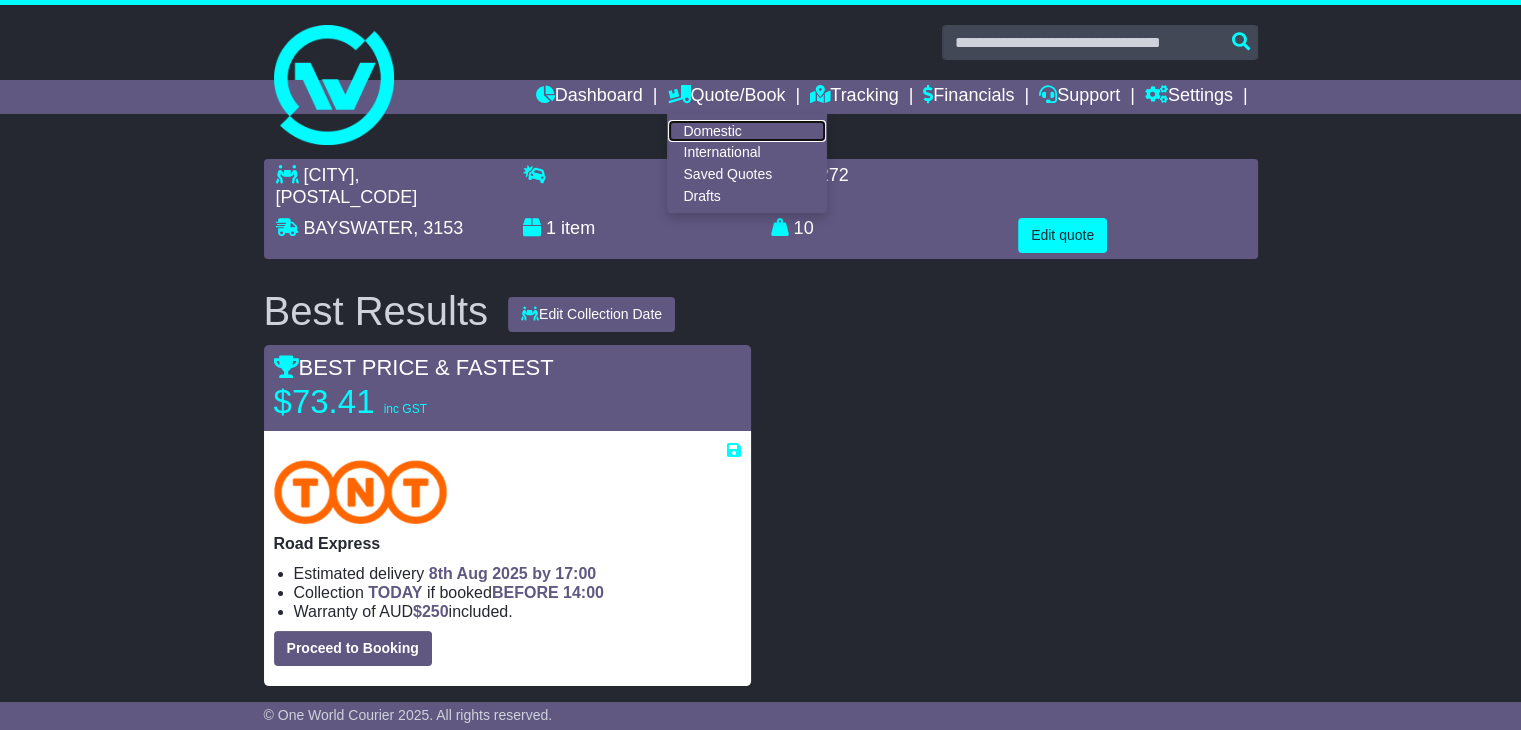 click on "Domestic" at bounding box center [747, 131] 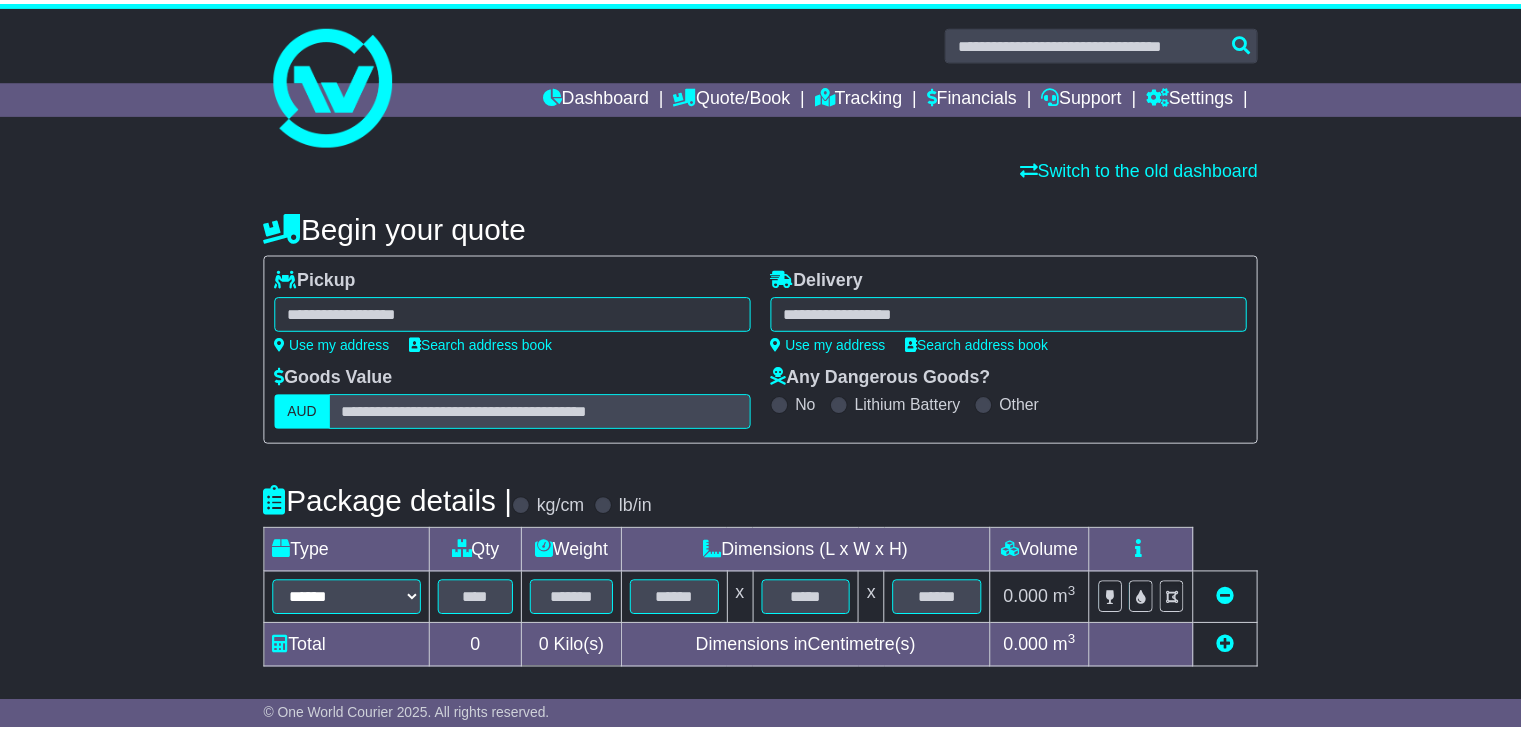scroll, scrollTop: 0, scrollLeft: 0, axis: both 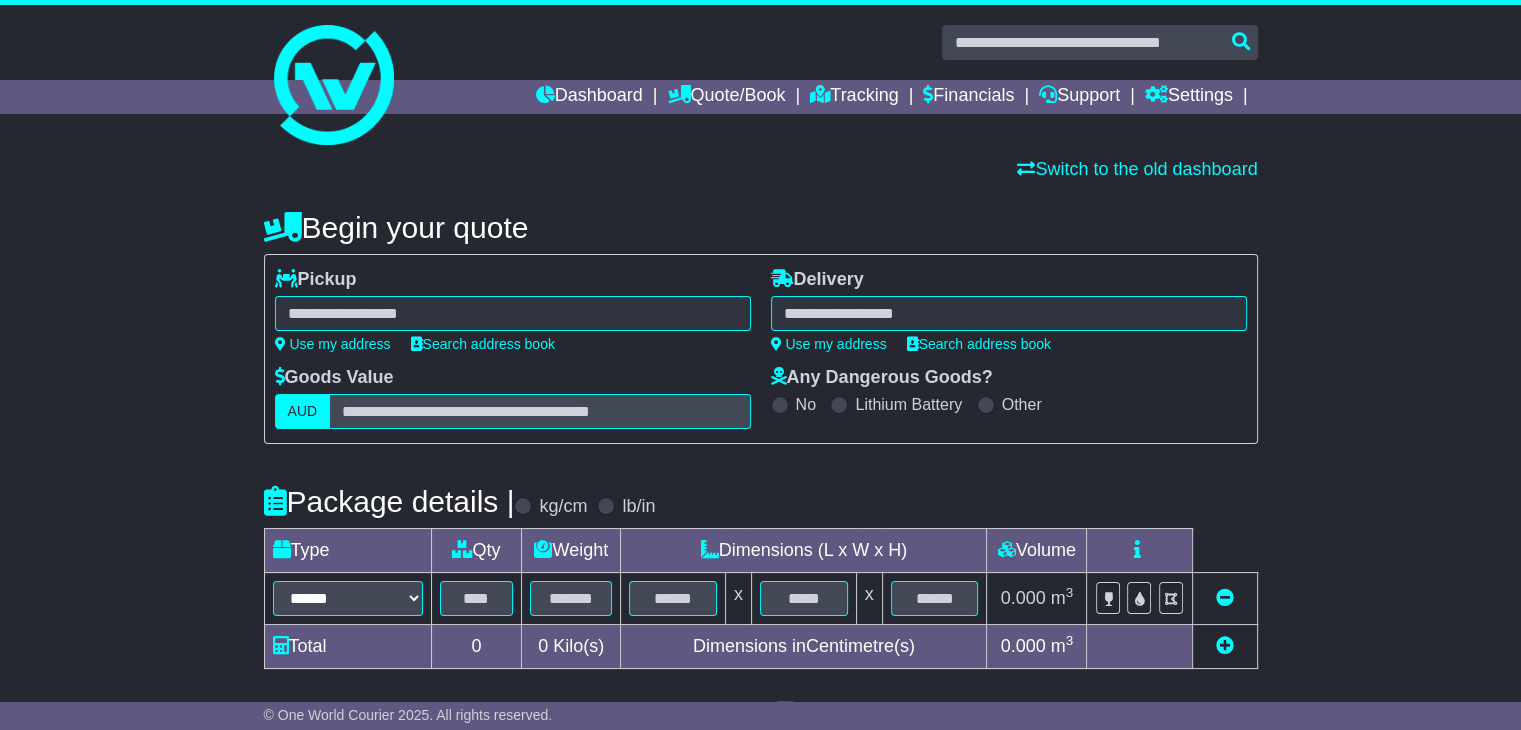 click at bounding box center [513, 313] 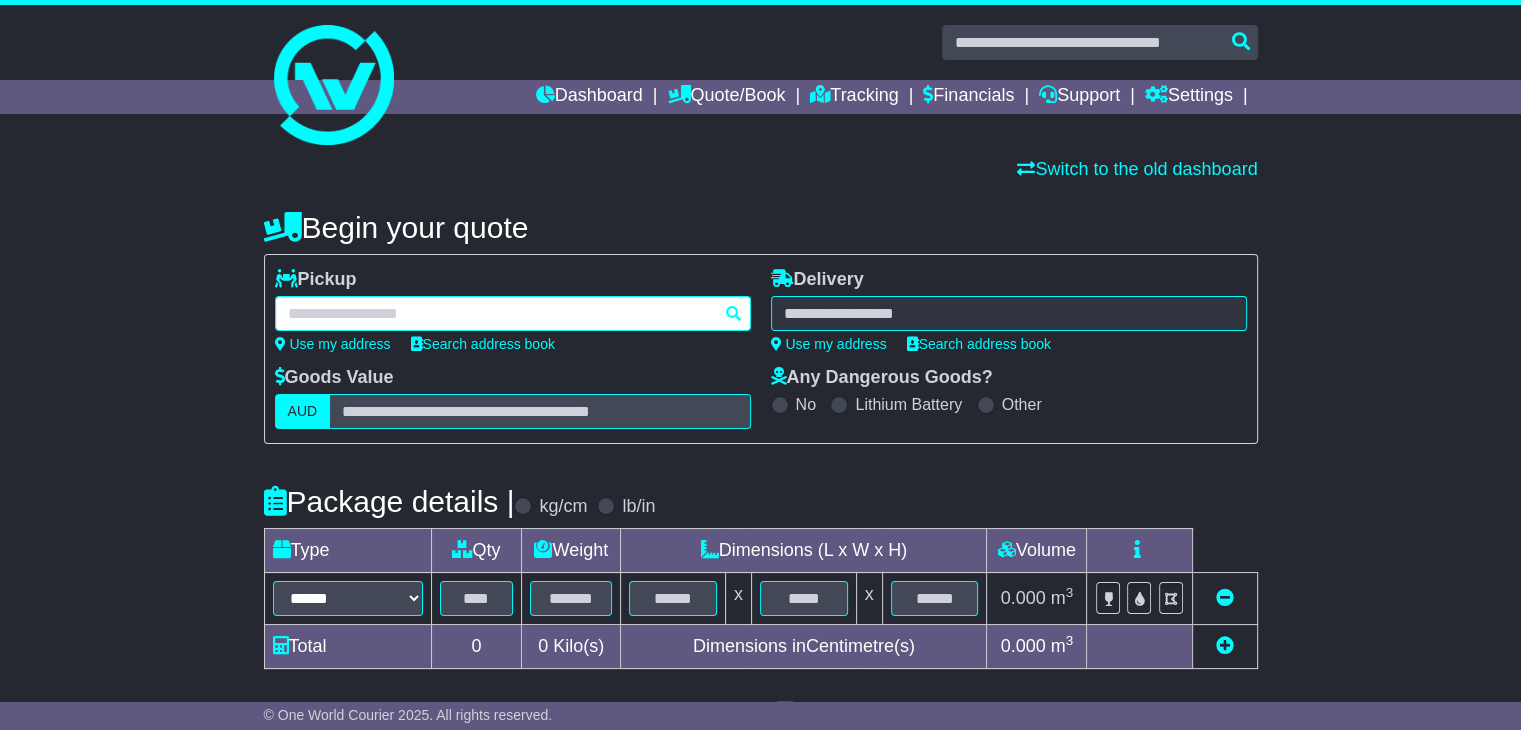 paste on "**********" 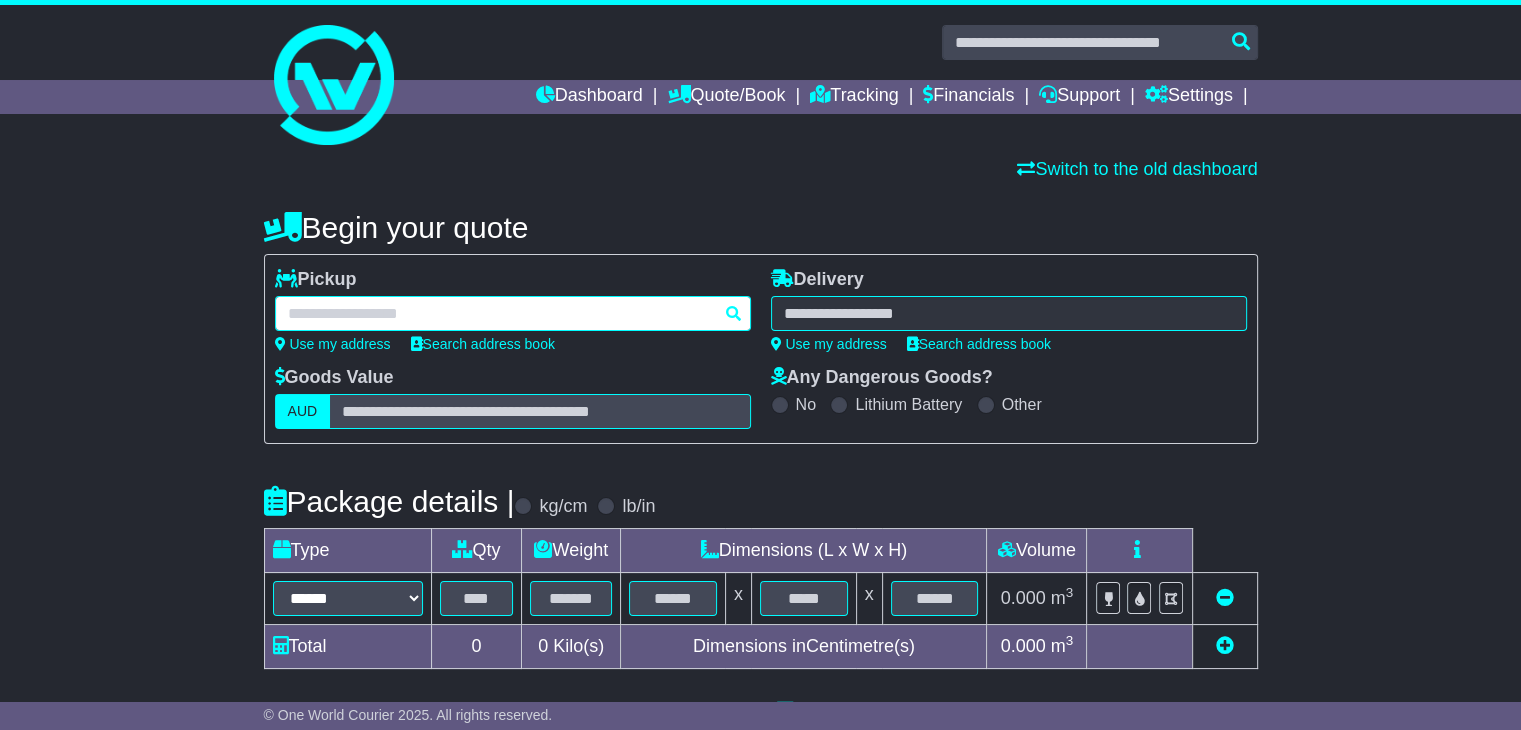 type on "**********" 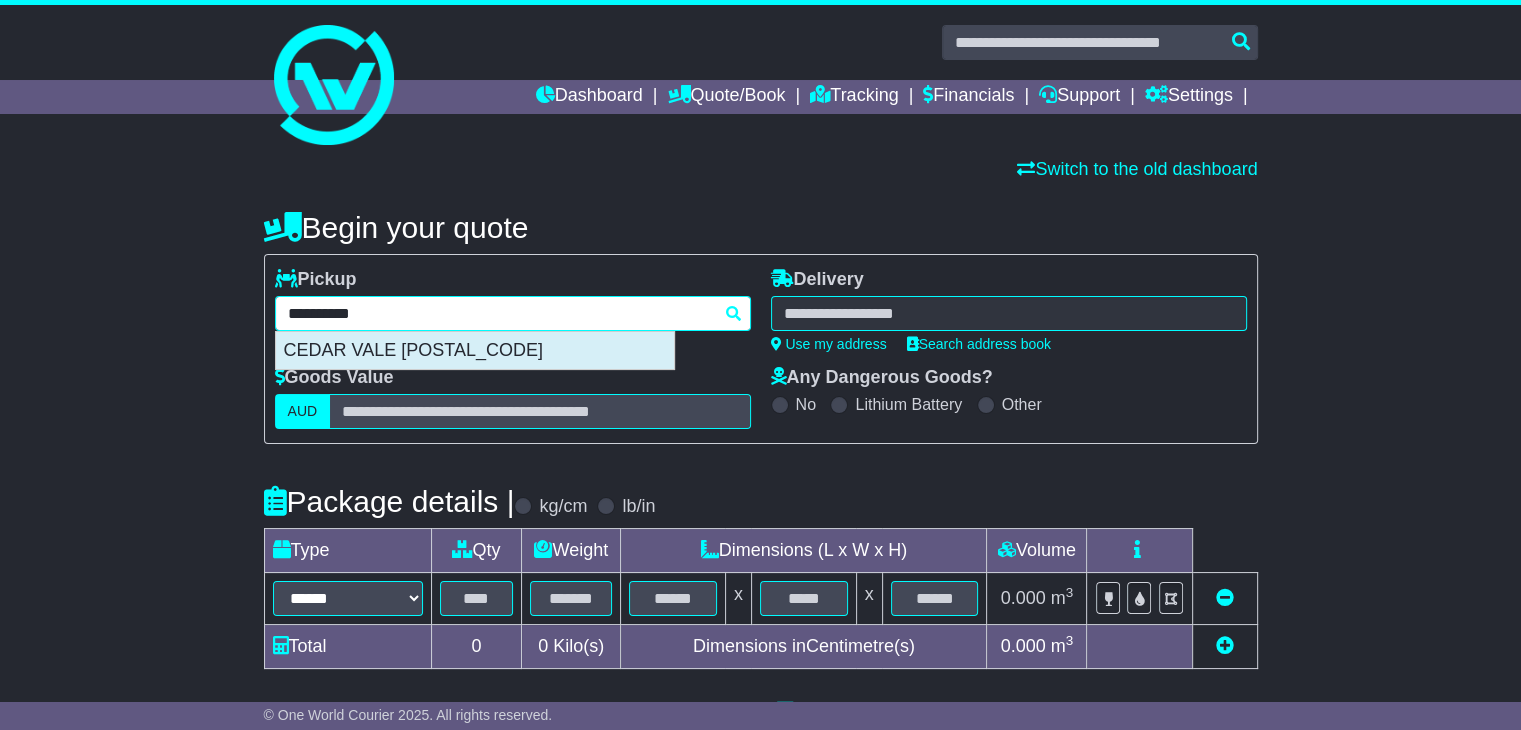 click on "CEDAR VALE [POSTAL_CODE]" at bounding box center [475, 351] 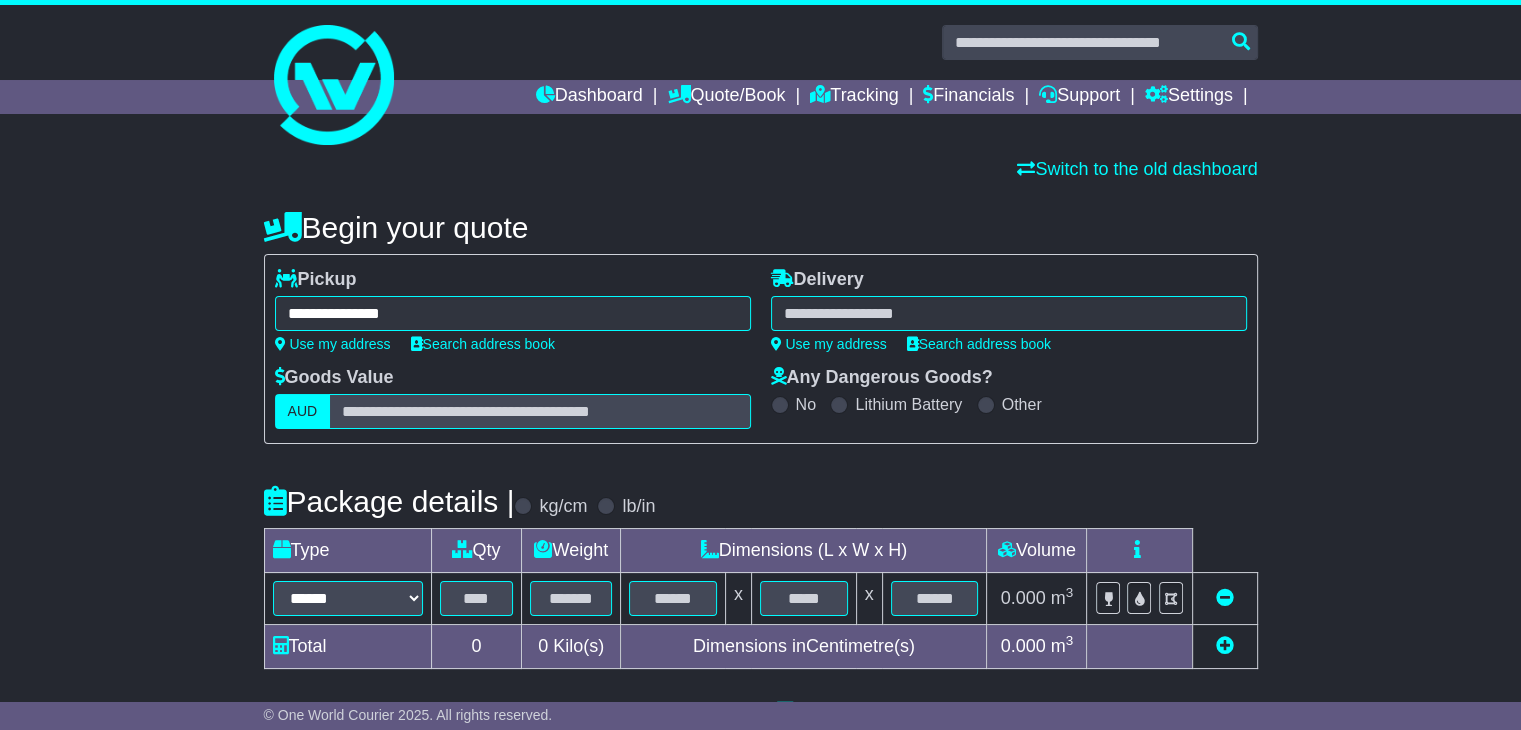 type on "**********" 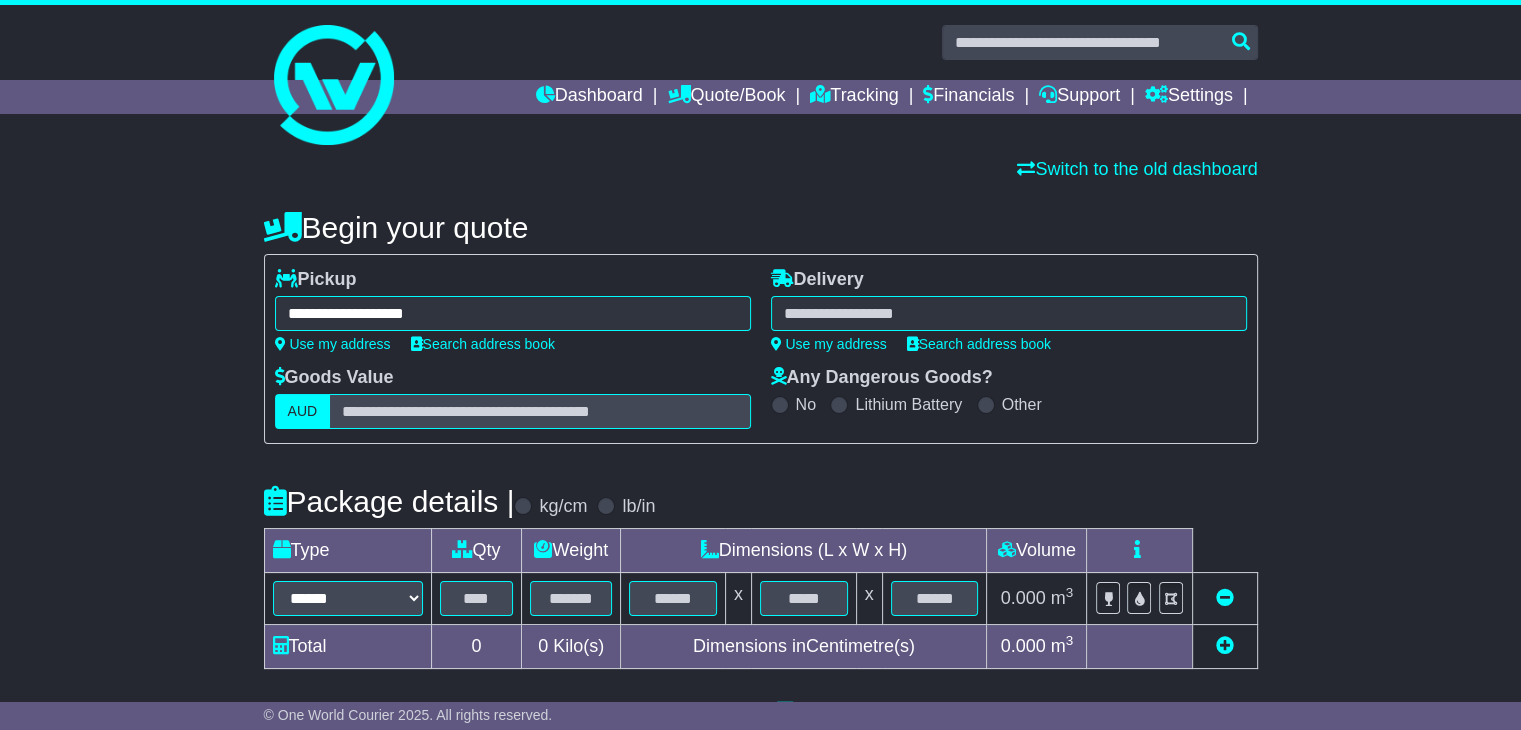 click at bounding box center (1009, 313) 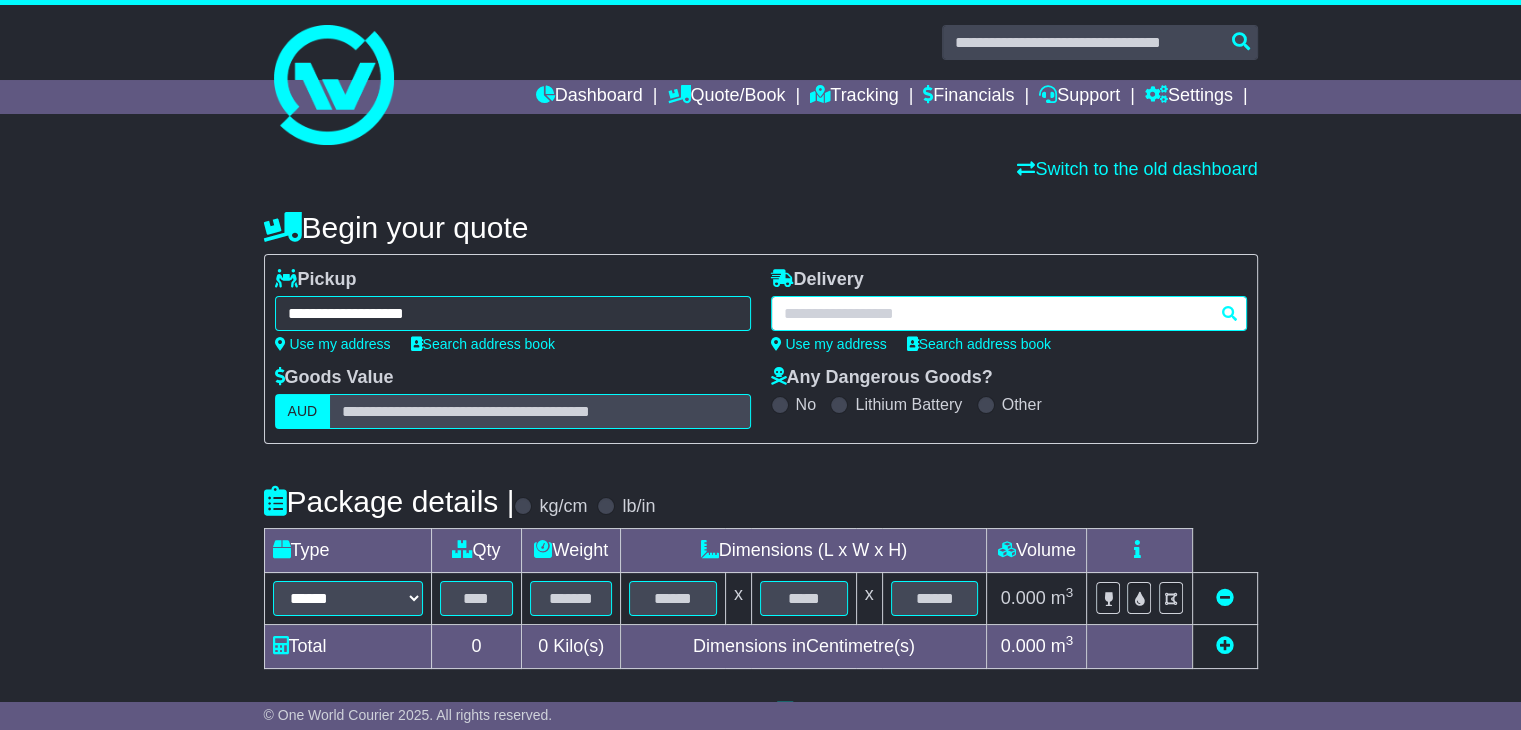 paste on "******" 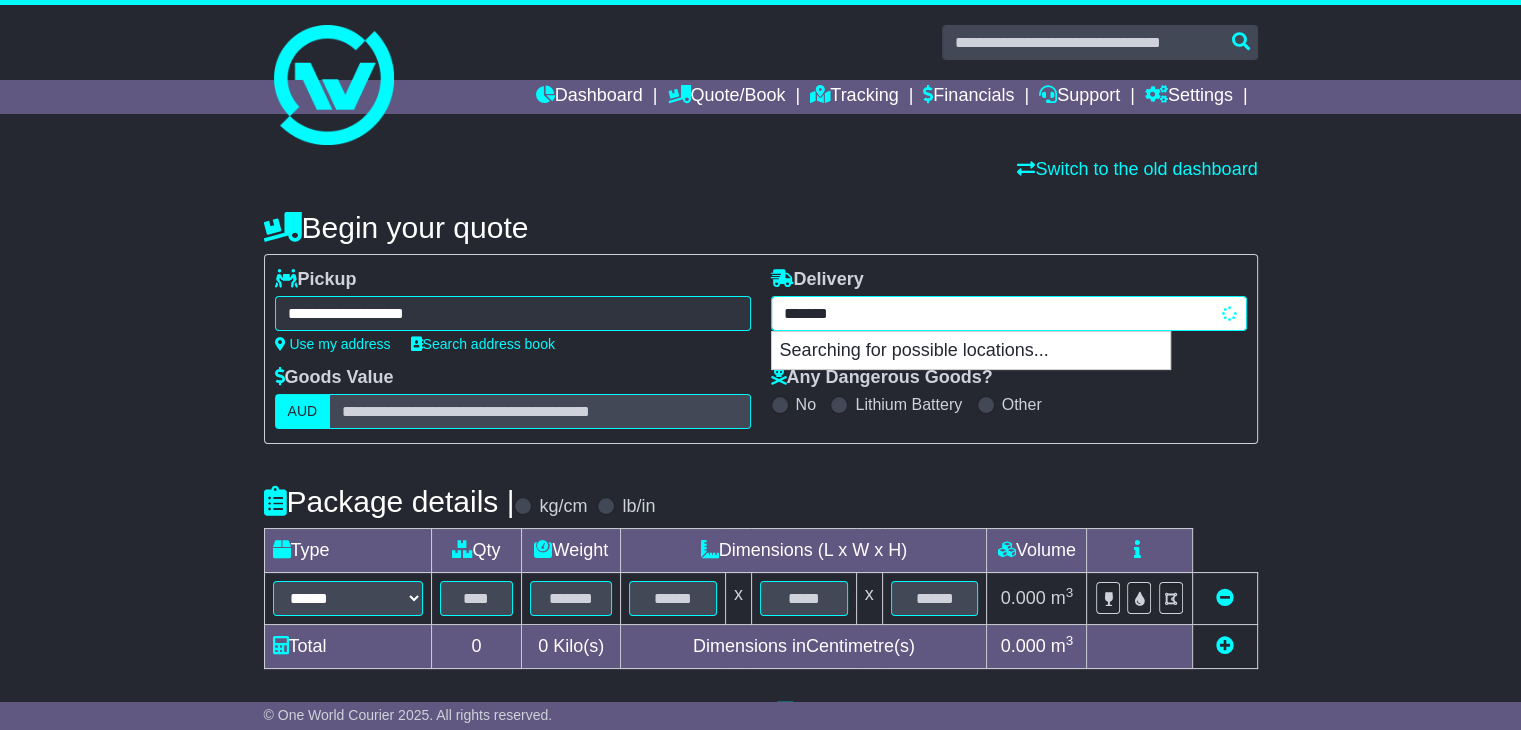 type on "**********" 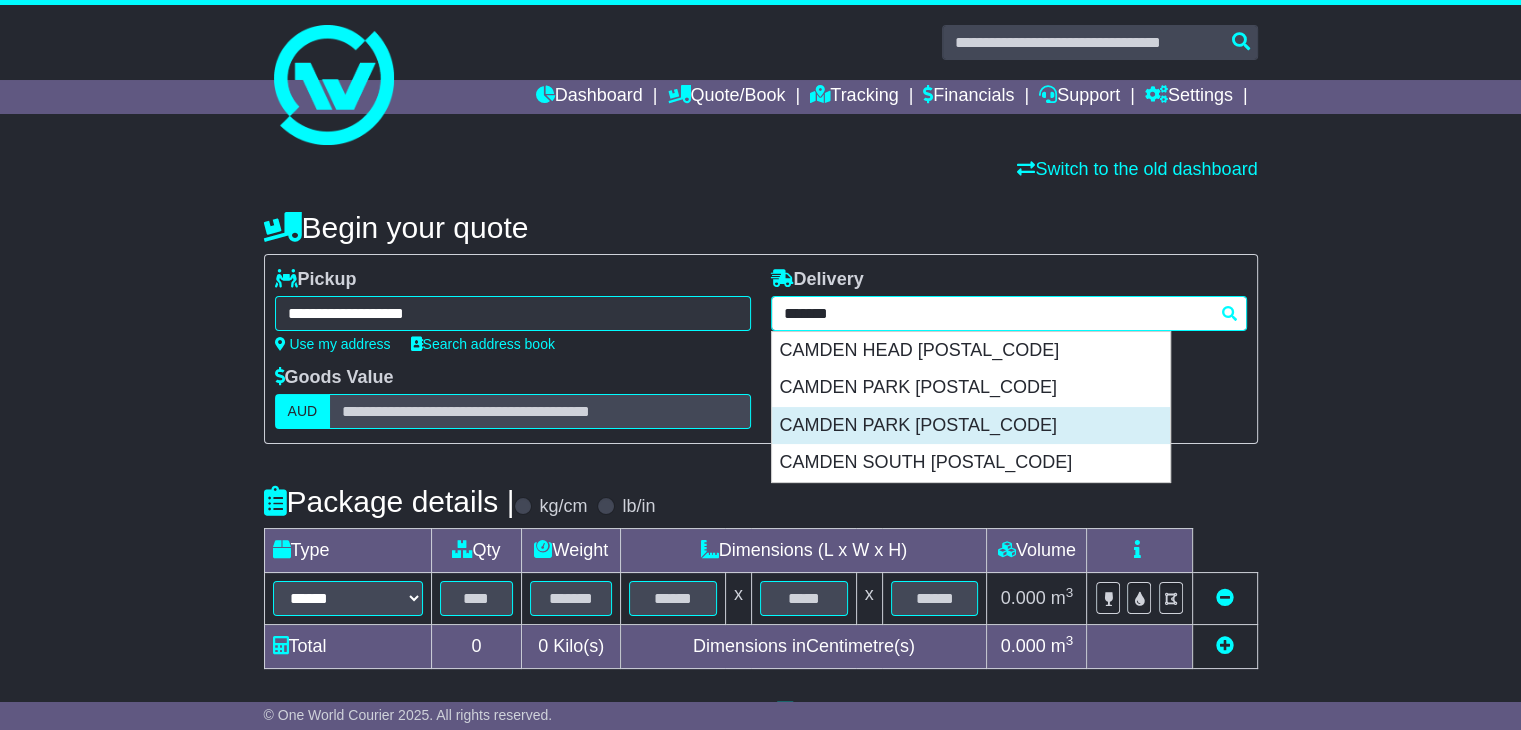 click on "CAMDEN PARK [POSTAL_CODE]" at bounding box center [971, 426] 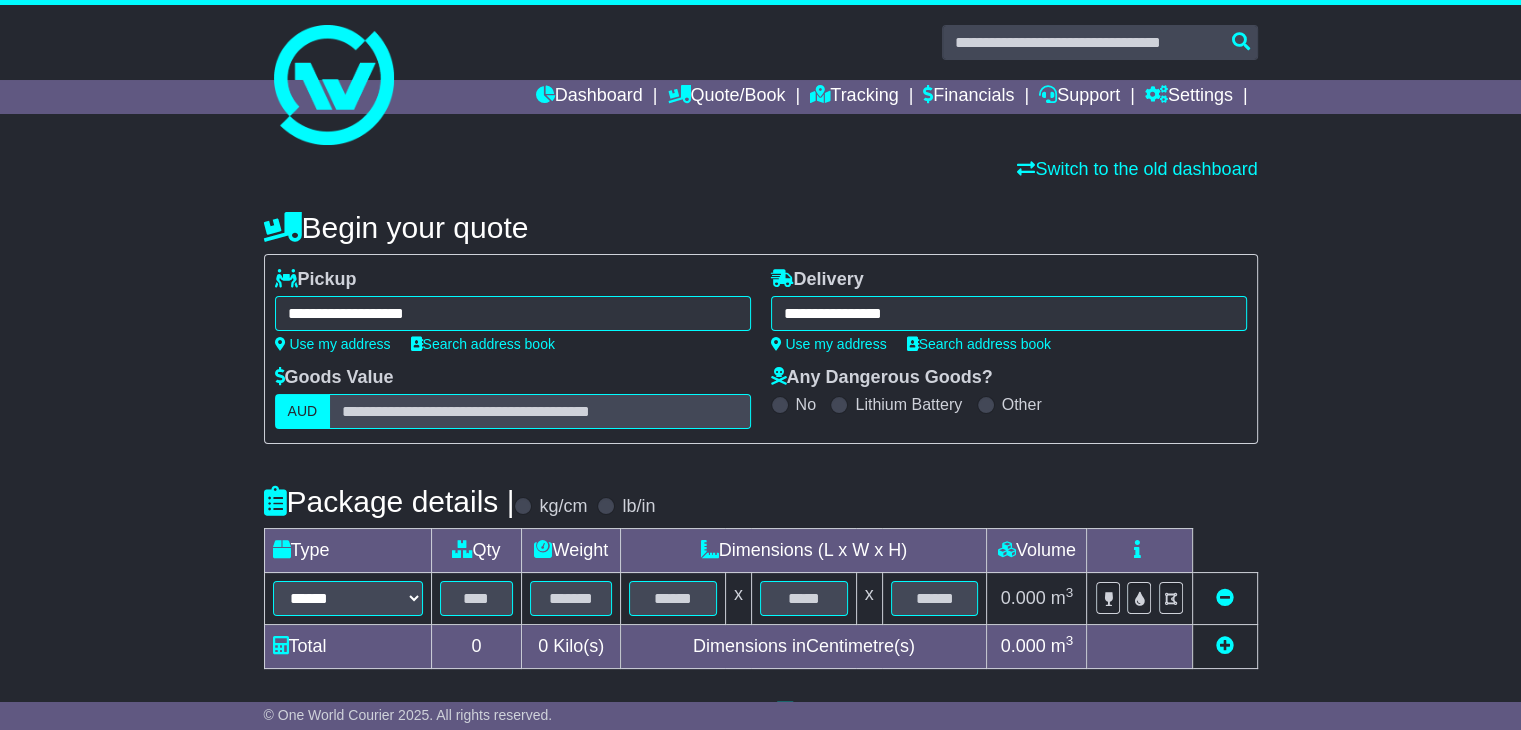 type on "**********" 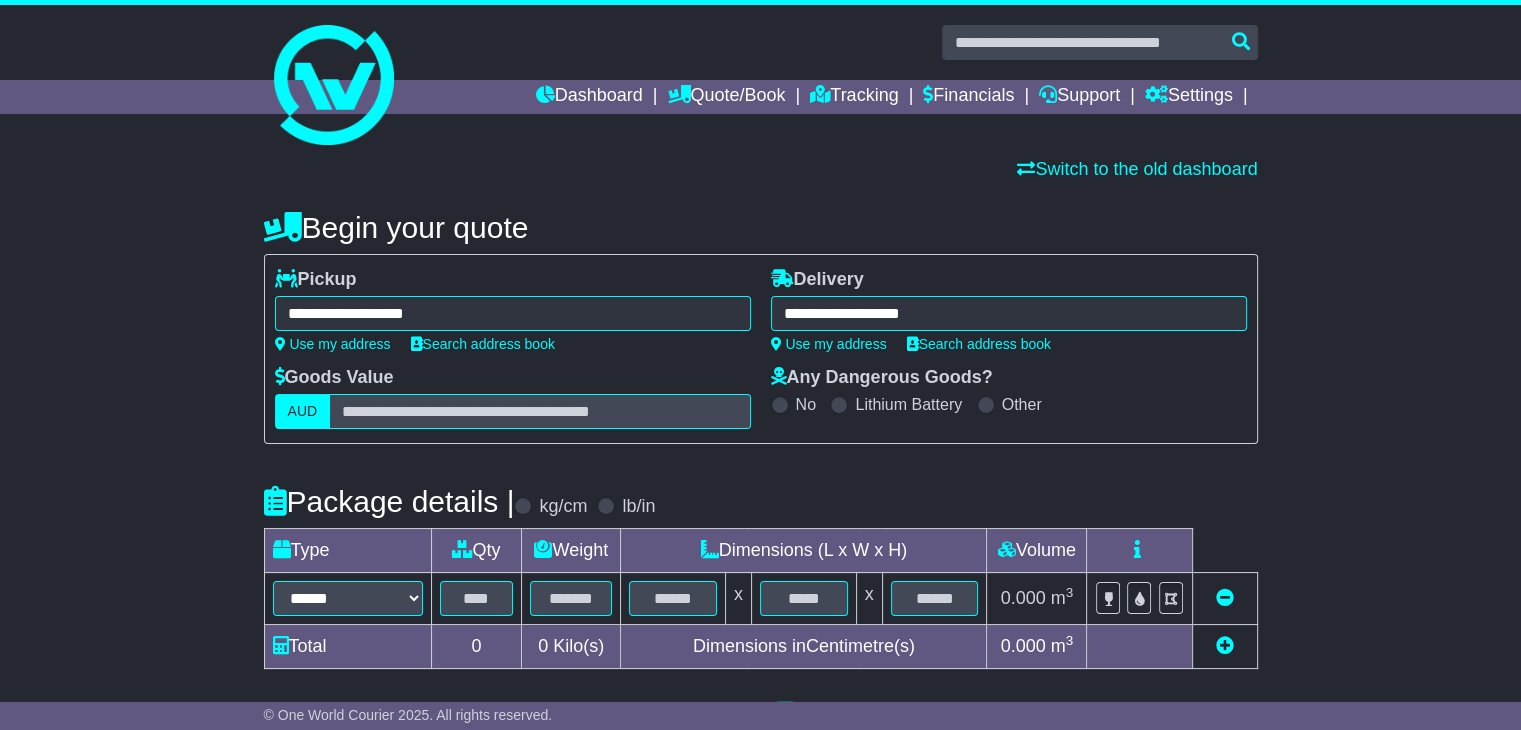 click on "**********" at bounding box center (760, 604) 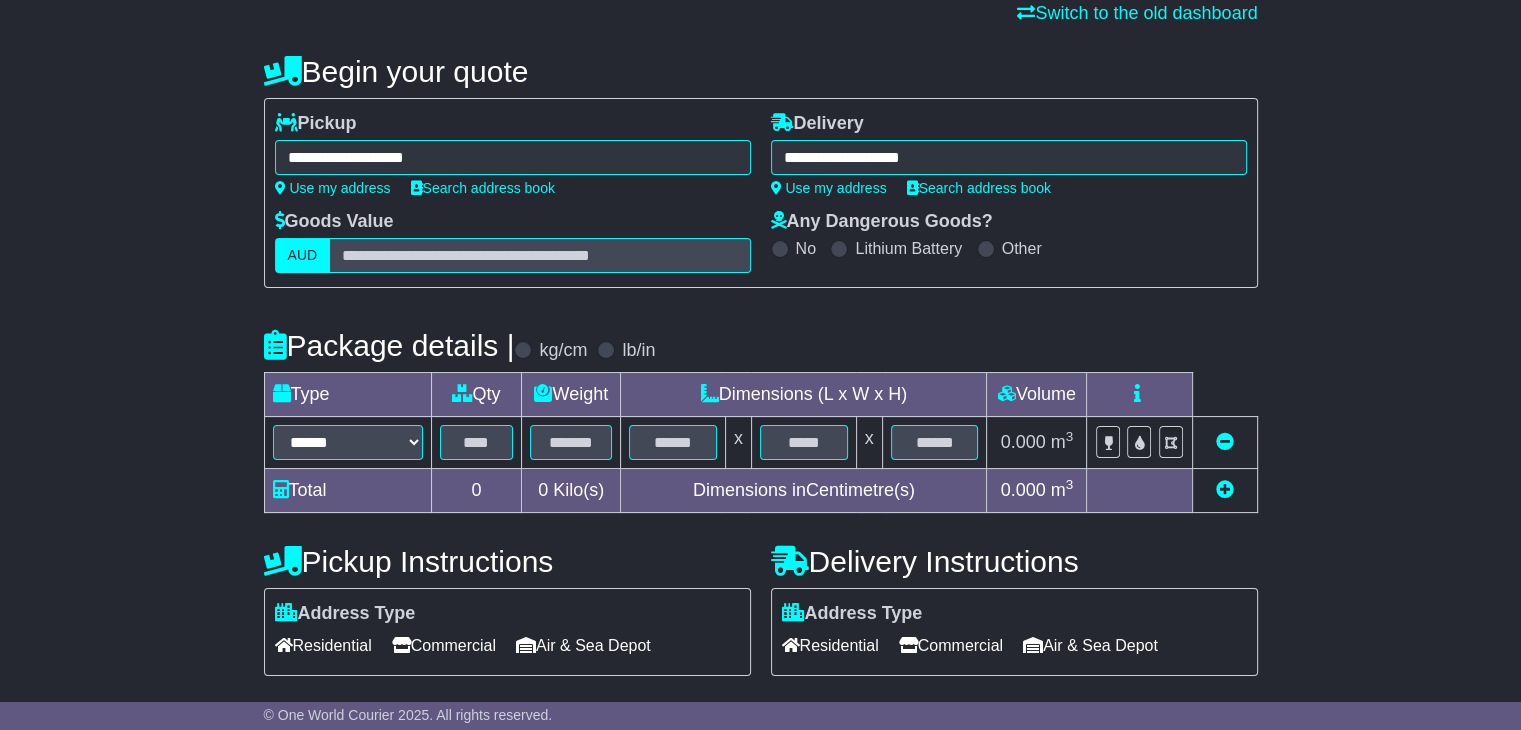 scroll, scrollTop: 300, scrollLeft: 0, axis: vertical 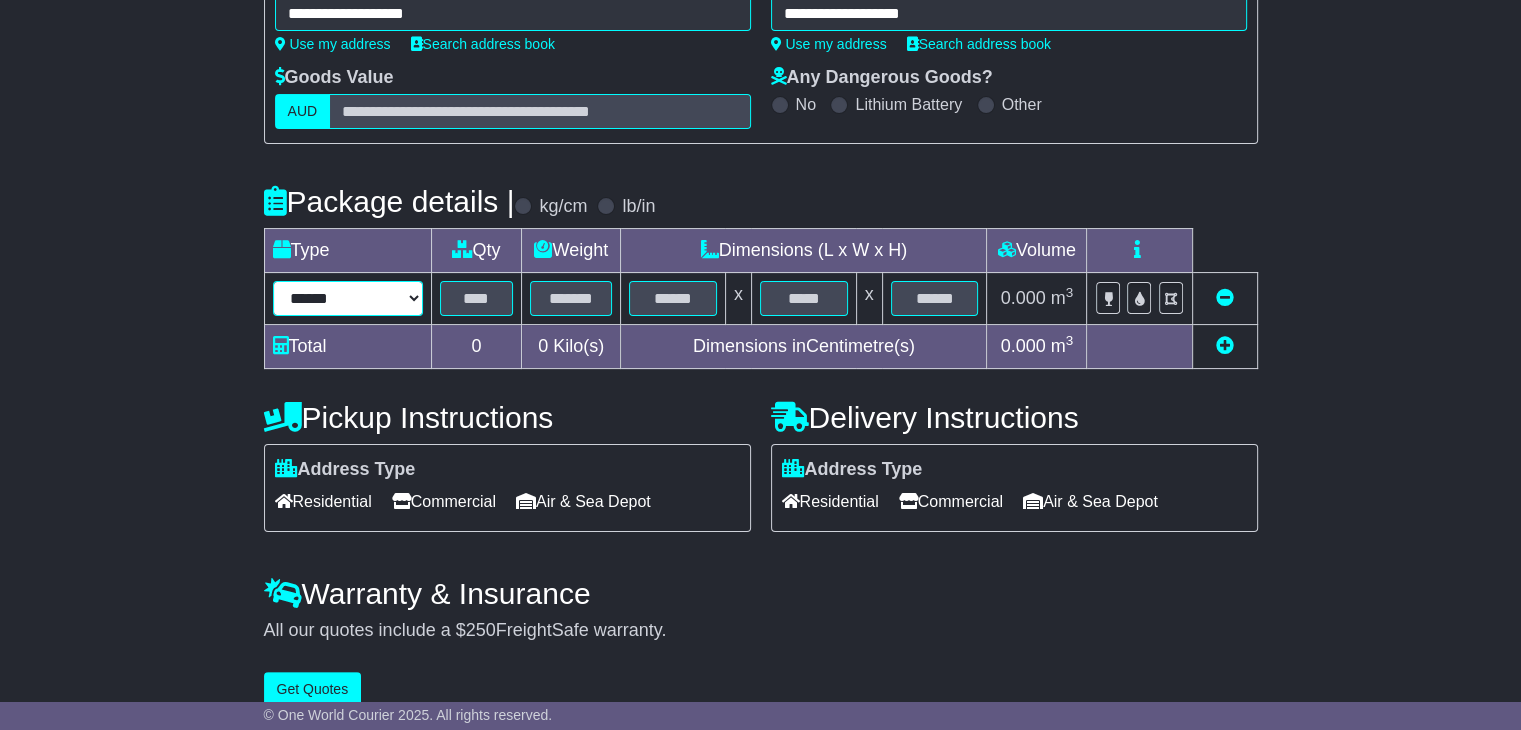 click on "****** ****** *** ******** ***** **** **** ****** *** *******" at bounding box center (348, 298) 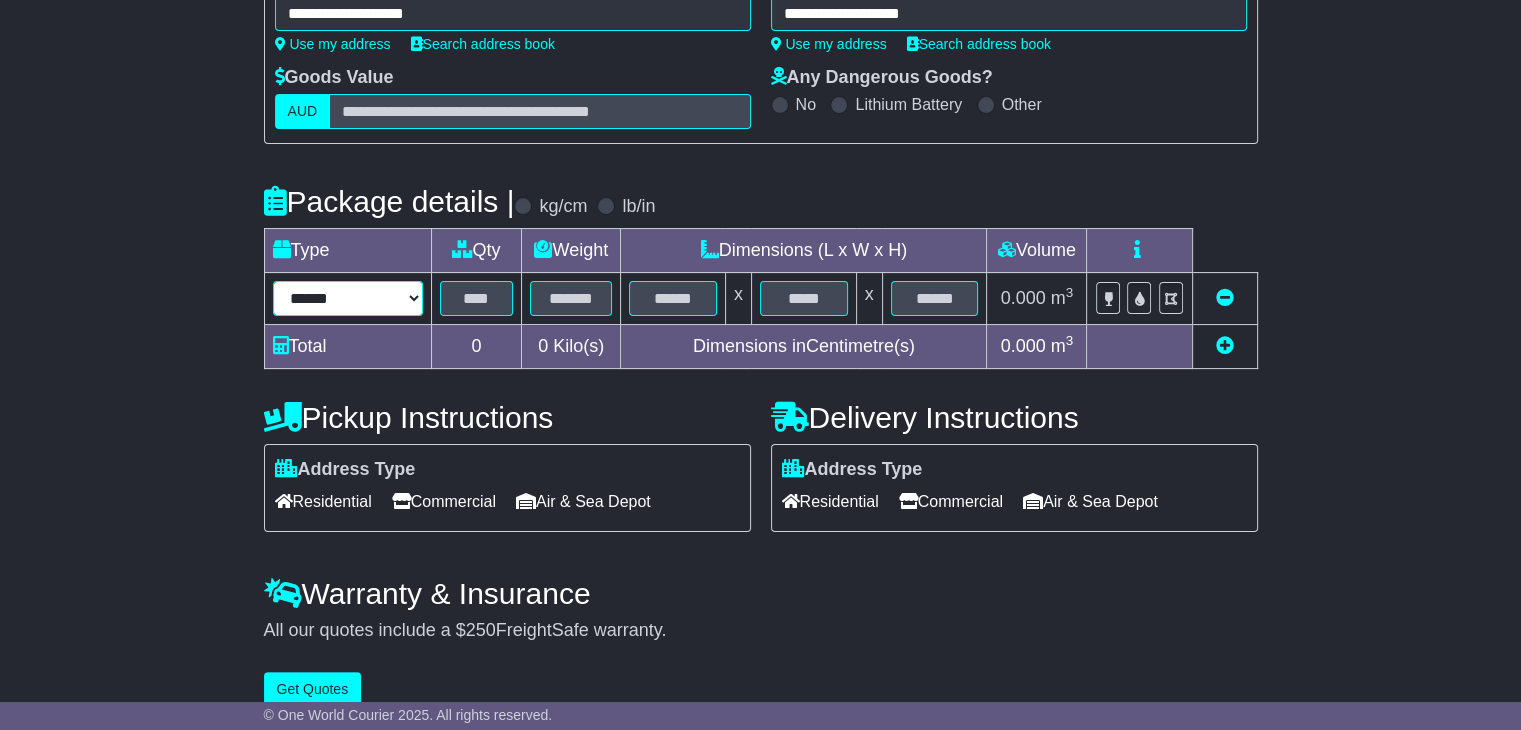 select on "*****" 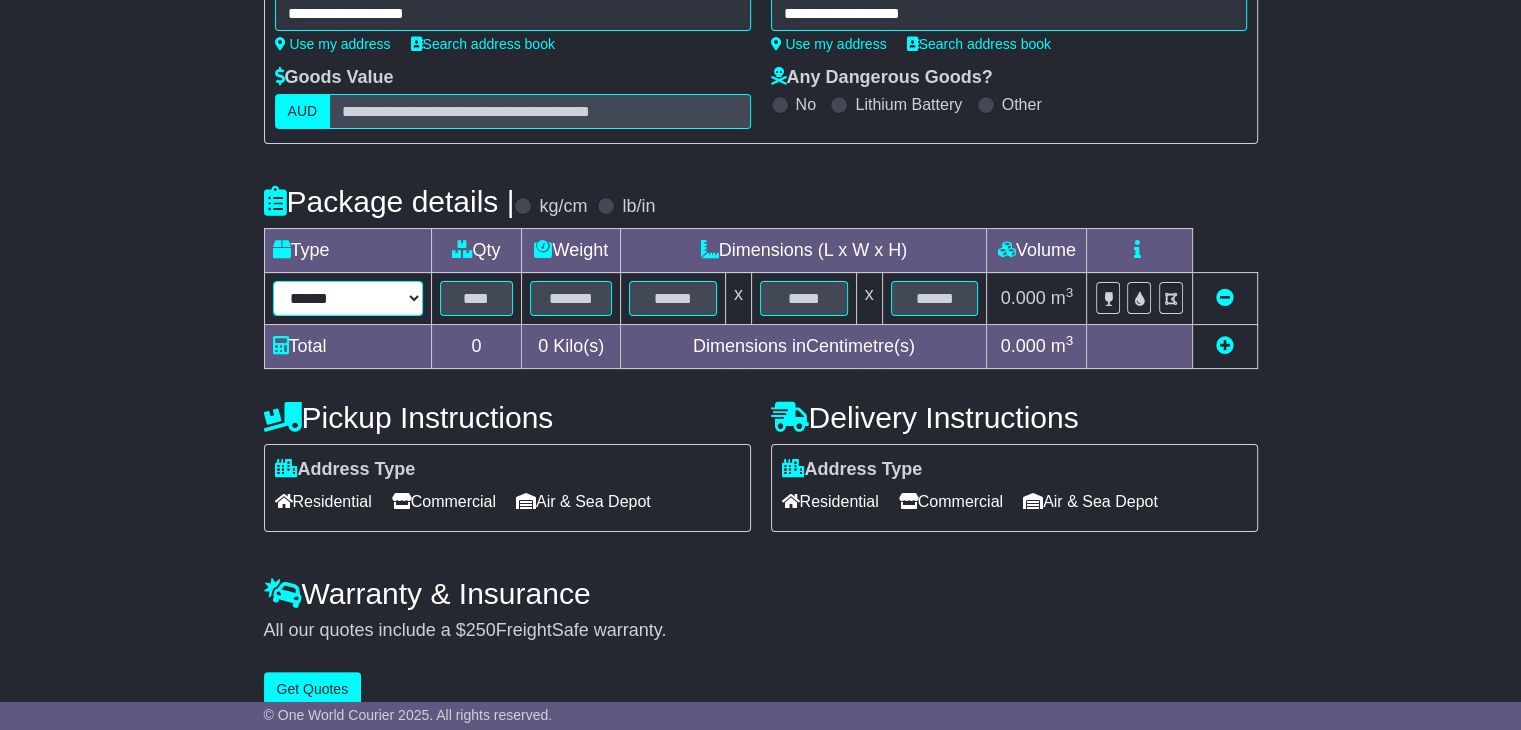 click on "****** ****** *** ******** ***** **** **** ****** *** *******" at bounding box center [348, 298] 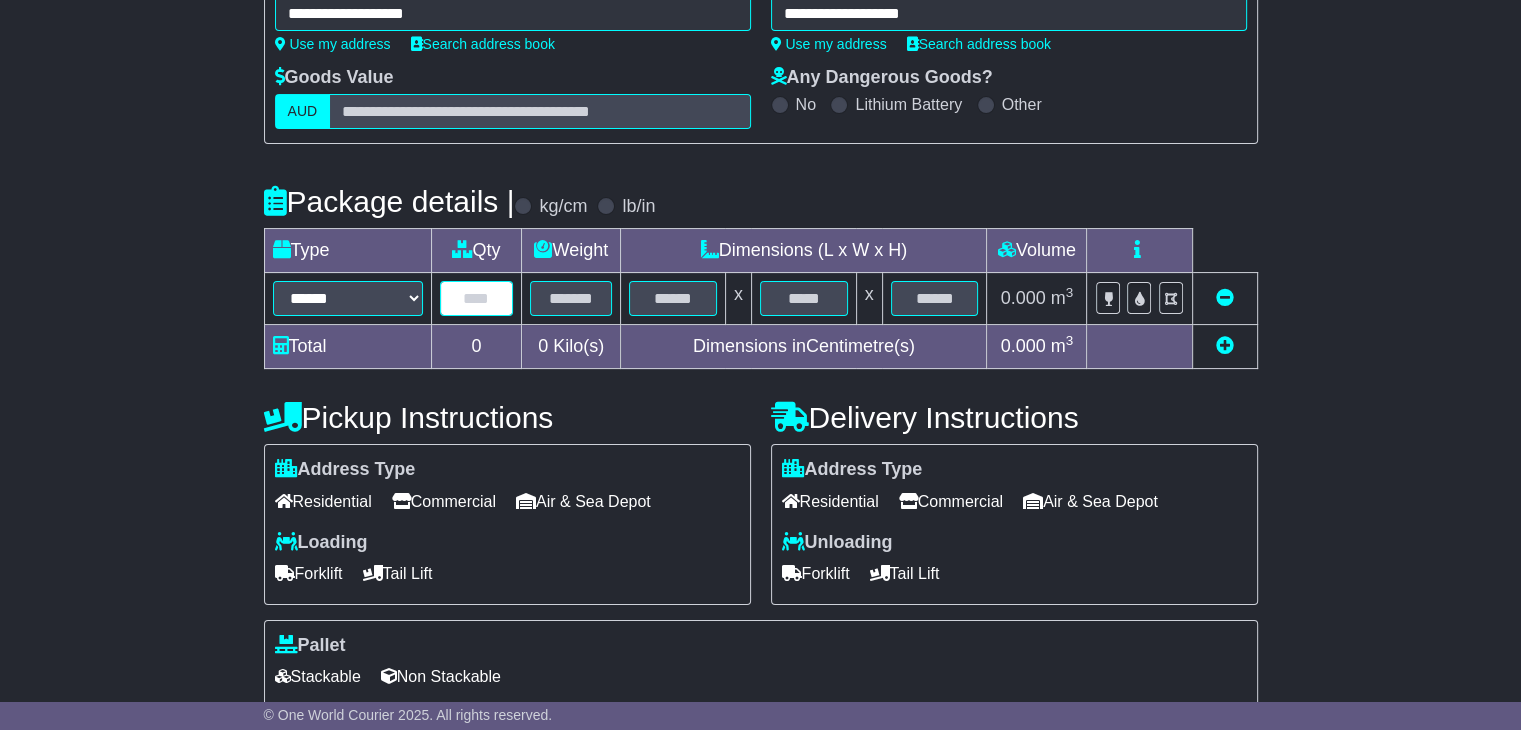 click at bounding box center [477, 298] 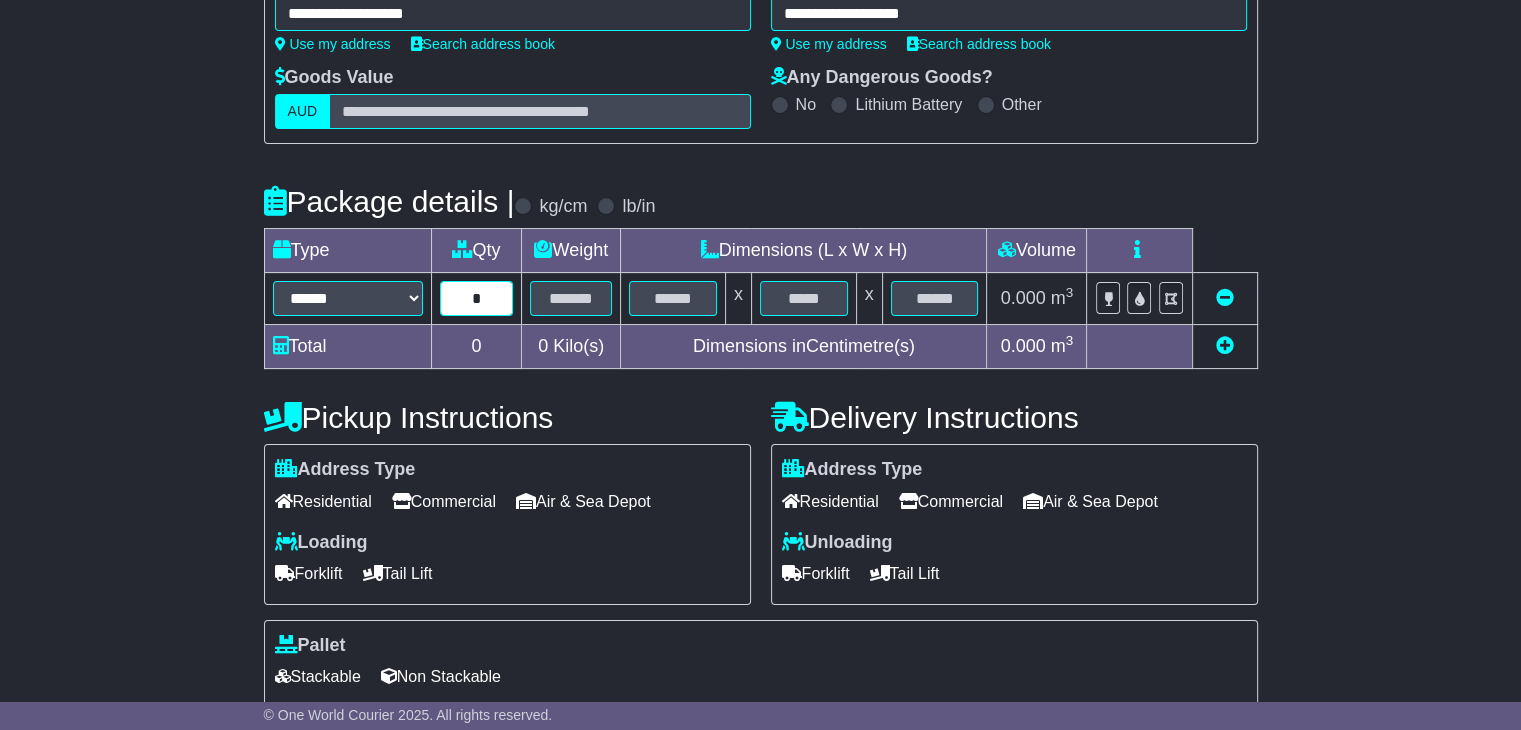 type on "*" 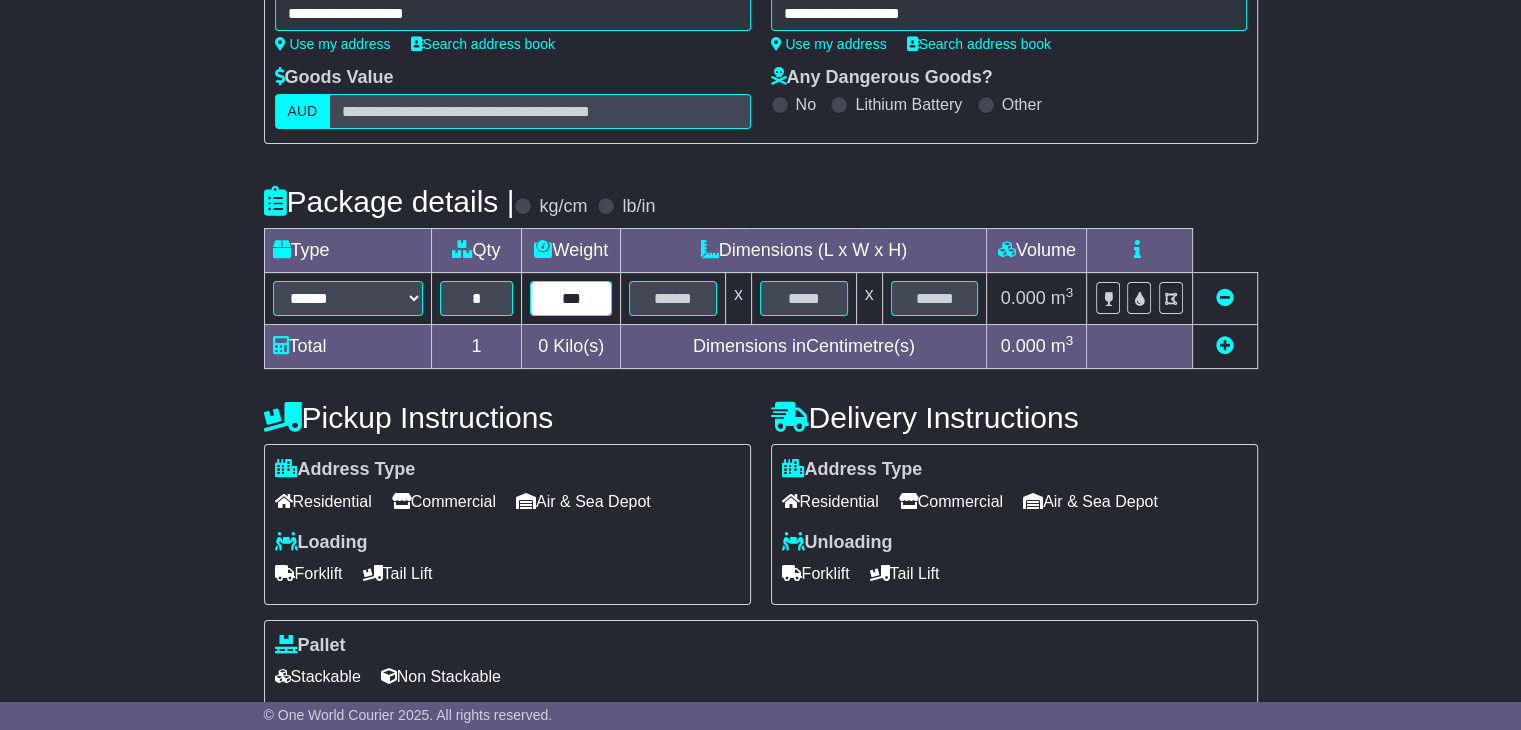 type on "***" 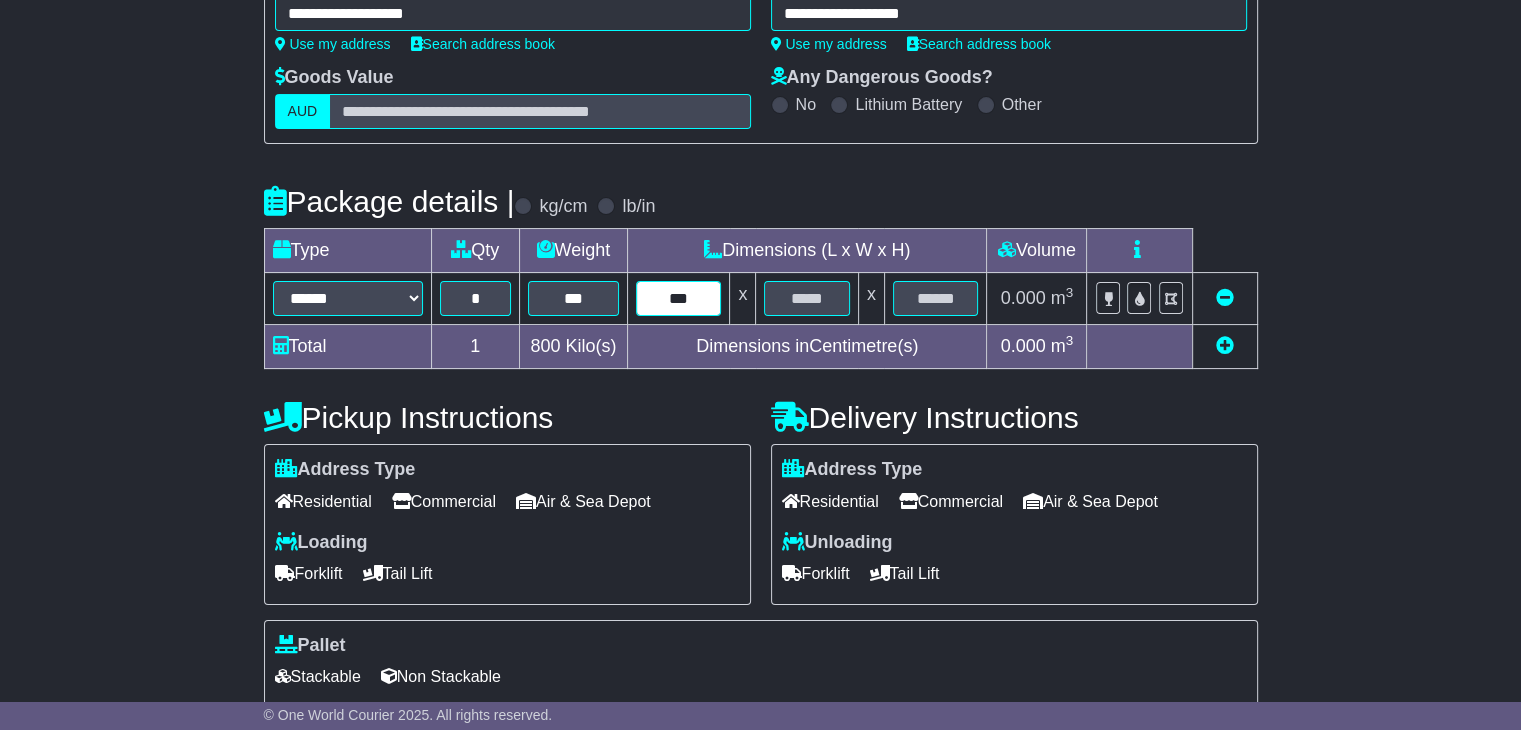 type on "***" 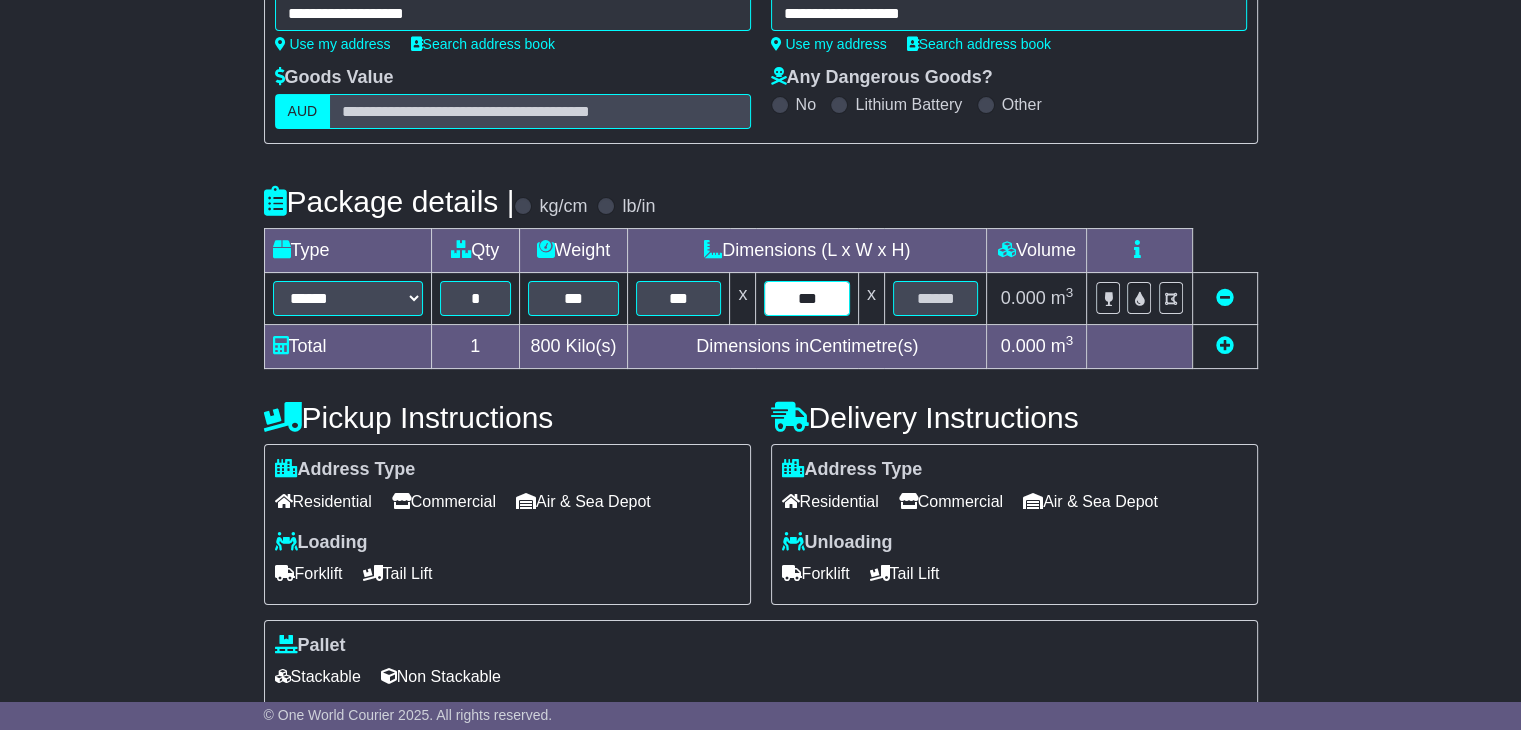 type on "***" 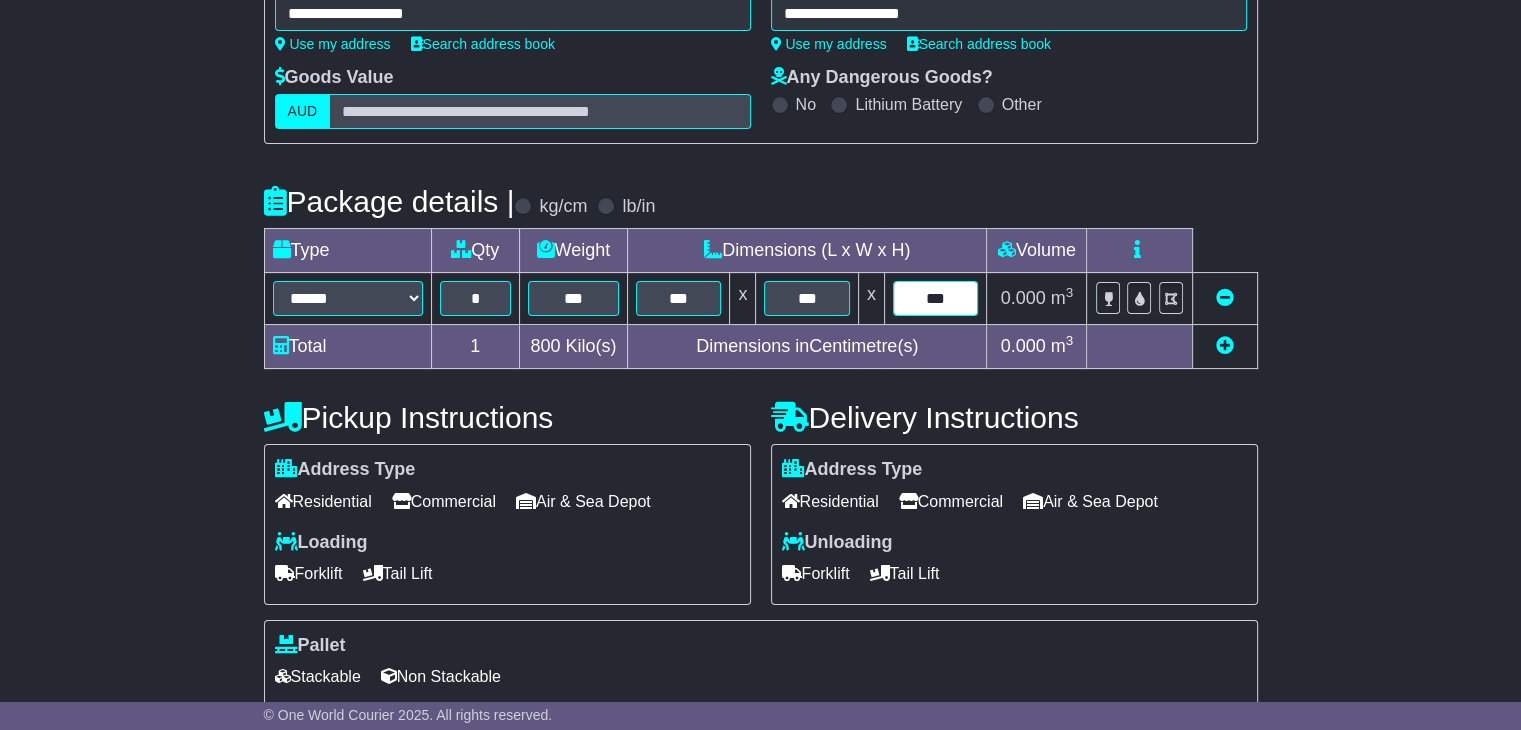 type on "***" 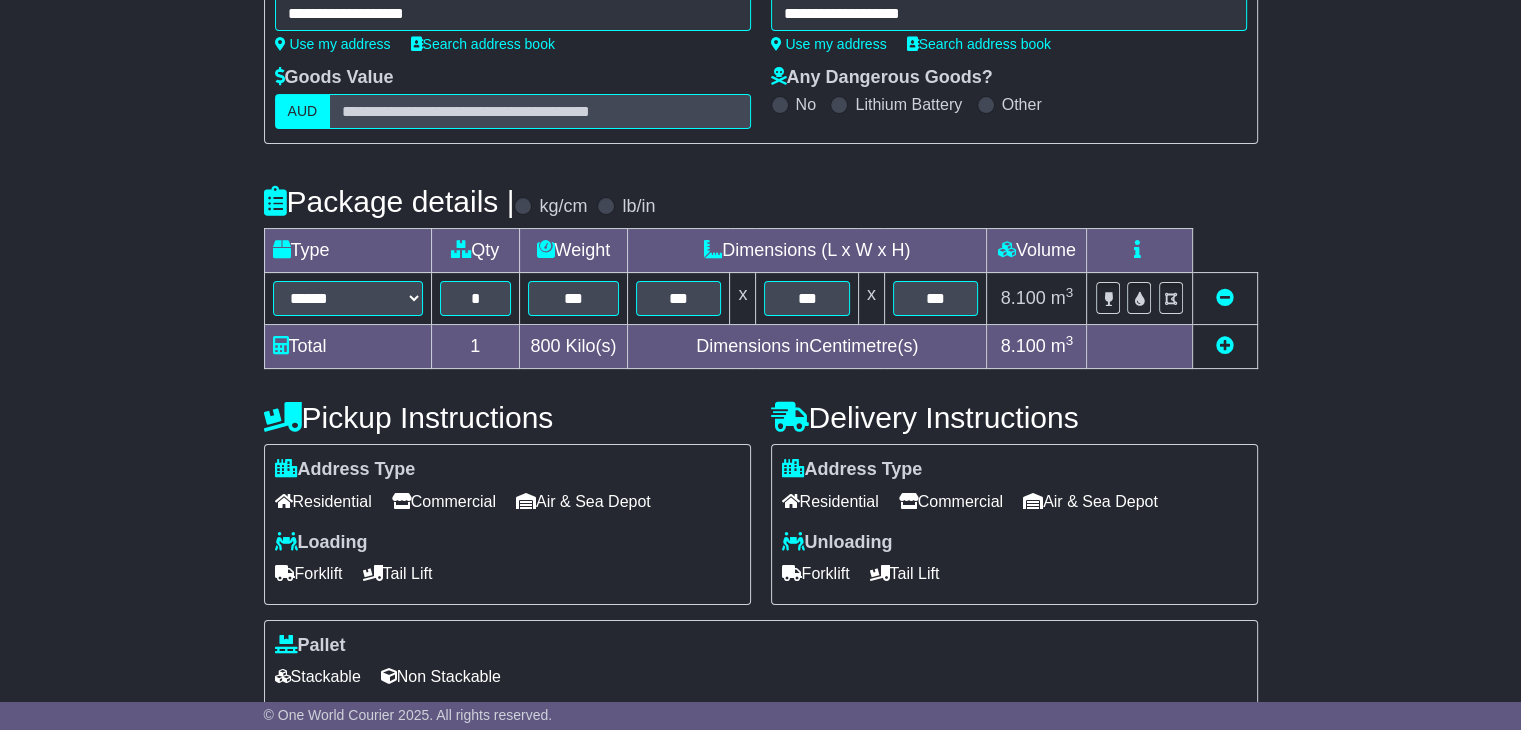 scroll, scrollTop: 500, scrollLeft: 0, axis: vertical 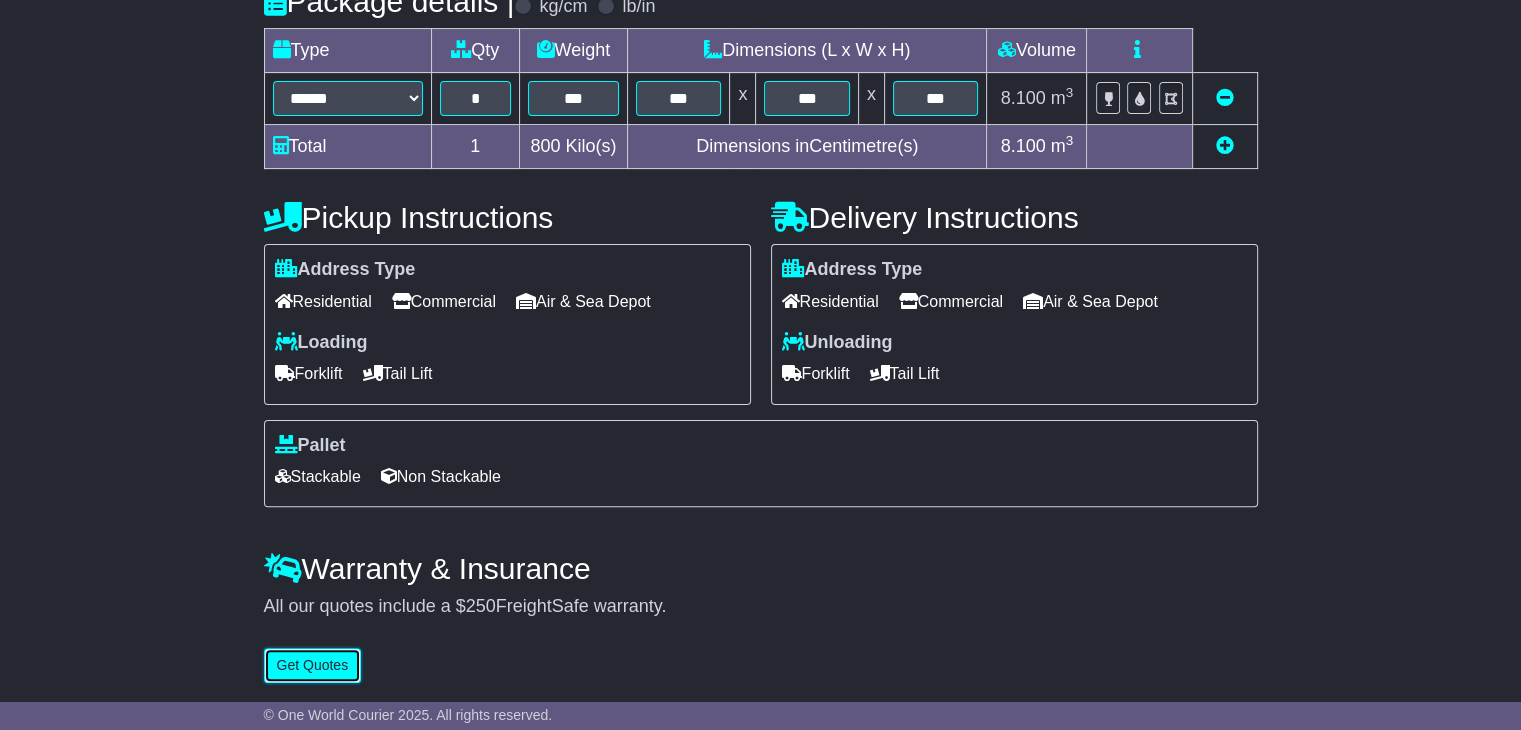 type 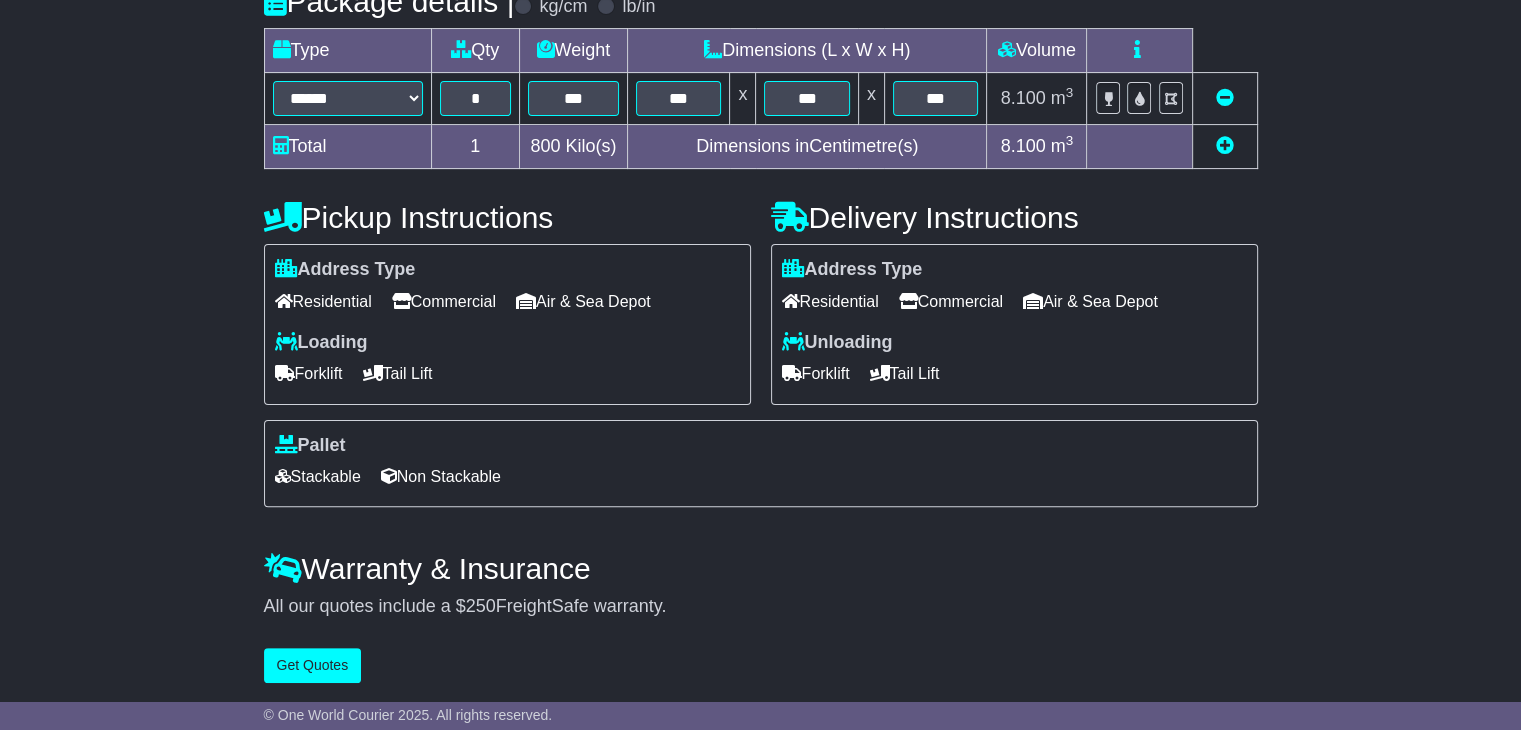 click on "Commercial" at bounding box center [444, 301] 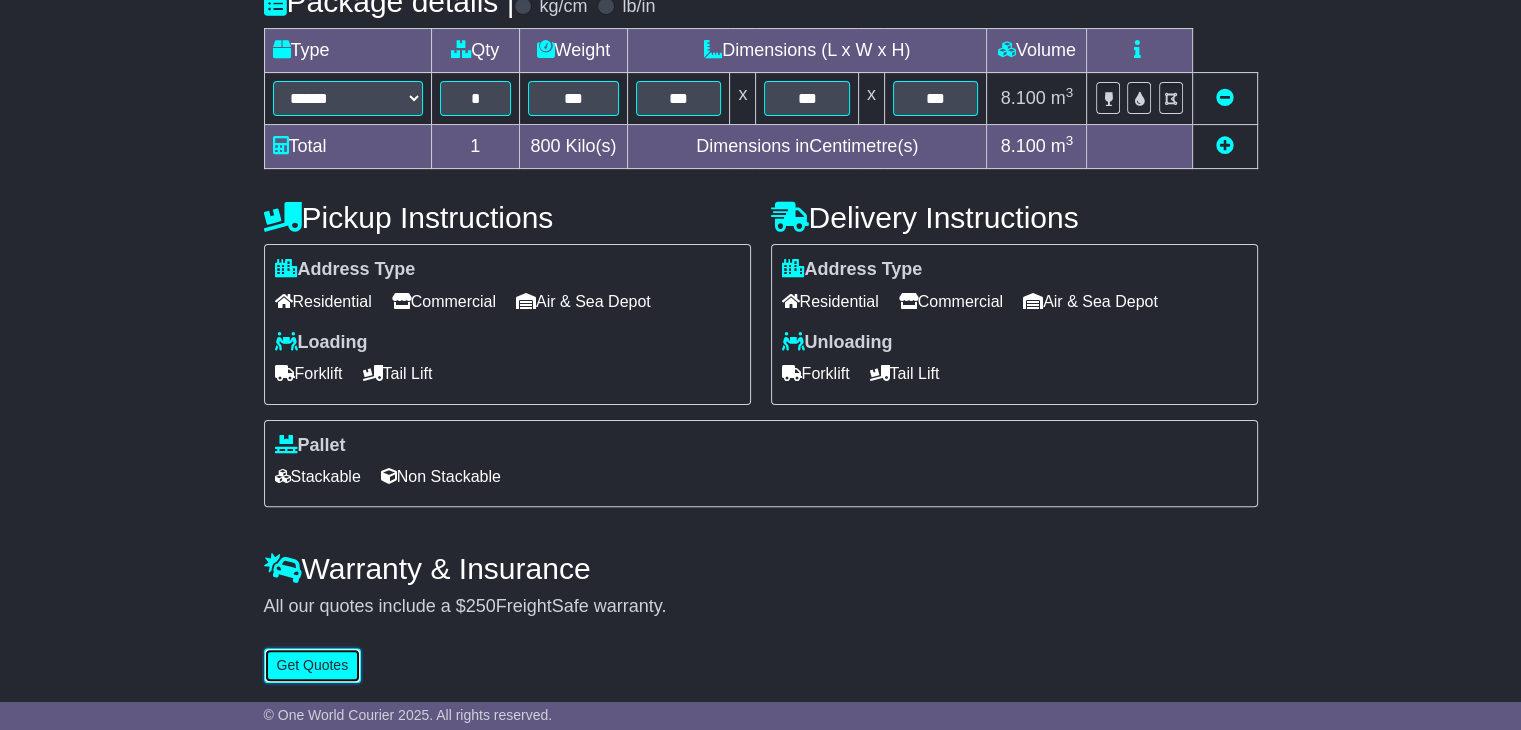 click on "Get Quotes" at bounding box center [313, 665] 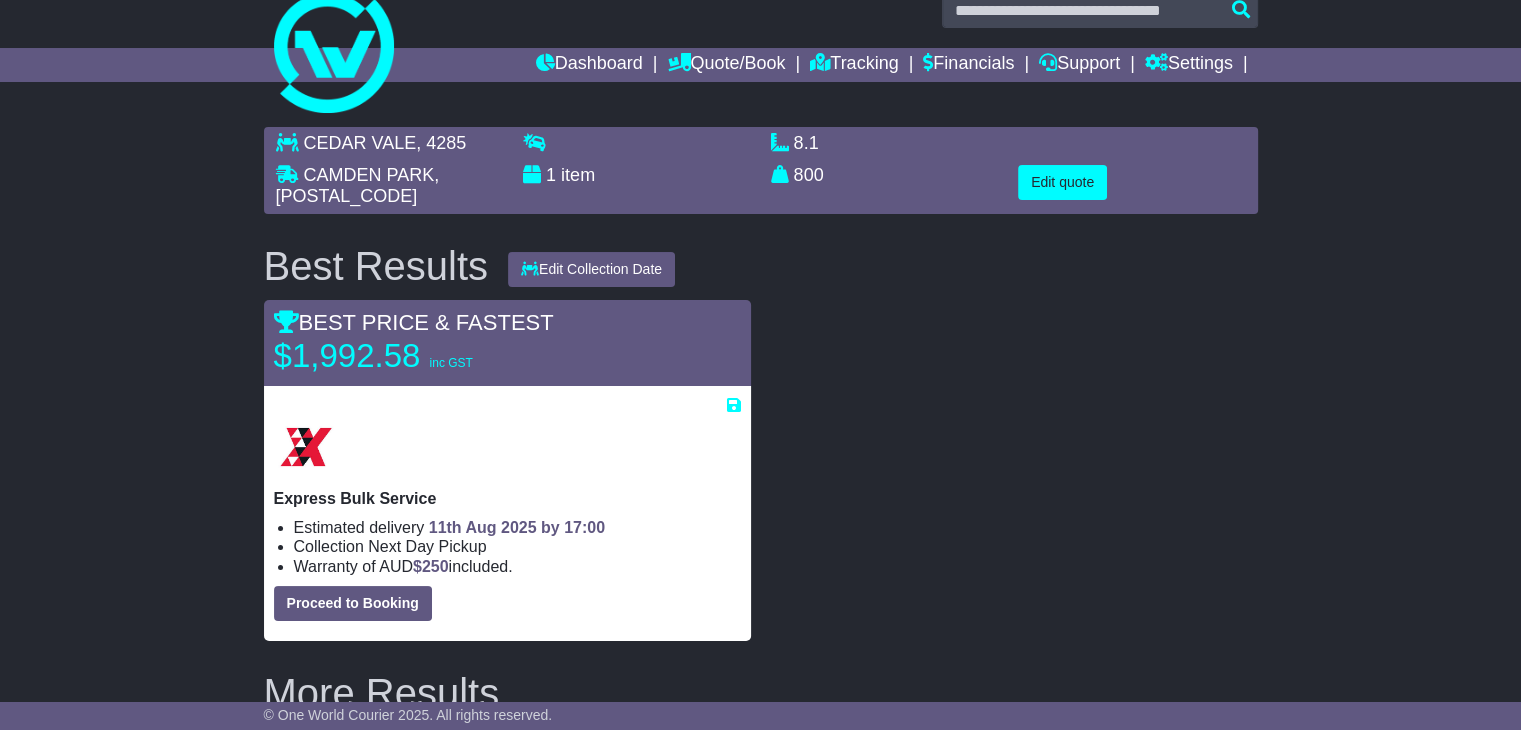 scroll, scrollTop: 0, scrollLeft: 0, axis: both 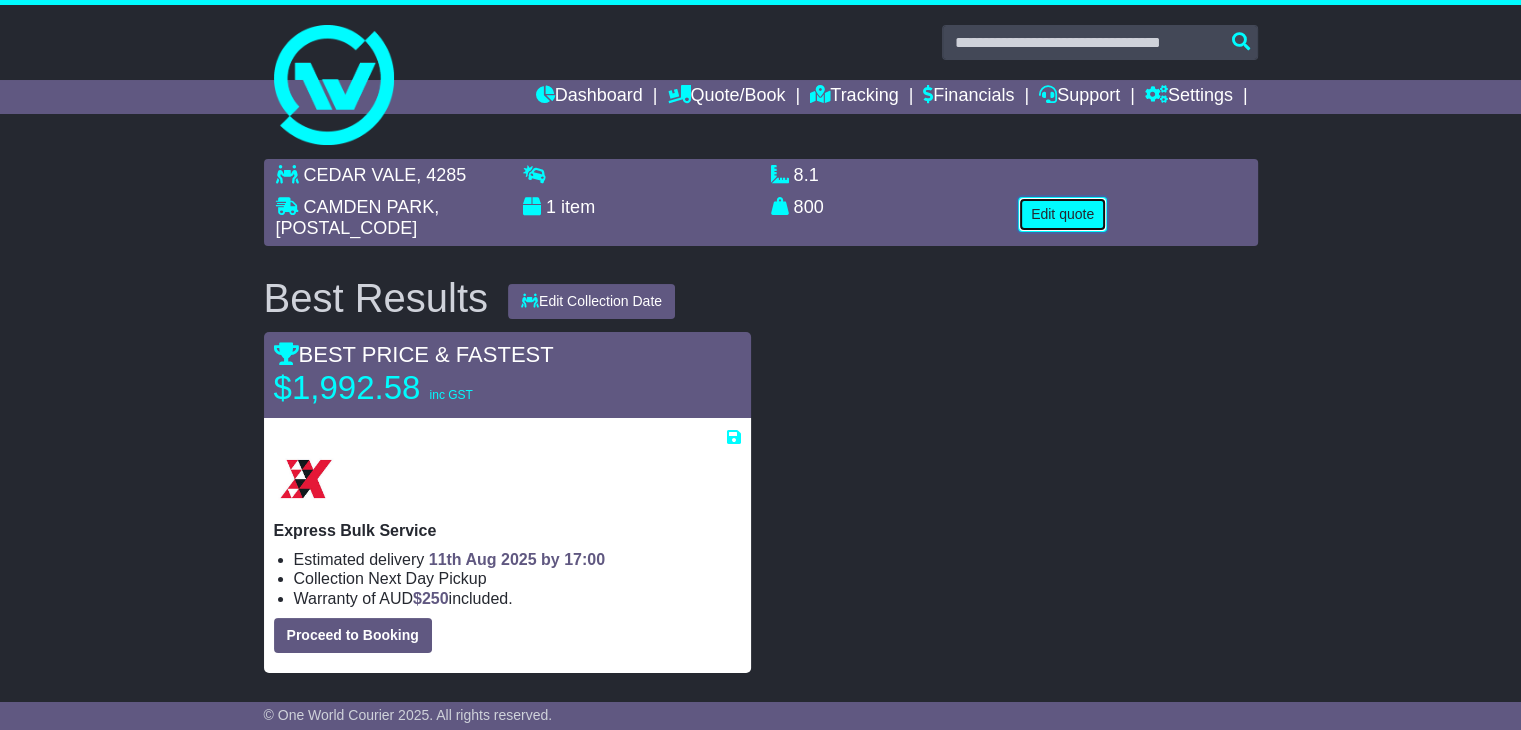 click on "Edit quote" at bounding box center (1062, 214) 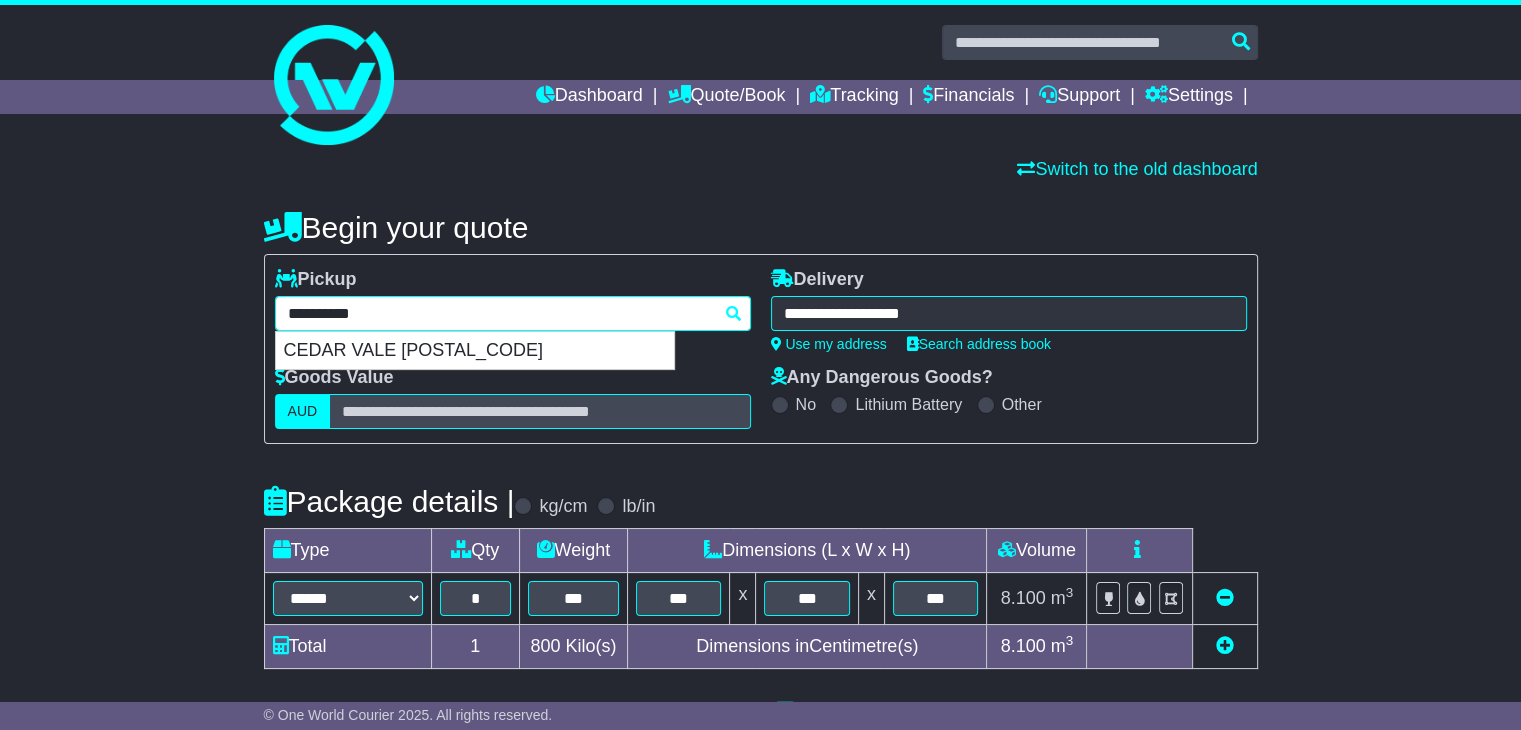 click on "**********" at bounding box center [513, 313] 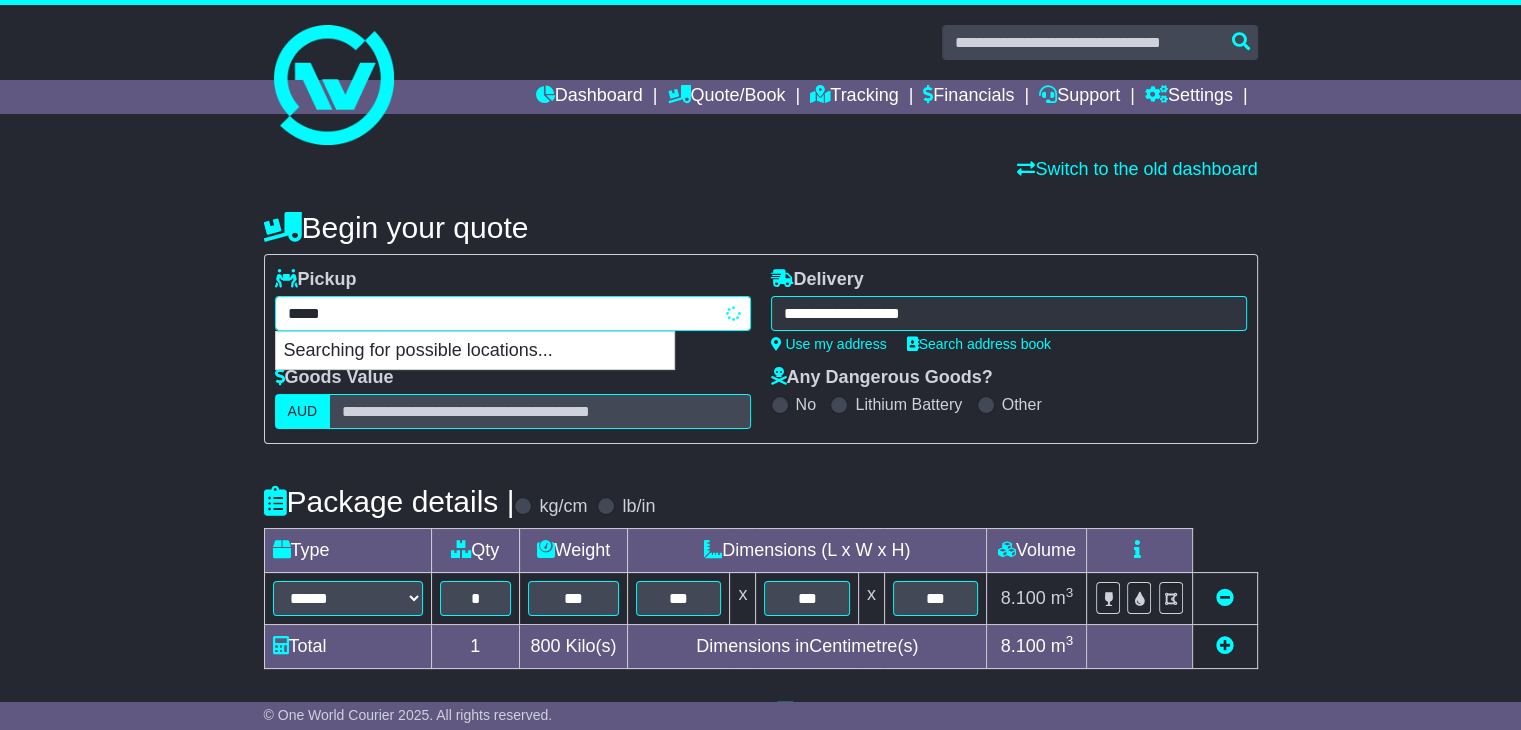 type on "******" 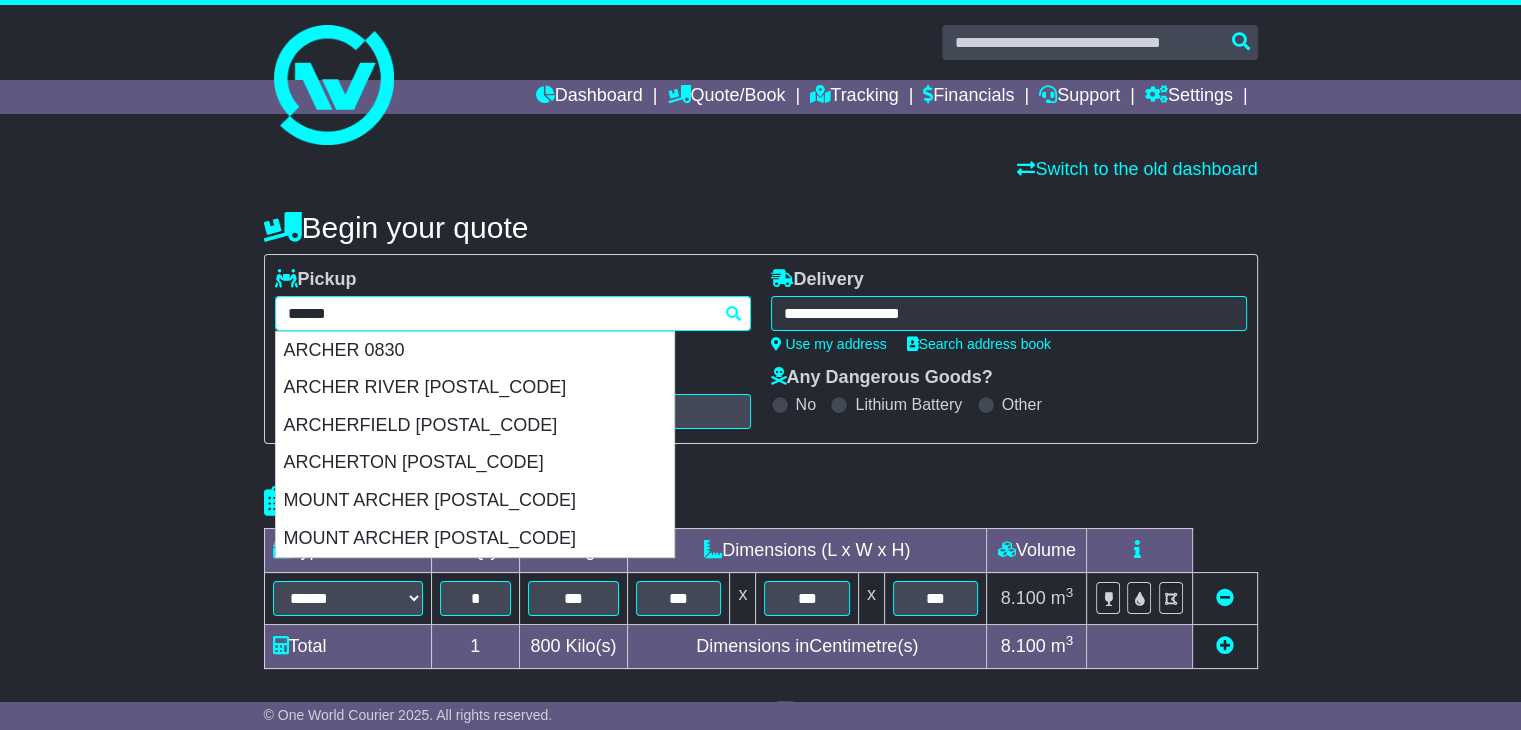 click on "**********" at bounding box center [513, 313] 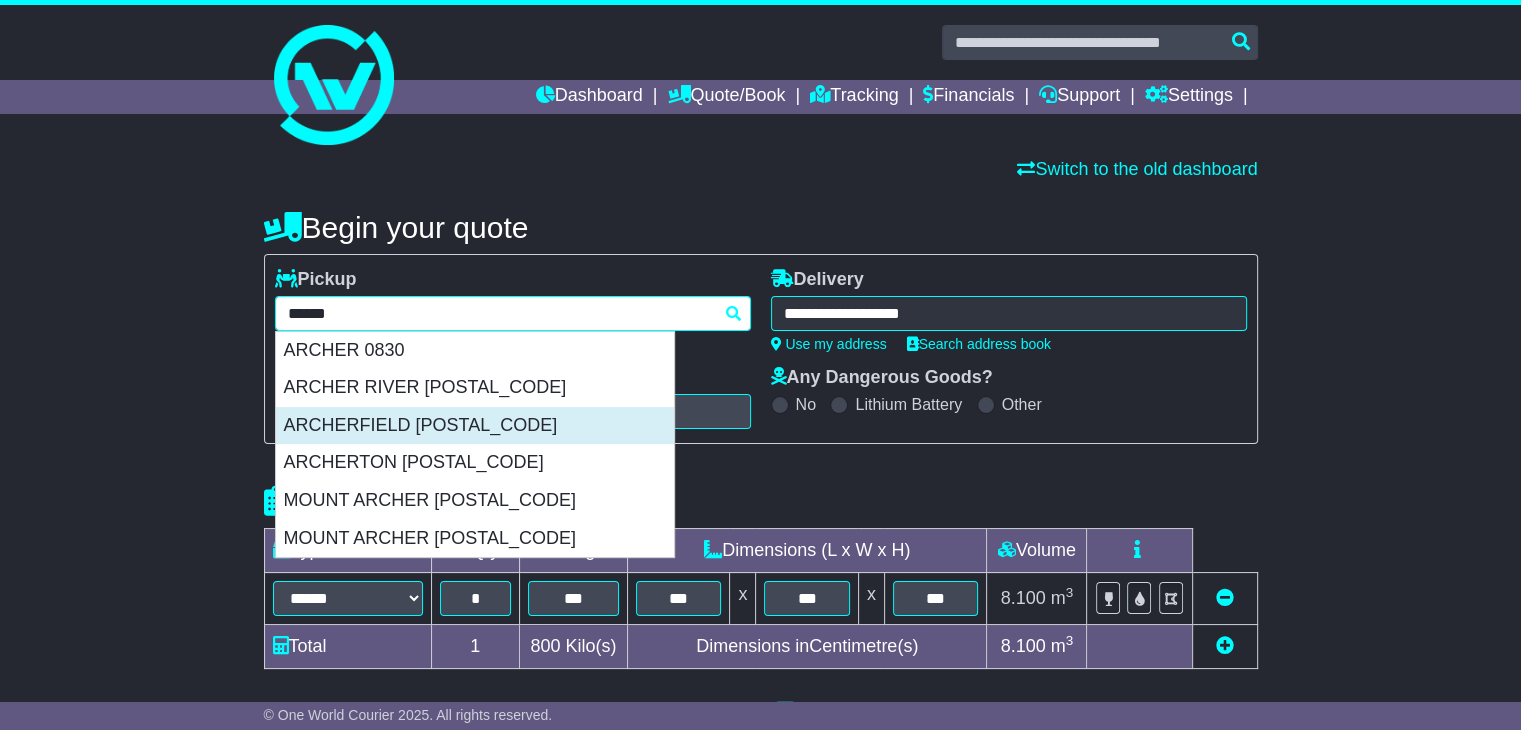 click on "ARCHERFIELD [POSTAL_CODE]" at bounding box center (475, 426) 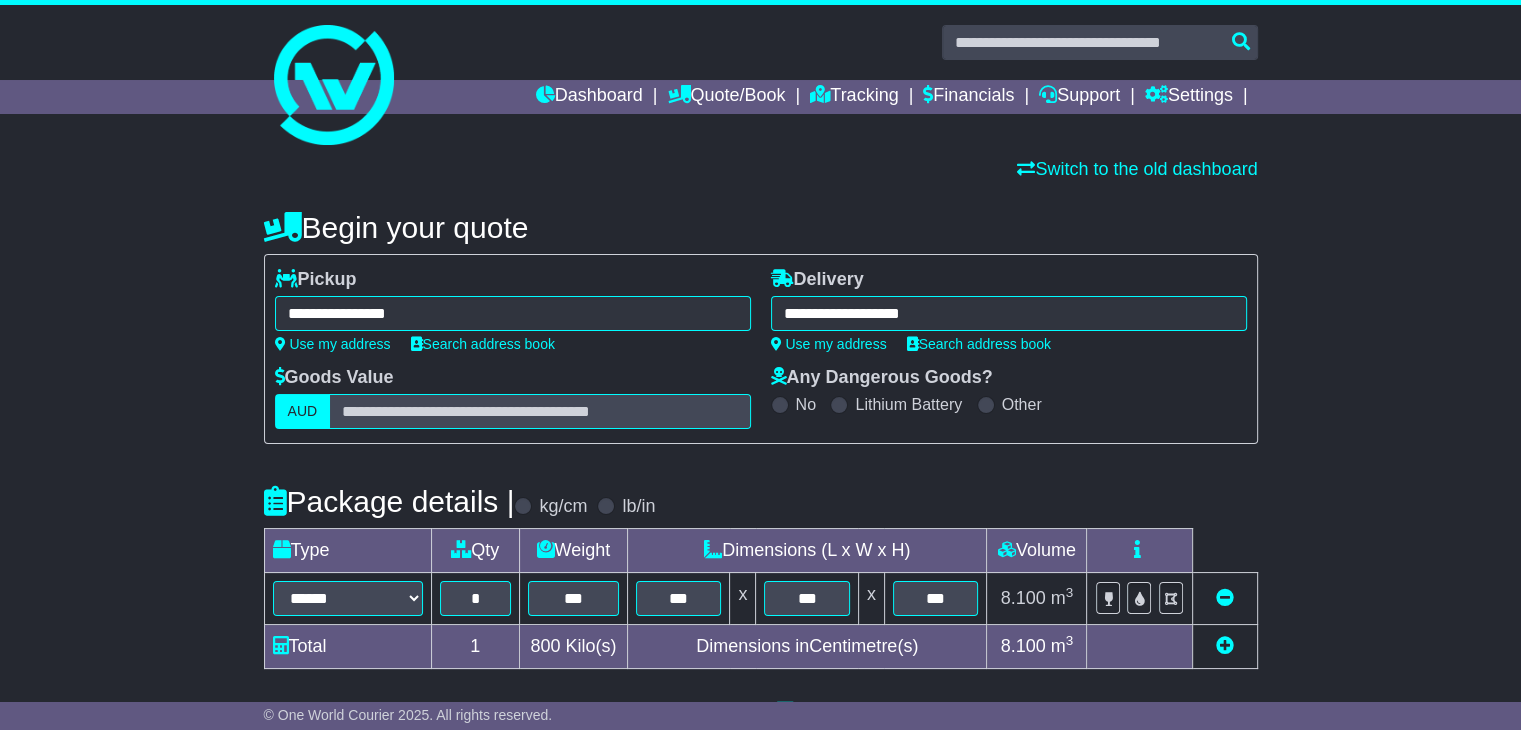 type on "**********" 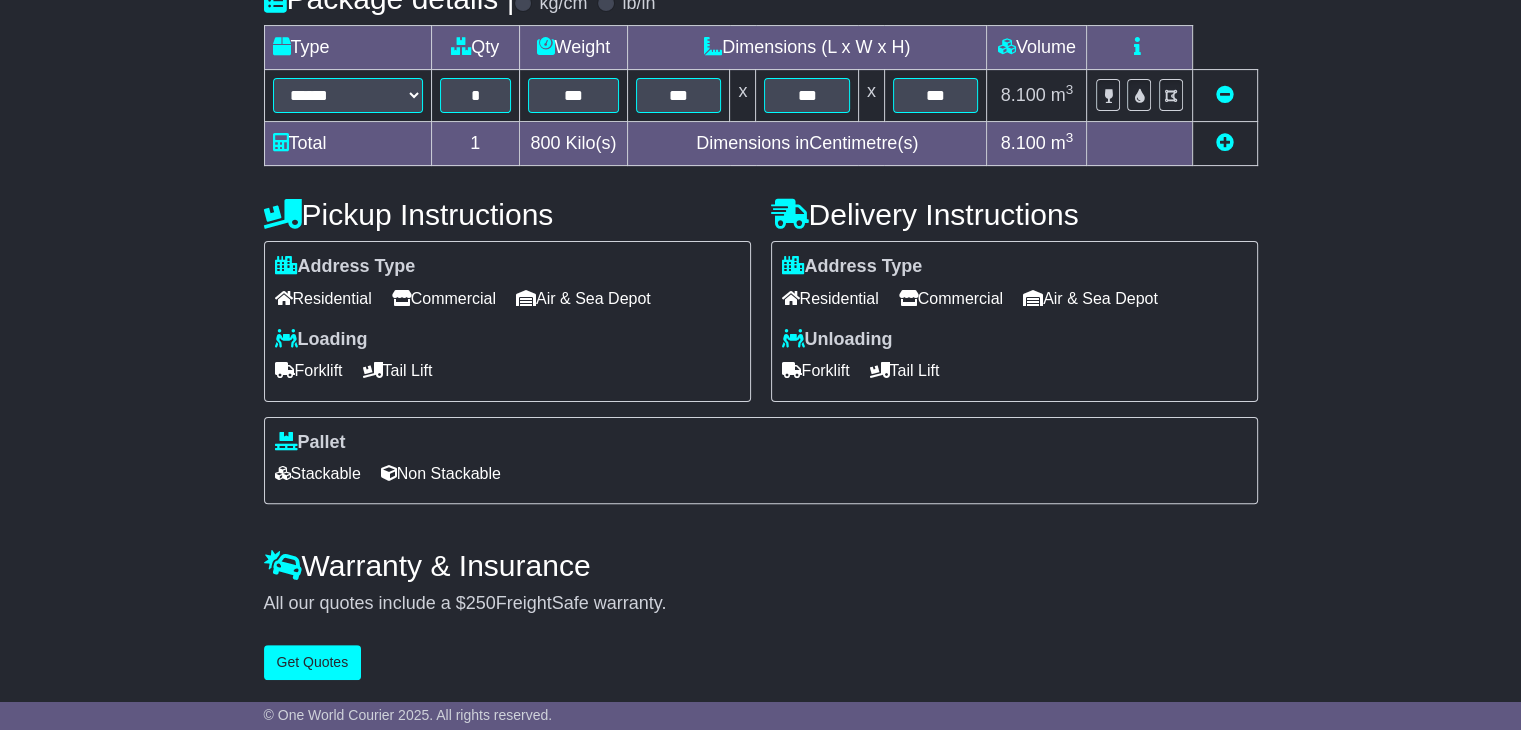 scroll, scrollTop: 505, scrollLeft: 0, axis: vertical 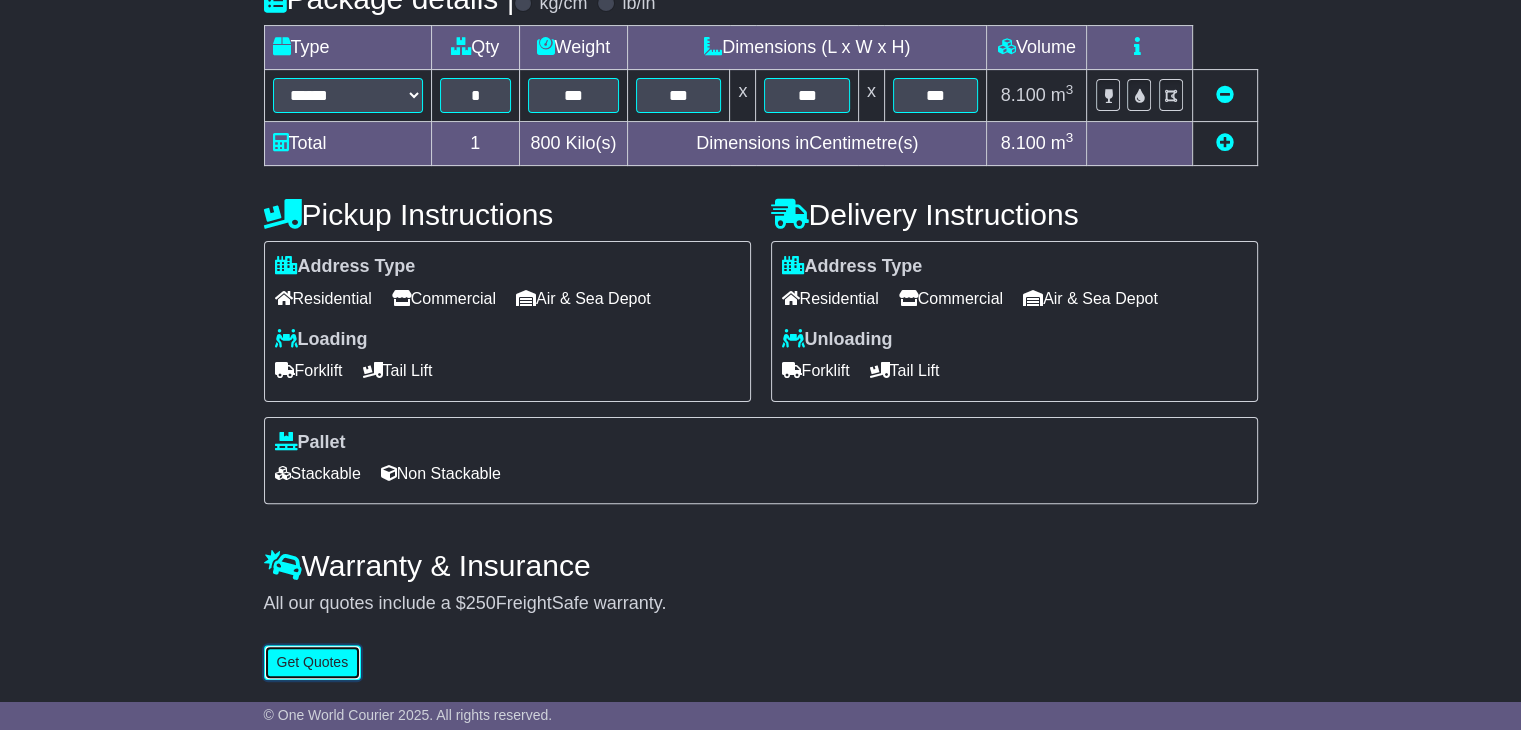 click on "Get Quotes" at bounding box center (313, 662) 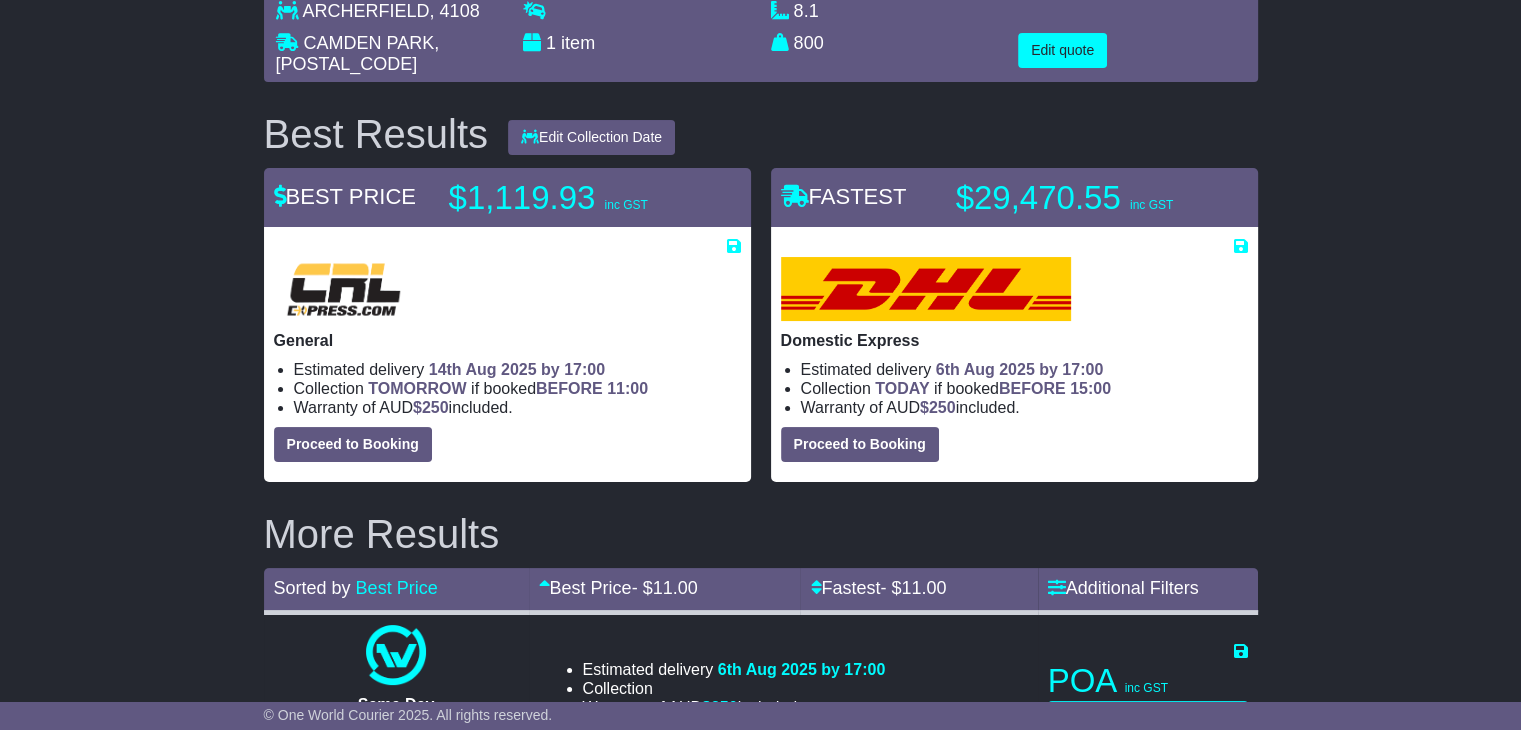 scroll, scrollTop: 0, scrollLeft: 0, axis: both 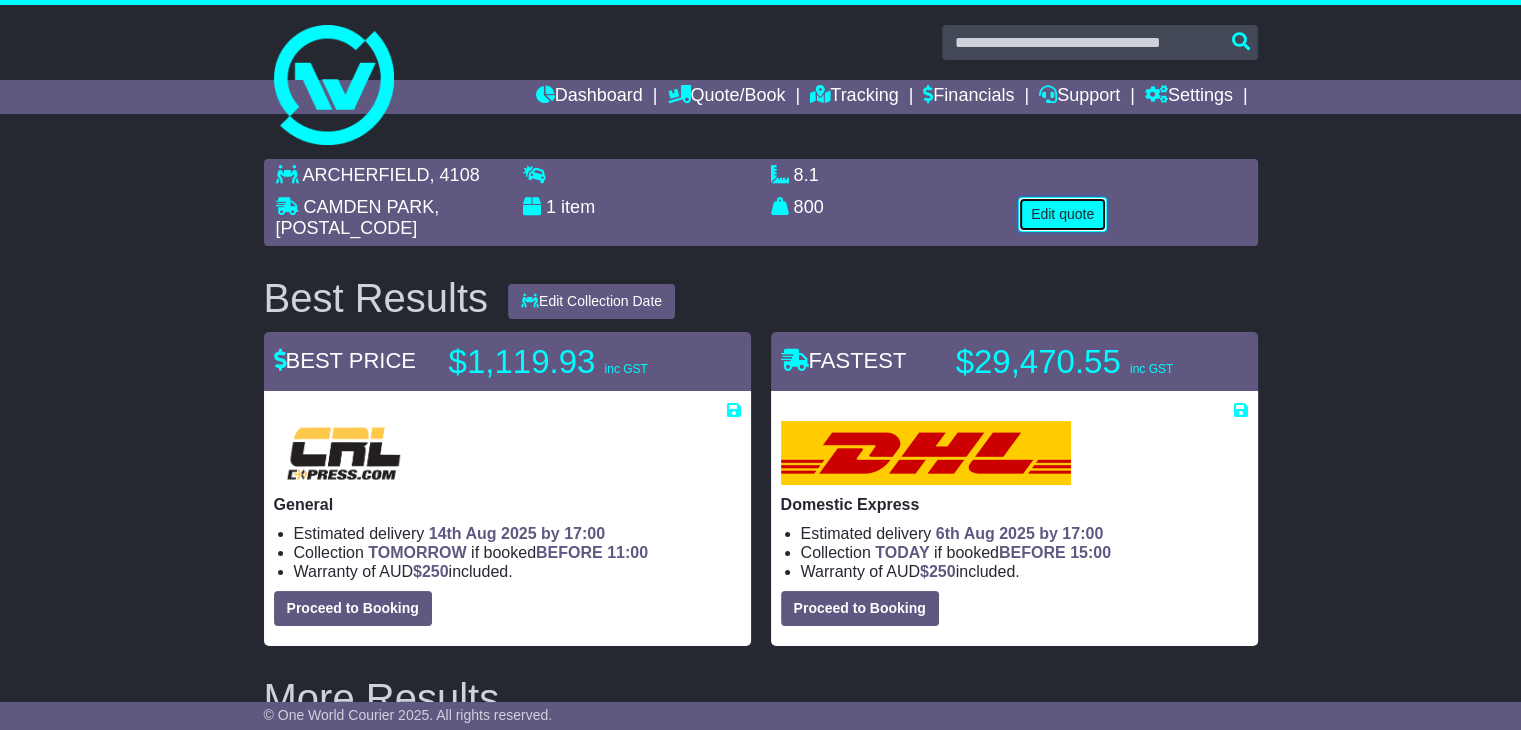 click on "Edit quote" at bounding box center [1062, 214] 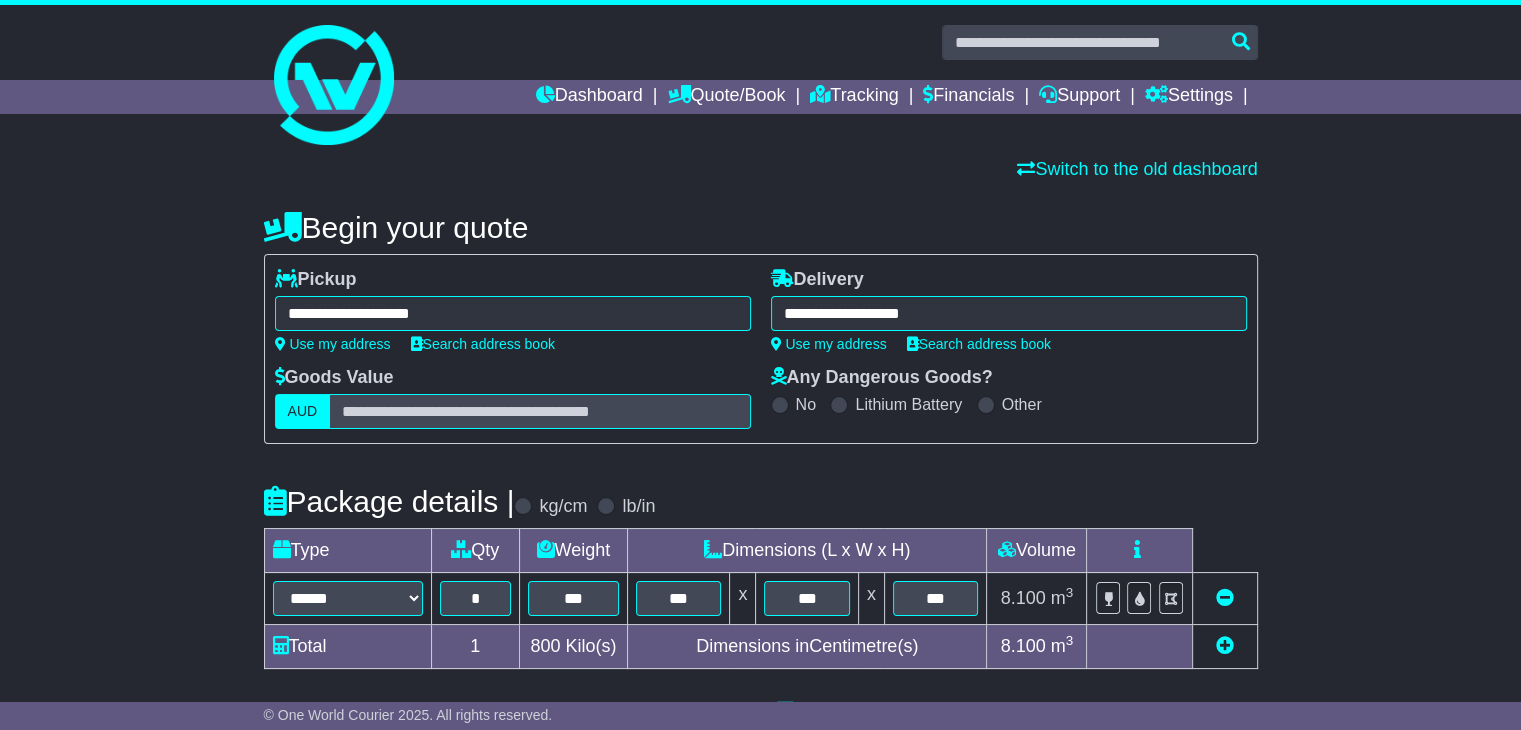 click on "**********" at bounding box center [513, 313] 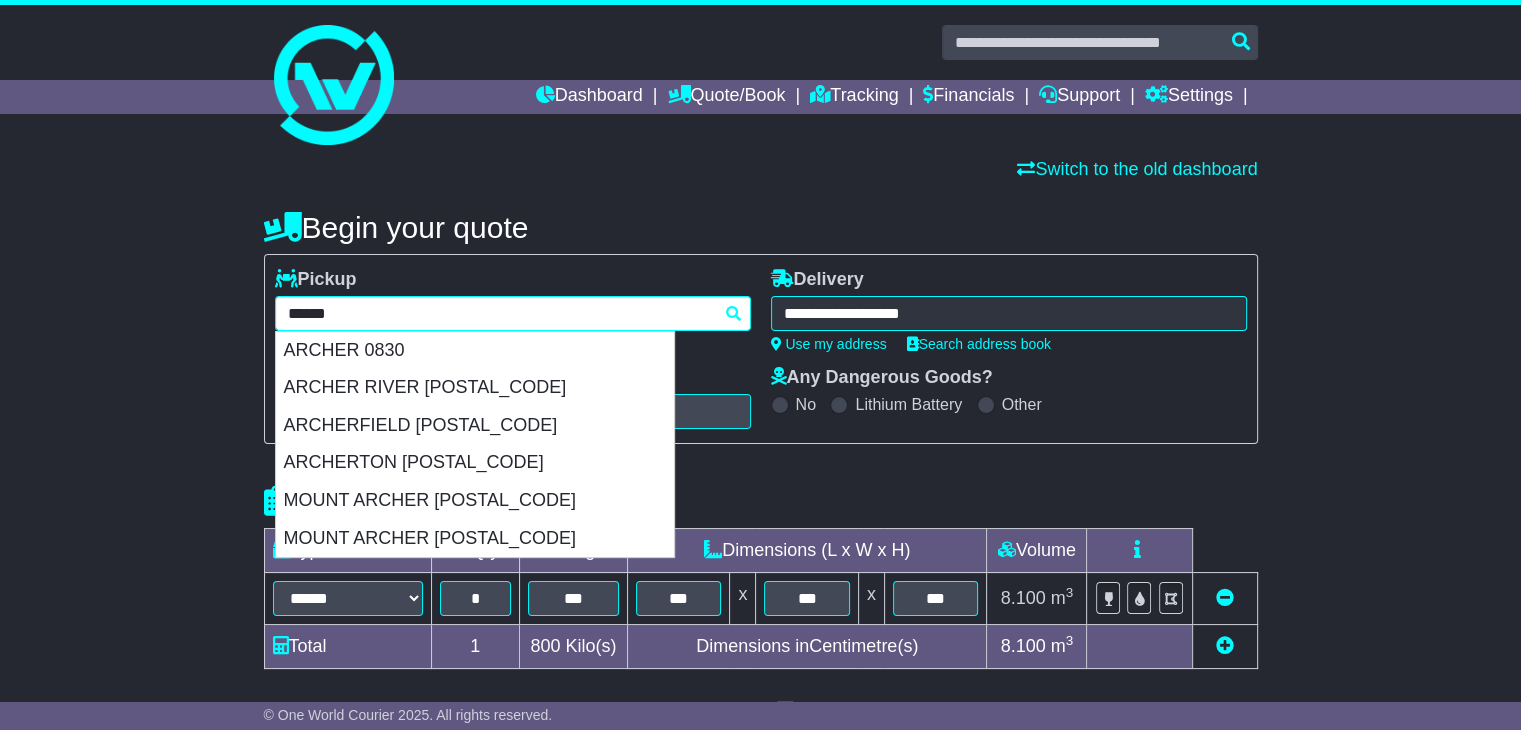 click on "******" at bounding box center [513, 313] 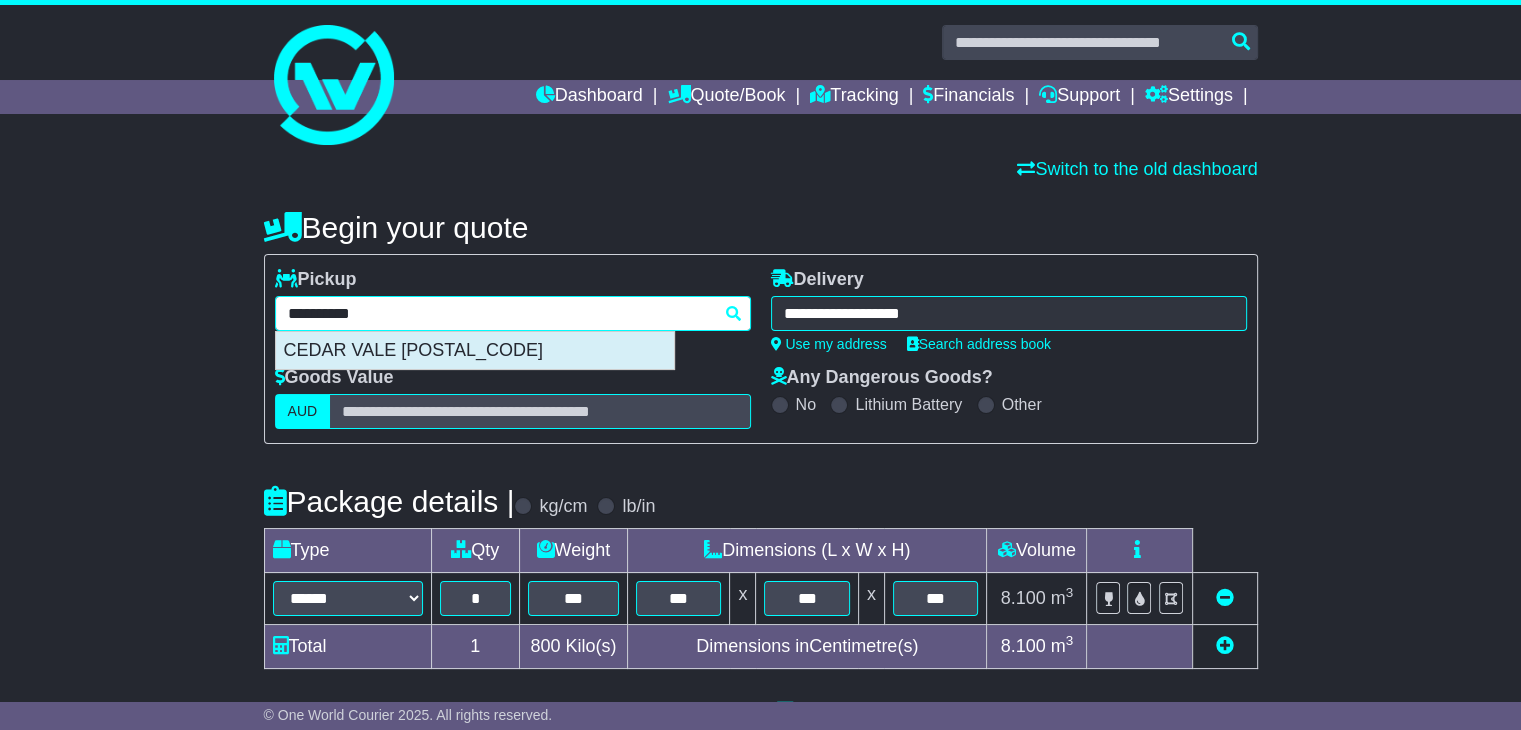 click on "CEDAR VALE 4285" at bounding box center (475, 351) 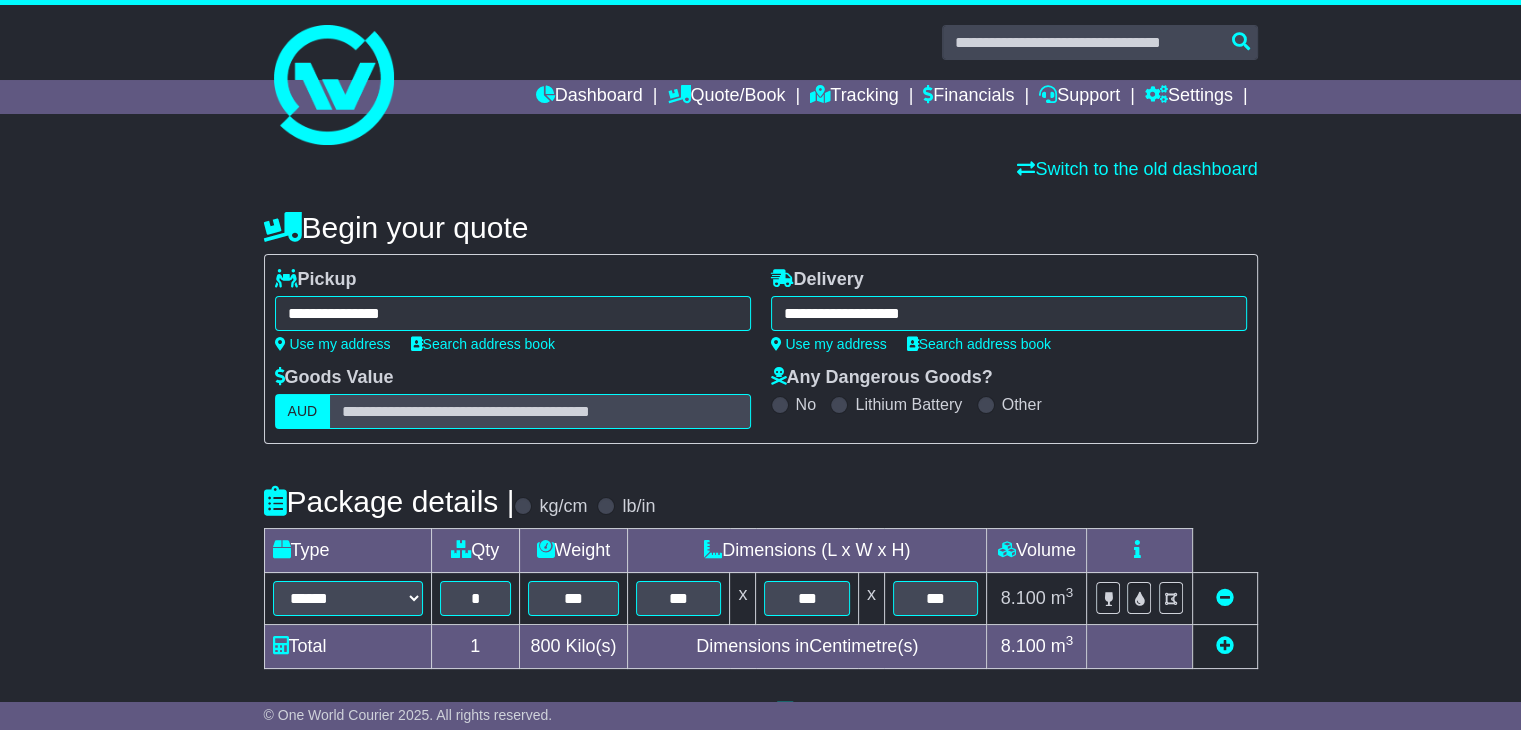 type on "**********" 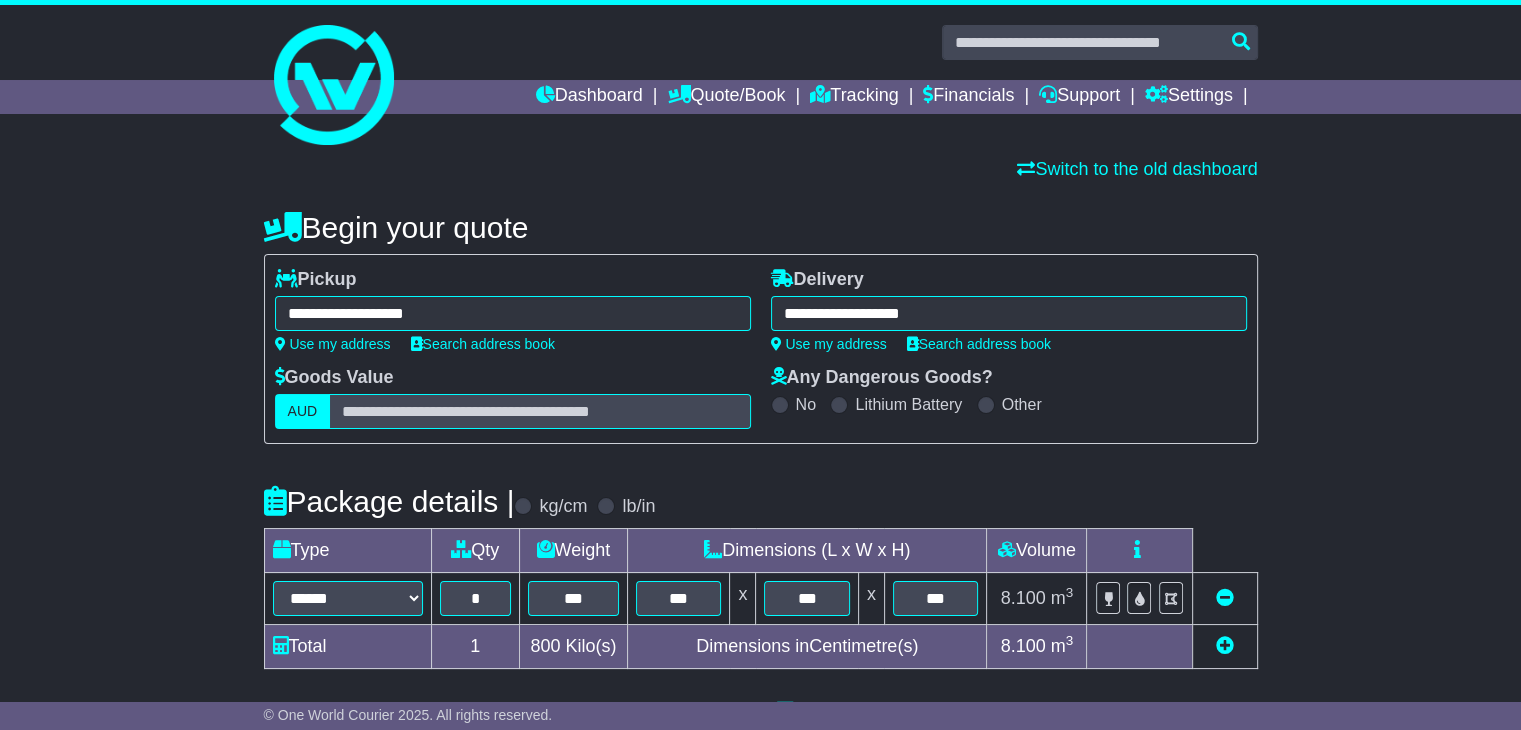 click on "**********" at bounding box center (1009, 313) 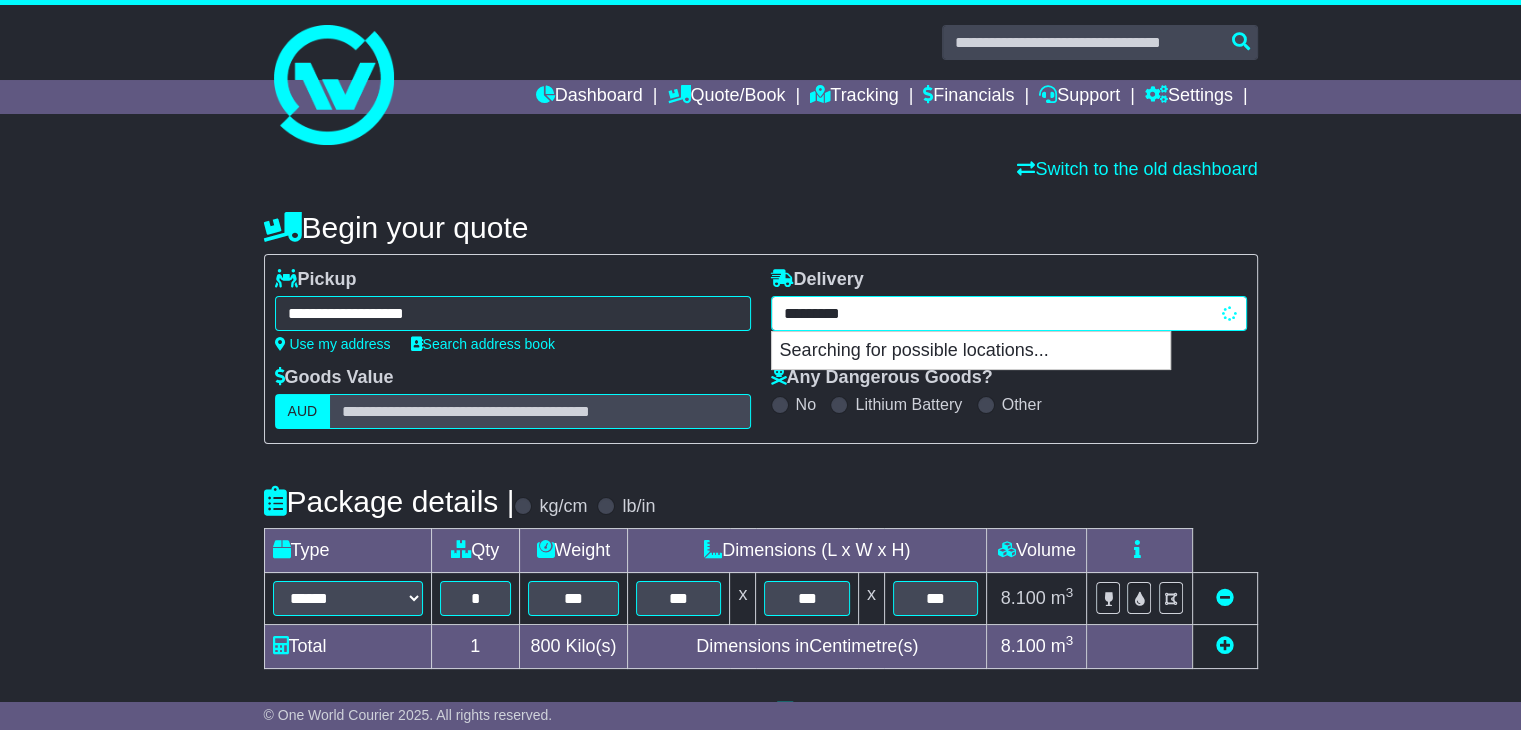 type on "********" 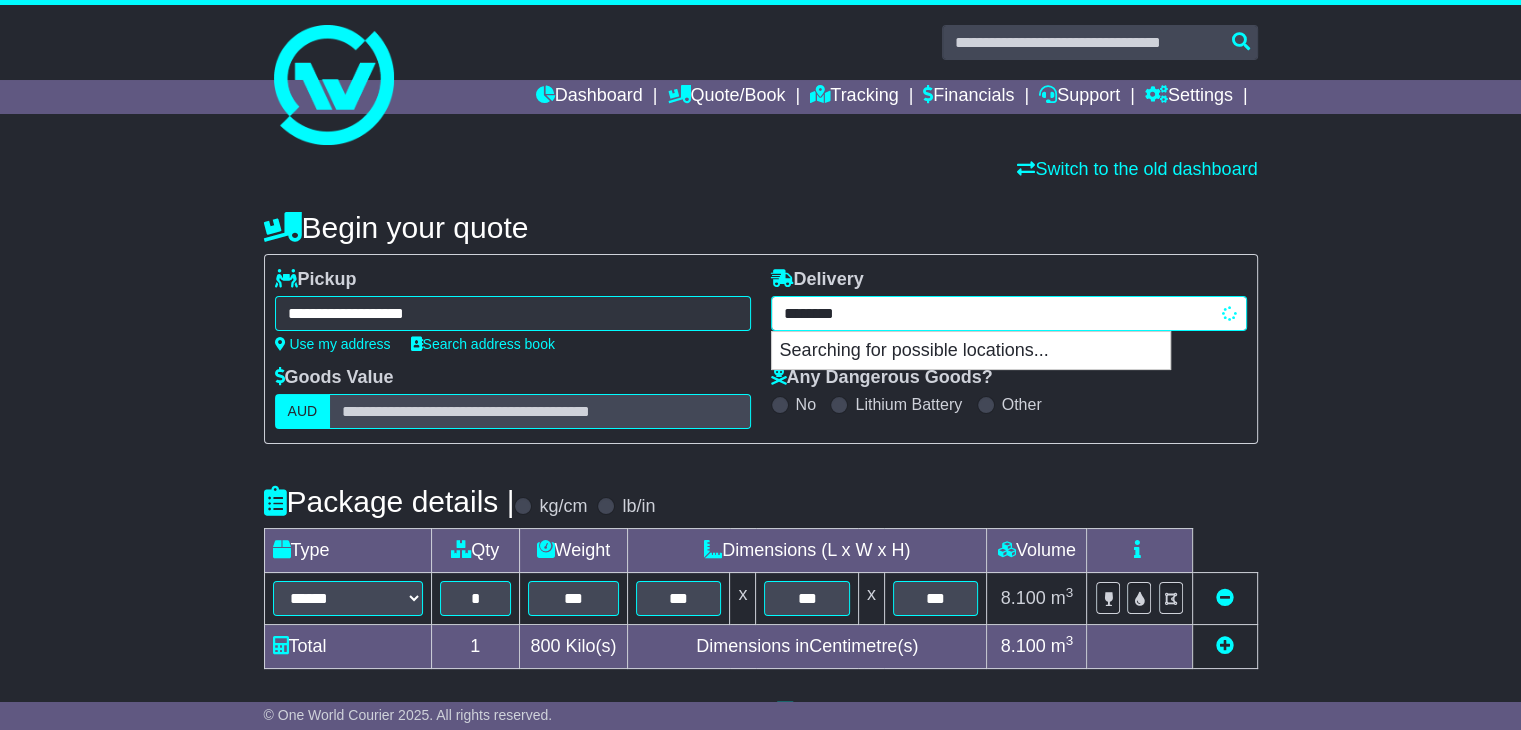 type on "**********" 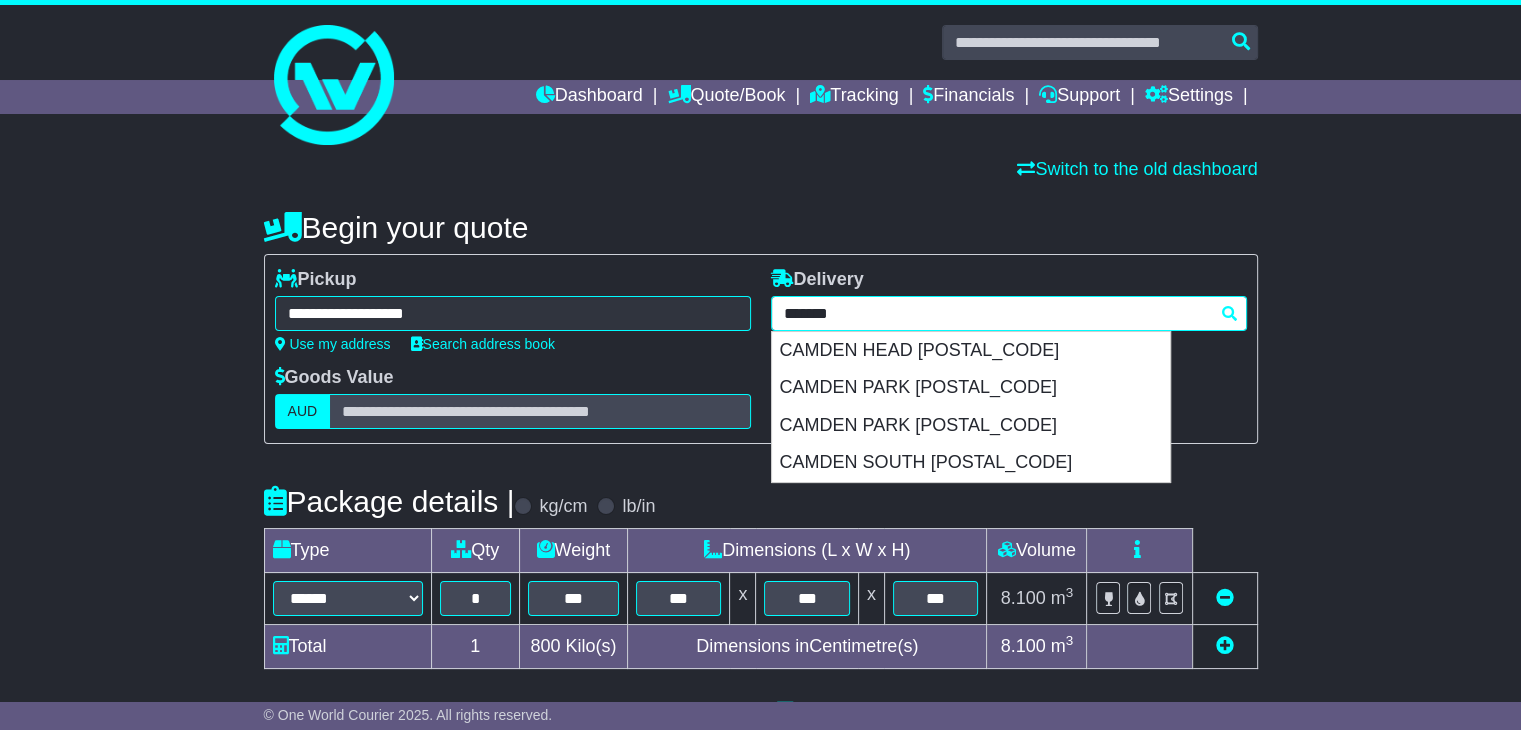 type 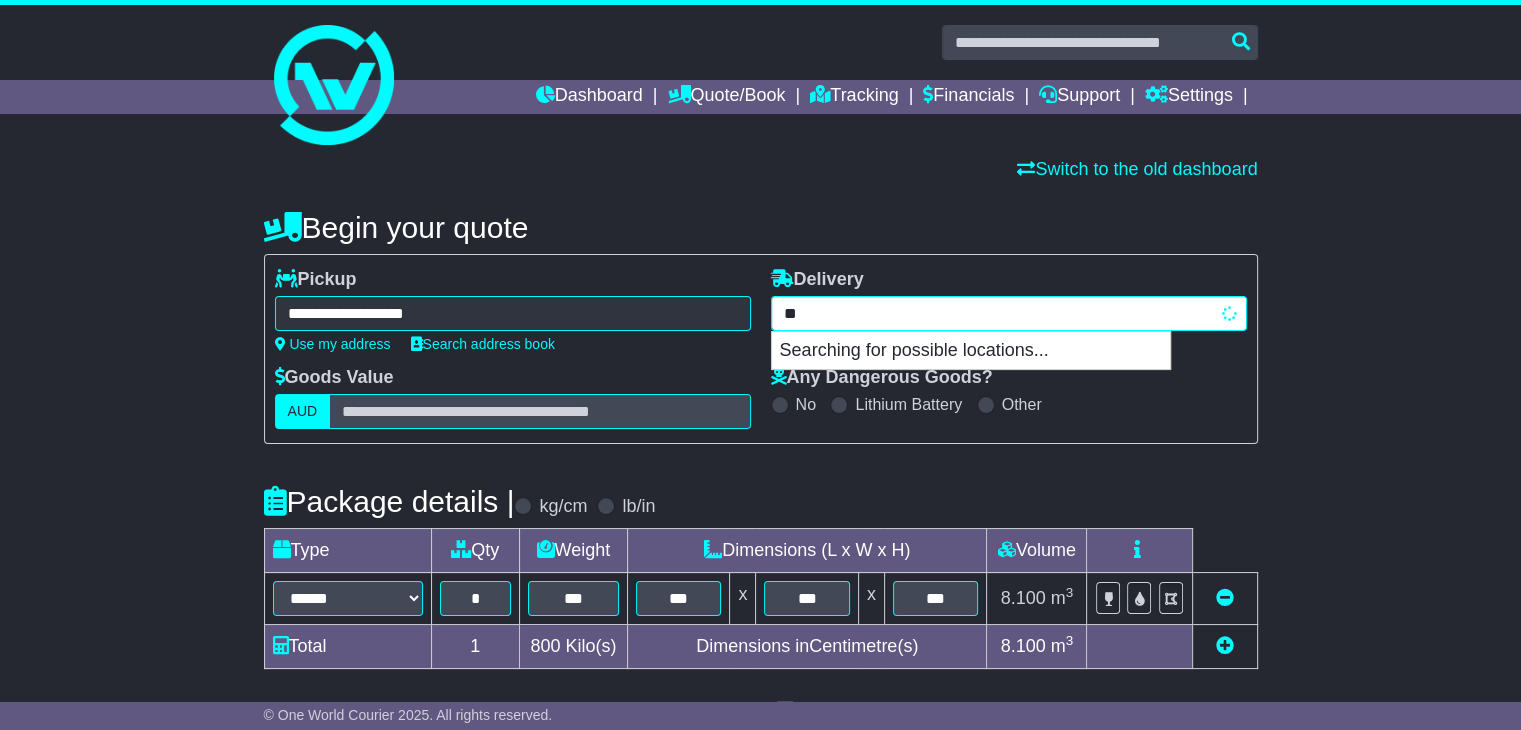 type on "*" 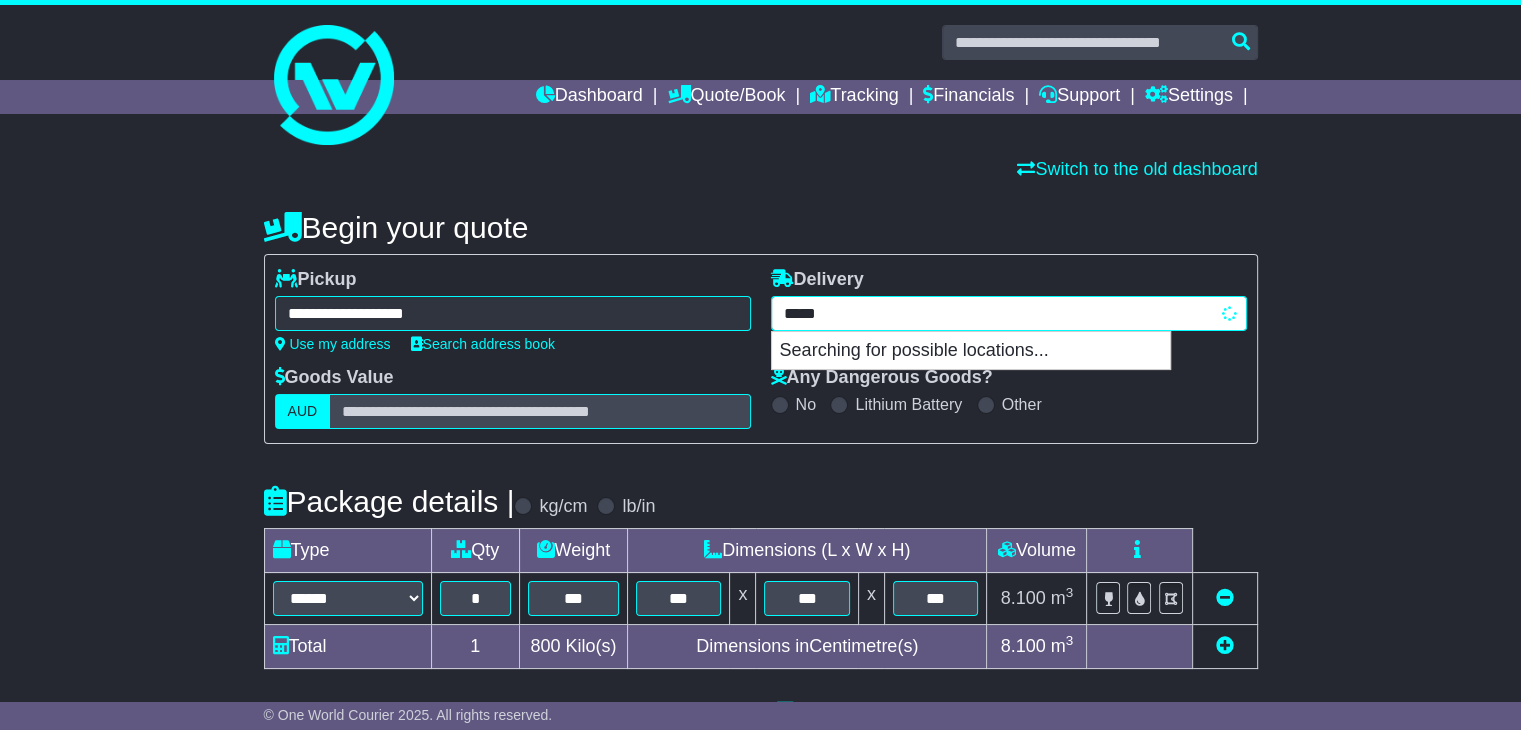 type on "******" 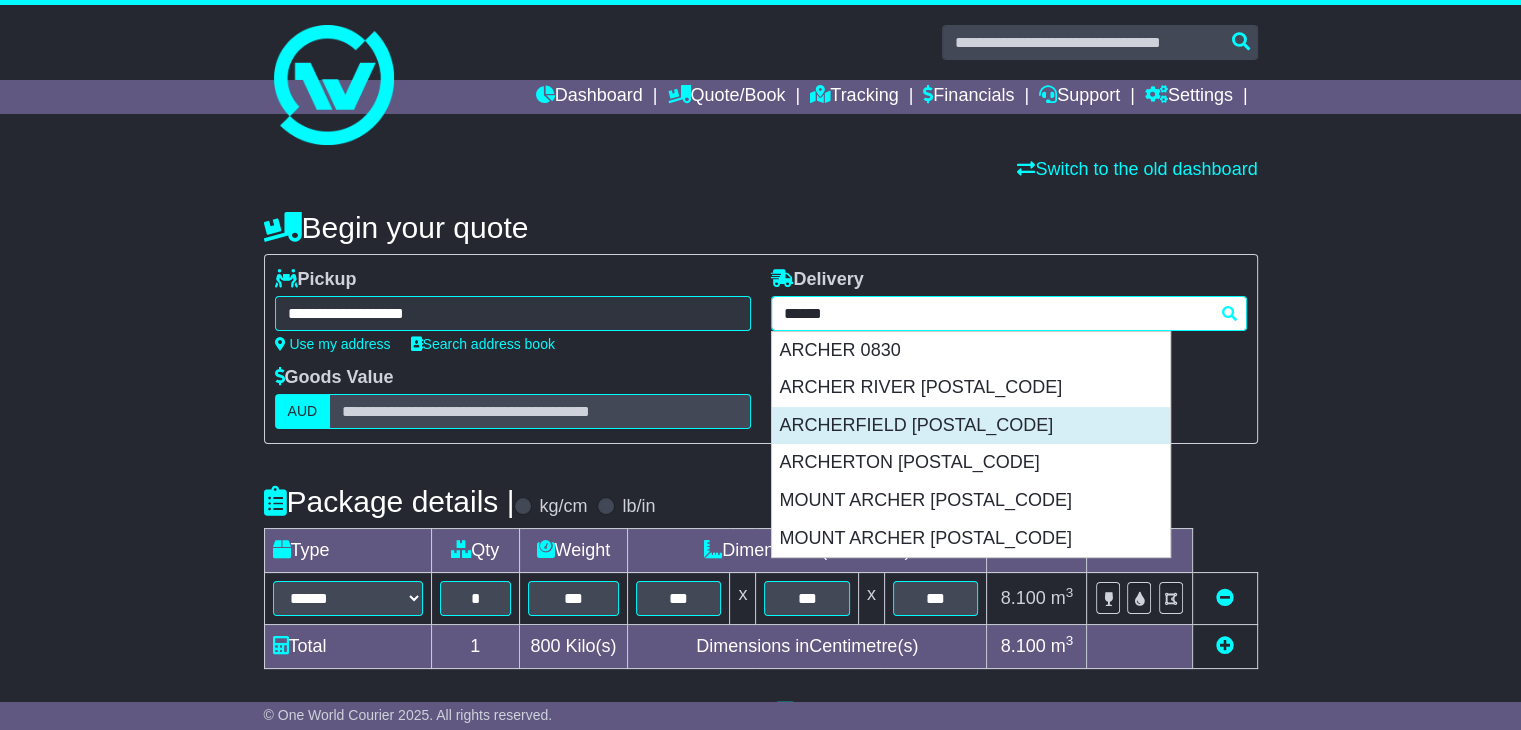 click on "ARCHERFIELD 4108" at bounding box center [971, 426] 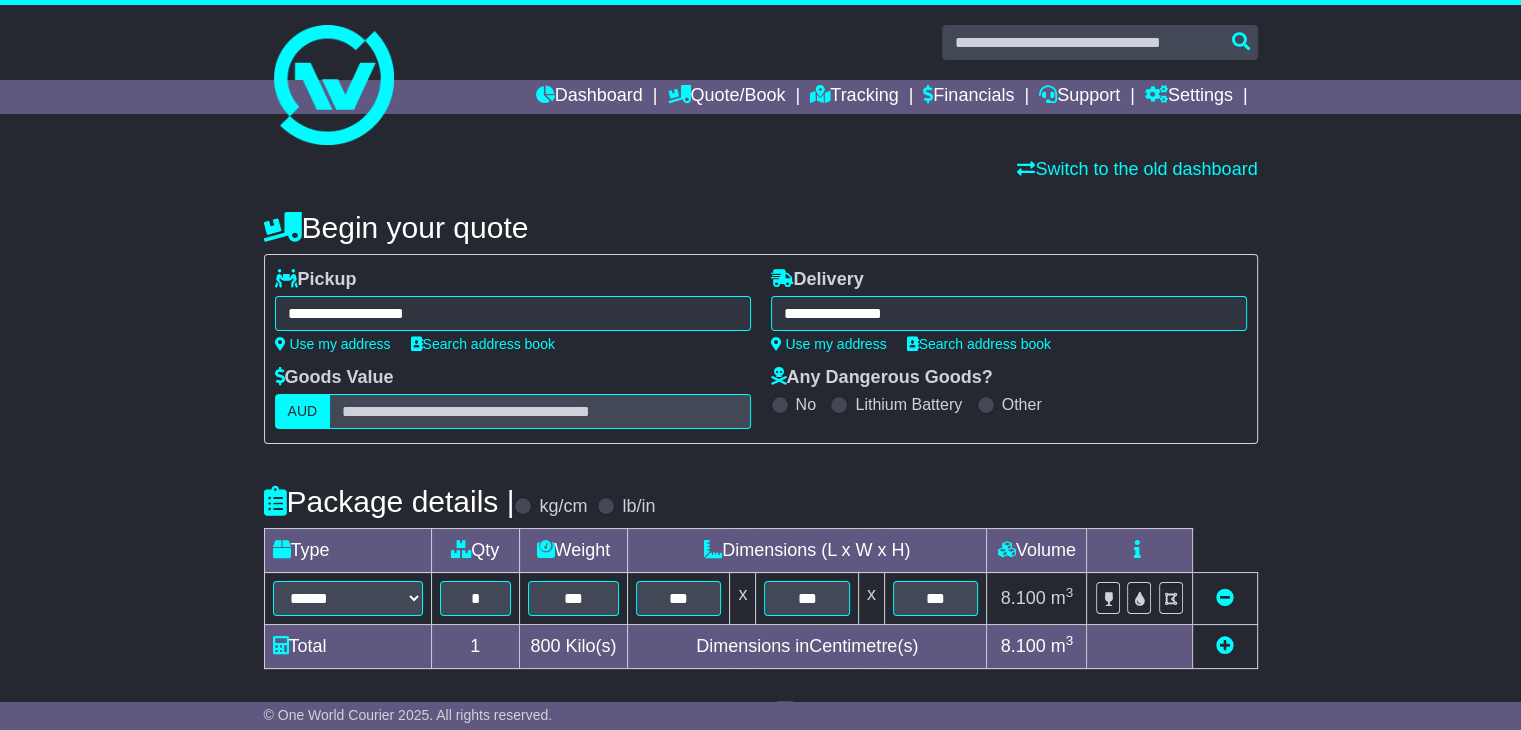 type on "**********" 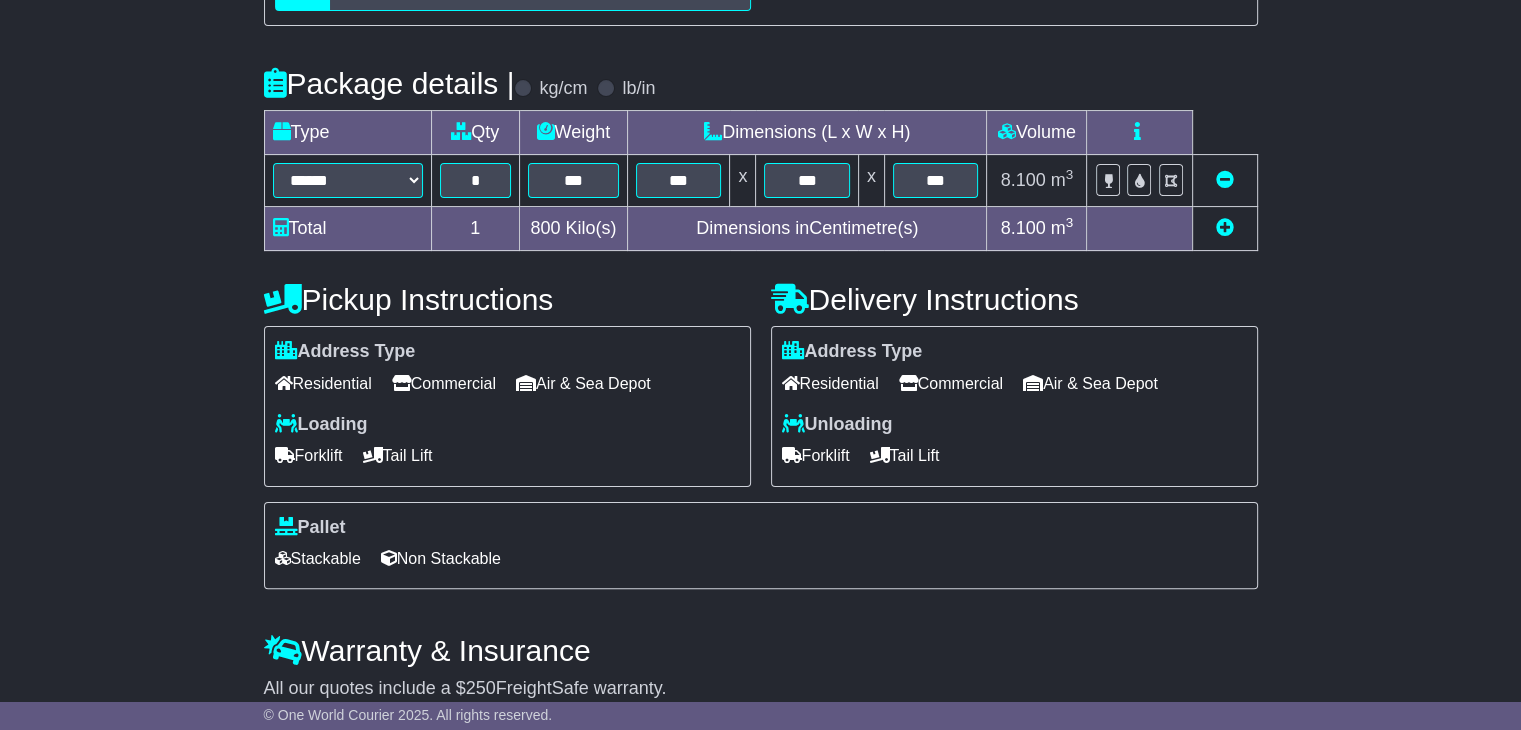 scroll, scrollTop: 505, scrollLeft: 0, axis: vertical 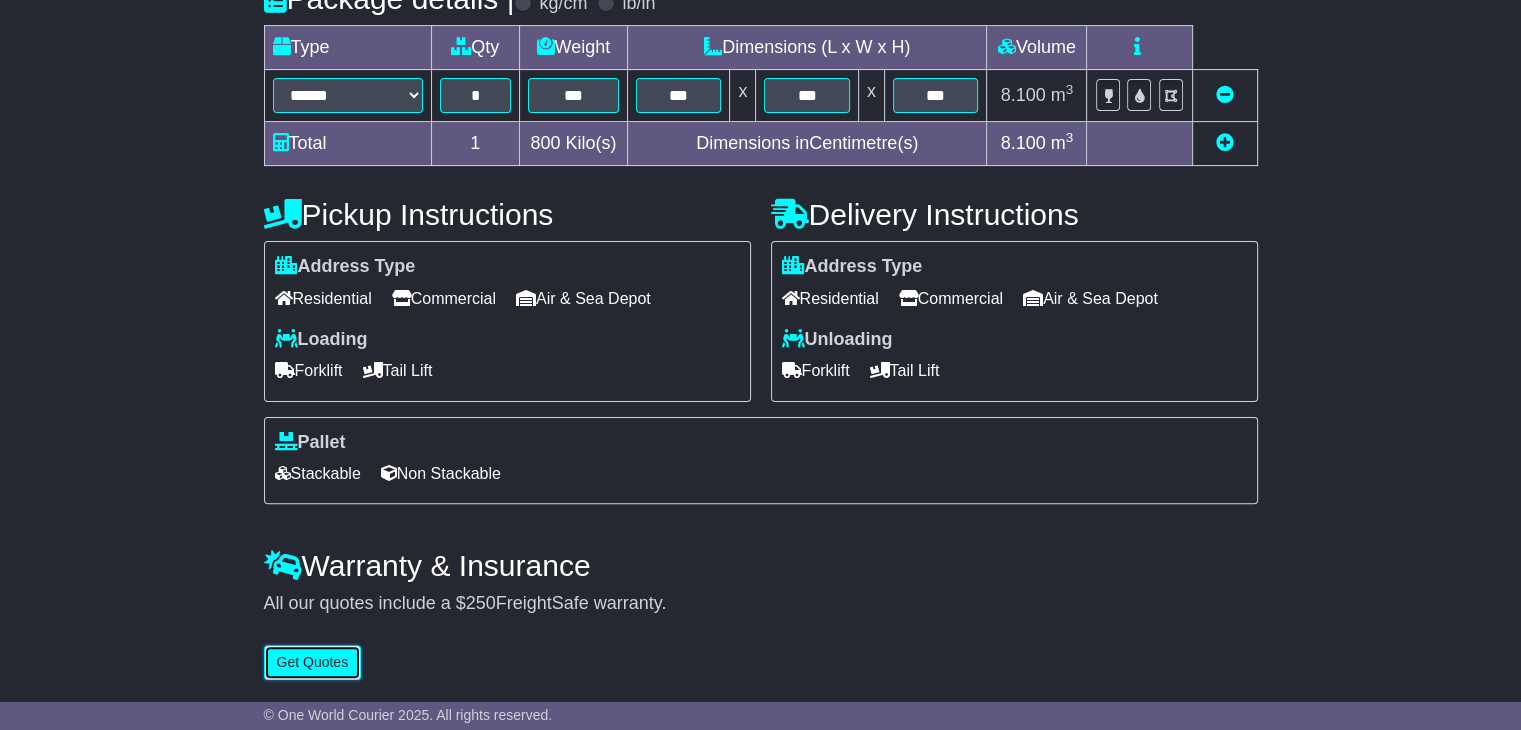 click on "Get Quotes" at bounding box center [313, 662] 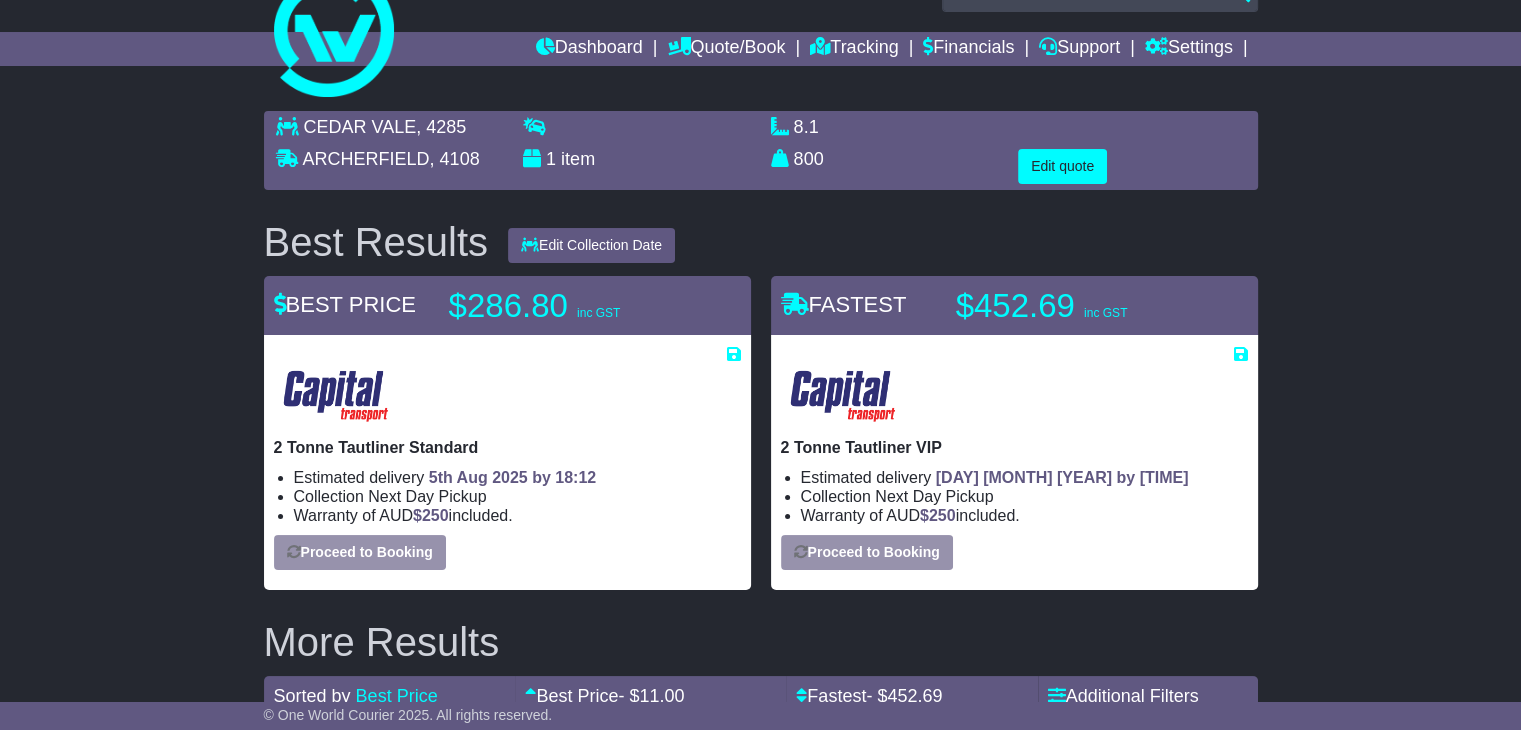 scroll, scrollTop: 0, scrollLeft: 0, axis: both 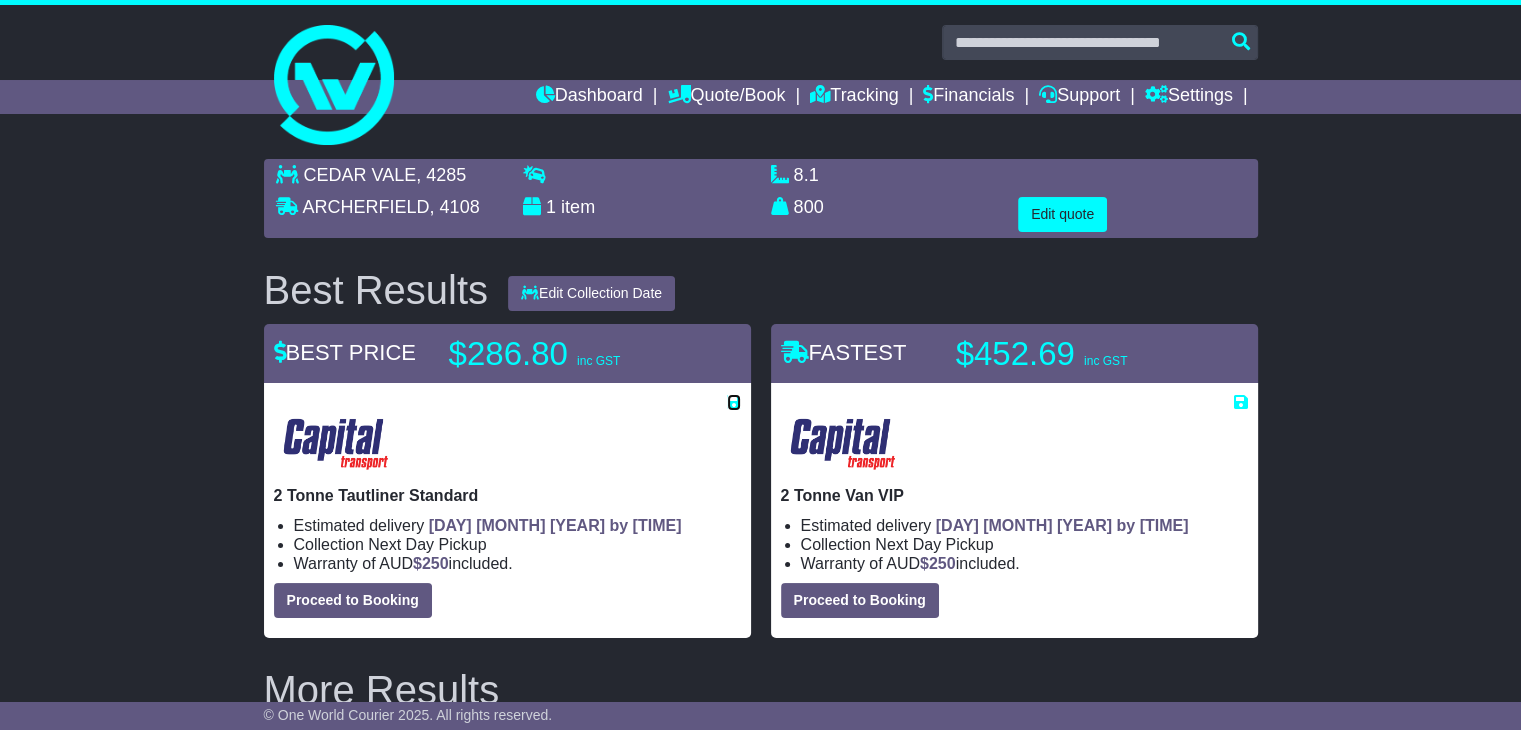 click at bounding box center (734, 402) 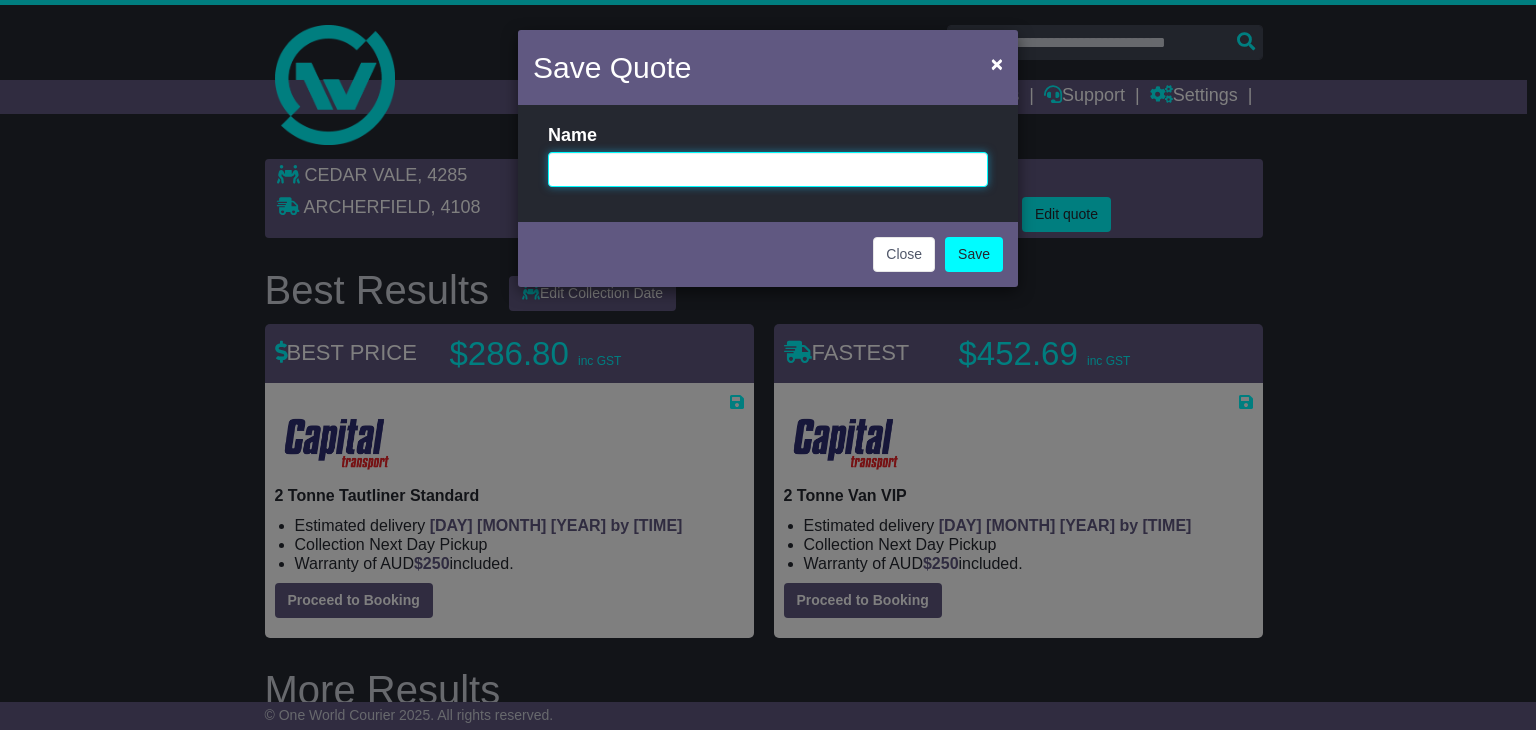 click at bounding box center [768, 169] 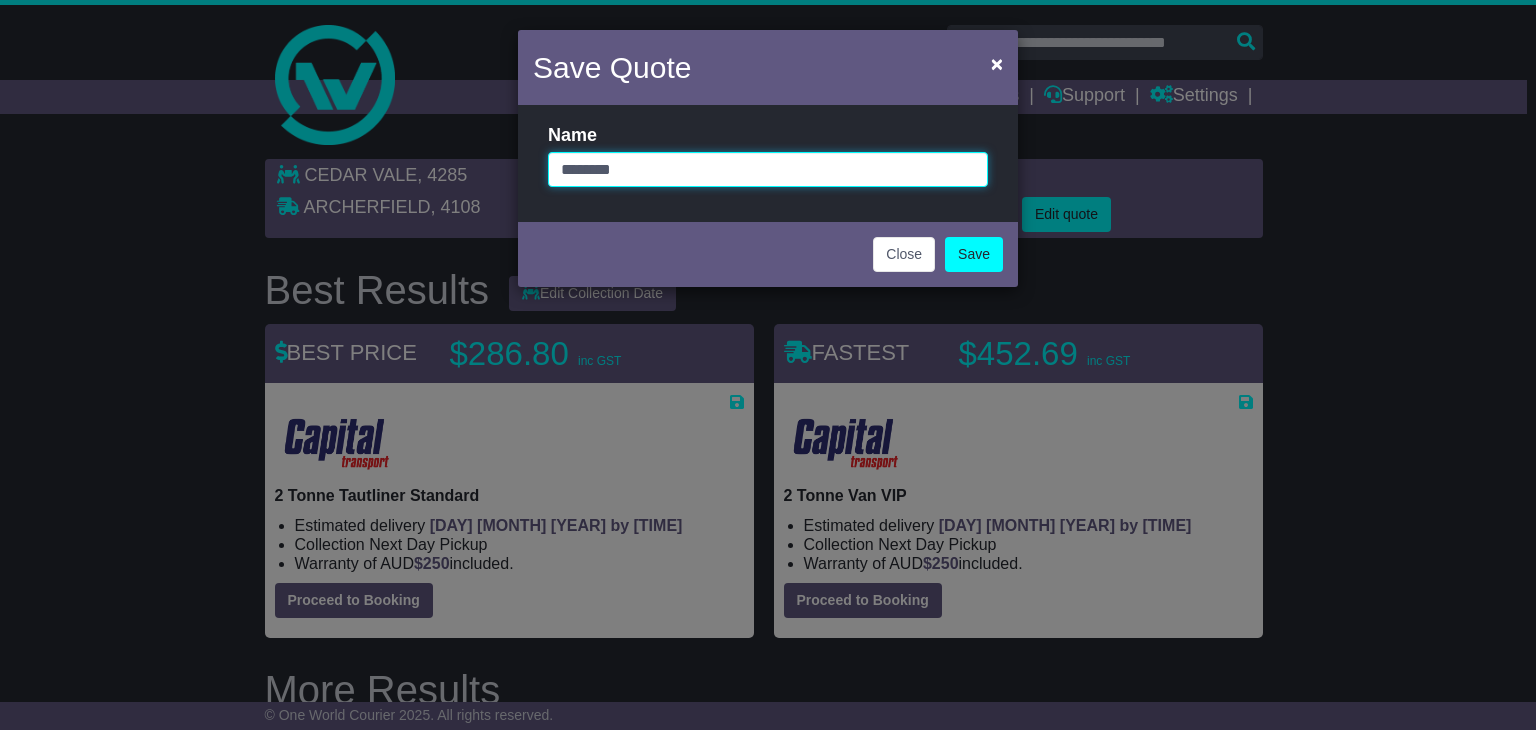 paste on "**********" 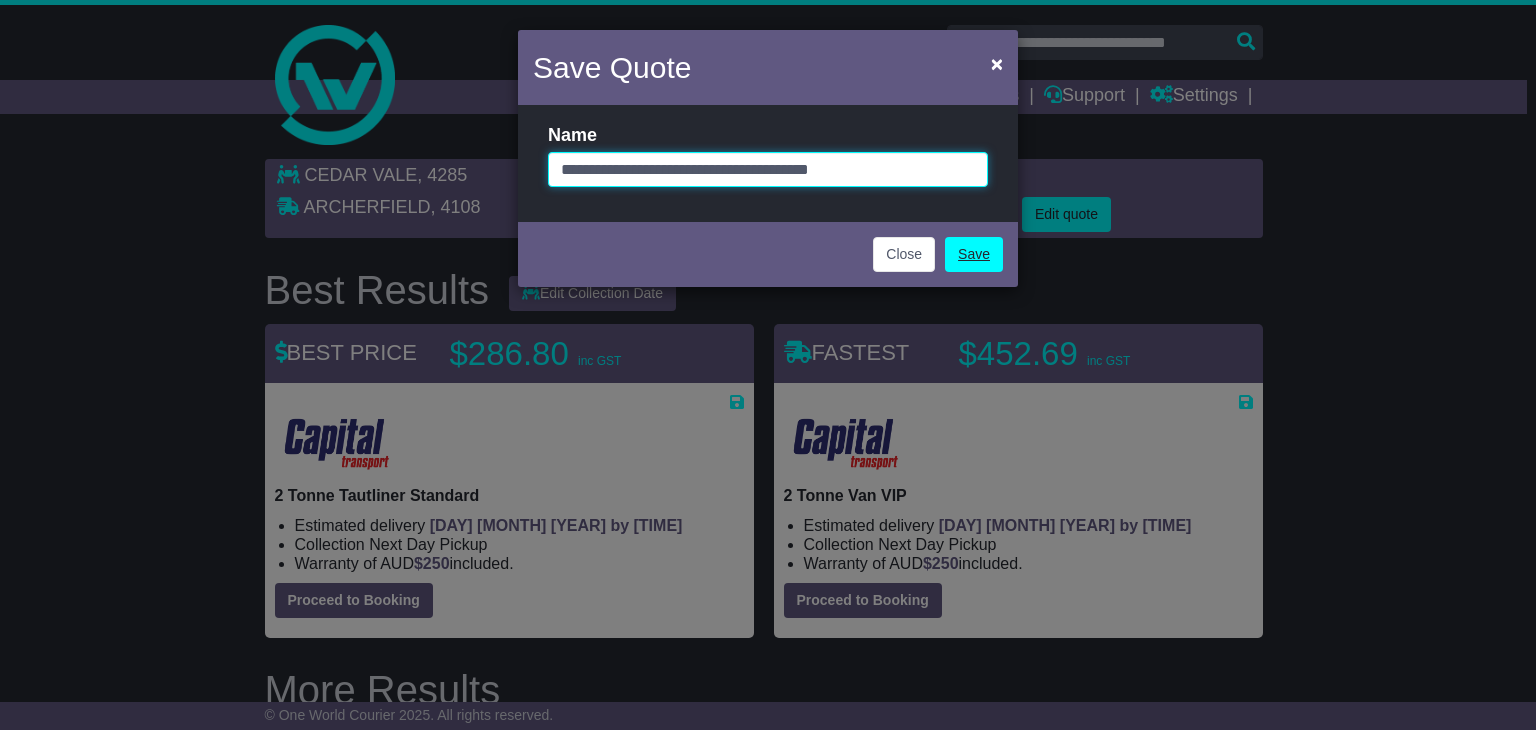 type on "**********" 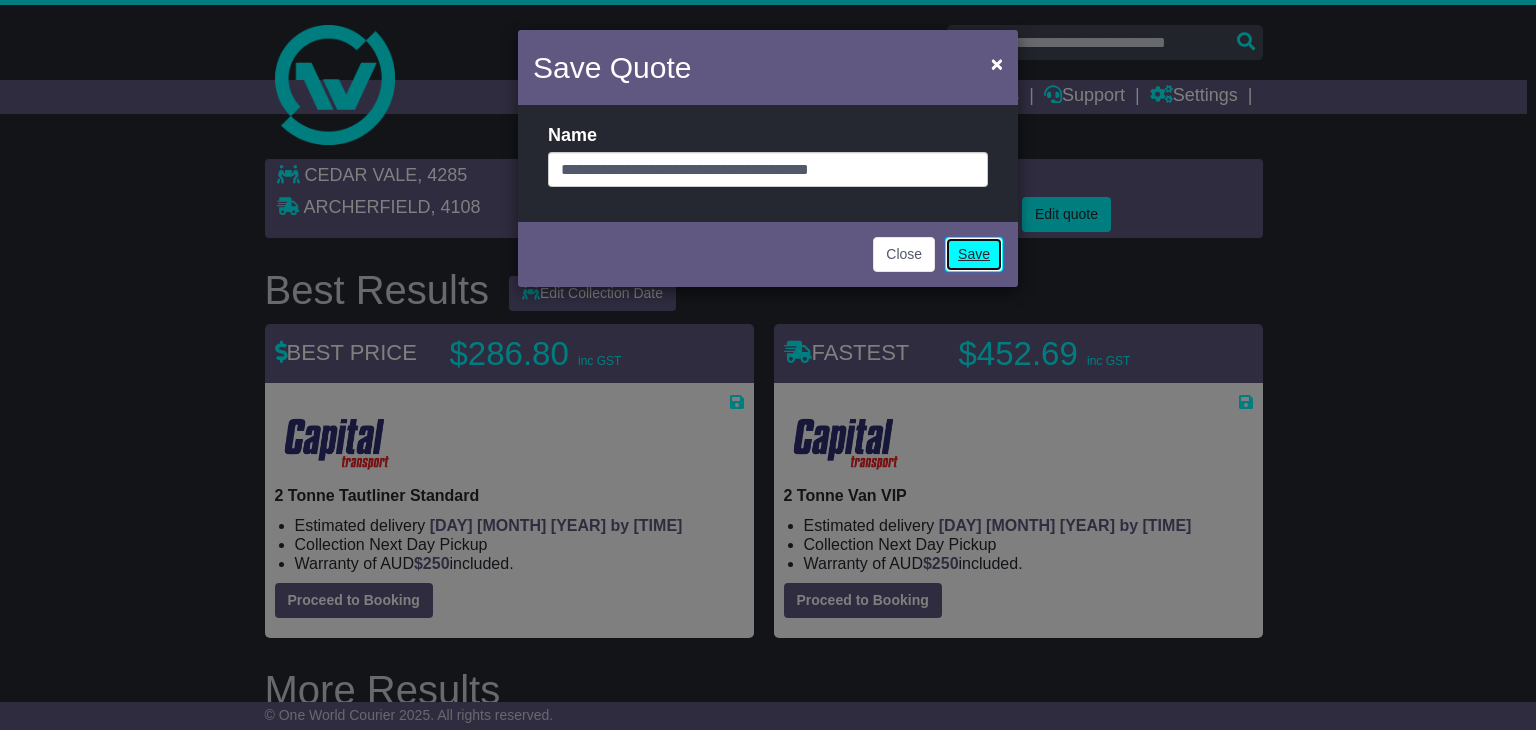 click on "Save" at bounding box center (974, 254) 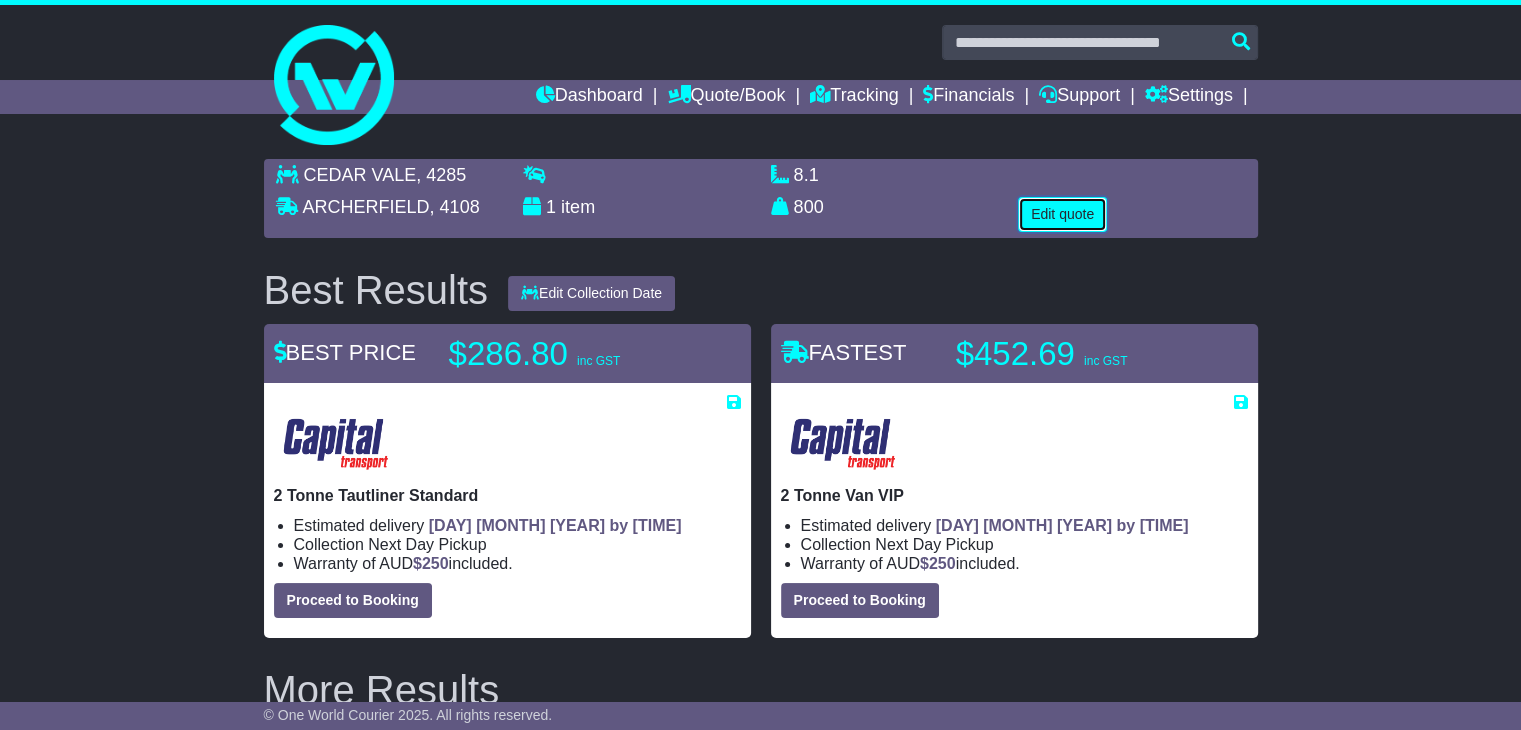 click on "Edit quote" at bounding box center (1062, 214) 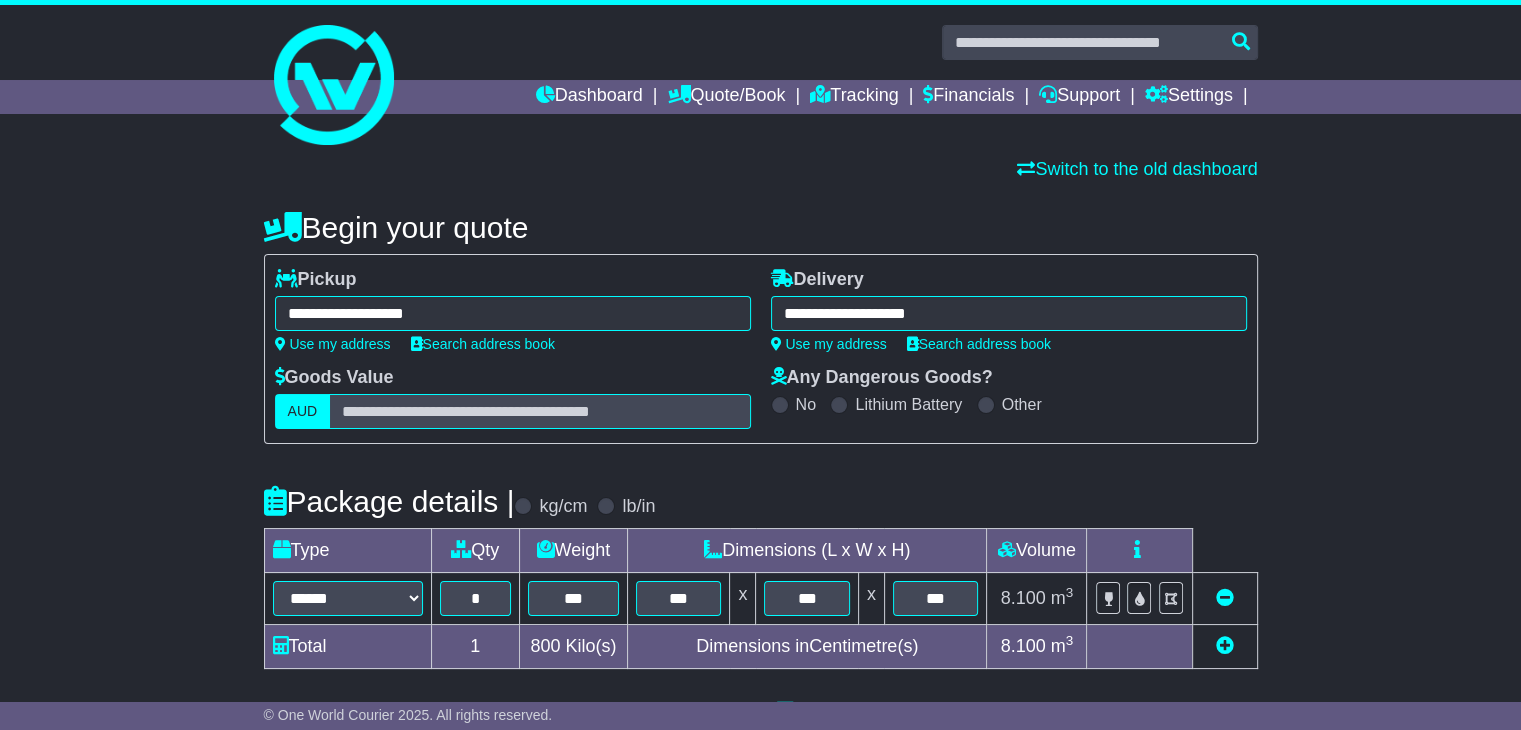 click on "**********" at bounding box center [513, 313] 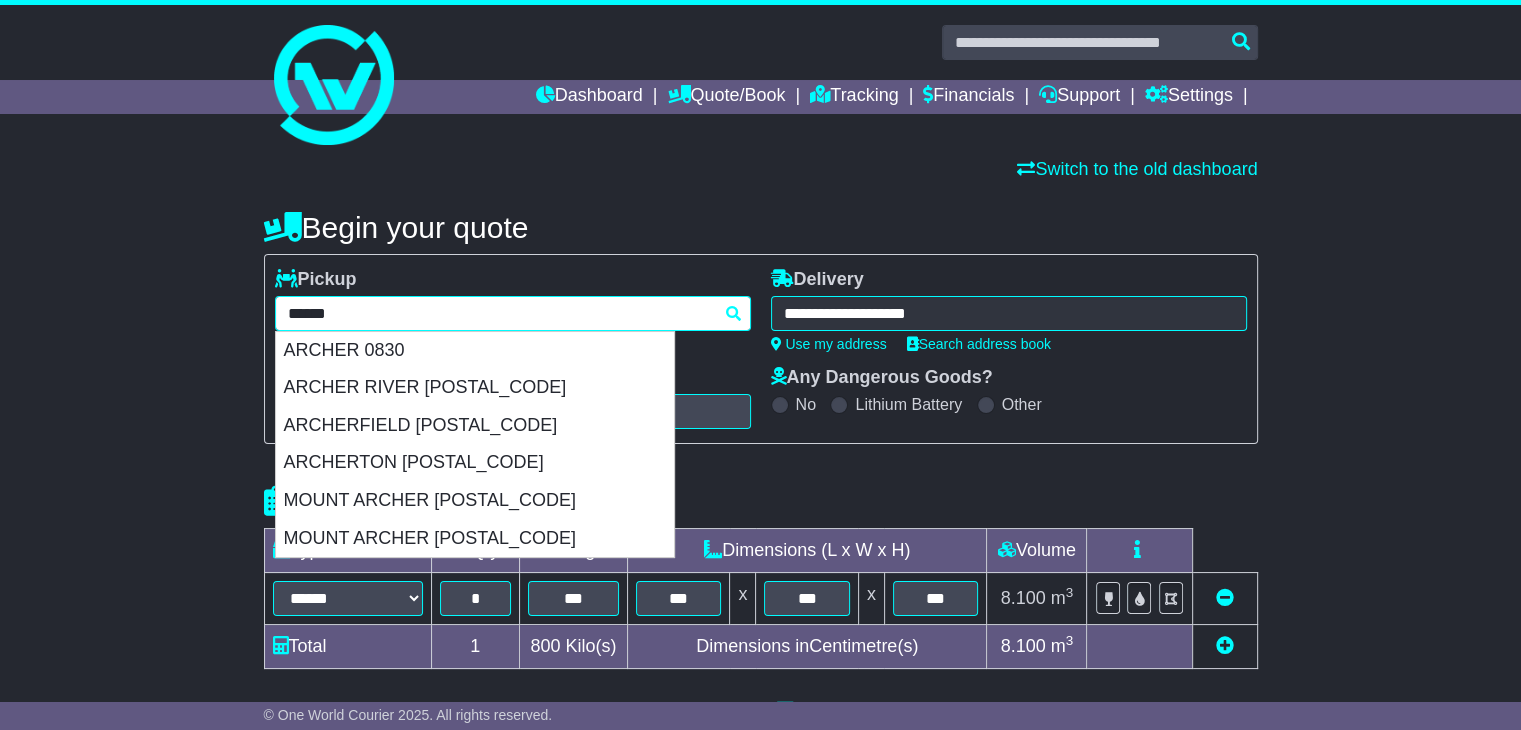click on "******" at bounding box center (513, 313) 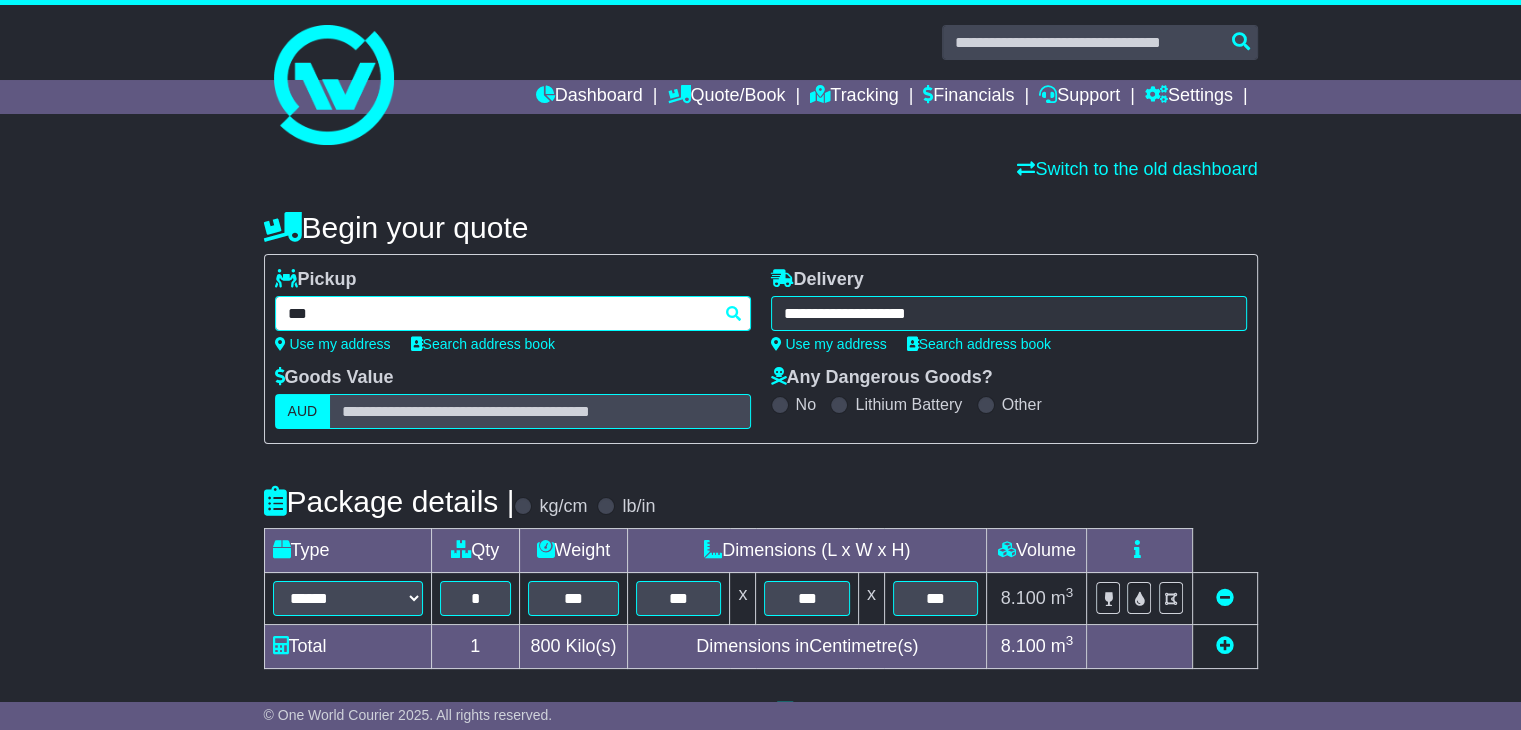 type on "****" 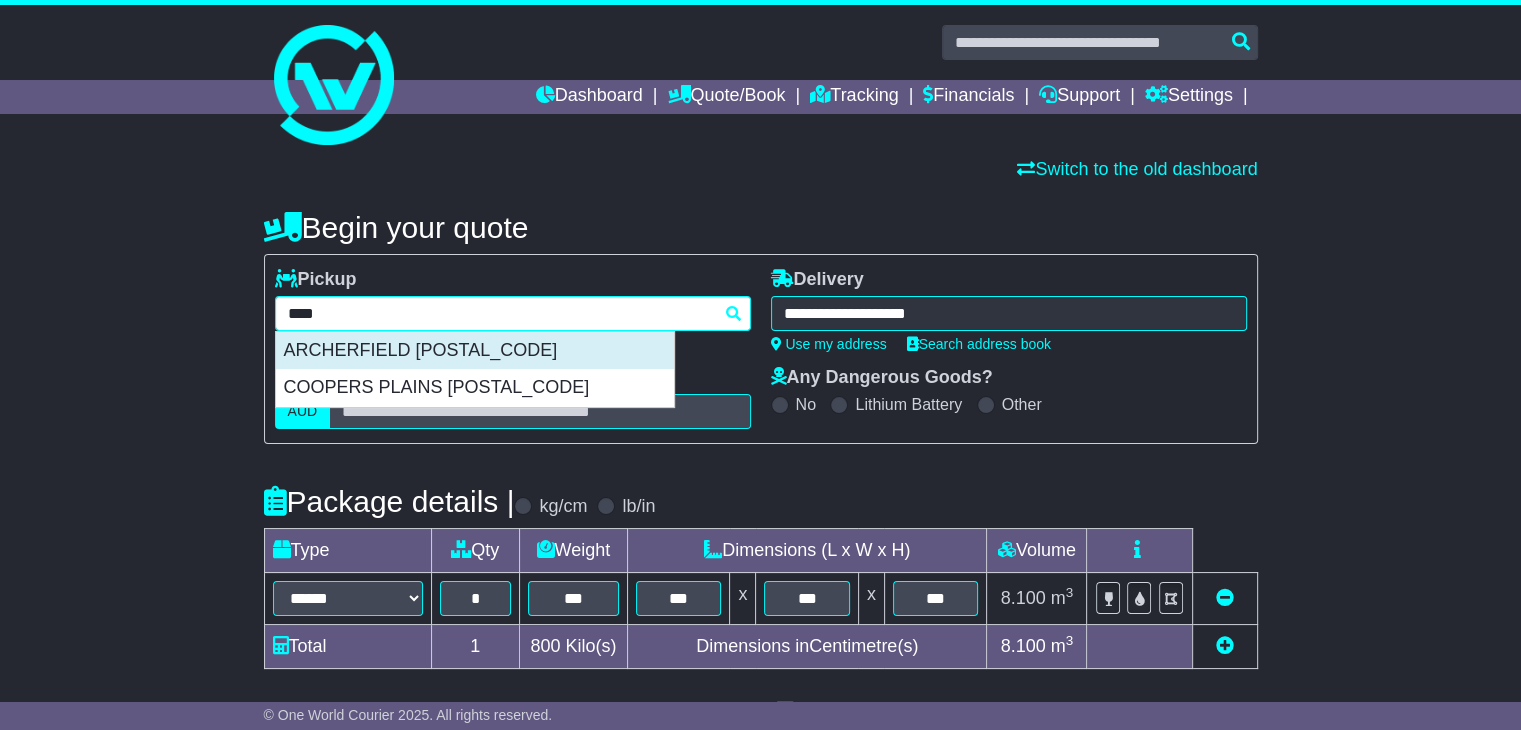 click on "ARCHERFIELD 4108" at bounding box center [475, 351] 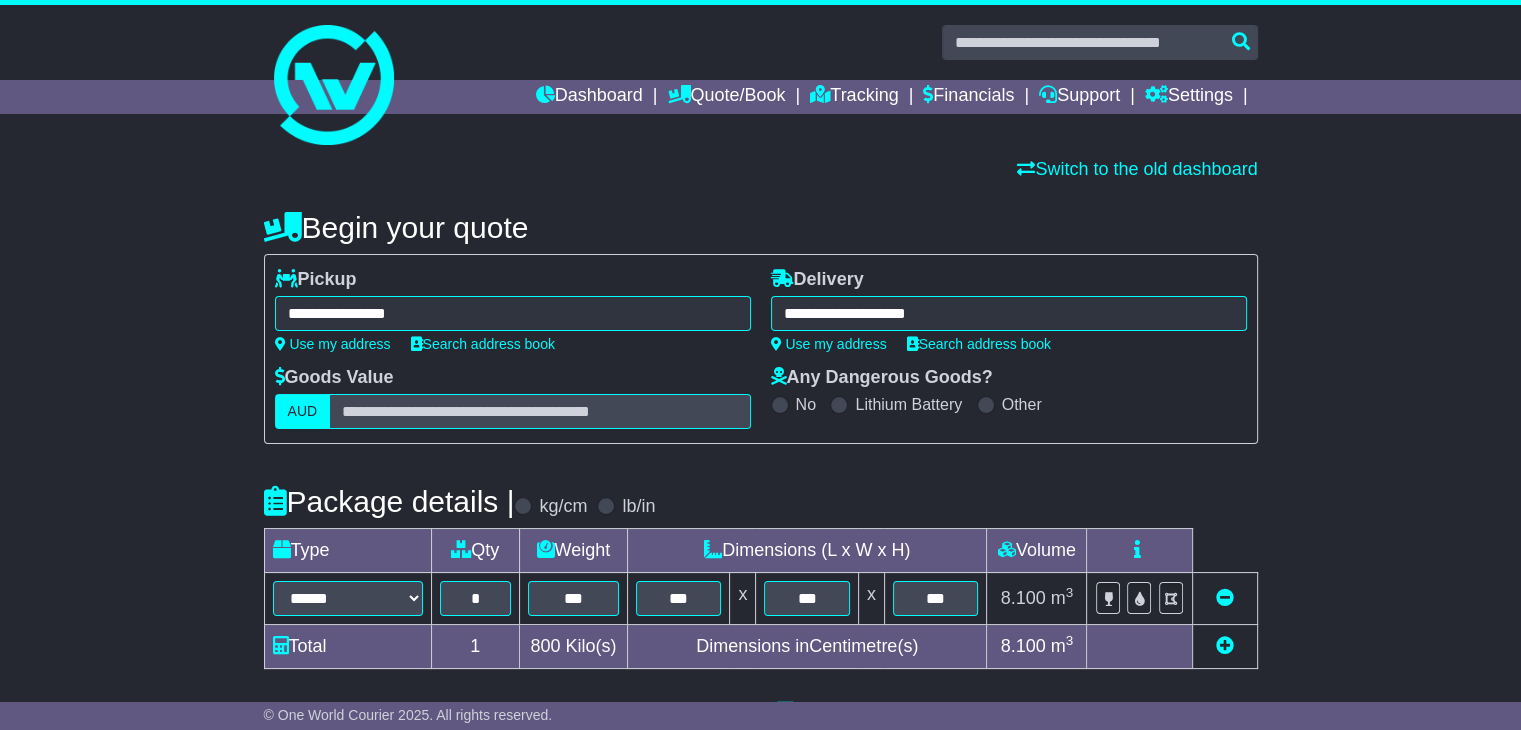 type on "**********" 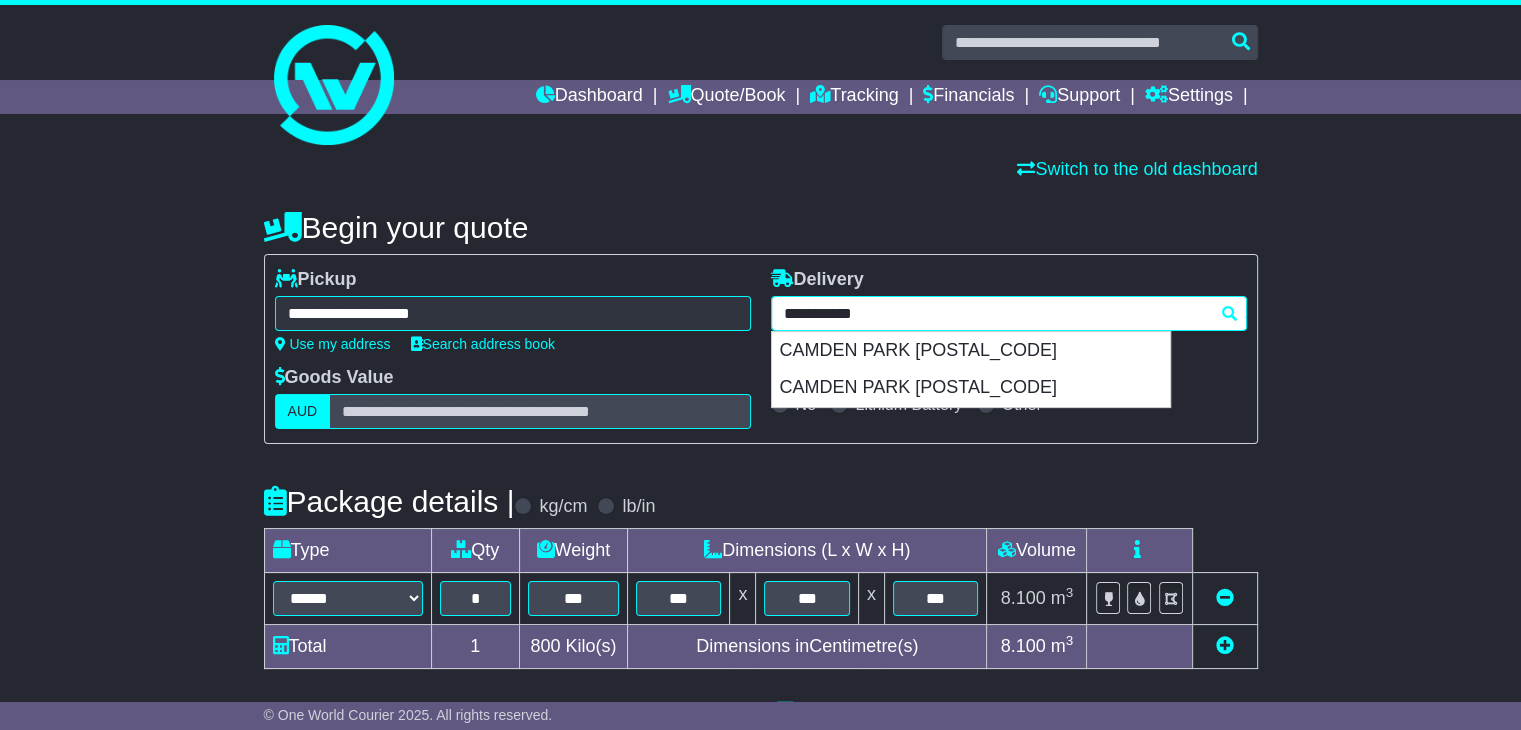 click on "**********" at bounding box center [1009, 313] 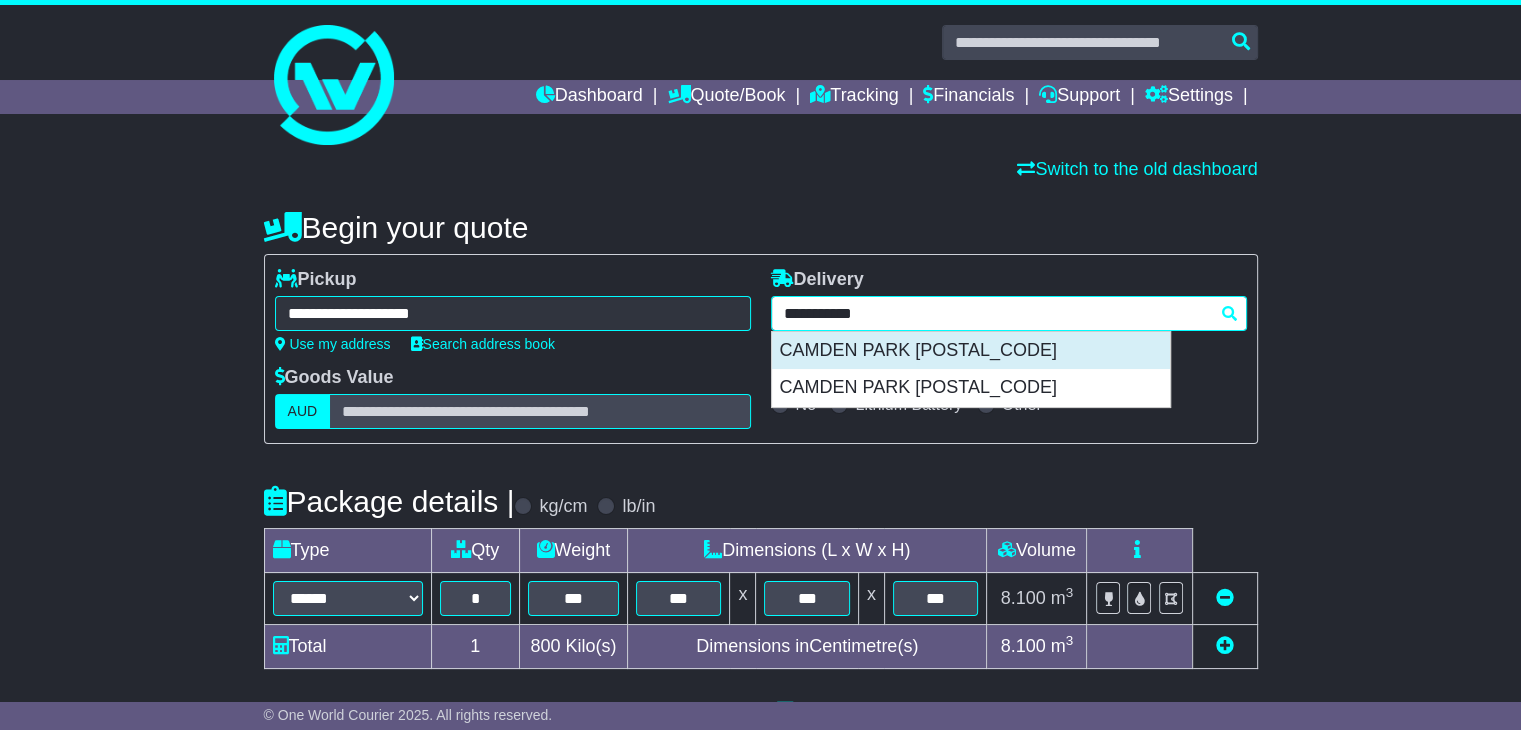click on "CAMDEN PARK 5038" at bounding box center [971, 351] 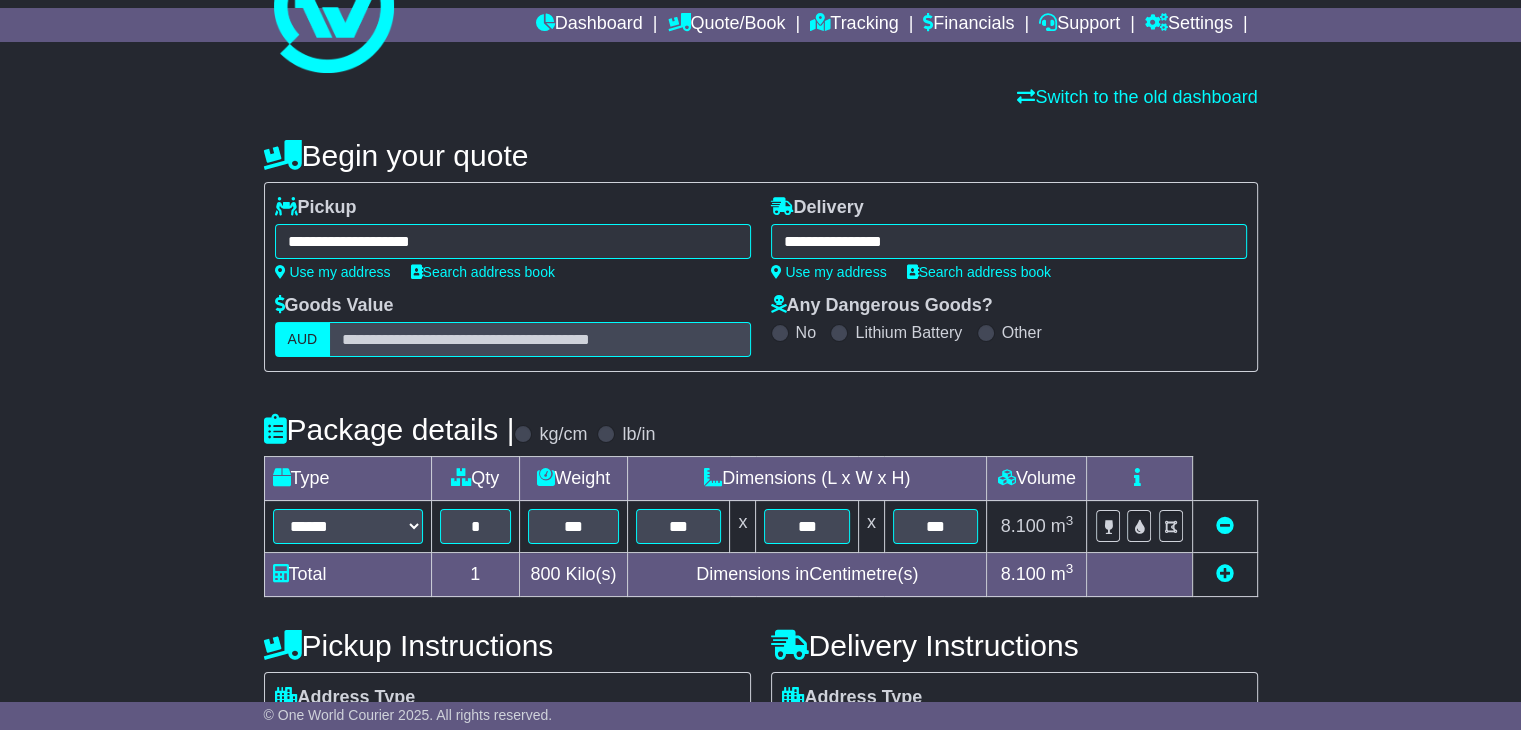 type on "**********" 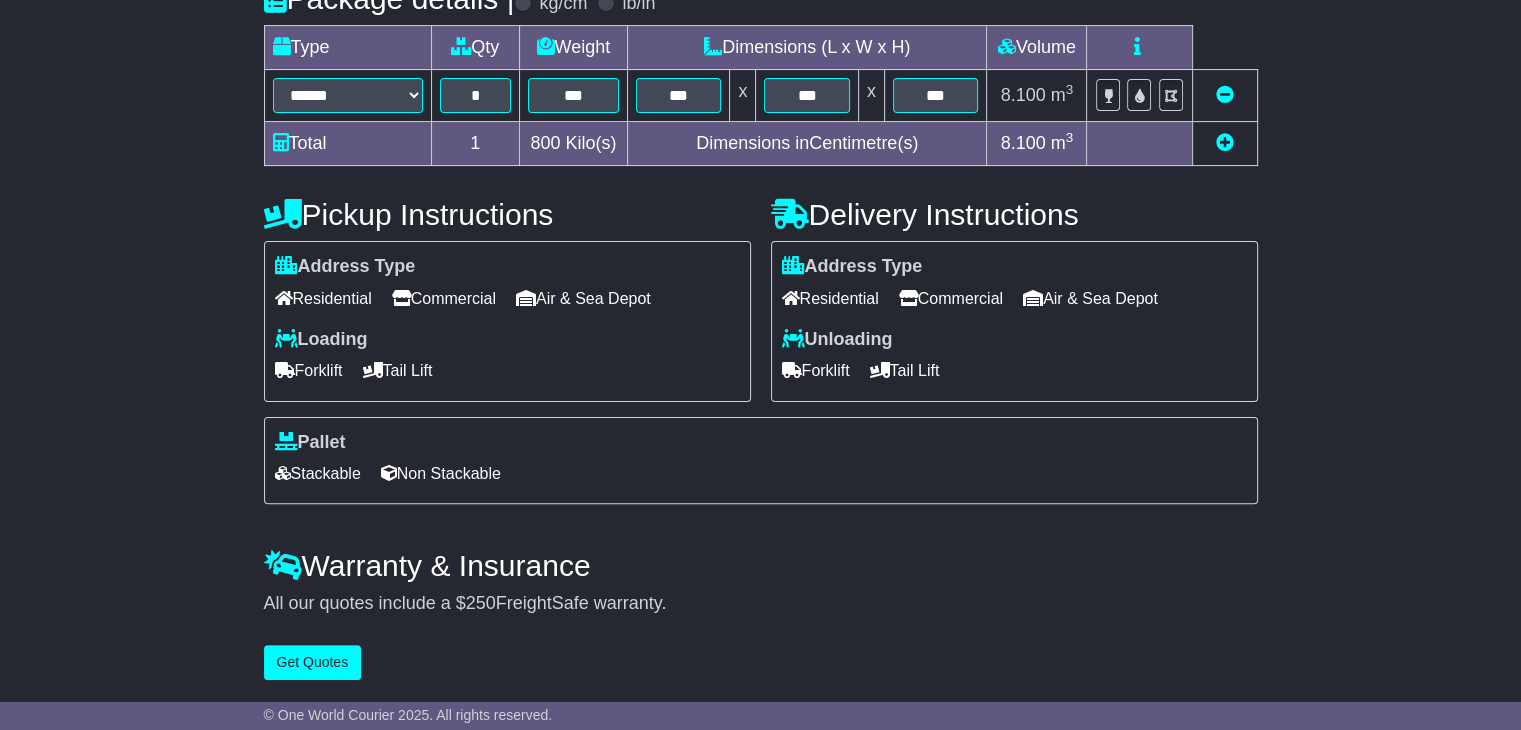 scroll, scrollTop: 505, scrollLeft: 0, axis: vertical 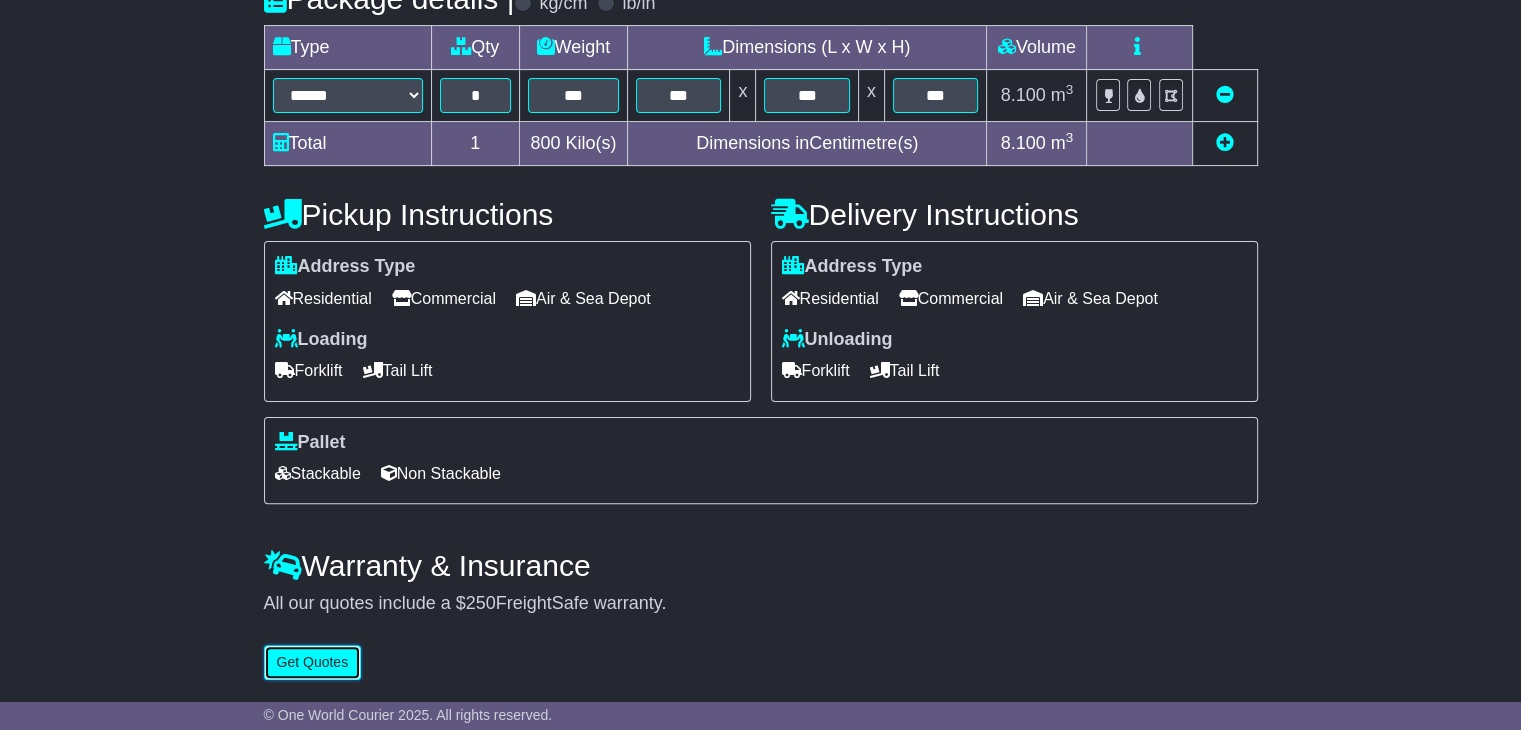 click on "Get Quotes" at bounding box center [313, 662] 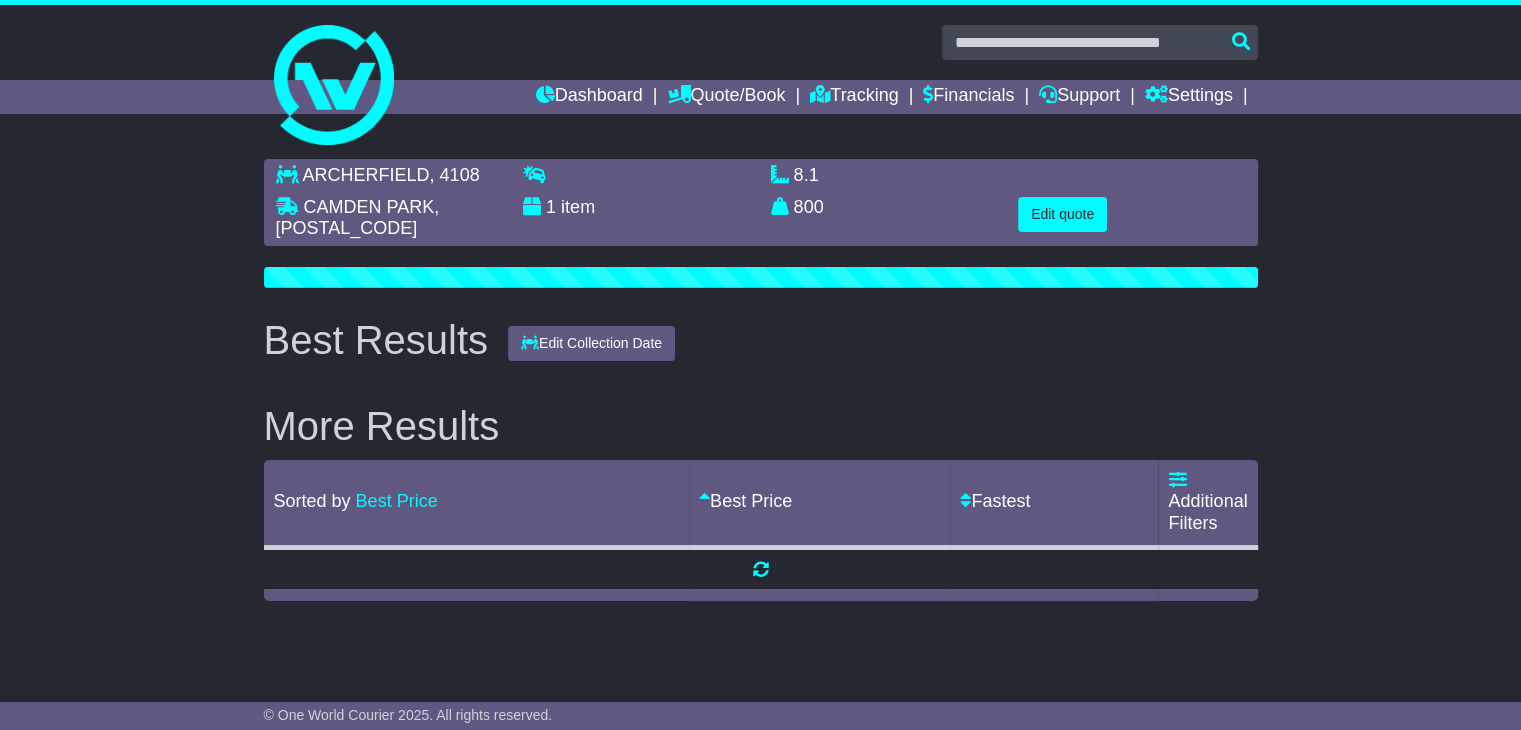 scroll, scrollTop: 0, scrollLeft: 0, axis: both 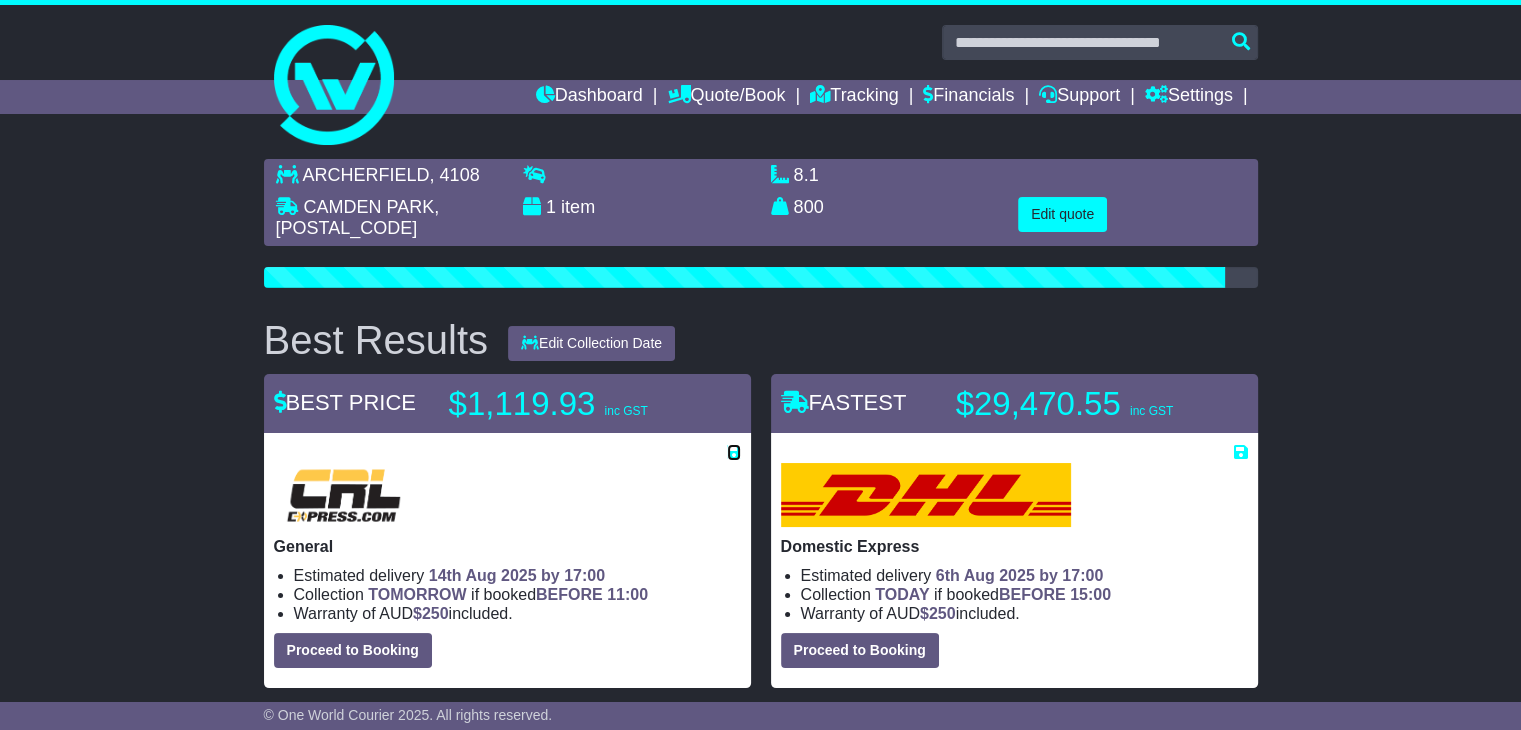 click at bounding box center [734, 452] 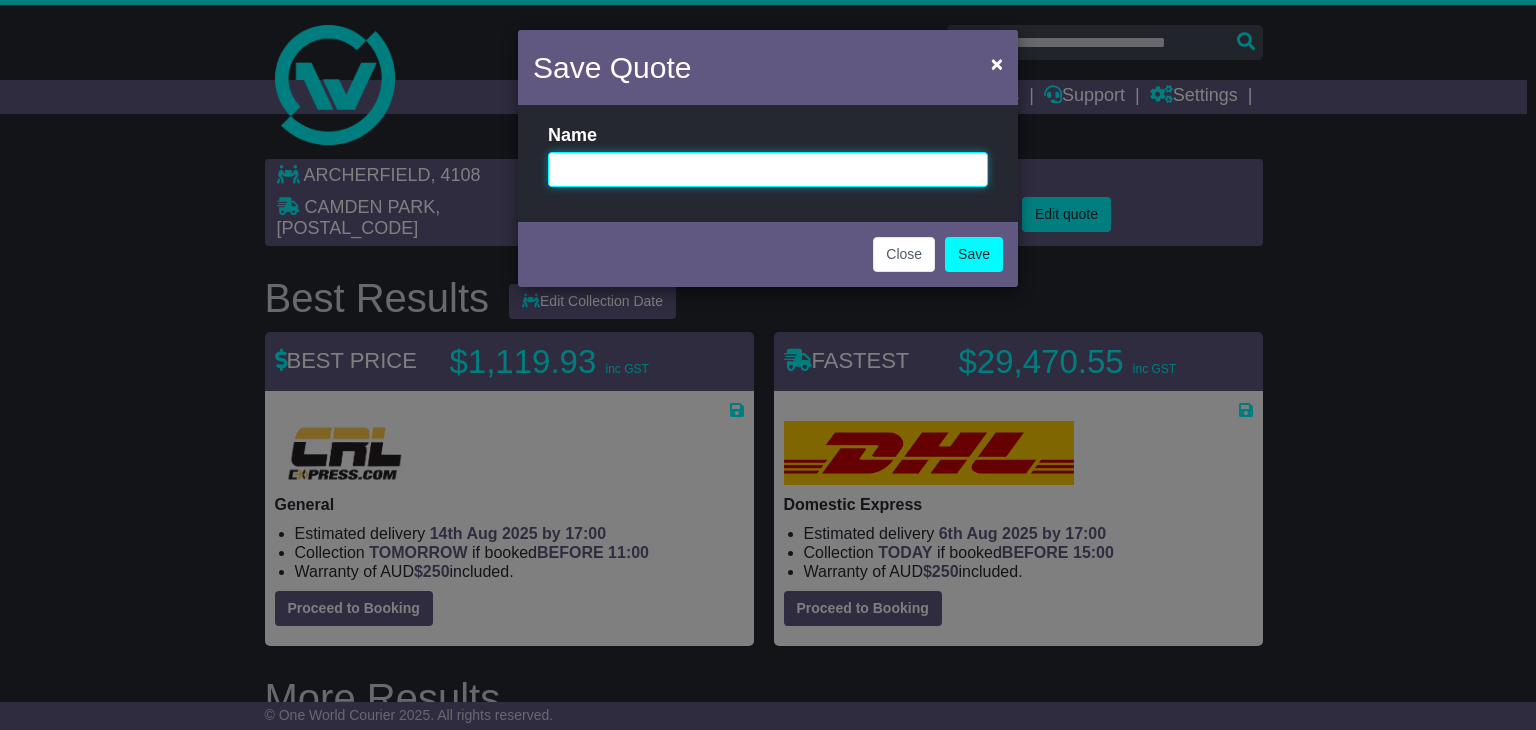 click at bounding box center (768, 169) 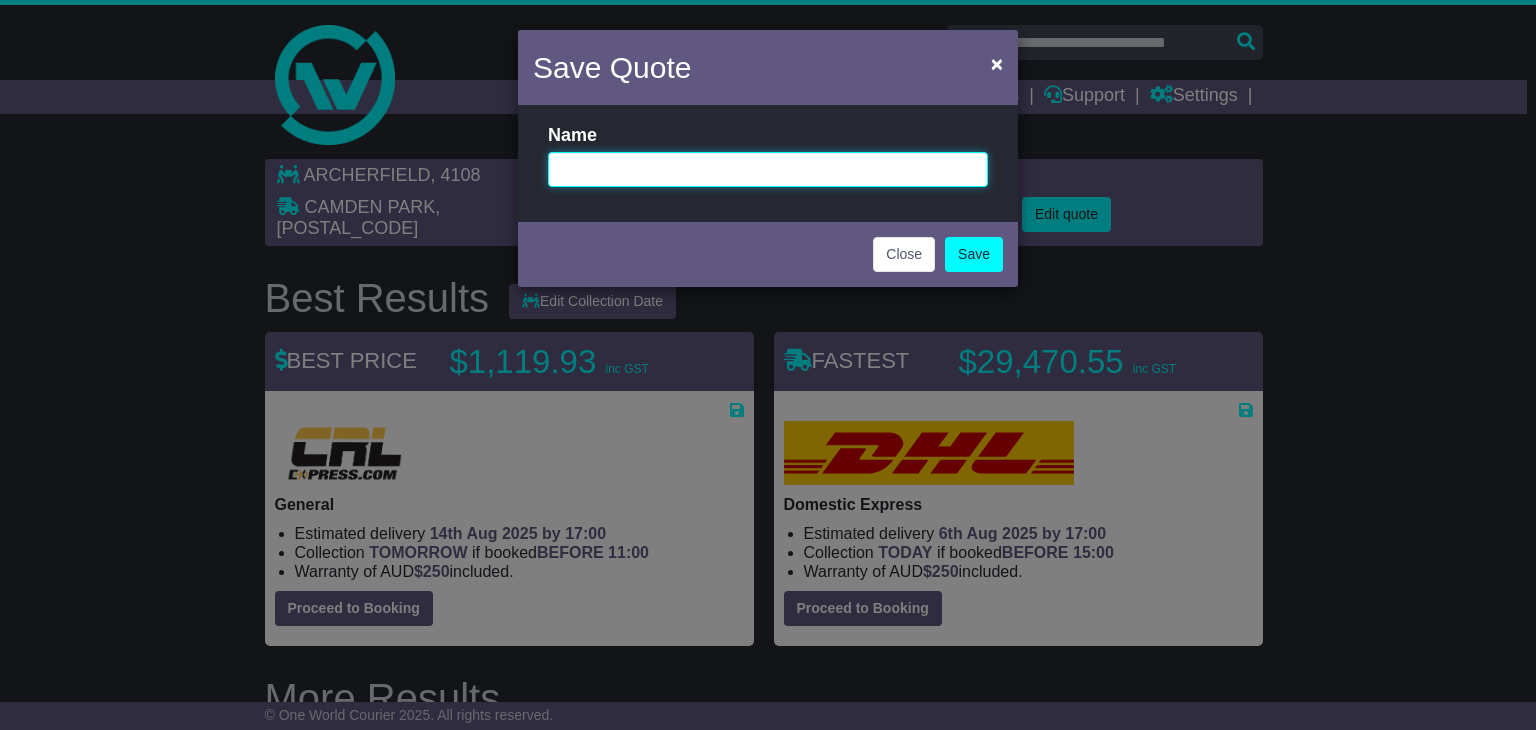 paste on "*******" 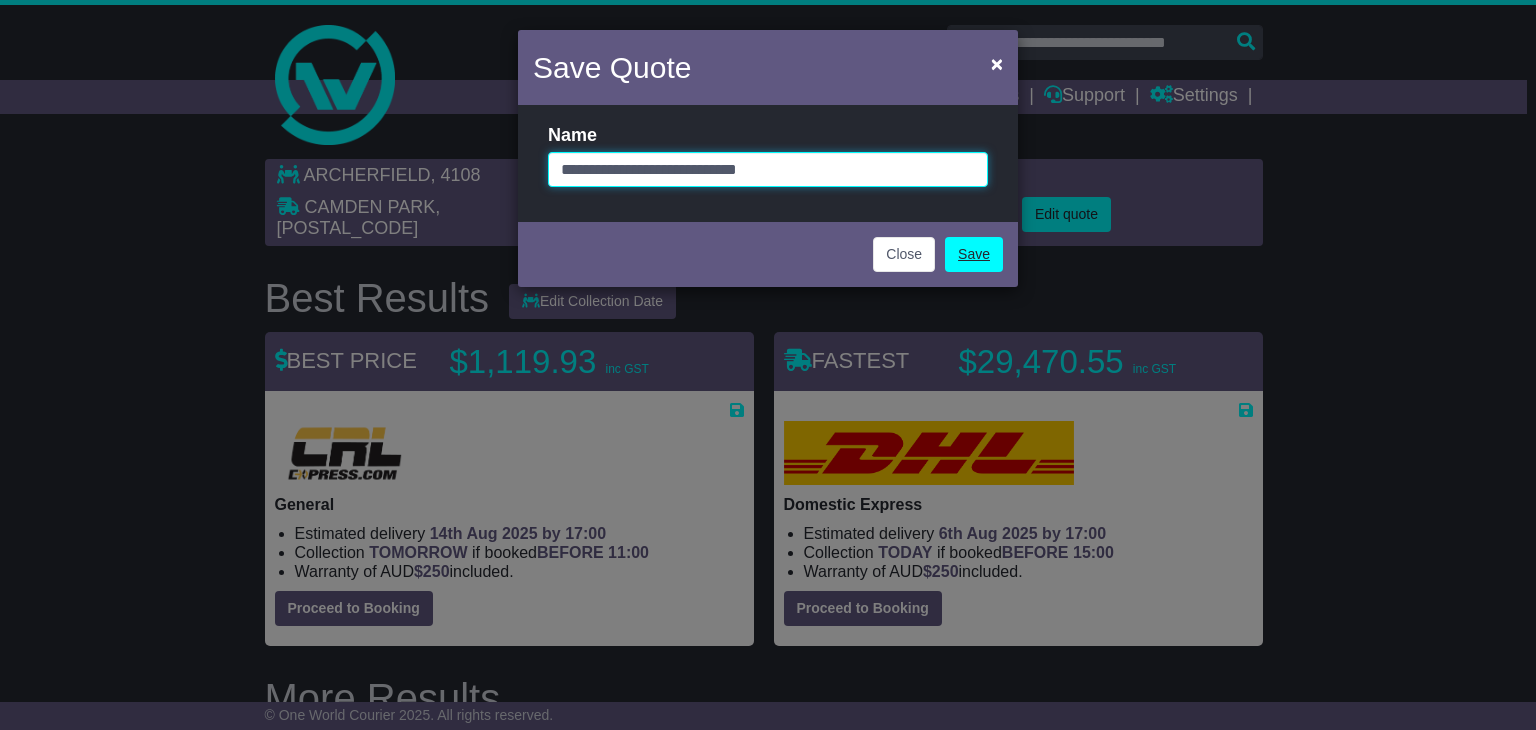 type on "**********" 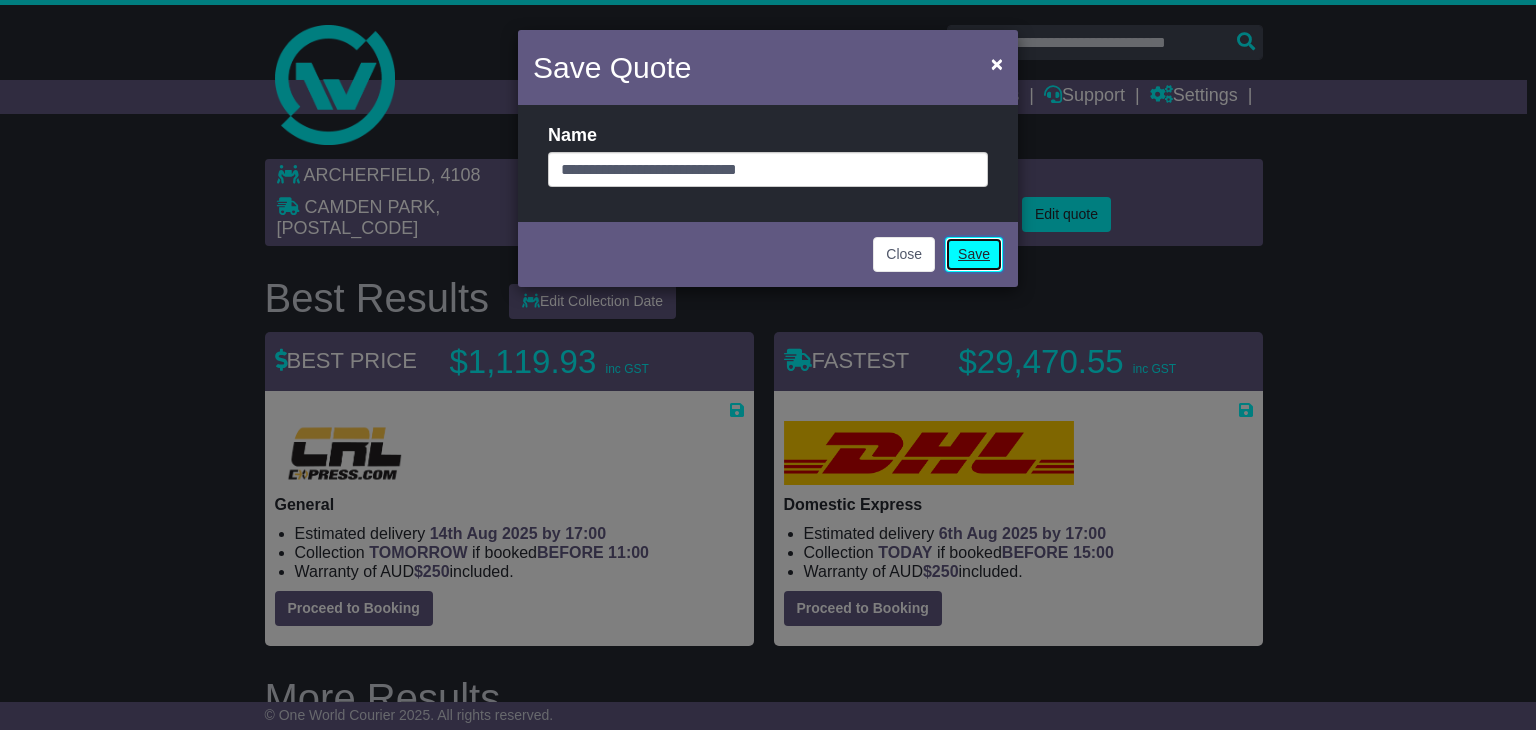 click on "Save" at bounding box center (974, 254) 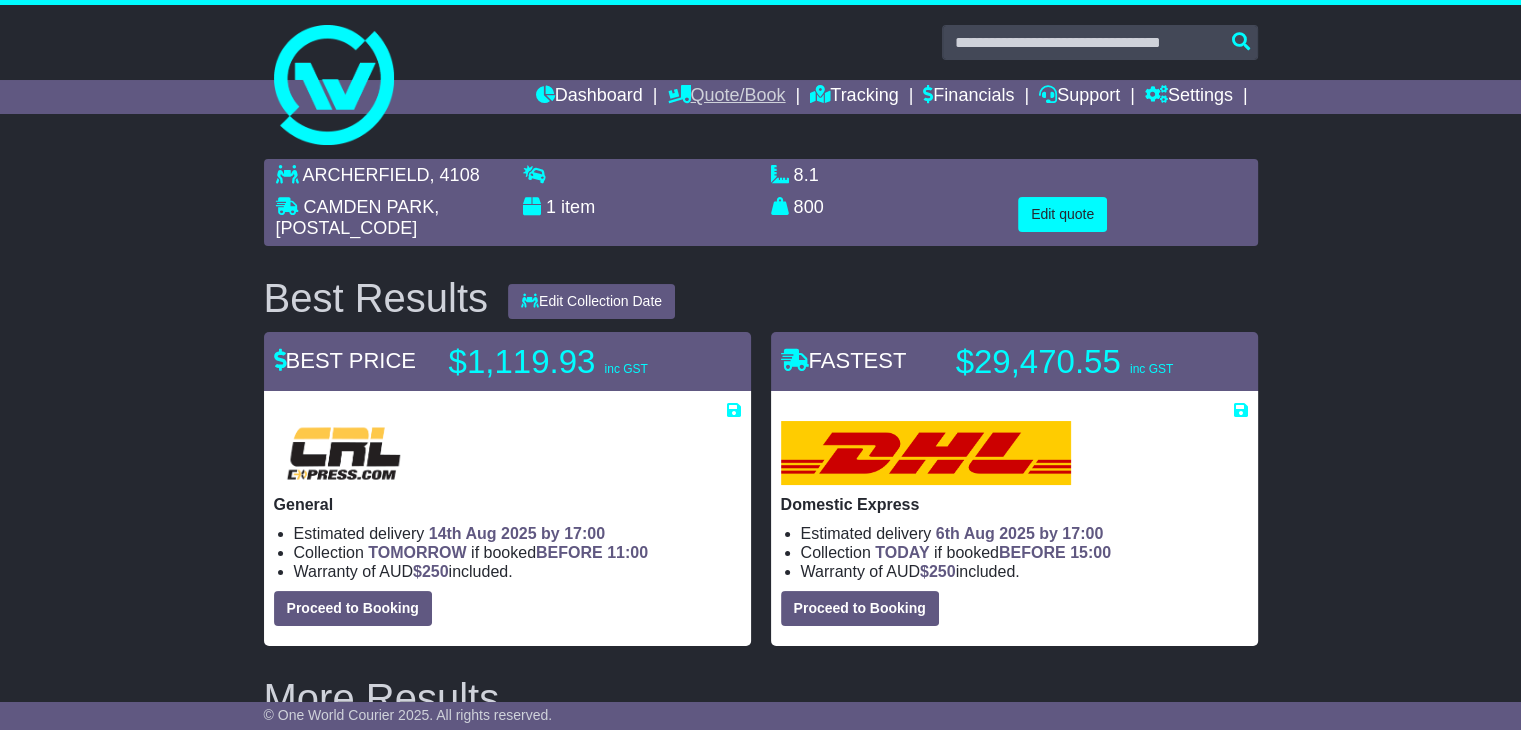 click on "Quote/Book" at bounding box center (726, 97) 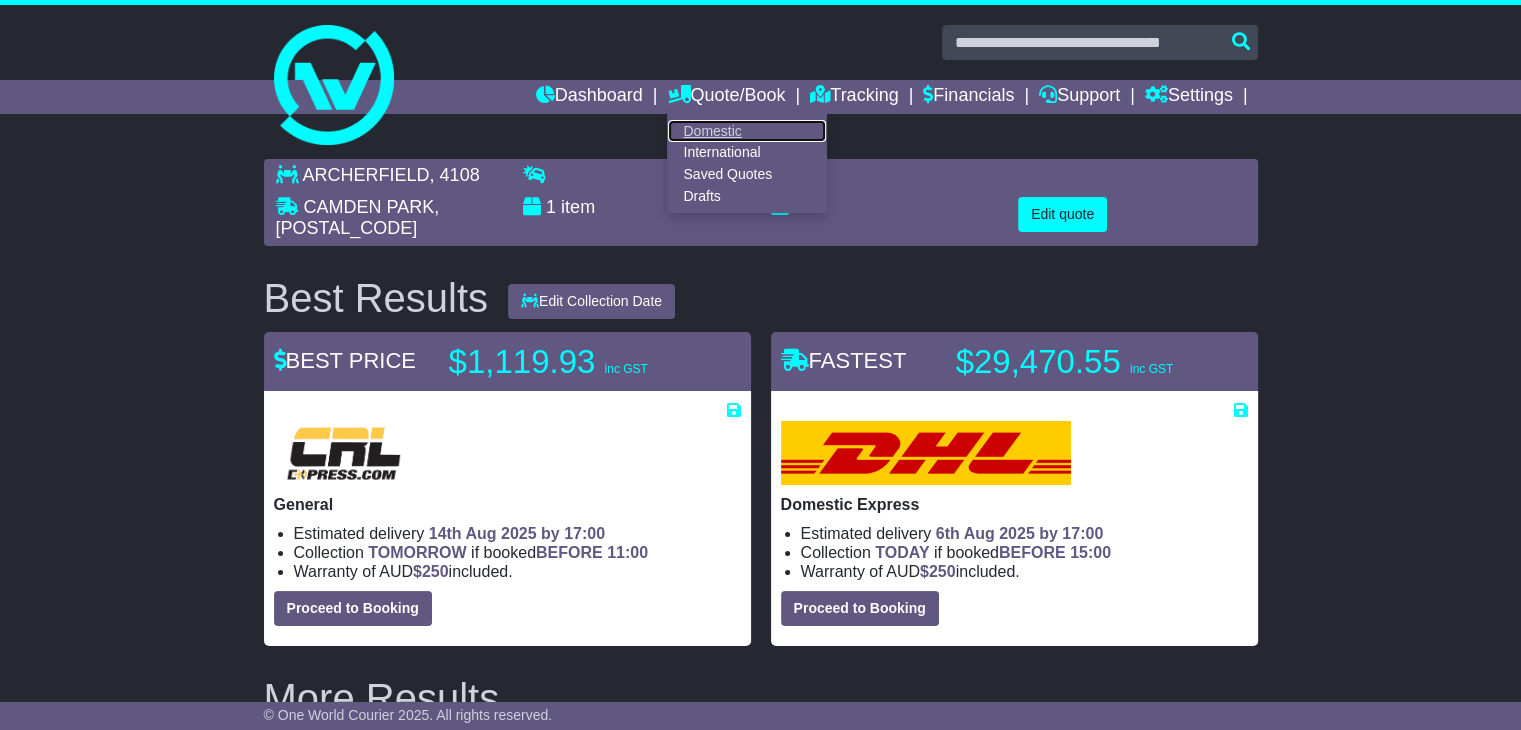 click on "Domestic" at bounding box center (747, 131) 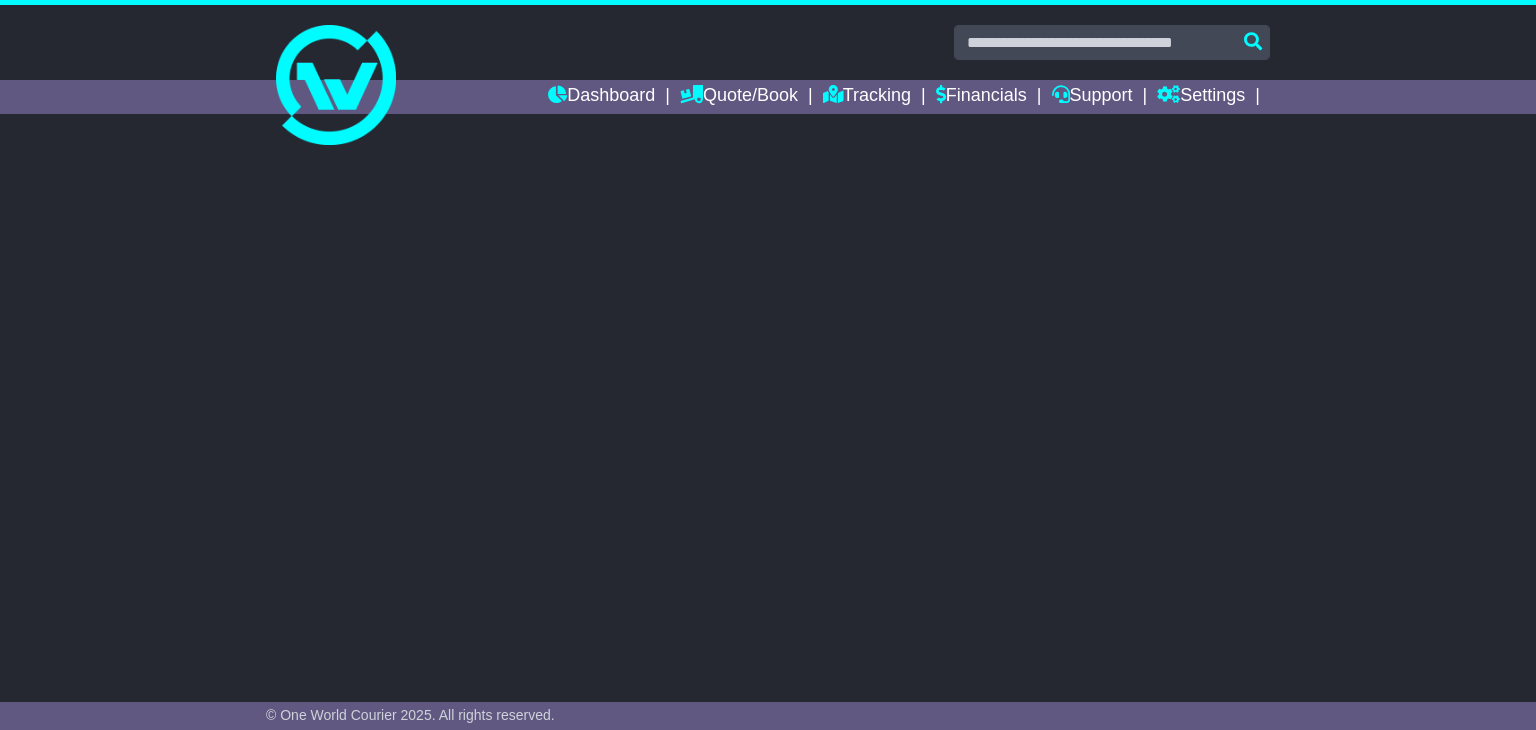 scroll, scrollTop: 0, scrollLeft: 0, axis: both 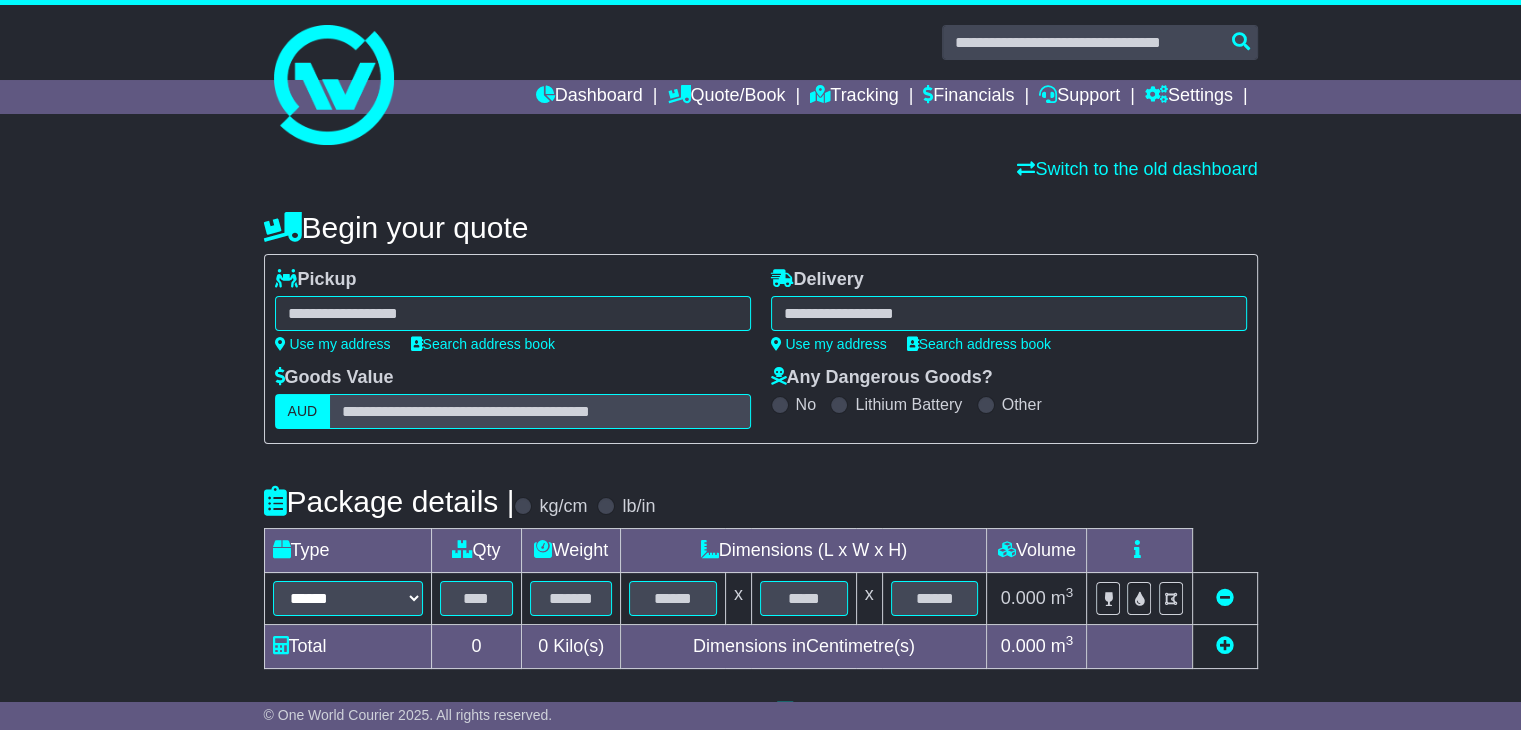 click at bounding box center [513, 313] 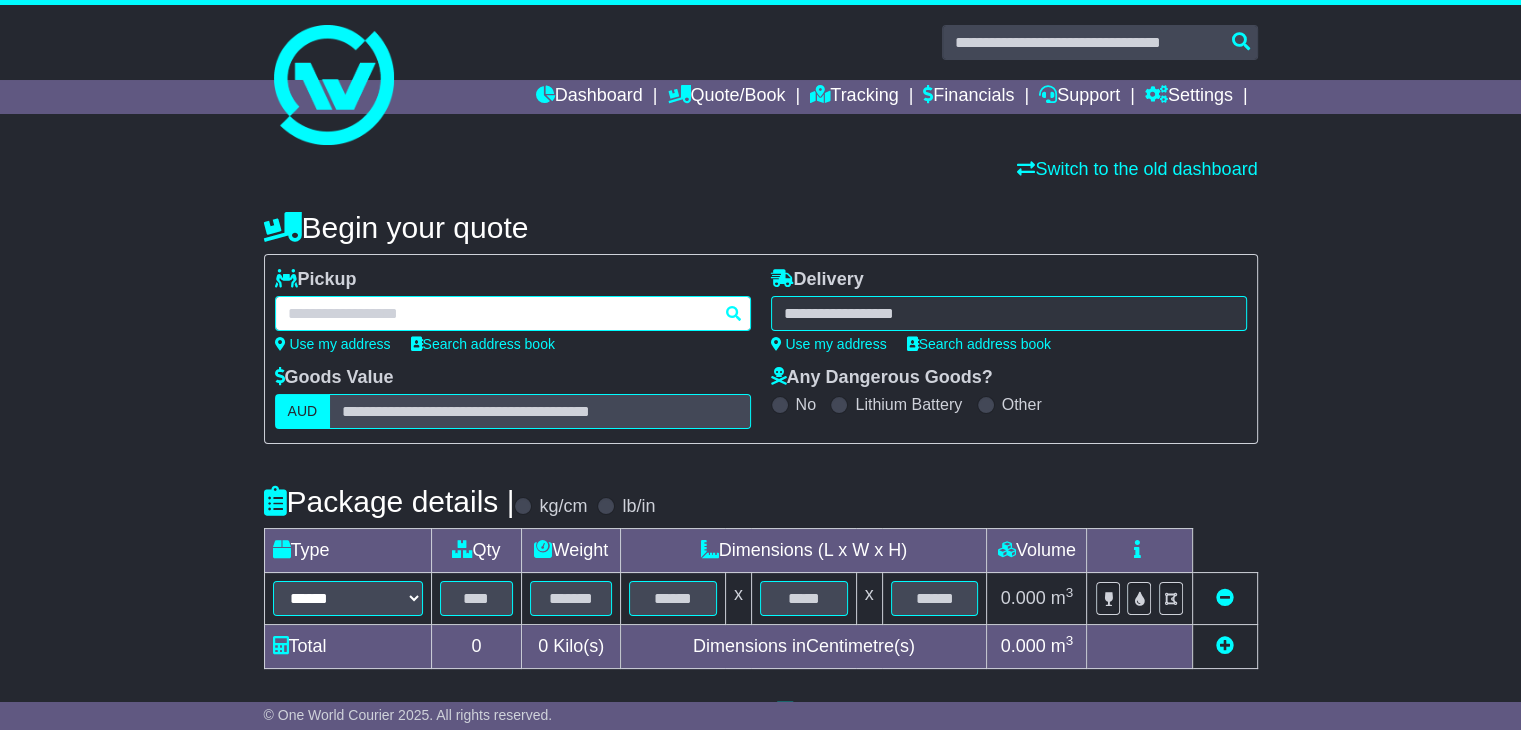 paste on "********" 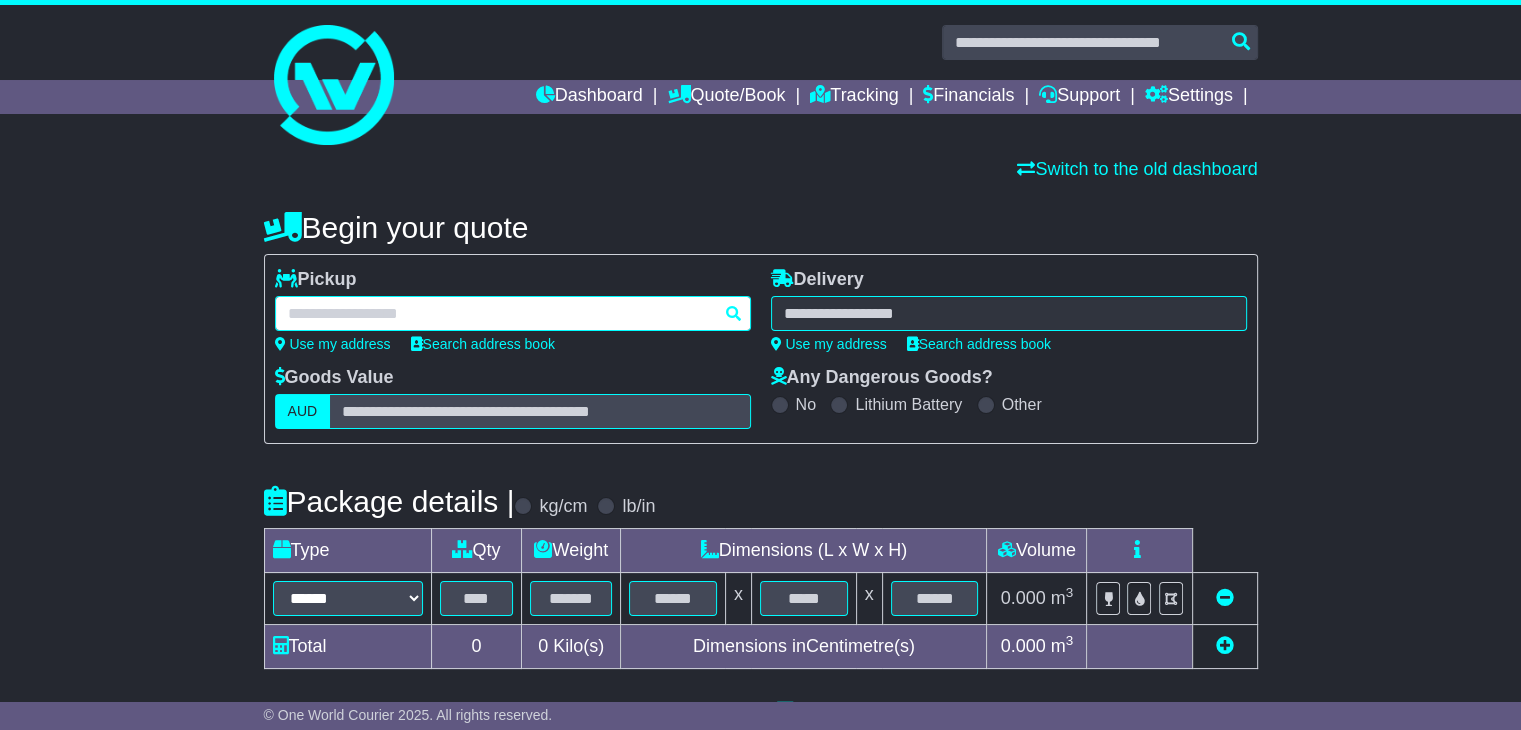 type on "********" 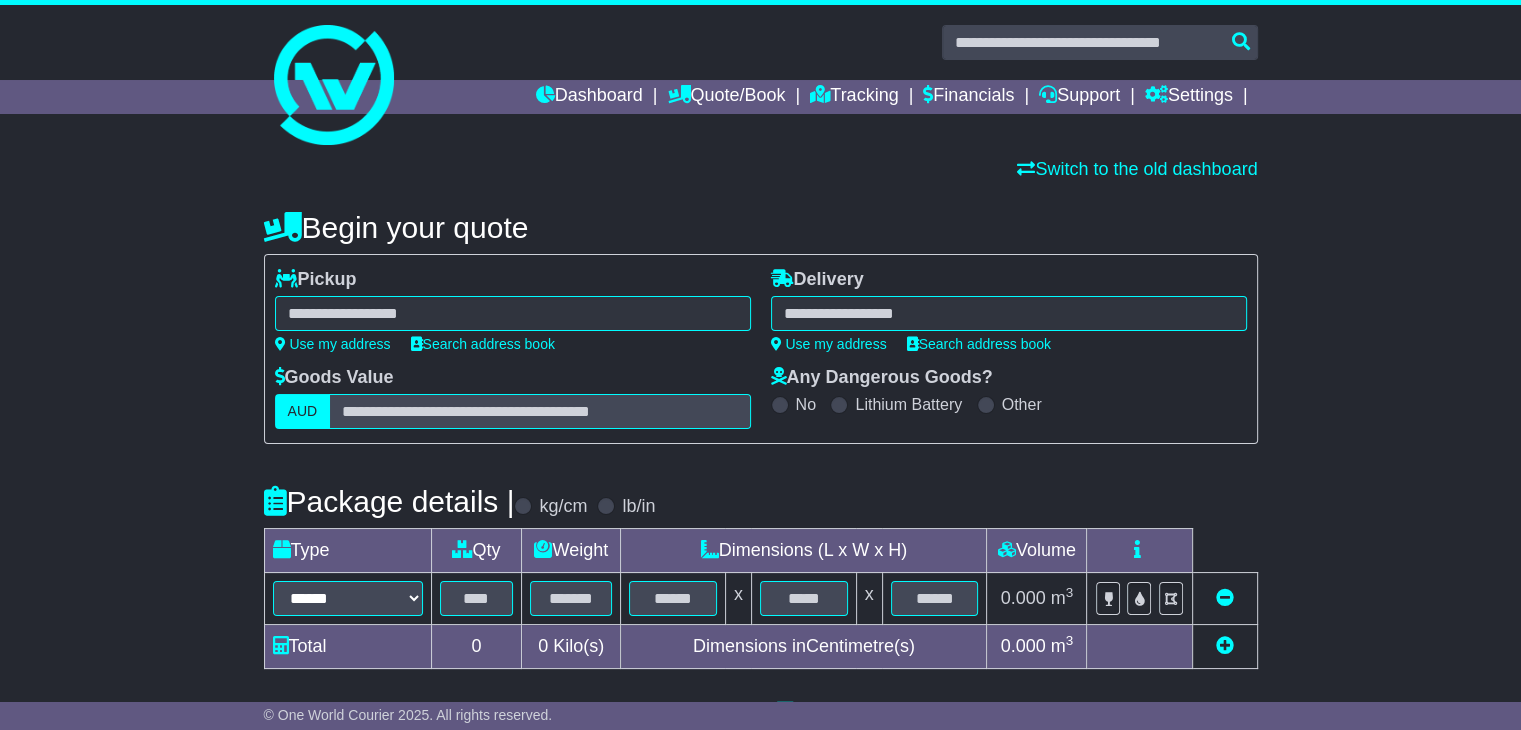 click on "******** [CITY] [CITY] [POSTAL_CODE] [CITY] [POSTAL_CODE]" at bounding box center (513, 313) 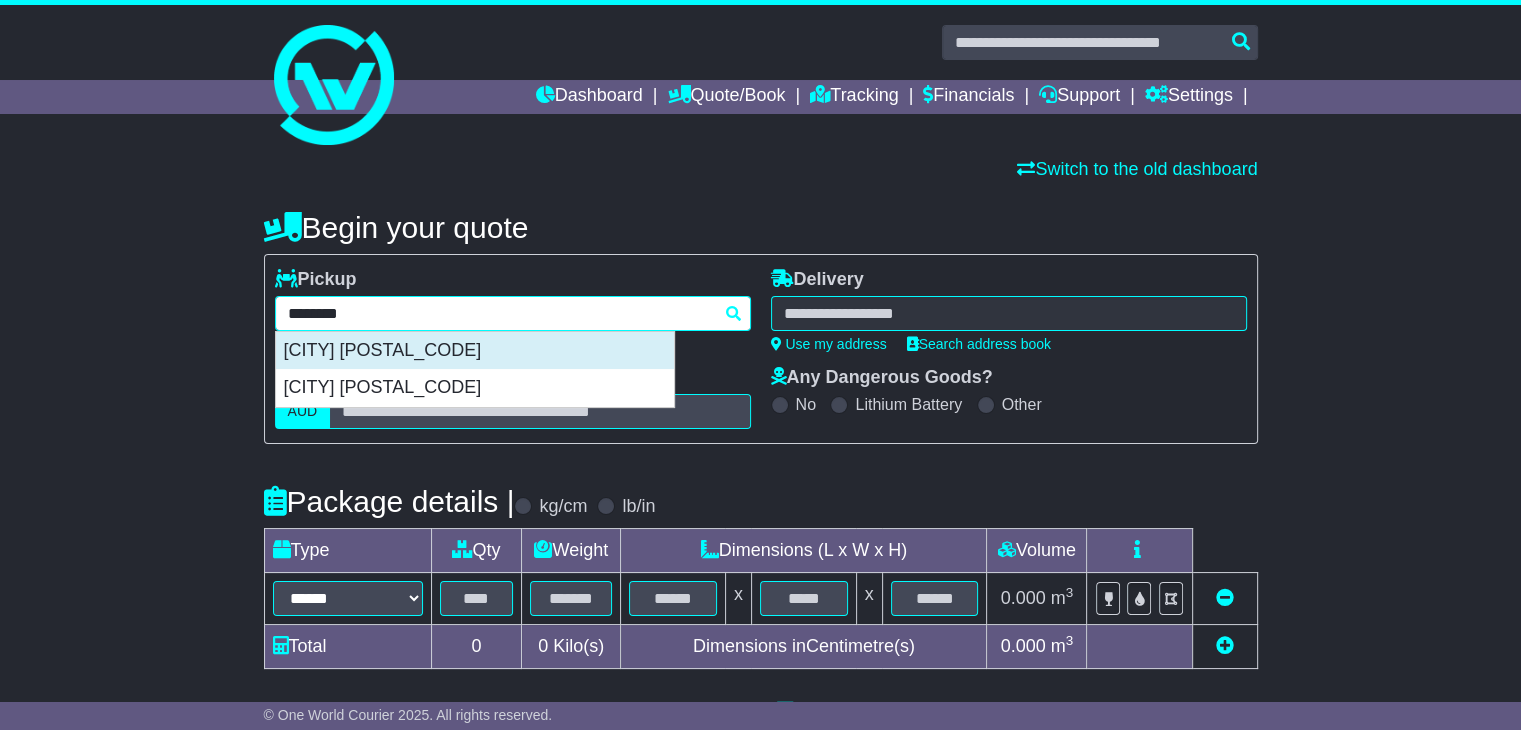 click on "[CITY] [POSTAL_CODE]" at bounding box center (475, 351) 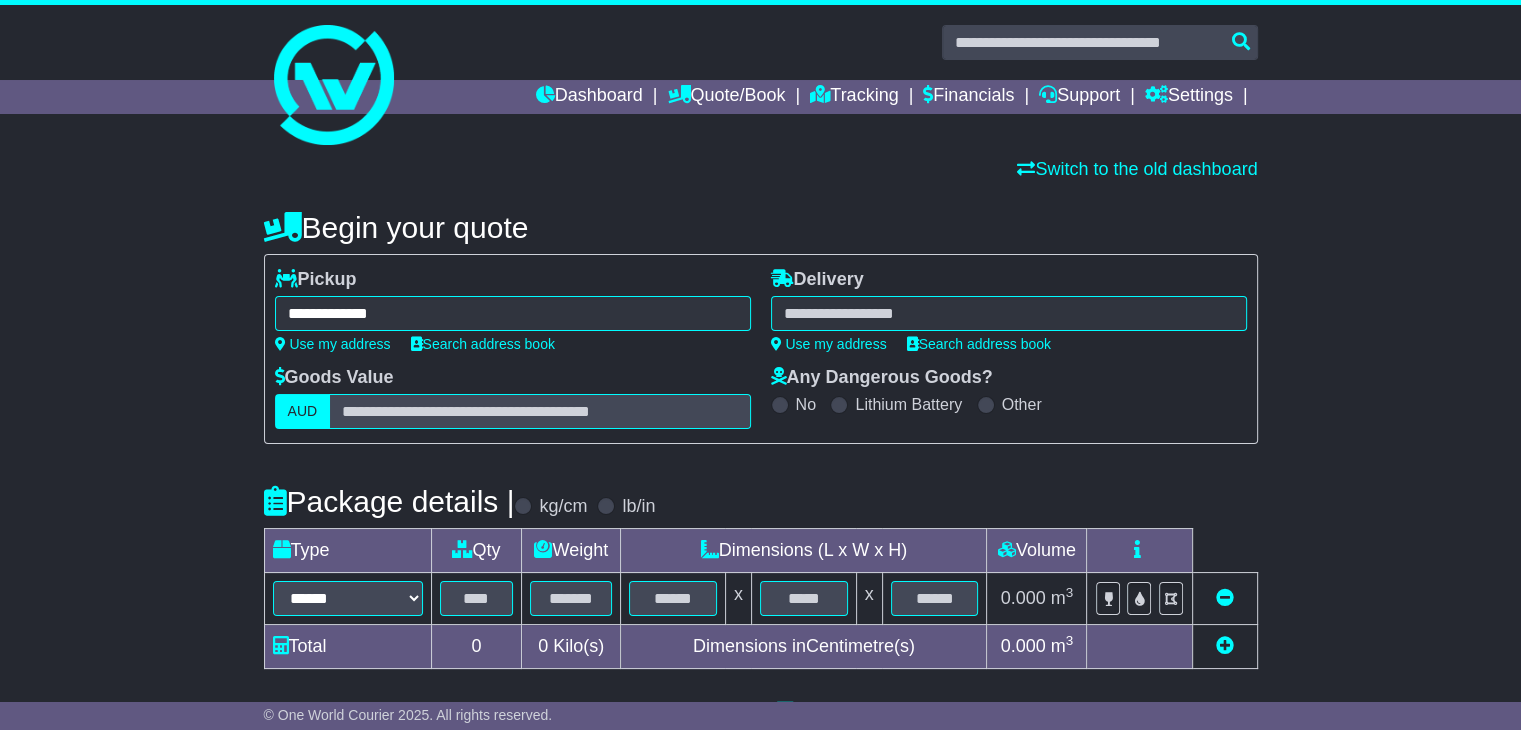 type on "**********" 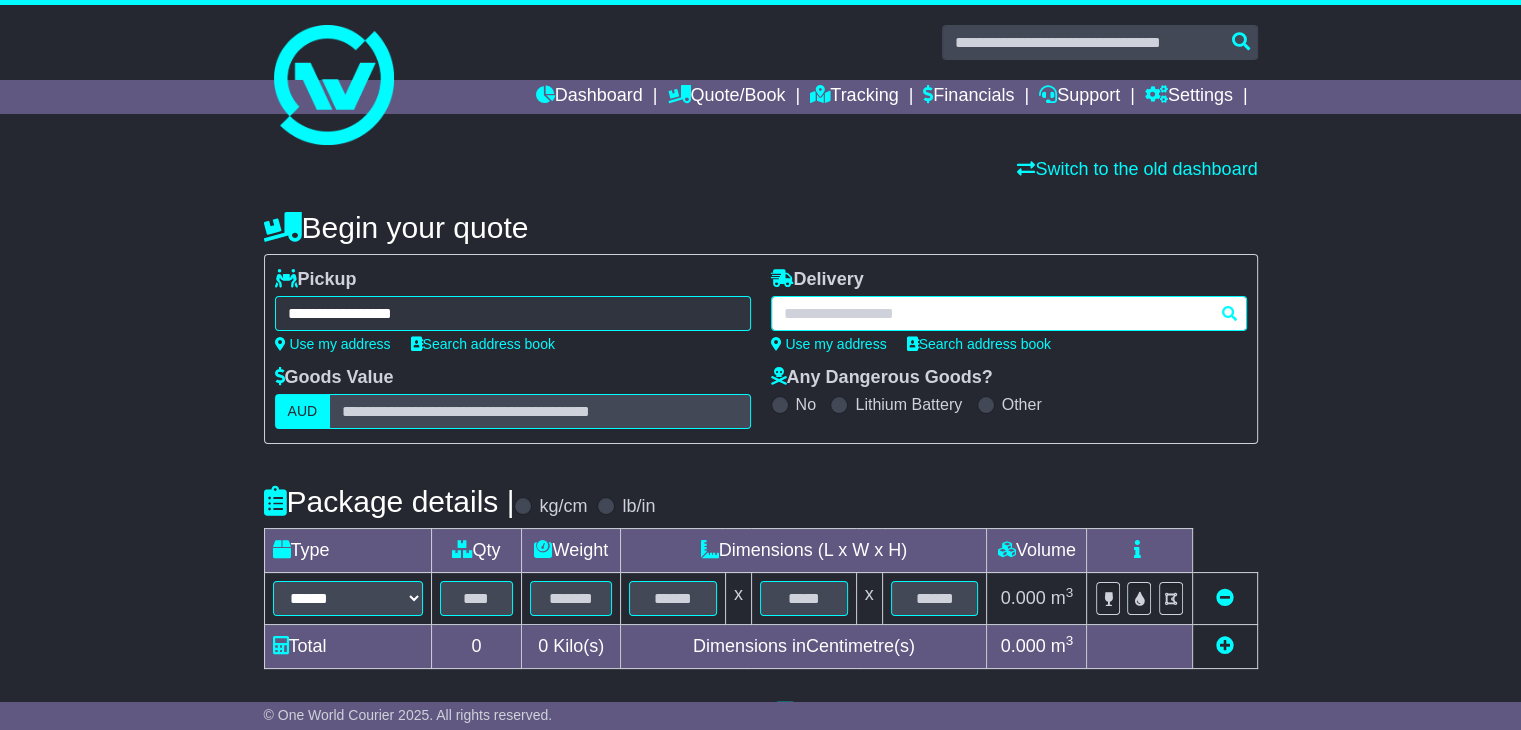 click at bounding box center (1009, 313) 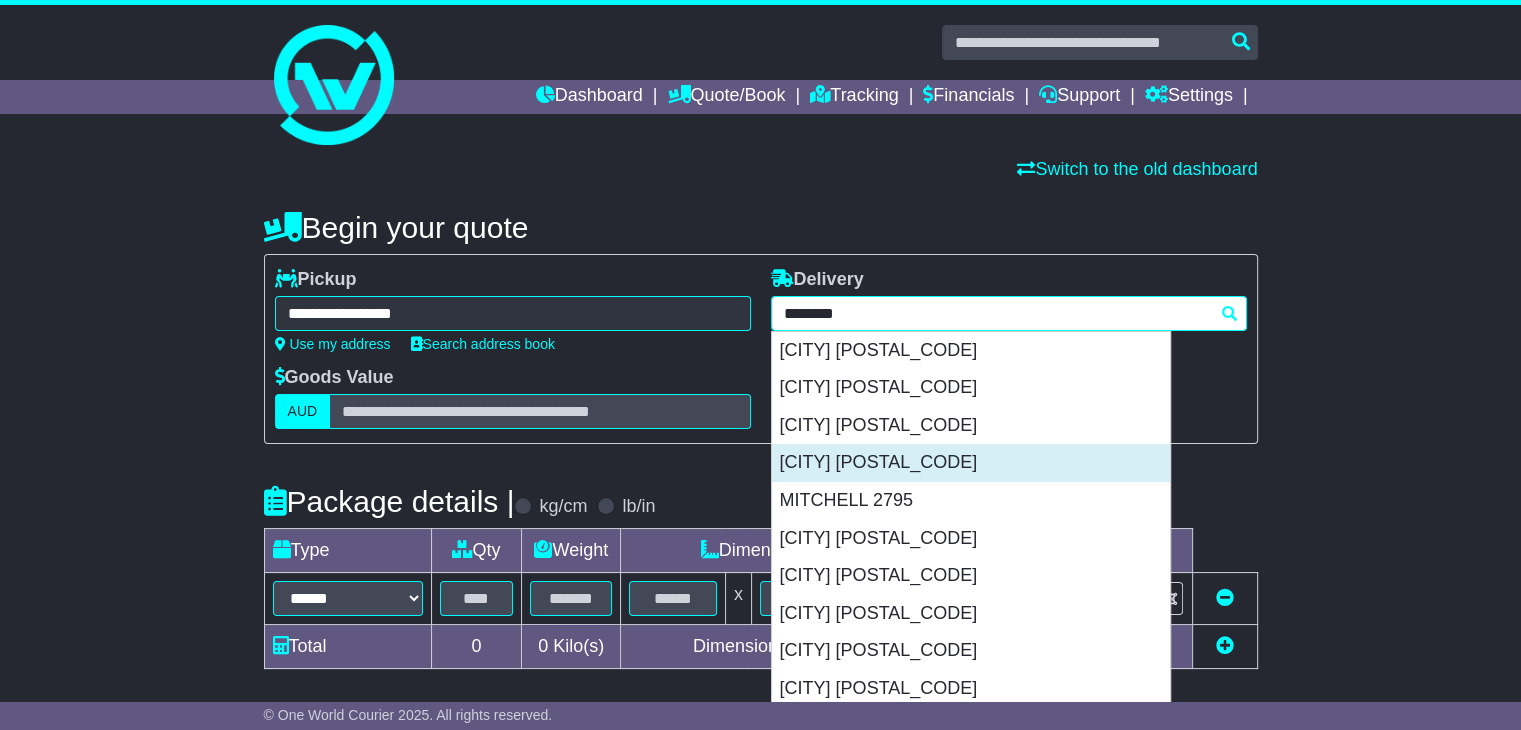 click on "[CITY] [POSTAL_CODE]" at bounding box center (971, 463) 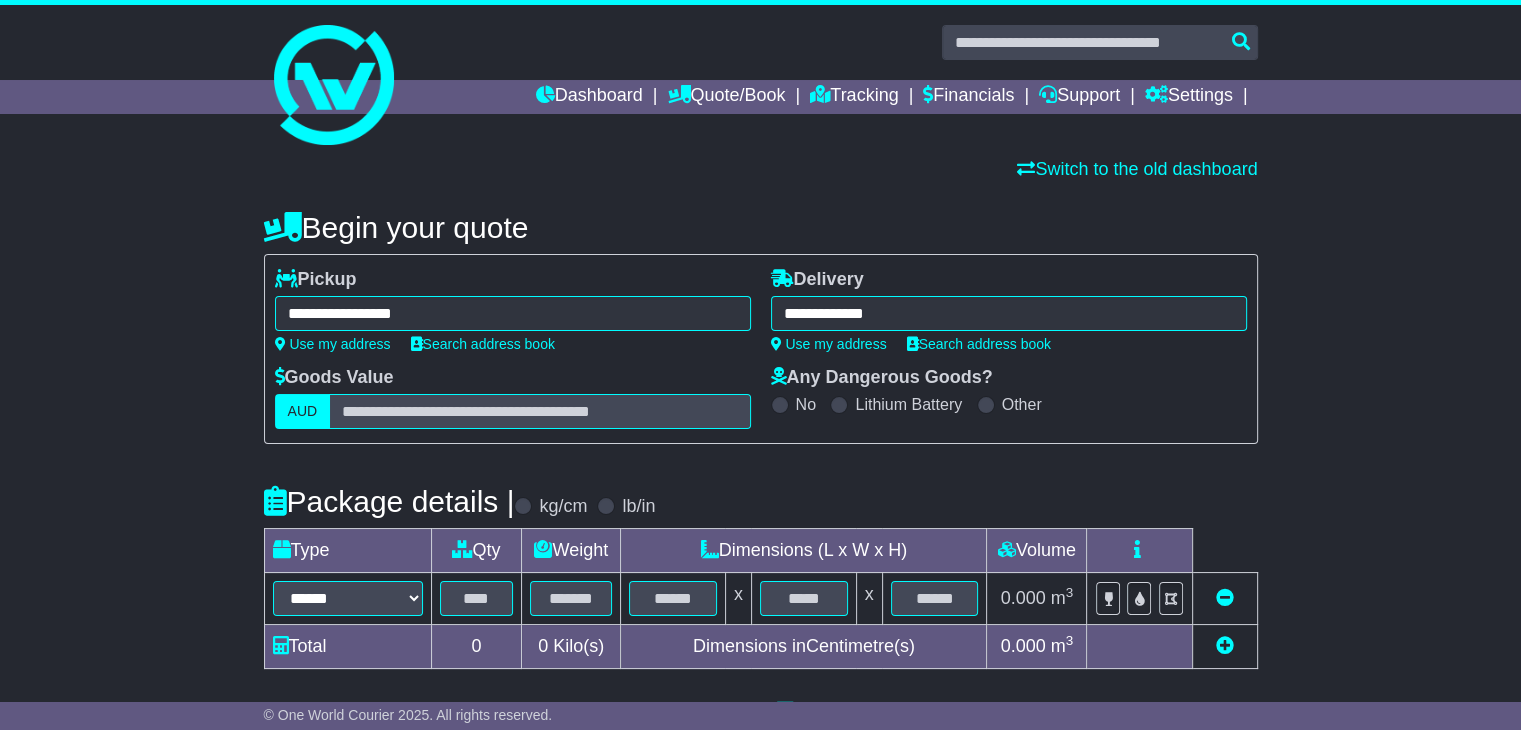 type on "**********" 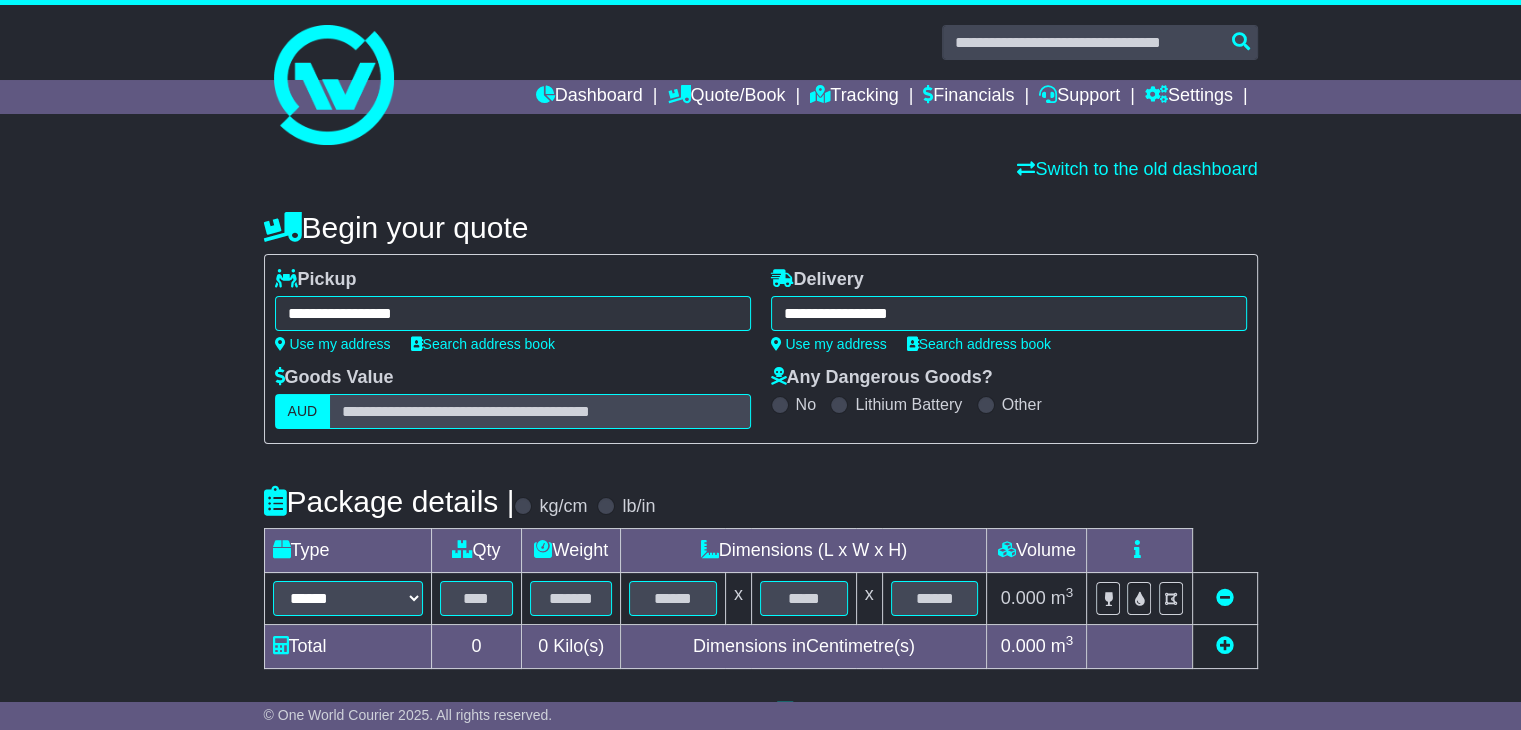 drag, startPoint x: 113, startPoint y: 460, endPoint x: 329, endPoint y: 485, distance: 217.44194 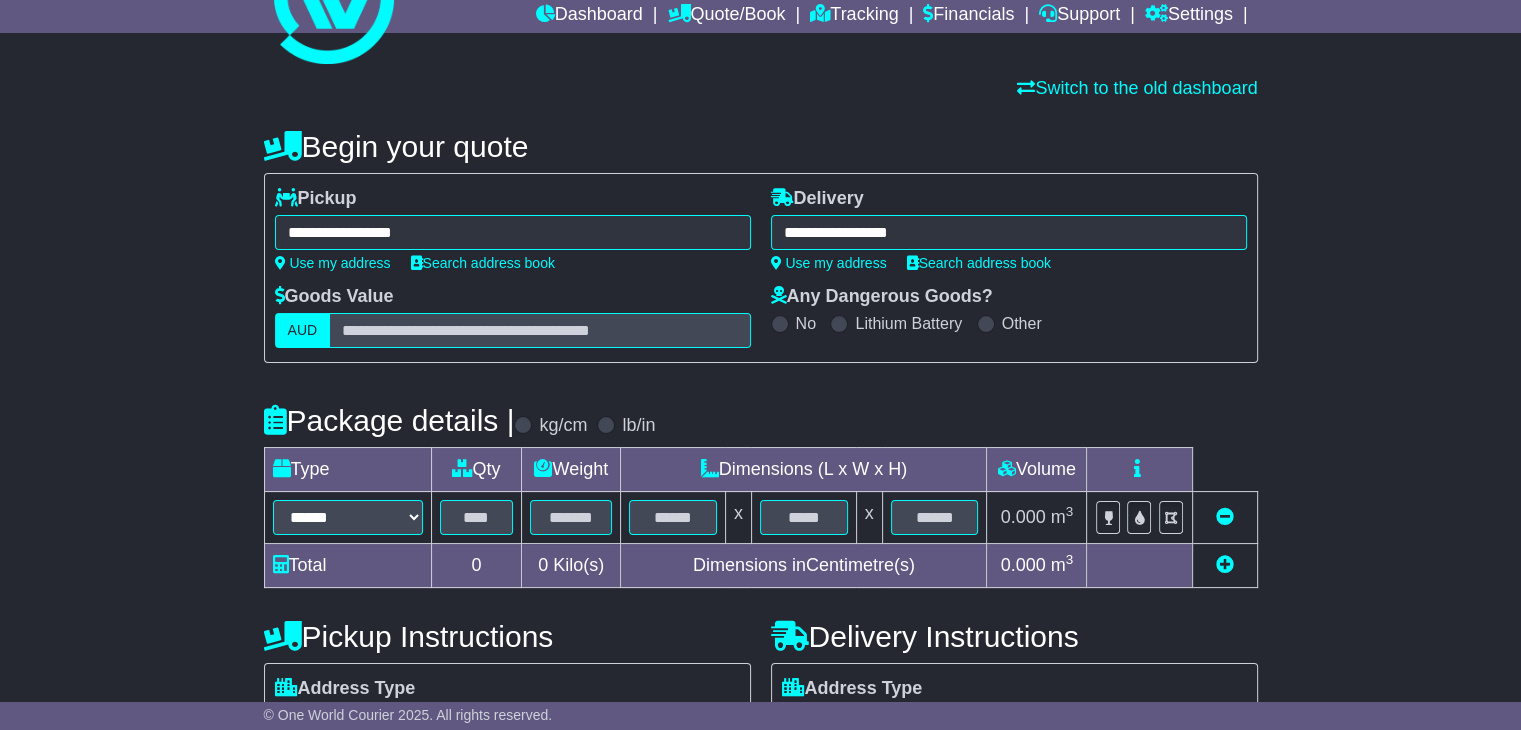 scroll, scrollTop: 200, scrollLeft: 0, axis: vertical 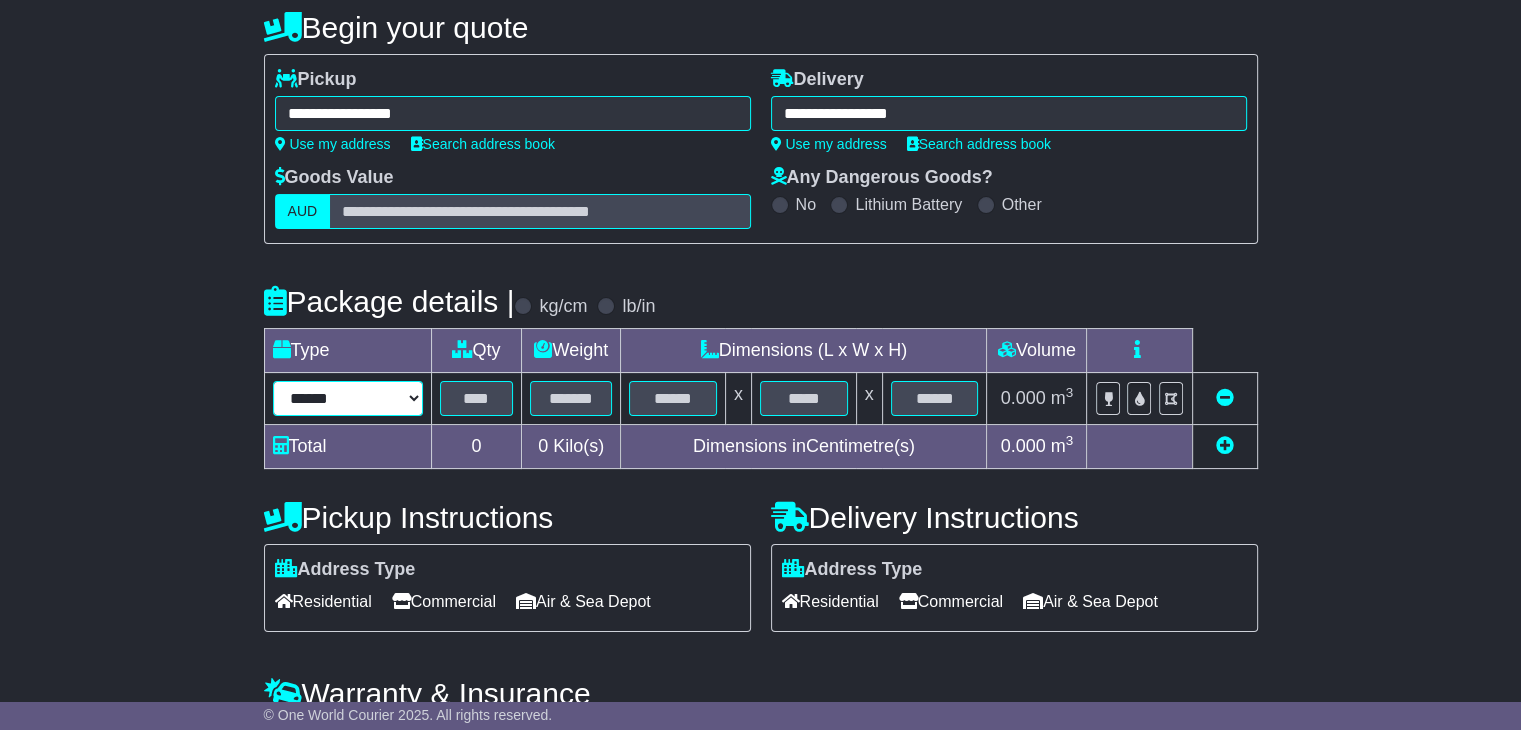 click on "****** ****** *** ******** ***** **** **** ****** *** *******" at bounding box center [348, 398] 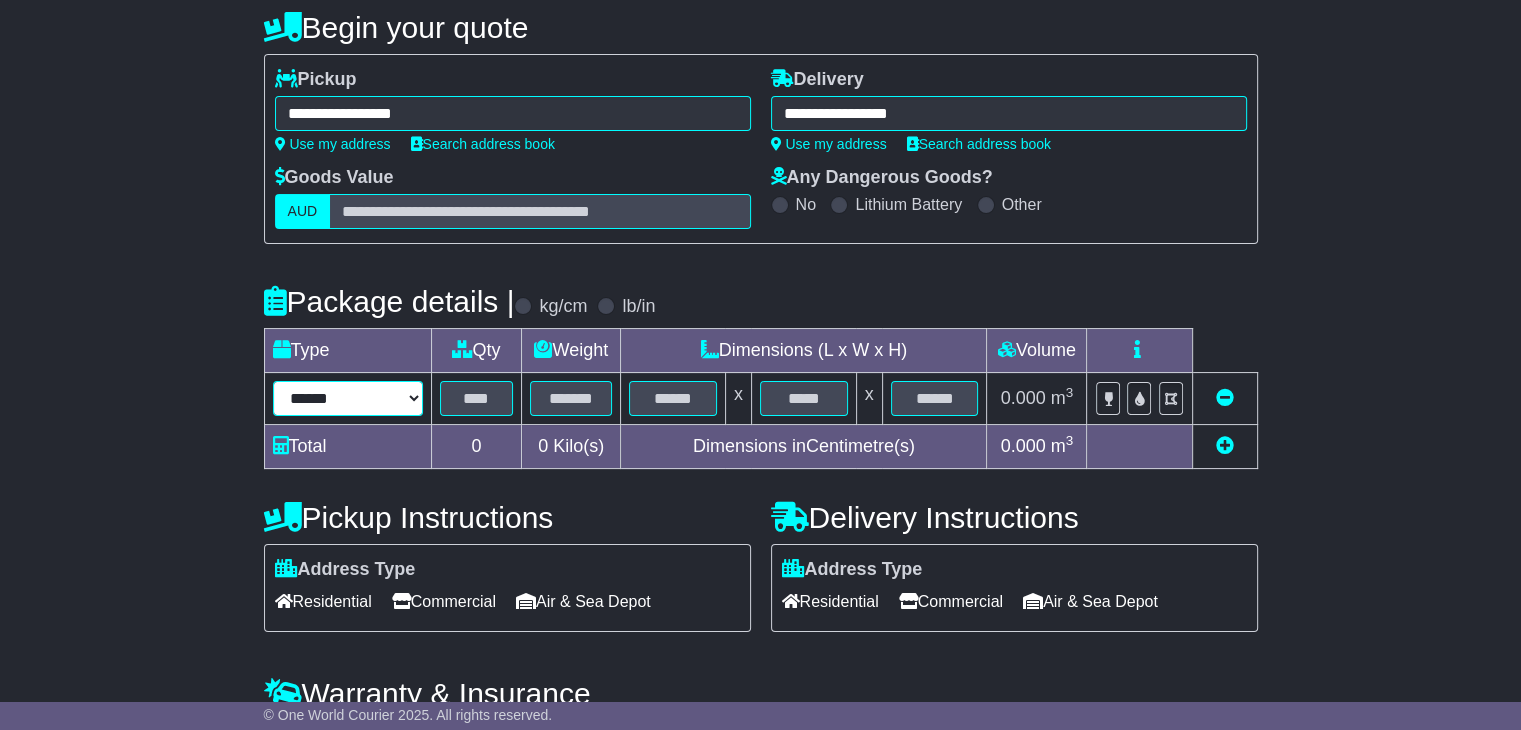select on "*****" 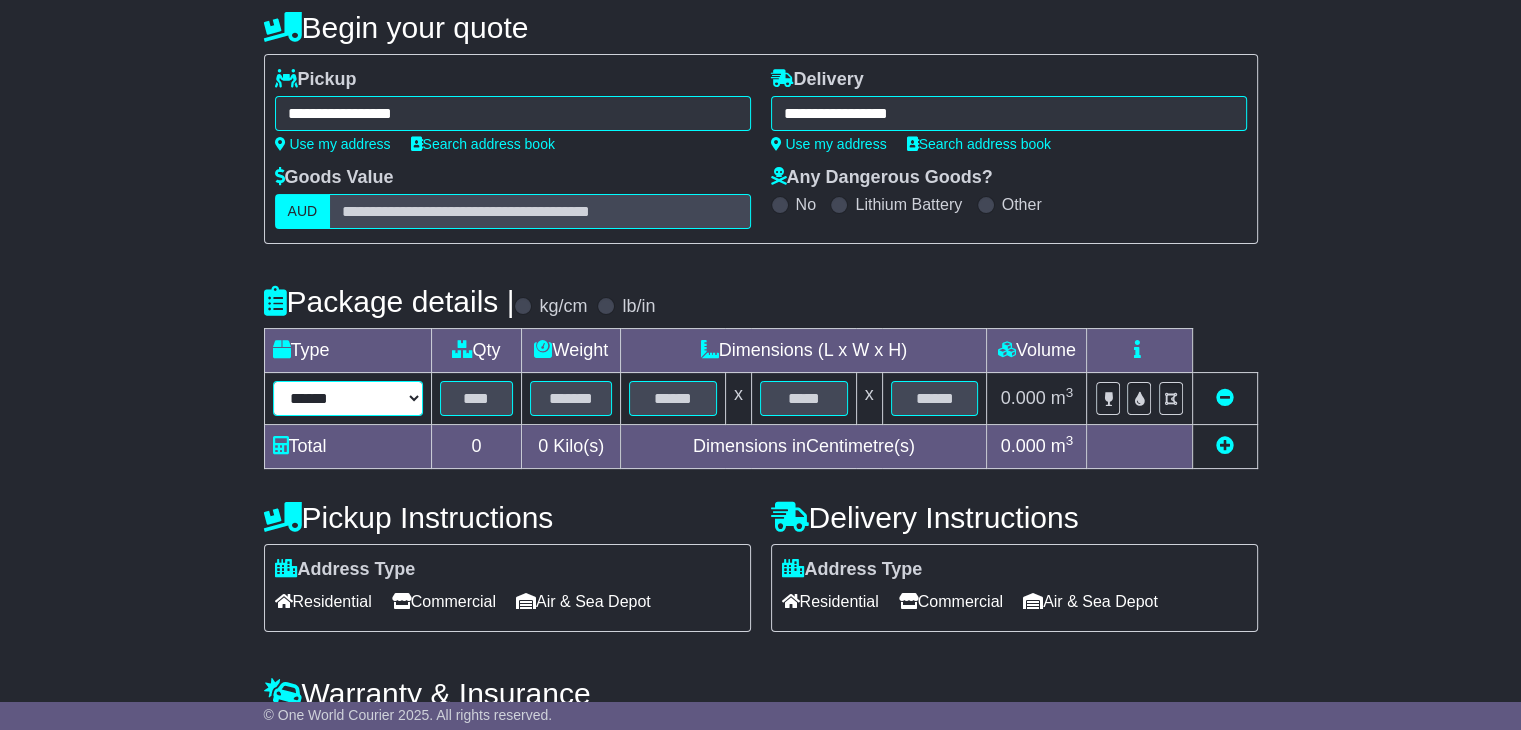 click on "****** ****** *** ******** ***** **** **** ****** *** *******" at bounding box center (348, 398) 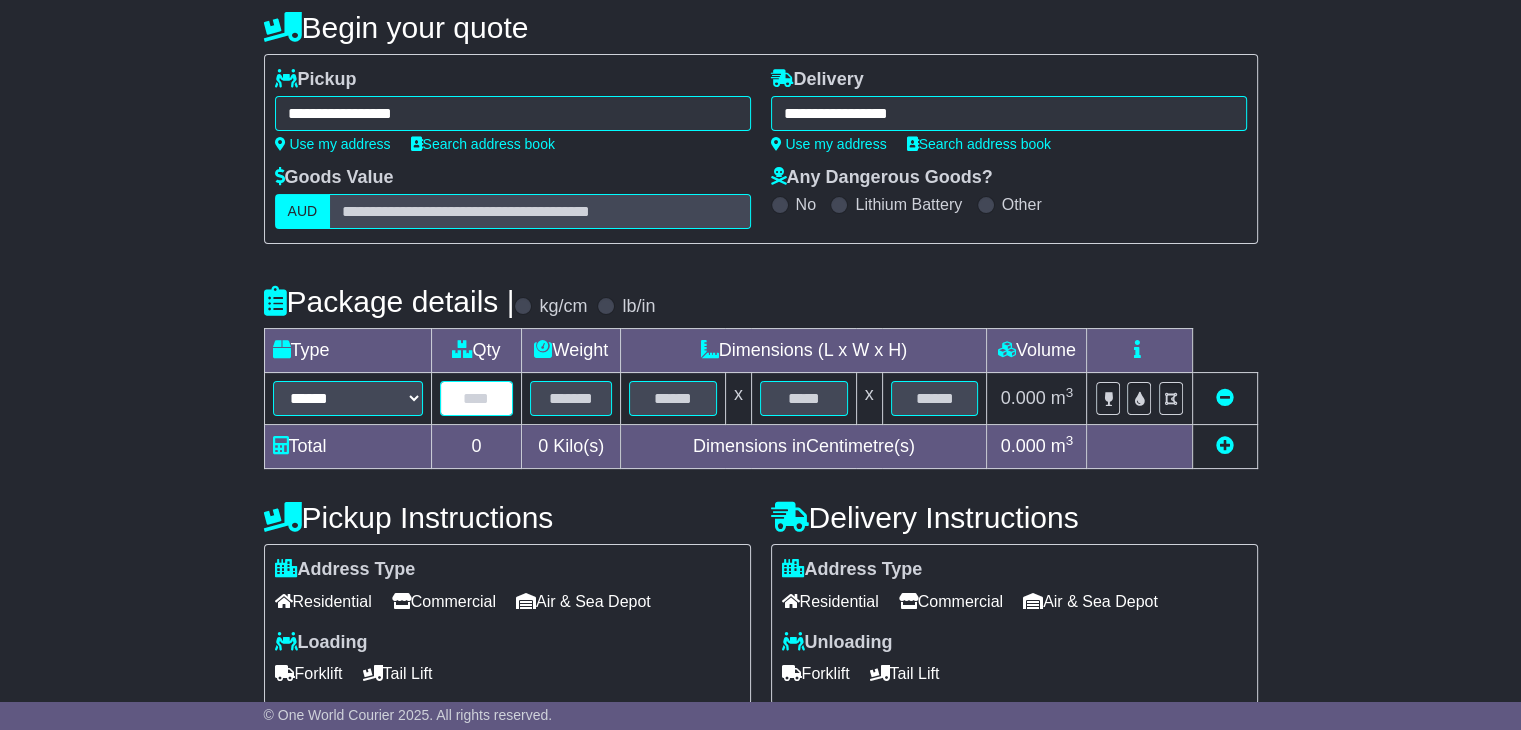 click at bounding box center (477, 398) 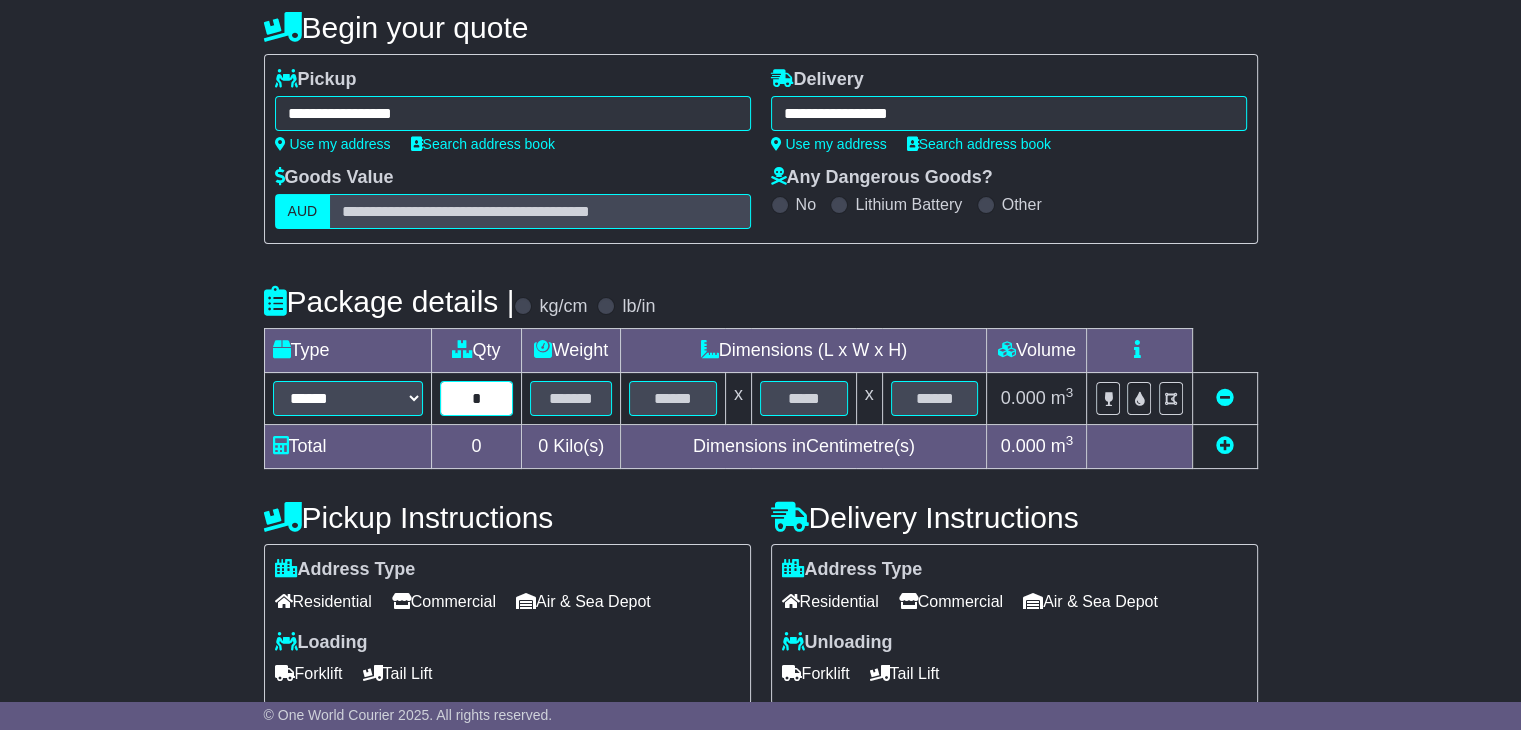 type on "*" 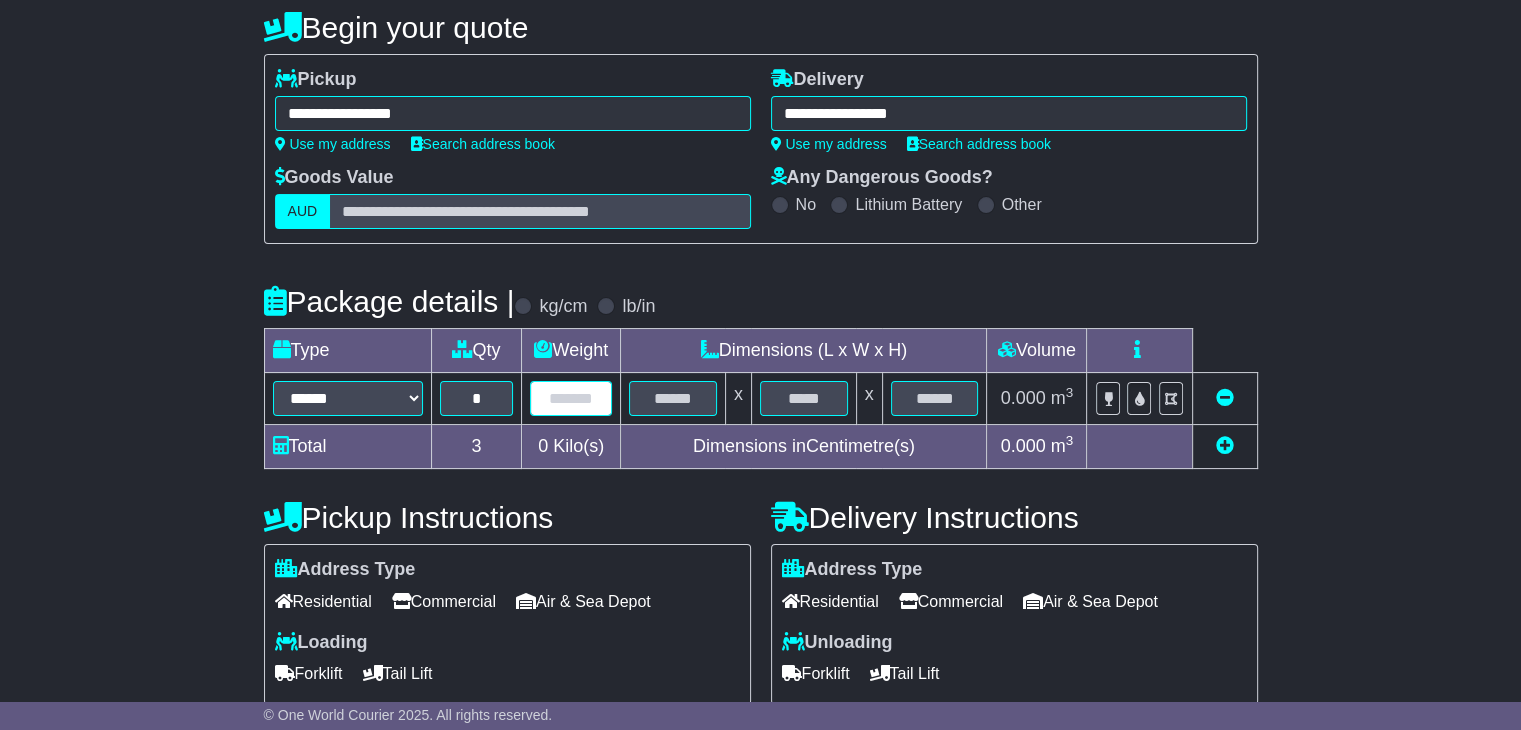 click at bounding box center [571, 398] 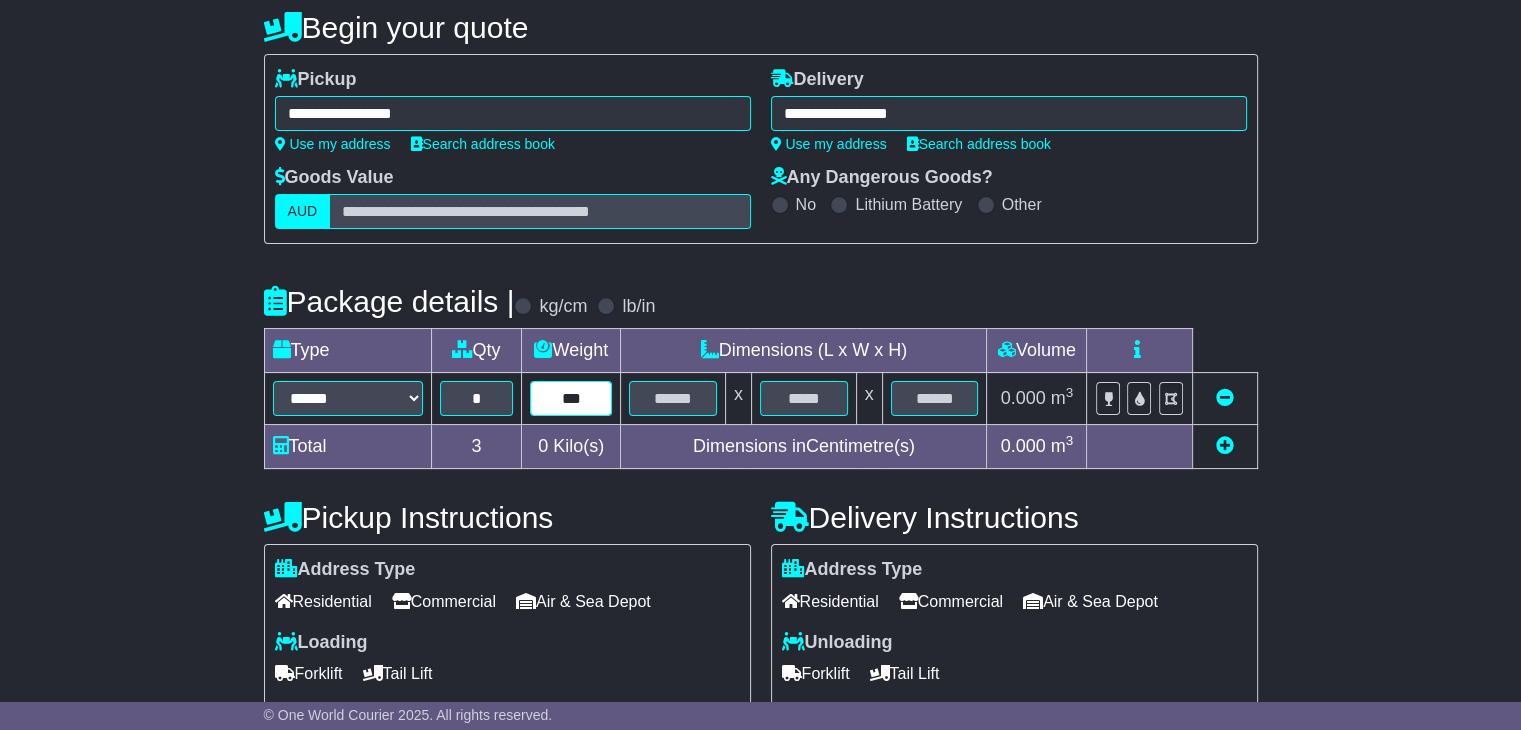 type on "***" 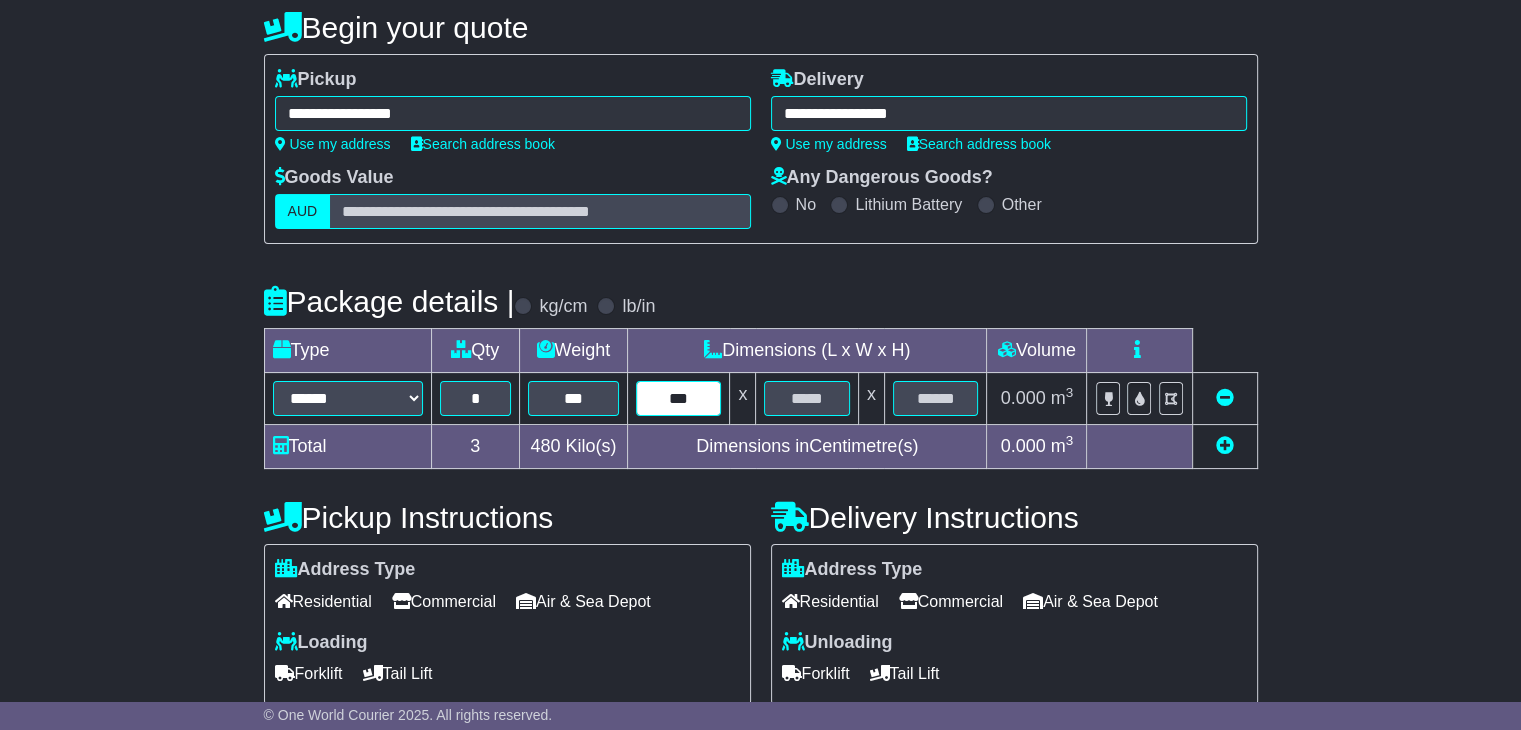 type on "***" 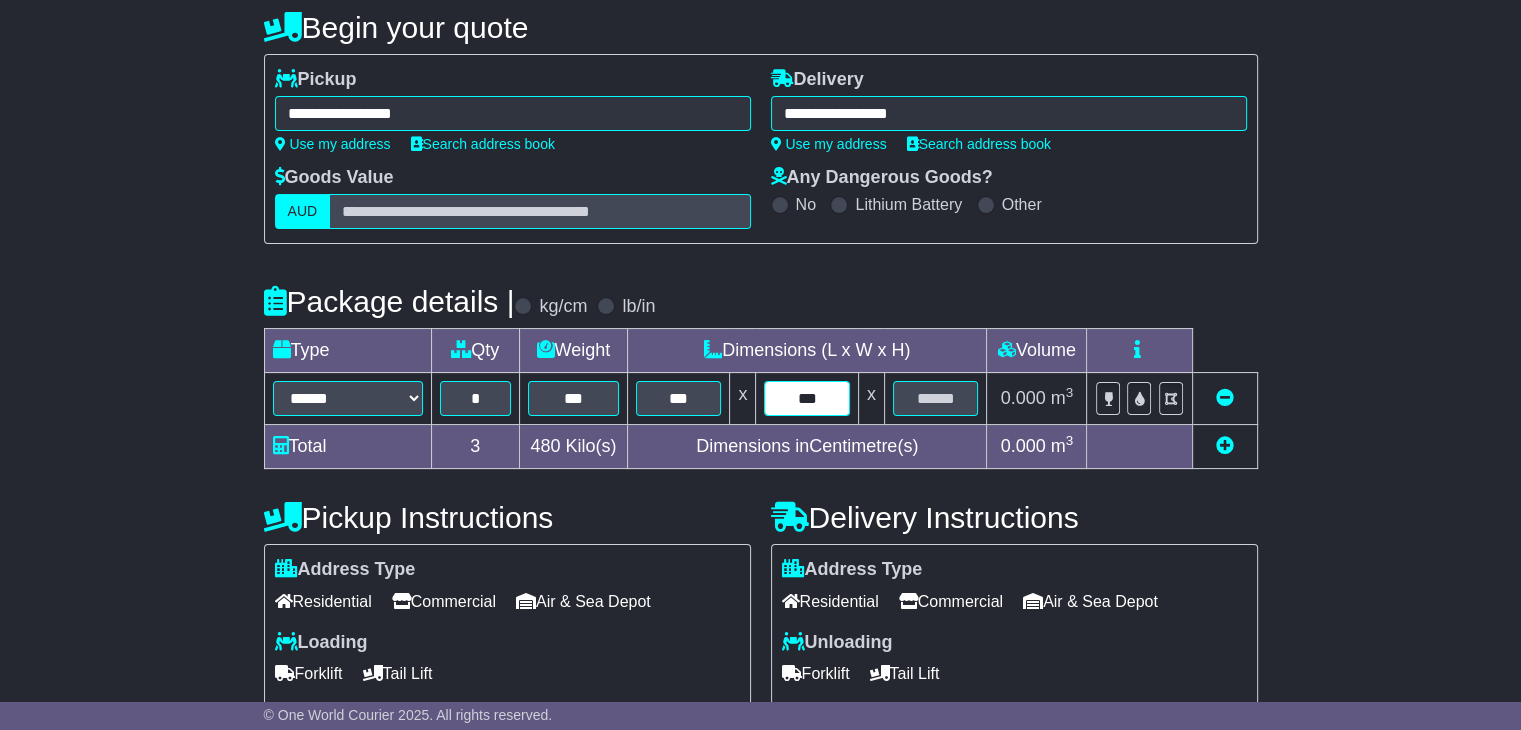 type on "***" 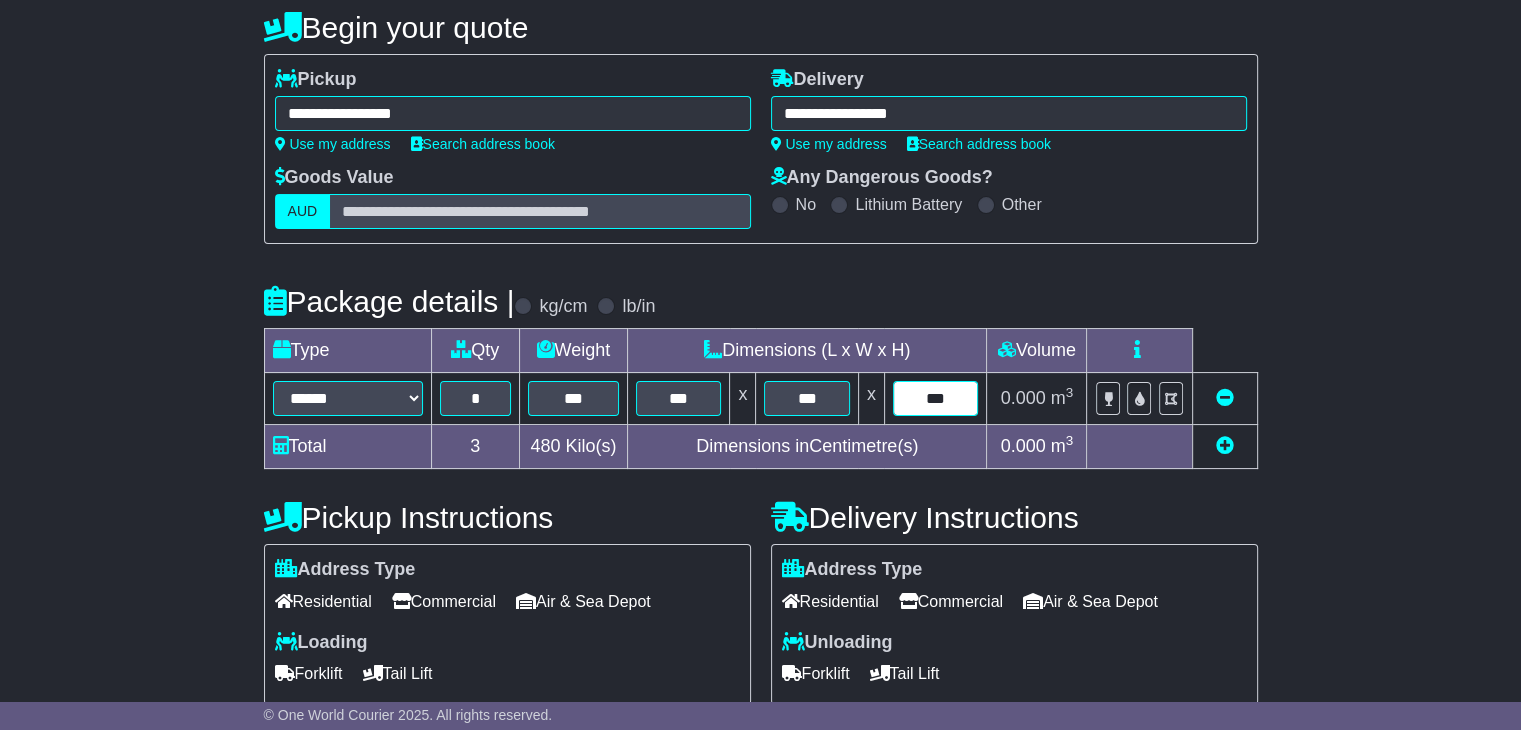 type on "***" 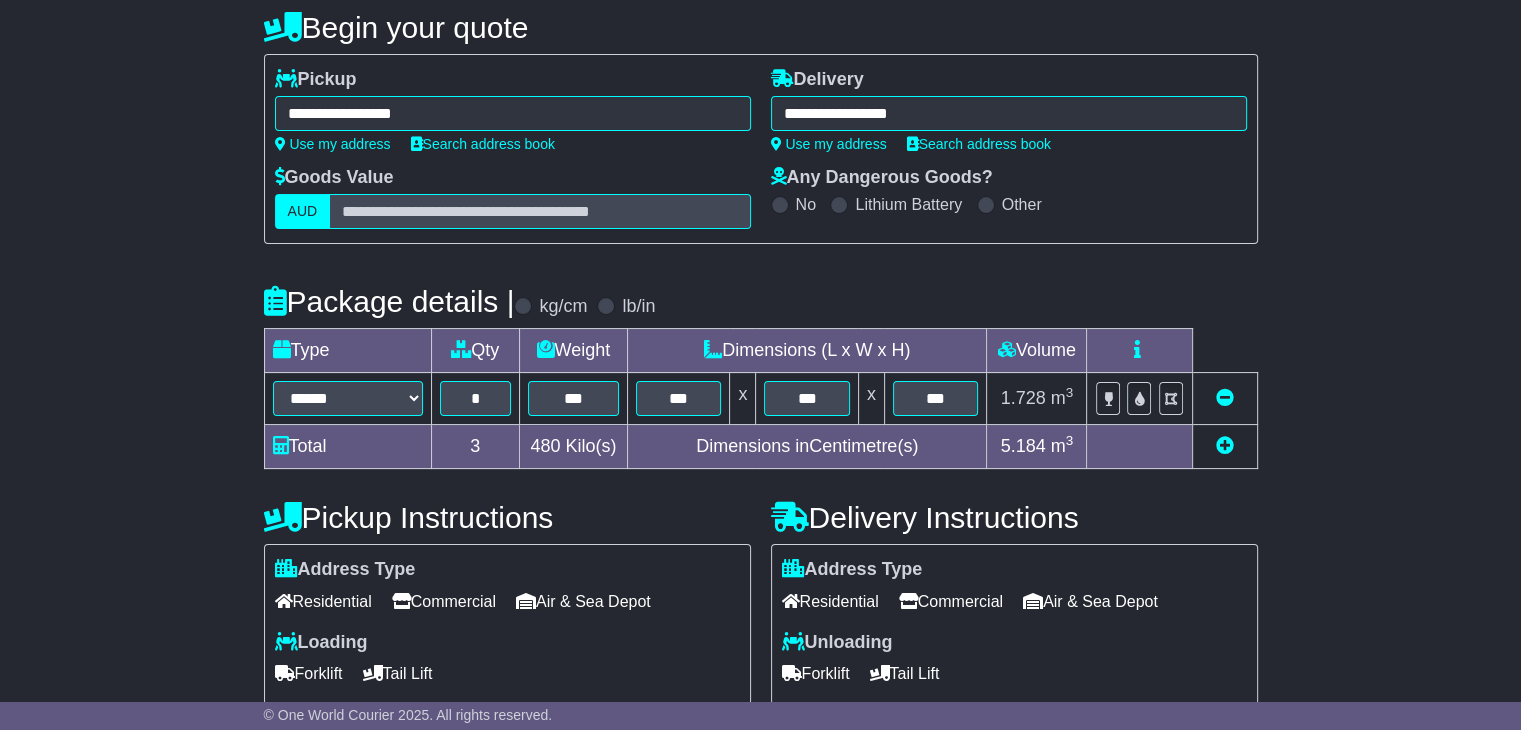 scroll, scrollTop: 500, scrollLeft: 0, axis: vertical 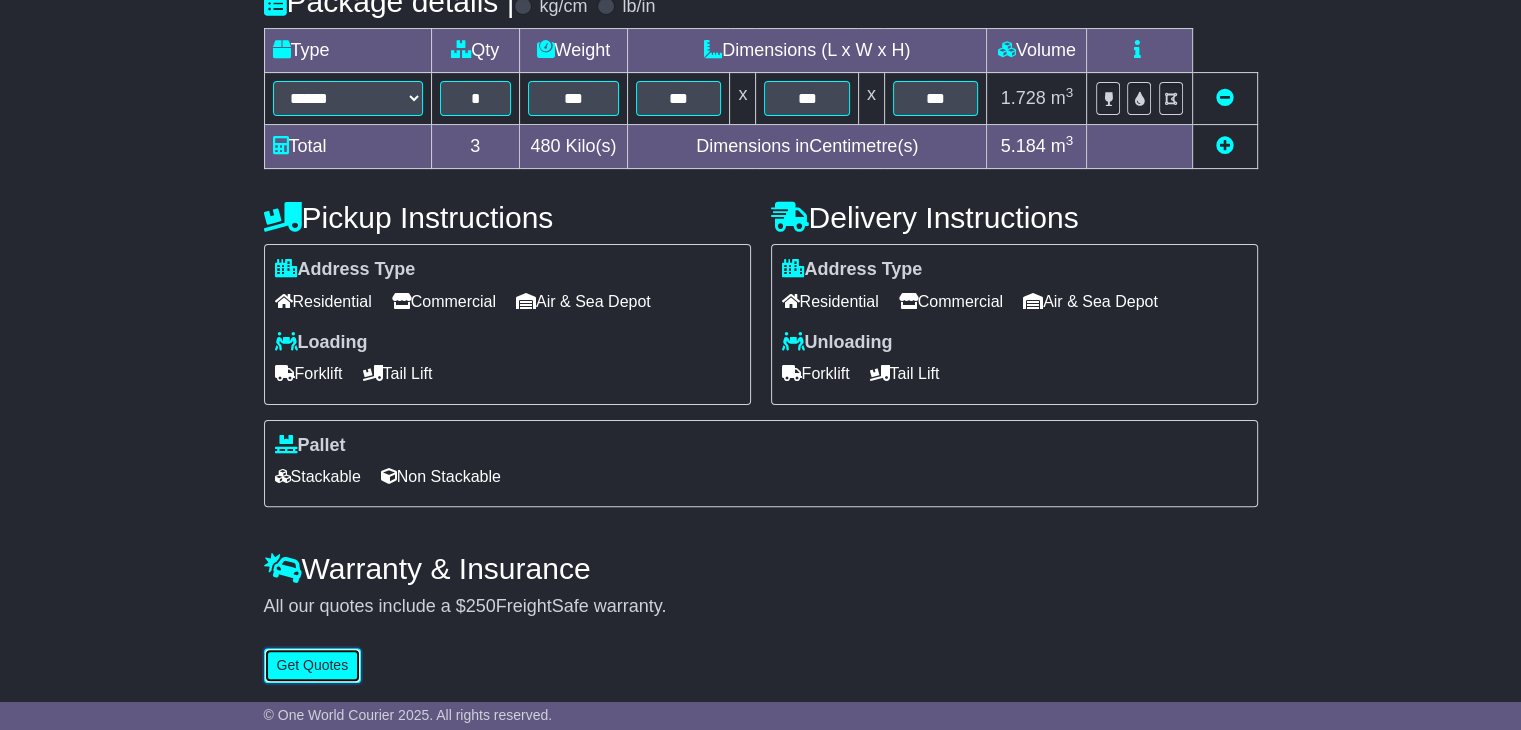 type 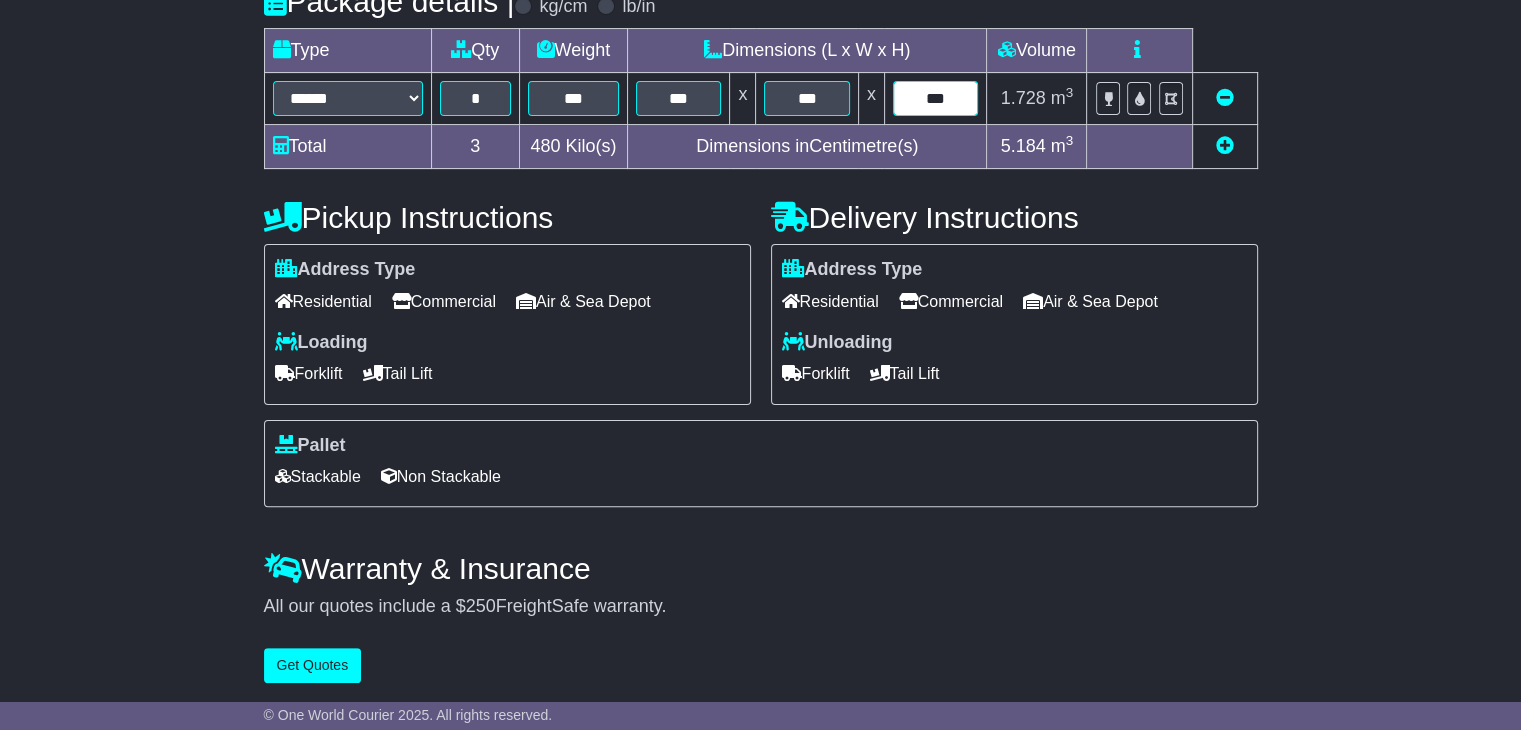 click on "***" at bounding box center [936, 98] 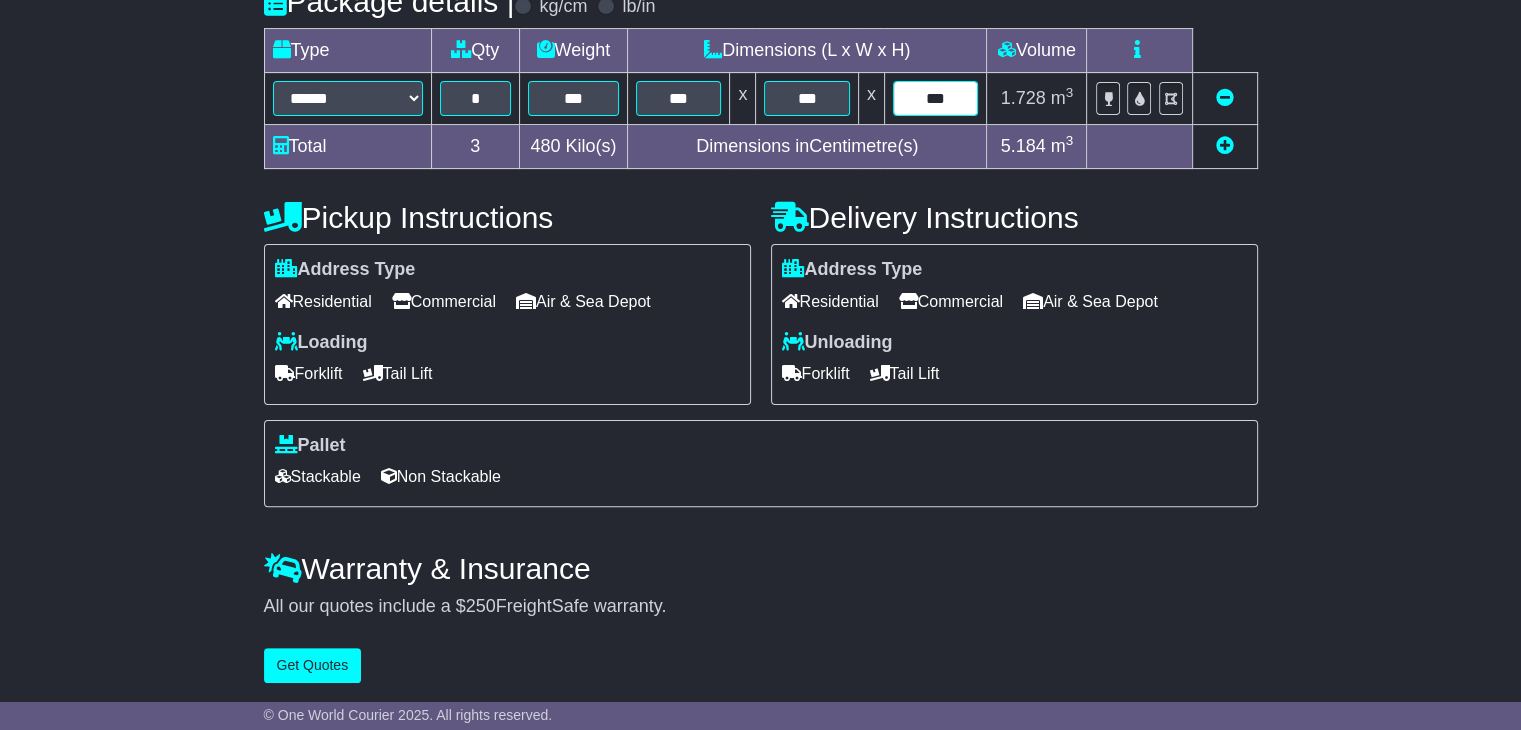 type on "***" 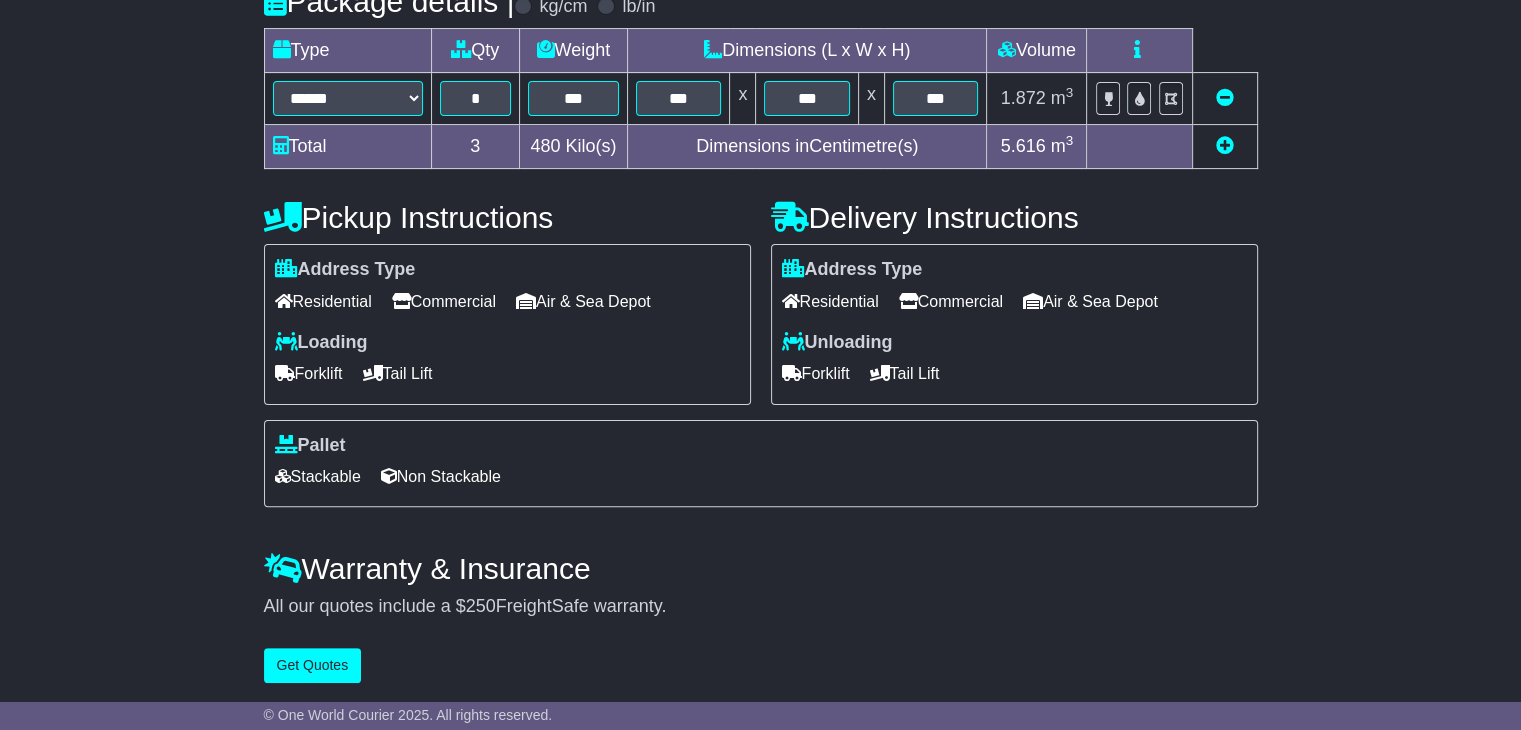click on "Commercial" at bounding box center (444, 301) 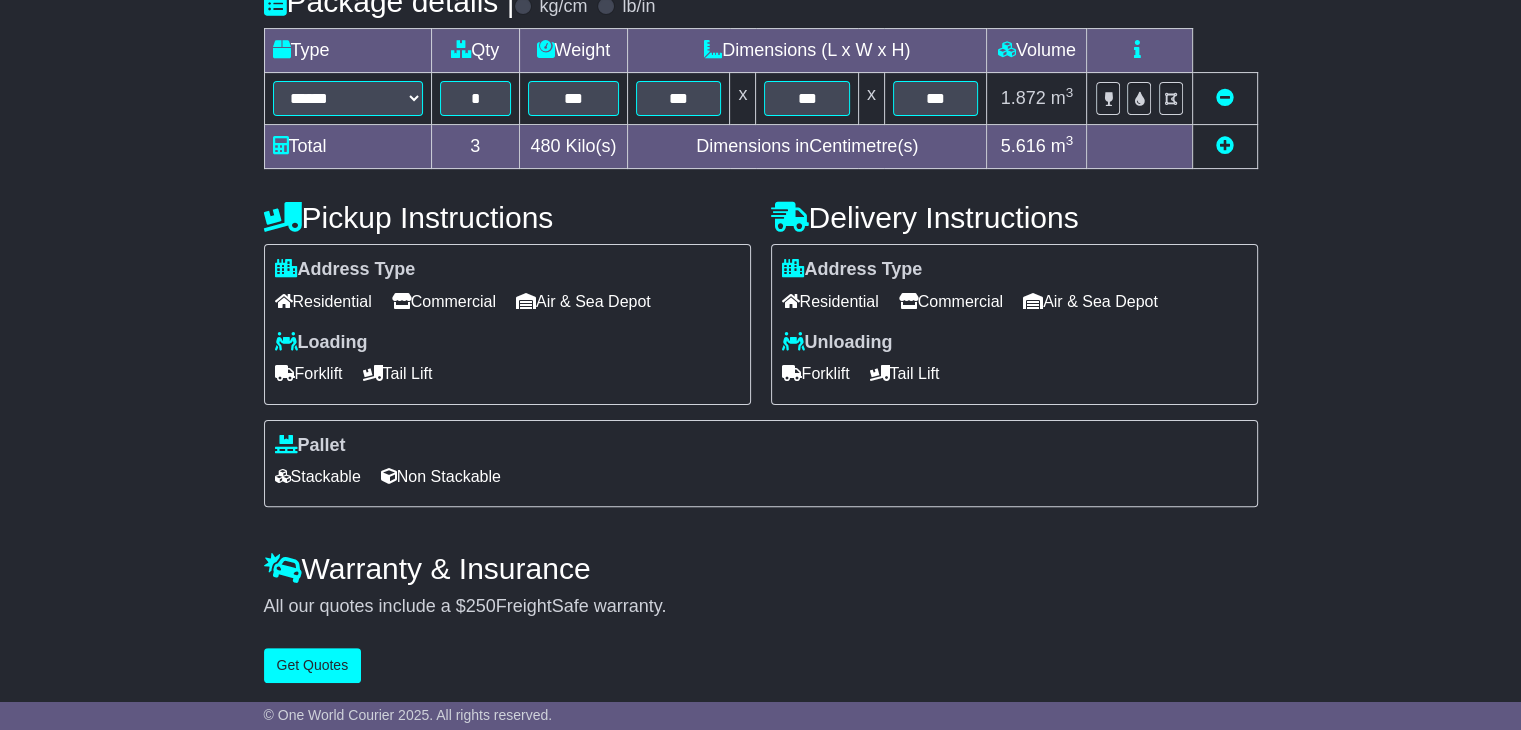 click on "Tail Lift" at bounding box center [905, 373] 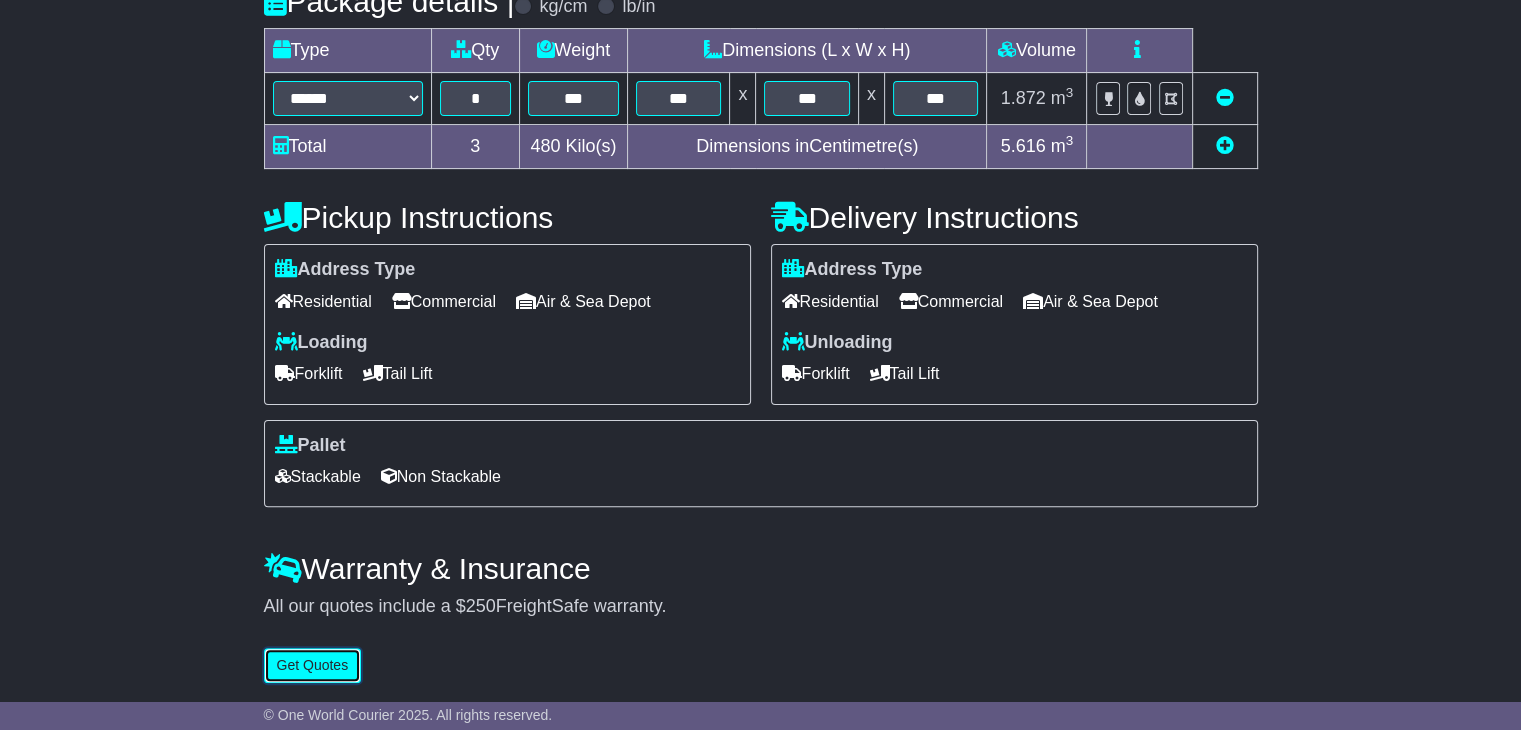 click on "Get Quotes" at bounding box center [313, 665] 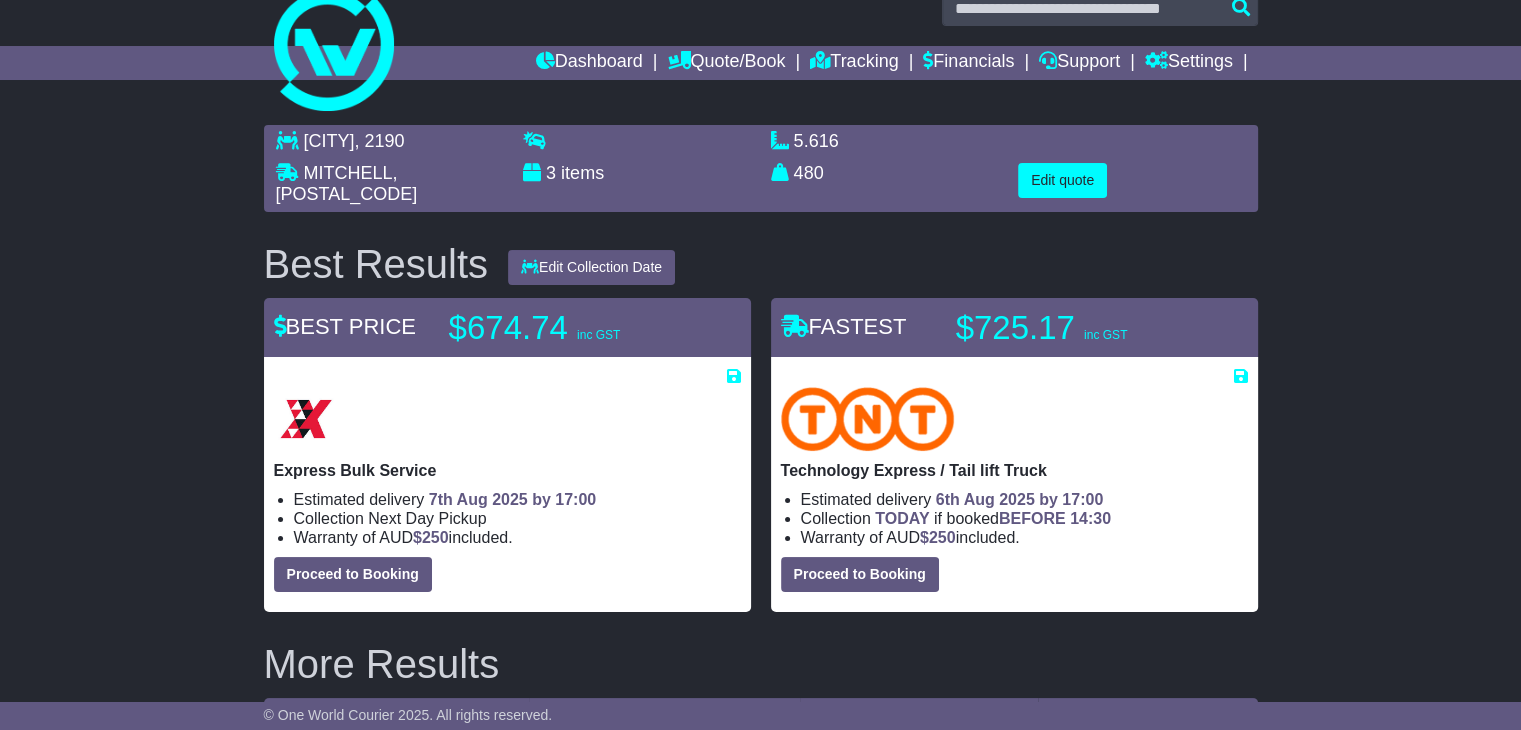 scroll, scrollTop: 0, scrollLeft: 0, axis: both 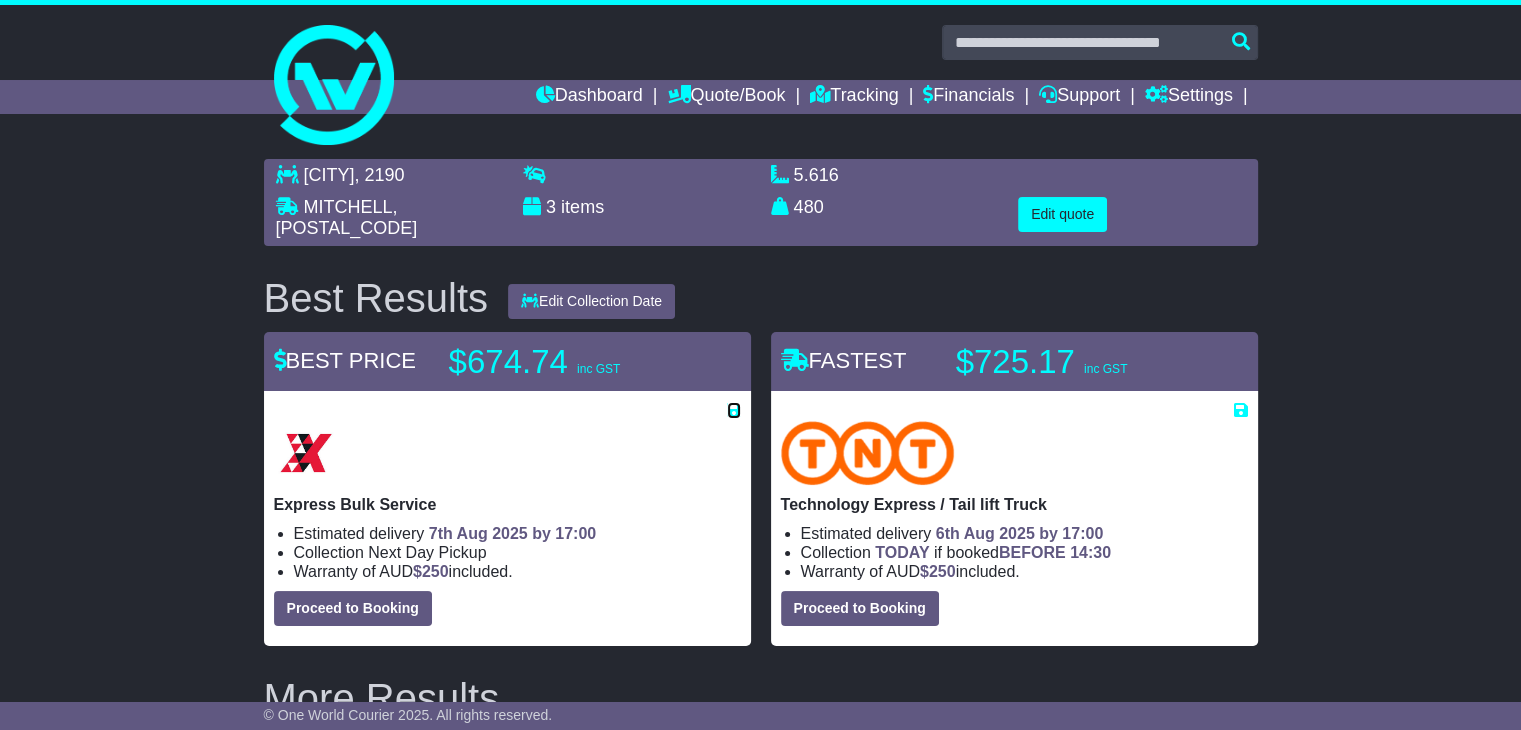 click at bounding box center (734, 410) 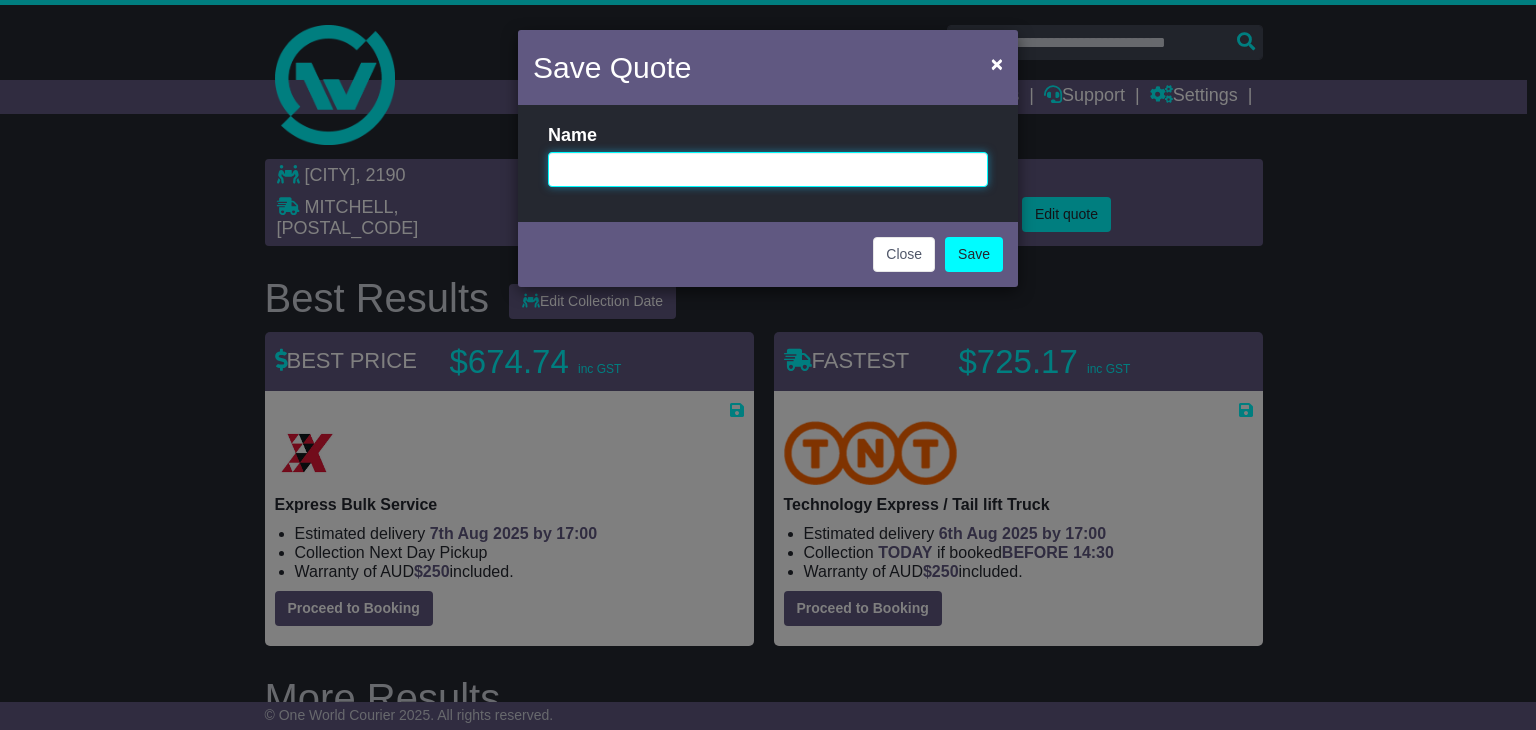 click at bounding box center (768, 169) 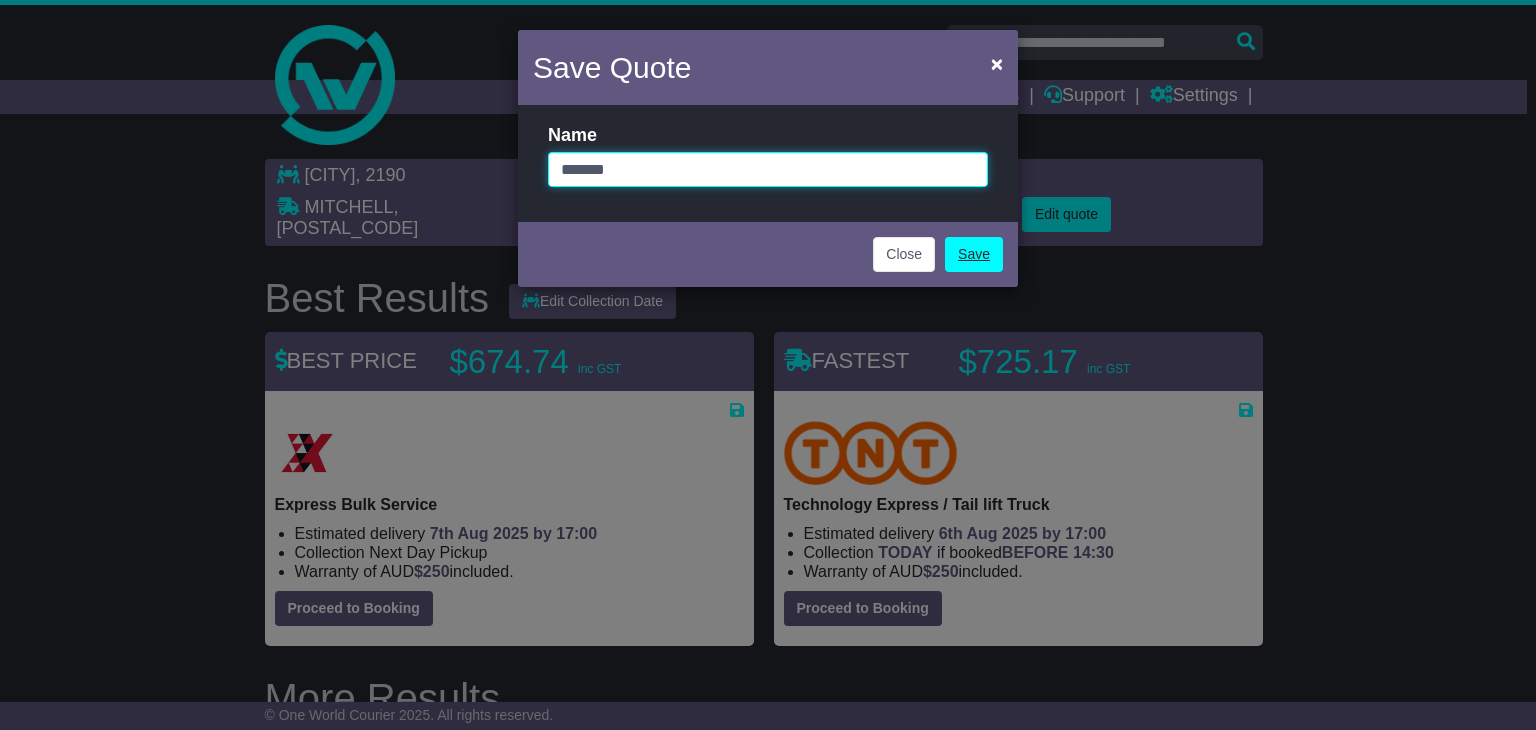 type on "*******" 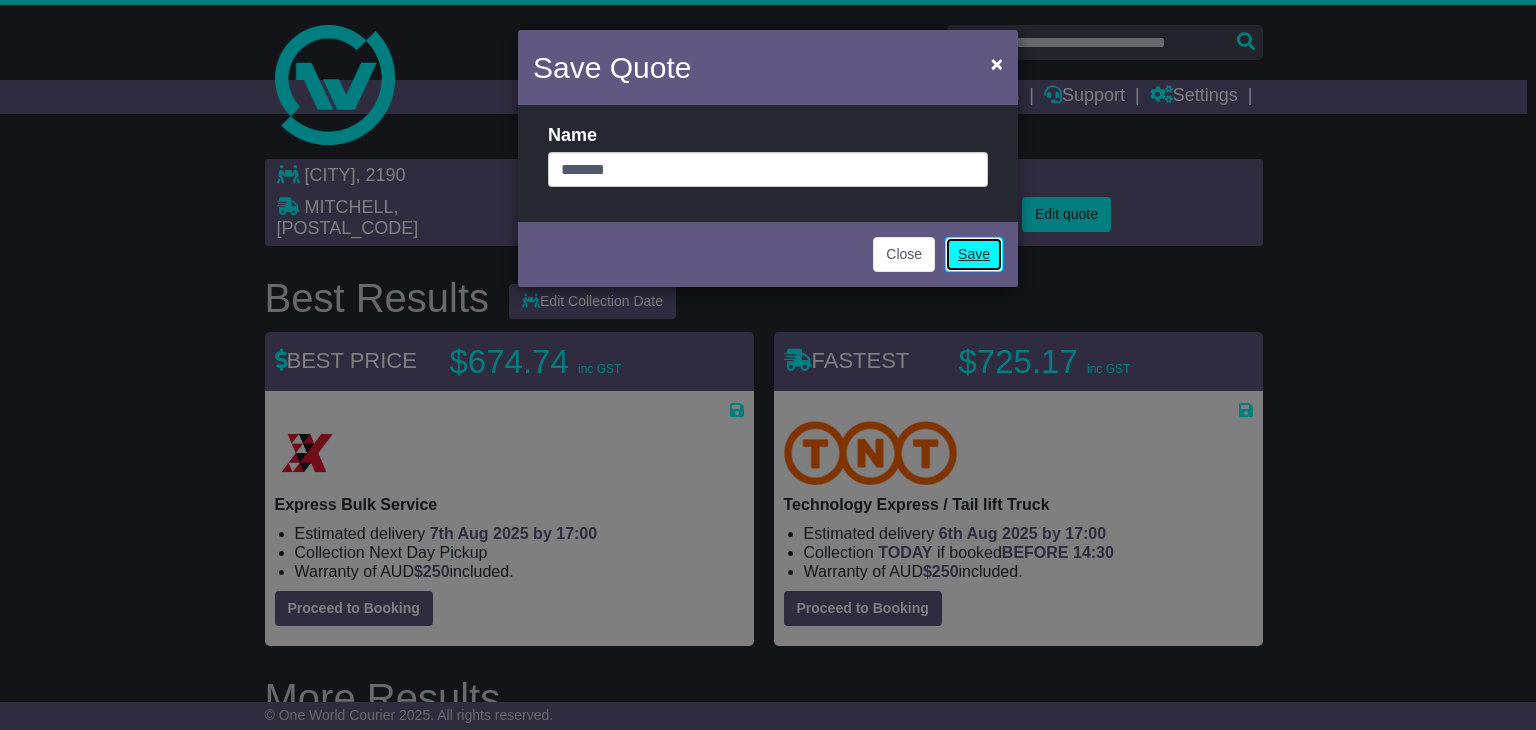 click on "Save" at bounding box center [974, 254] 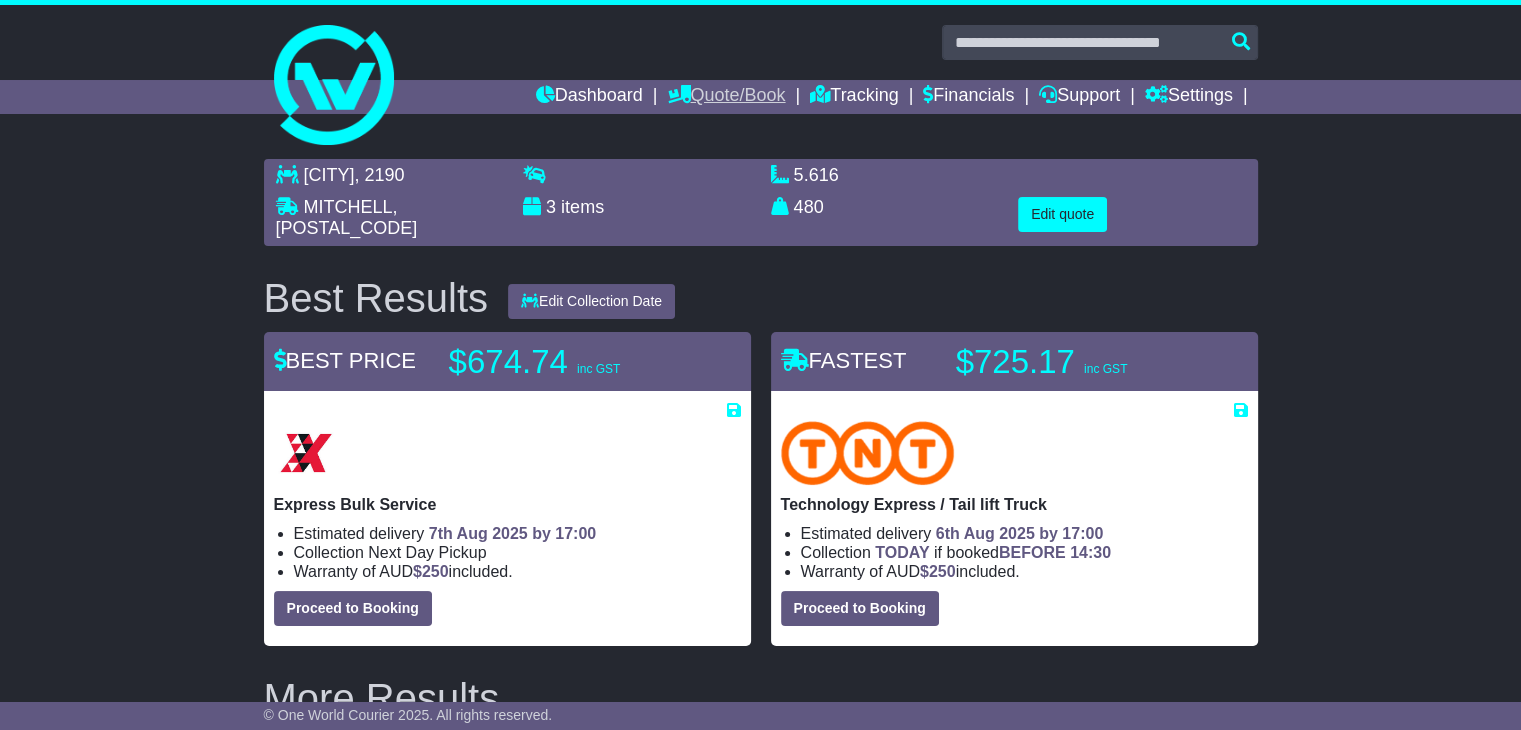click on "Quote/Book" at bounding box center [726, 97] 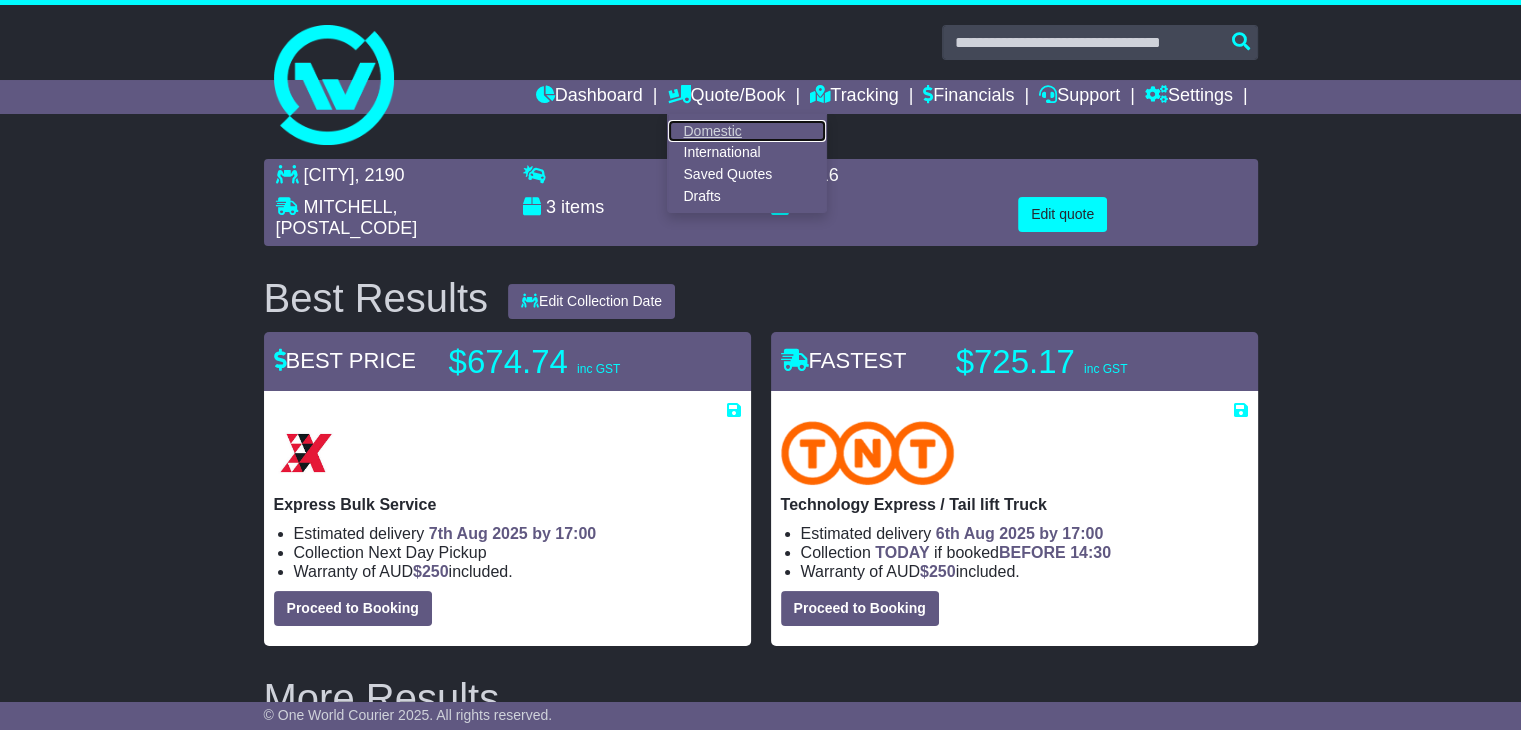 click on "Domestic" at bounding box center (747, 131) 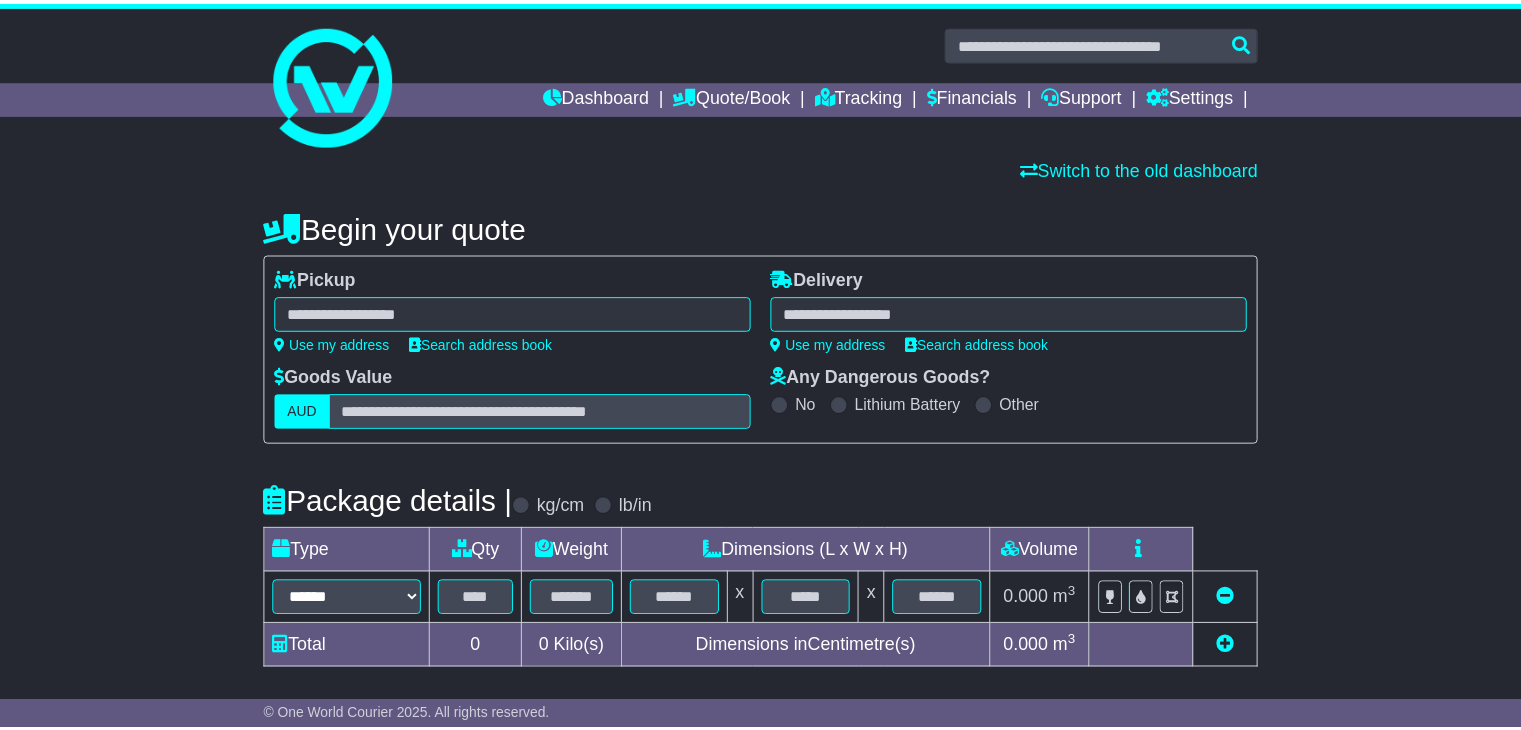 scroll, scrollTop: 0, scrollLeft: 0, axis: both 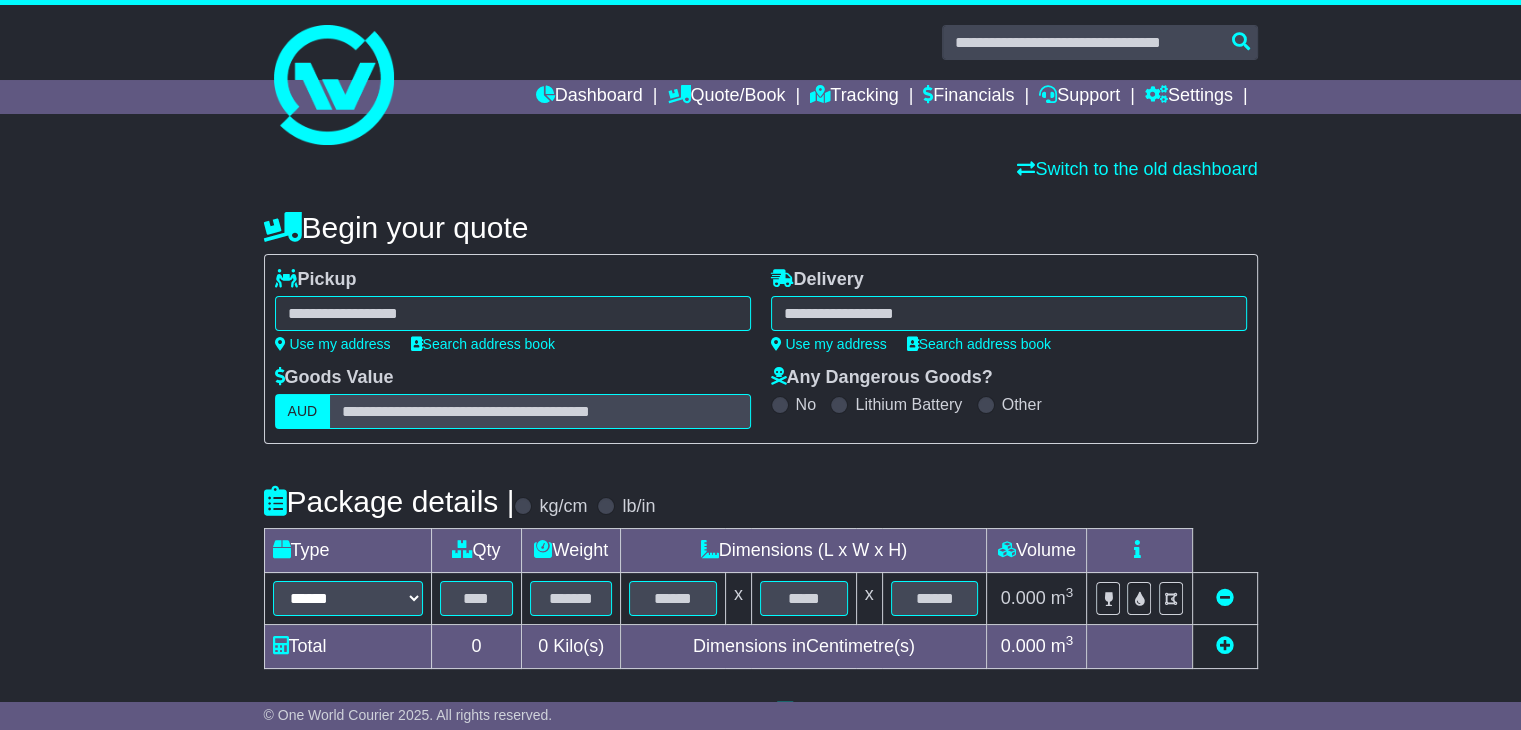 click at bounding box center [513, 313] 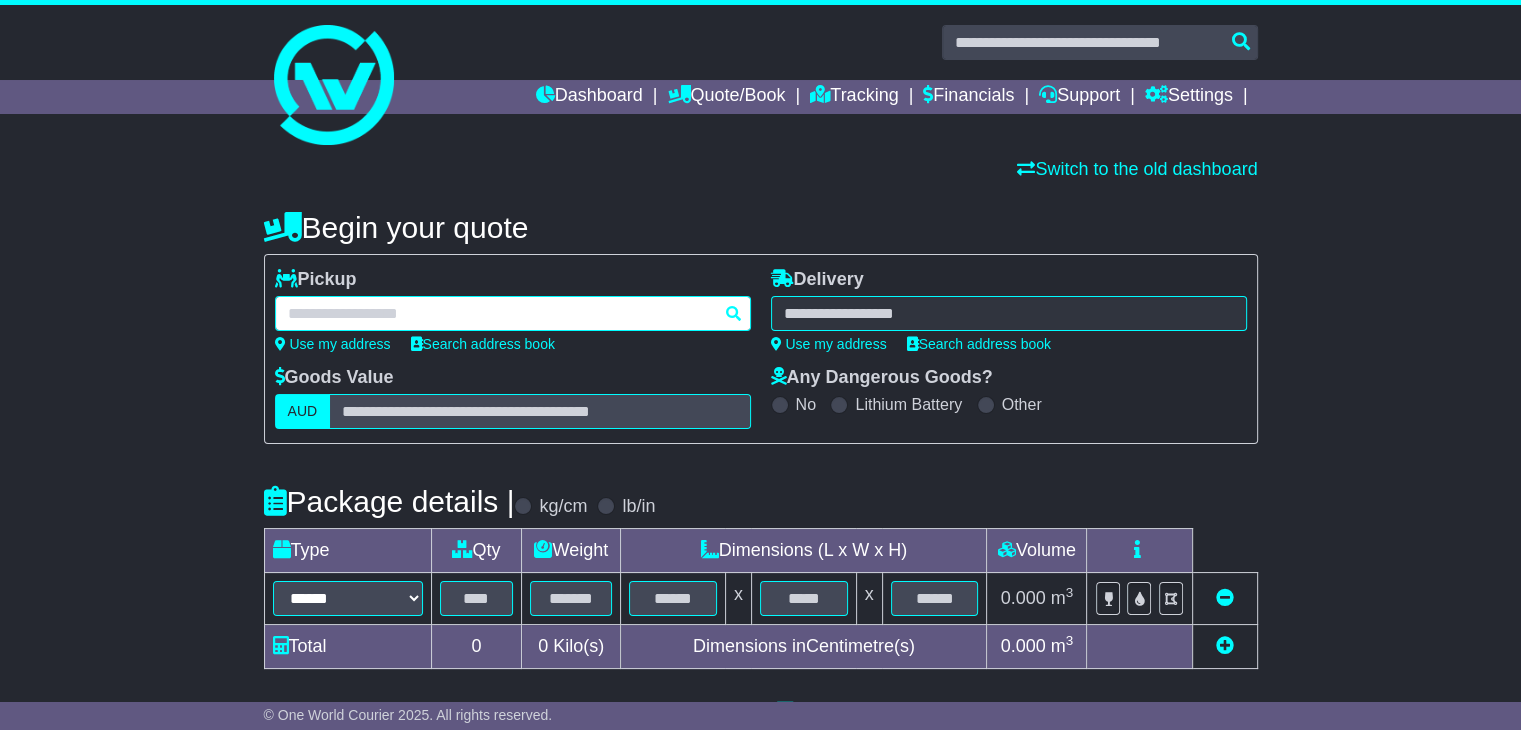 paste on "********" 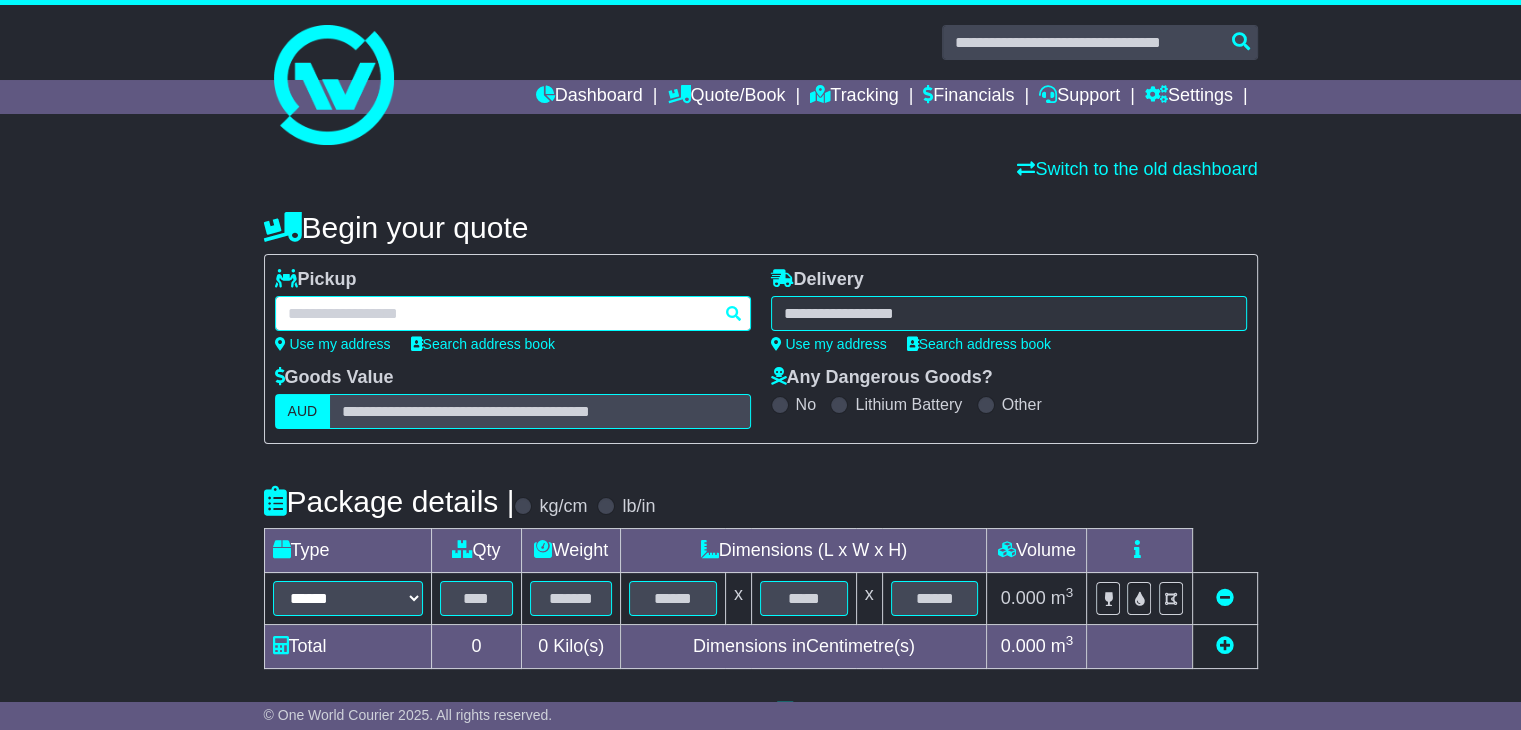 type on "********" 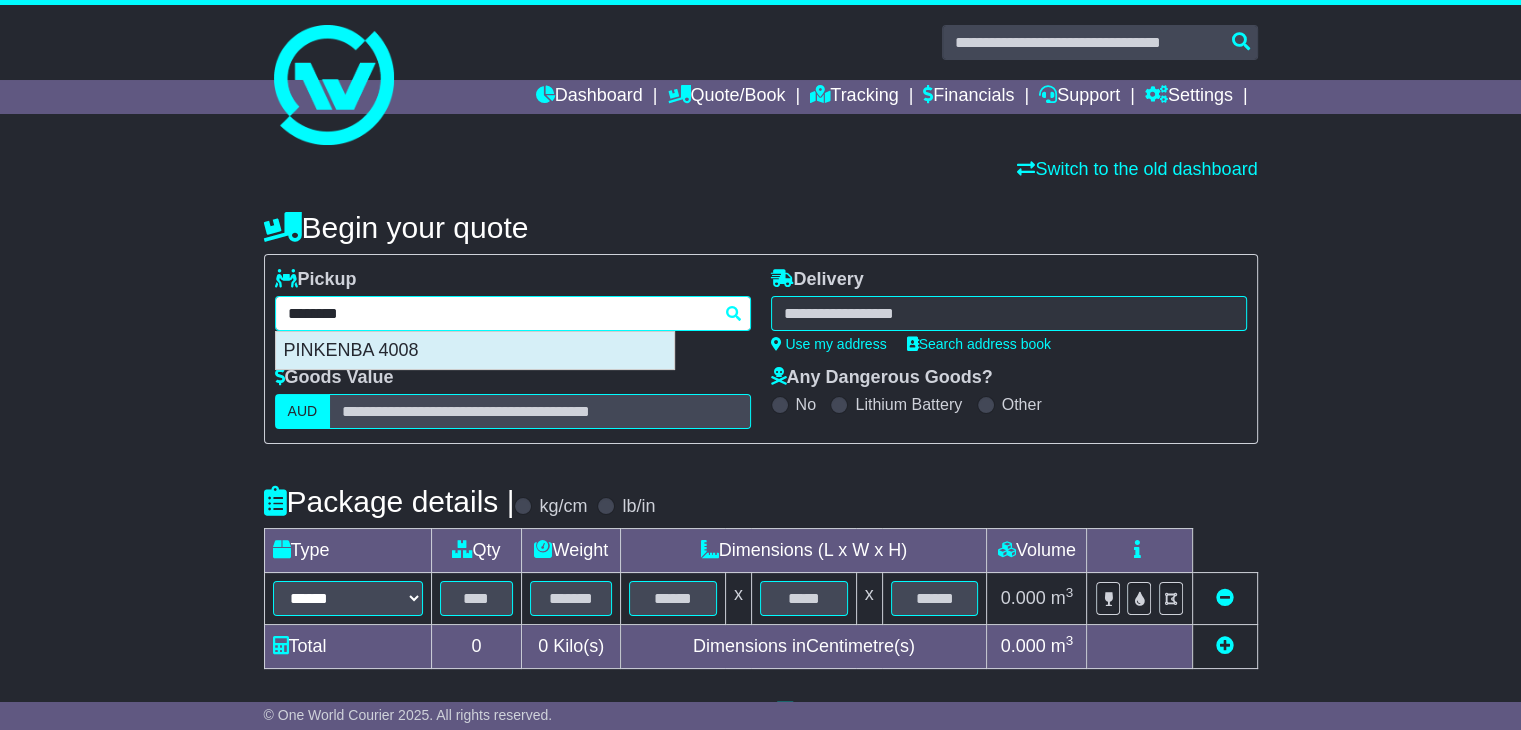 click on "PINKENBA 4008" at bounding box center [475, 351] 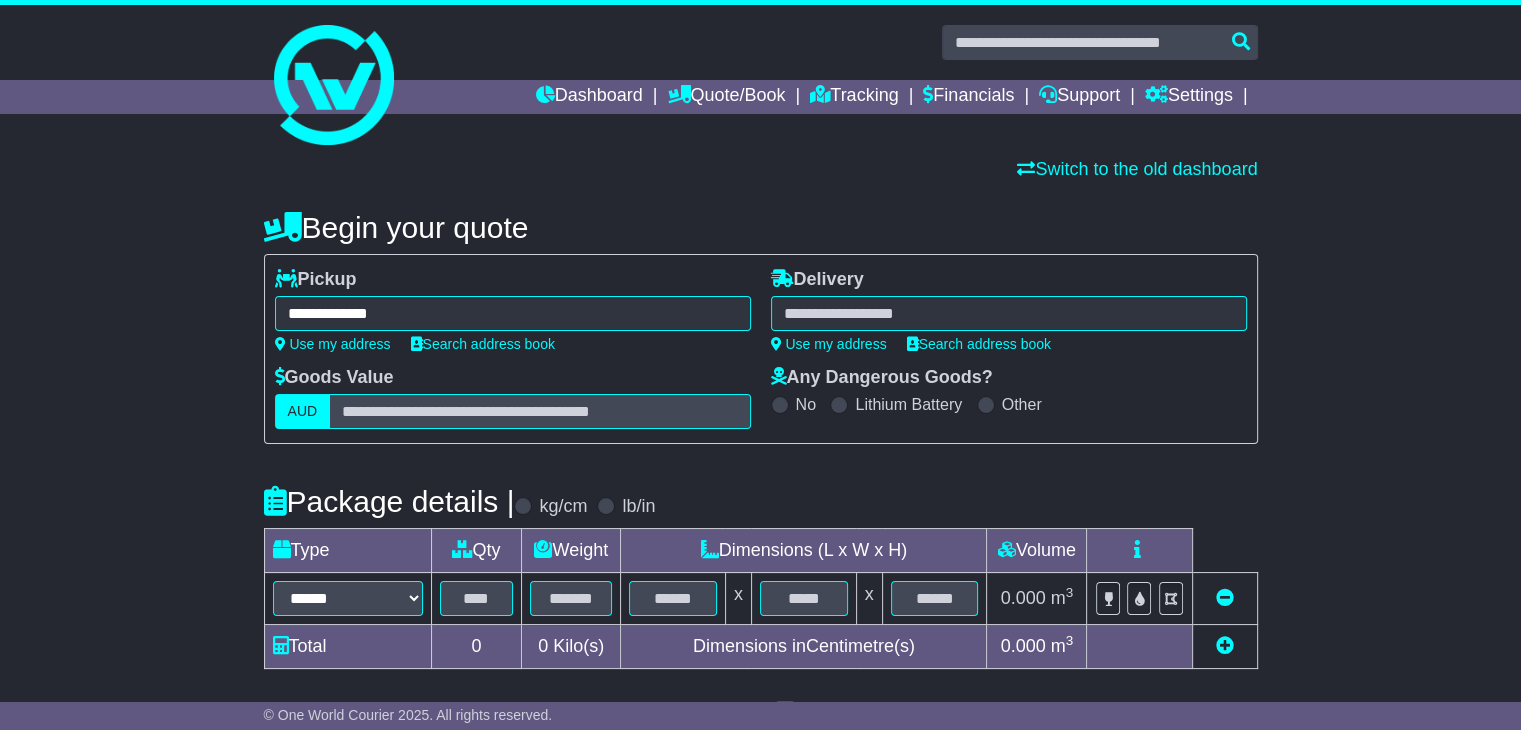 type on "**********" 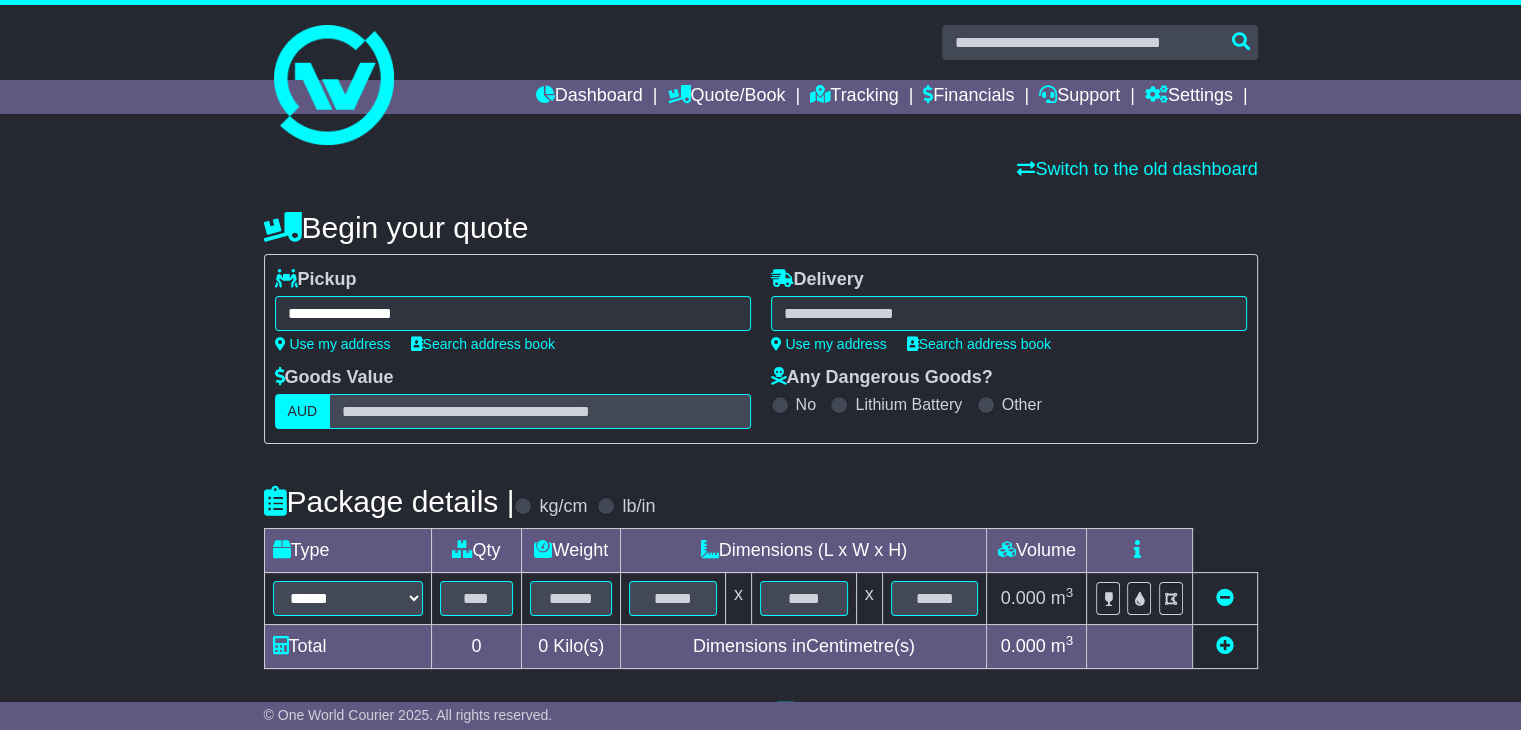 click at bounding box center (1009, 313) 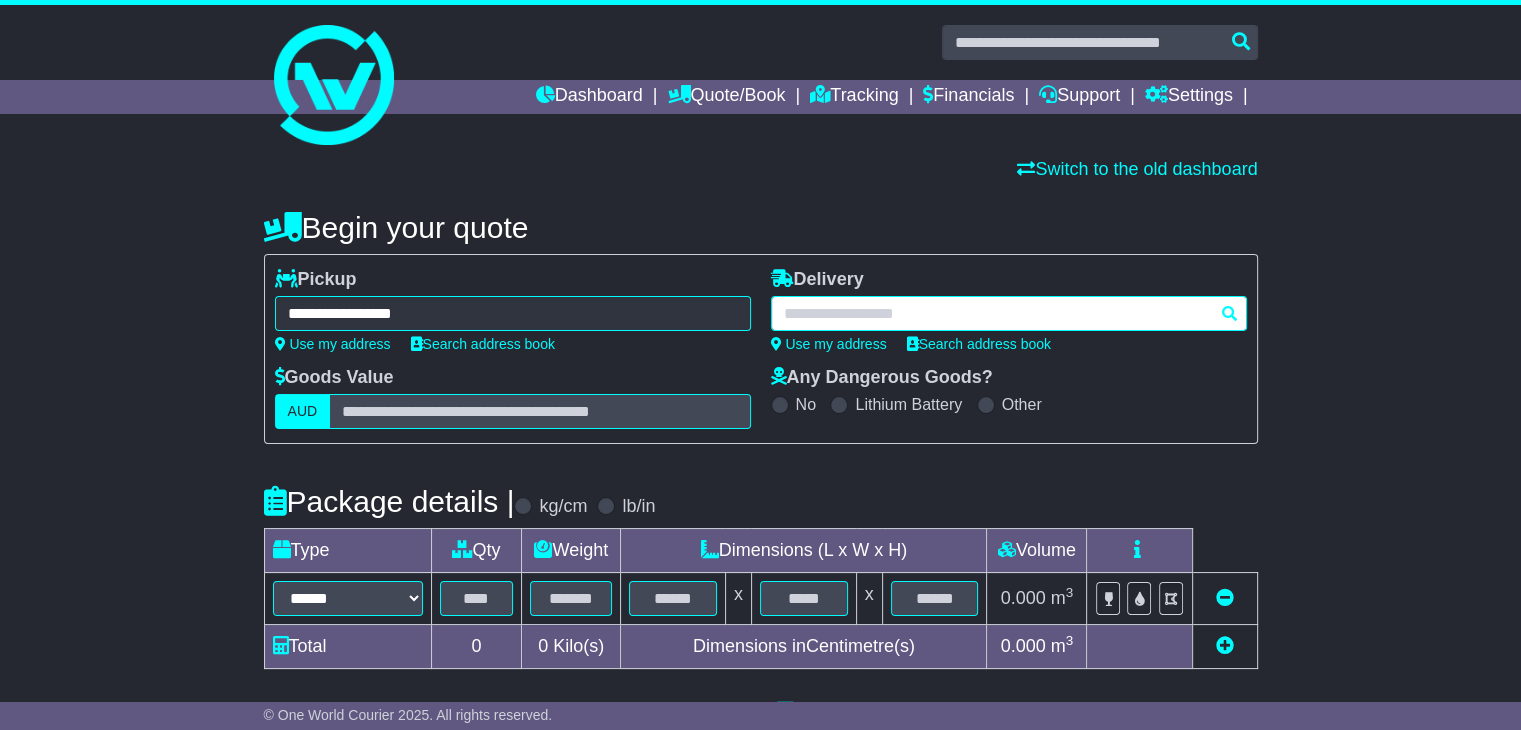 paste on "********" 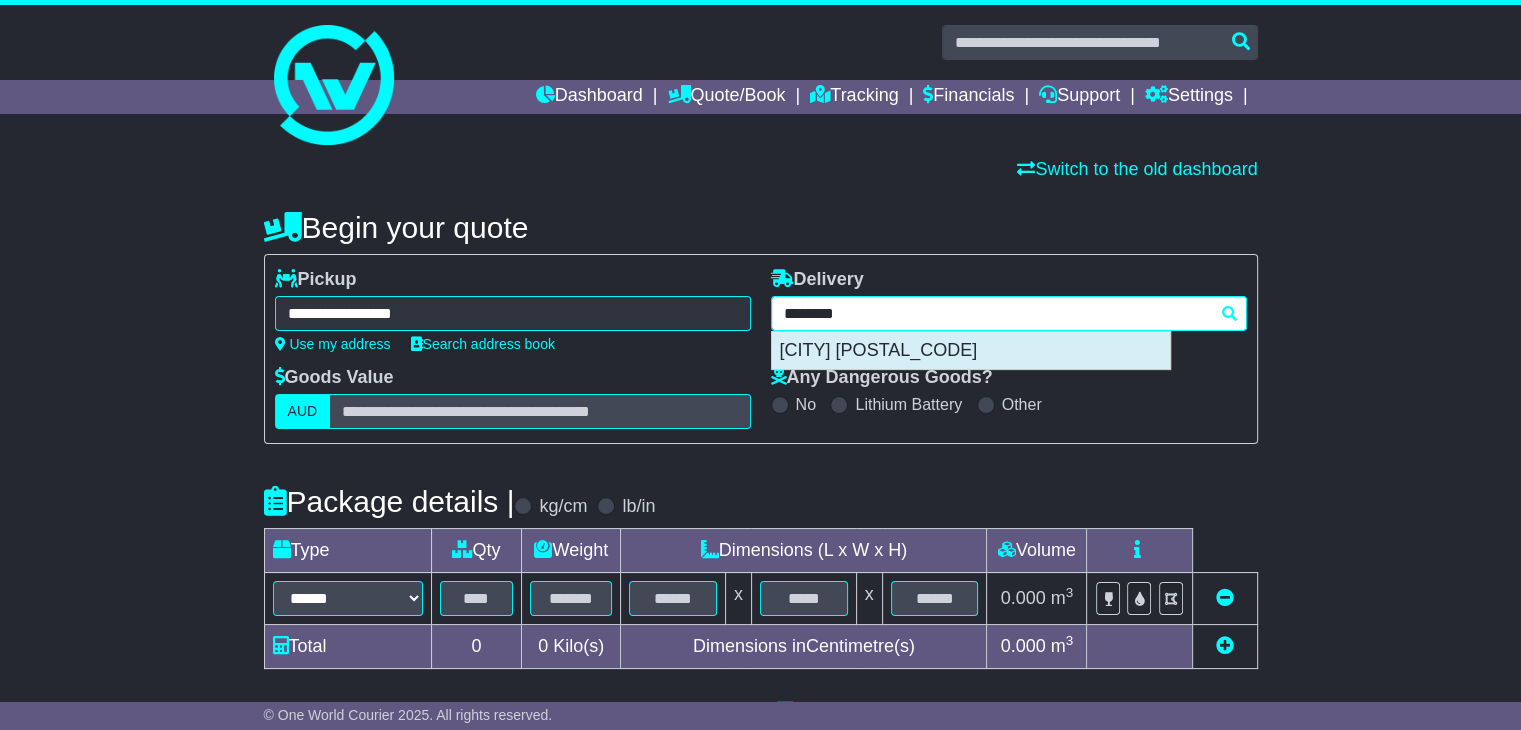 click on "[CITY] [POSTAL_CODE]" at bounding box center [971, 351] 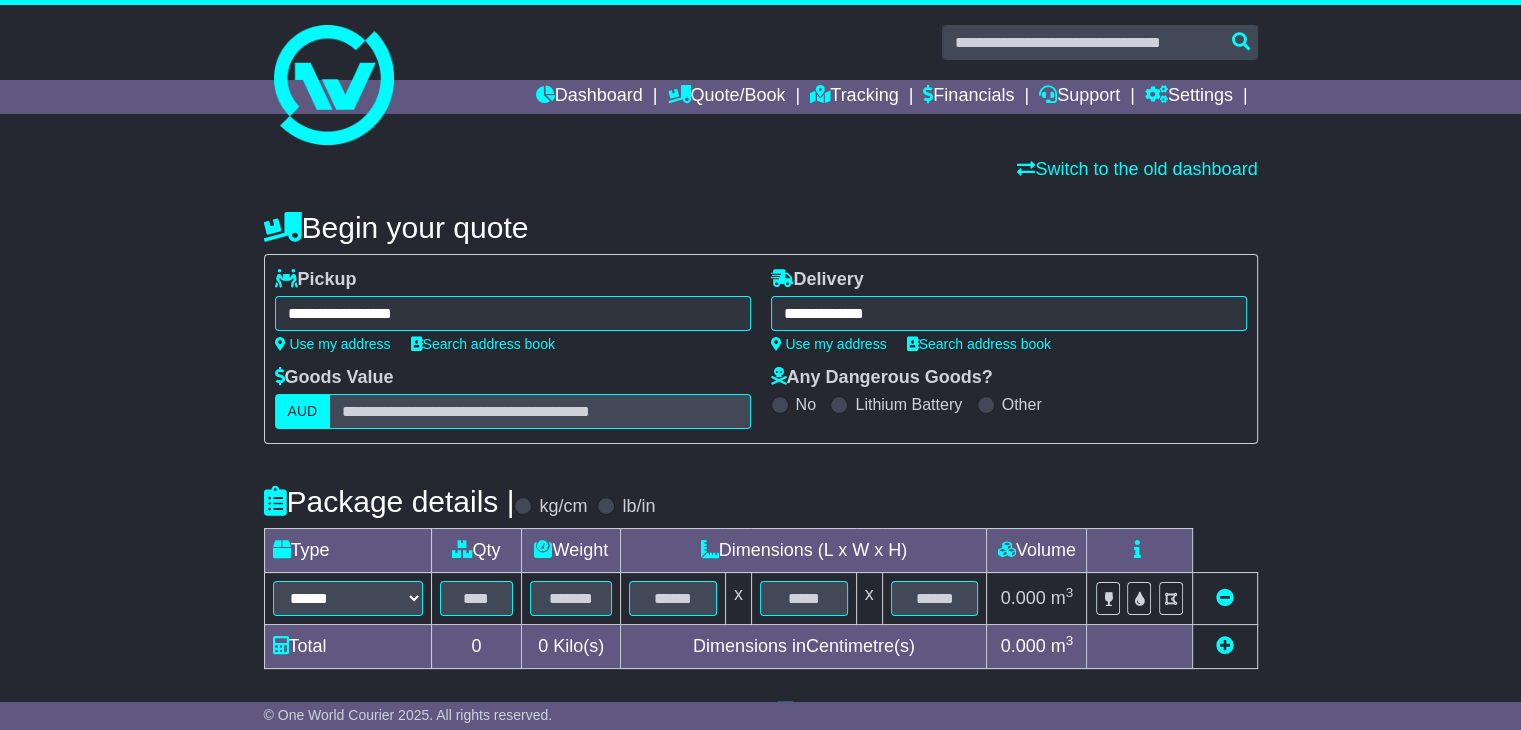 type on "**********" 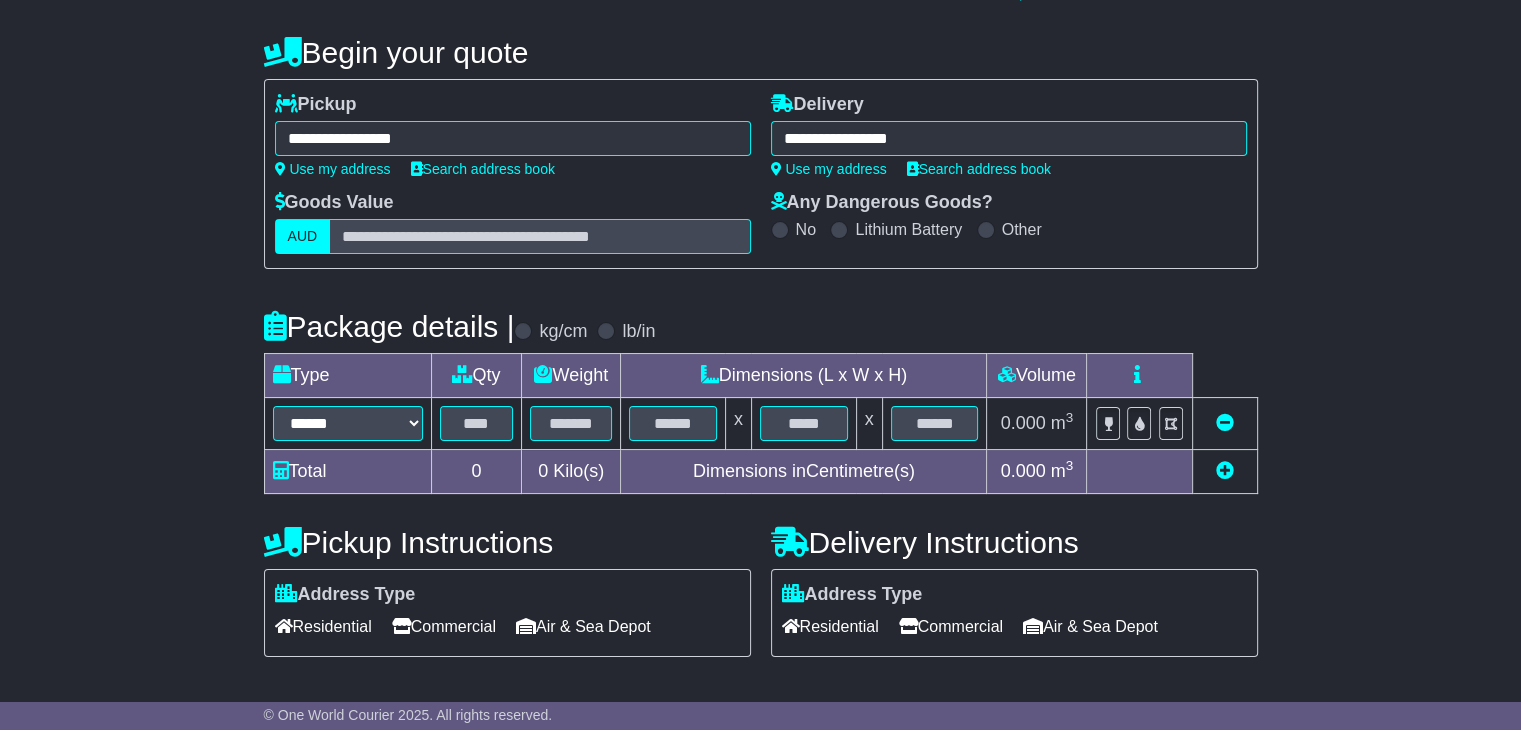 scroll, scrollTop: 200, scrollLeft: 0, axis: vertical 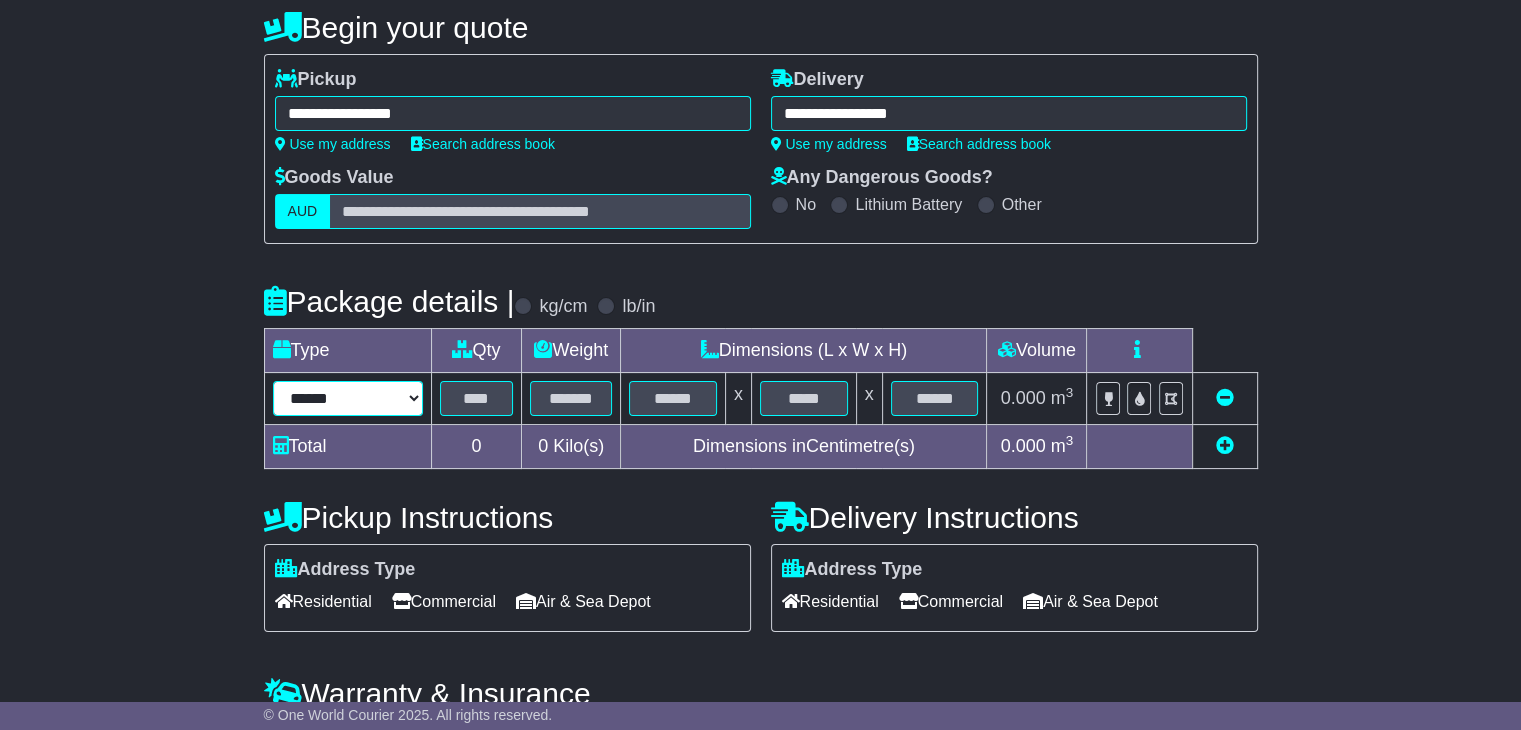 click on "****** ****** *** ******** ***** **** **** ****** *** *******" at bounding box center (348, 398) 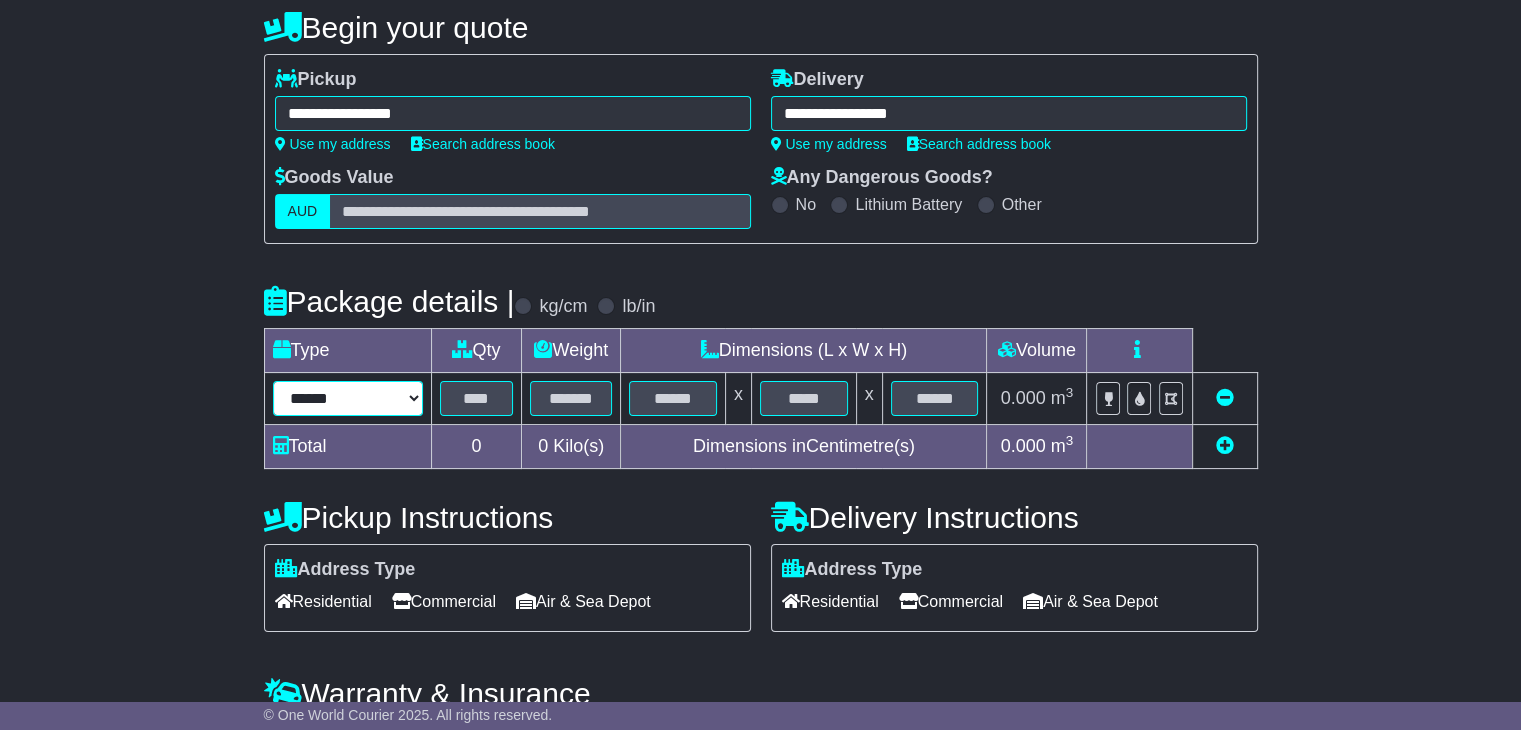 select on "*****" 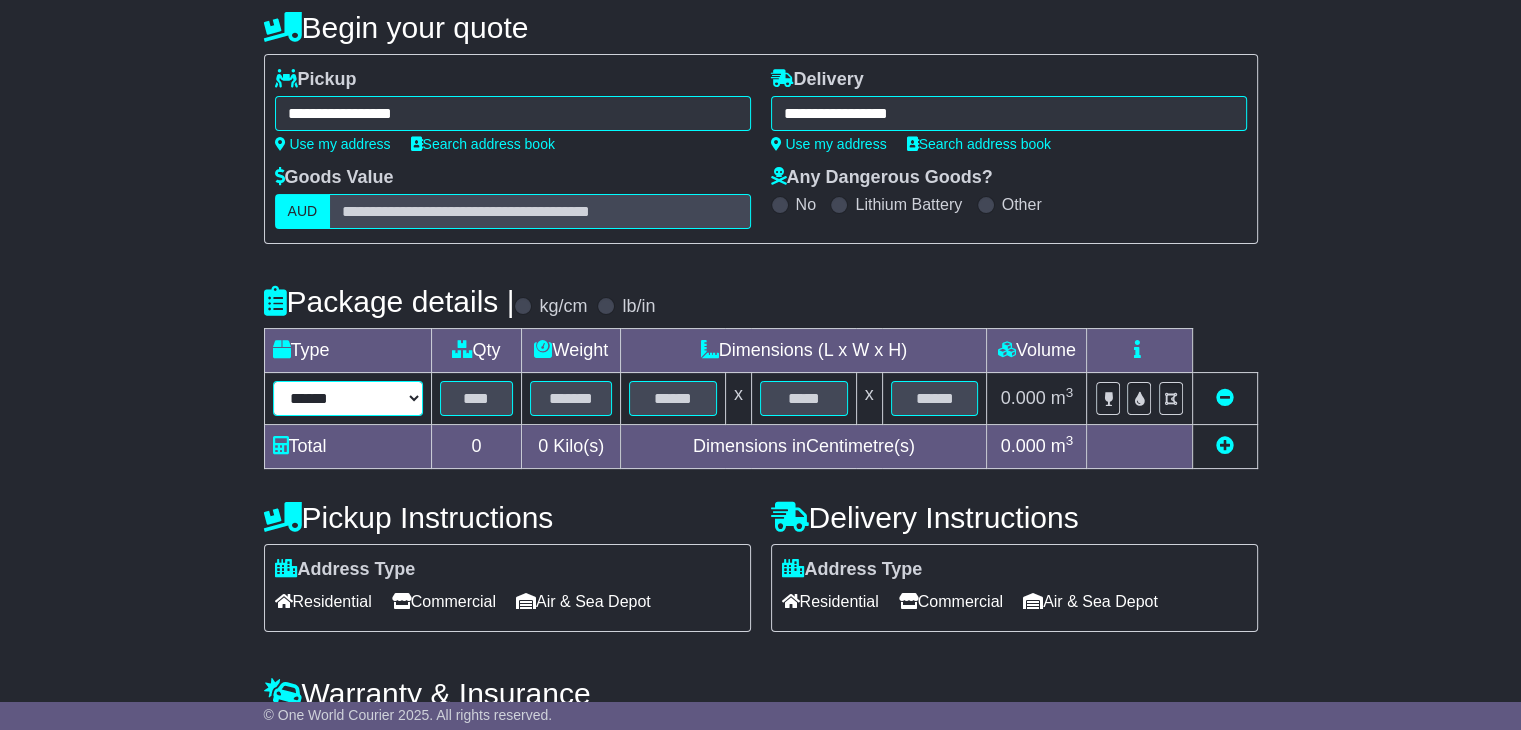 click on "****** ****** *** ******** ***** **** **** ****** *** *******" at bounding box center [348, 398] 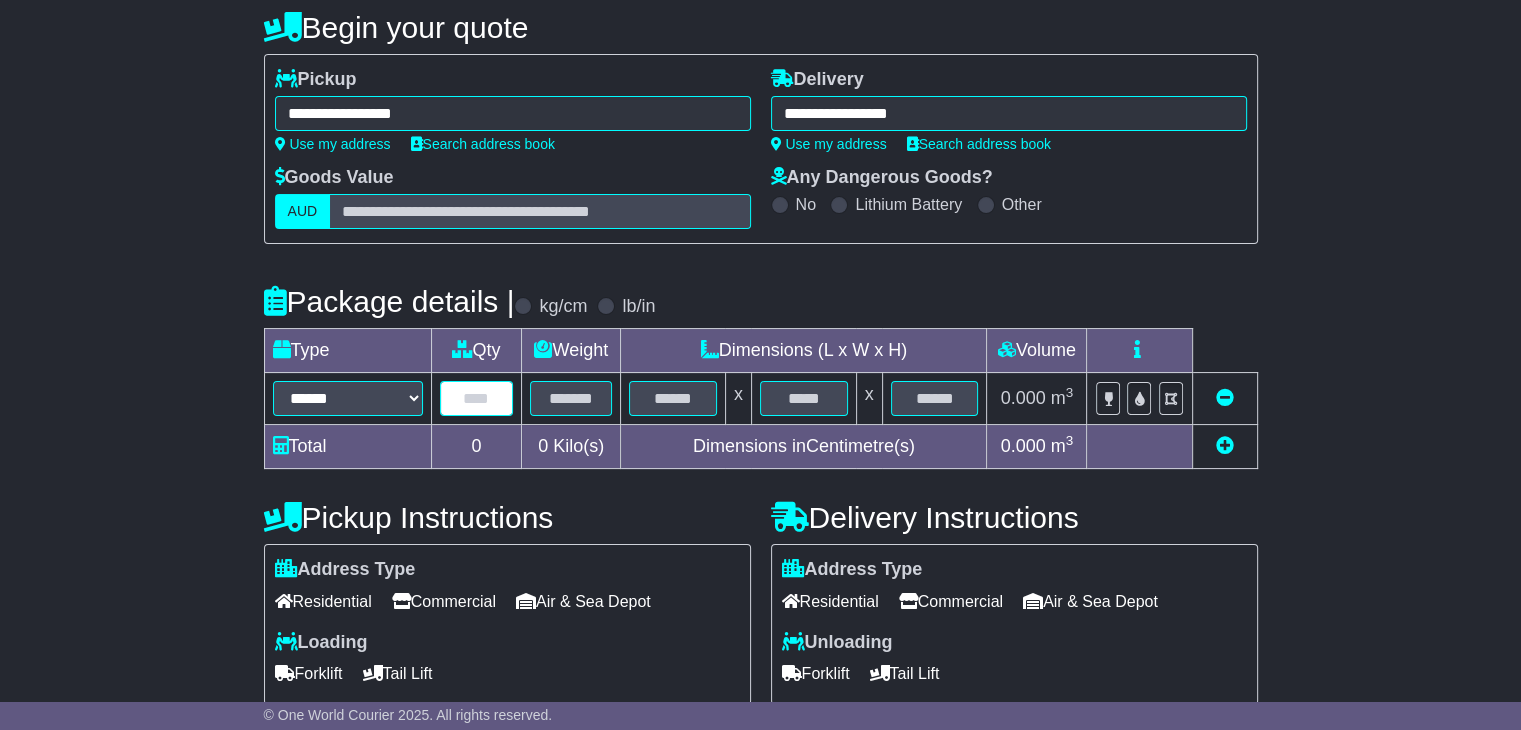 click at bounding box center (477, 398) 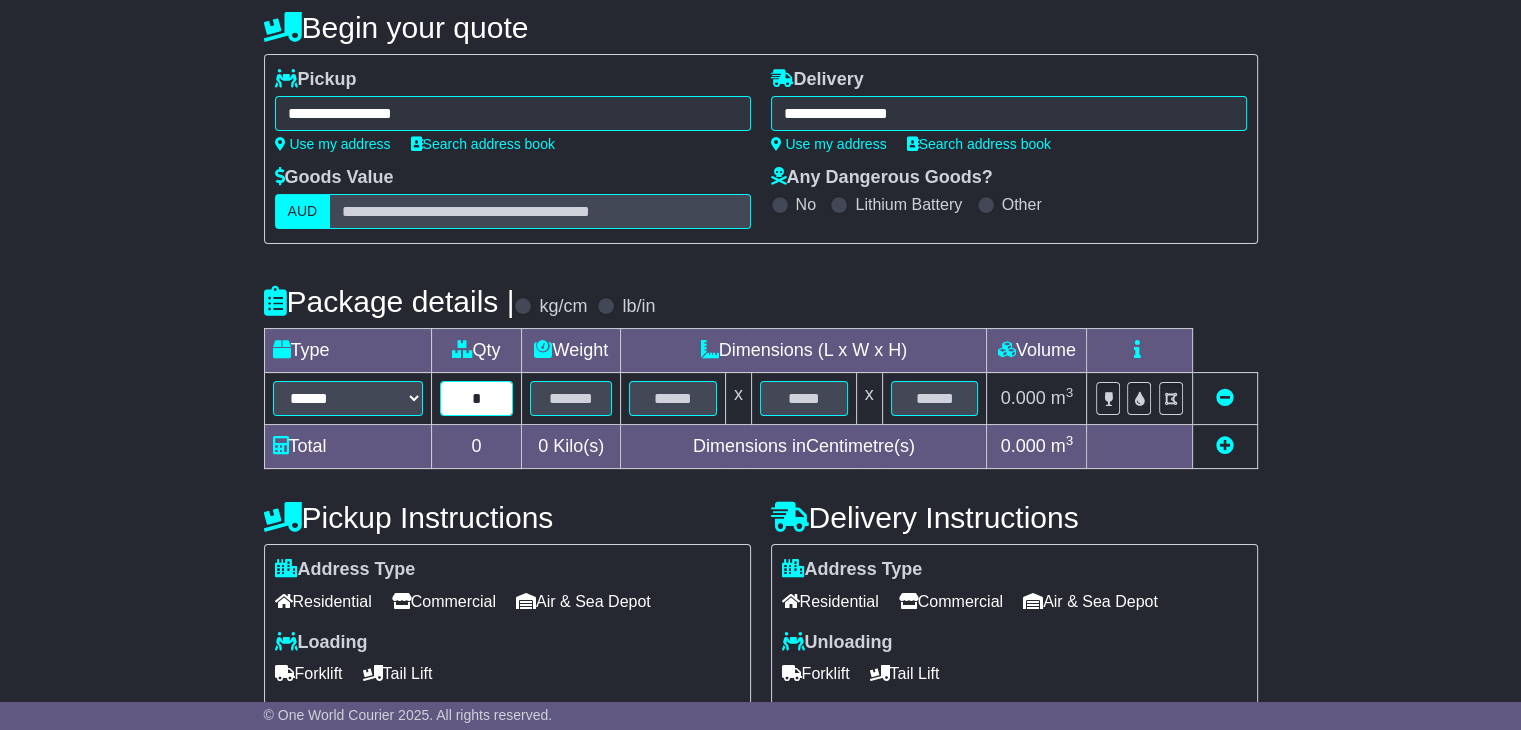 type on "*" 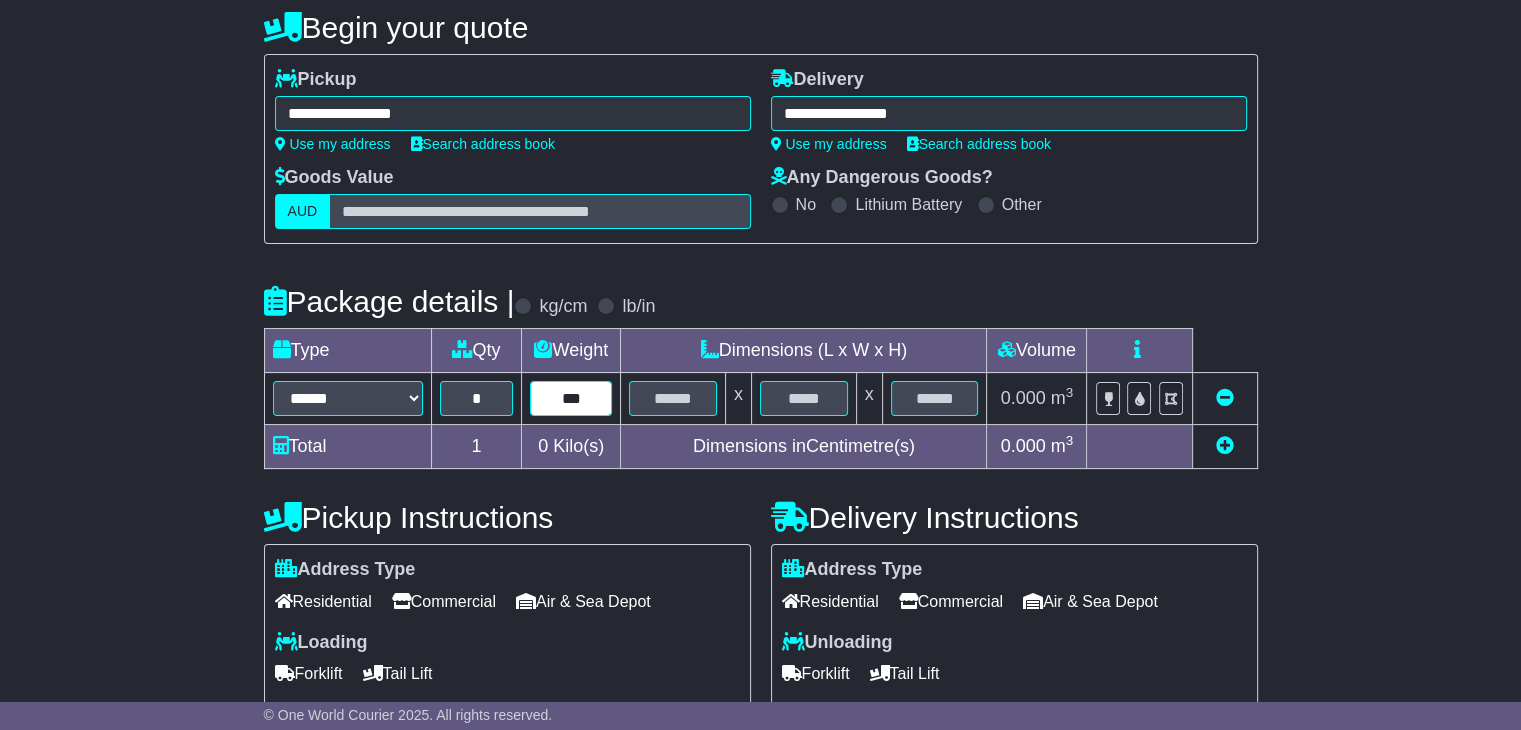 type on "***" 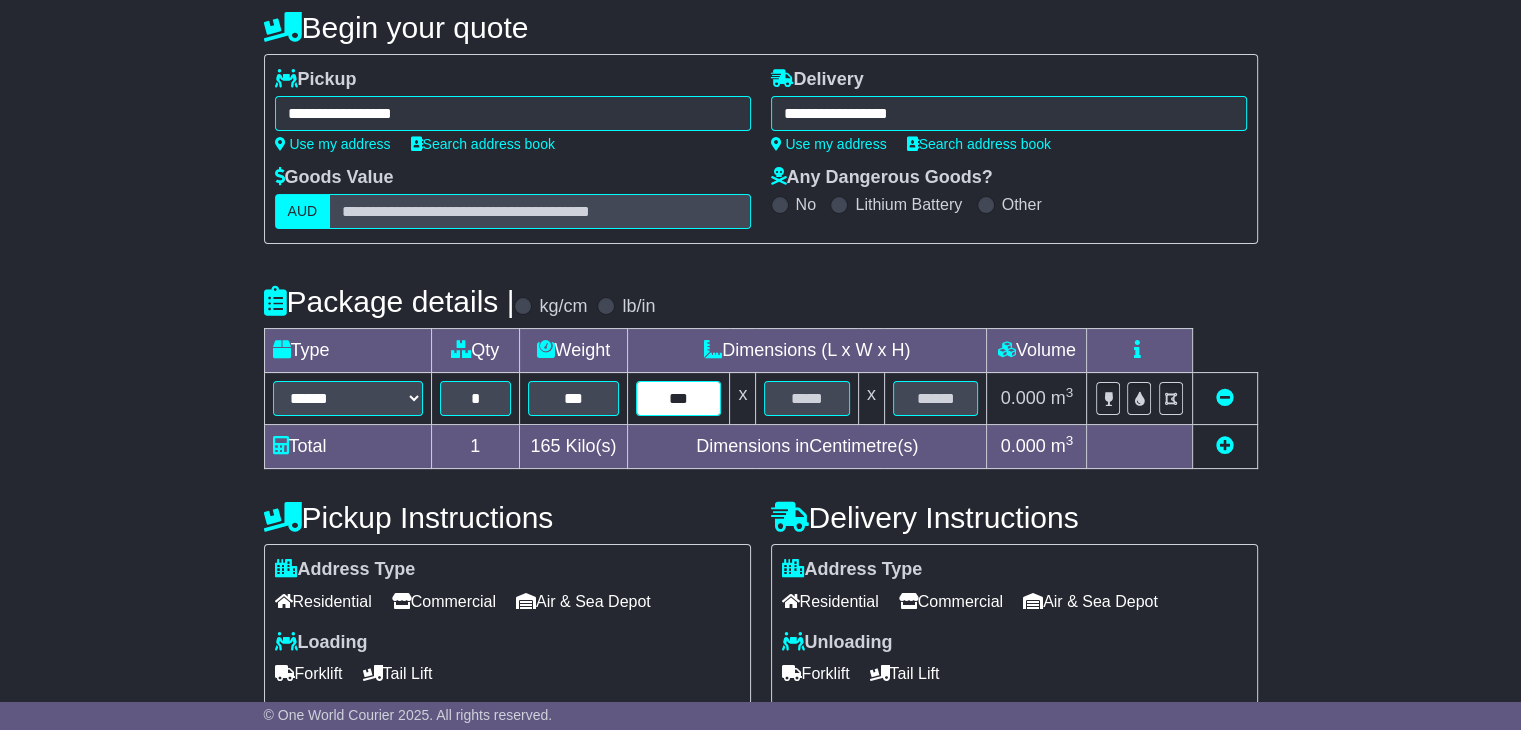 type on "***" 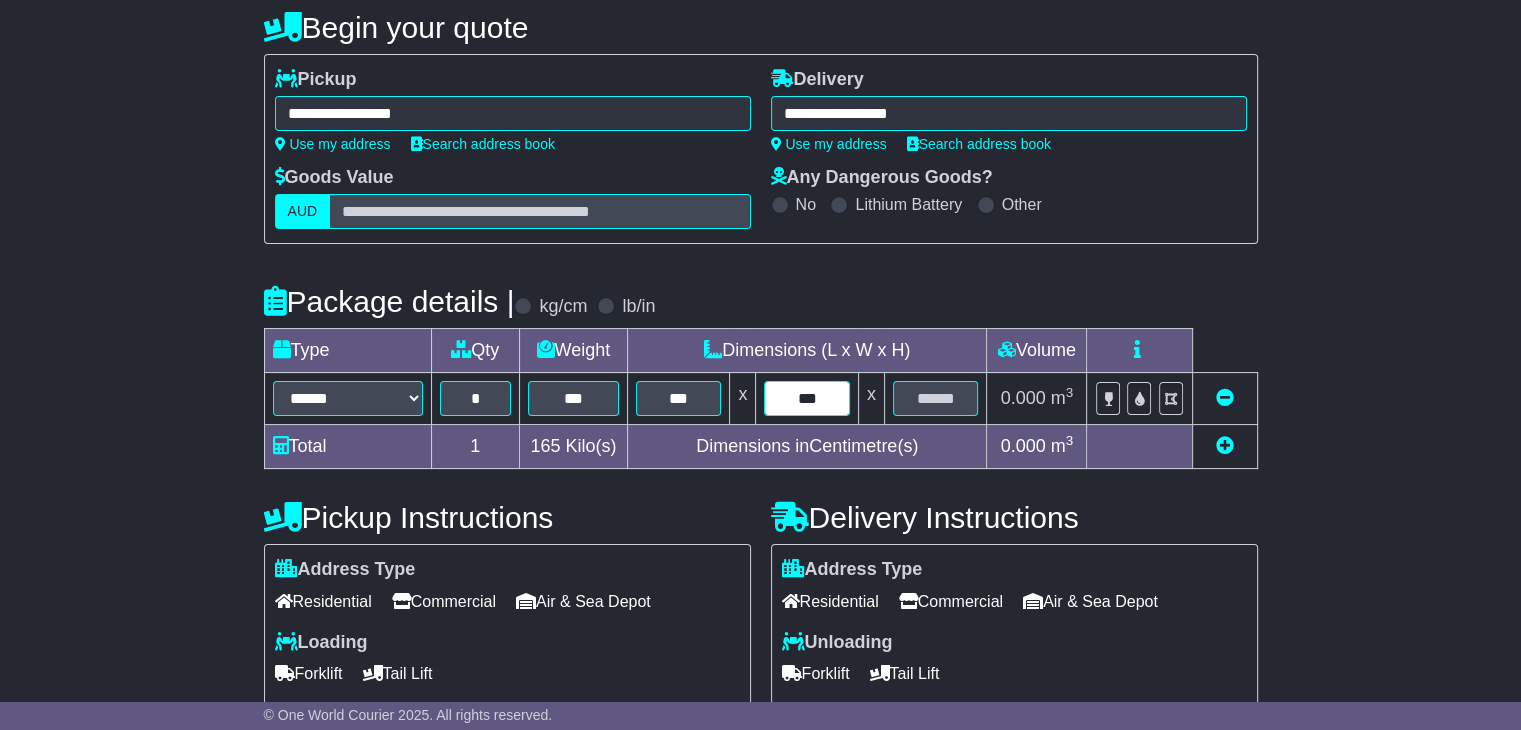 type on "***" 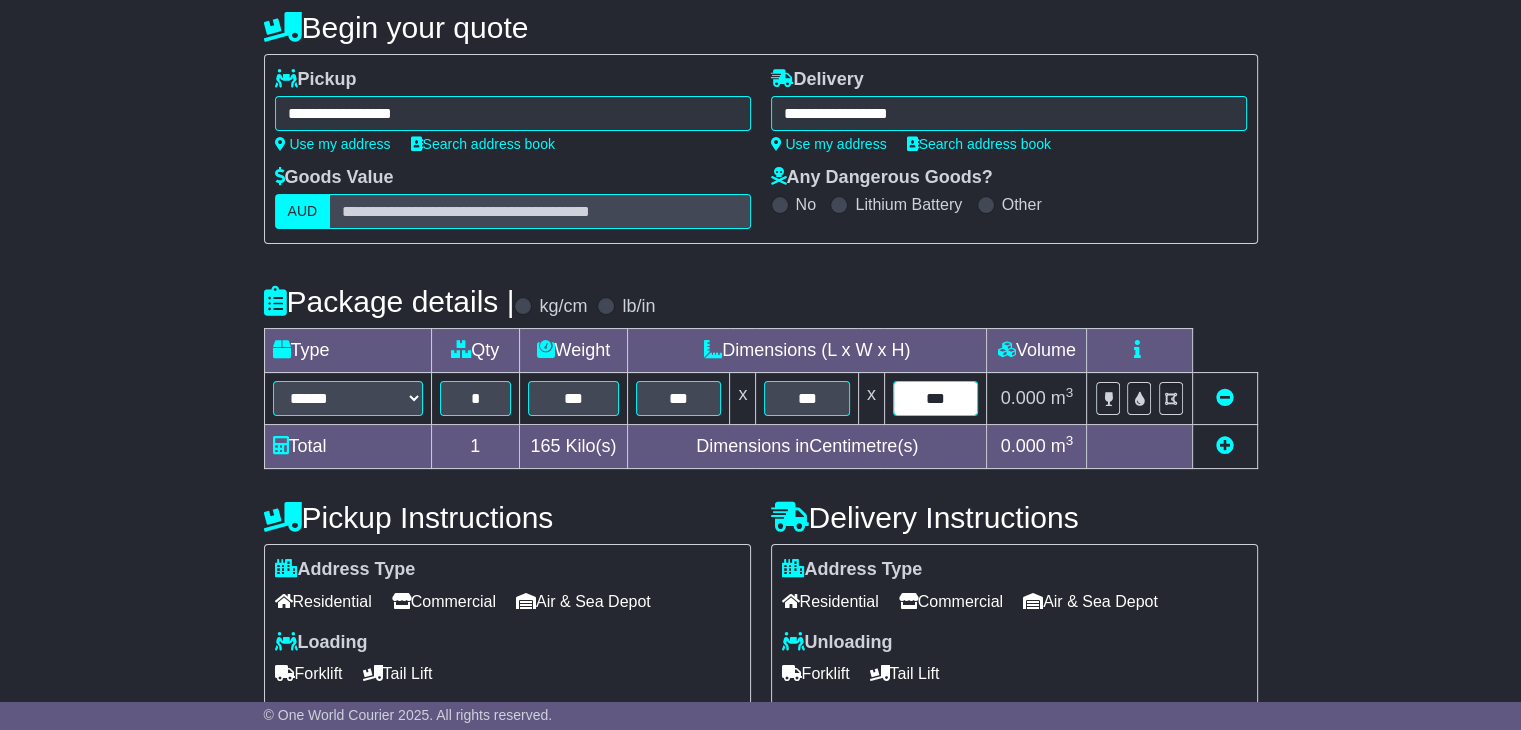 type on "***" 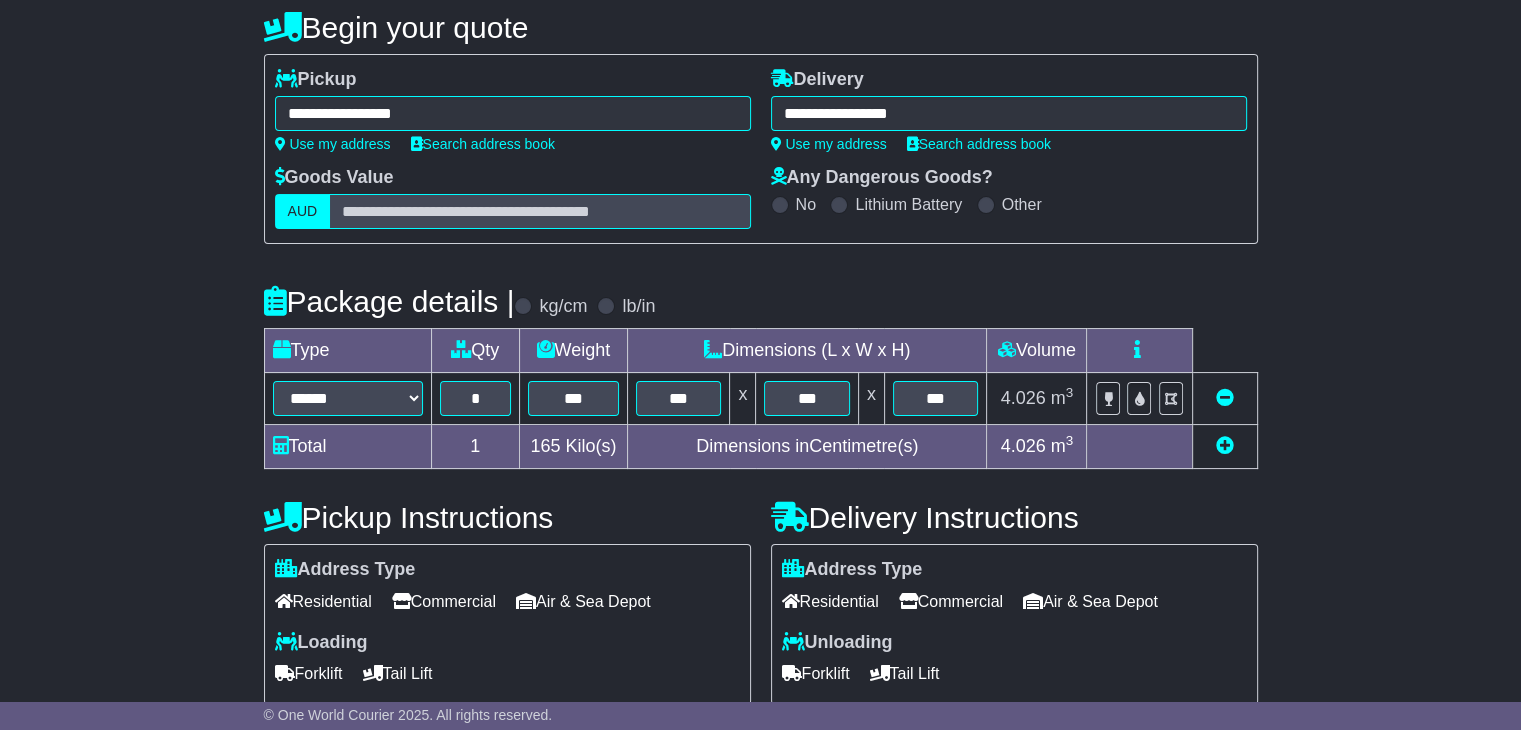 scroll, scrollTop: 500, scrollLeft: 0, axis: vertical 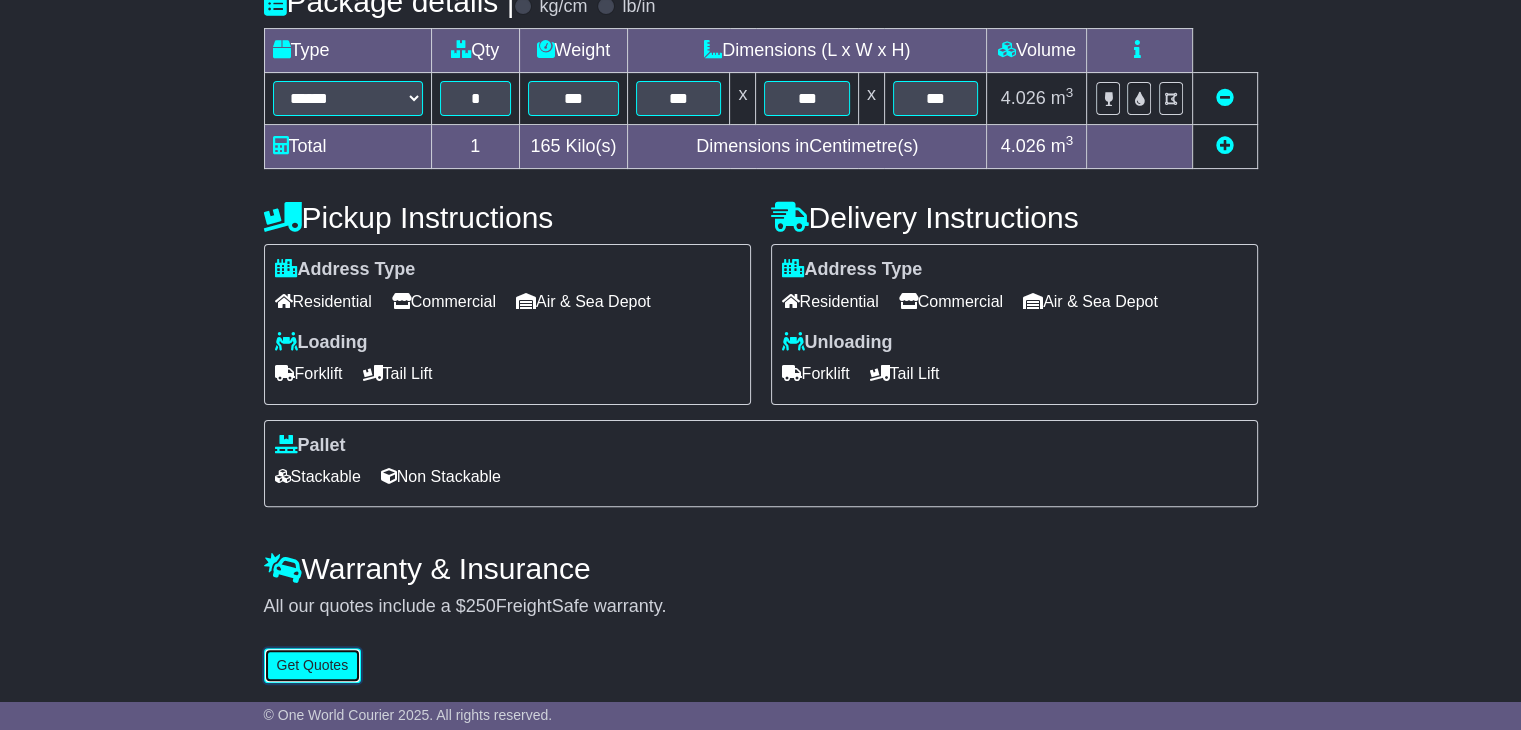 type 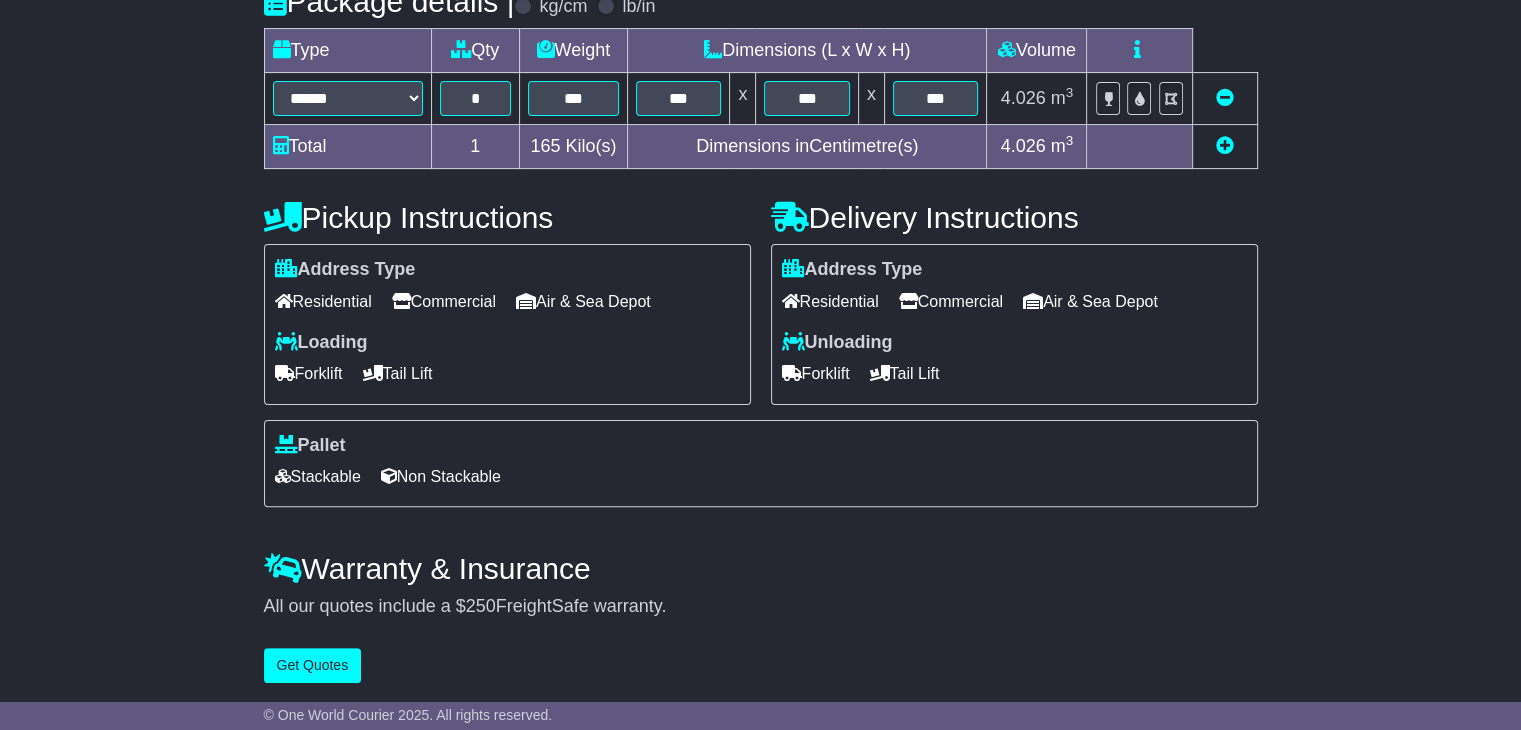 drag, startPoint x: 456, startPoint y: 302, endPoint x: 501, endPoint y: 316, distance: 47.127487 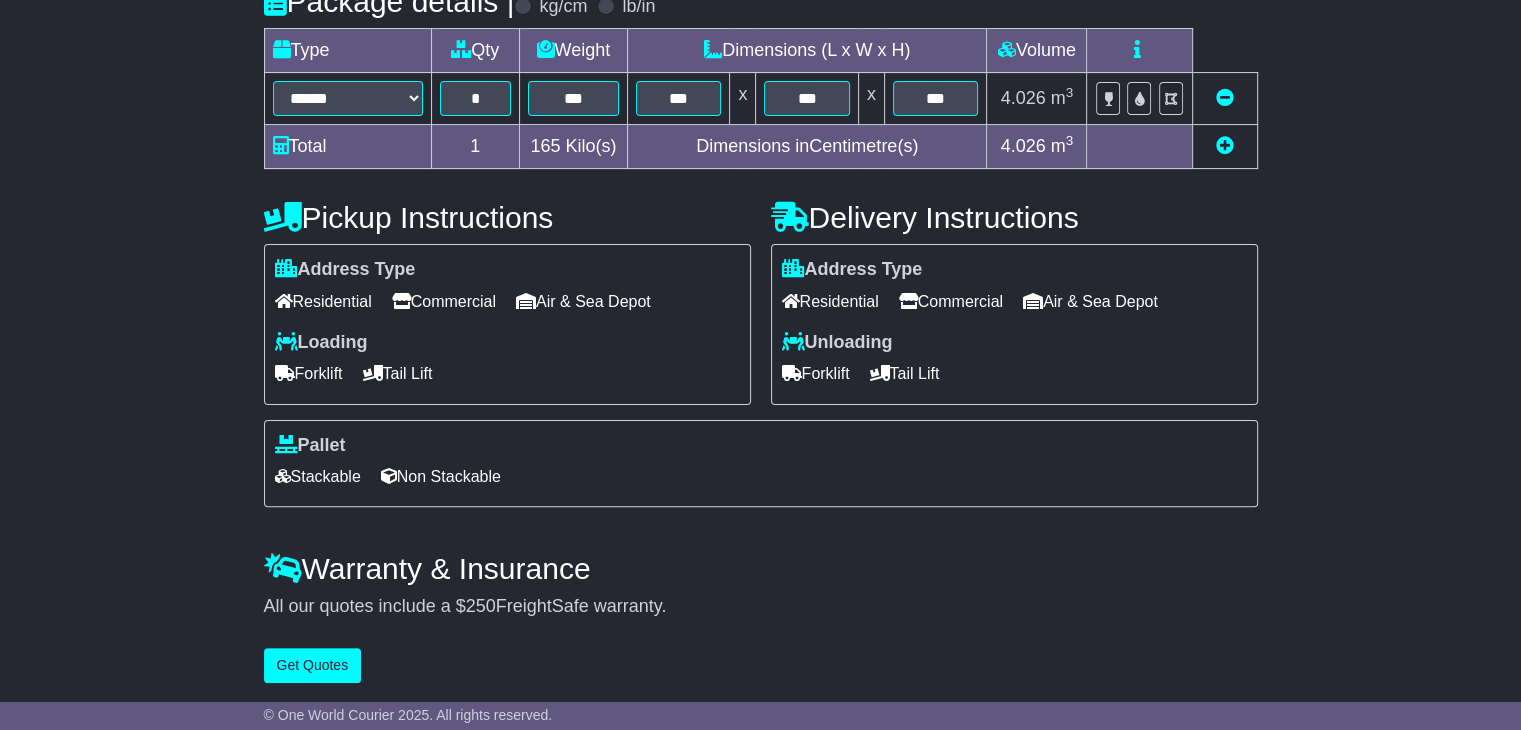 click on "Commercial" at bounding box center (951, 301) 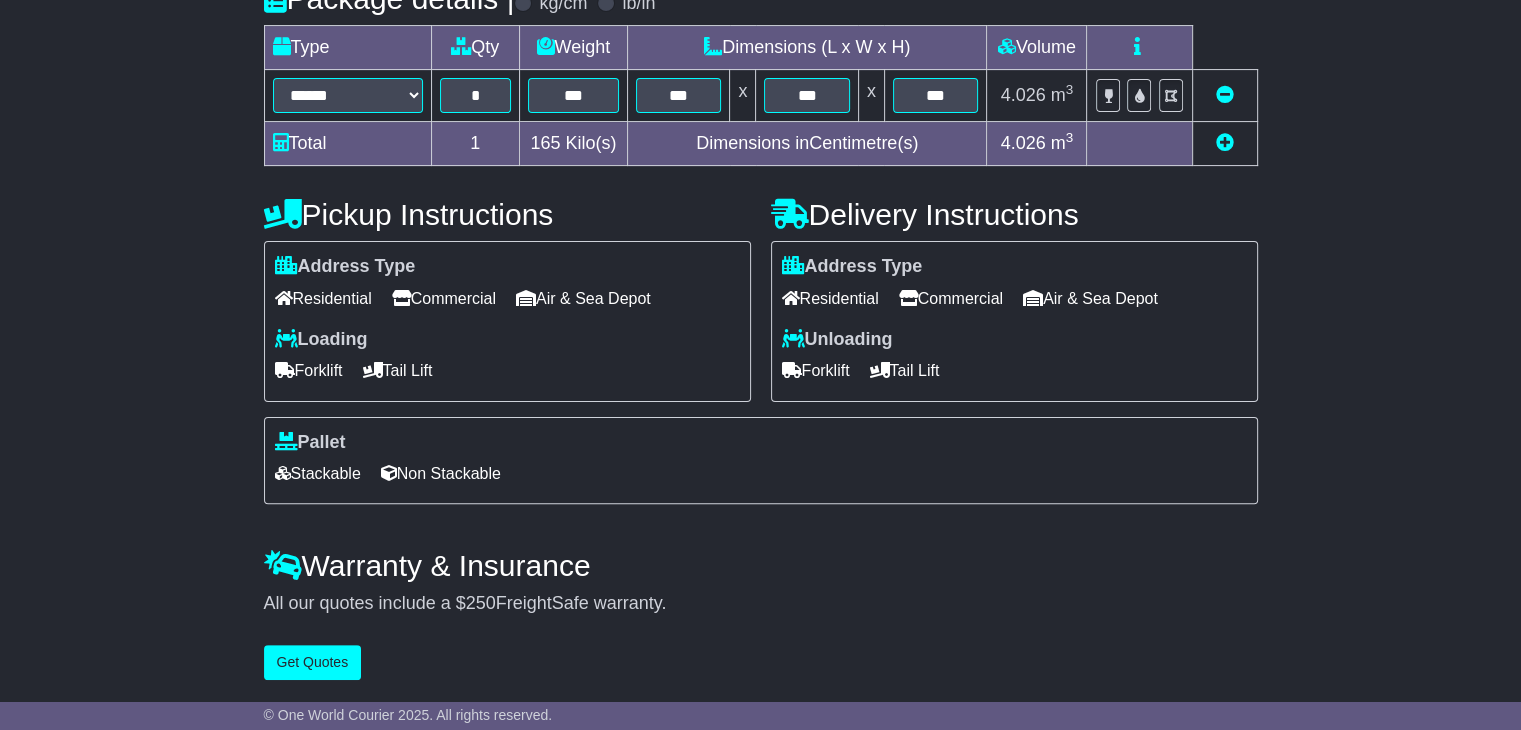 scroll, scrollTop: 505, scrollLeft: 0, axis: vertical 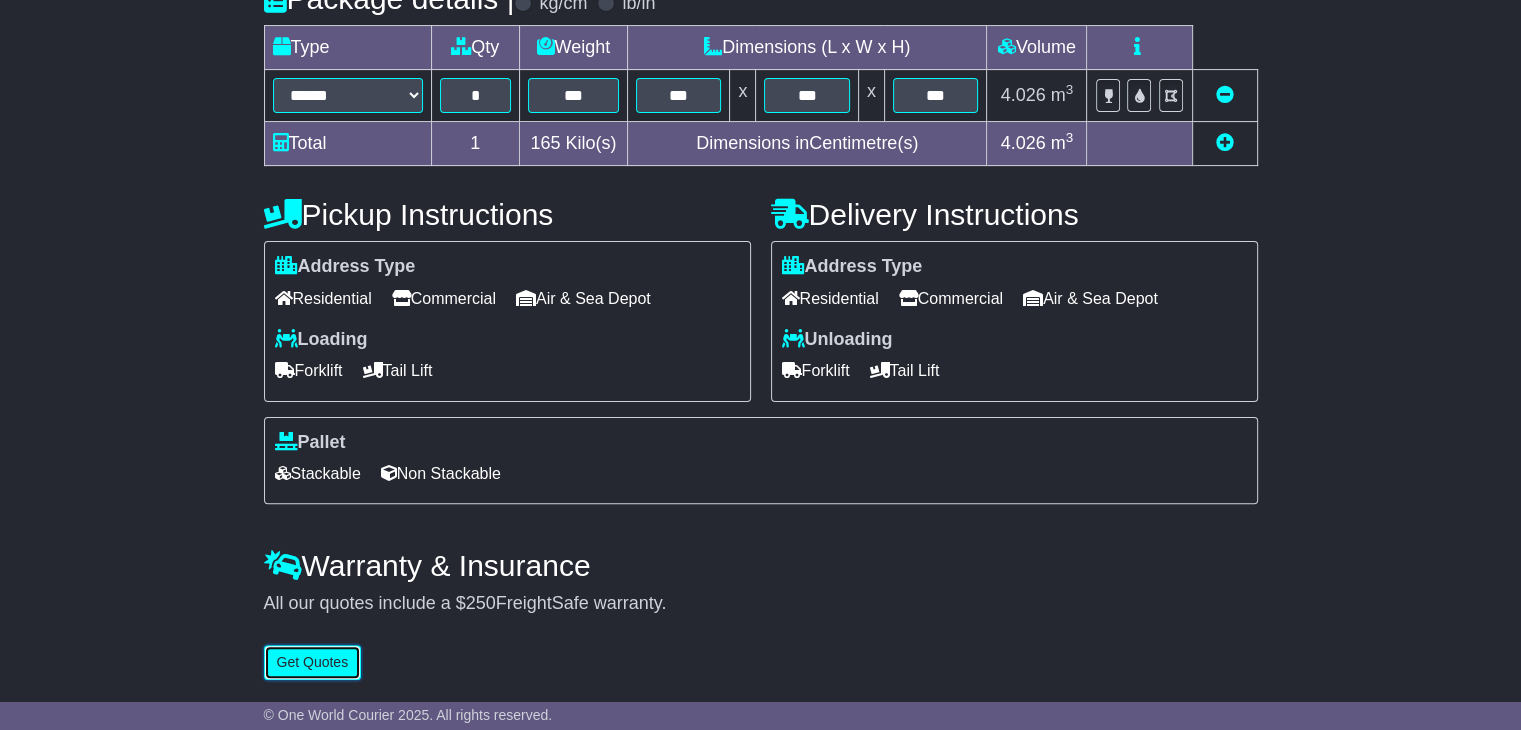 click on "Get Quotes" at bounding box center [313, 662] 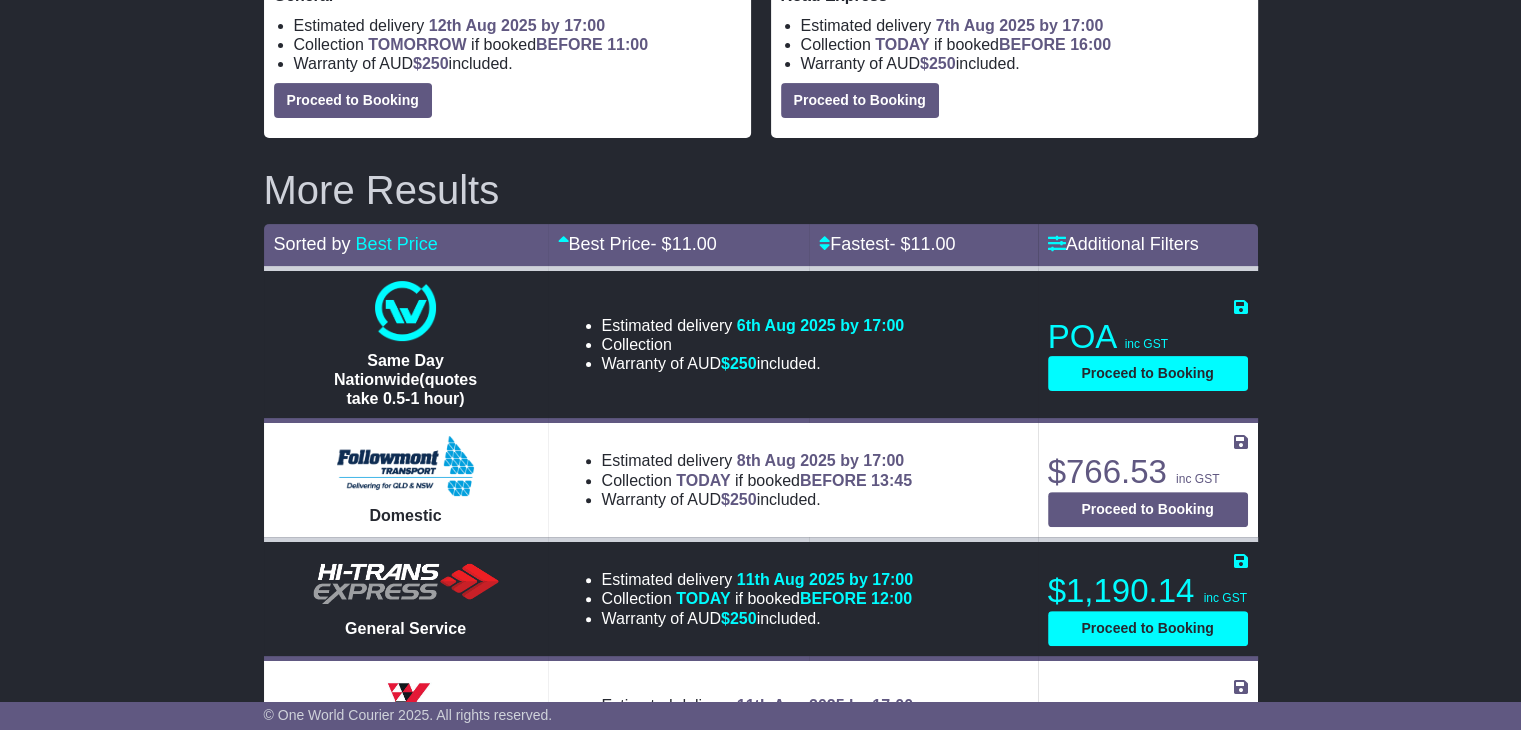 scroll, scrollTop: 0, scrollLeft: 0, axis: both 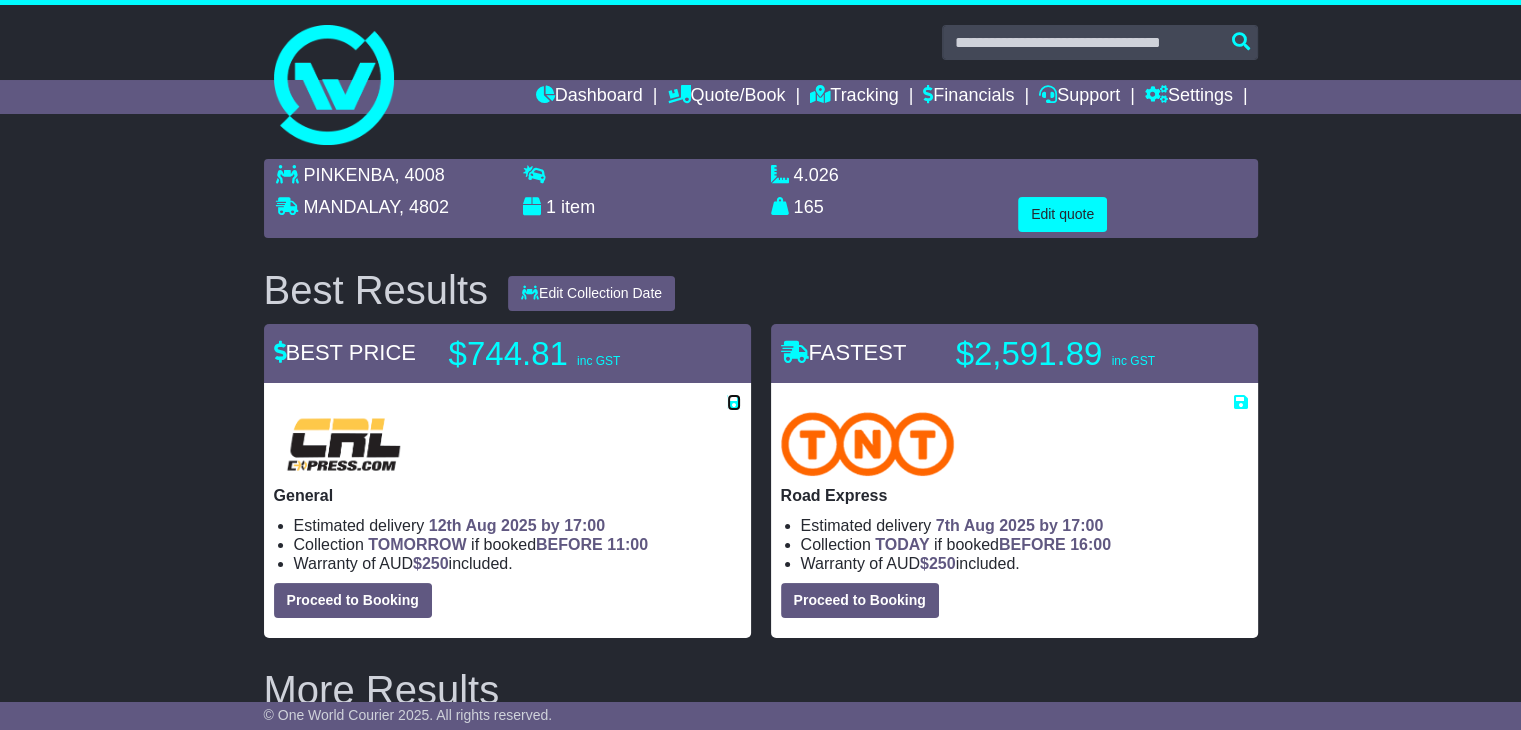 click at bounding box center (734, 402) 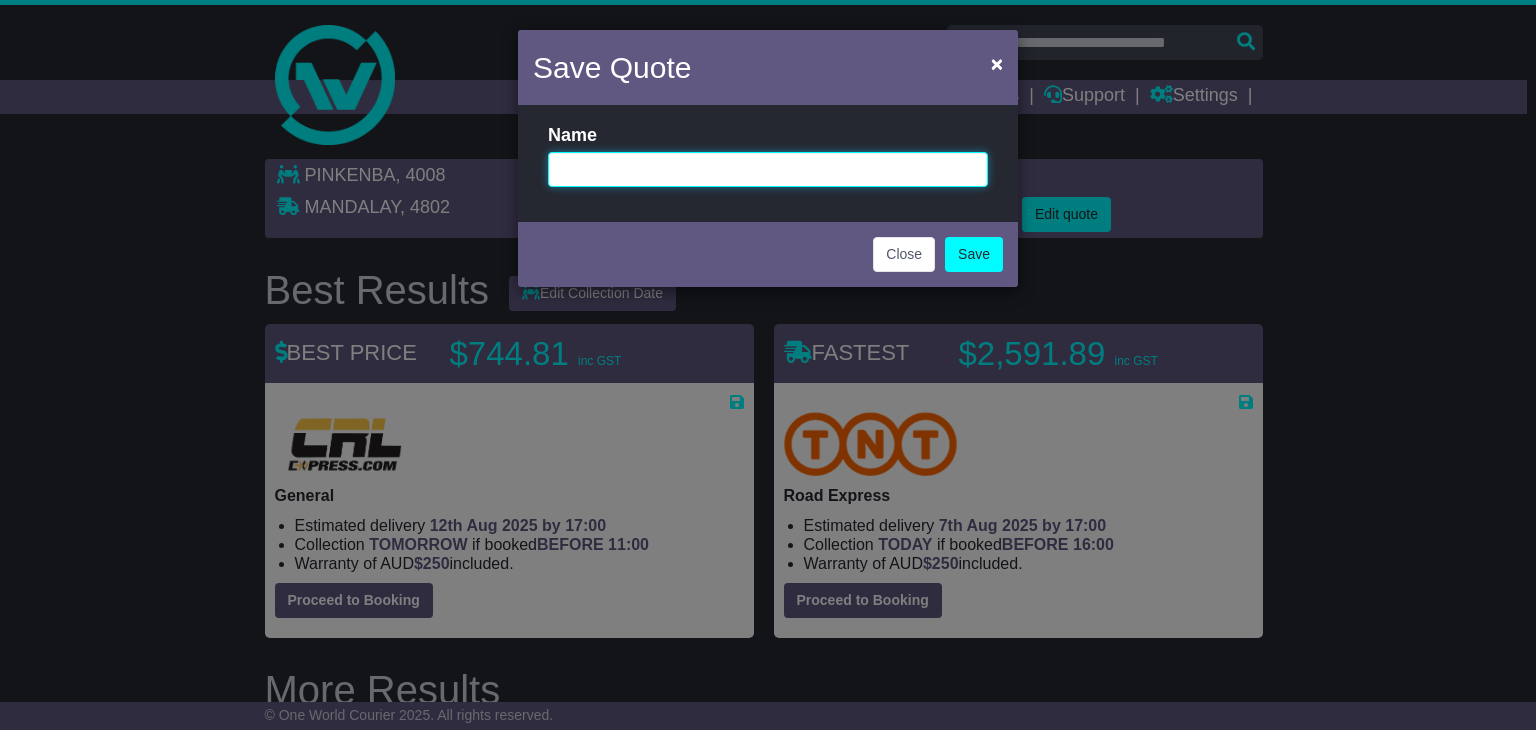 click at bounding box center (768, 169) 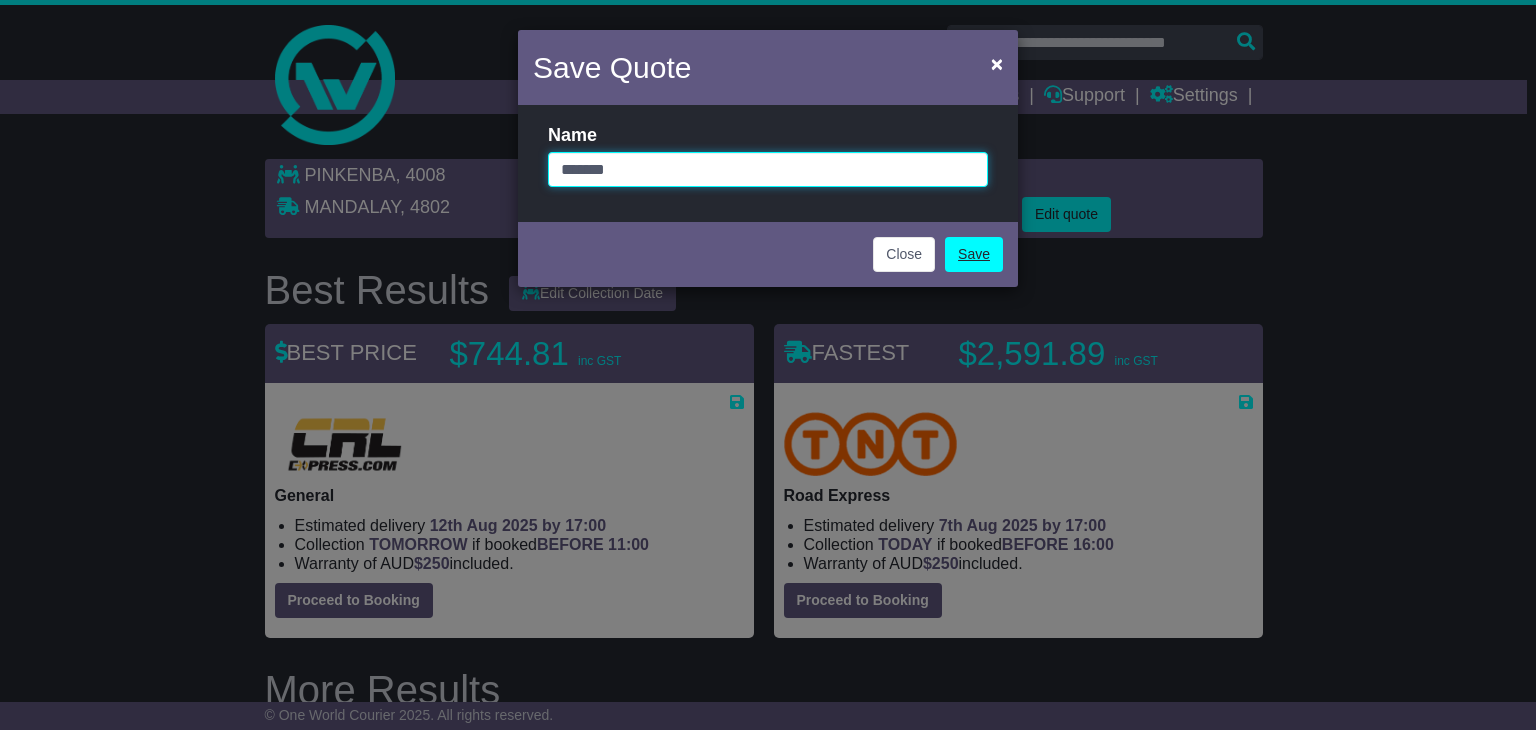 type on "*******" 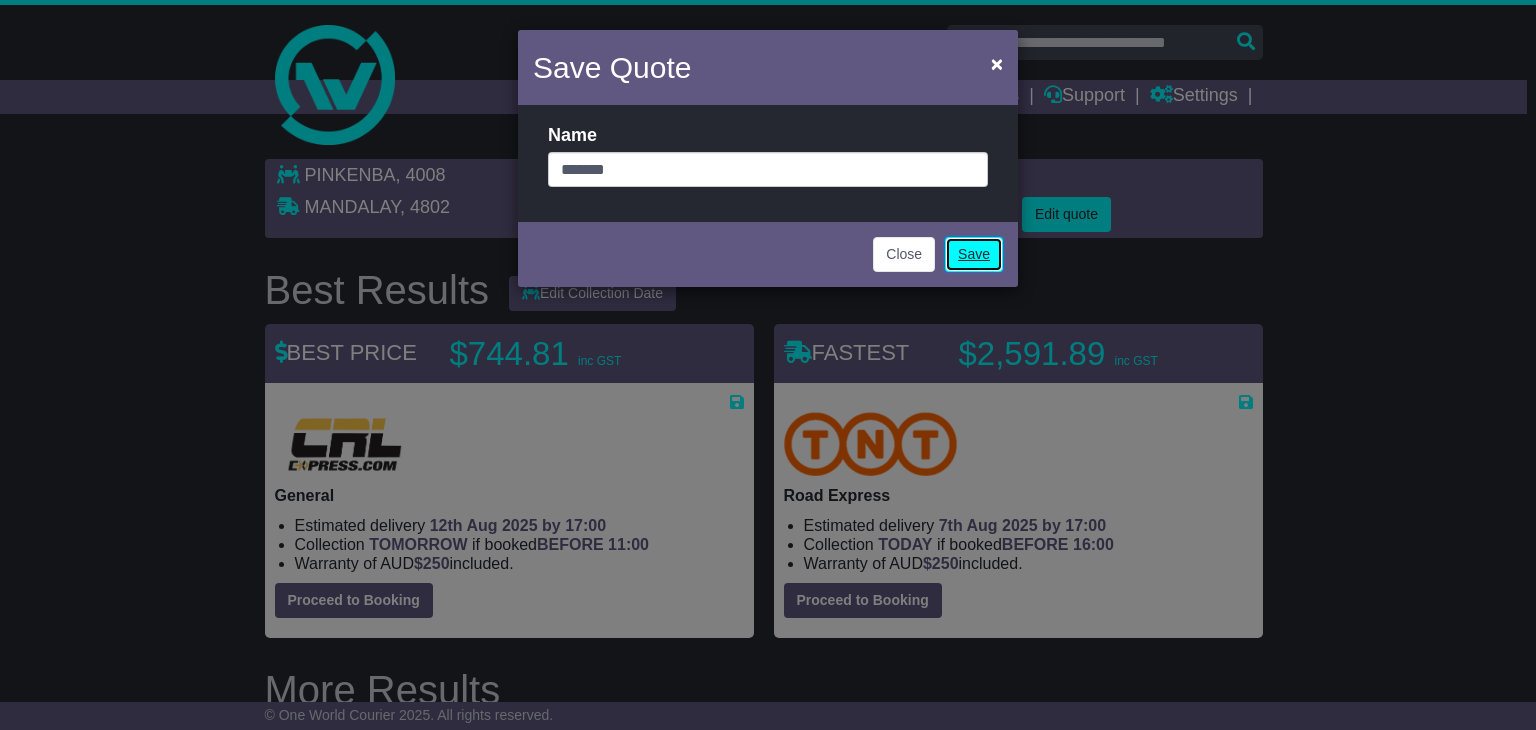 click on "Save" at bounding box center (974, 254) 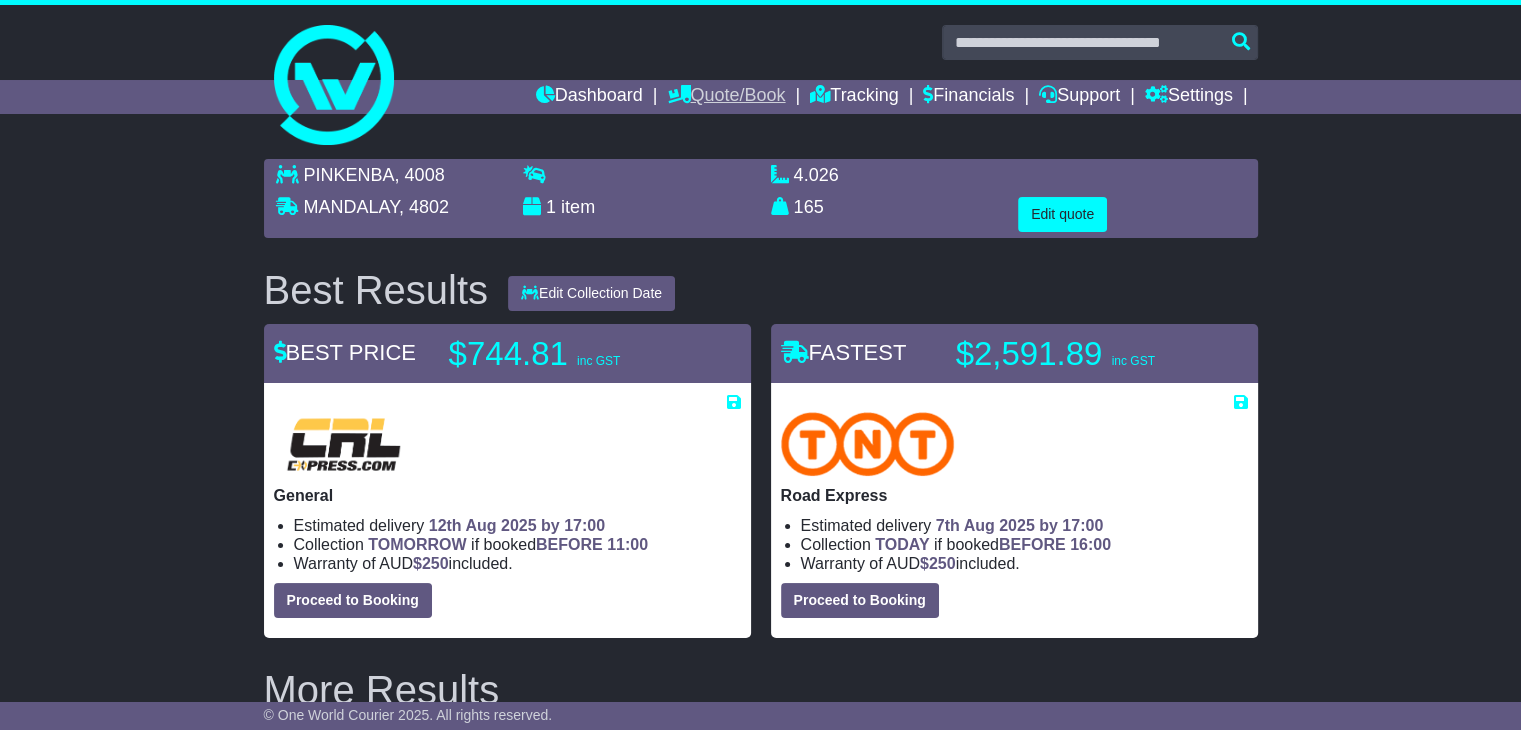 click on "Quote/Book" at bounding box center (726, 97) 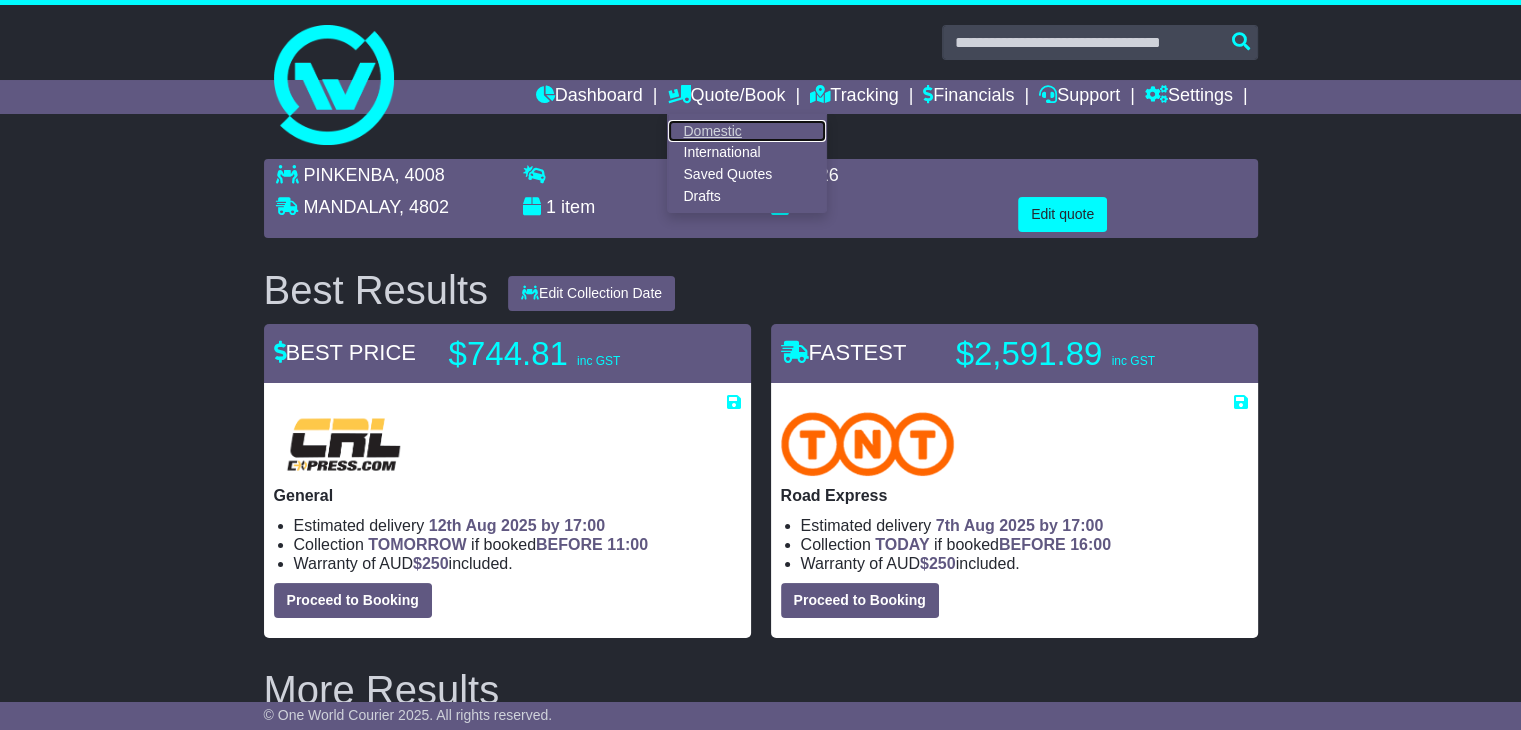 click on "Domestic" at bounding box center [747, 131] 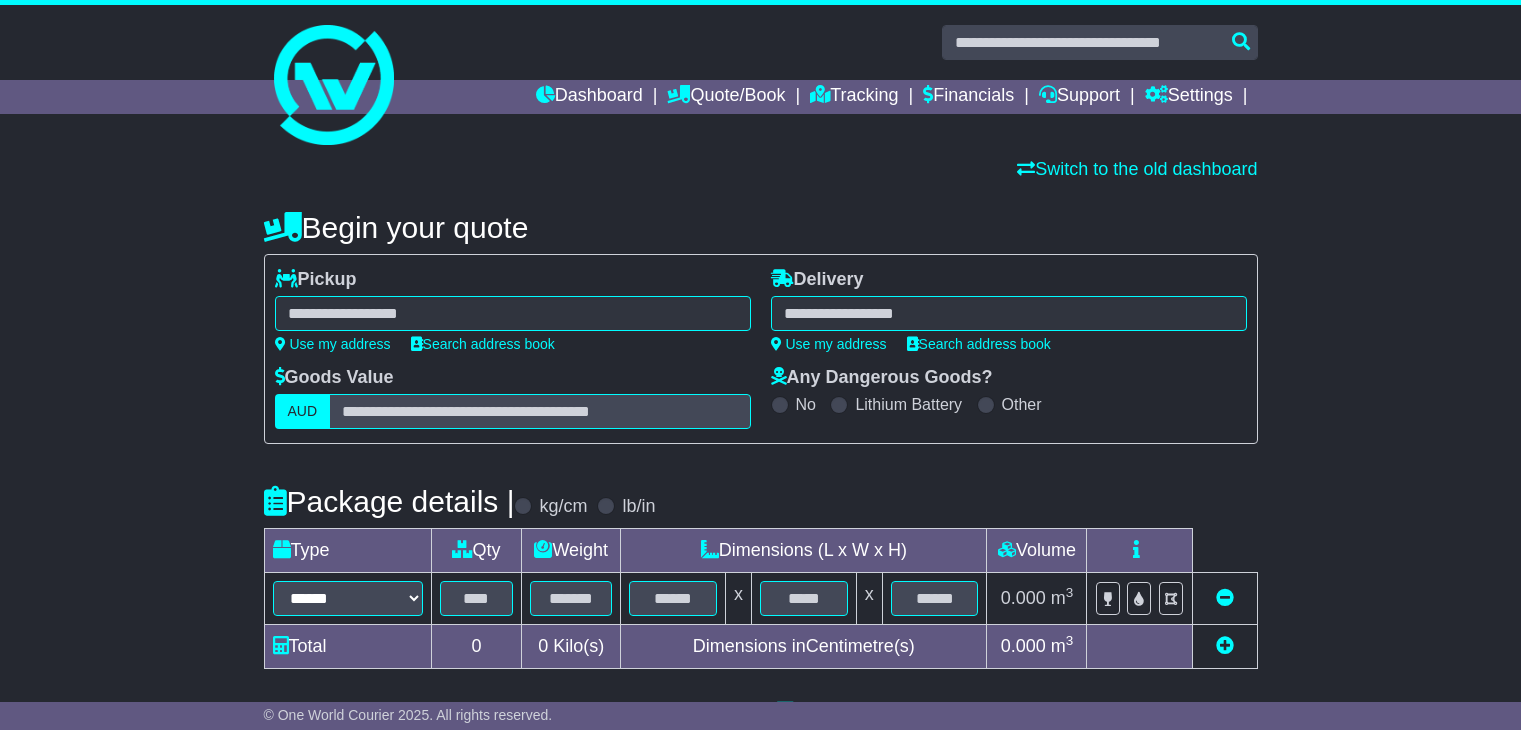 scroll, scrollTop: 0, scrollLeft: 0, axis: both 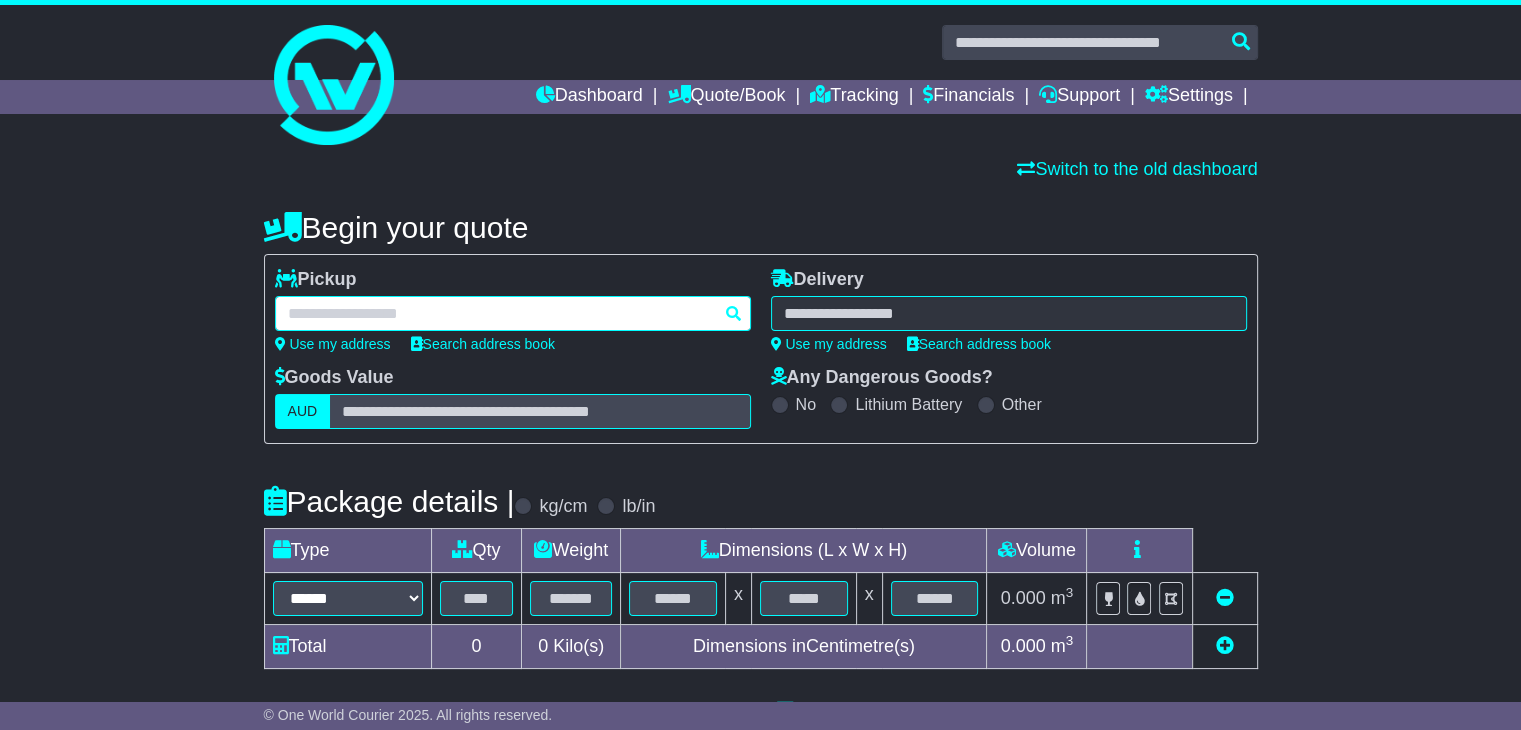 click at bounding box center (513, 313) 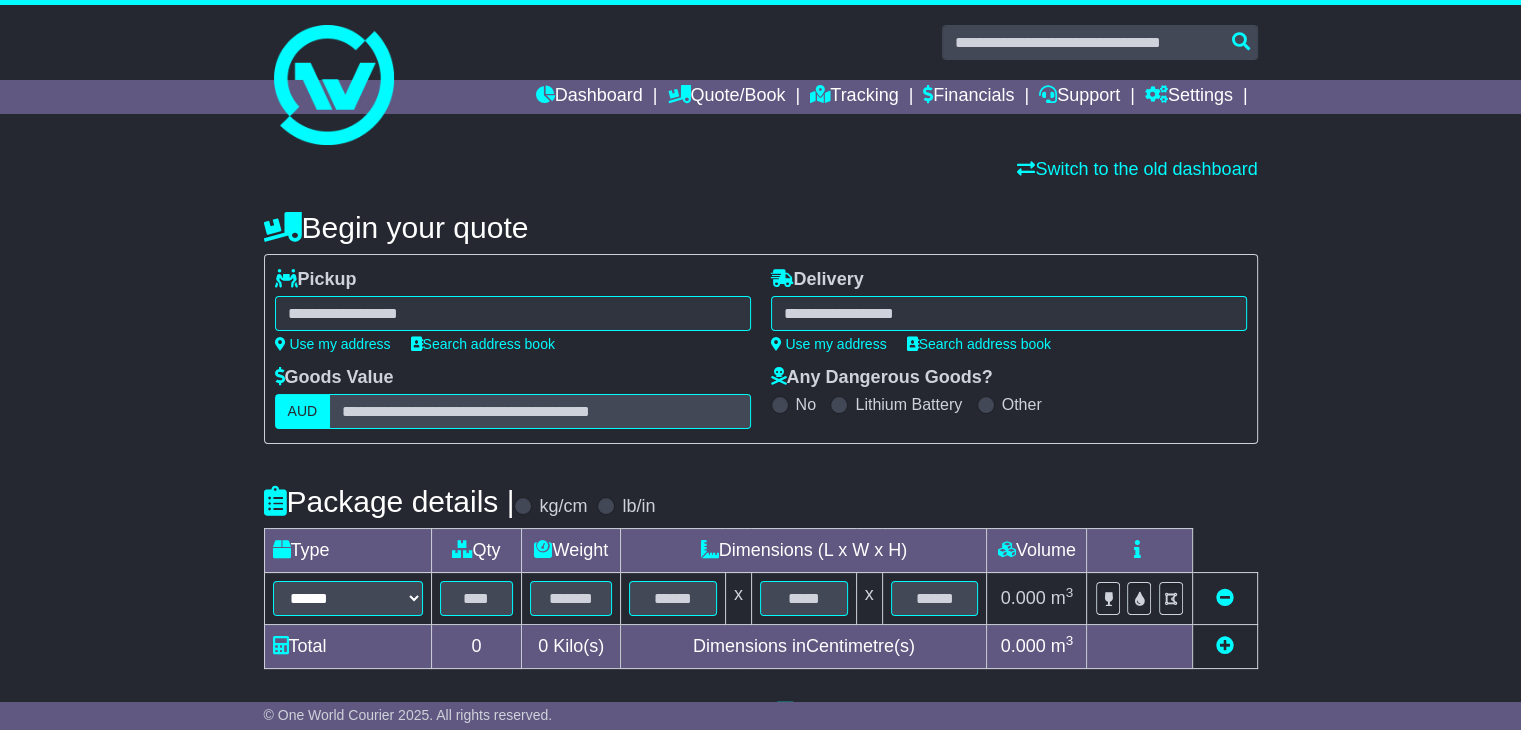 click on "******** WARRAGUL WARRAGUL 3820 WARRAGUL SOUTH 3821 WARRAGUL WEST 3821" at bounding box center (513, 313) 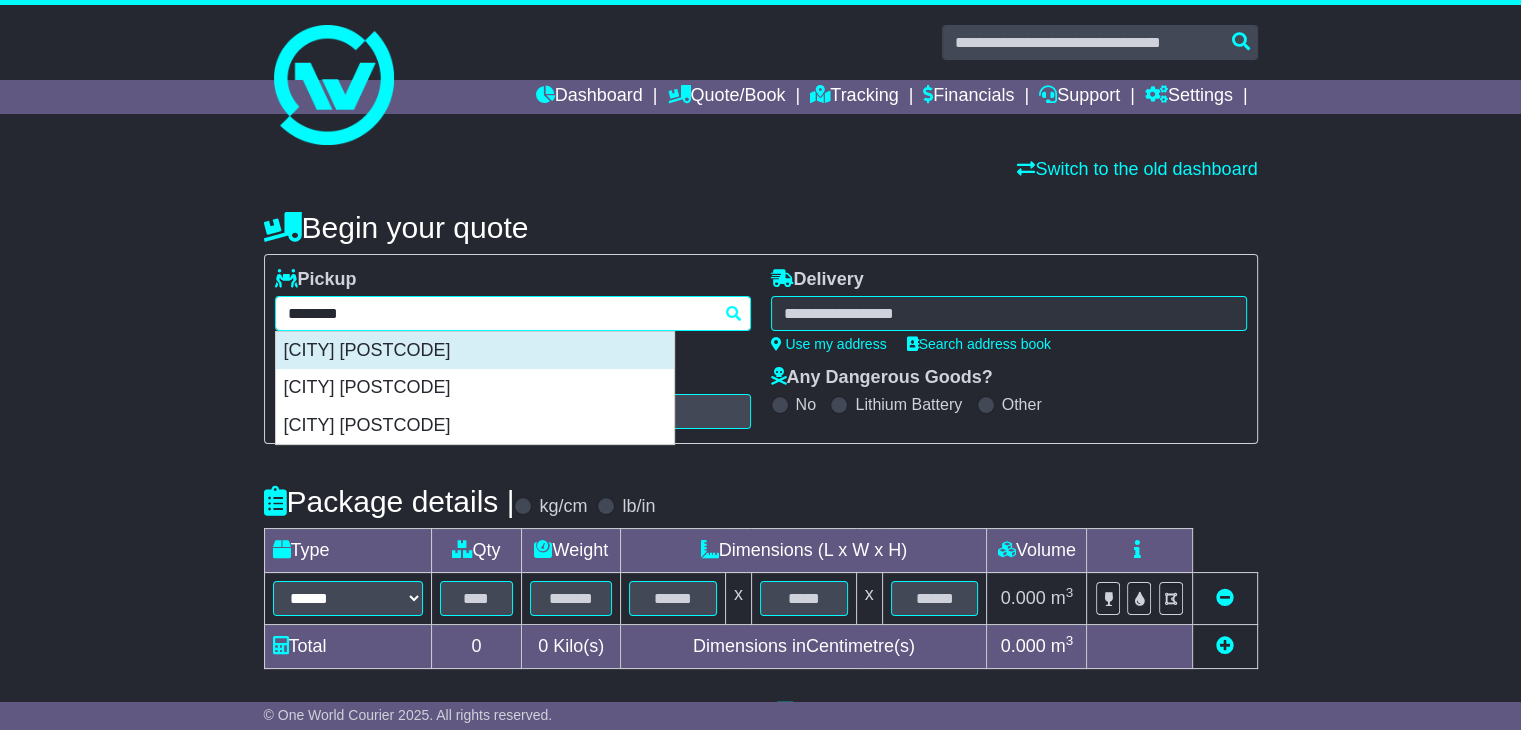 click on "WARRAGUL 3820" at bounding box center (475, 351) 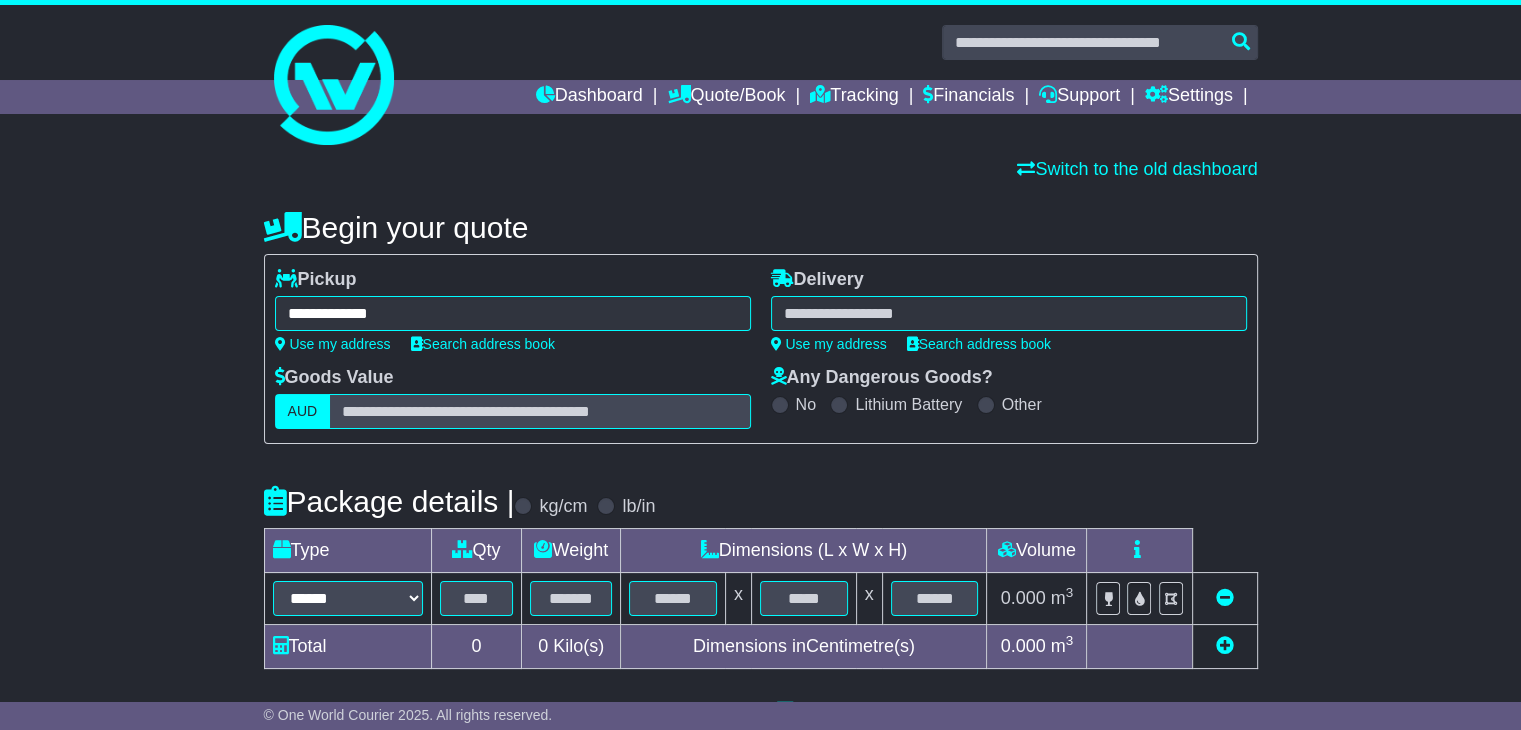 type on "**********" 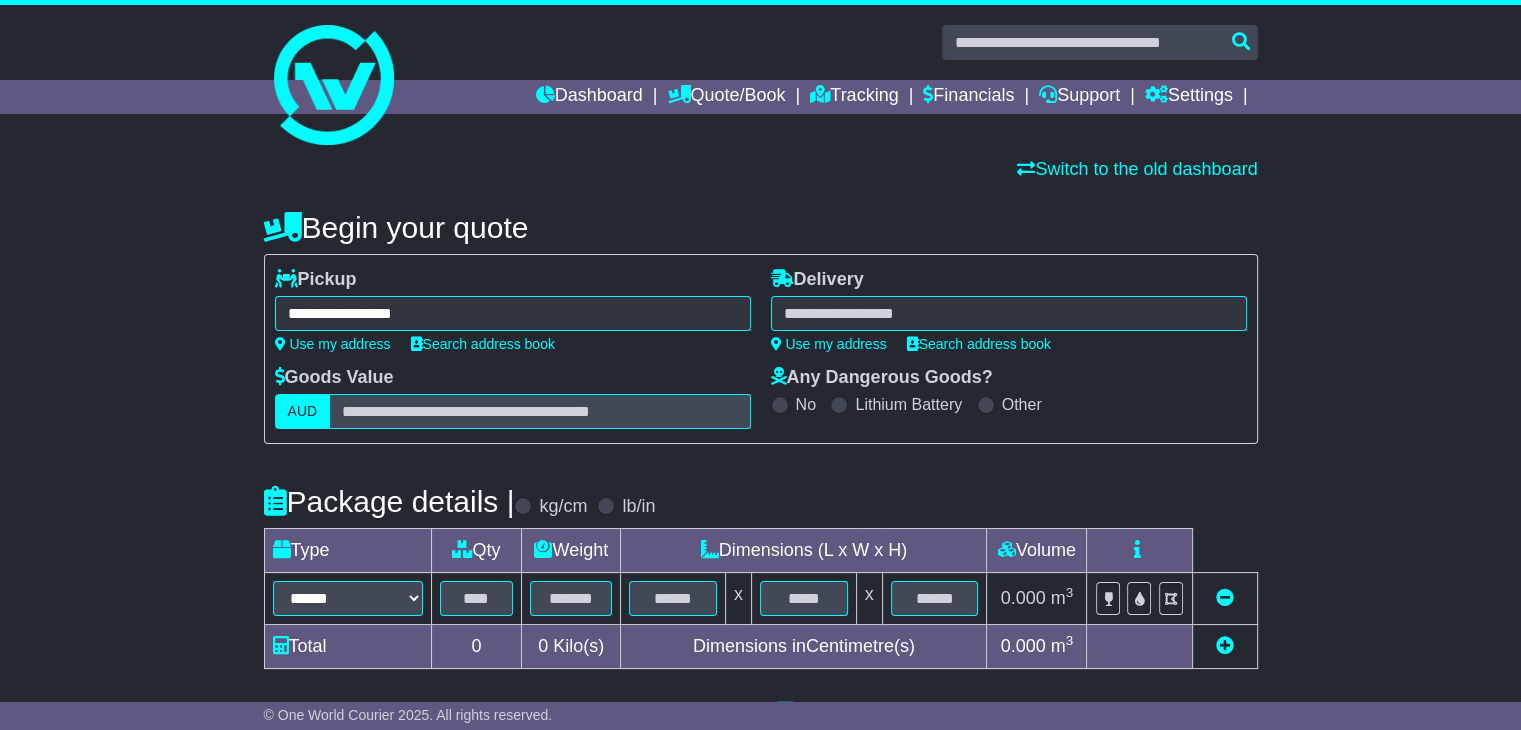 click at bounding box center [1009, 313] 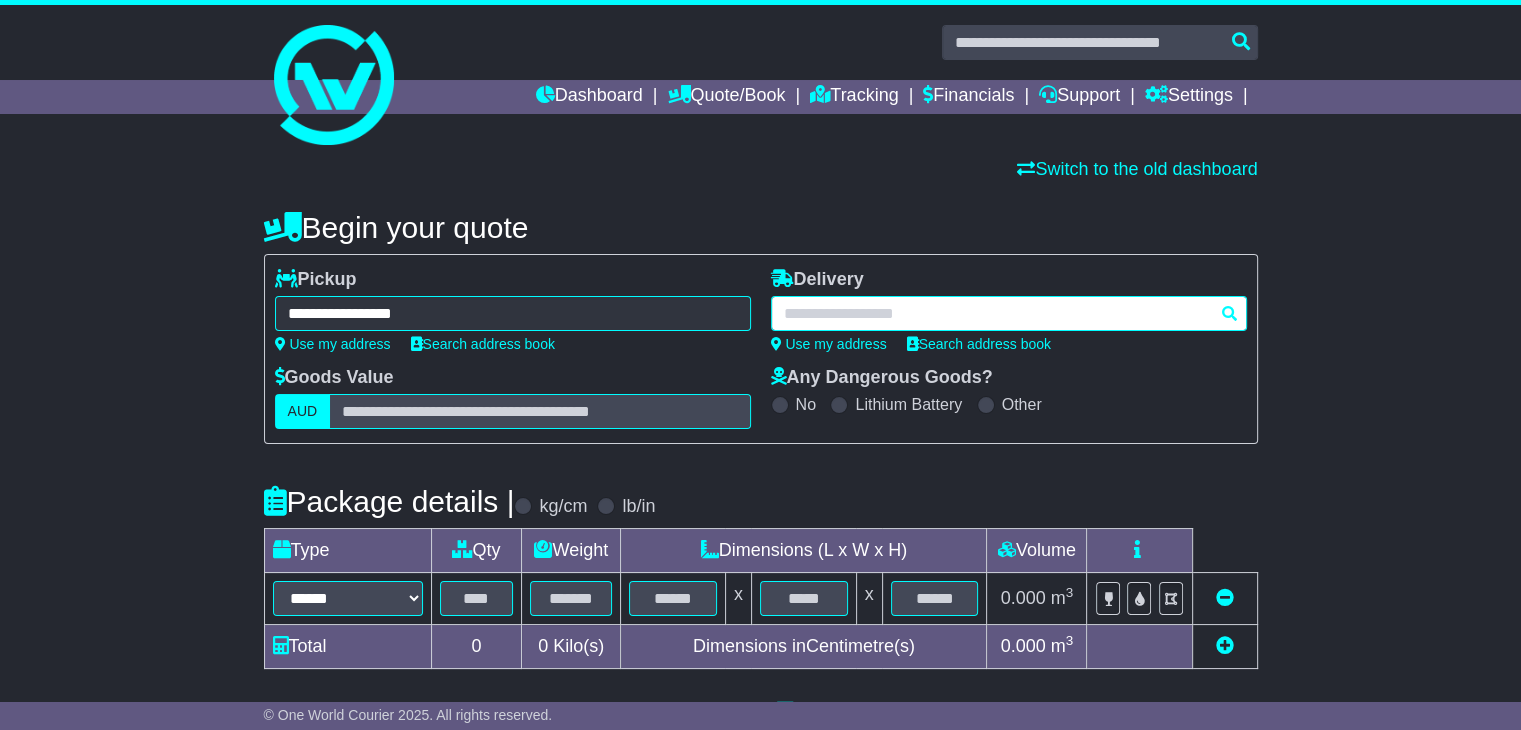 paste on "**********" 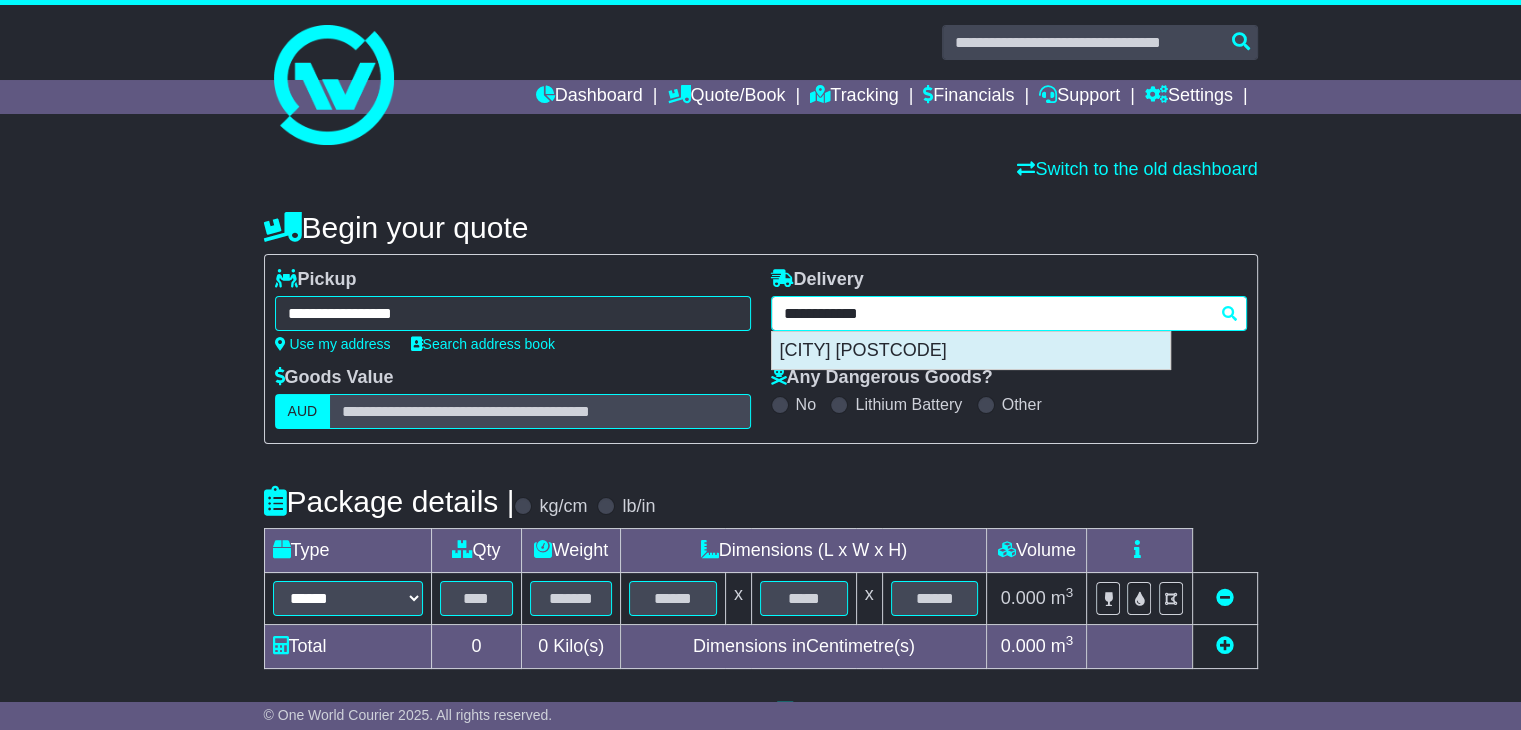 click on "HIGH WYCOMBE 6057" at bounding box center [971, 351] 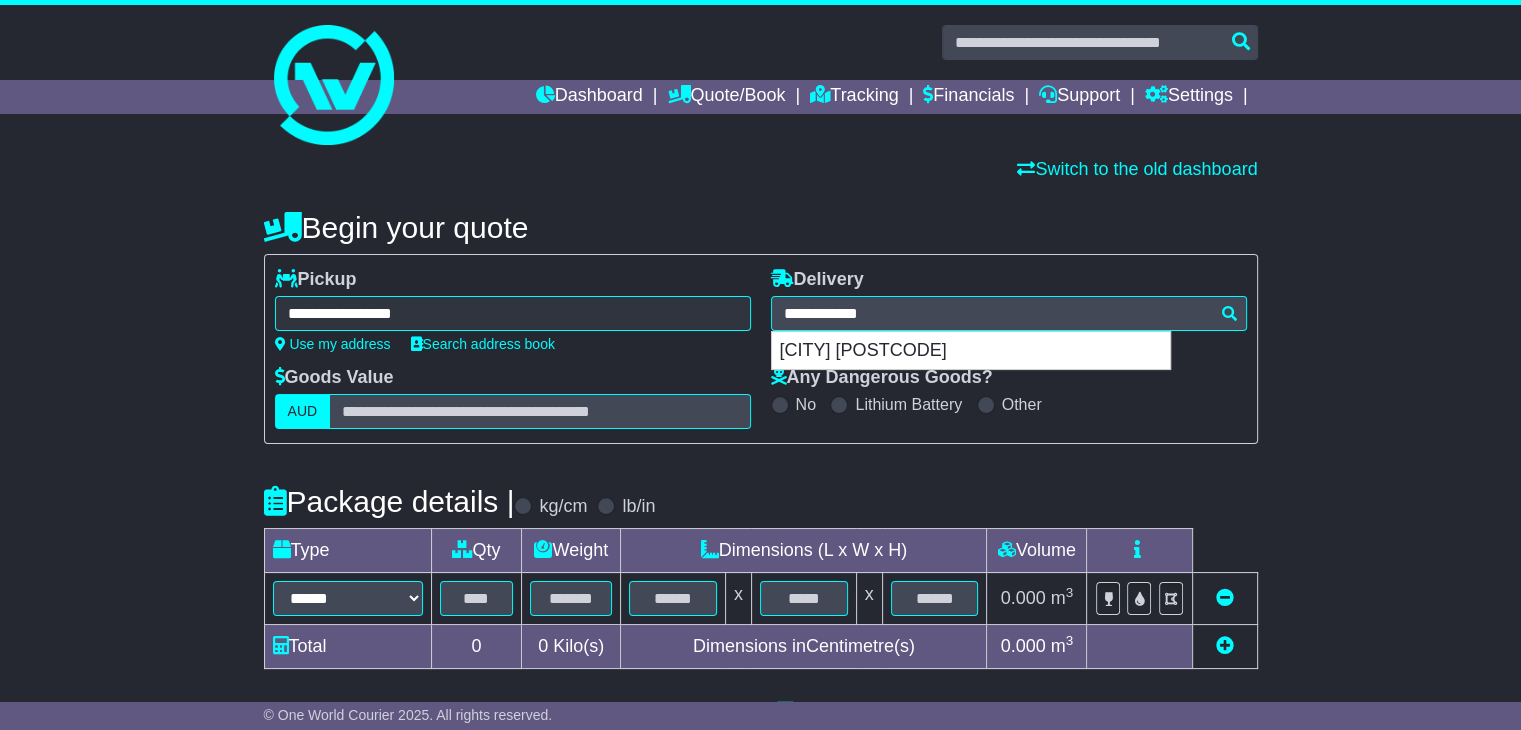 type on "**********" 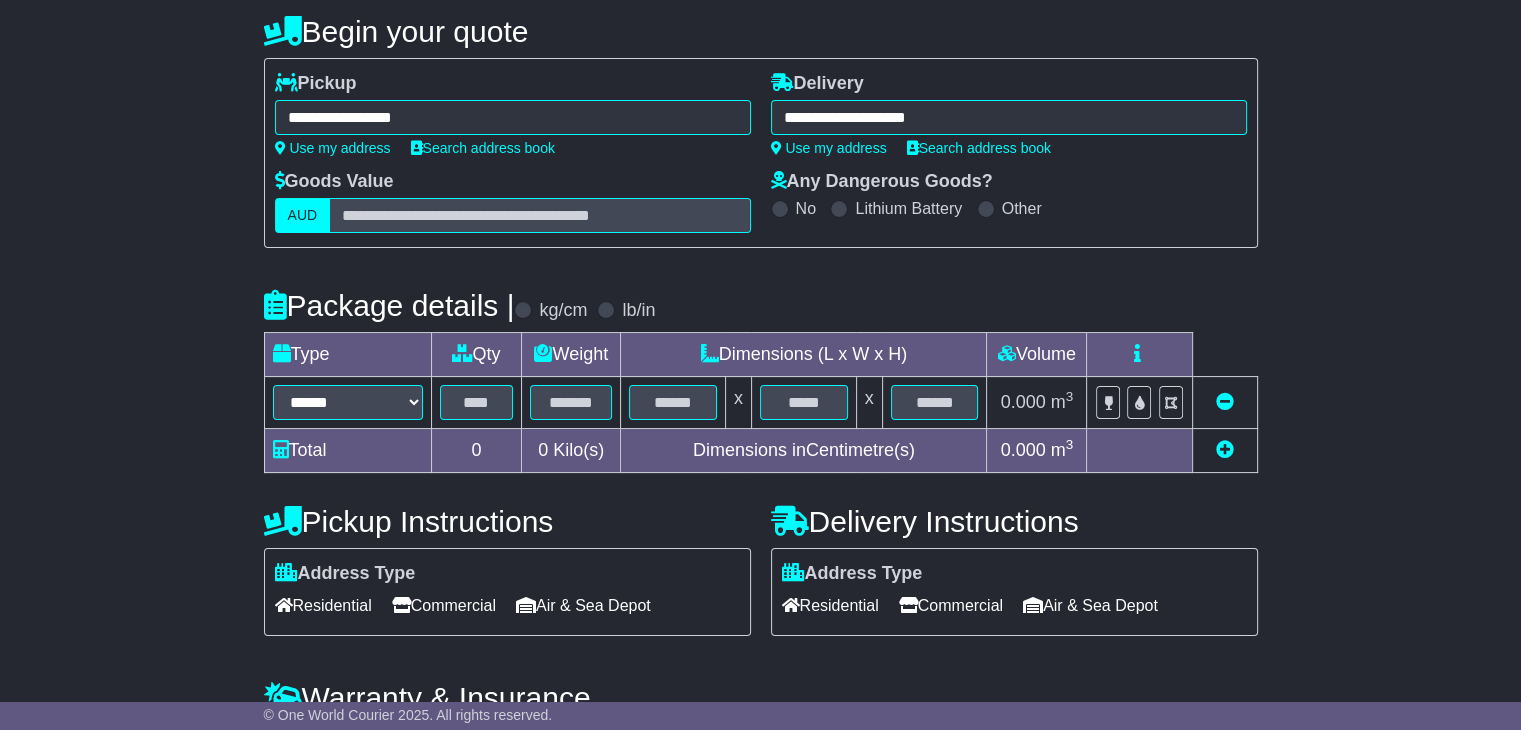 scroll, scrollTop: 200, scrollLeft: 0, axis: vertical 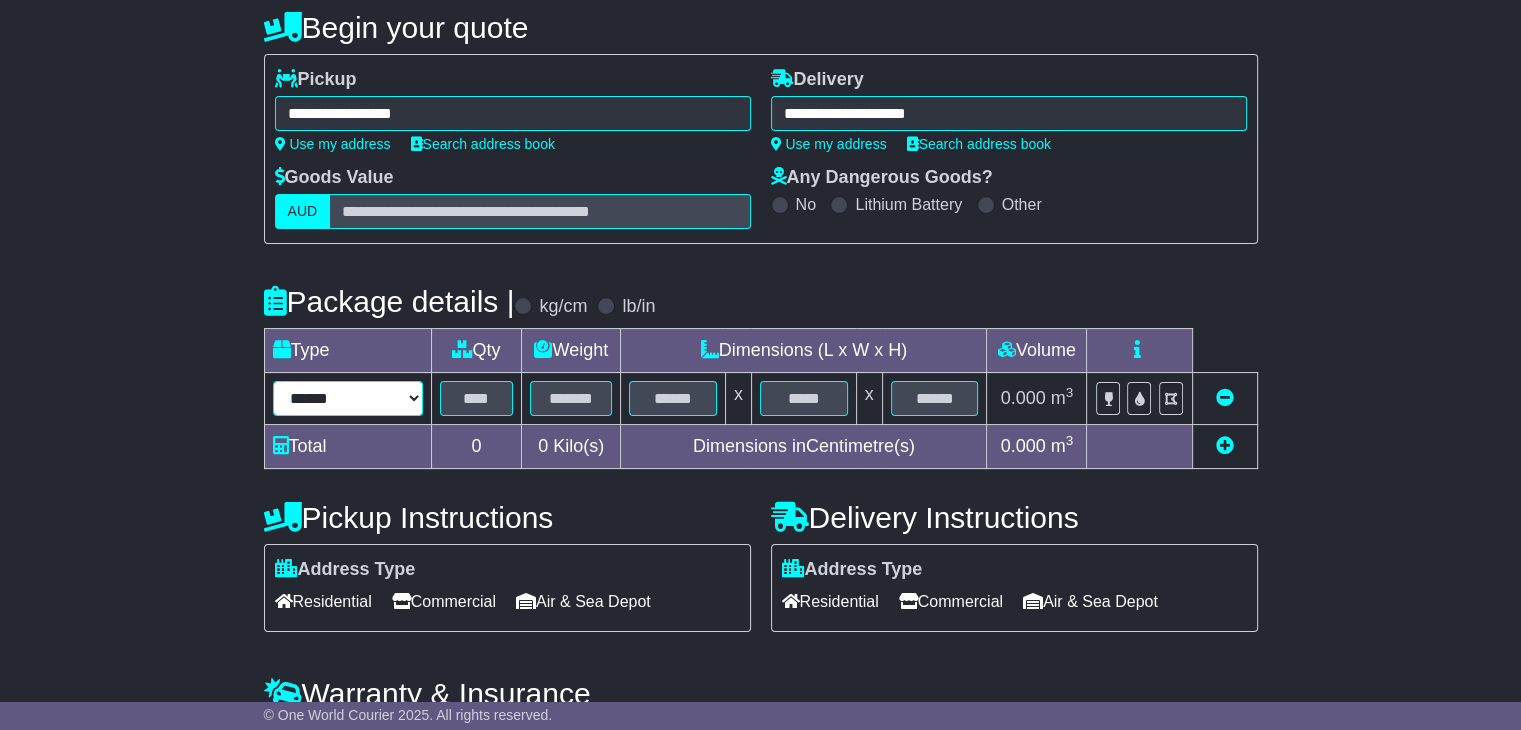 click on "****** ****** *** ******** ***** **** **** ****** *** *******" at bounding box center [348, 398] 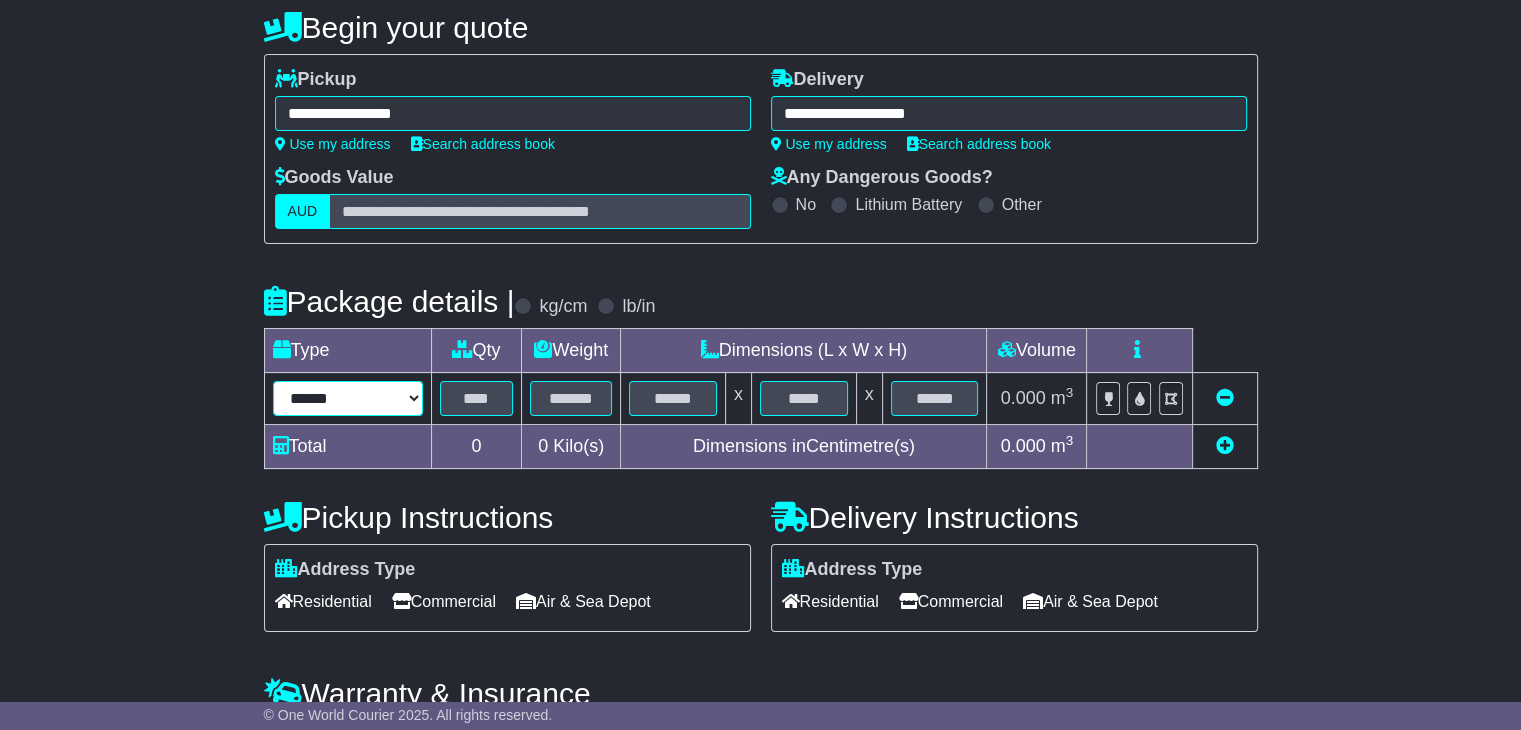 select on "*****" 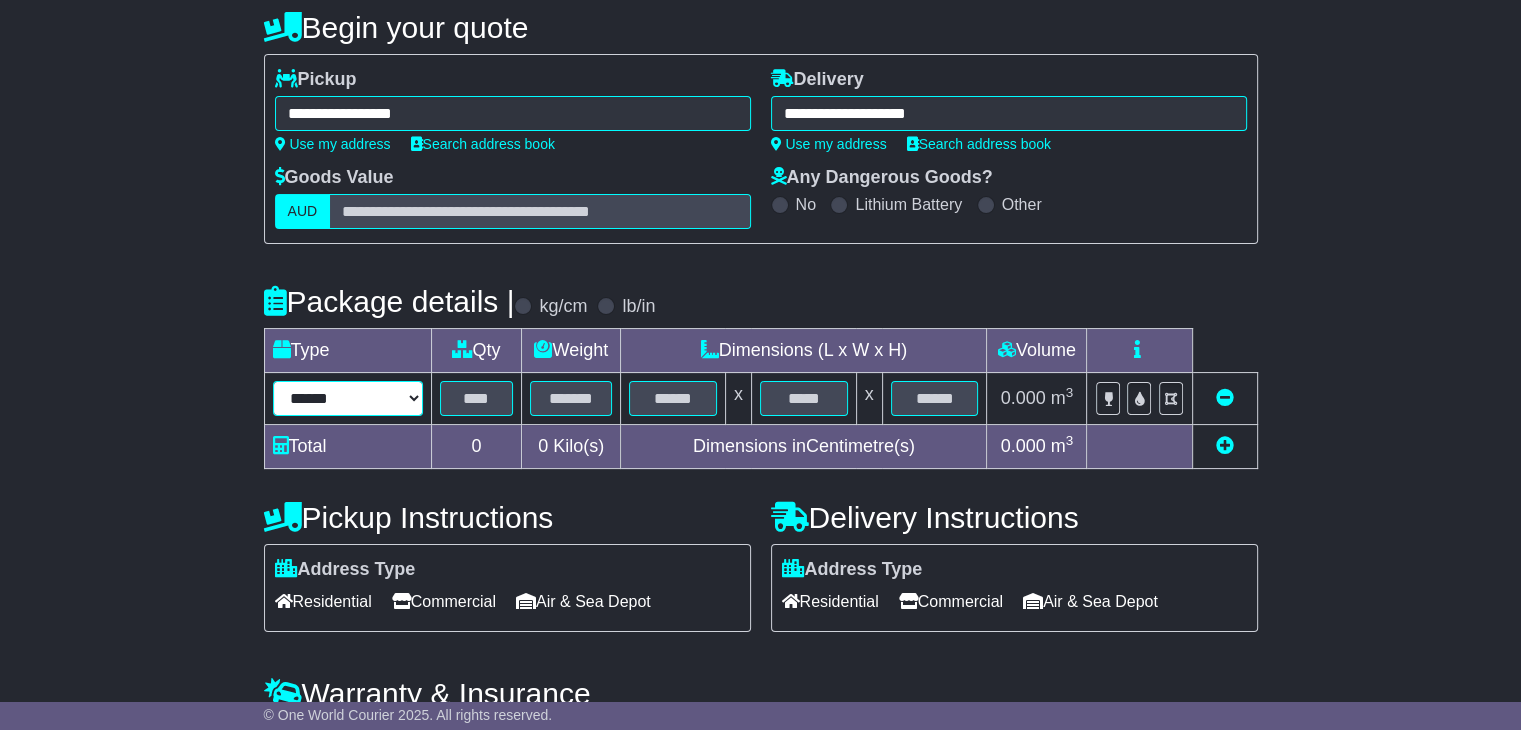click on "****** ****** *** ******** ***** **** **** ****** *** *******" at bounding box center [348, 398] 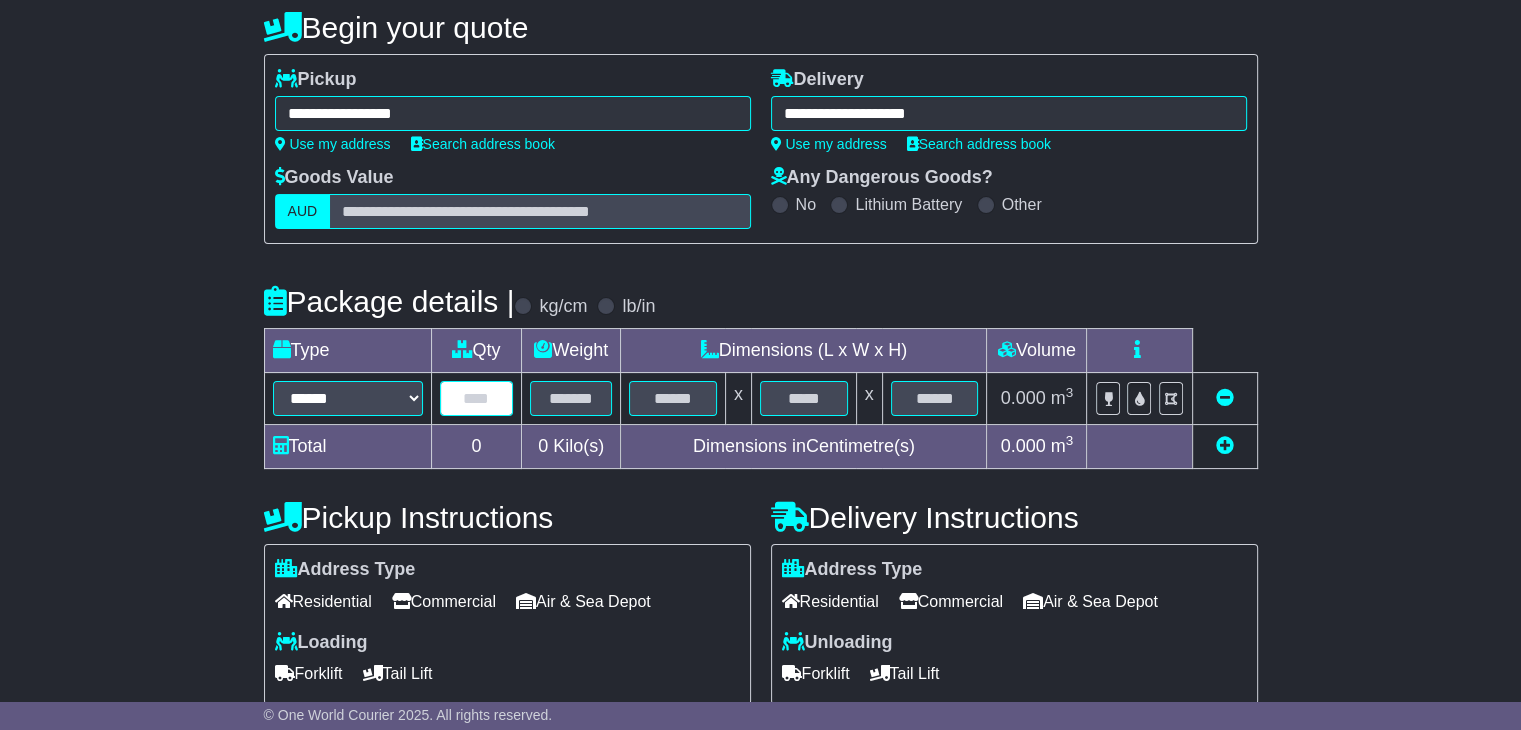 click at bounding box center [477, 398] 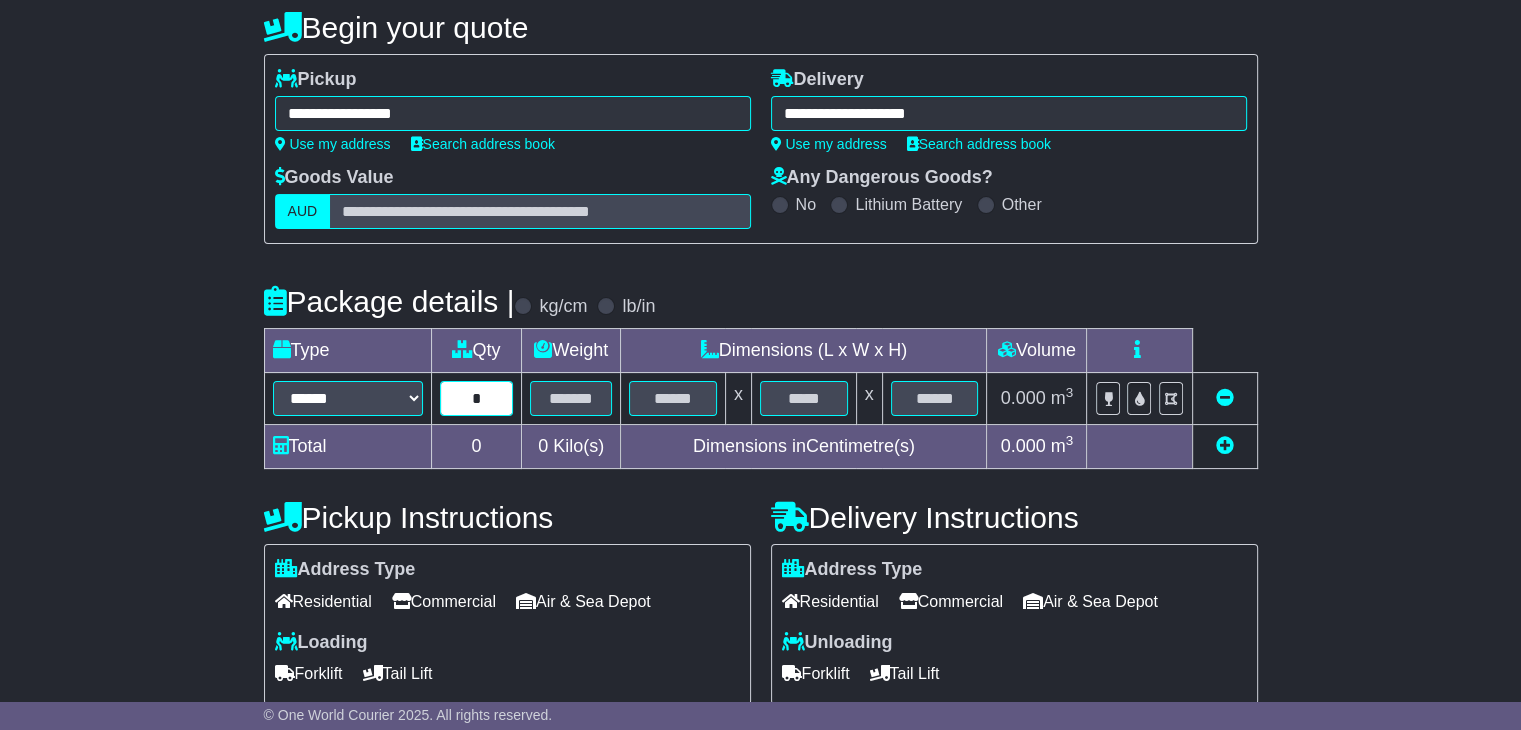 type on "*" 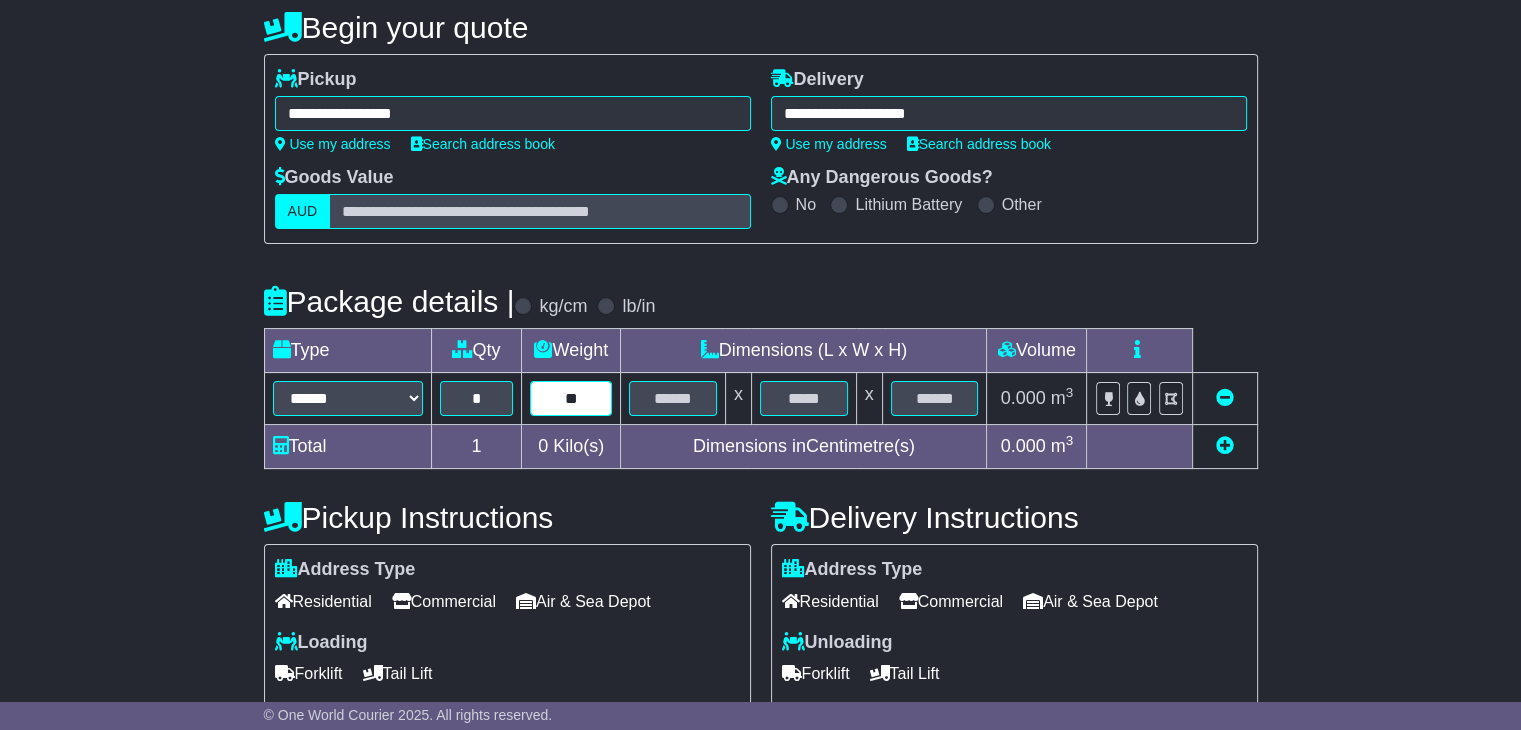 type on "**" 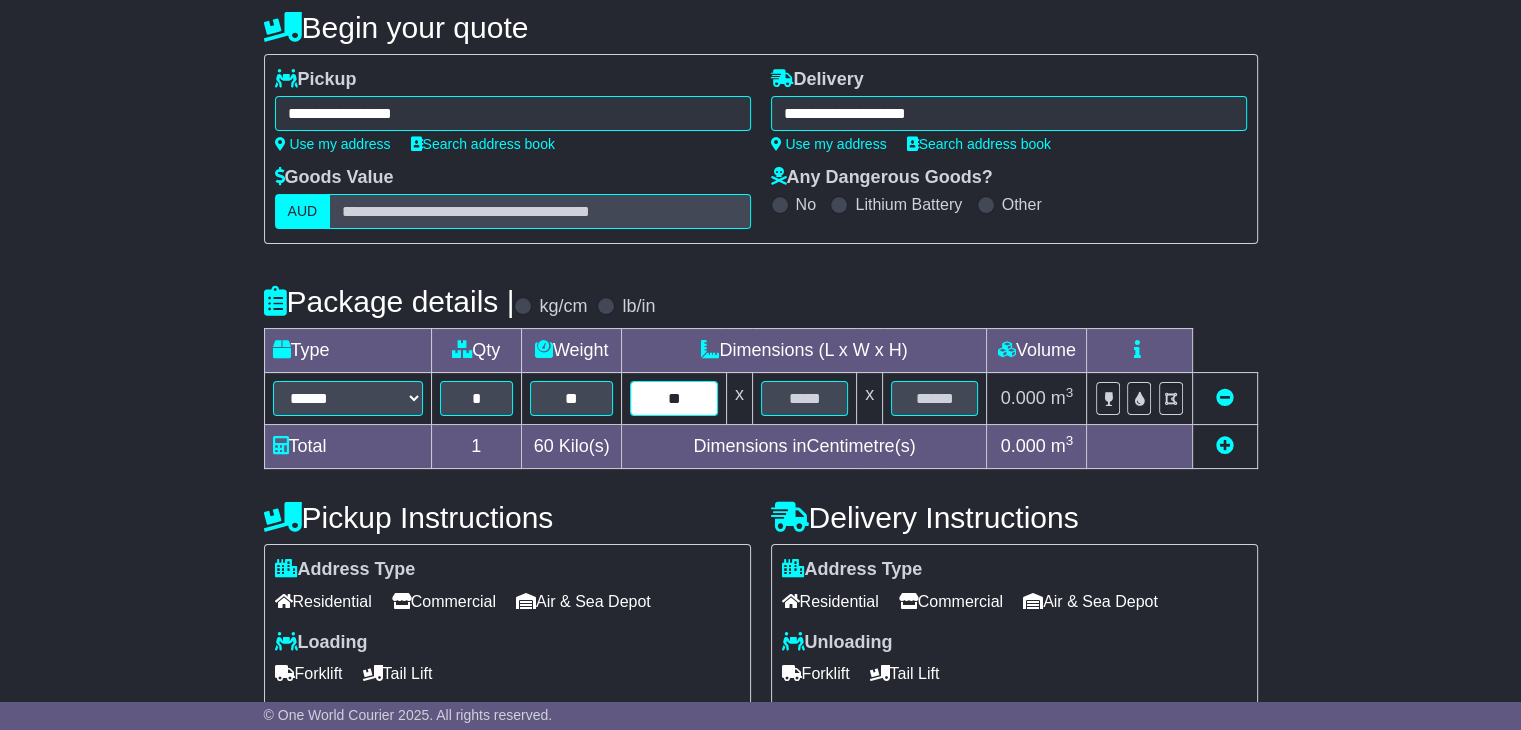 type on "**" 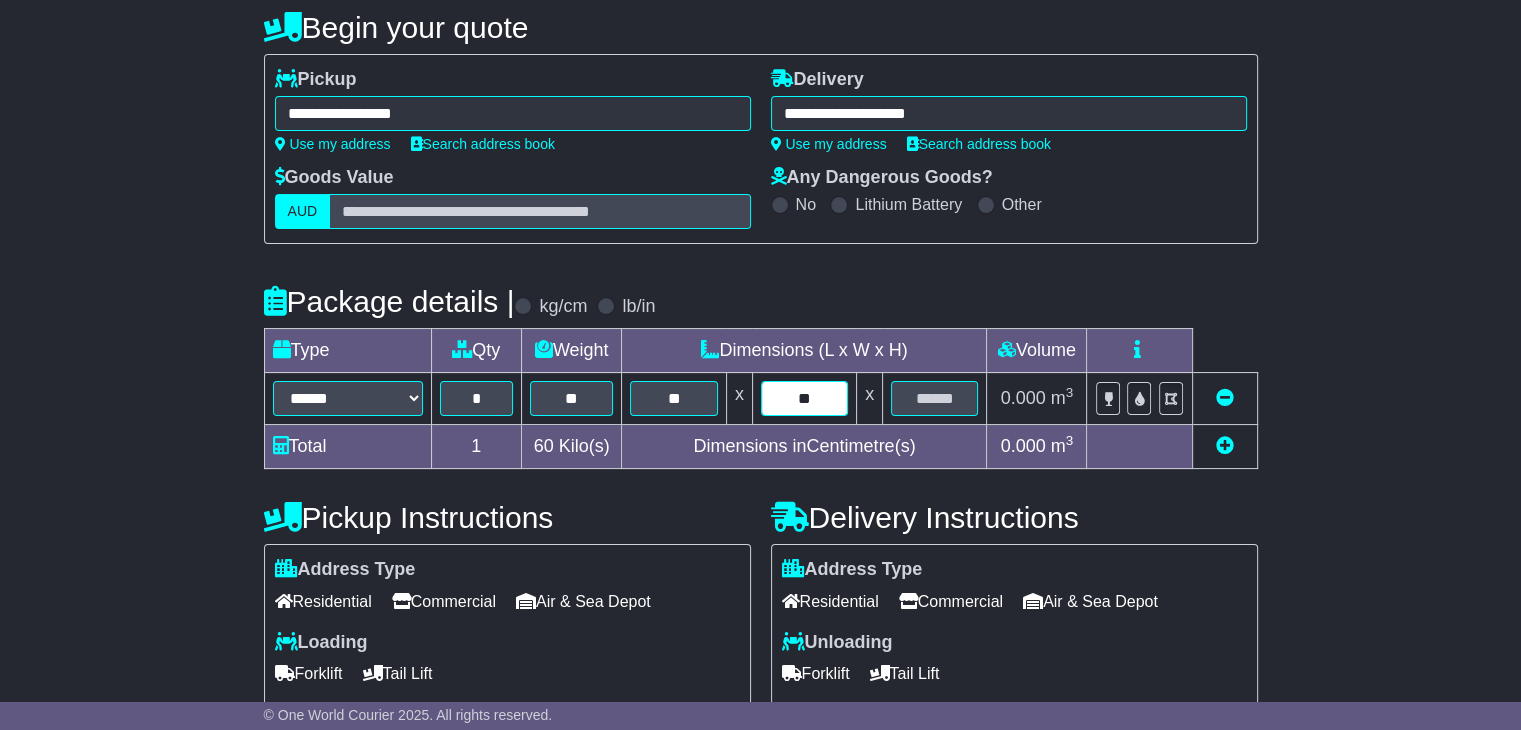 type on "**" 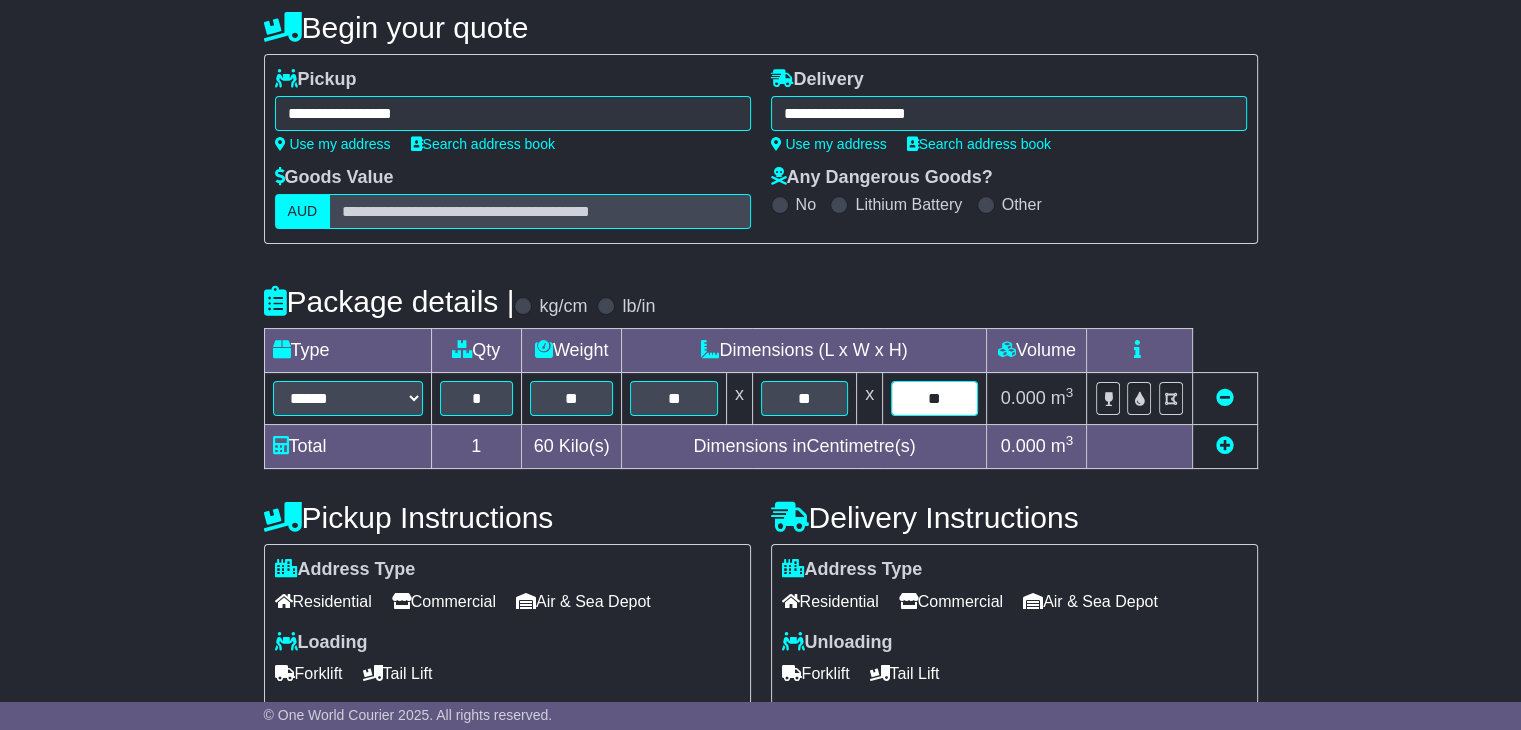 type on "**" 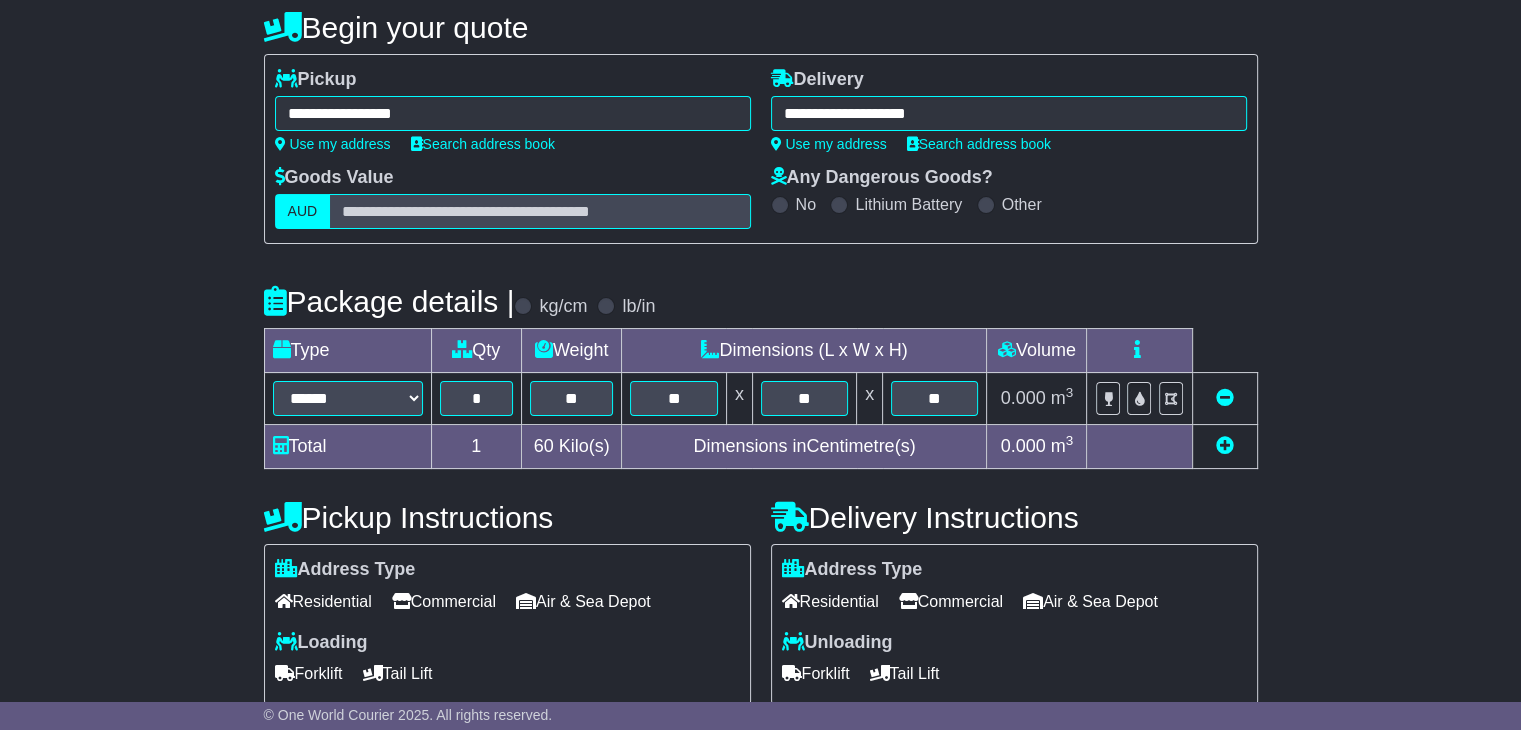 type 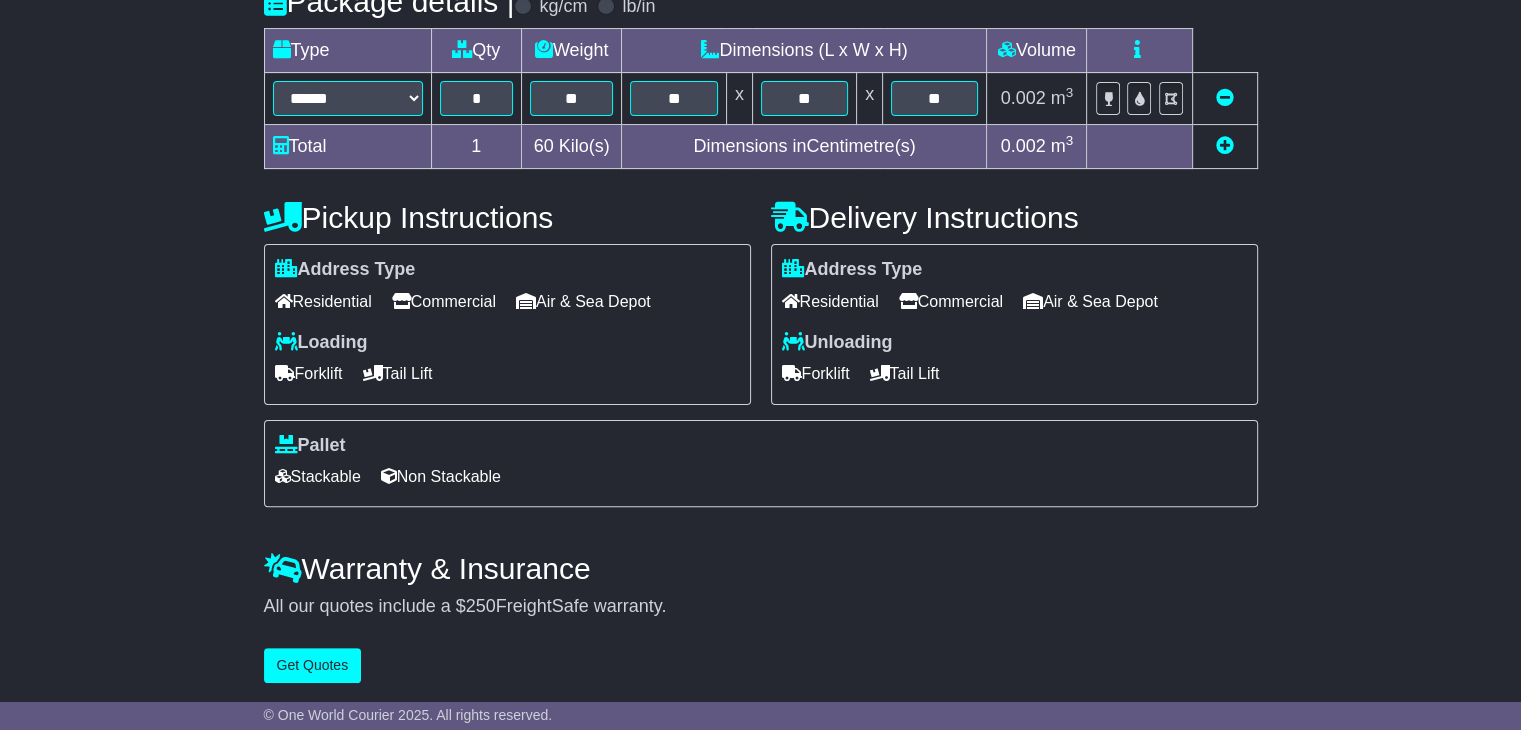 click on "Commercial" at bounding box center [444, 301] 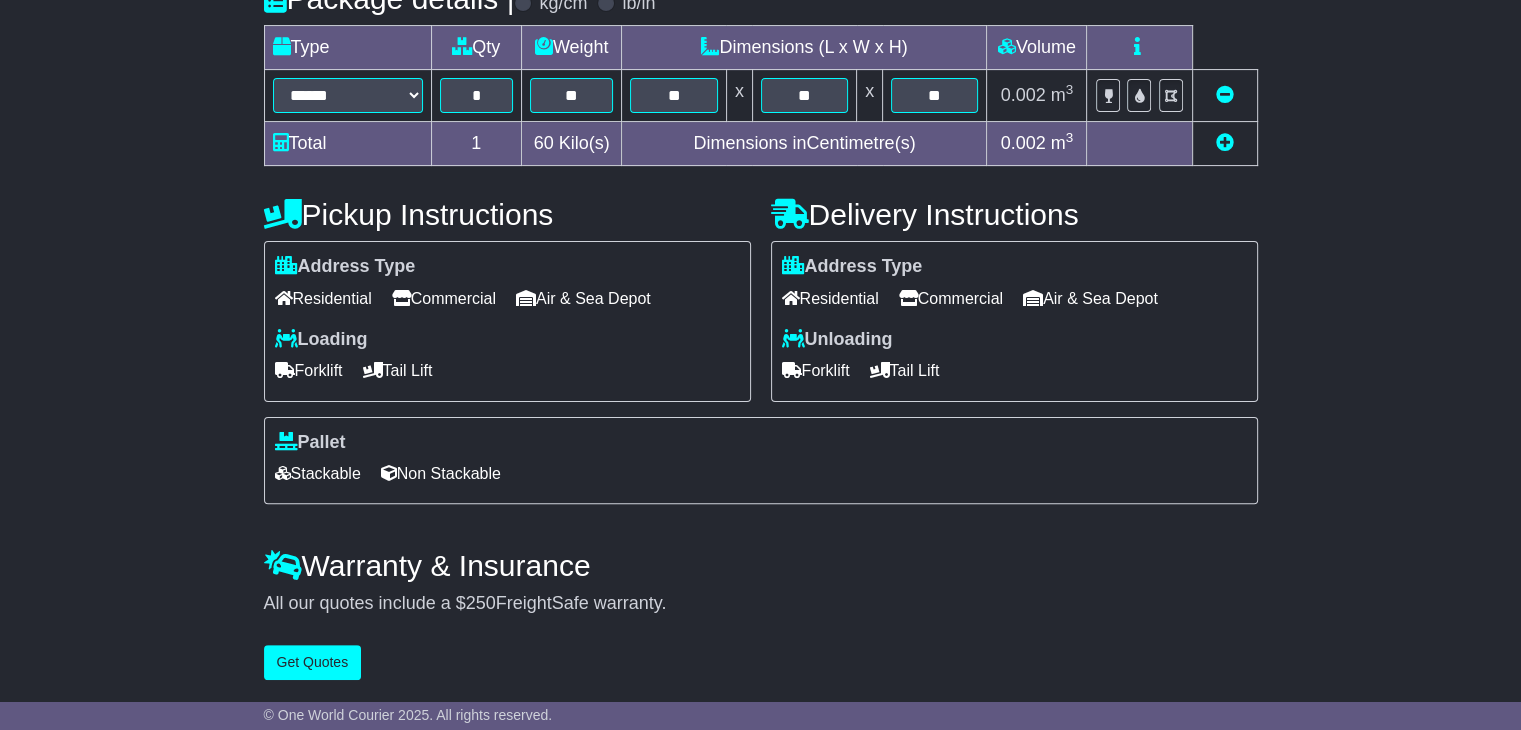 scroll, scrollTop: 505, scrollLeft: 0, axis: vertical 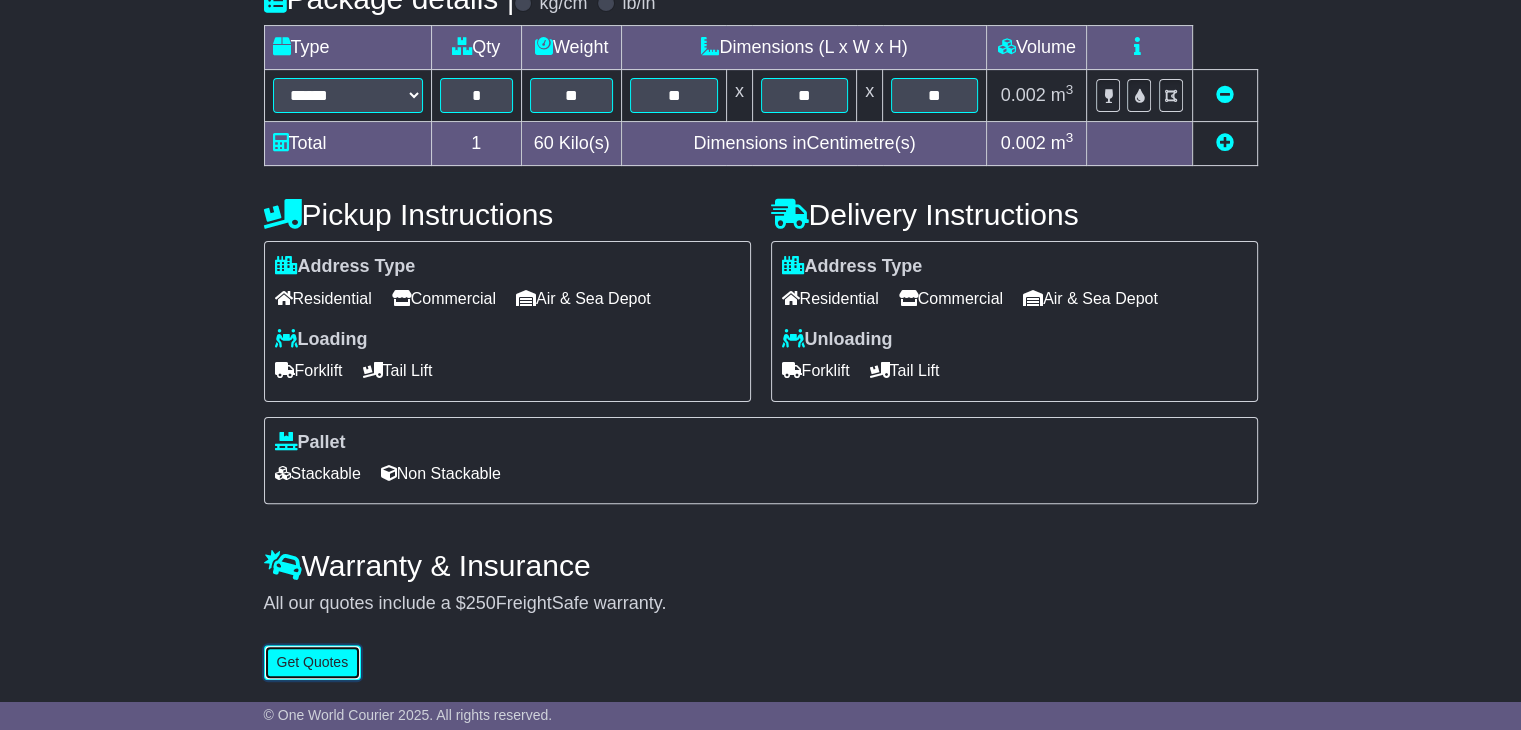 click on "Get Quotes" at bounding box center (313, 662) 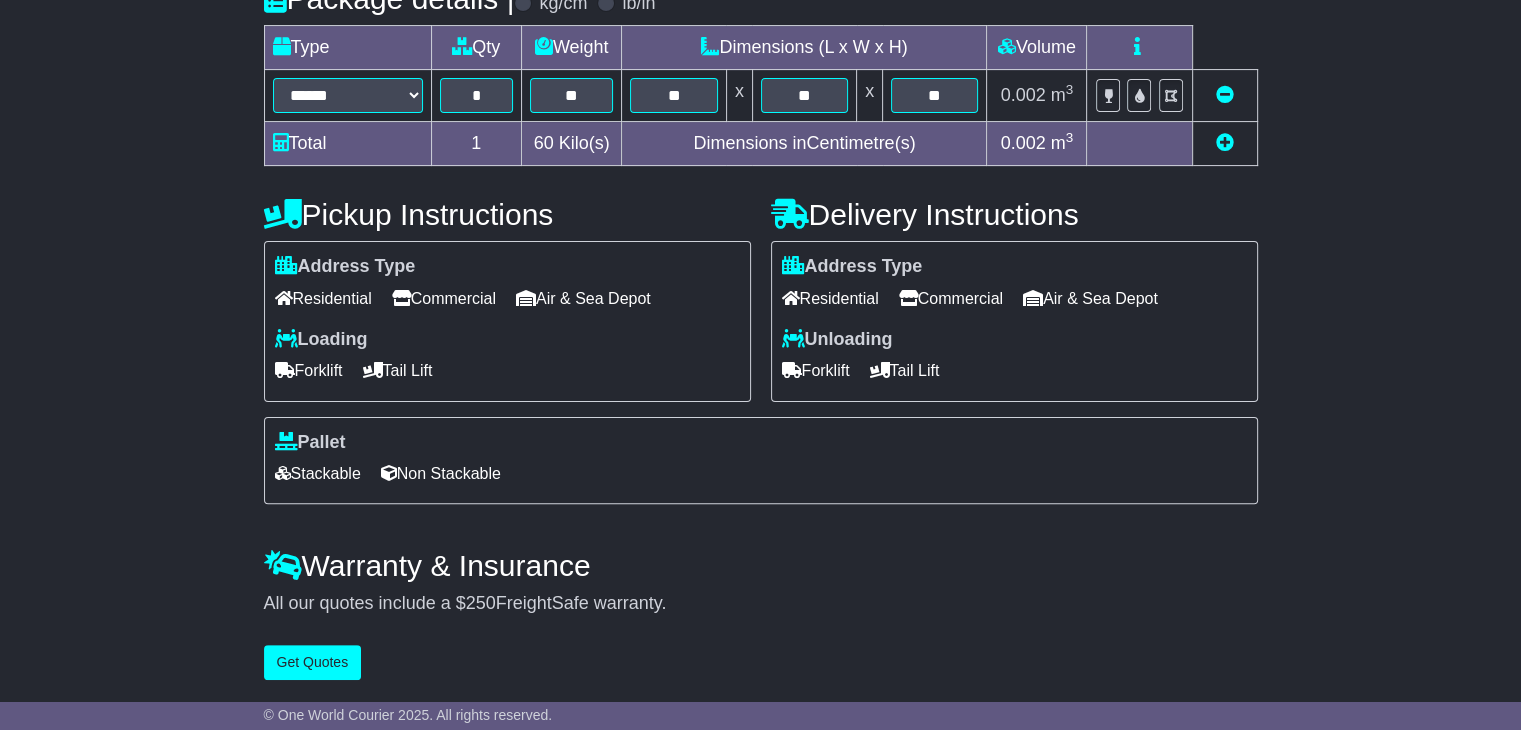 scroll, scrollTop: 0, scrollLeft: 0, axis: both 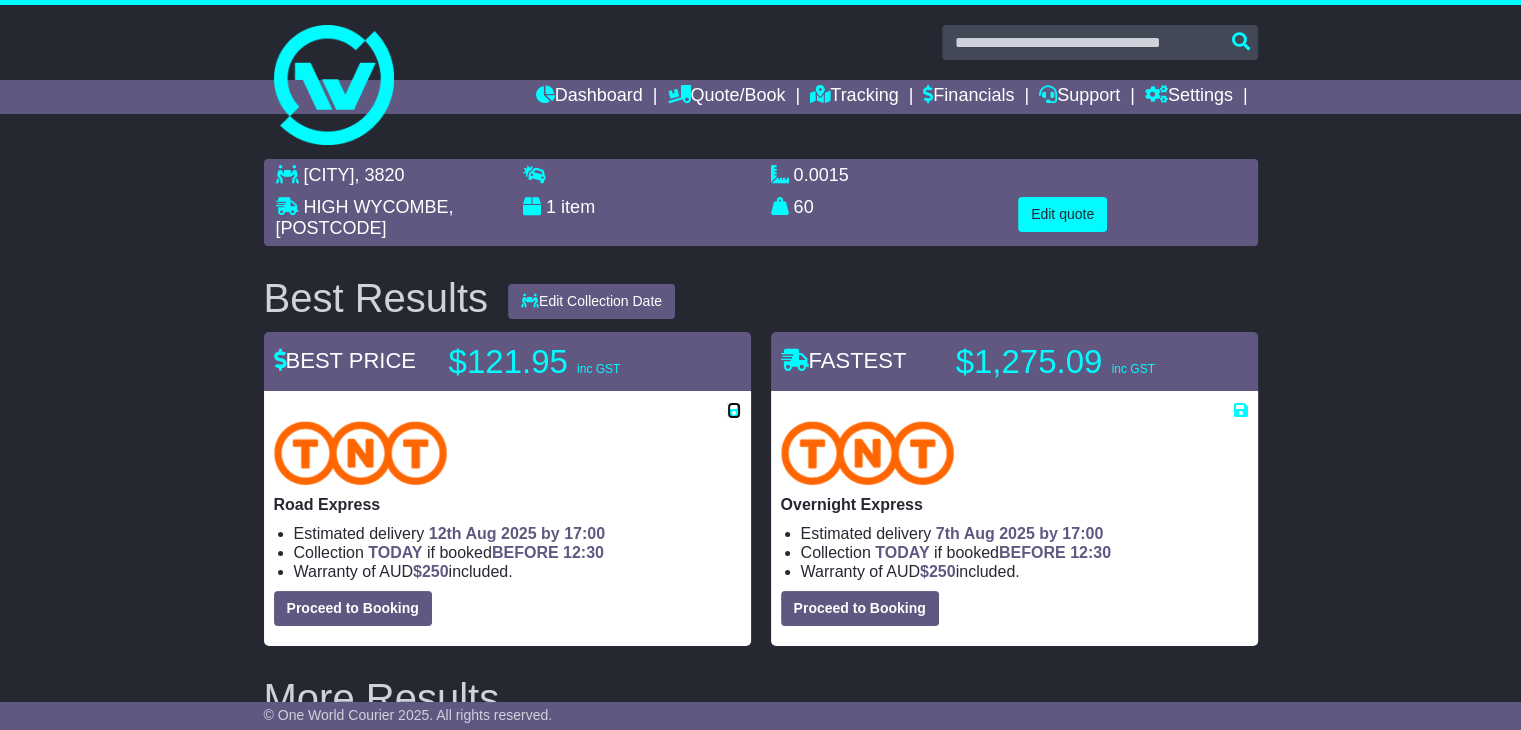 click at bounding box center [734, 410] 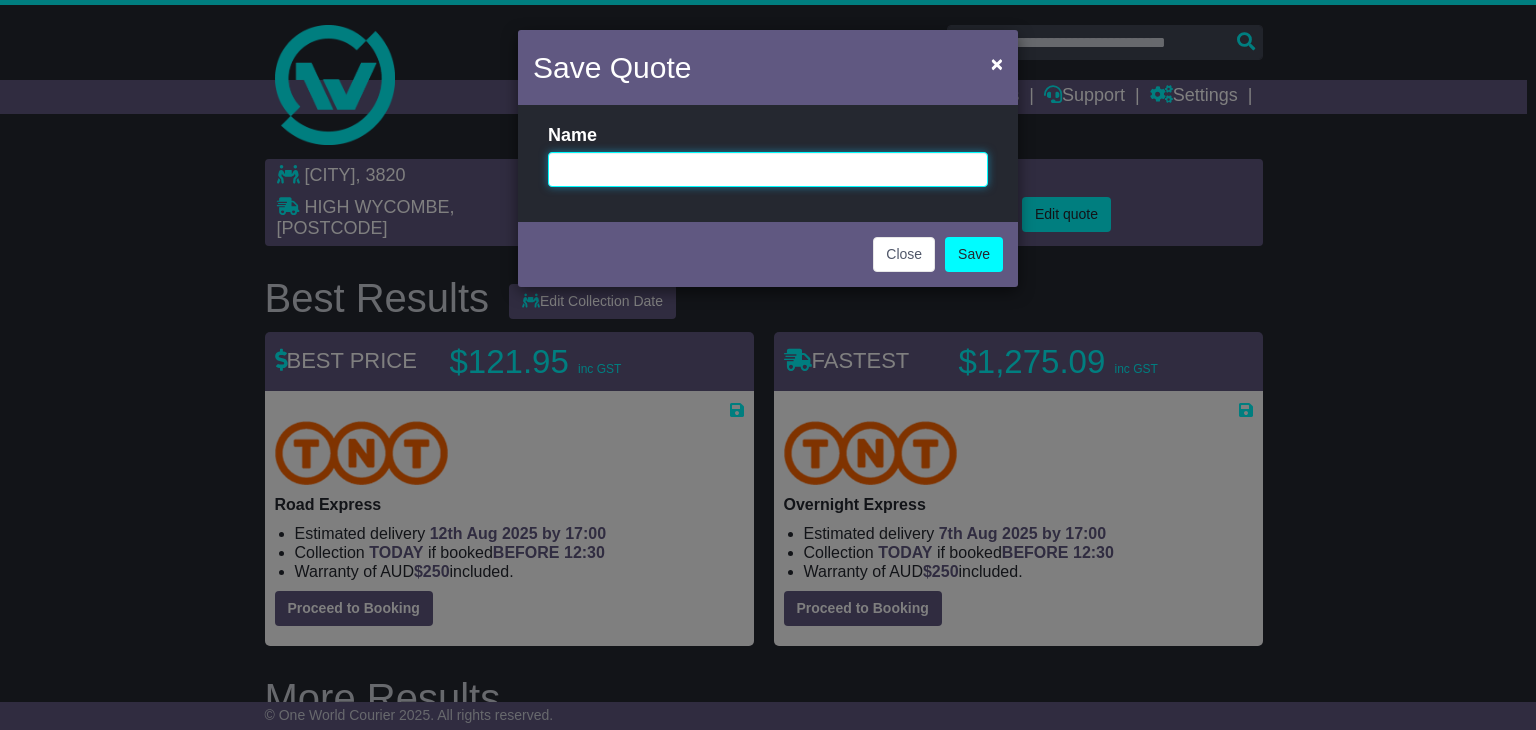 click at bounding box center [768, 169] 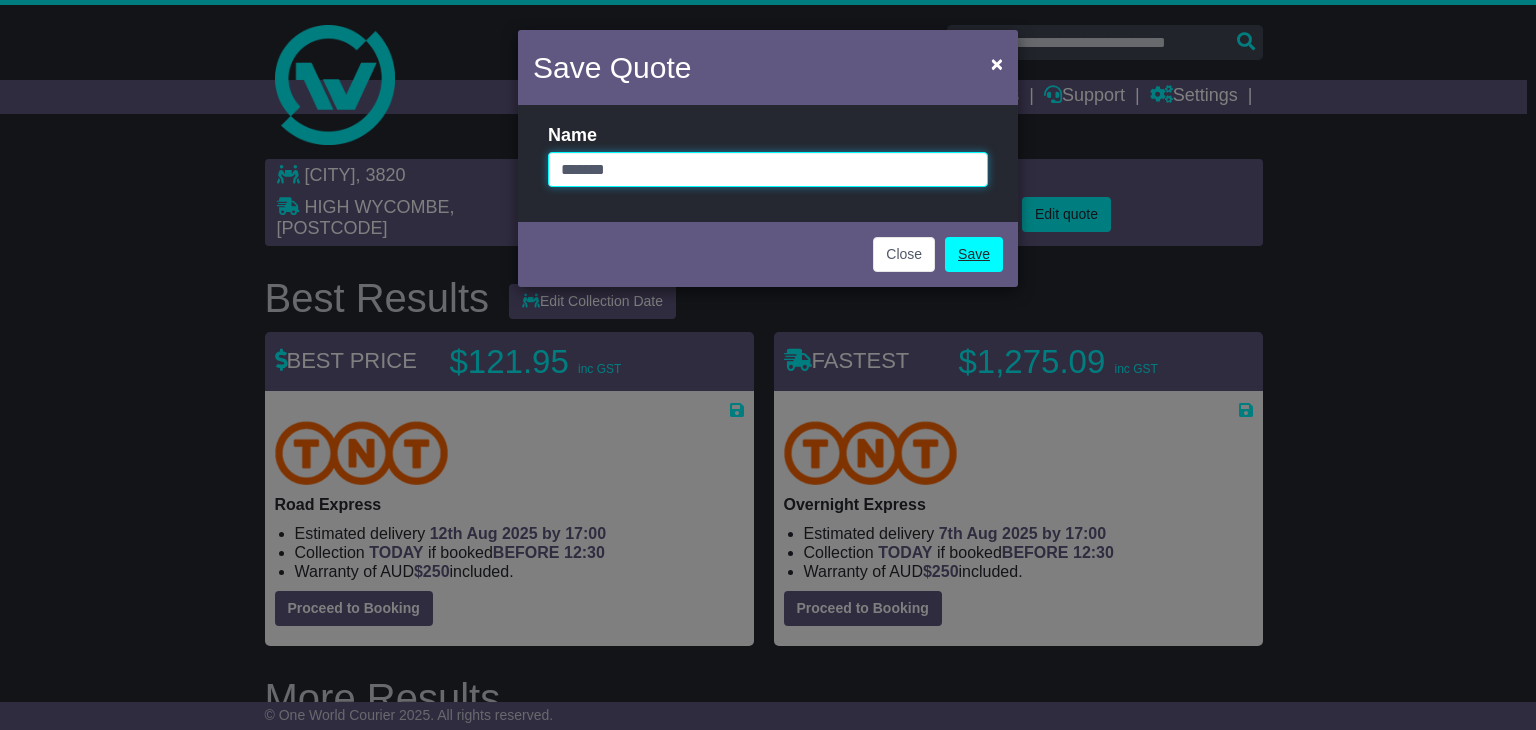 type on "*******" 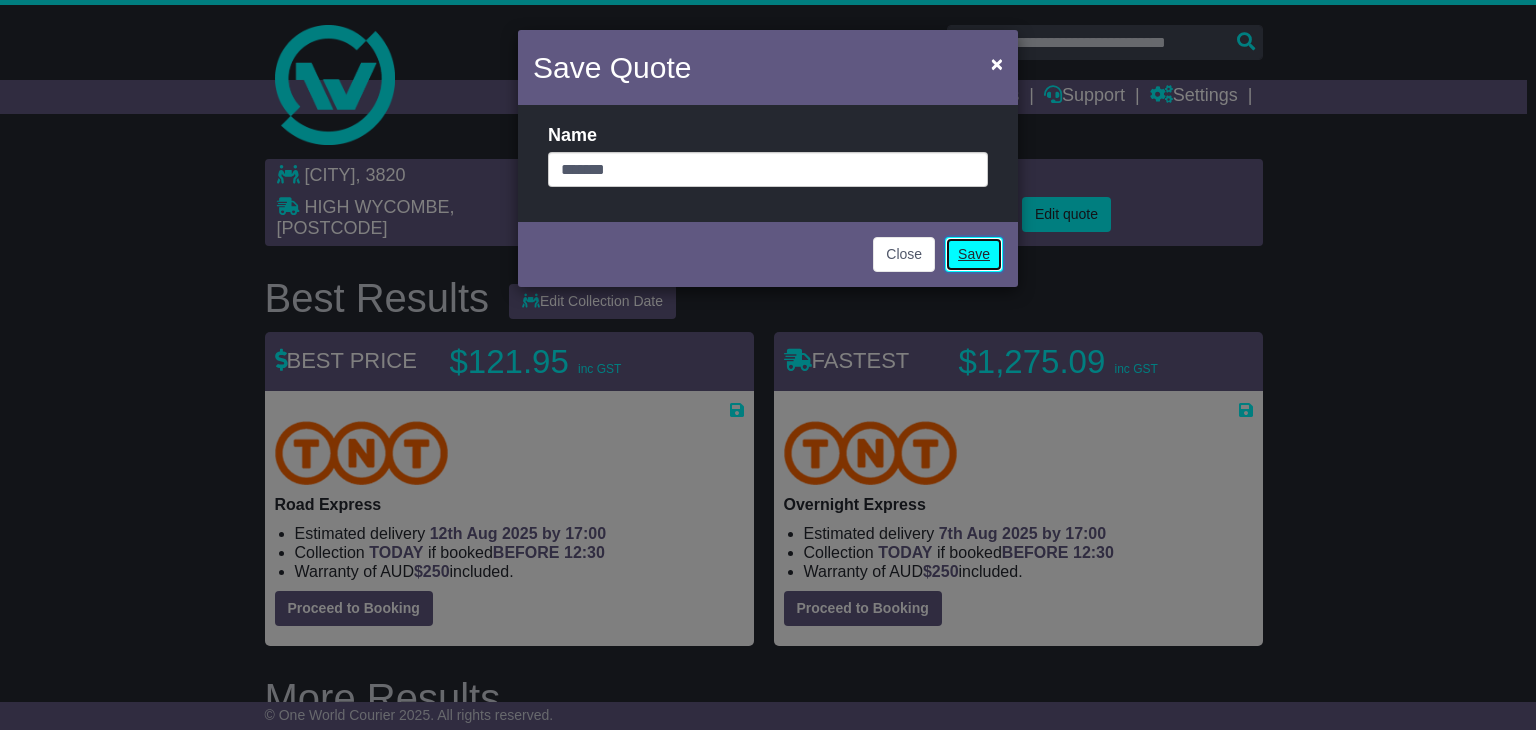 click on "Save" at bounding box center [974, 254] 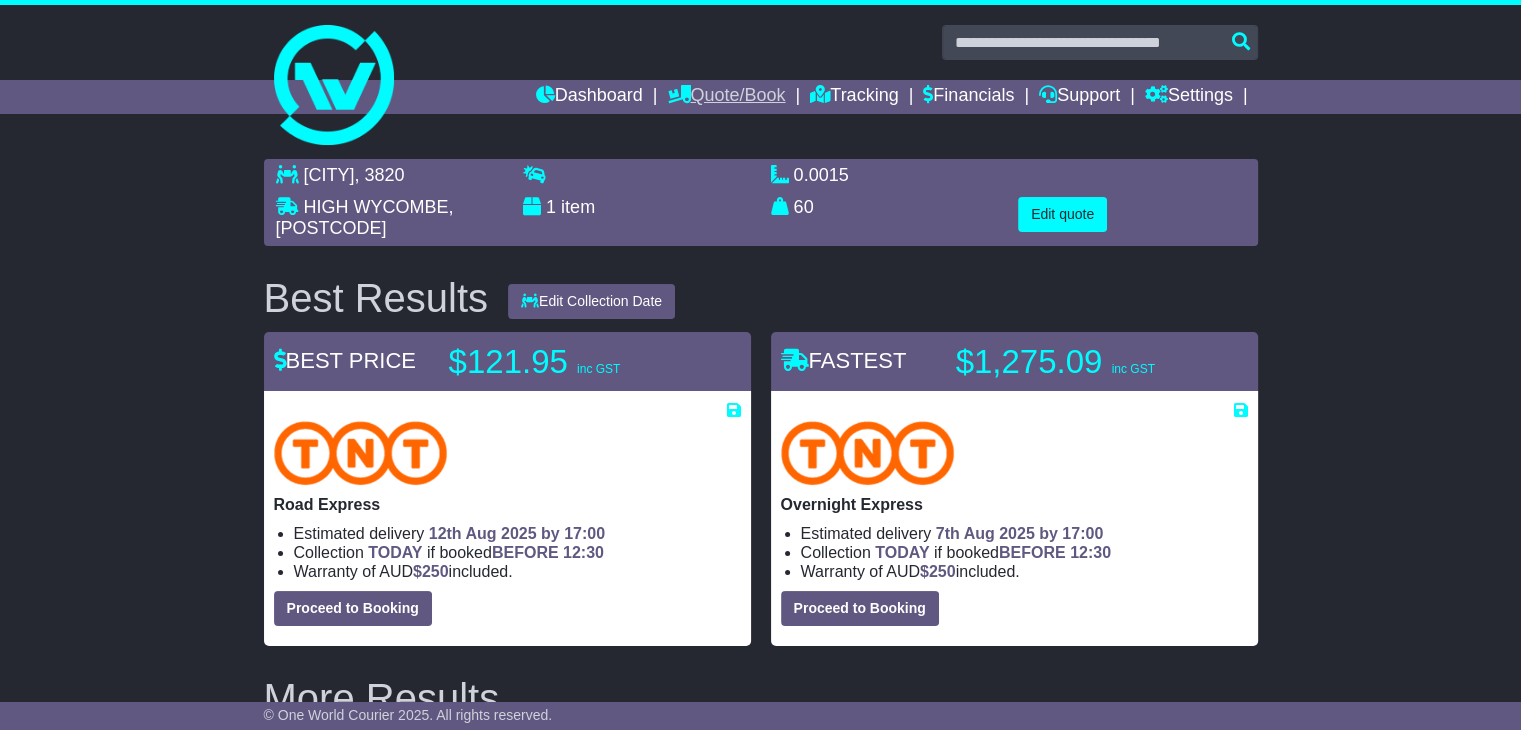 click on "Quote/Book" at bounding box center (726, 97) 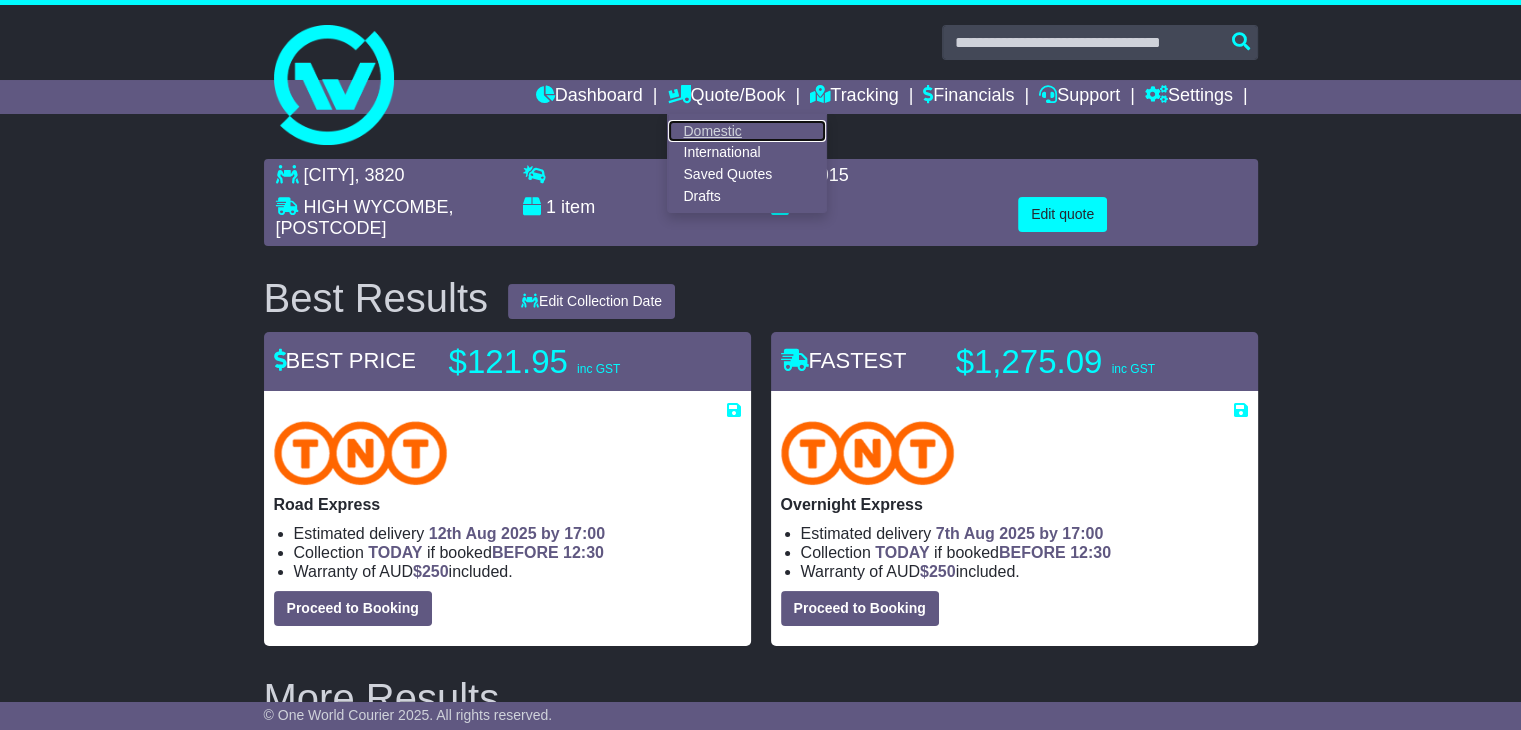 click on "Domestic" at bounding box center [747, 131] 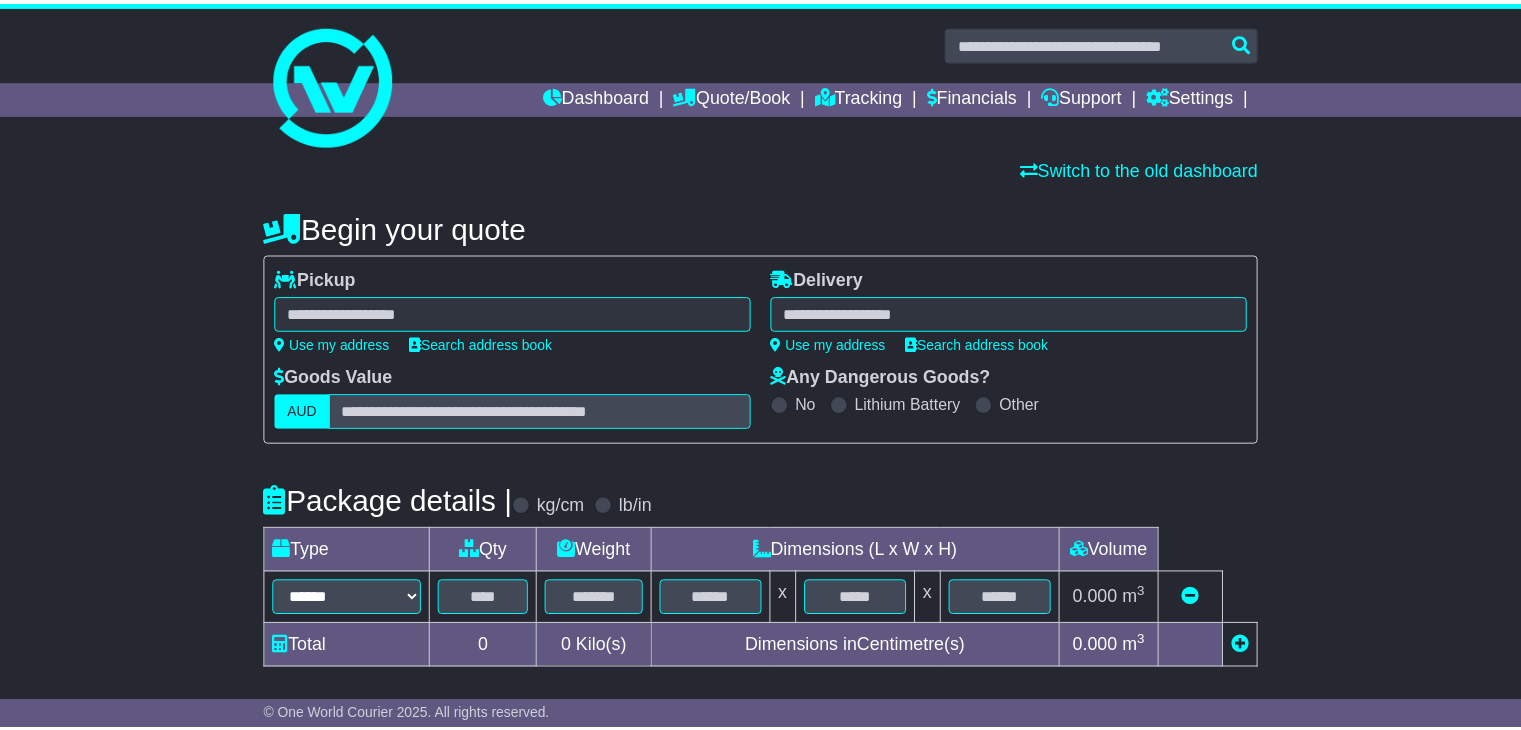 scroll, scrollTop: 0, scrollLeft: 0, axis: both 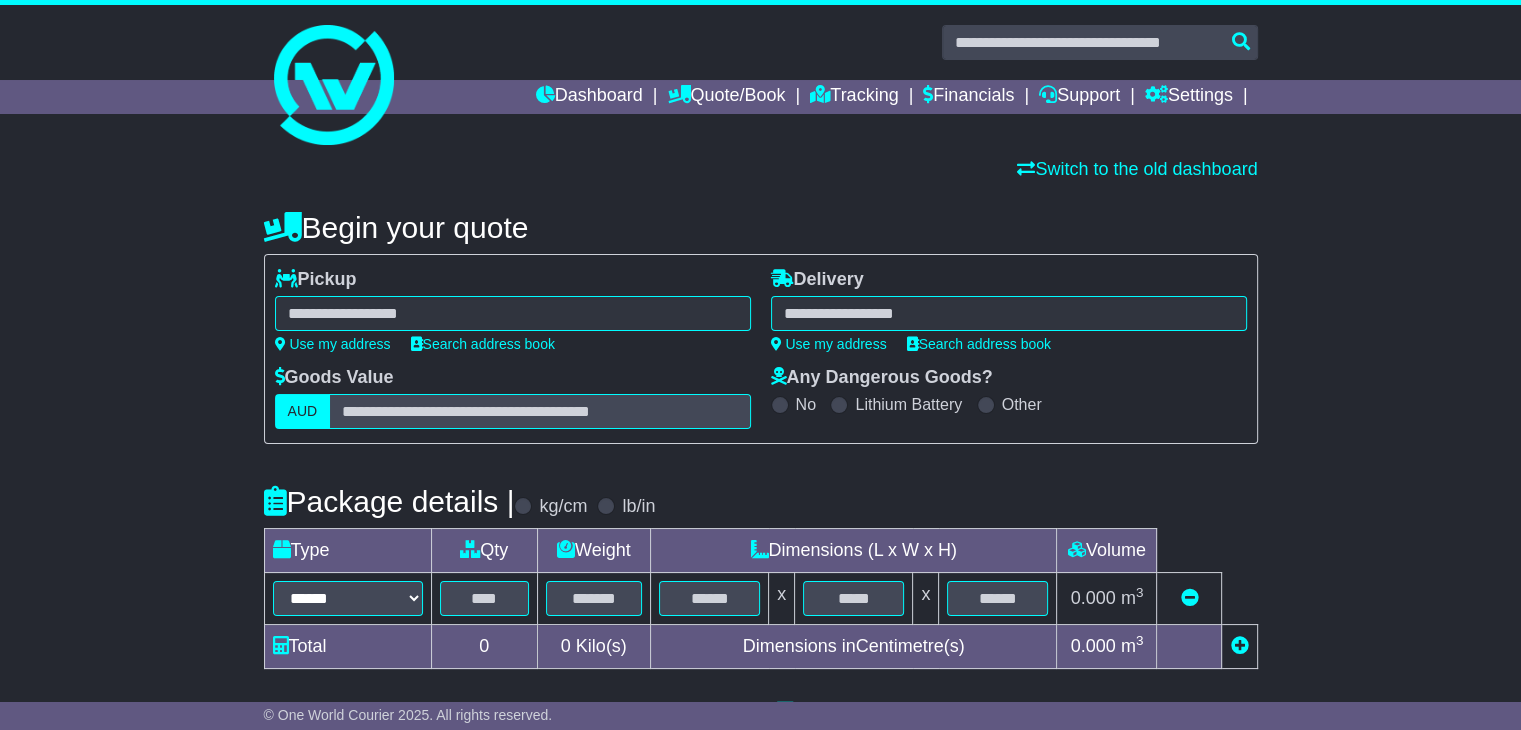select 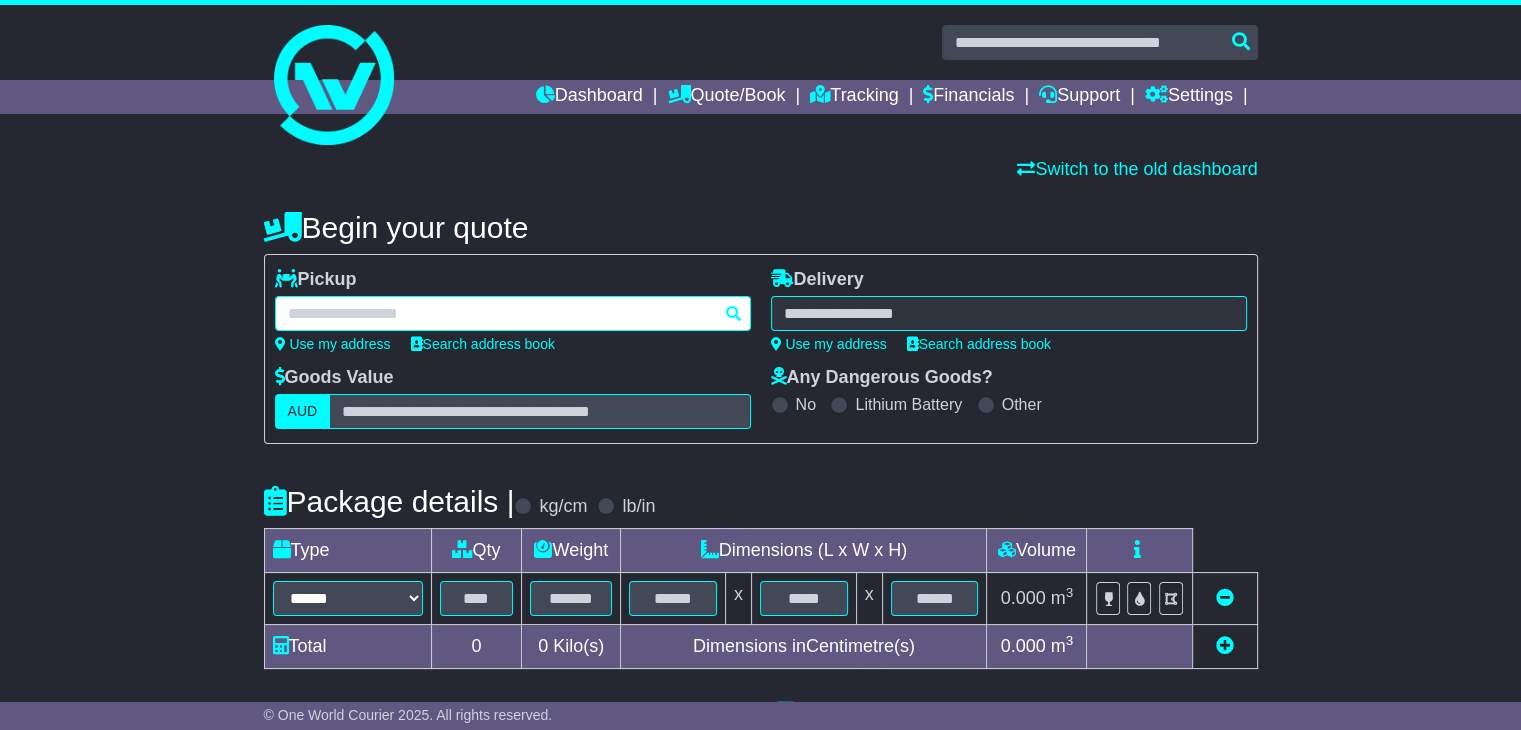 click at bounding box center (513, 313) 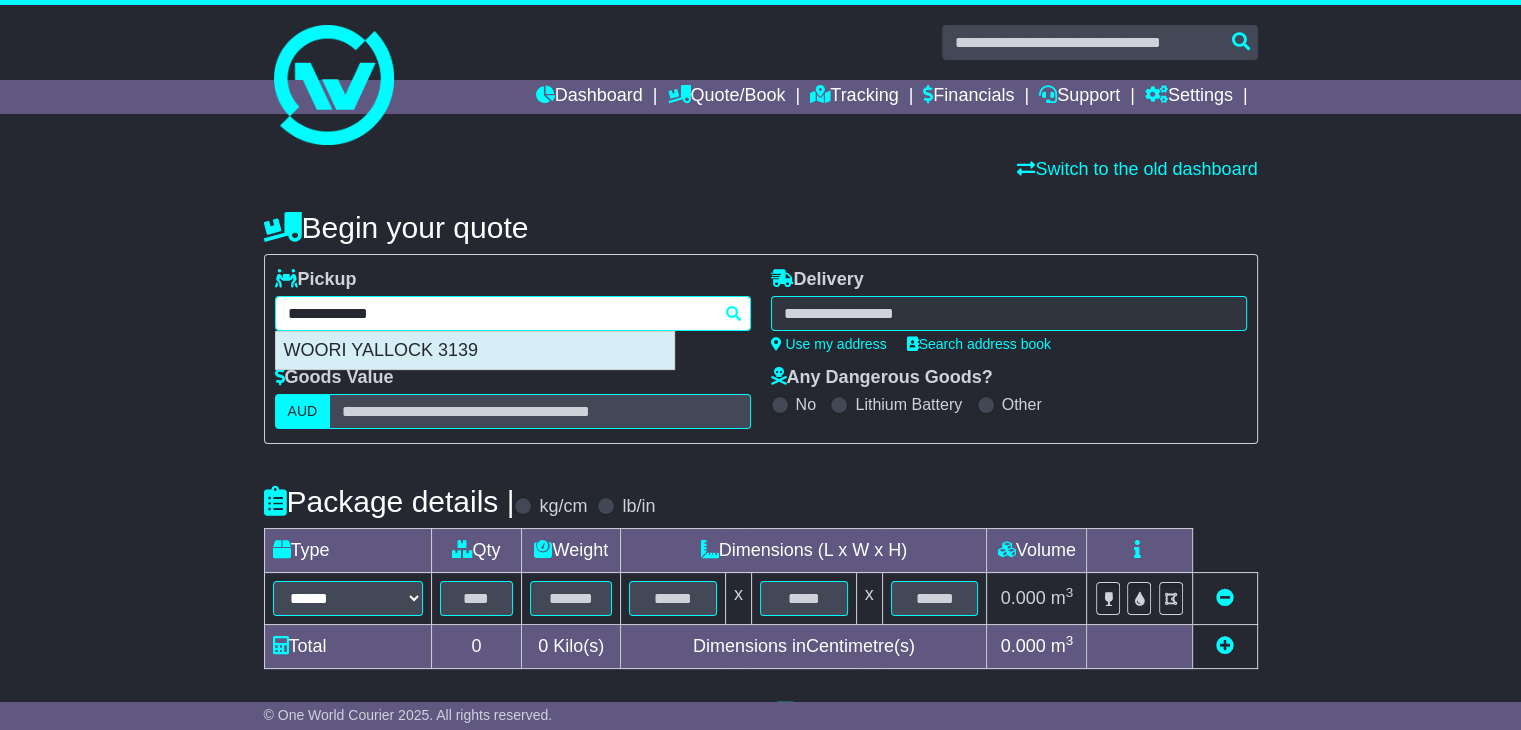 click on "WOORI YALLOCK 3139" at bounding box center [475, 351] 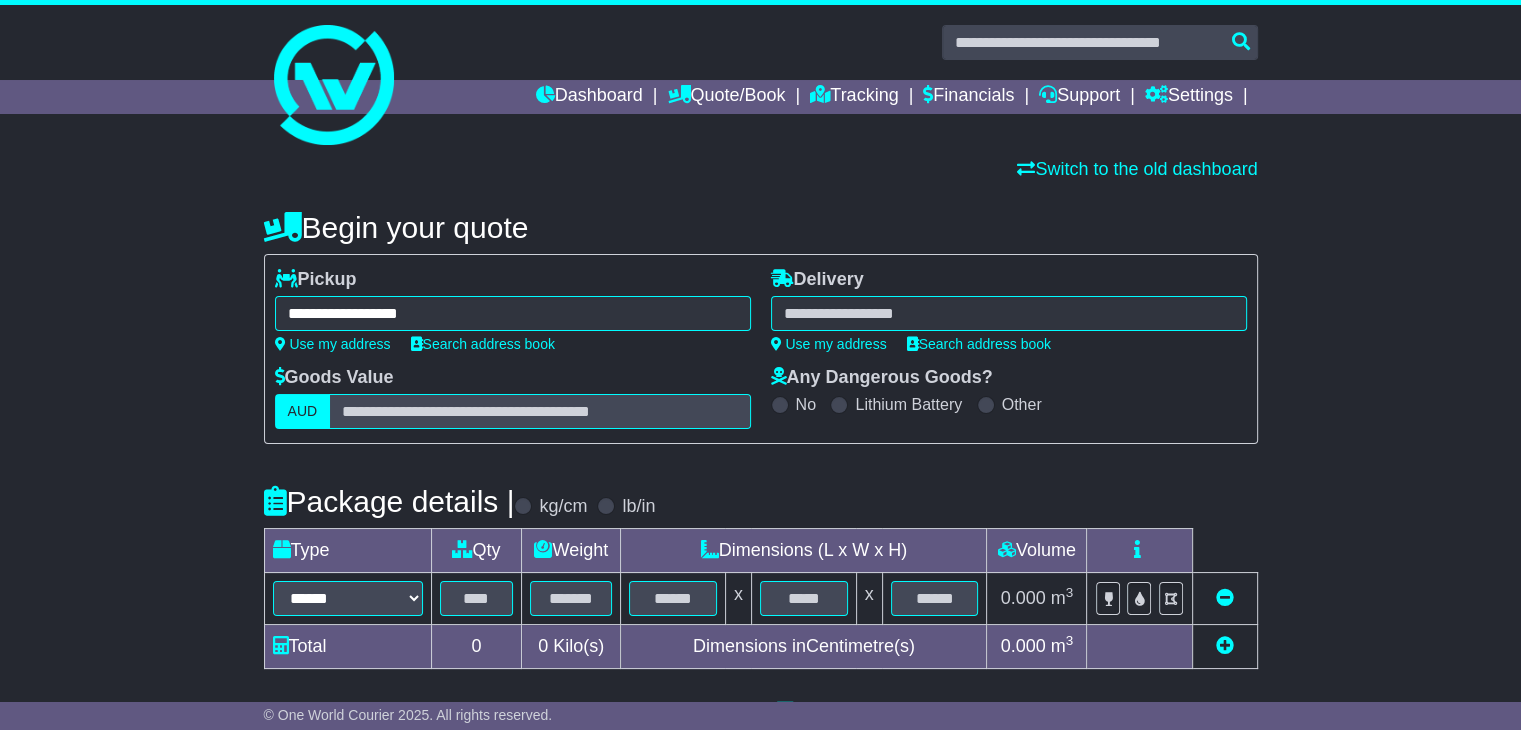 type on "**********" 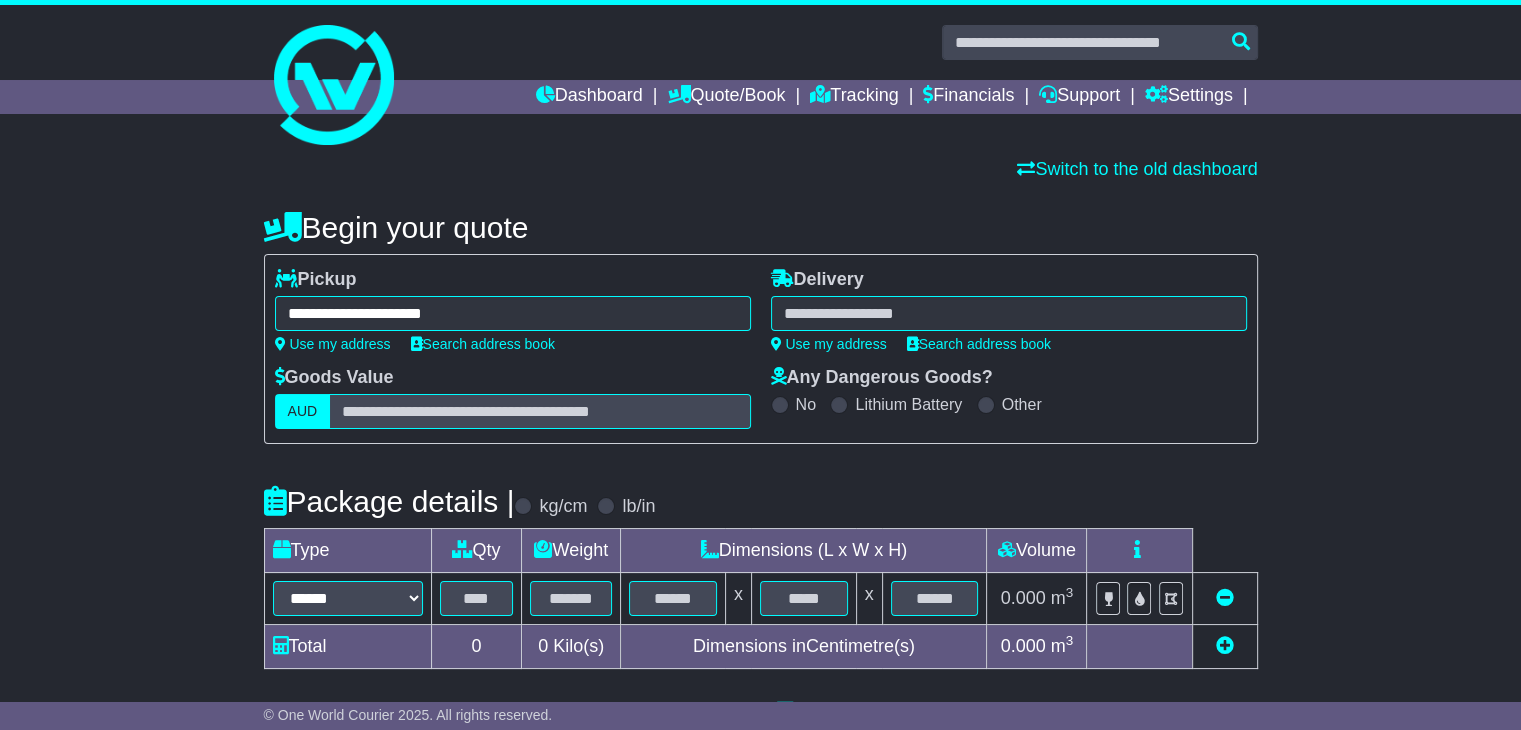 click at bounding box center [1009, 313] 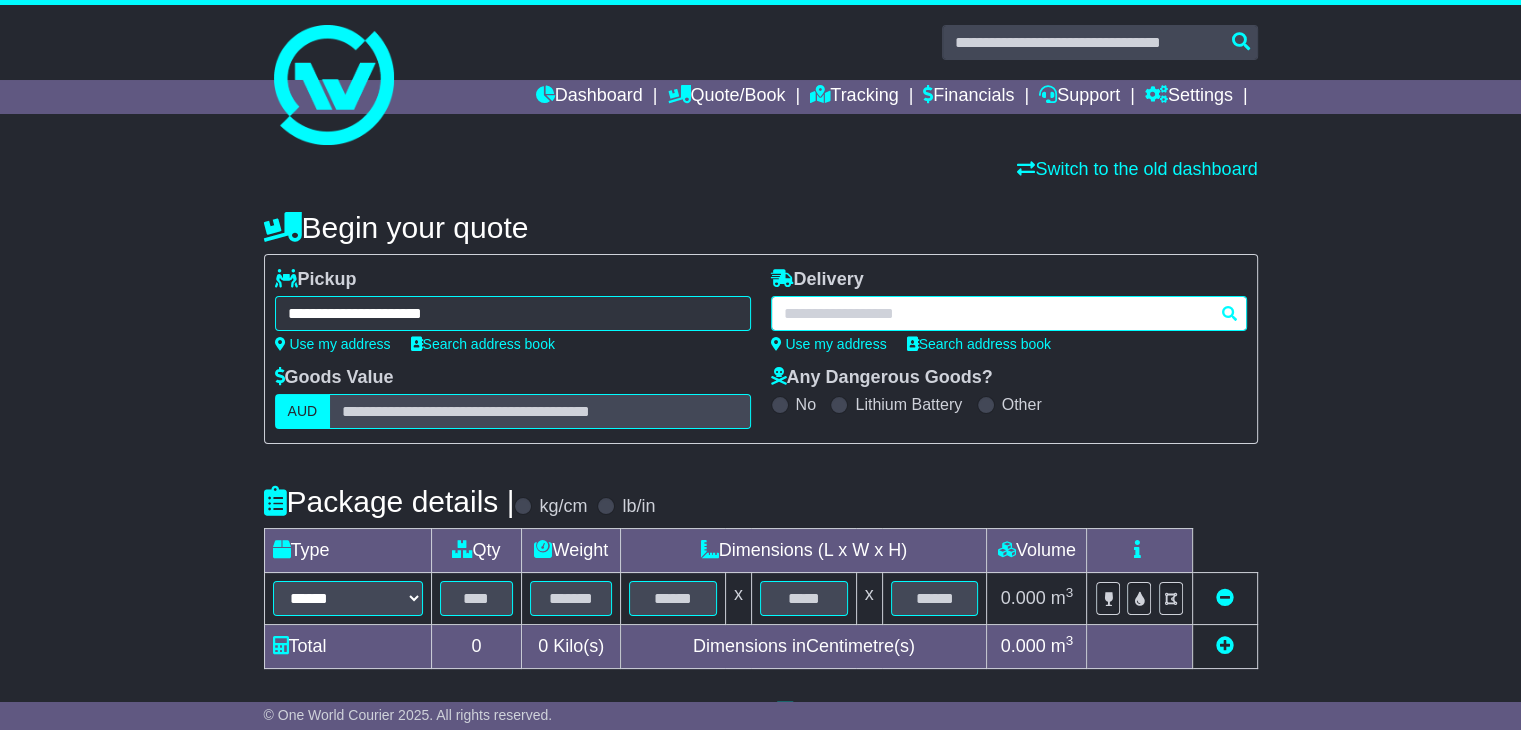 paste on "**********" 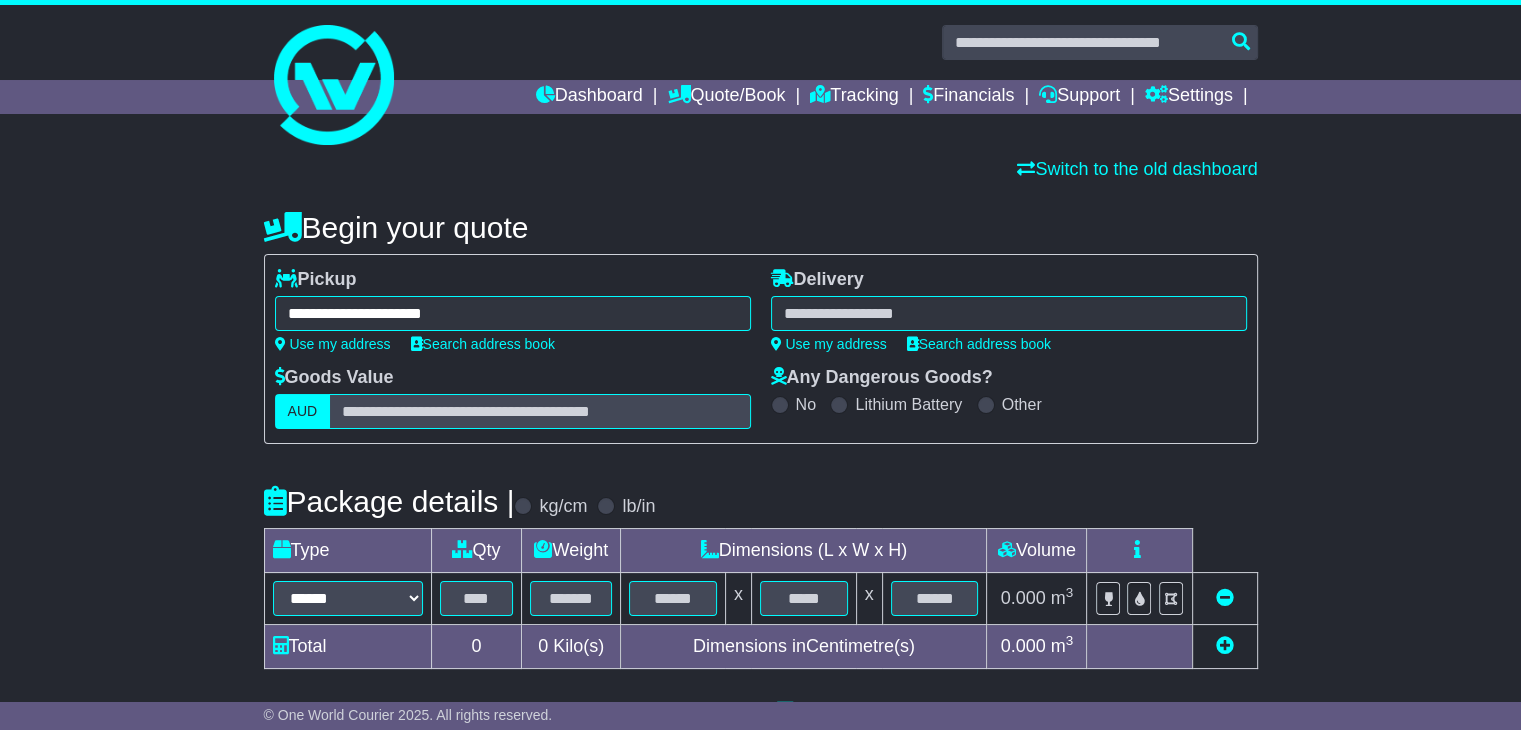 click on "**********" at bounding box center (1009, 313) 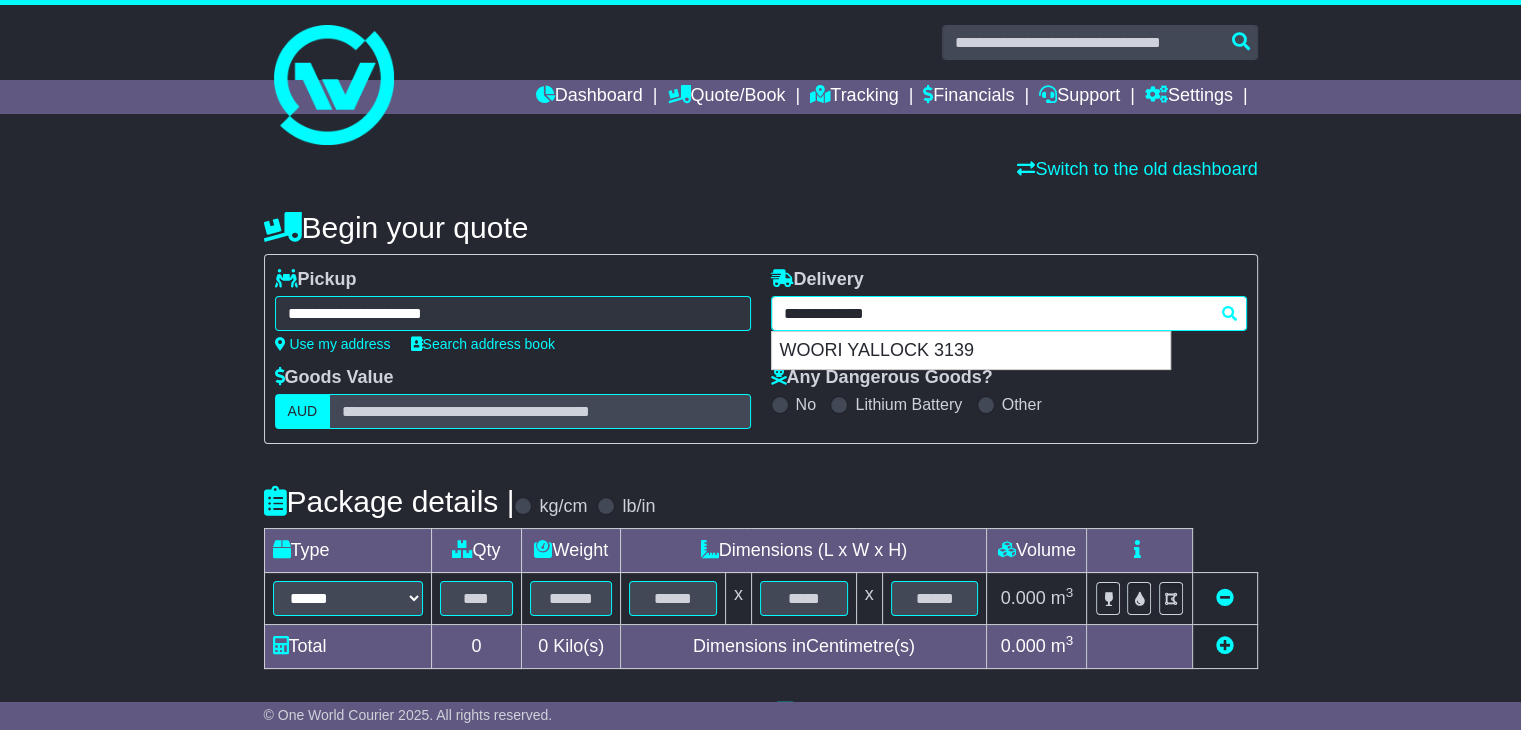 click on "**********" at bounding box center [1009, 313] 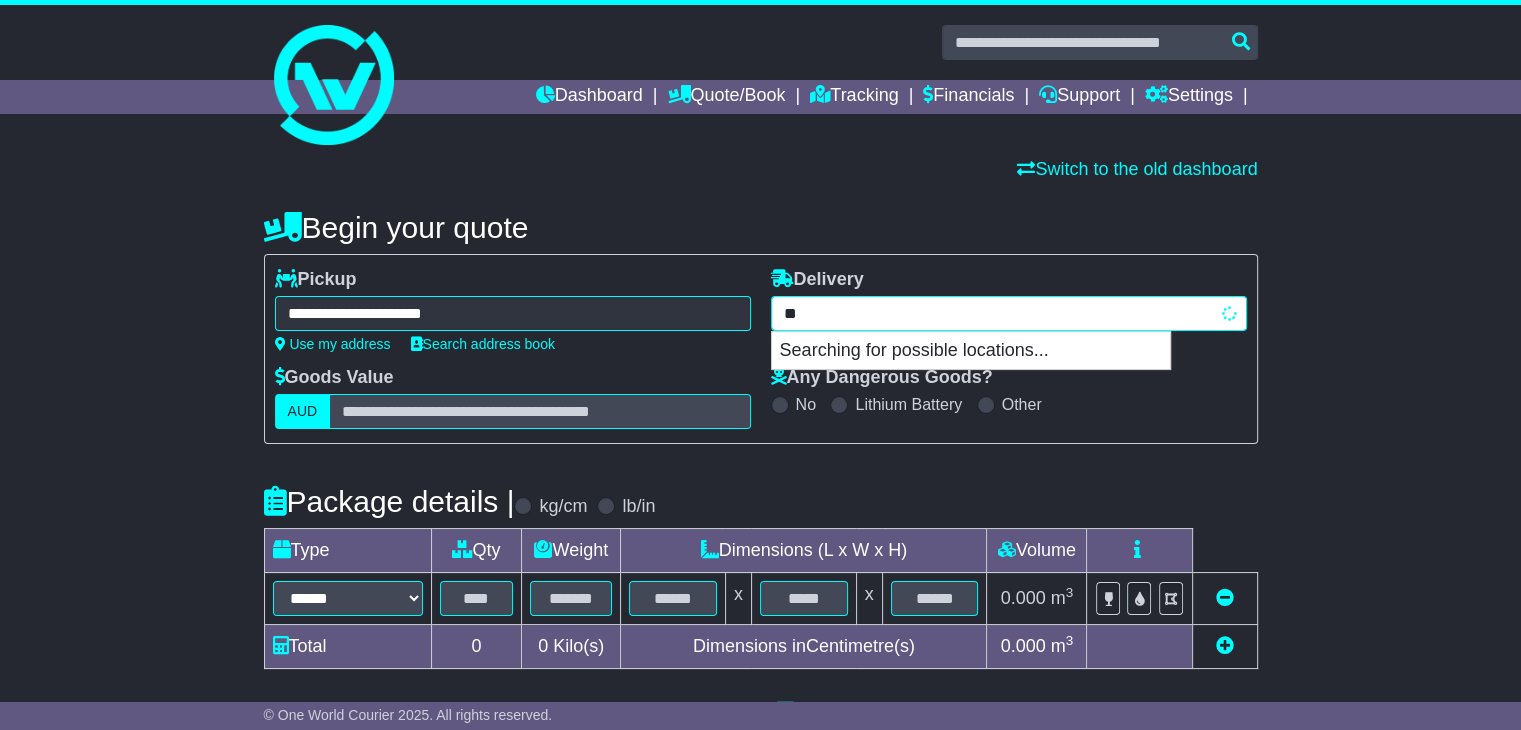 type on "*" 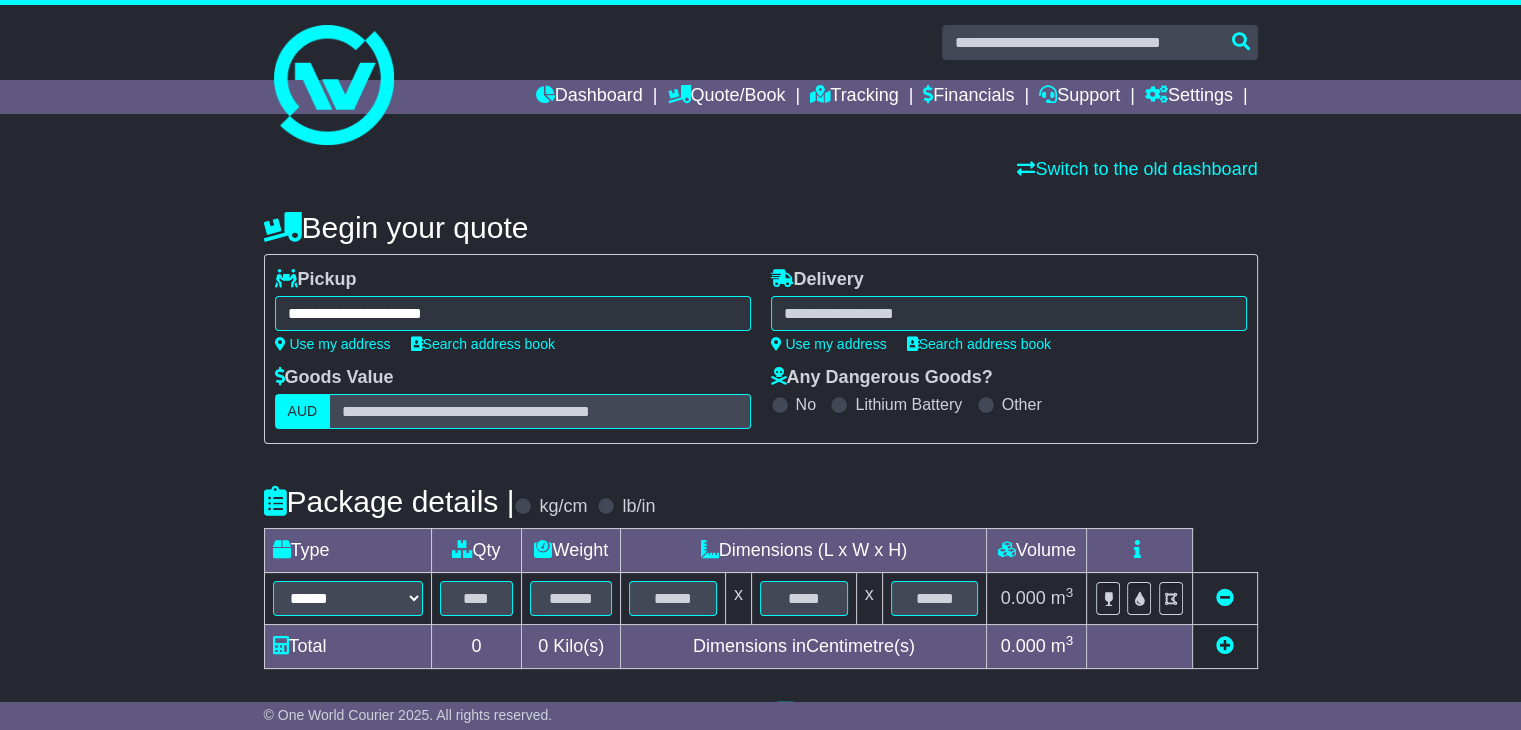 click on "WOORI YALLOCK" at bounding box center (1009, 313) 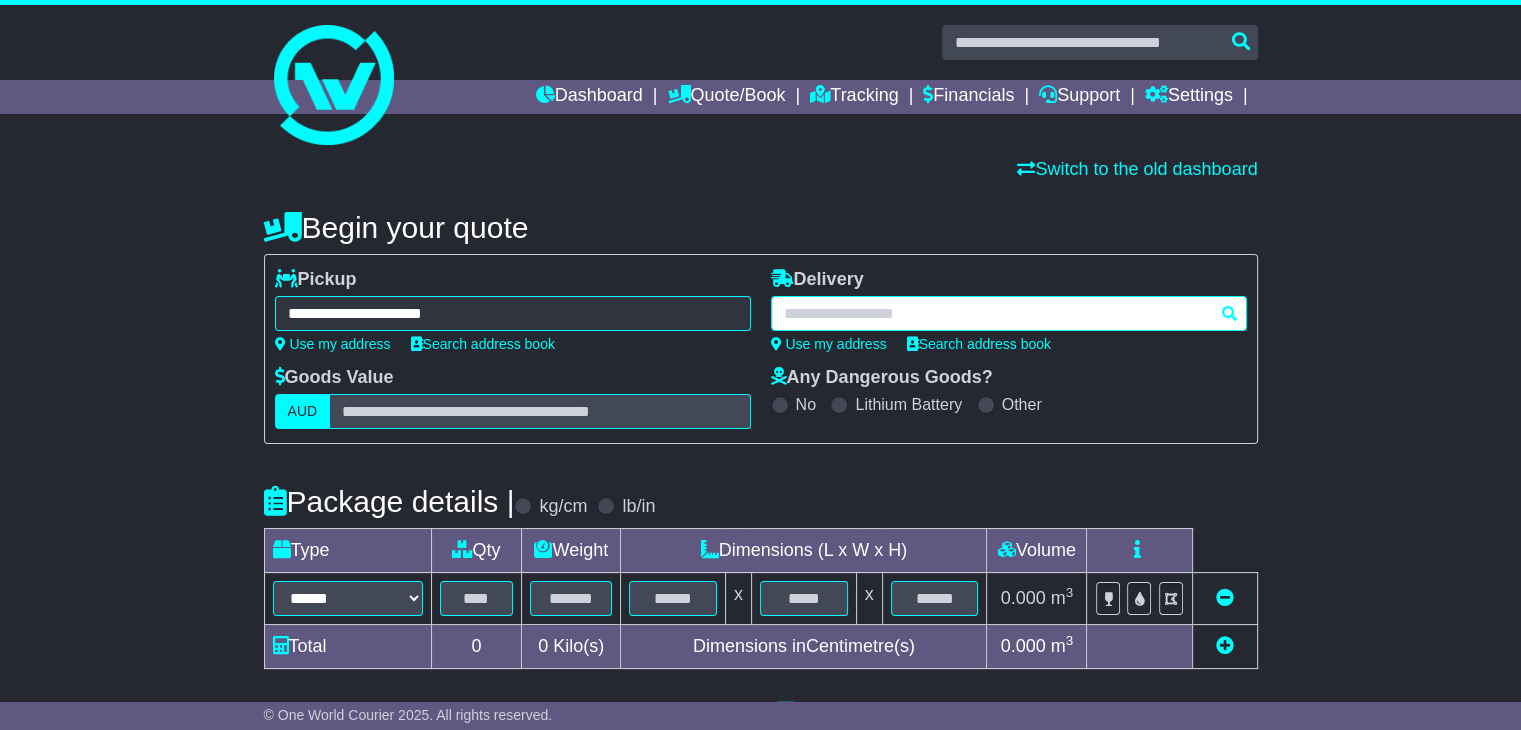 paste on "********" 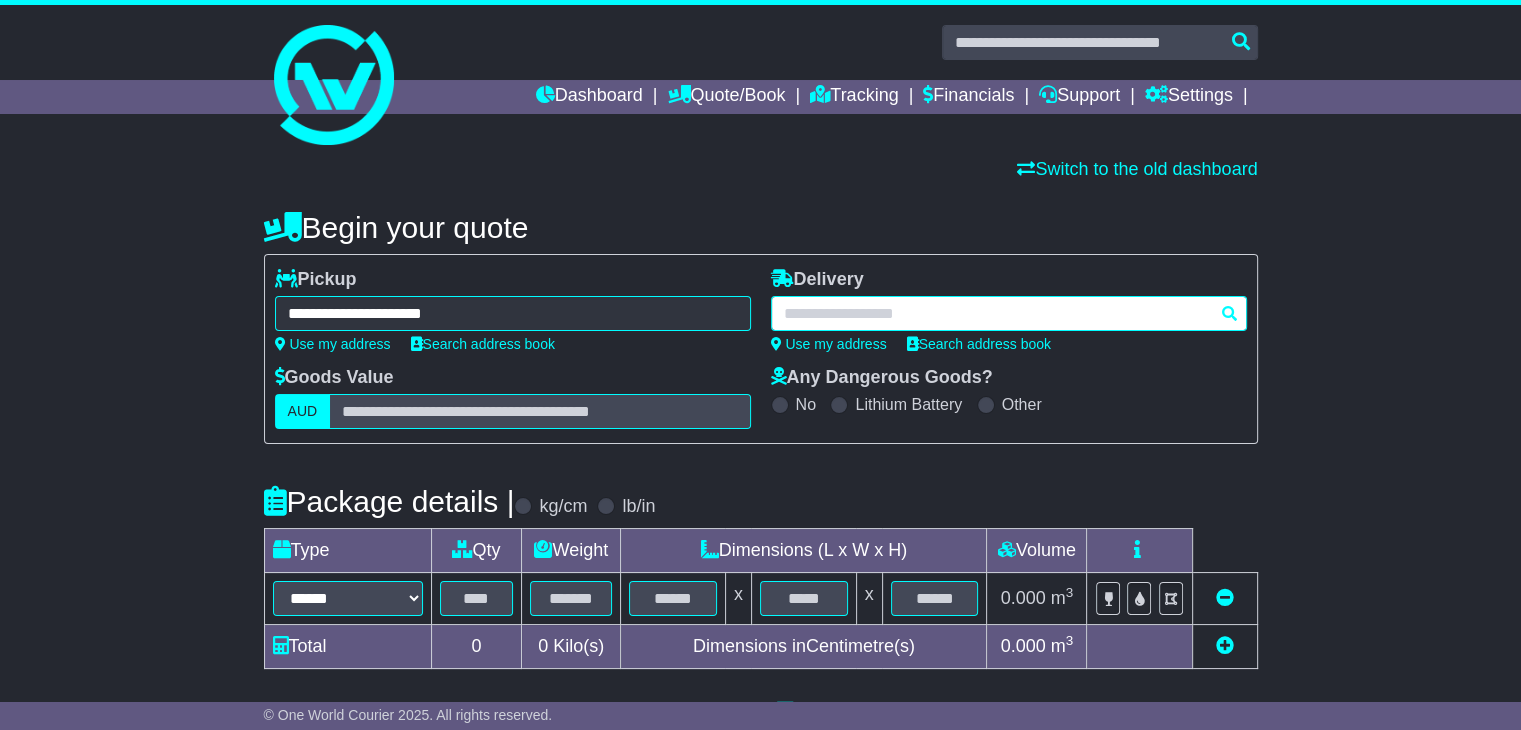 type on "********" 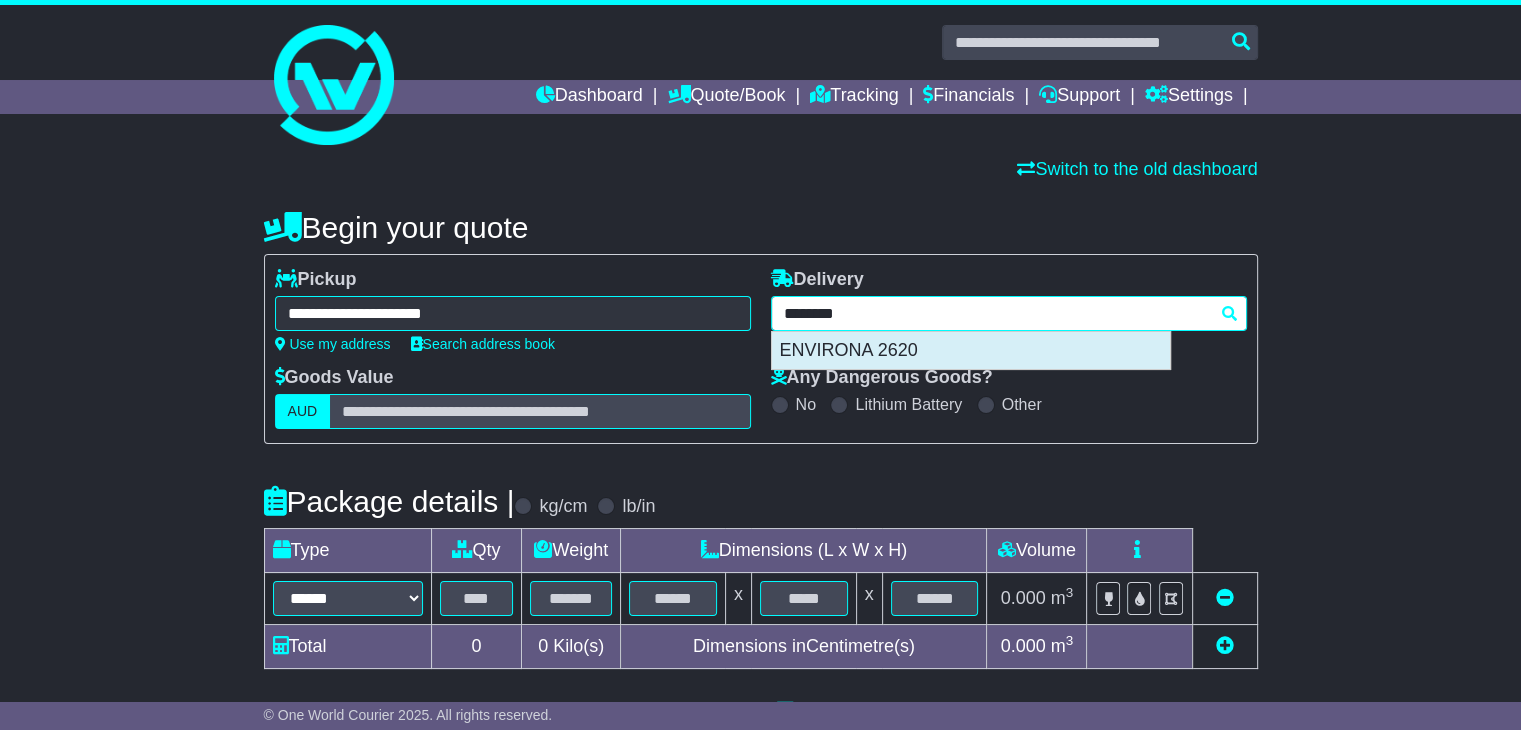 click on "ENVIRONA 2620" at bounding box center (971, 351) 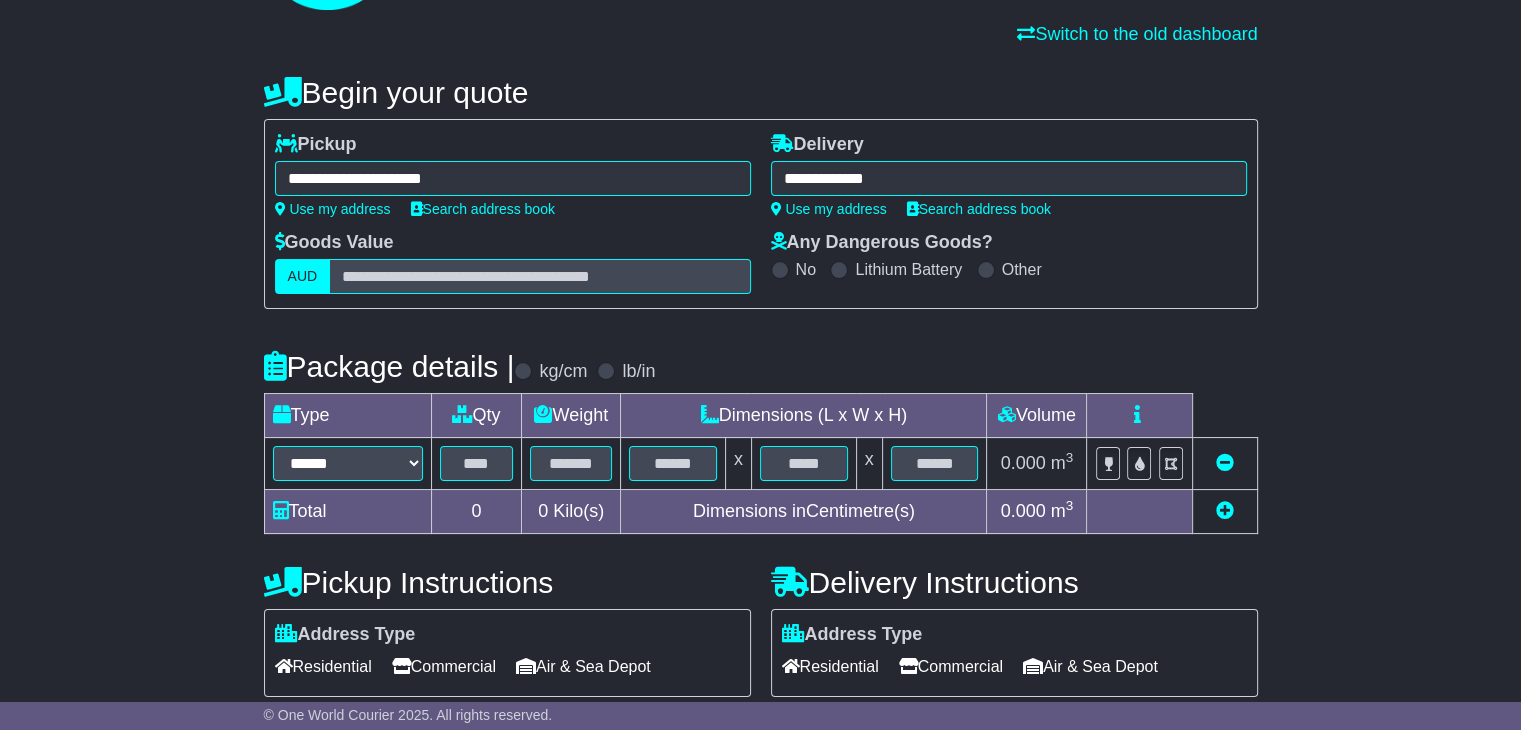 type on "**********" 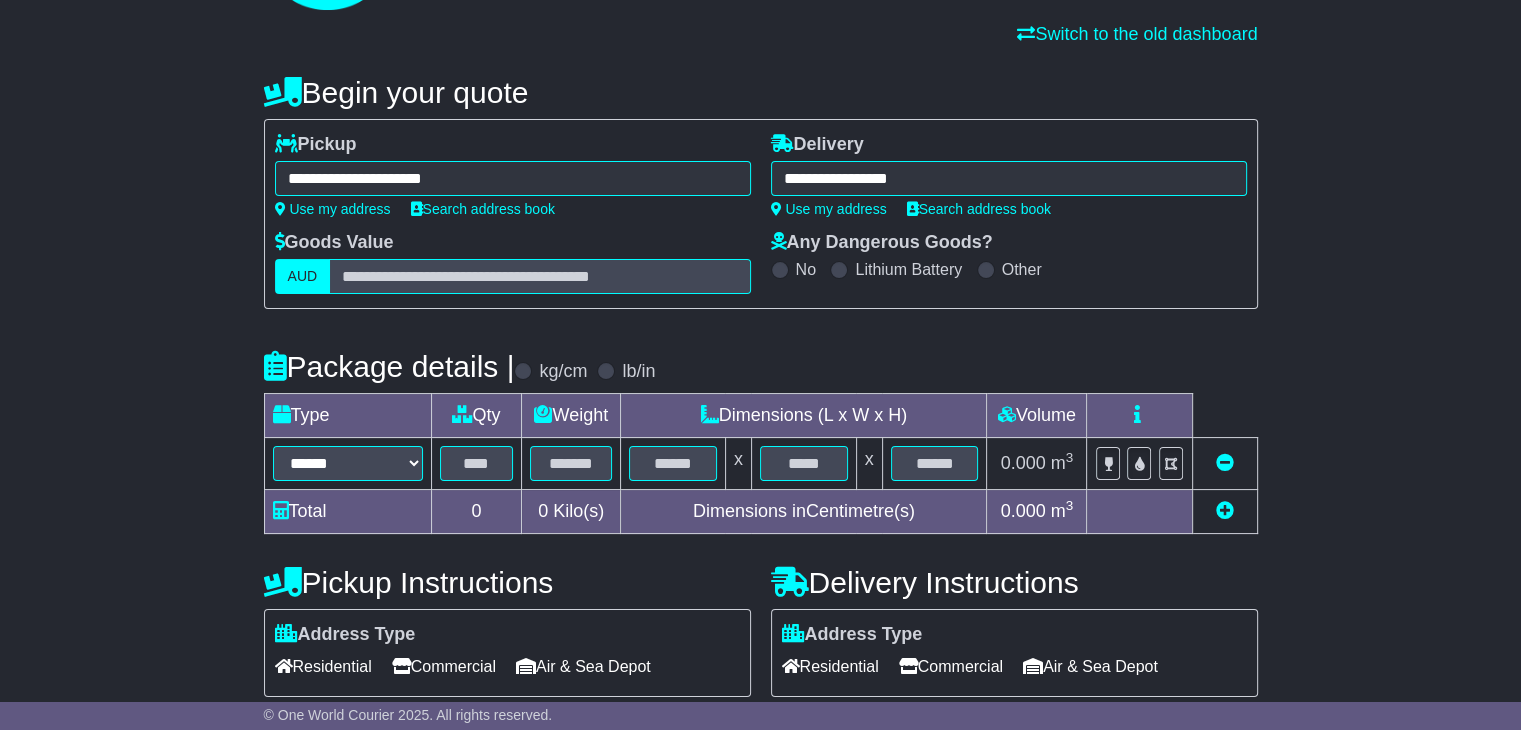 scroll, scrollTop: 300, scrollLeft: 0, axis: vertical 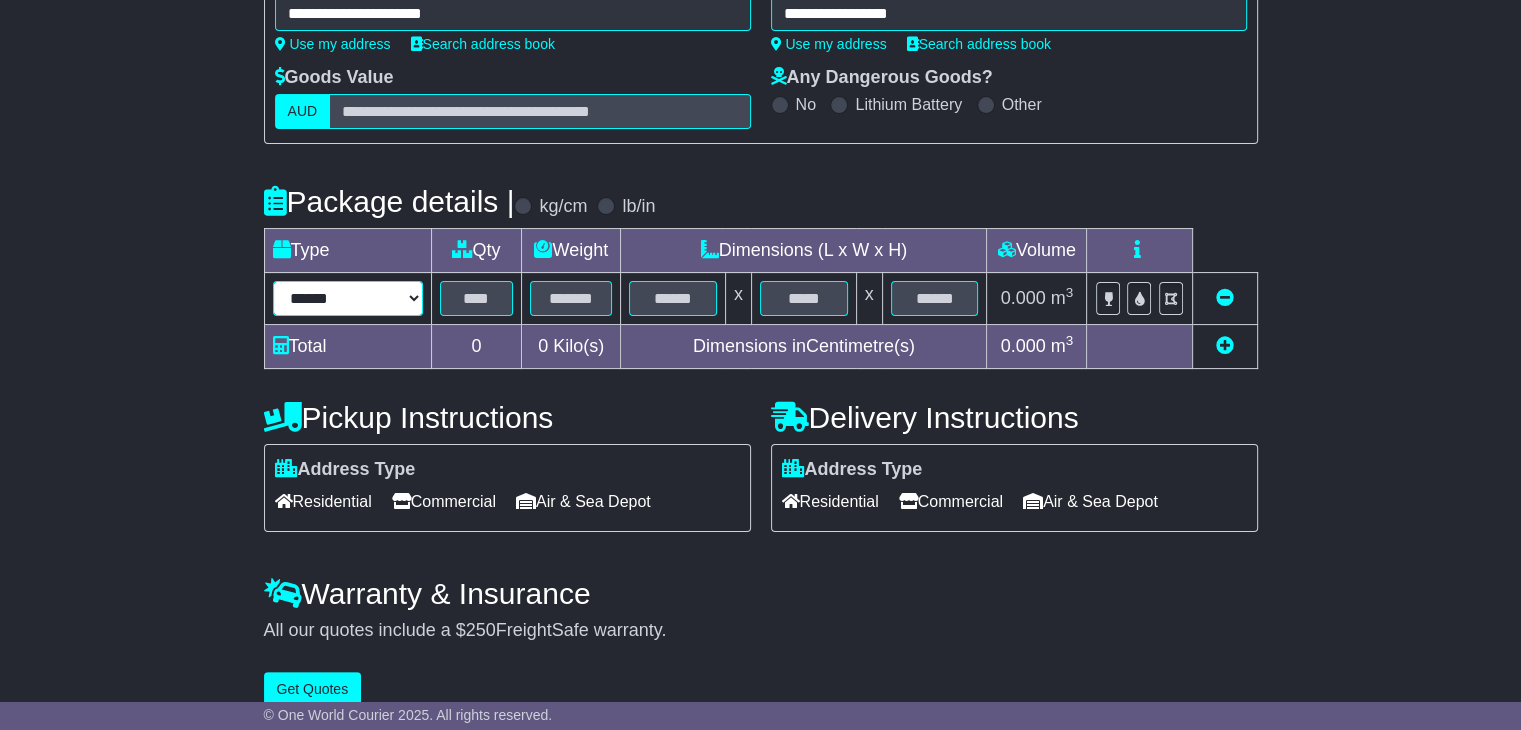 click on "****** ****** *** ******** ***** **** **** ****** *** *******" at bounding box center (348, 298) 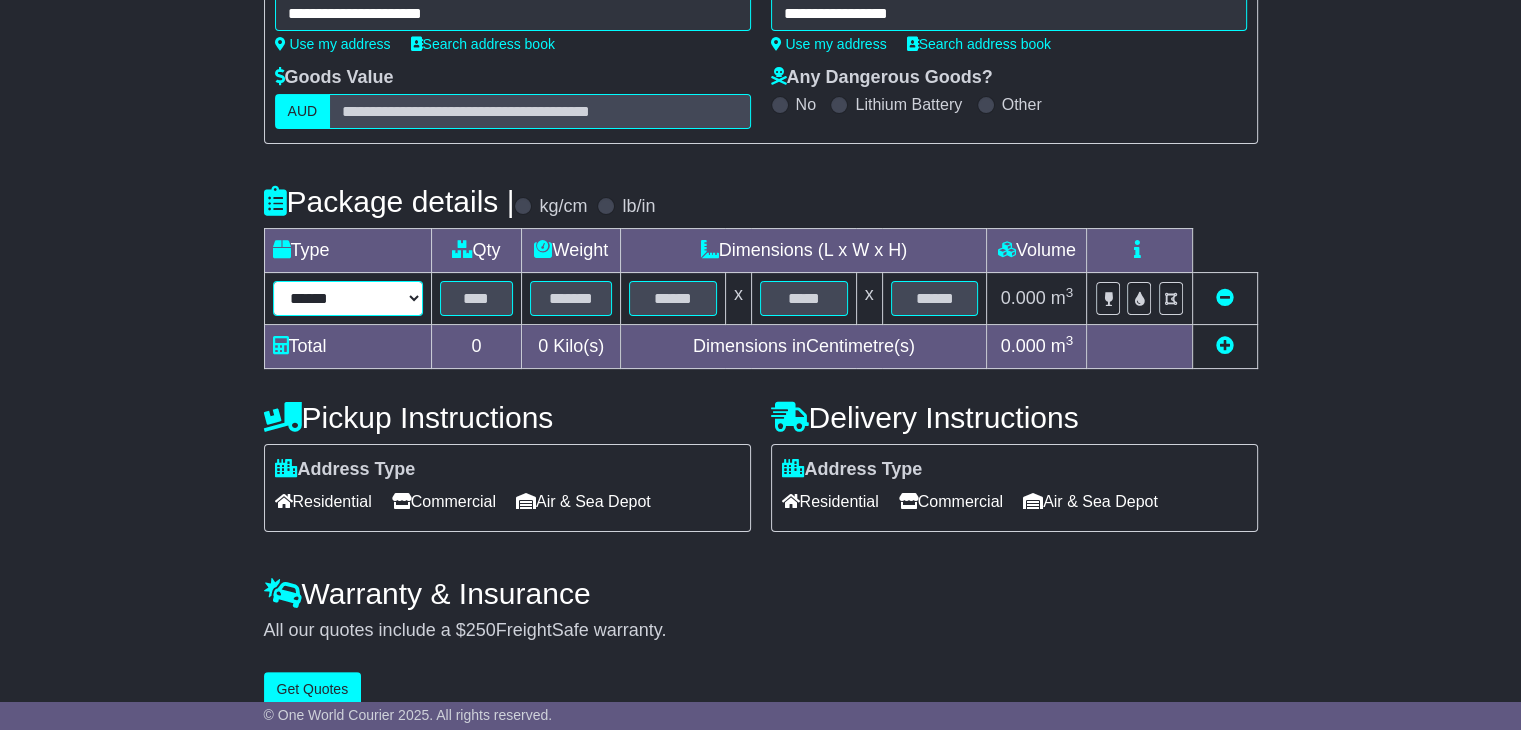 select on "*****" 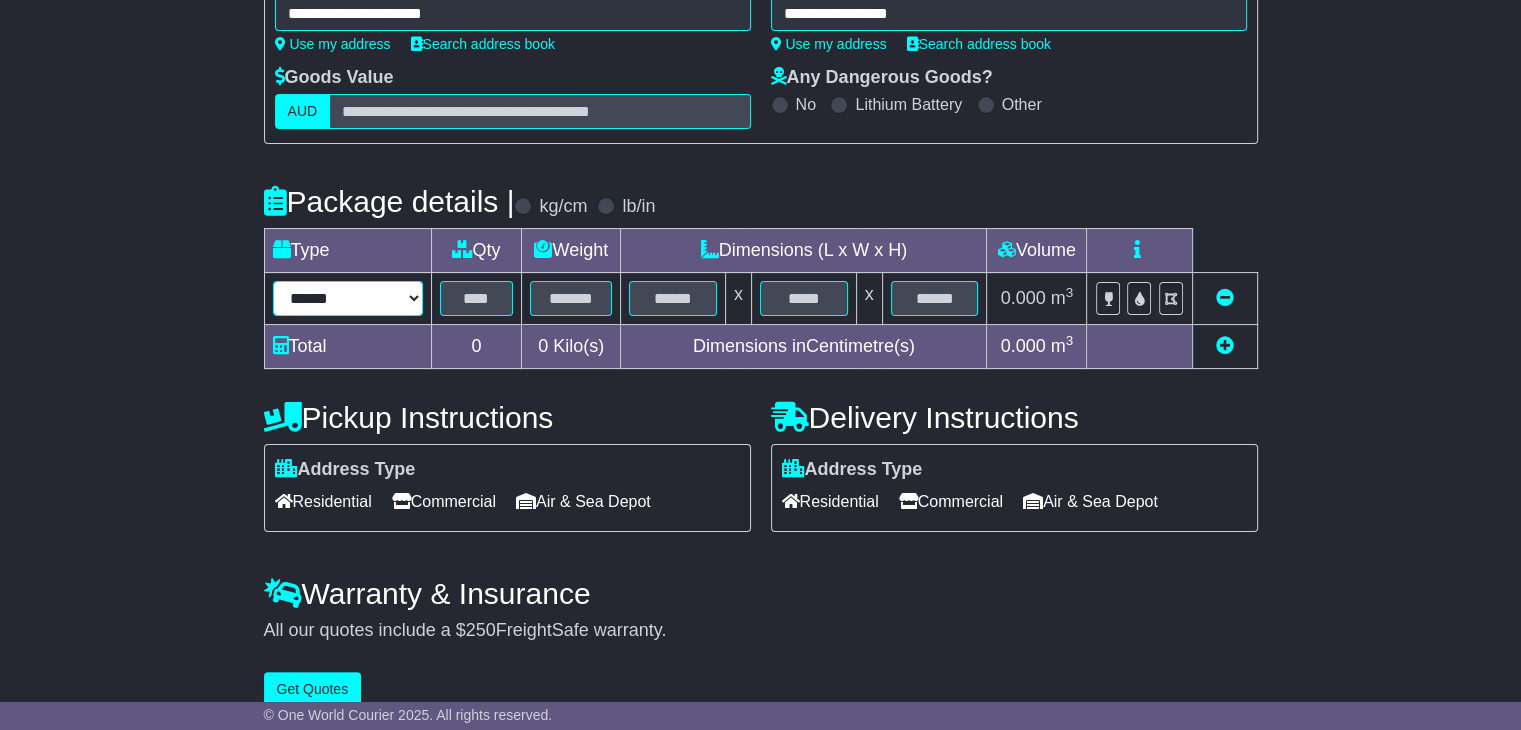 click on "****** ****** *** ******** ***** **** **** ****** *** *******" at bounding box center (348, 298) 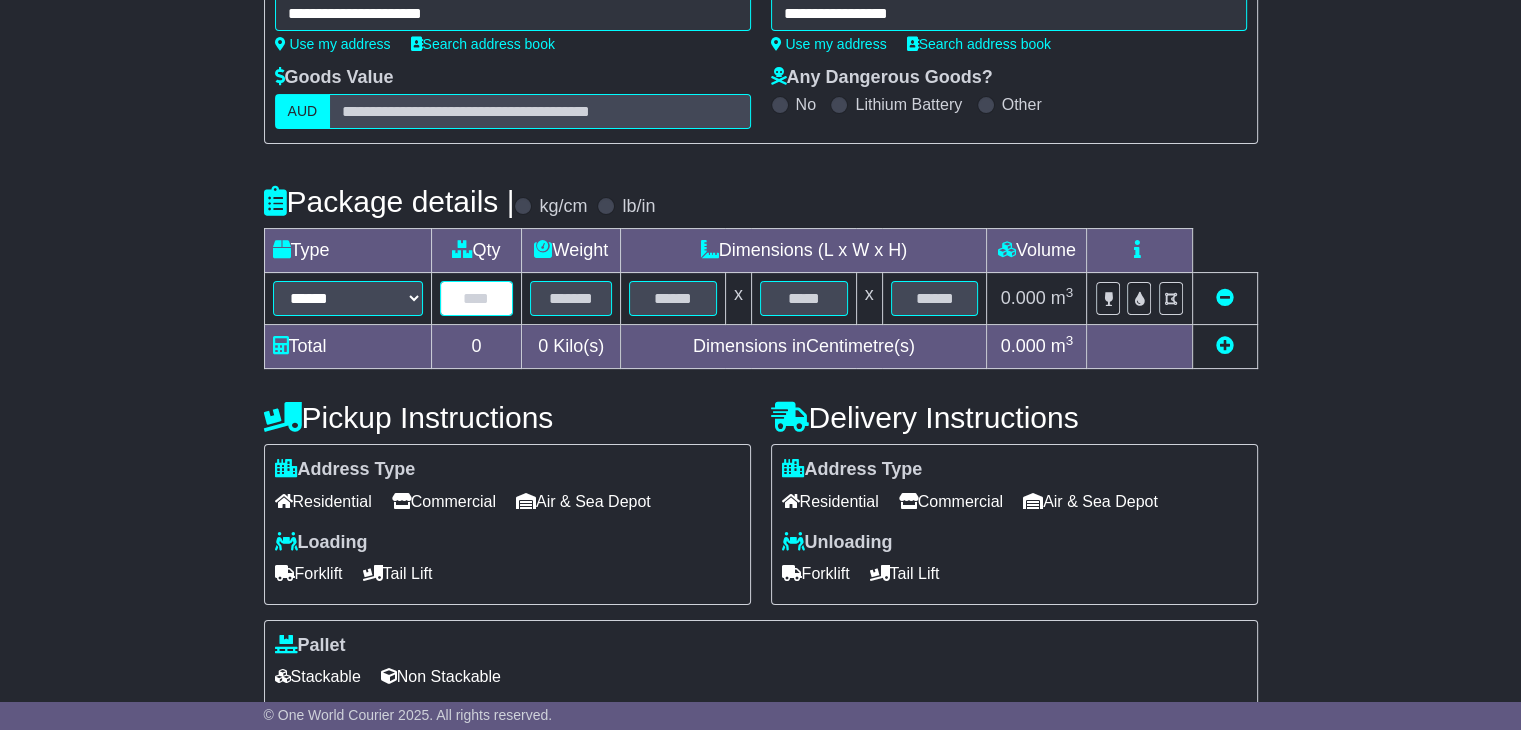 click at bounding box center [477, 298] 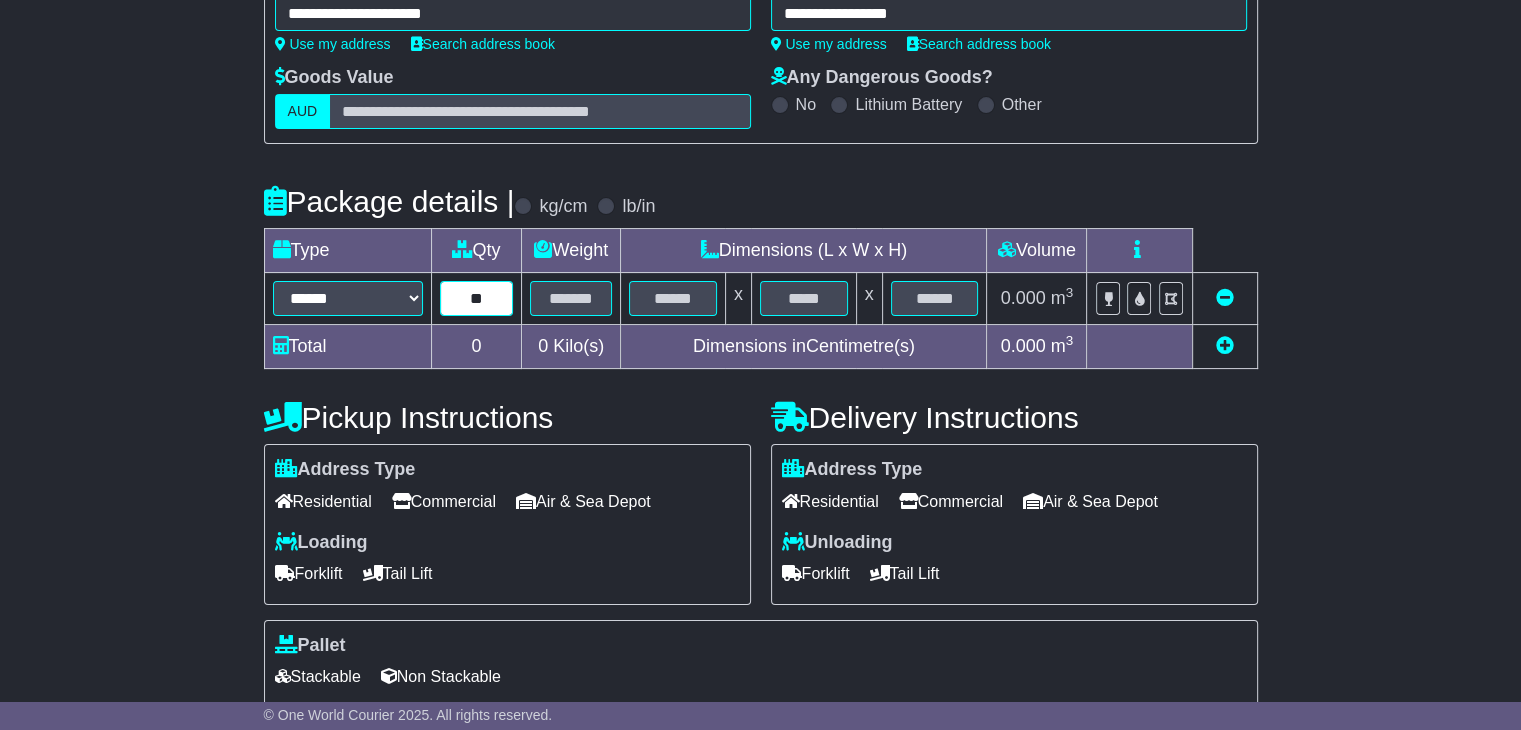 type on "**" 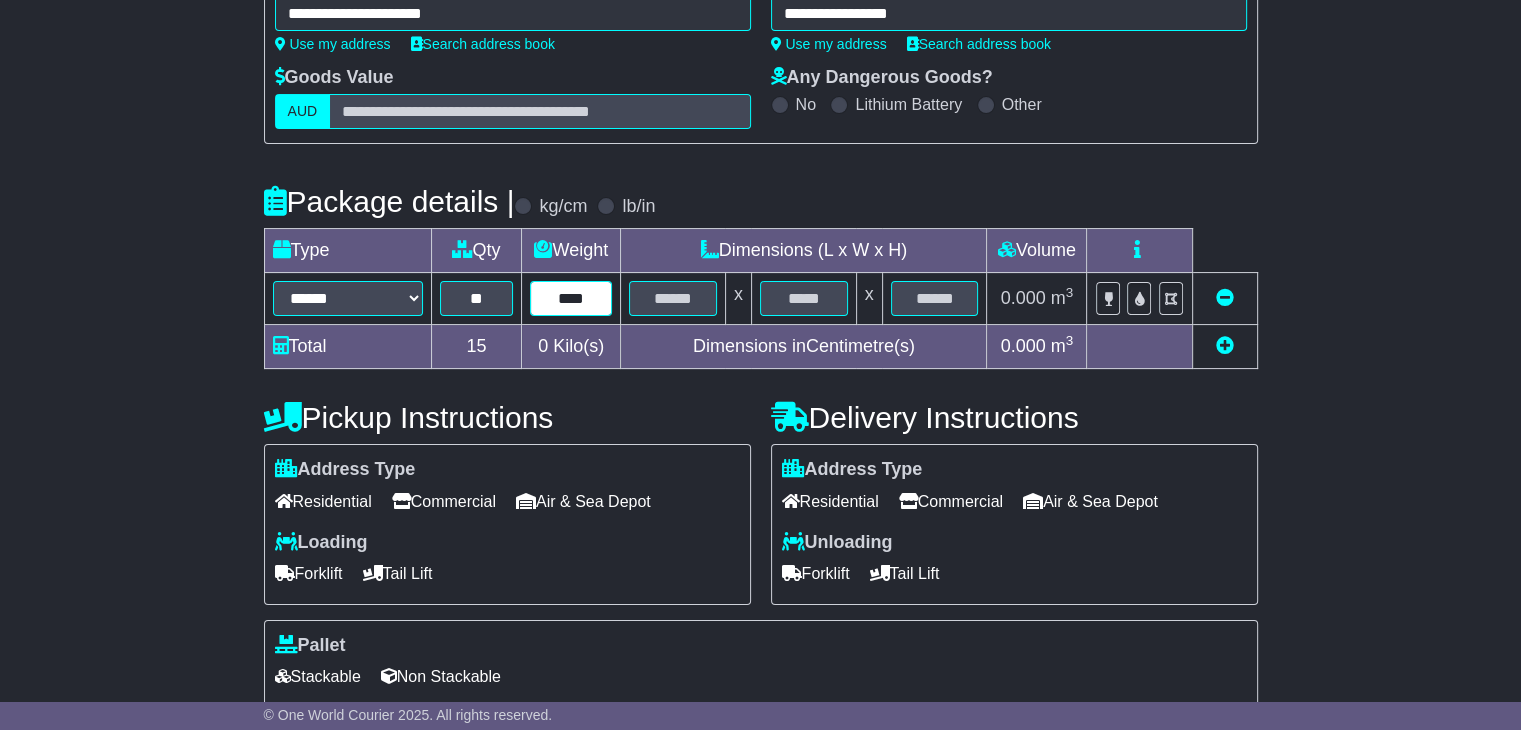 type on "****" 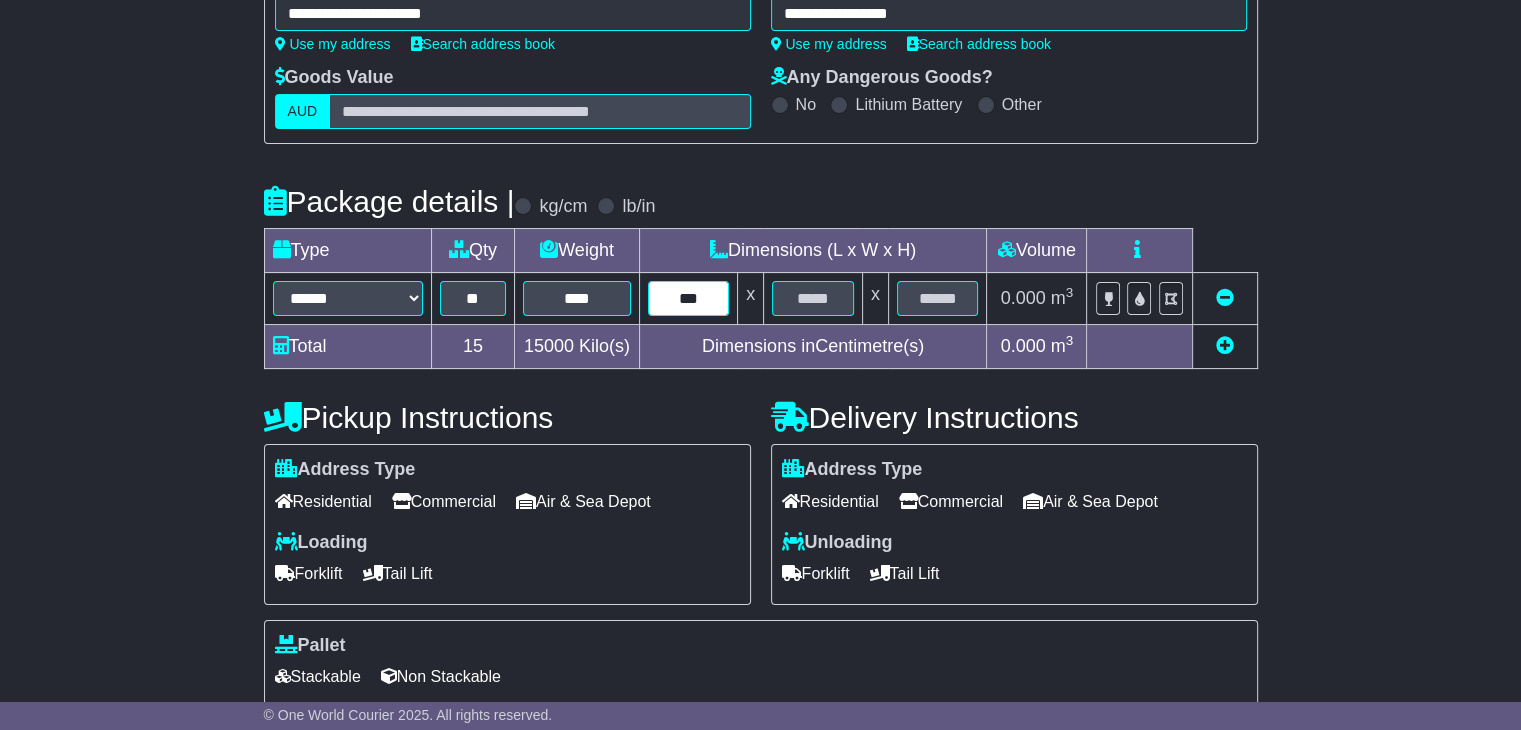 type on "***" 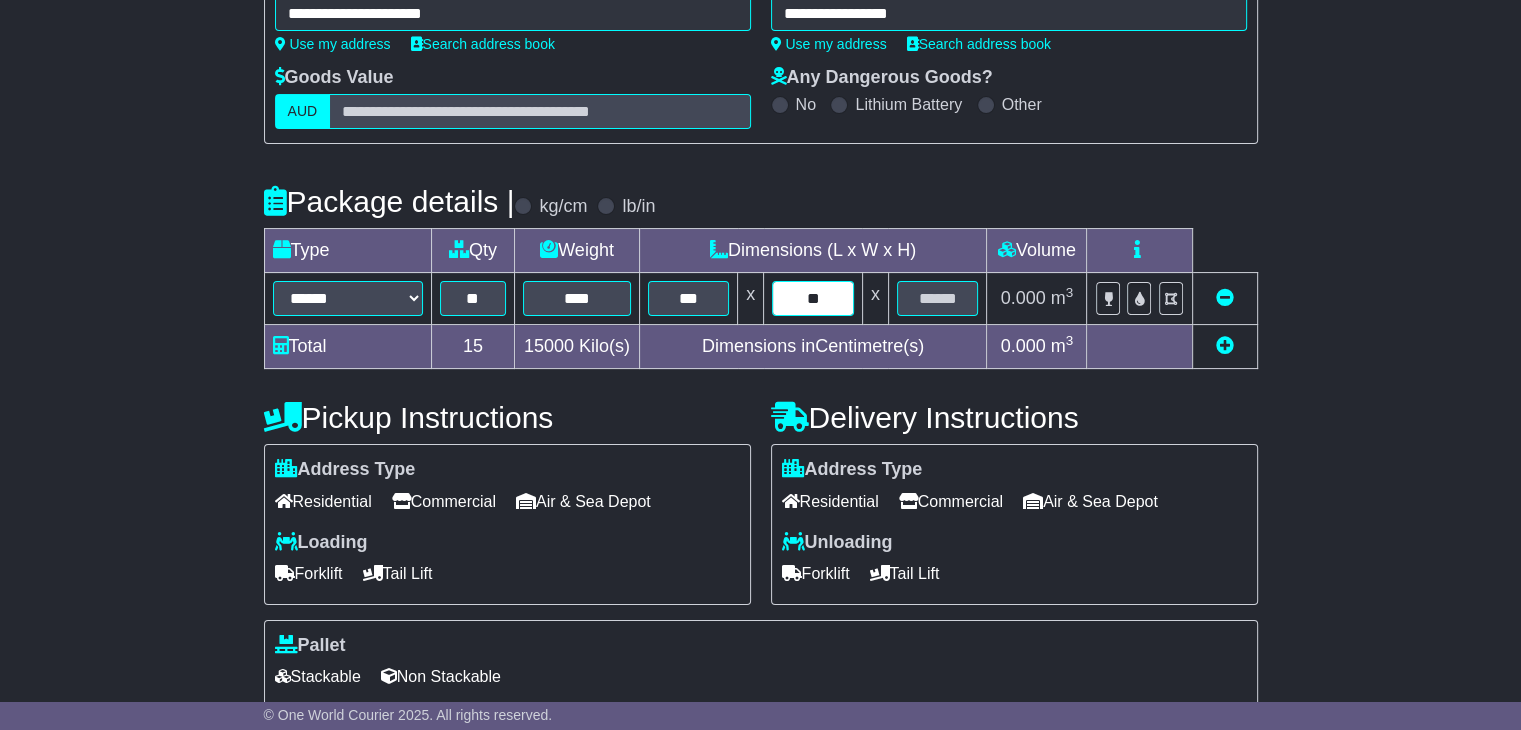 type on "**" 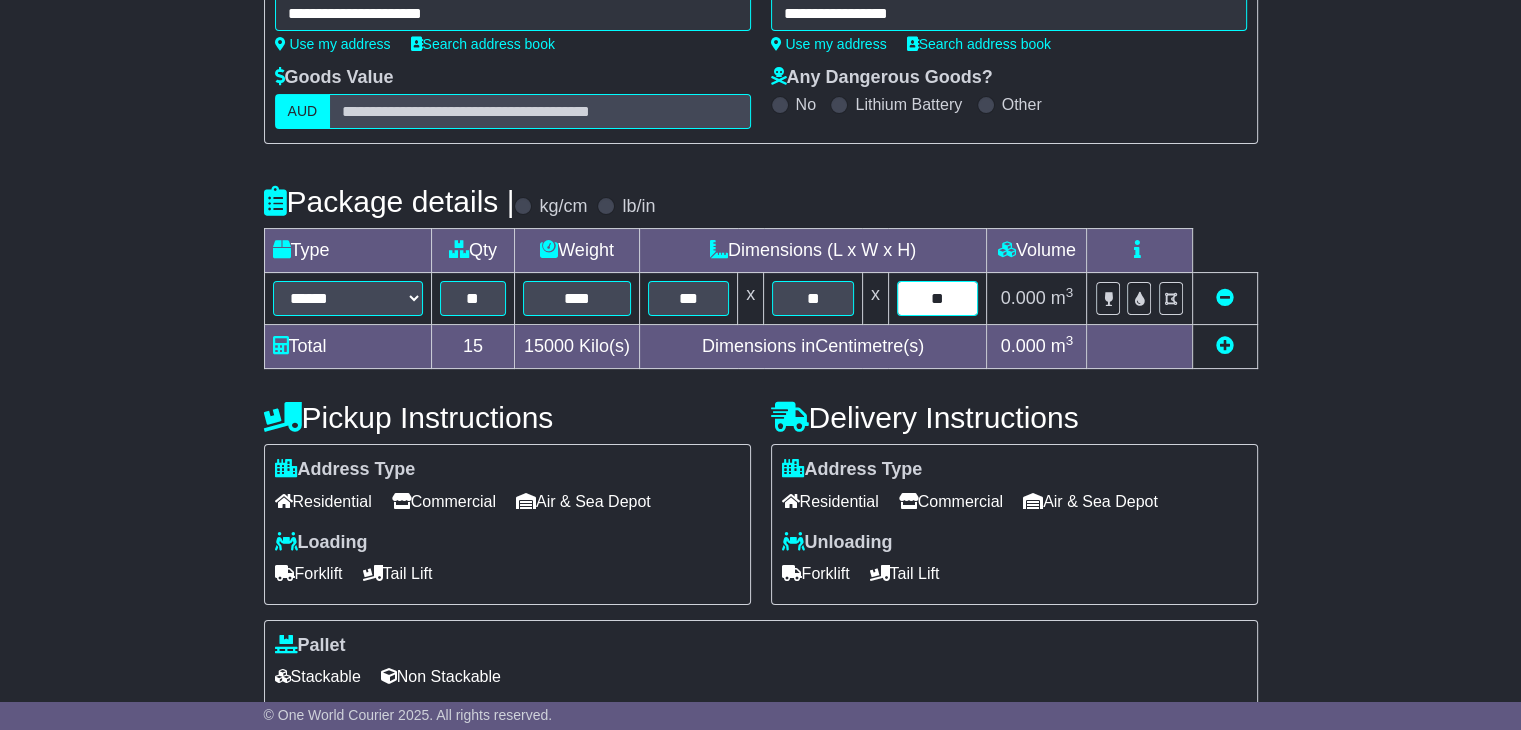 type on "**" 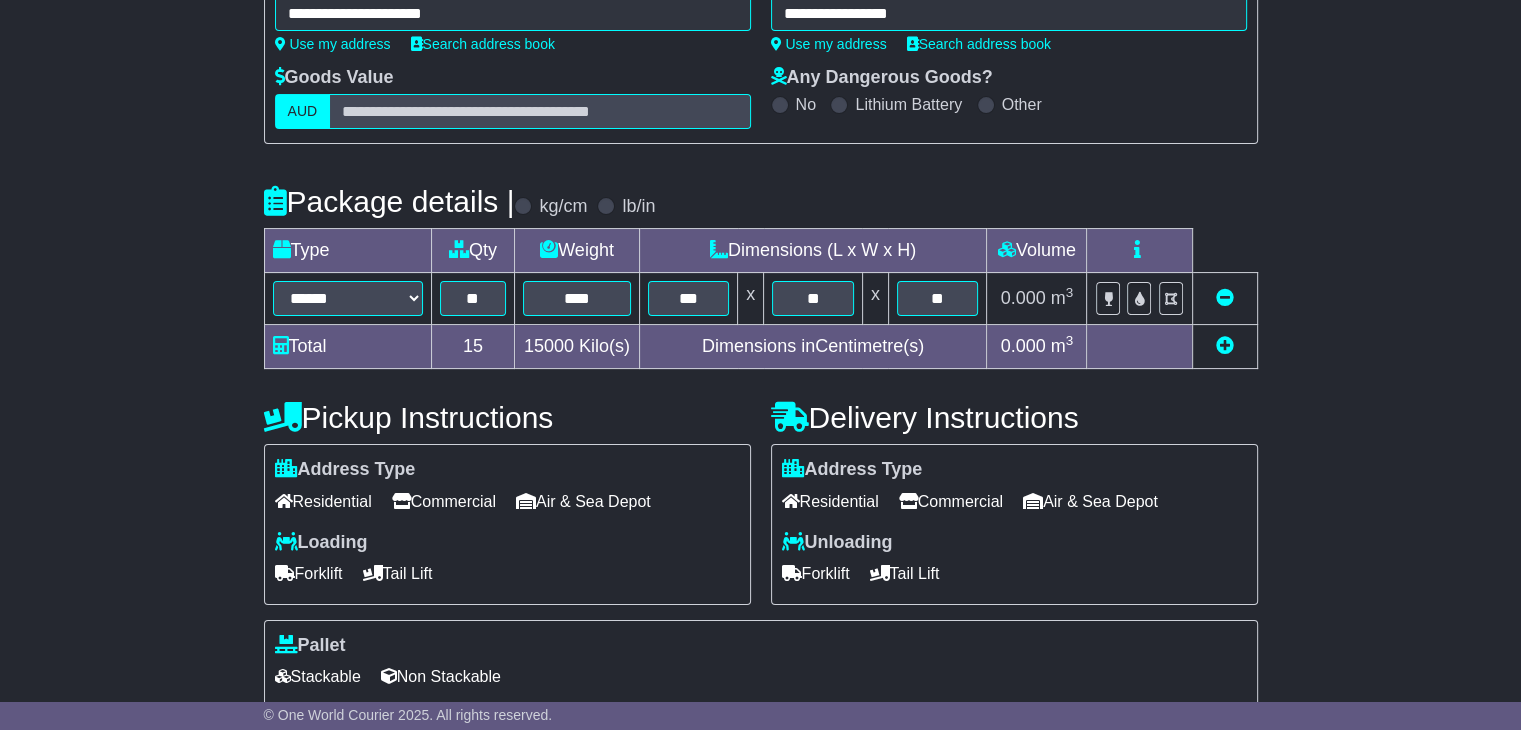 scroll, scrollTop: 500, scrollLeft: 0, axis: vertical 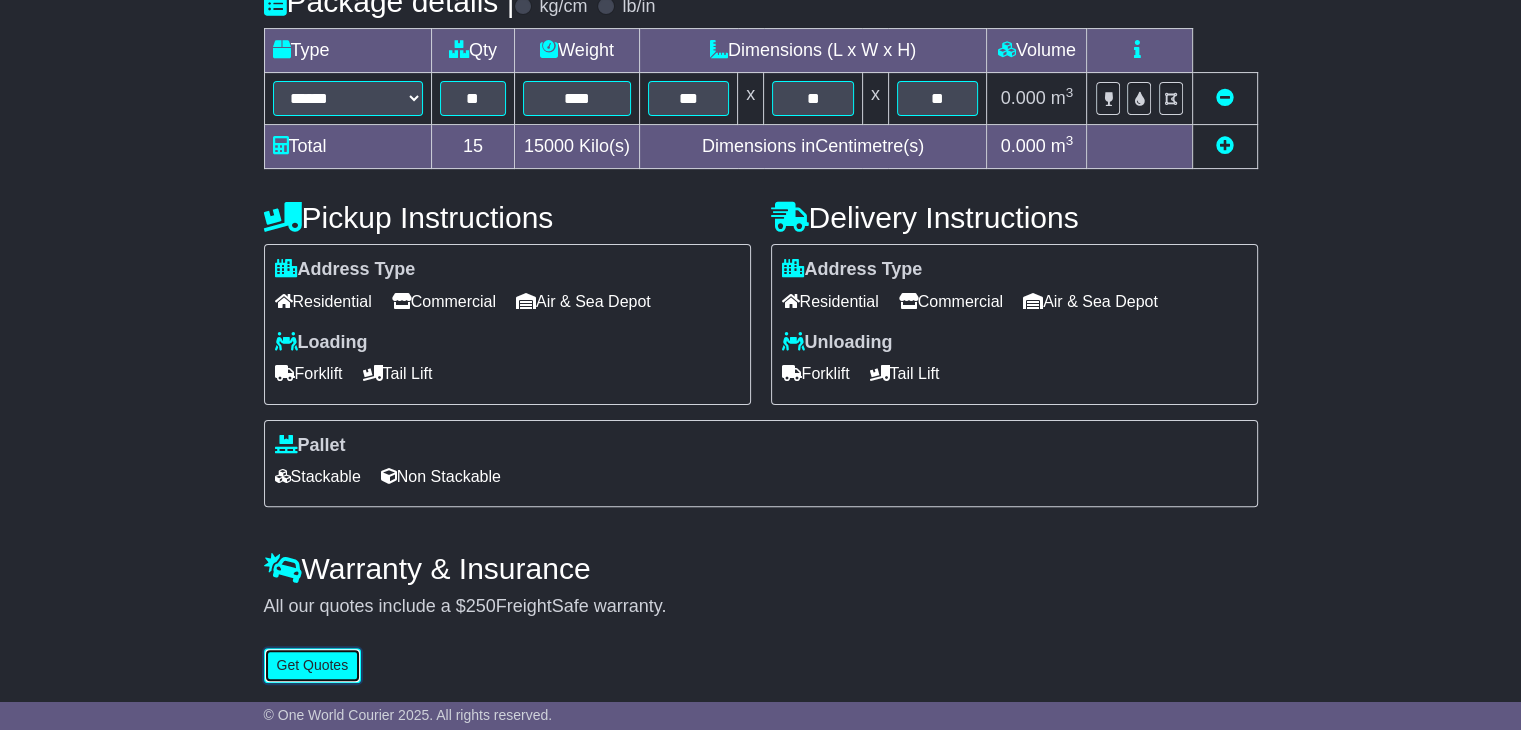 type 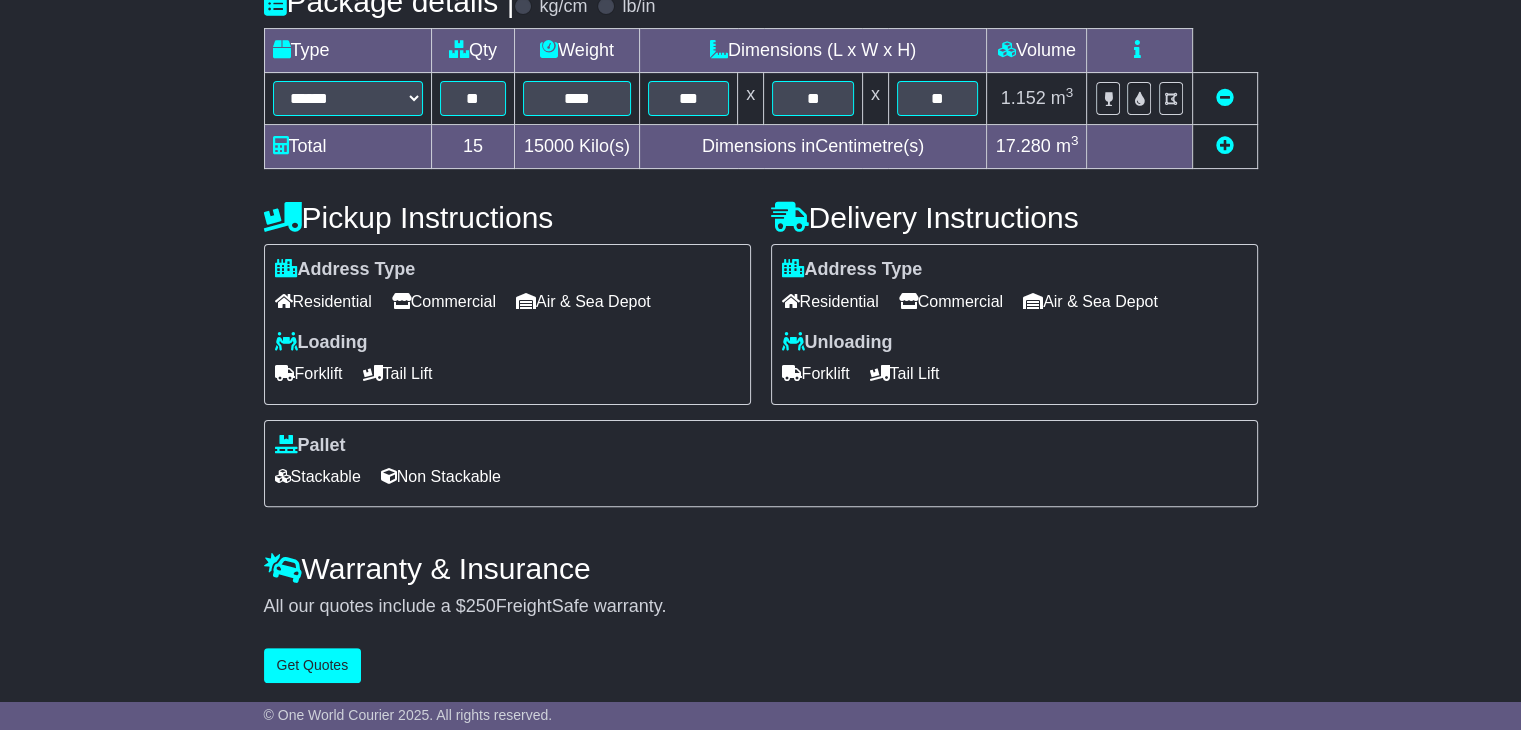 click on "Commercial" at bounding box center [444, 301] 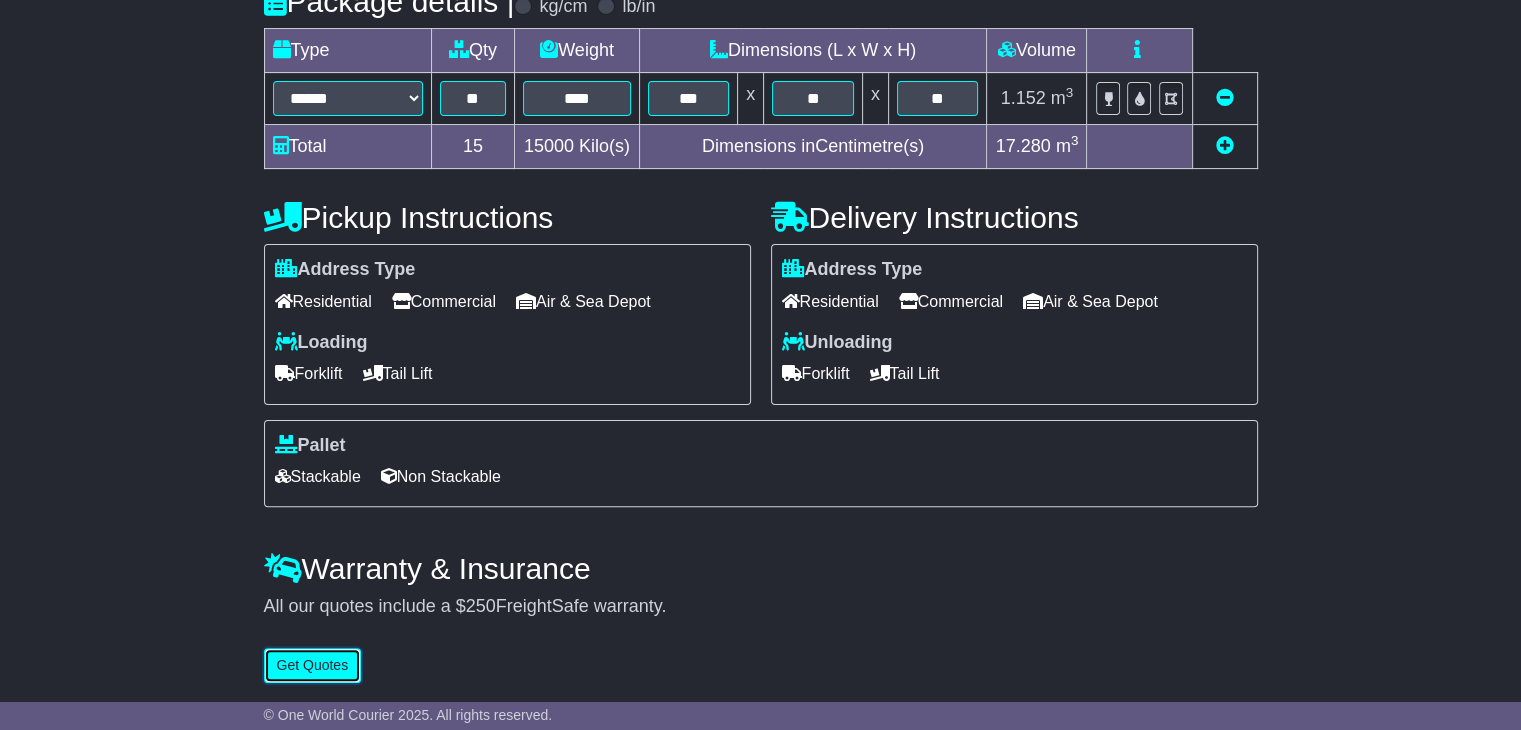 click on "Get Quotes" at bounding box center [313, 665] 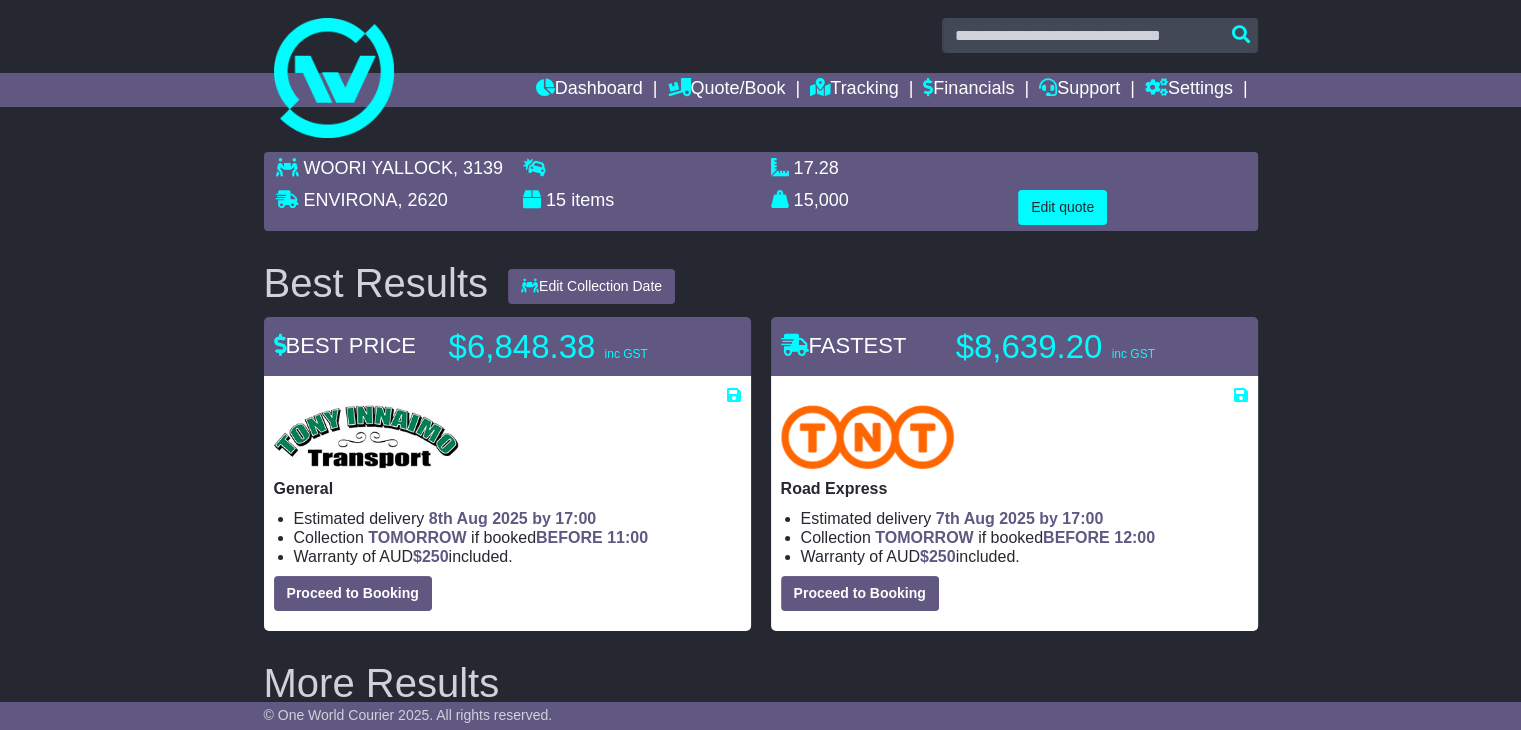 scroll, scrollTop: 0, scrollLeft: 0, axis: both 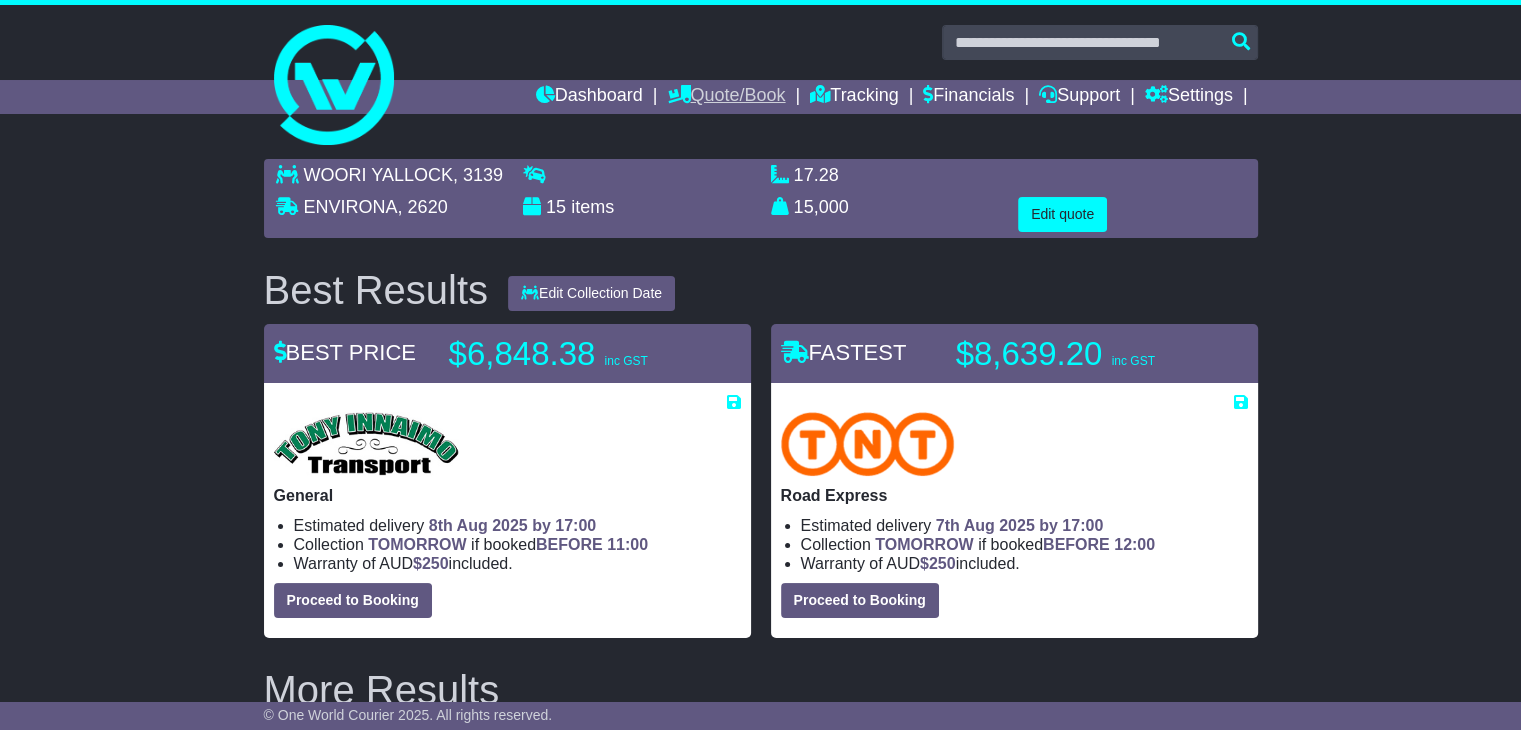 click on "Quote/Book" at bounding box center [726, 97] 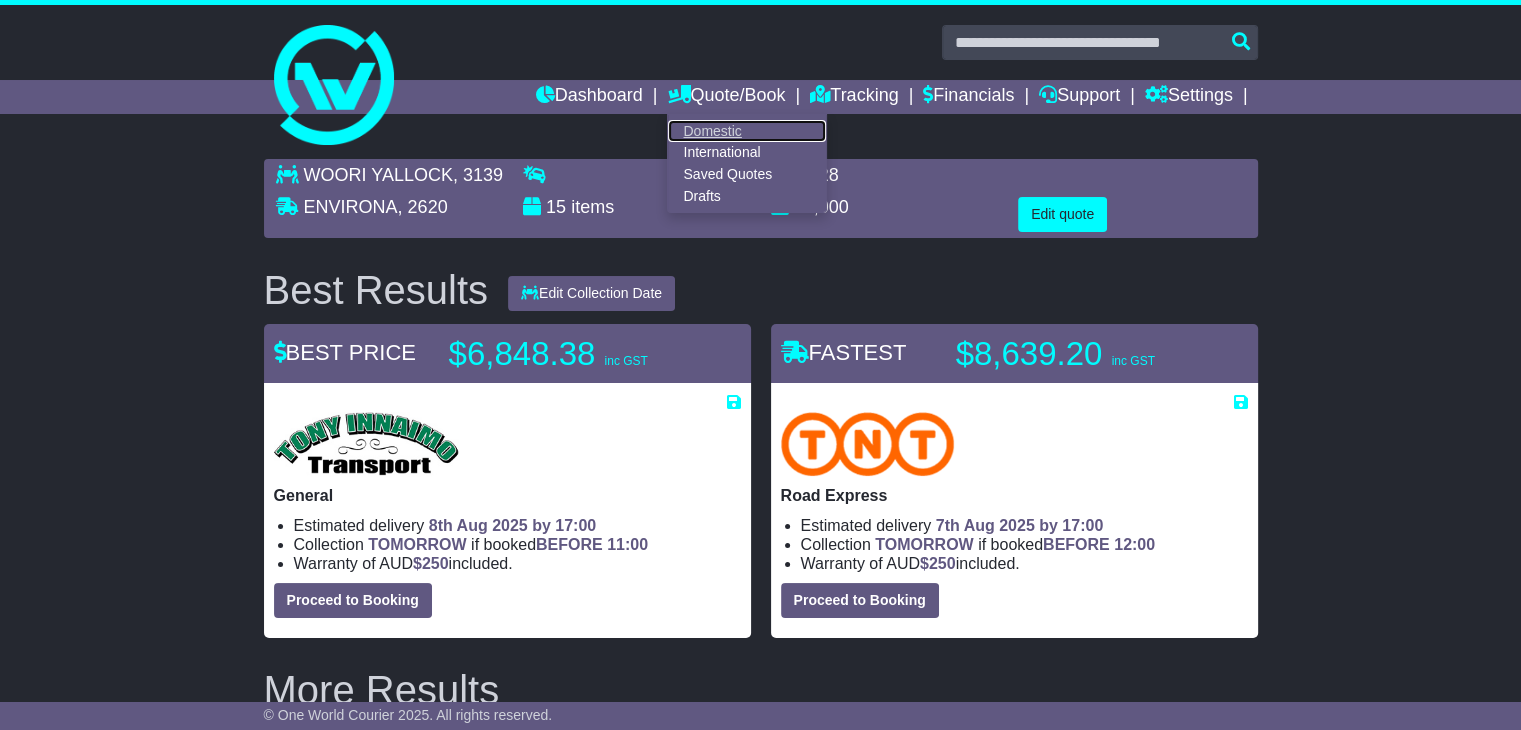 click on "Domestic" at bounding box center [747, 131] 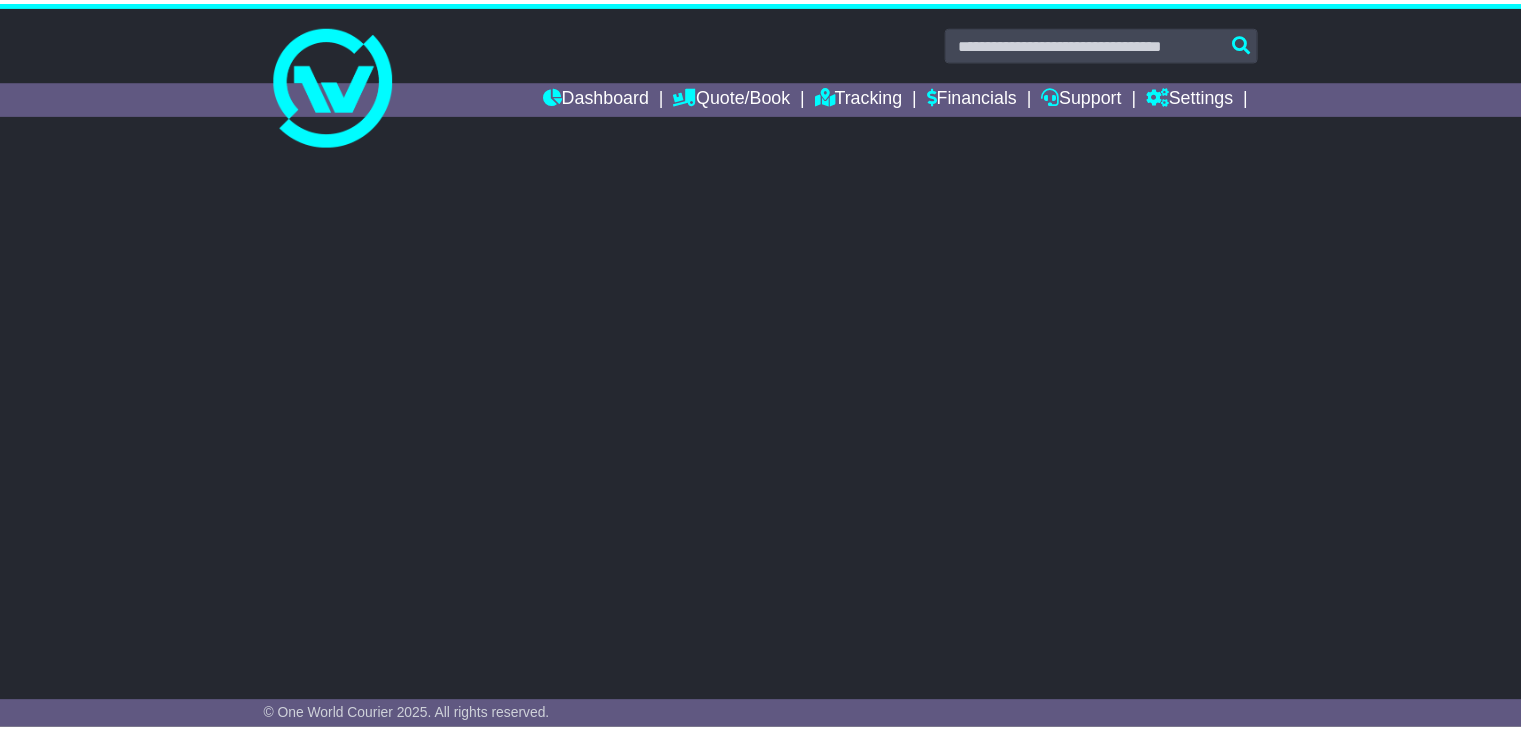 scroll, scrollTop: 0, scrollLeft: 0, axis: both 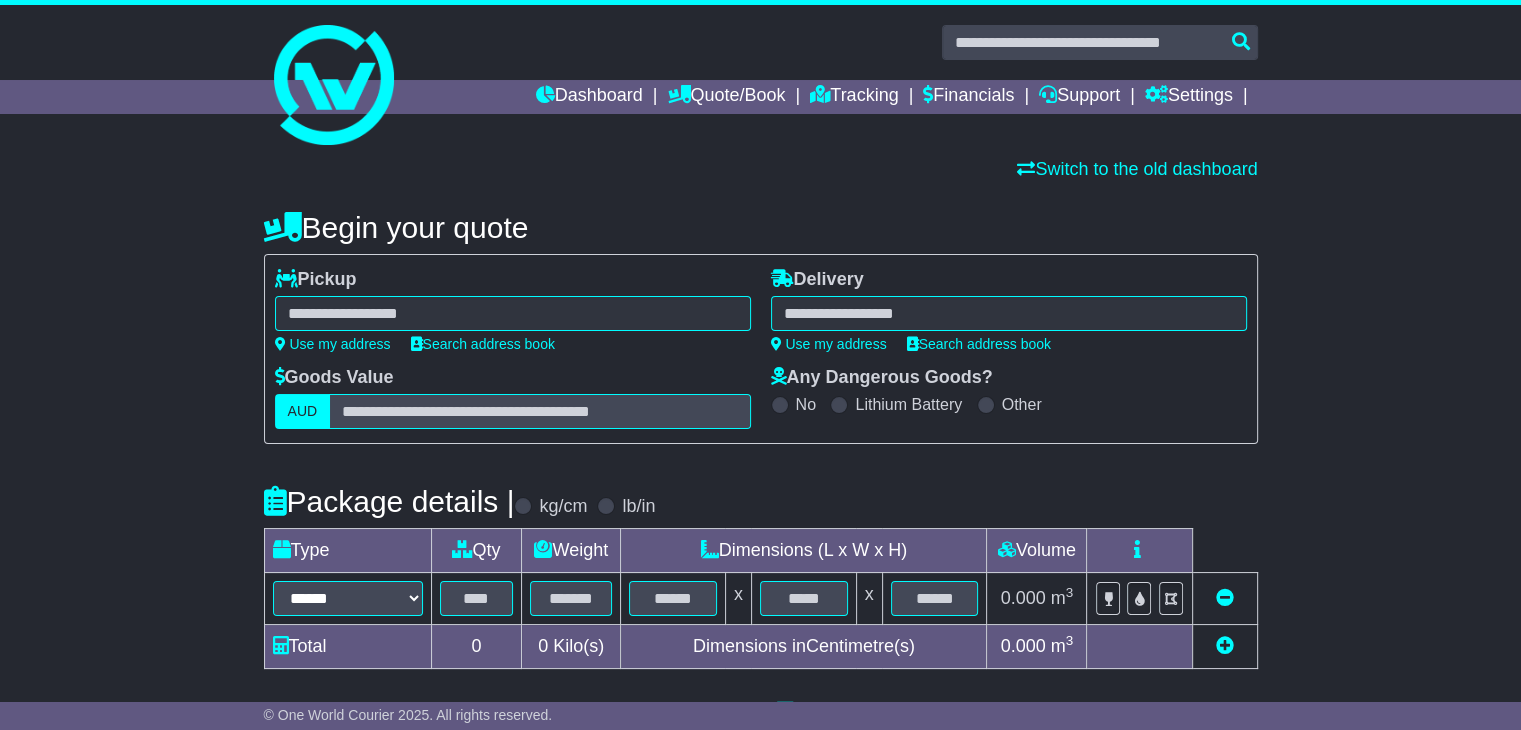 click at bounding box center [513, 313] 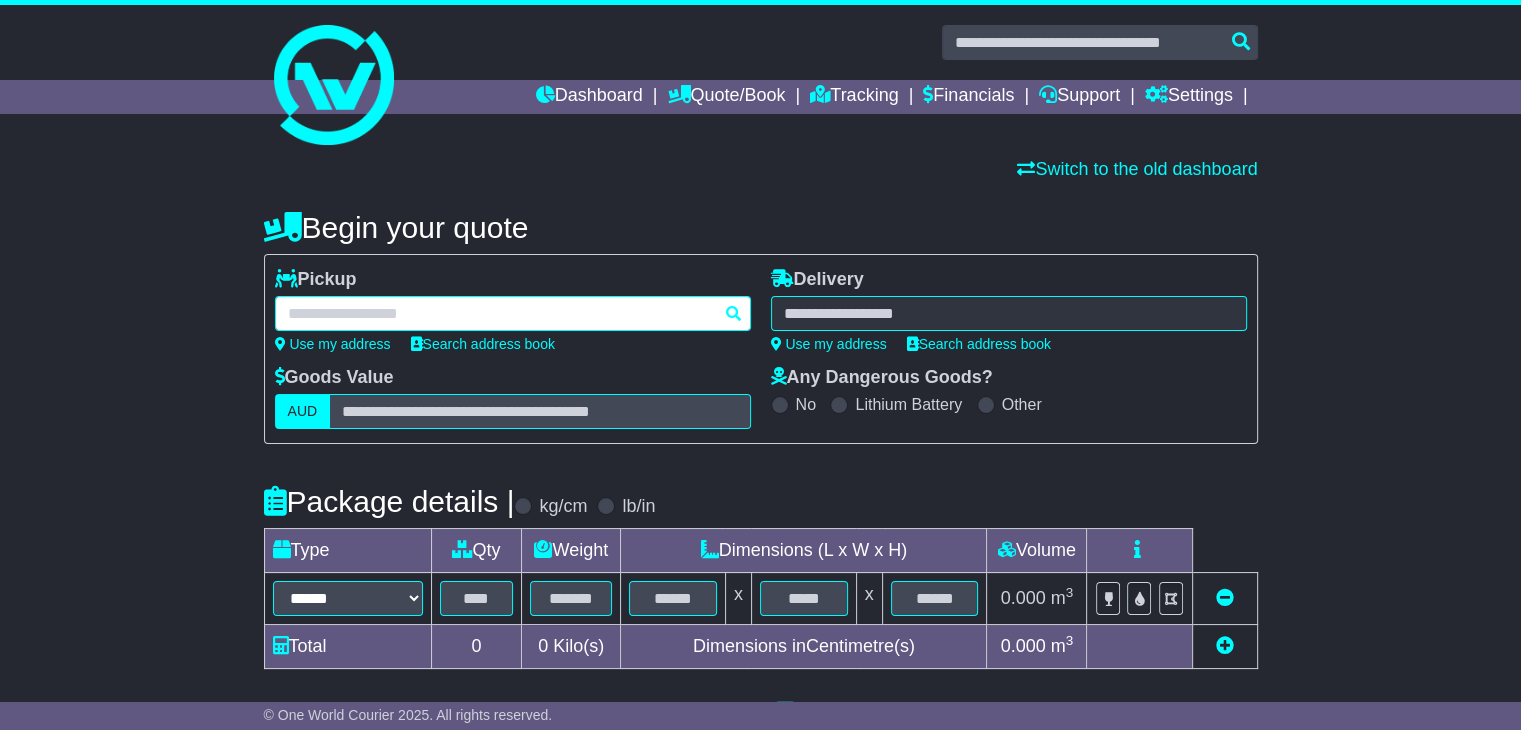 paste on "********" 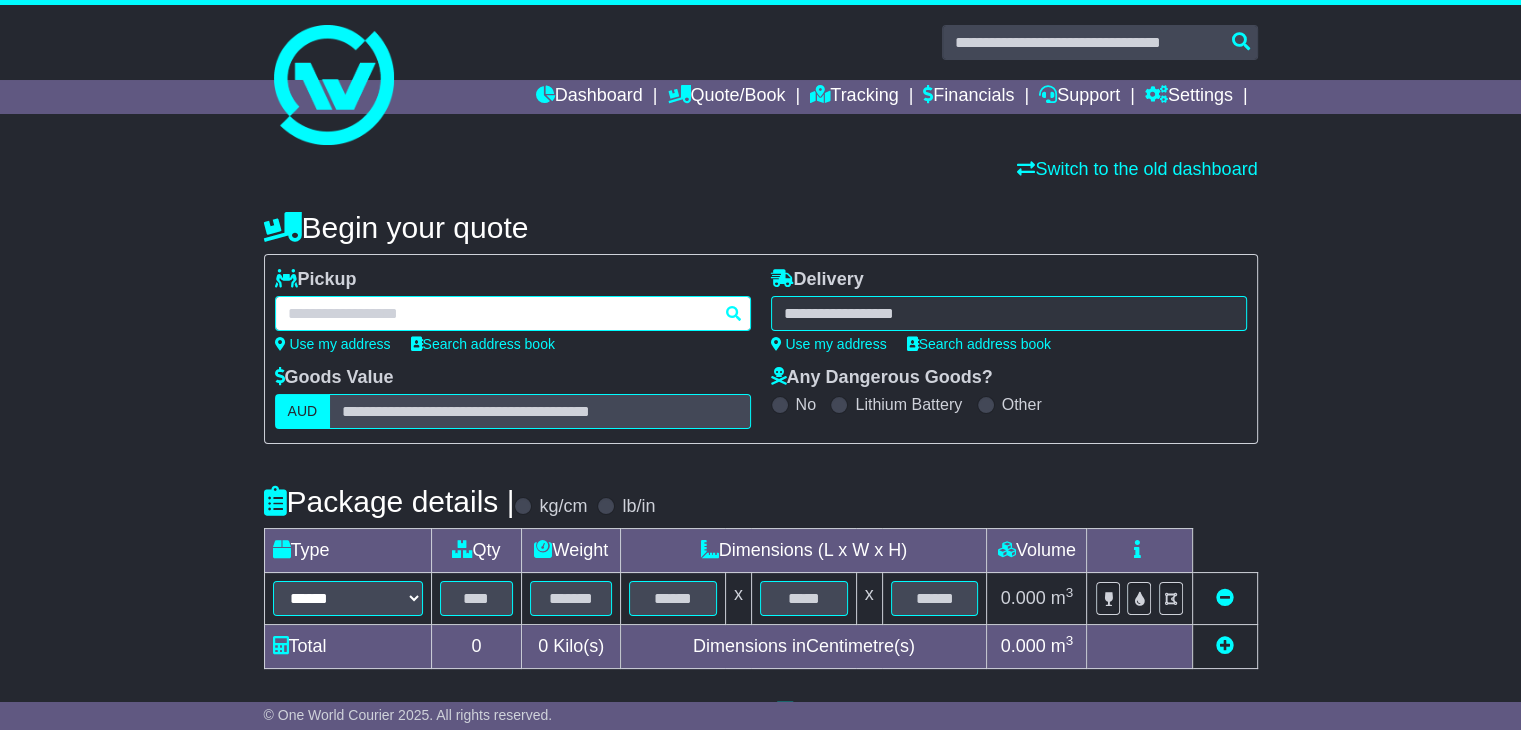 type on "********" 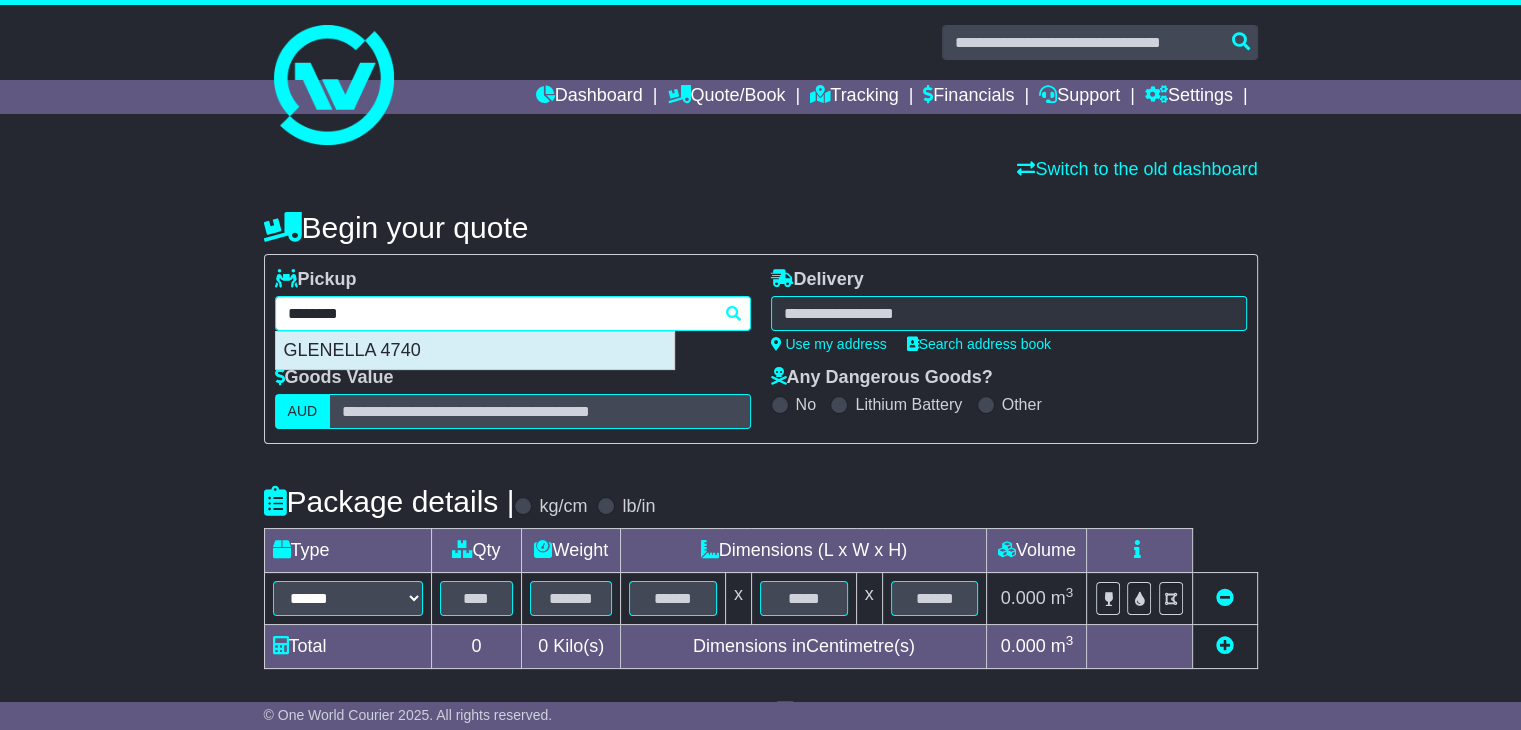 click on "GLENELLA 4740" at bounding box center [475, 351] 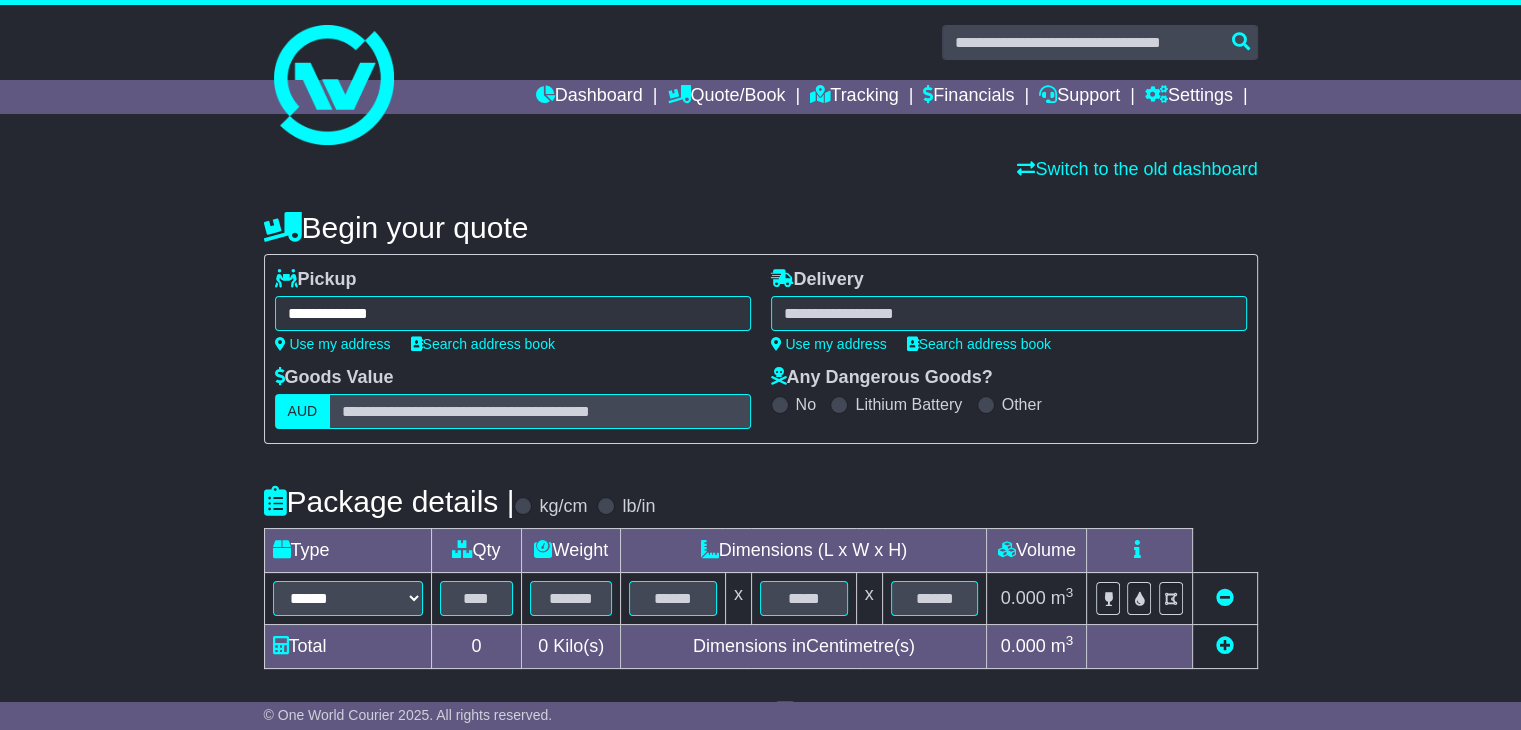 type on "**********" 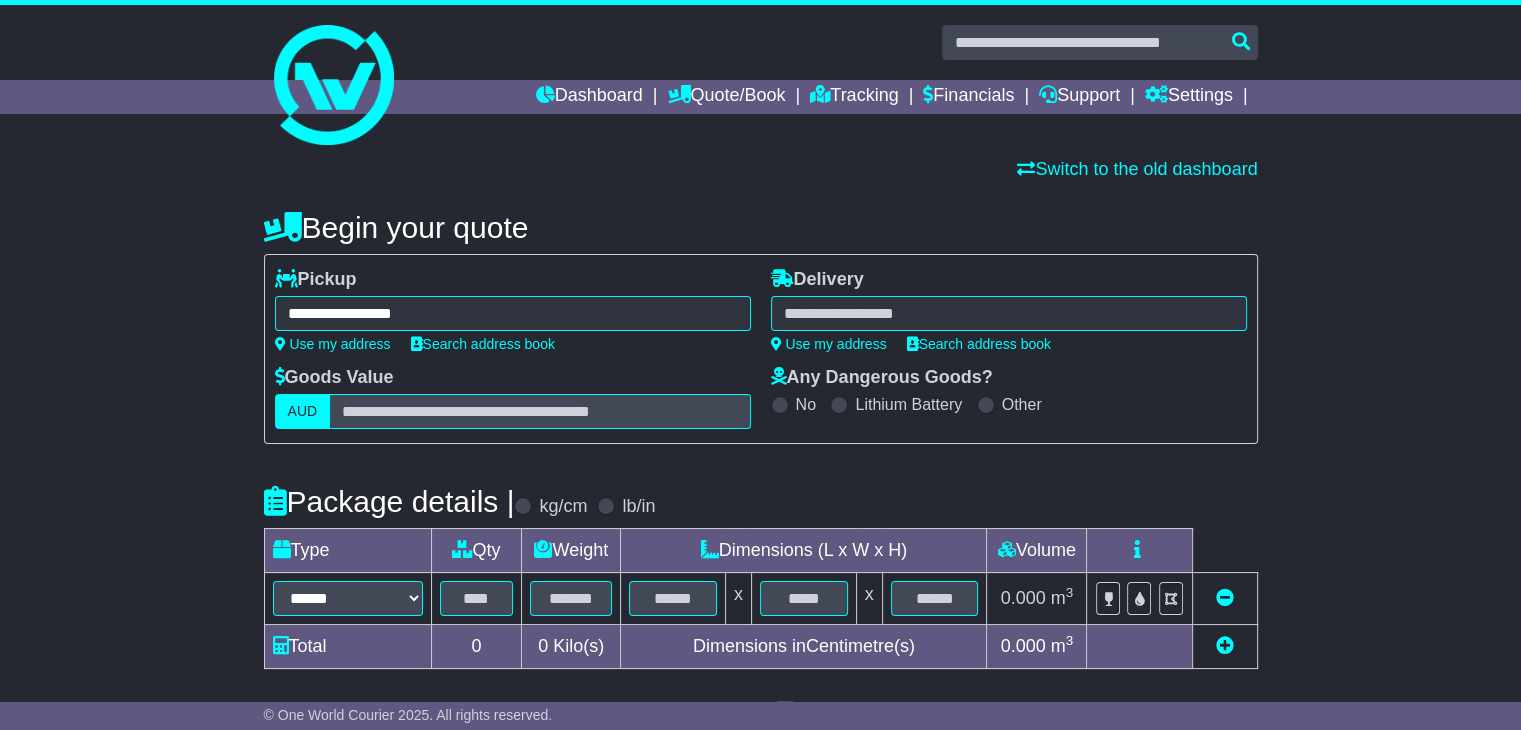 click at bounding box center [1009, 313] 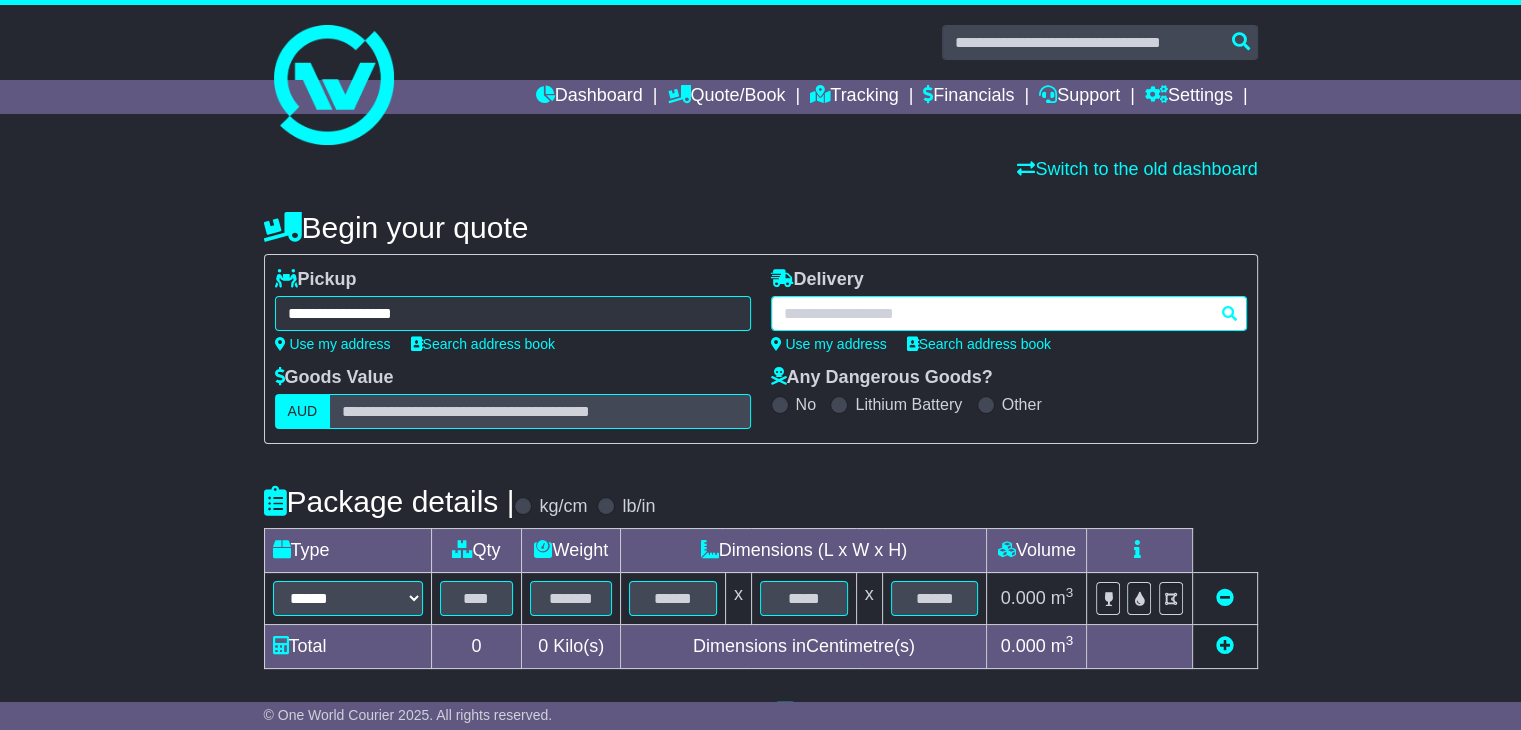 paste on "**********" 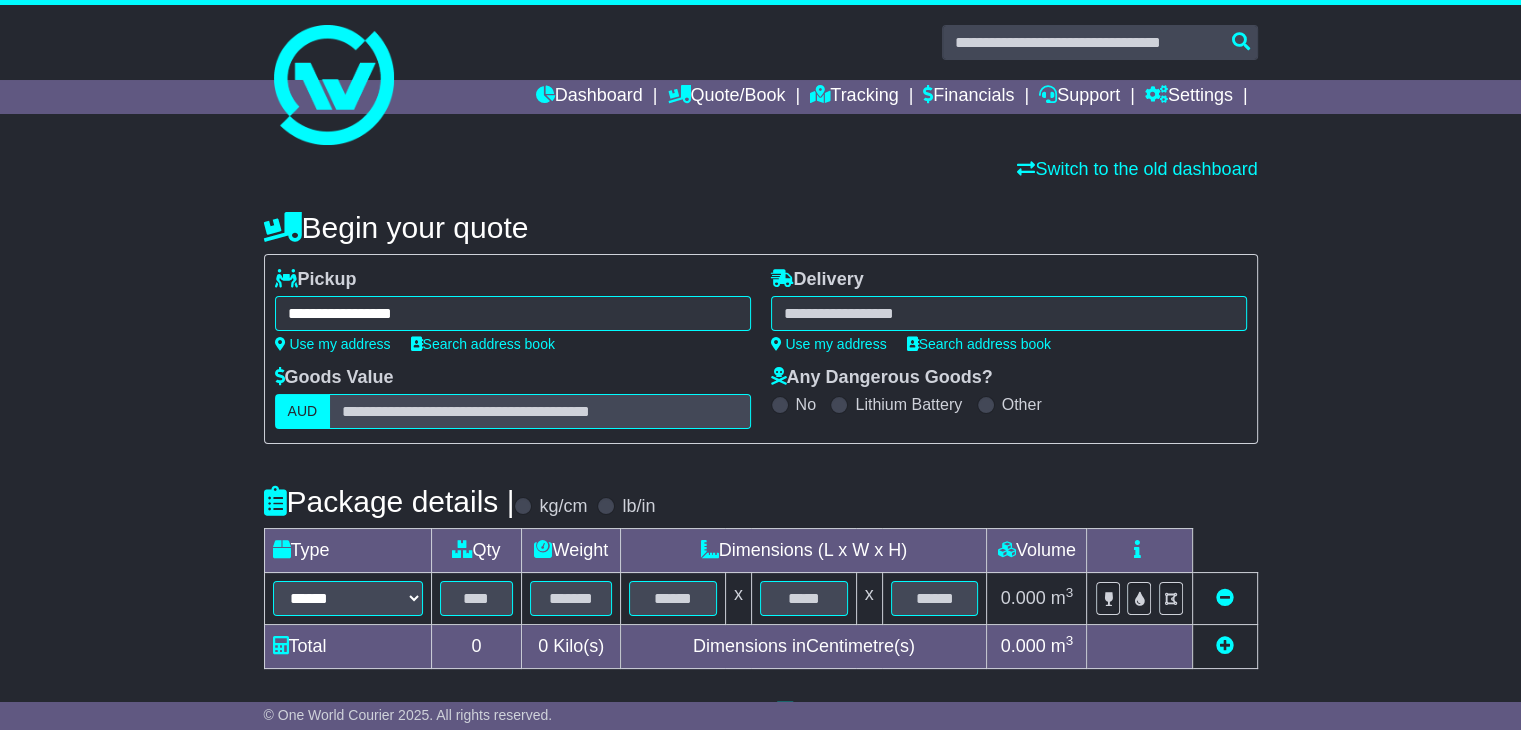 click on "**********" at bounding box center [1009, 313] 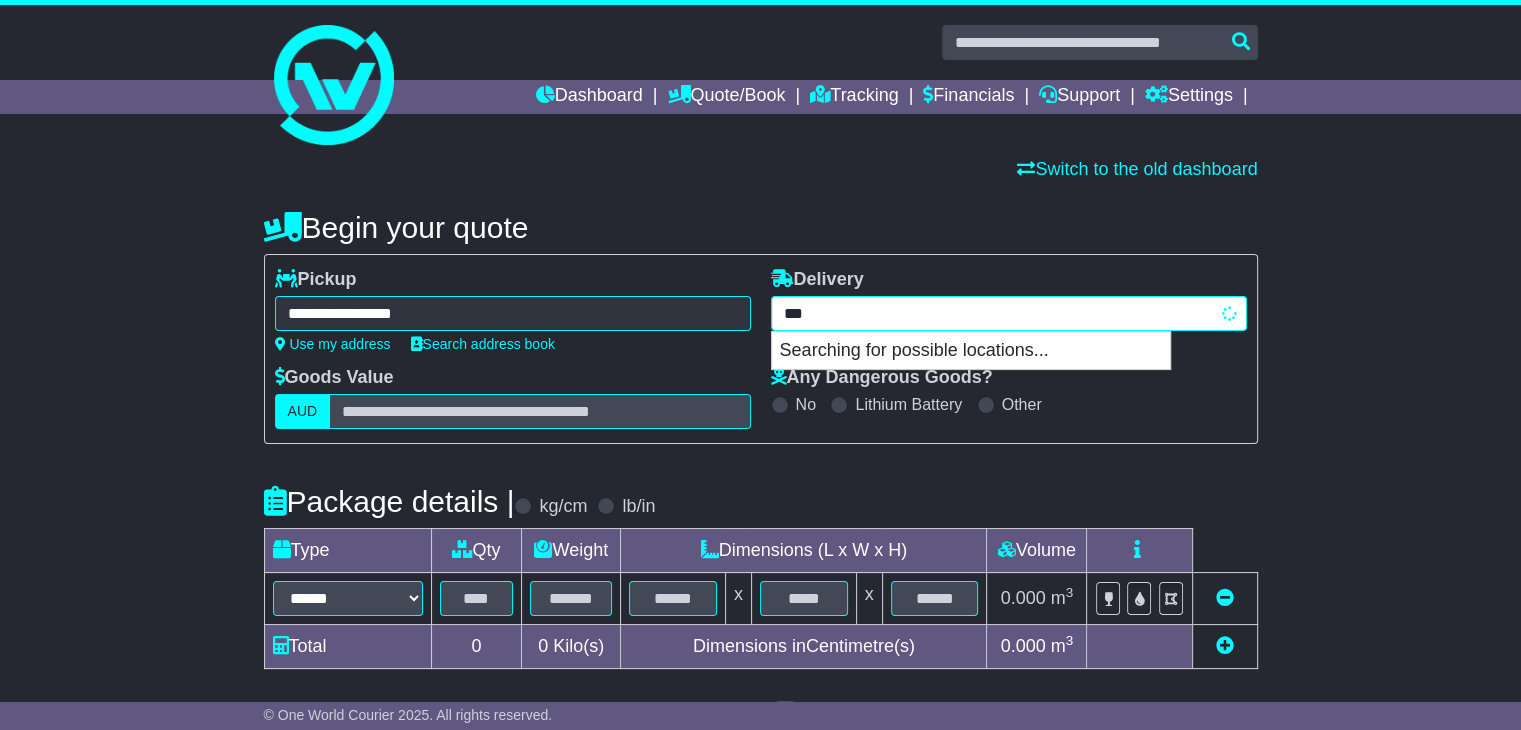 type on "*" 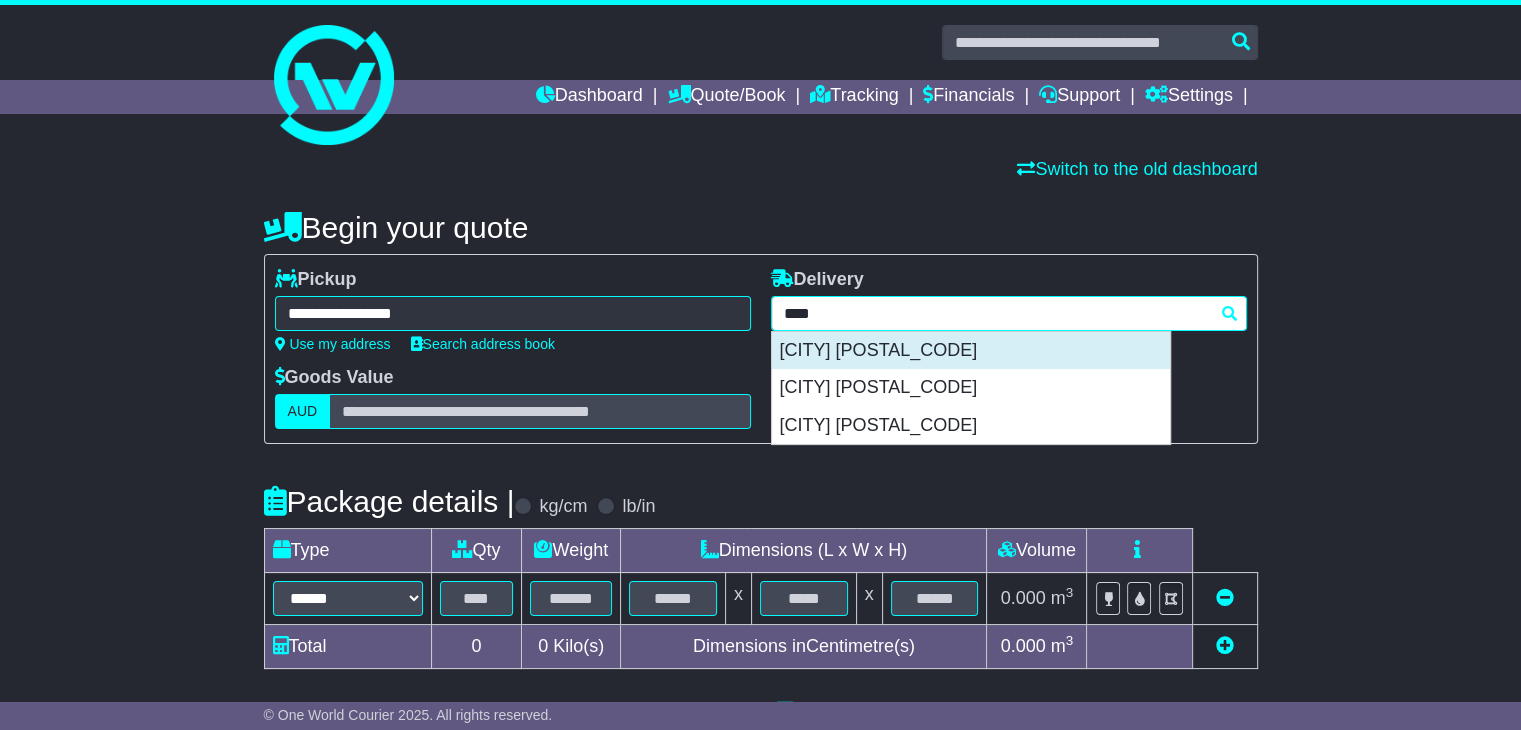 click on "[CITY] [POSTAL_CODE]" at bounding box center [971, 351] 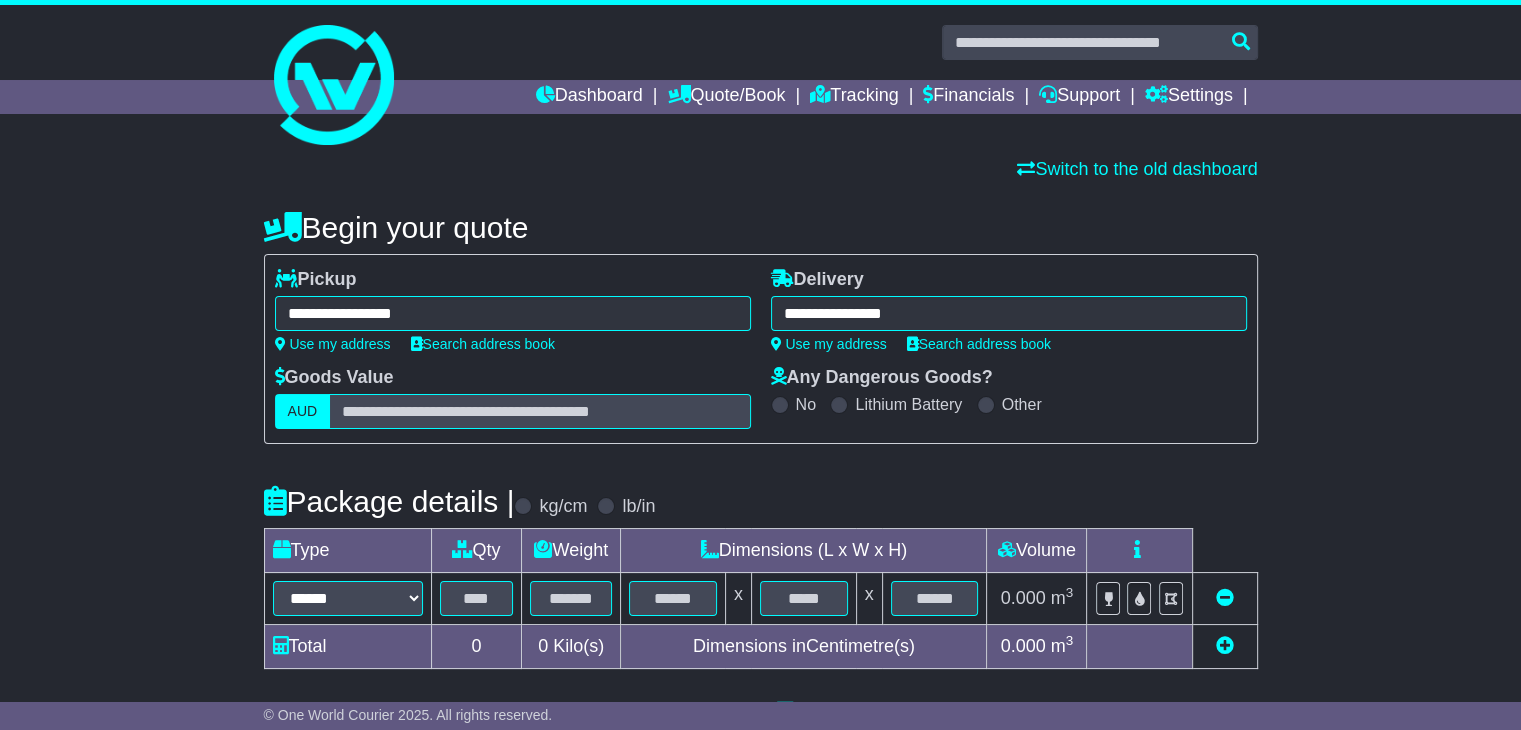 type on "**********" 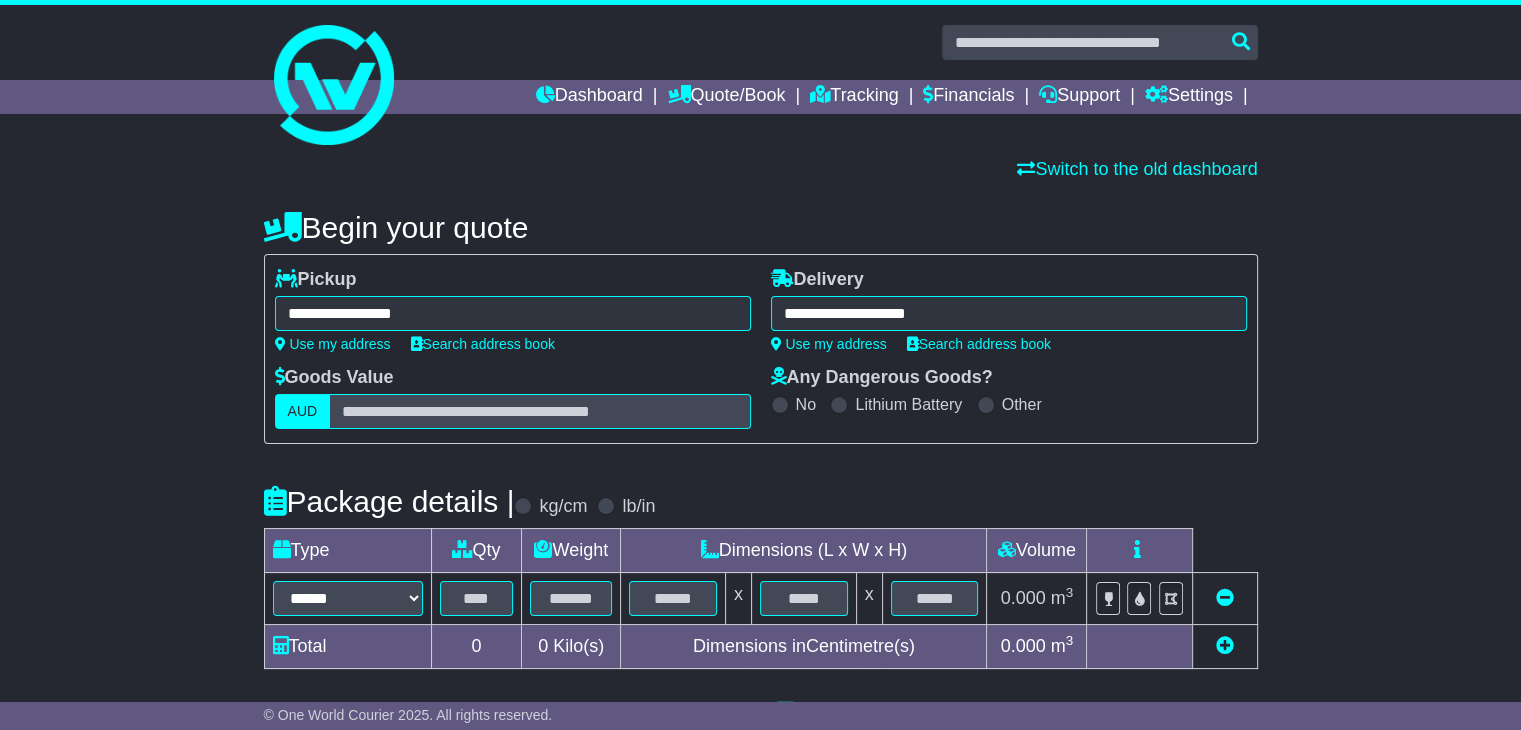 click on "**********" at bounding box center (760, 604) 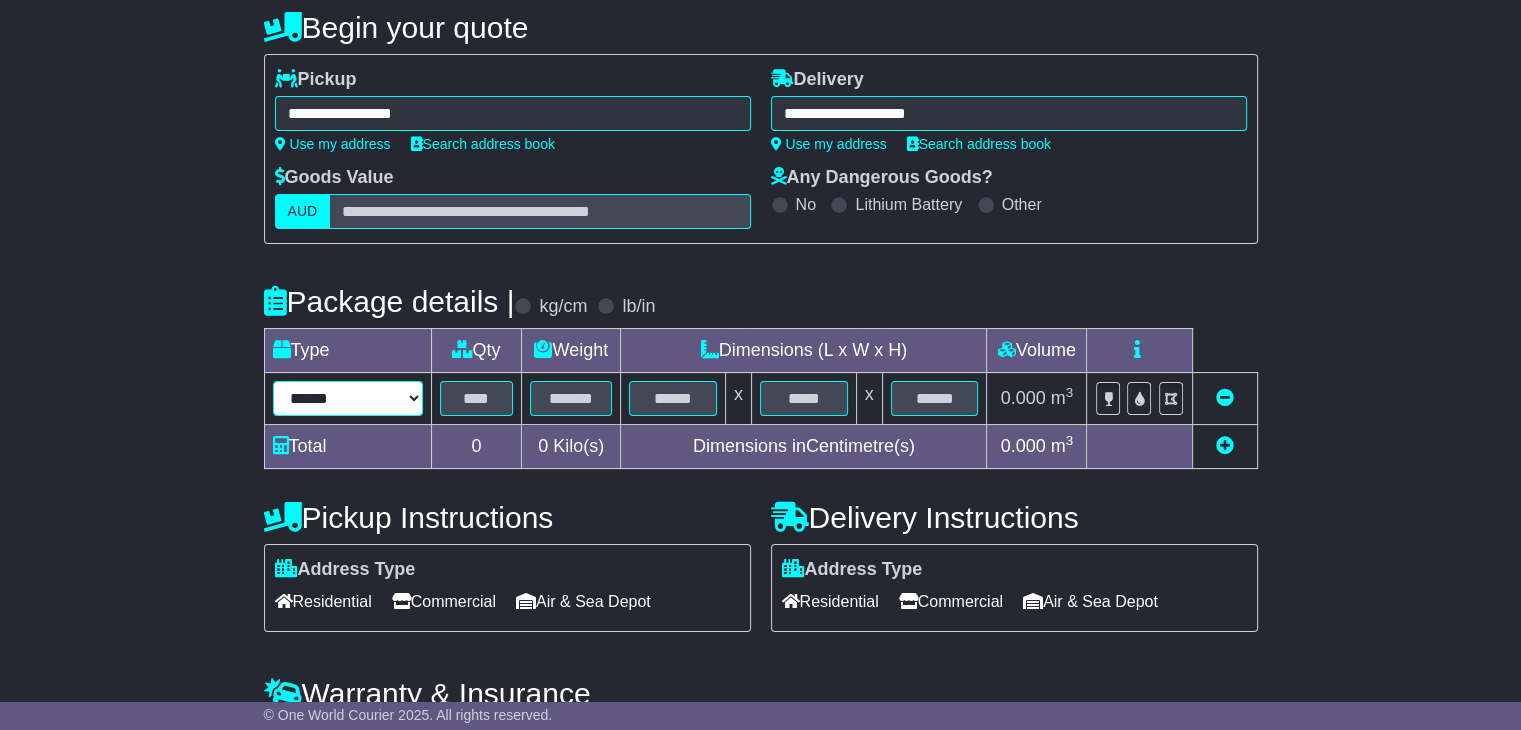 click on "****** ****** *** ******** ***** **** **** ****** *** *******" at bounding box center [348, 398] 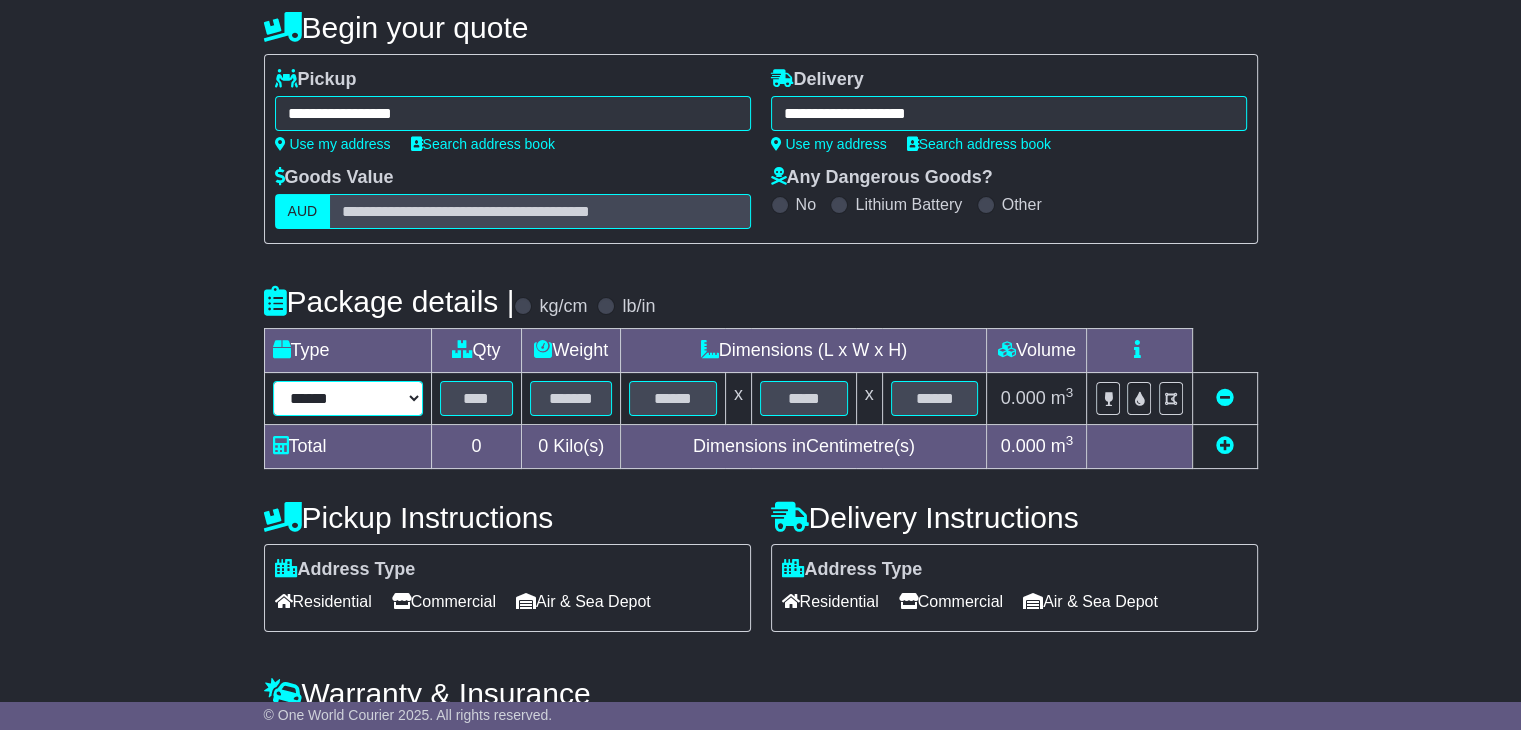 select on "*****" 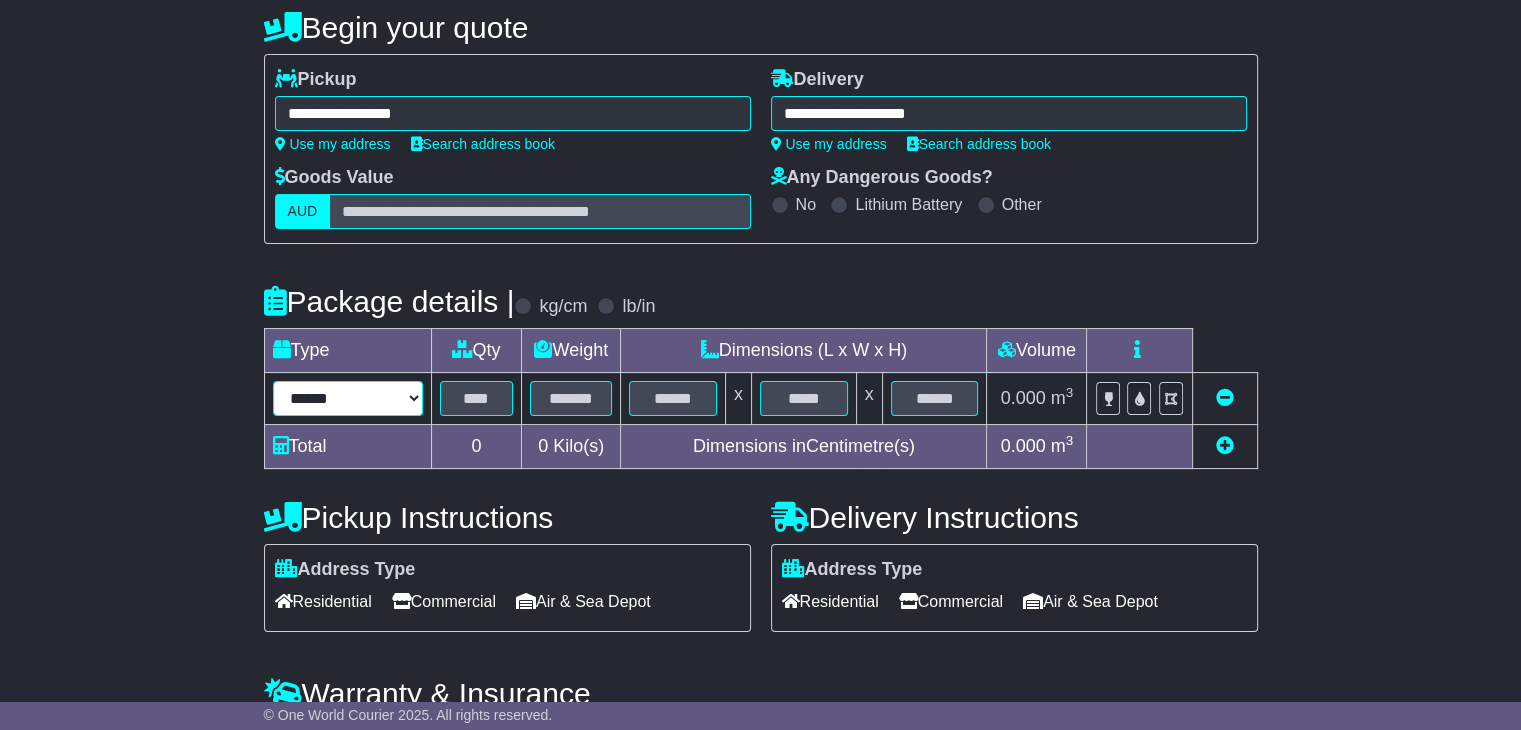 click on "****** ****** *** ******** ***** **** **** ****** *** *******" at bounding box center [348, 398] 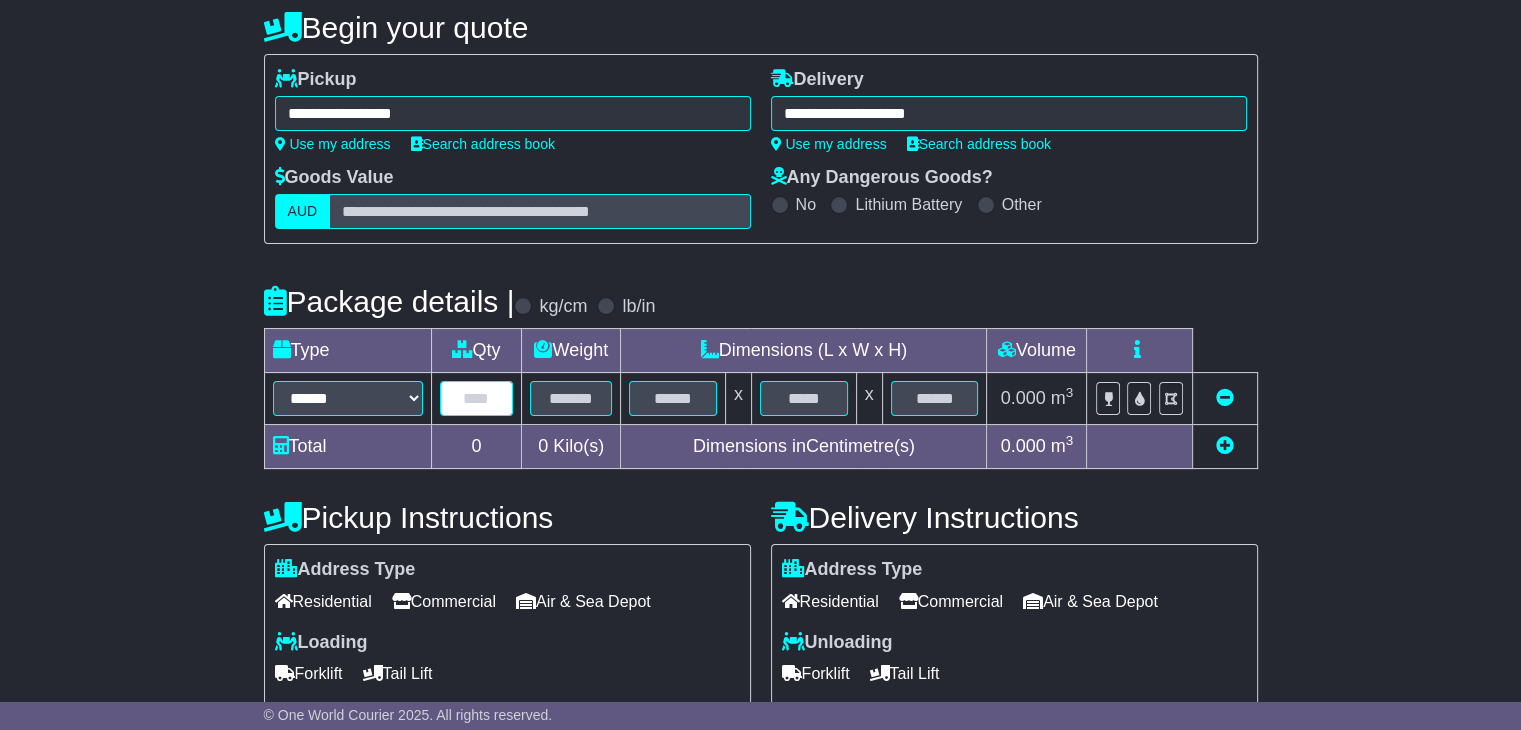 click at bounding box center [477, 398] 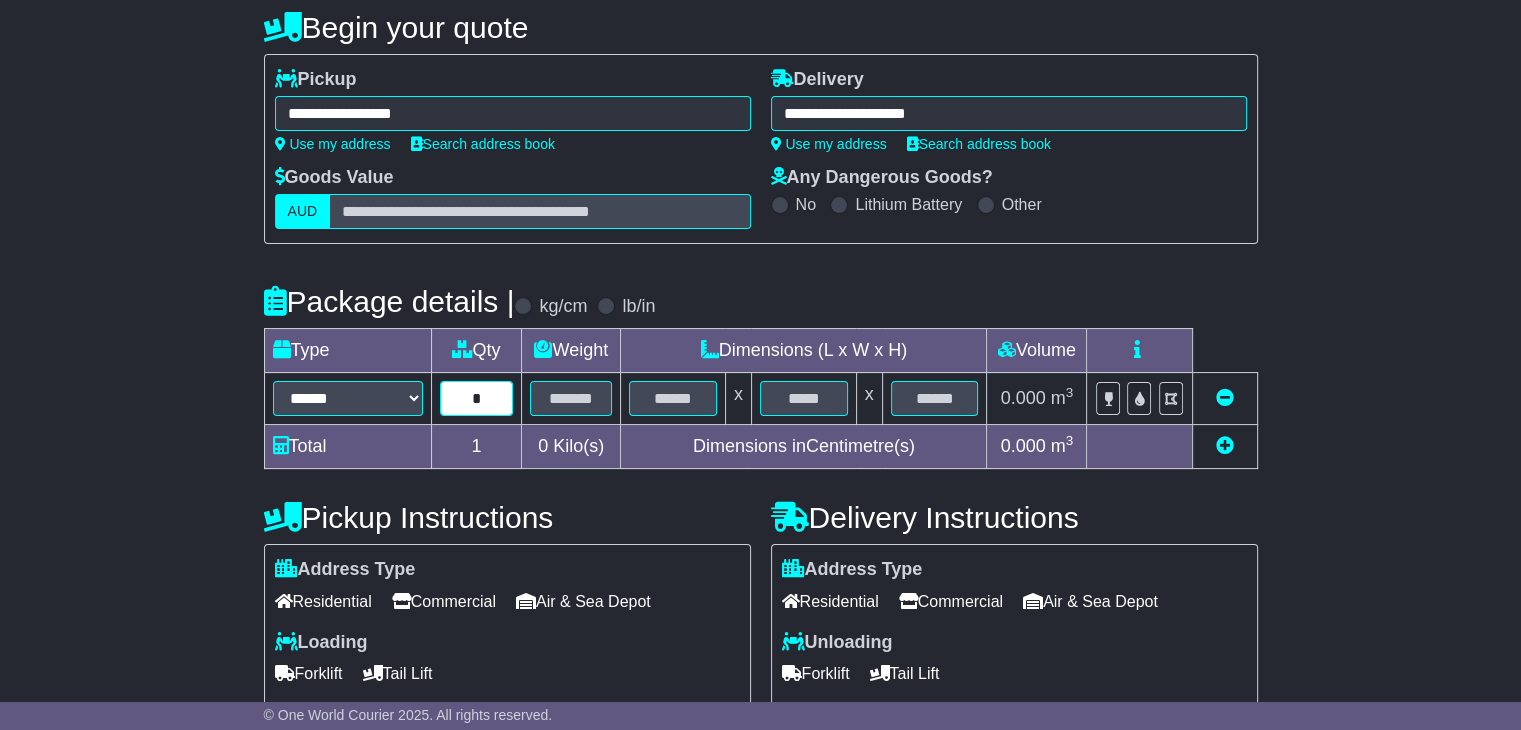 click on "*" at bounding box center (477, 398) 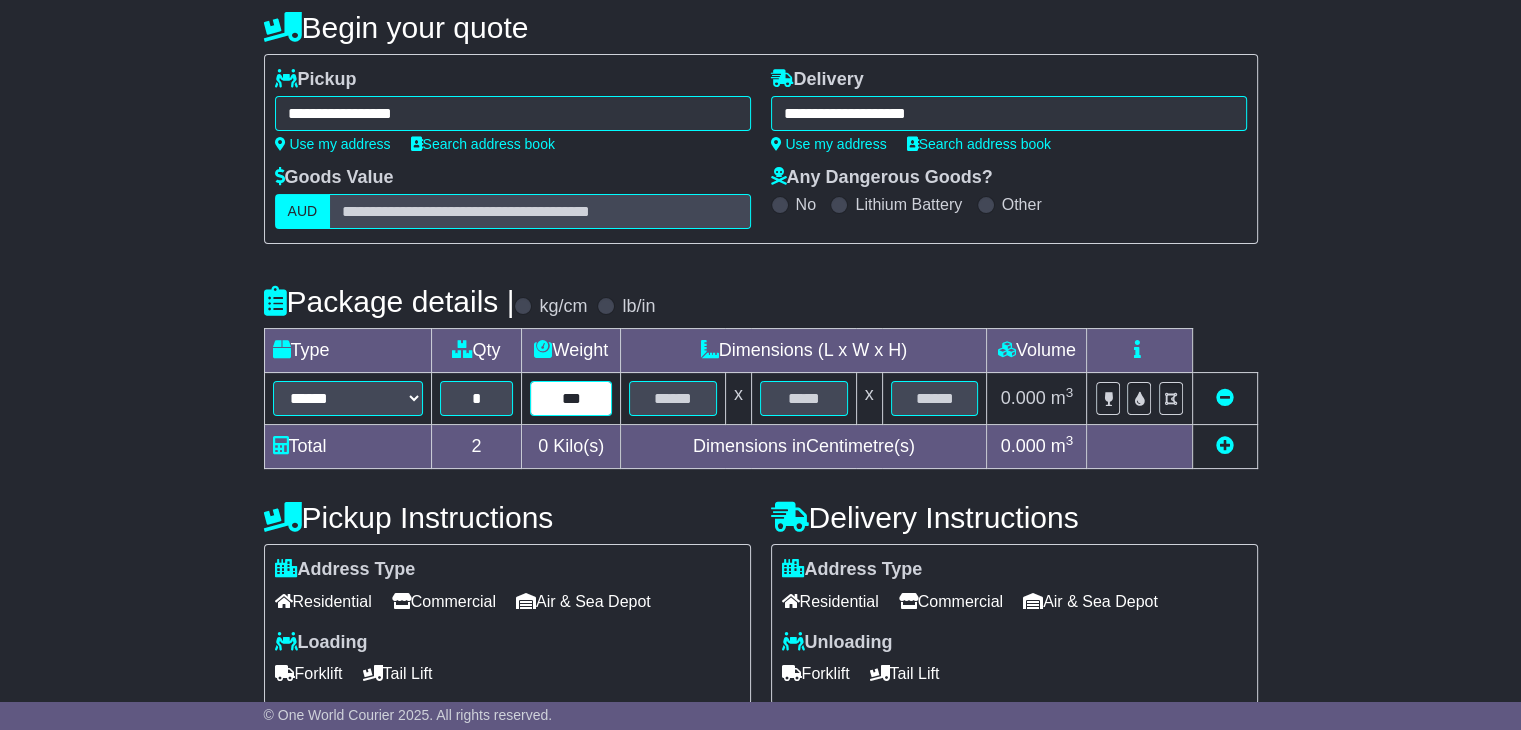 type on "***" 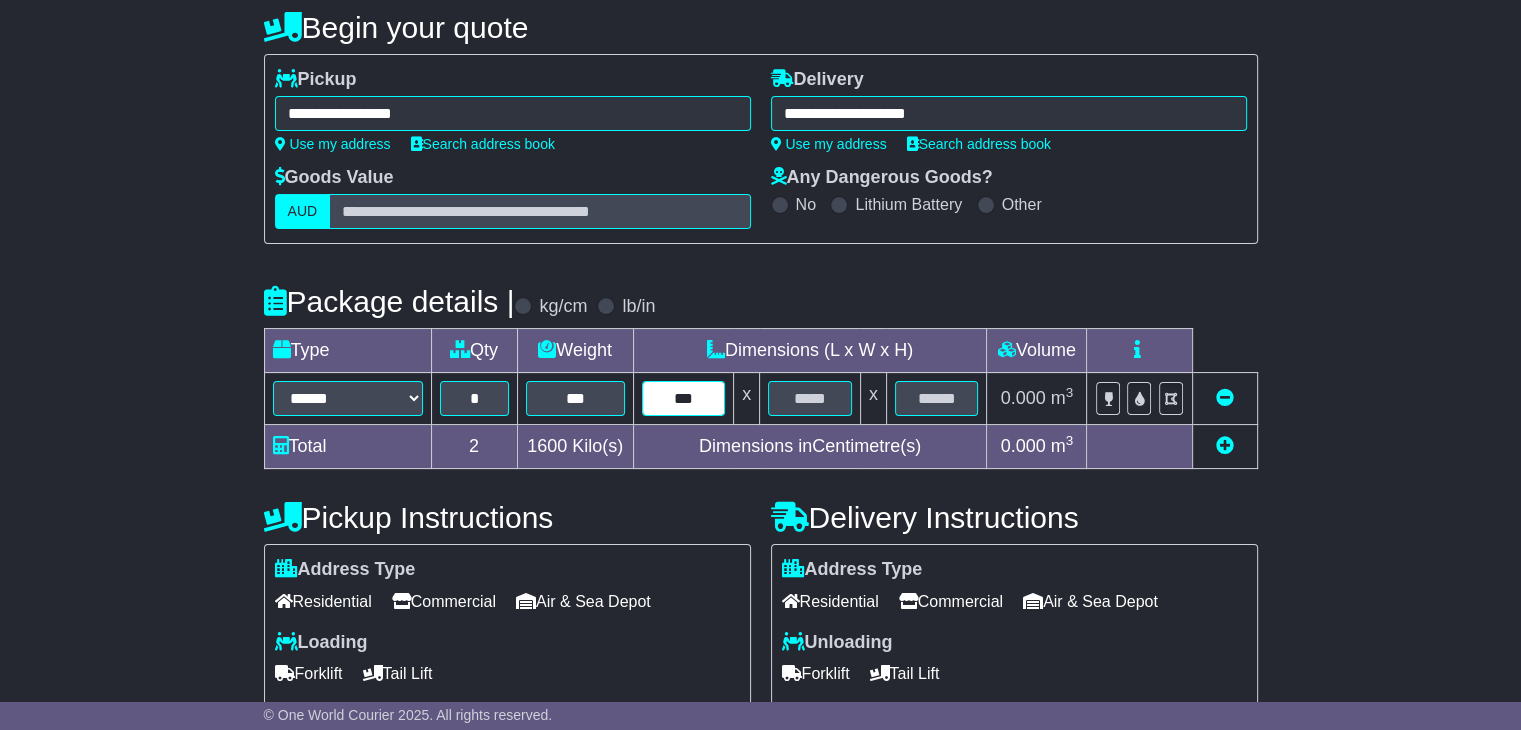 type on "***" 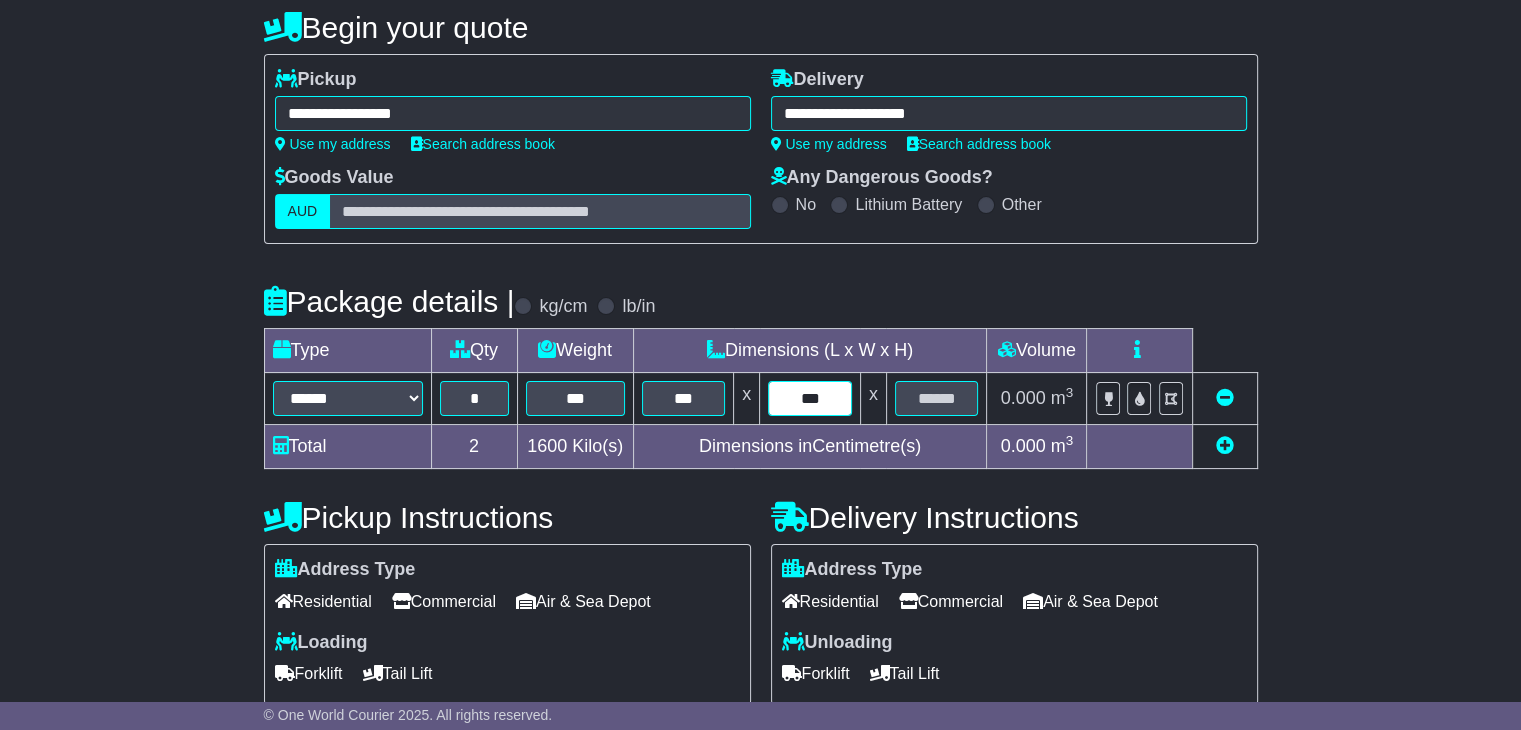 type on "***" 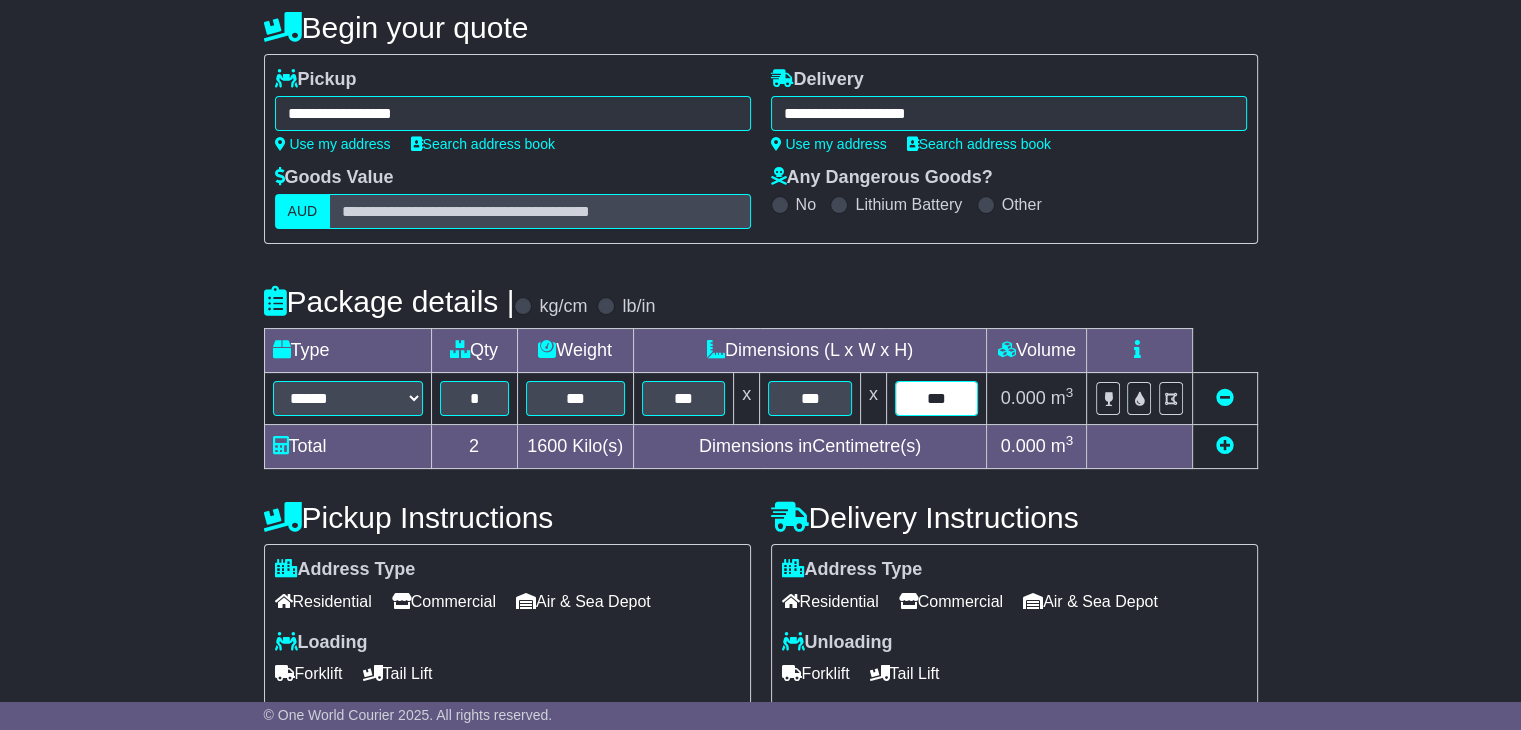 type on "***" 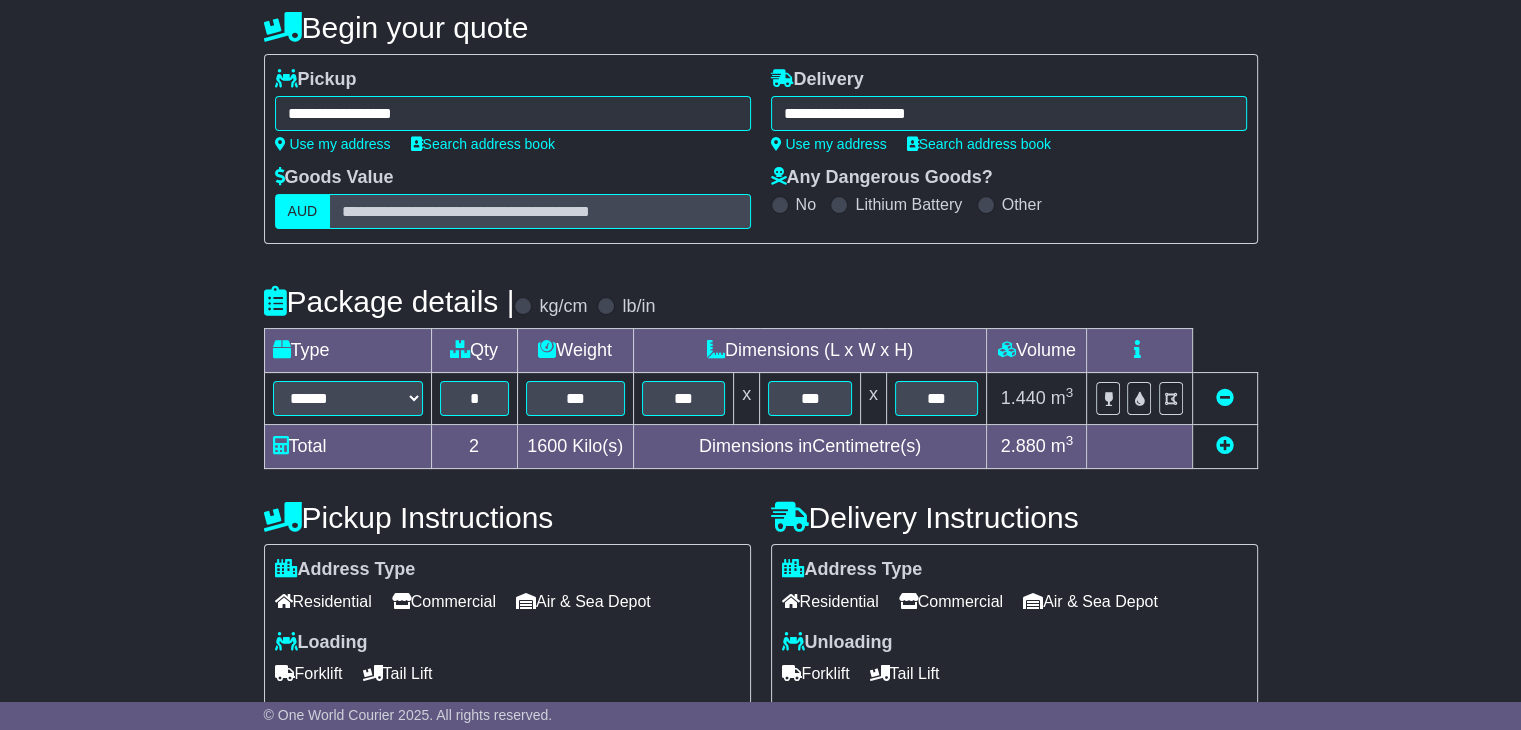 scroll, scrollTop: 500, scrollLeft: 0, axis: vertical 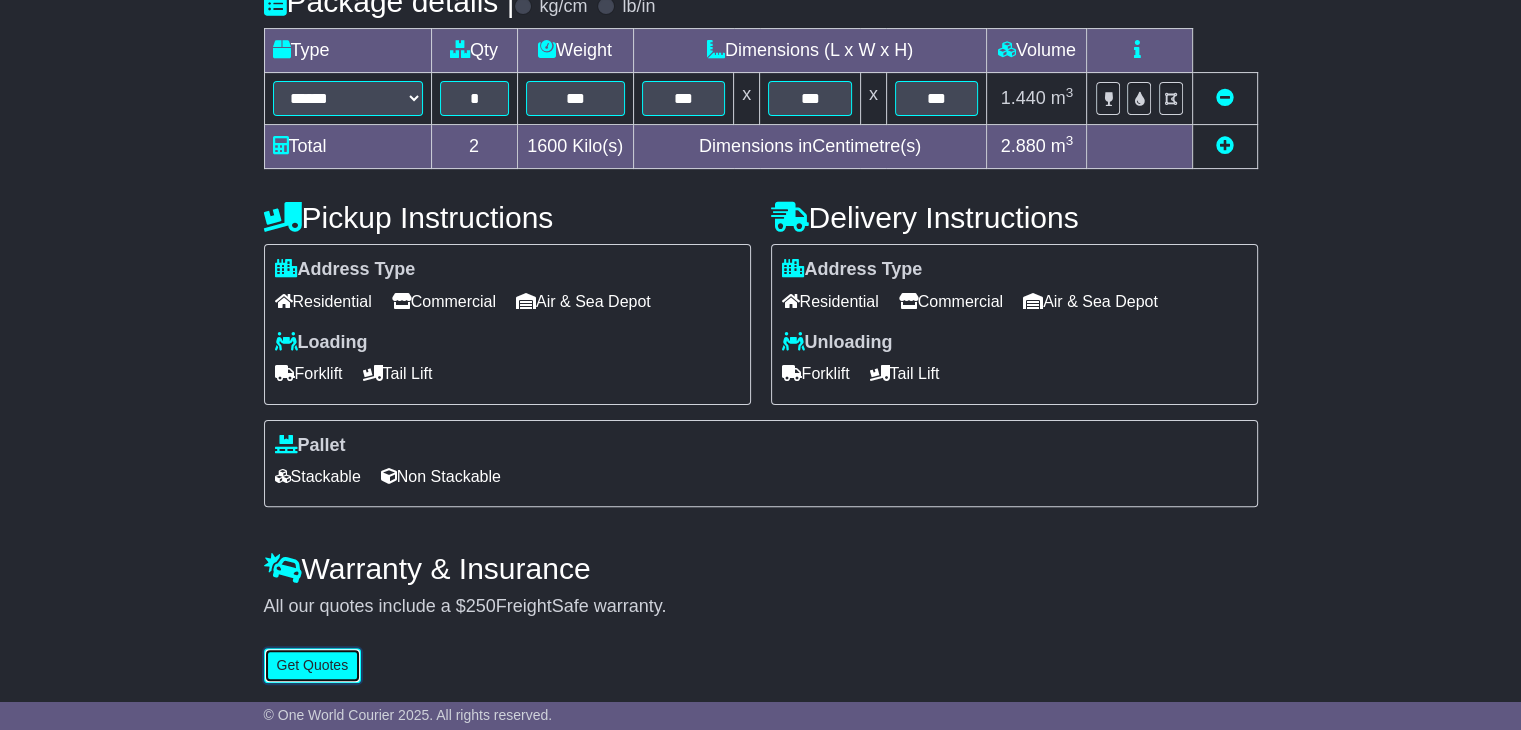 type 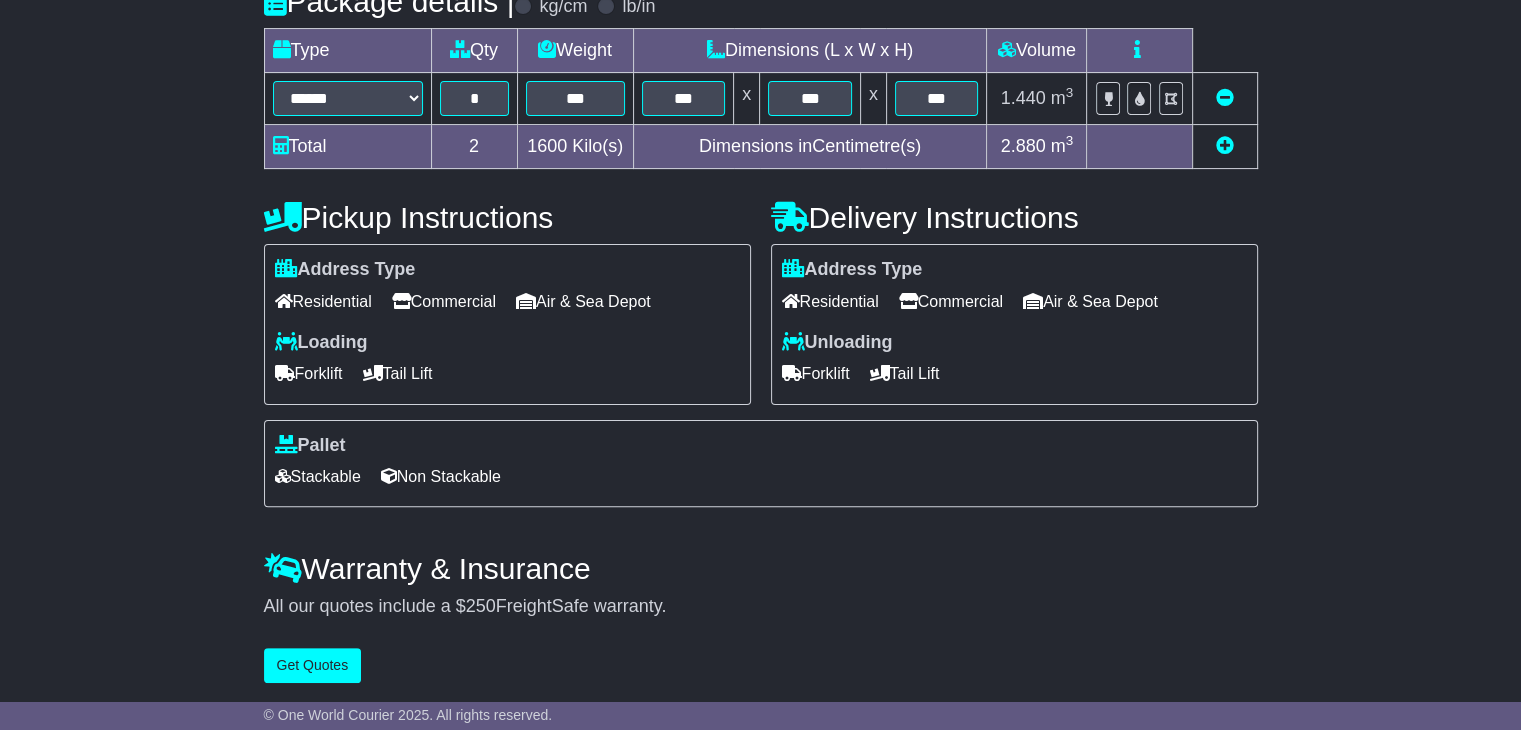 drag, startPoint x: 468, startPoint y: 288, endPoint x: 536, endPoint y: 327, distance: 78.39005 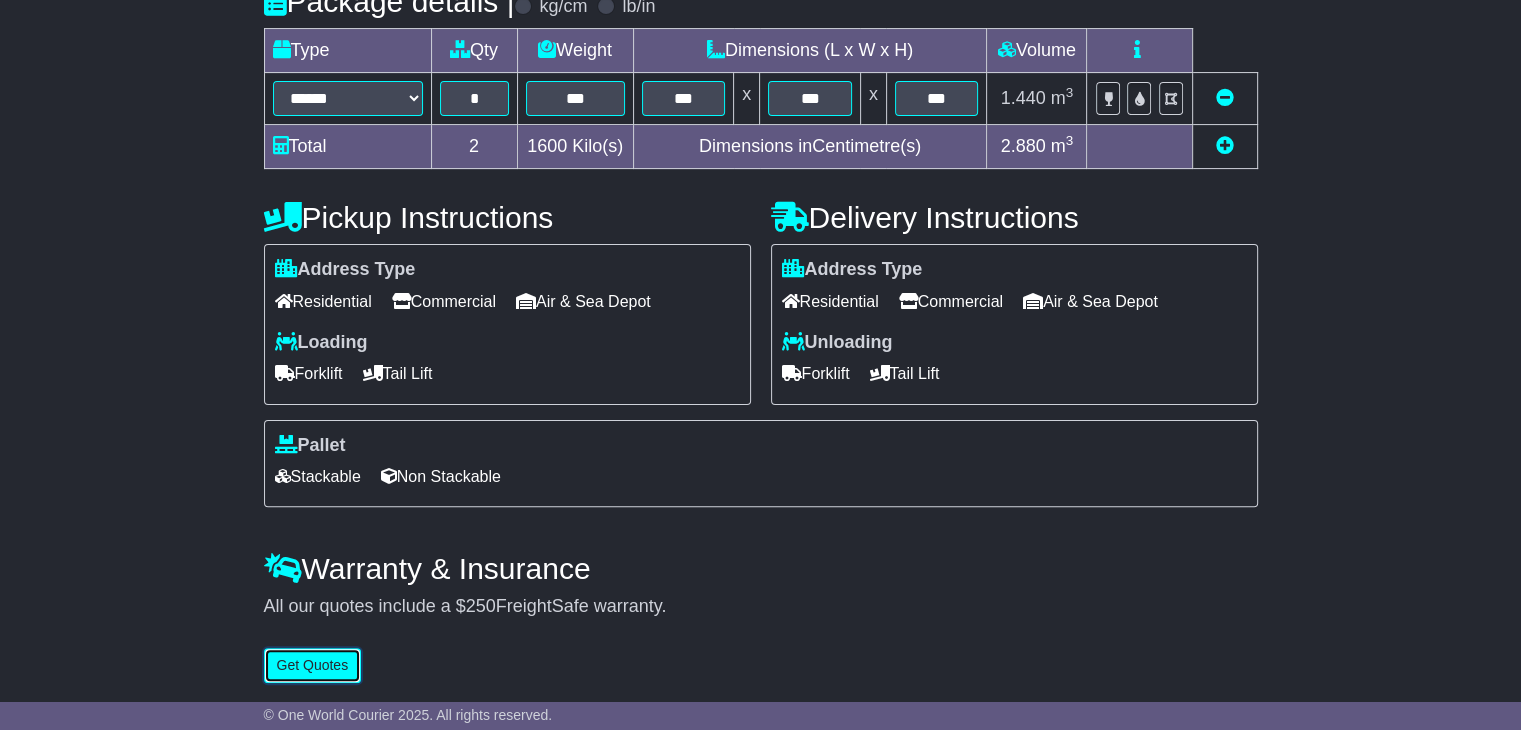 click on "Get Quotes" at bounding box center (313, 665) 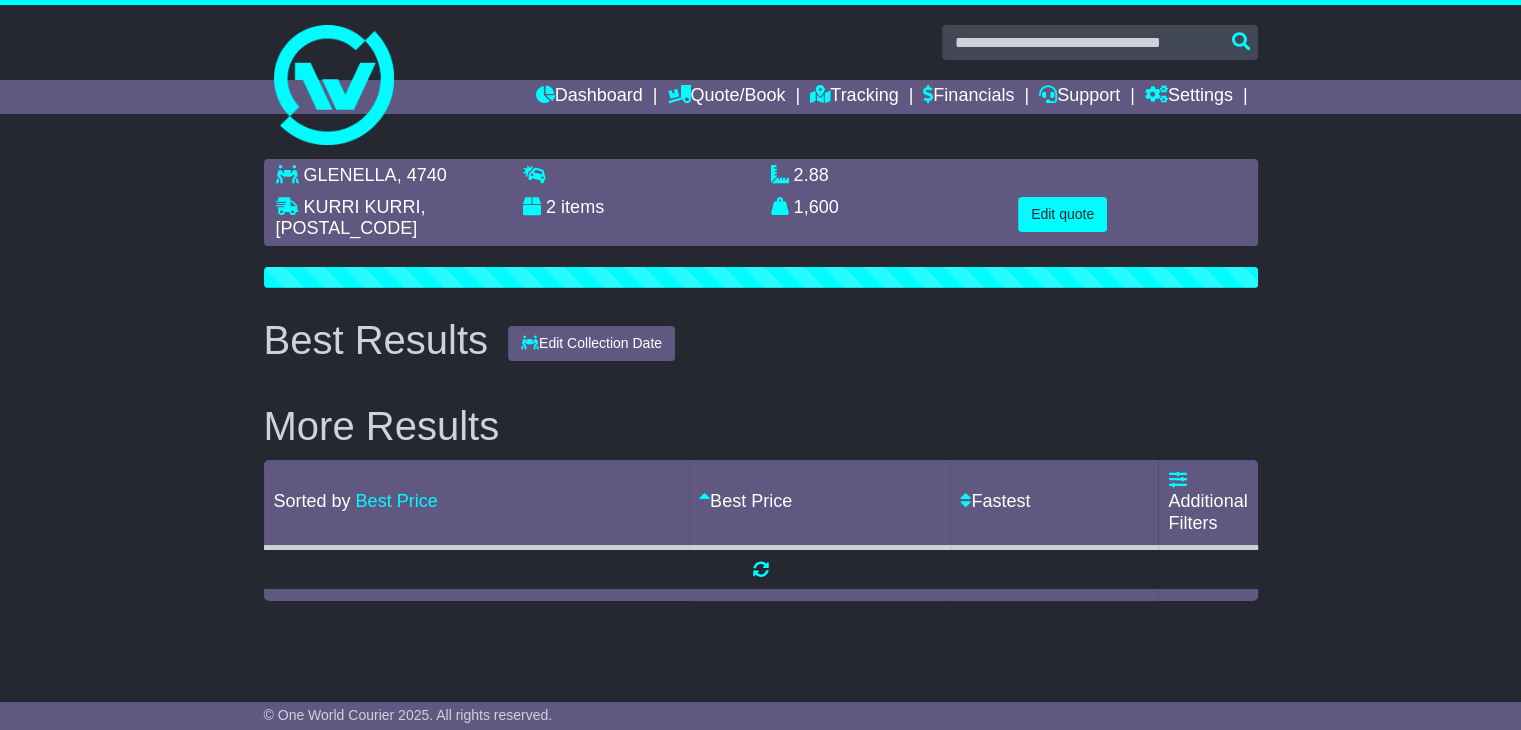 scroll, scrollTop: 0, scrollLeft: 0, axis: both 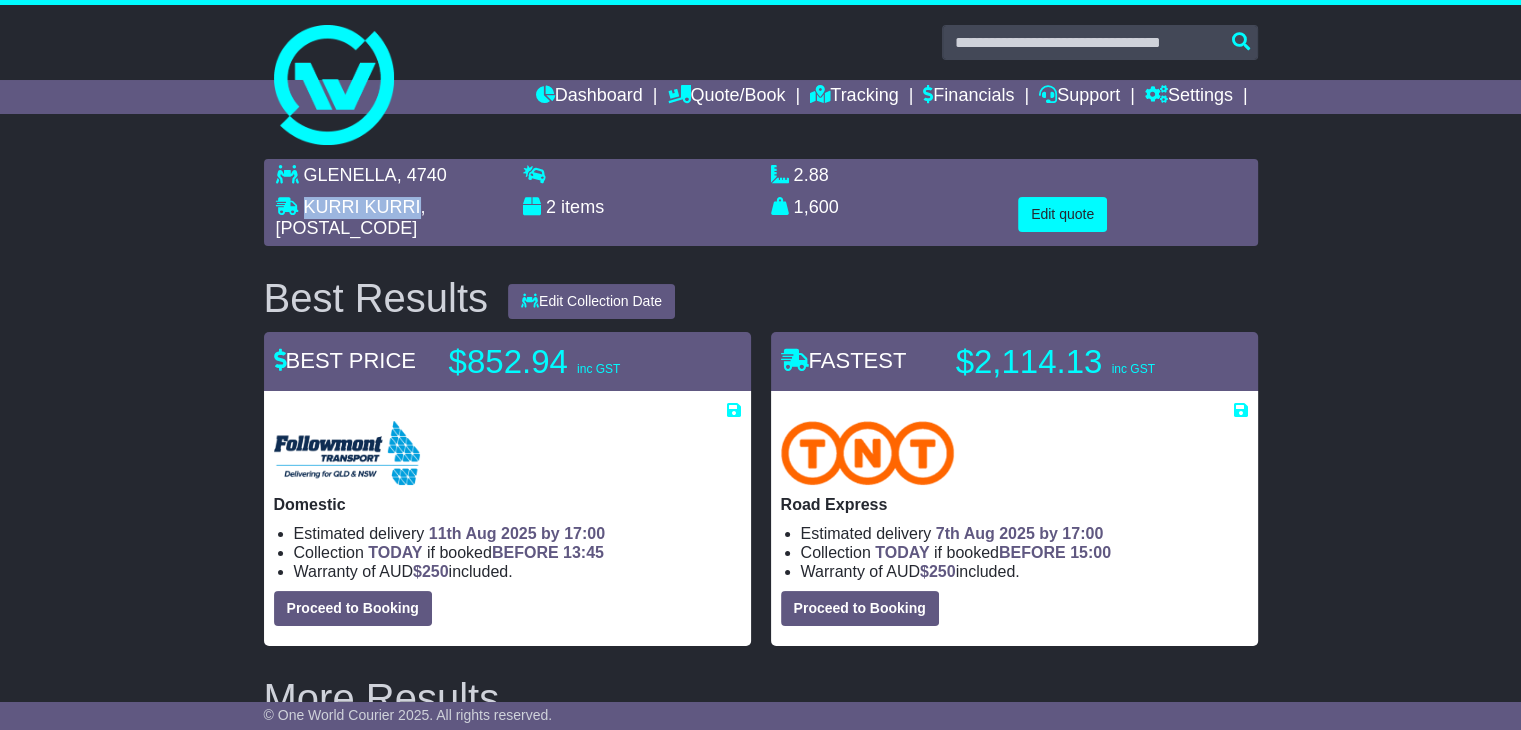 drag, startPoint x: 304, startPoint y: 209, endPoint x: 420, endPoint y: 198, distance: 116.520386 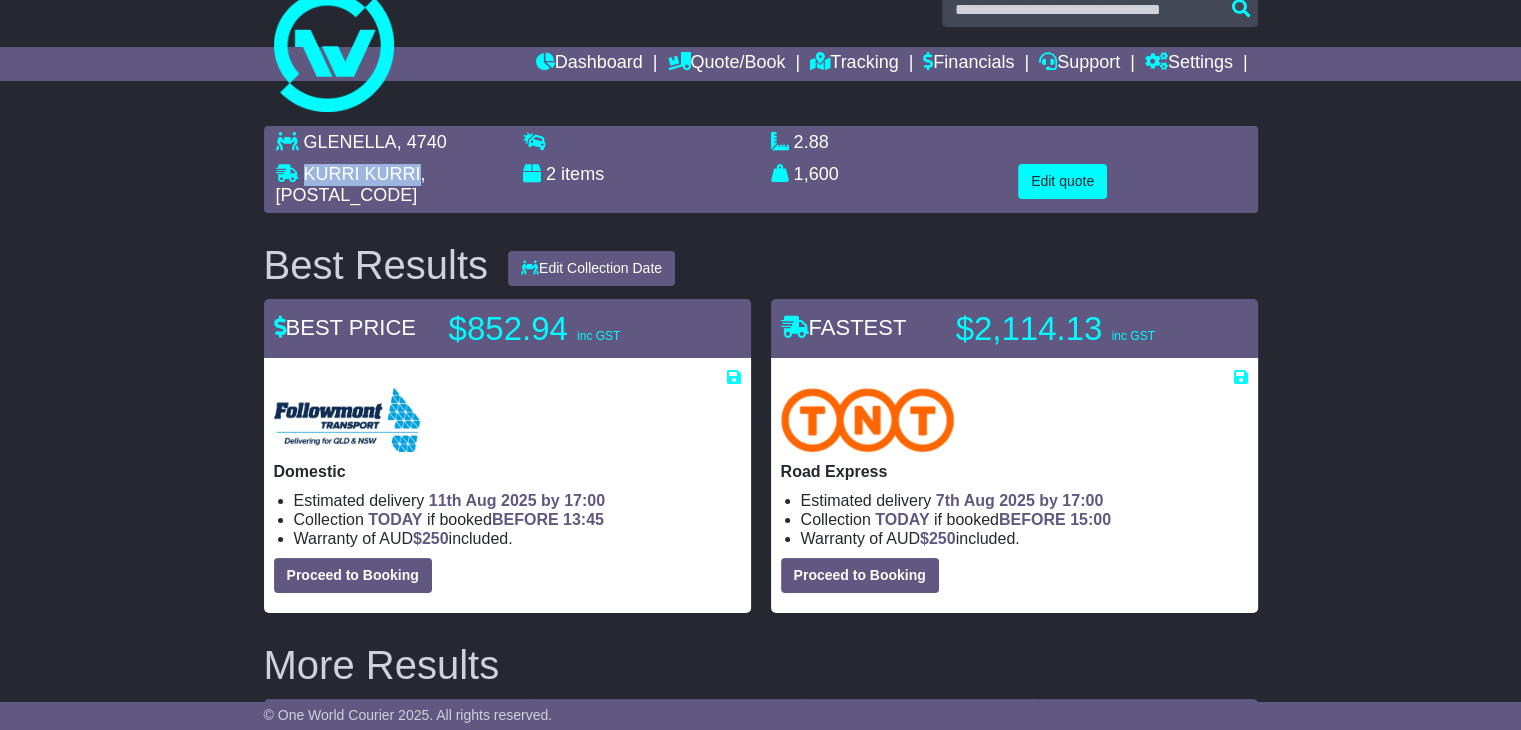 scroll, scrollTop: 0, scrollLeft: 0, axis: both 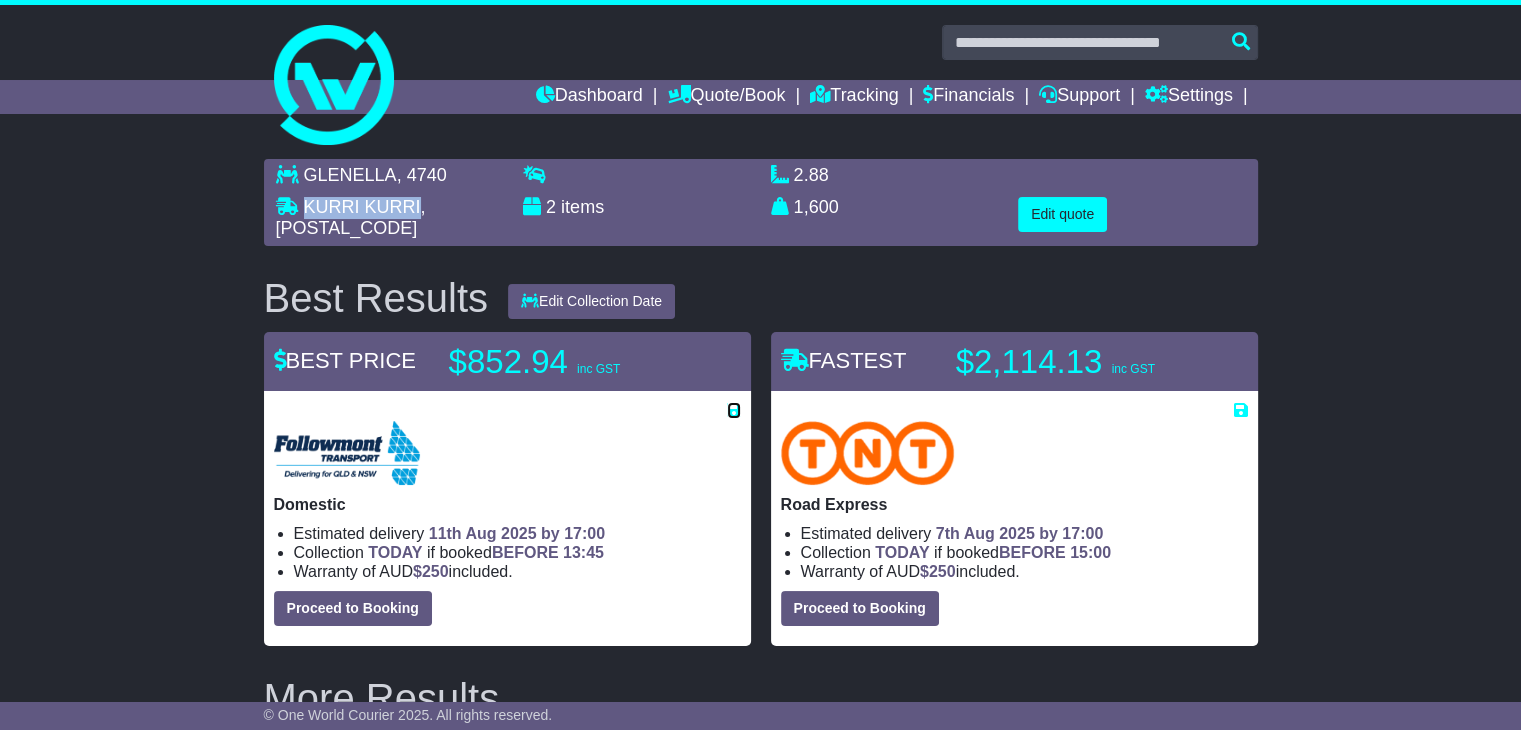 click at bounding box center (734, 410) 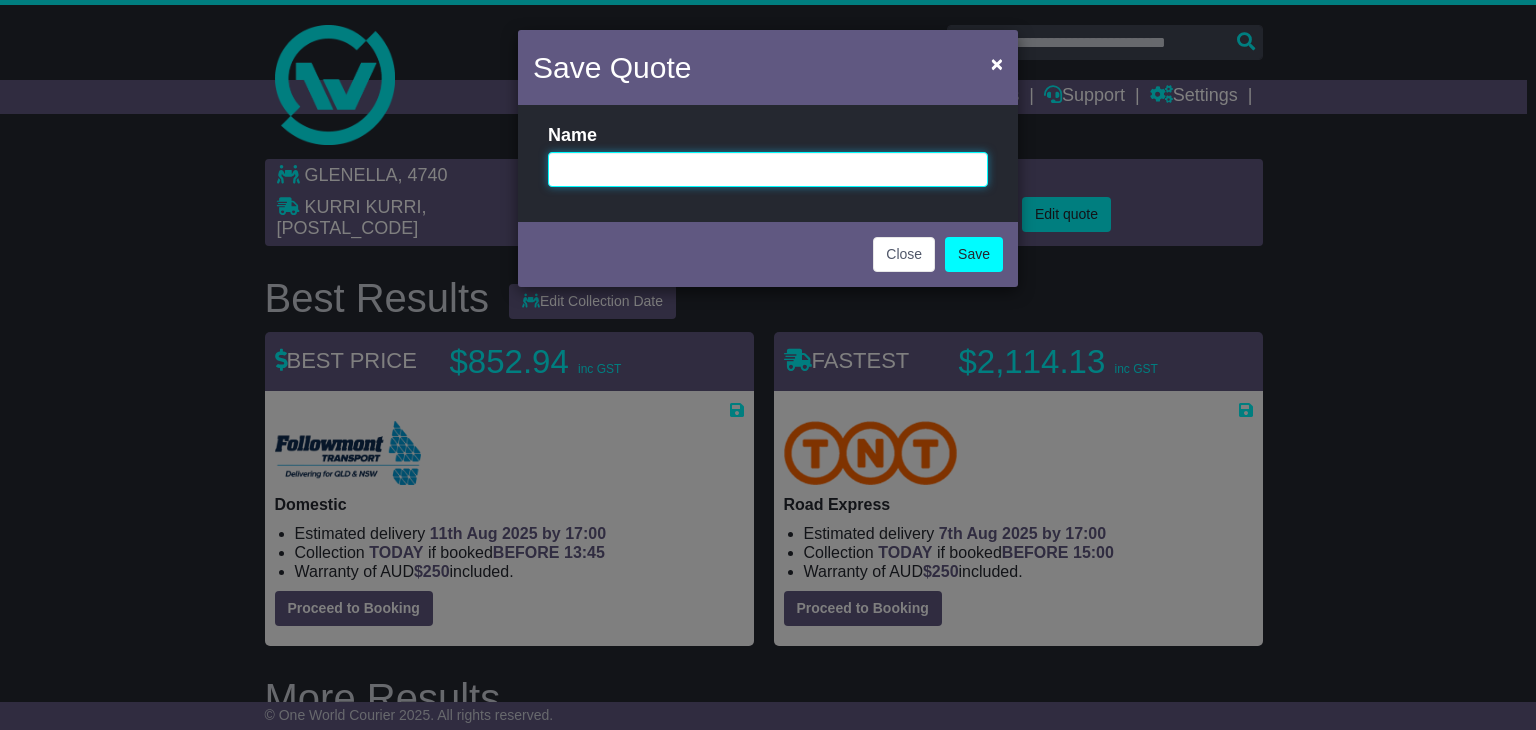 click at bounding box center [768, 169] 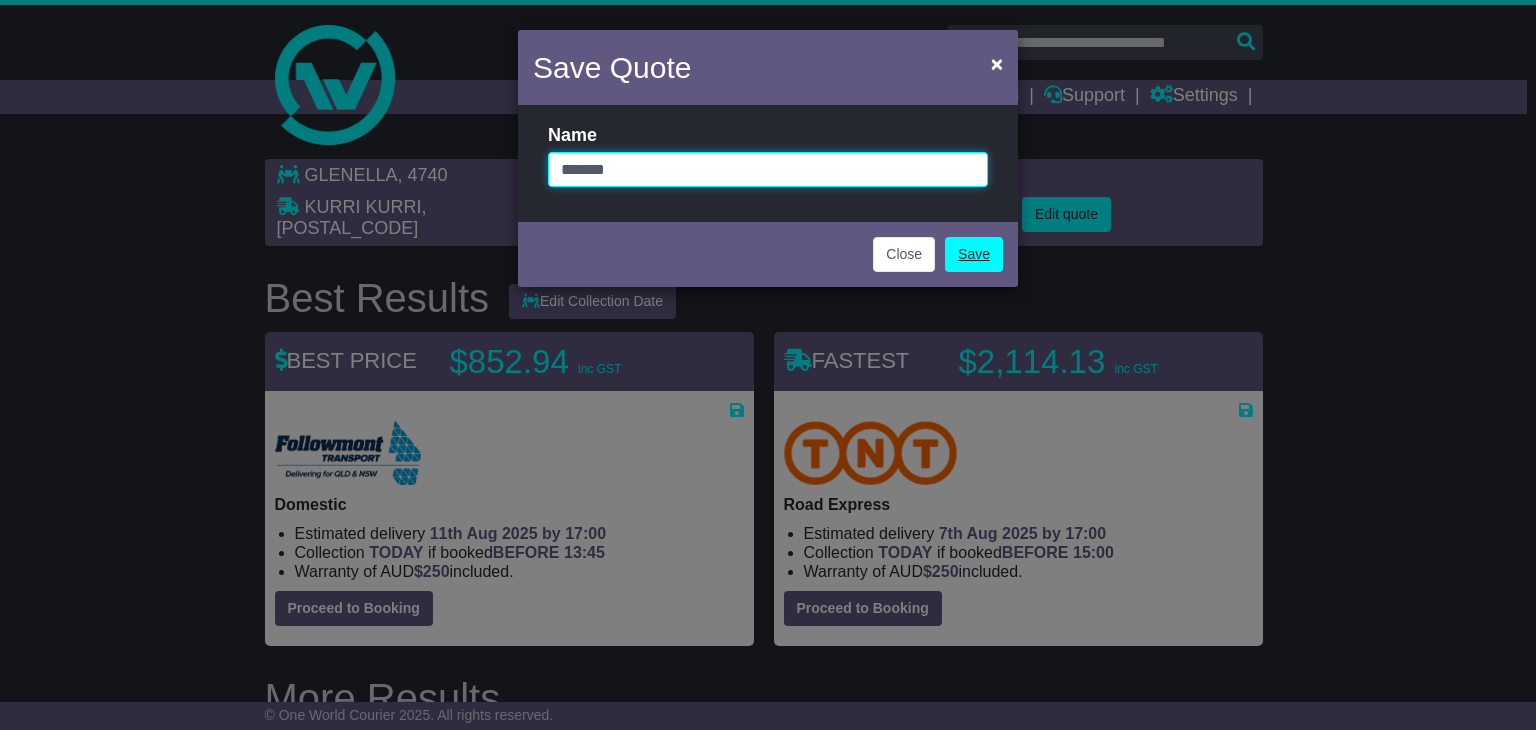type on "*******" 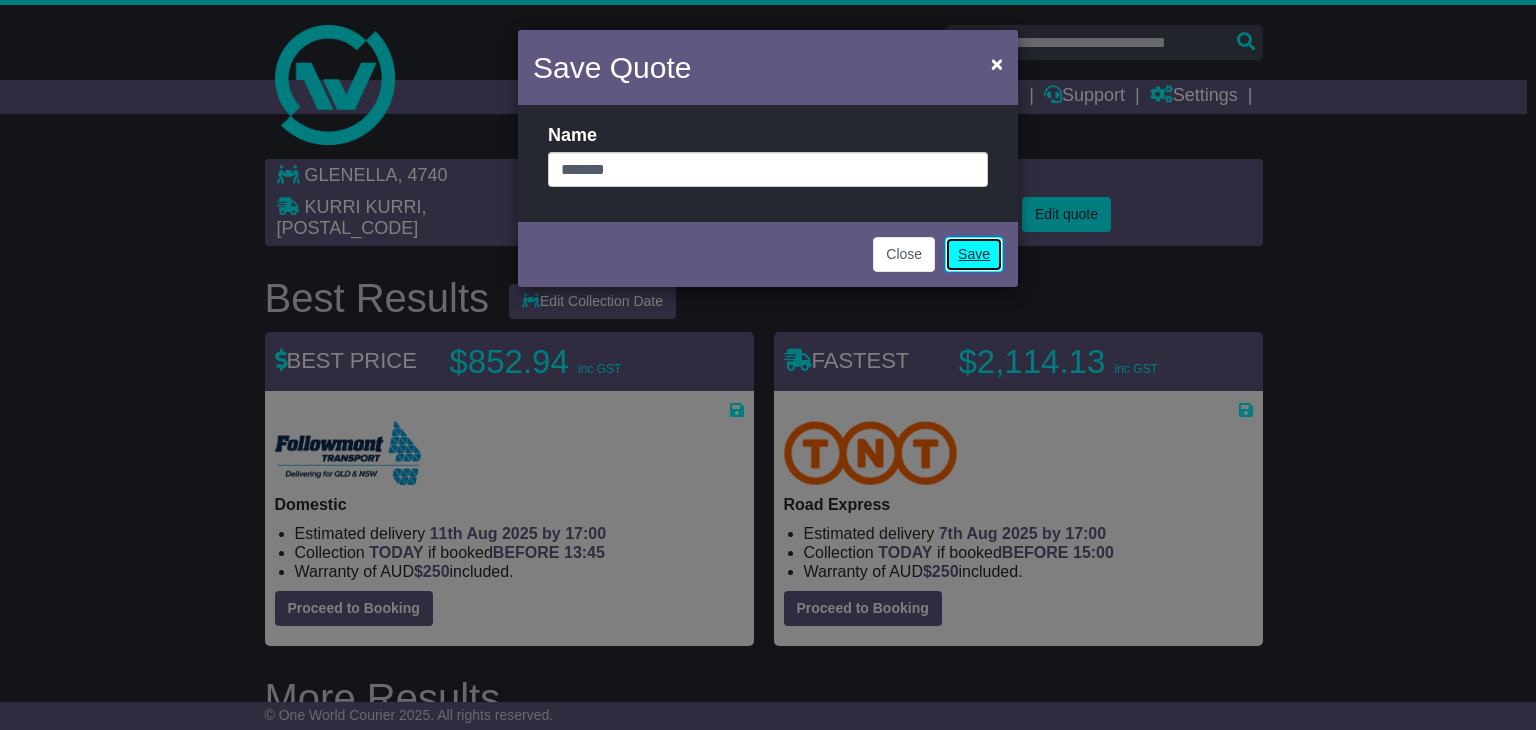 click on "Save" at bounding box center [974, 254] 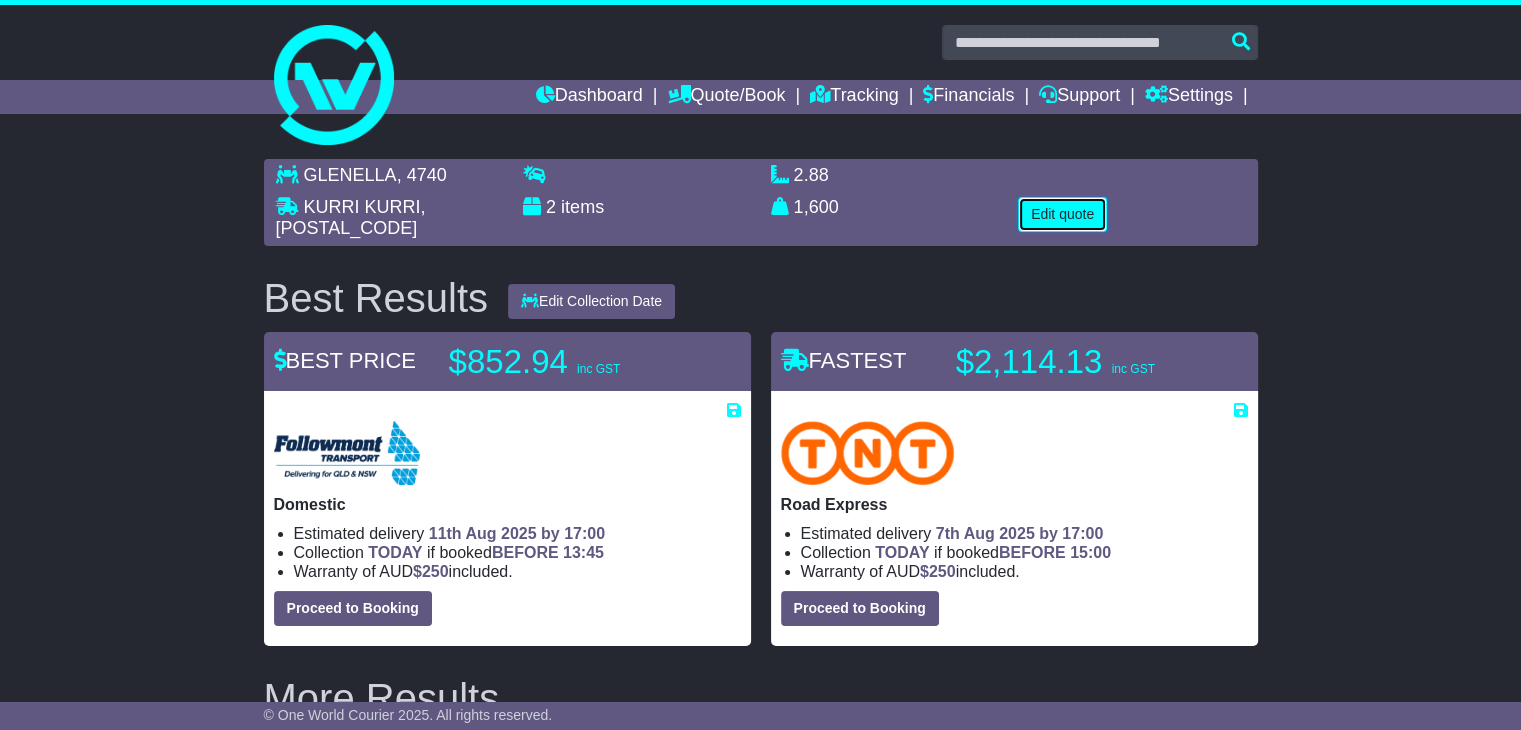 click on "Edit quote" at bounding box center [1062, 214] 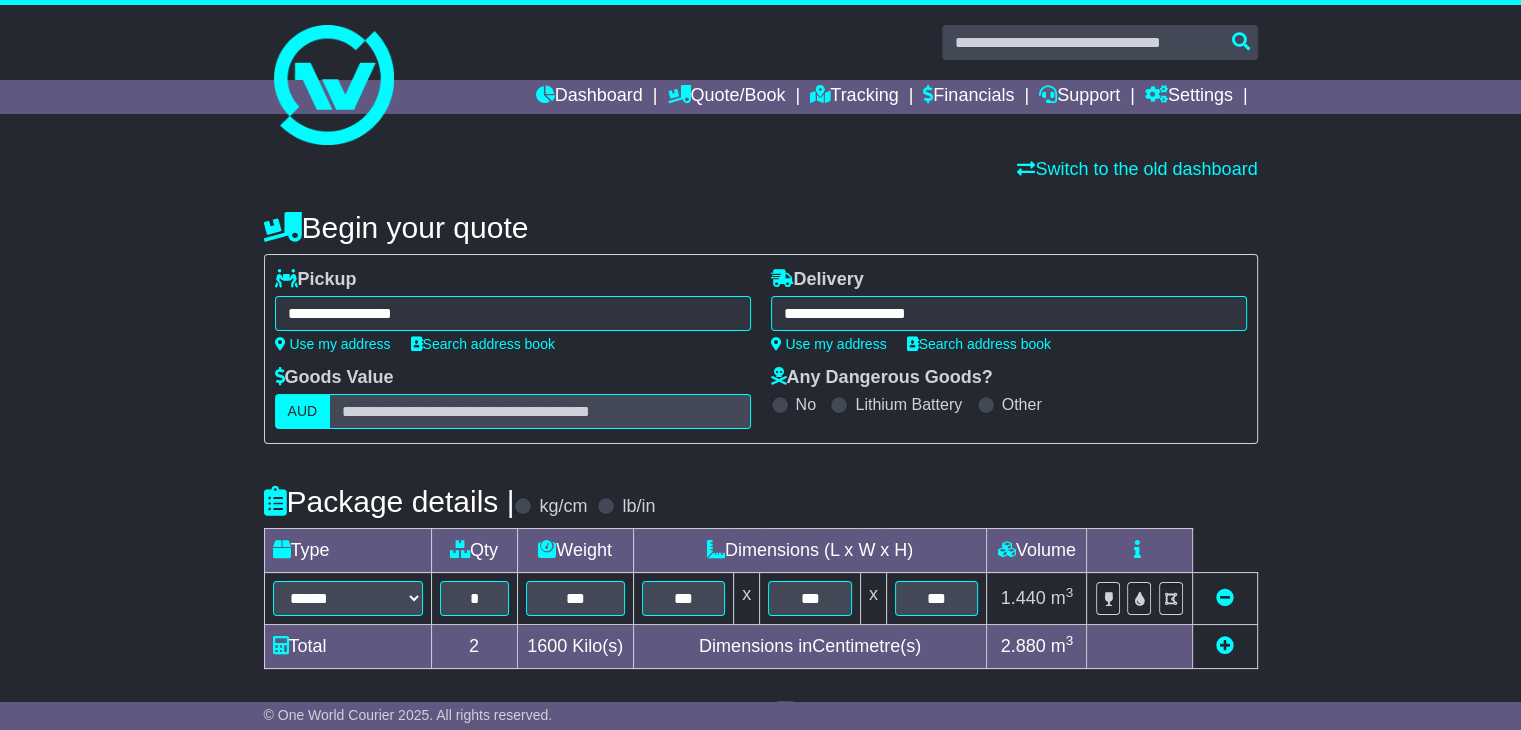 scroll, scrollTop: 100, scrollLeft: 0, axis: vertical 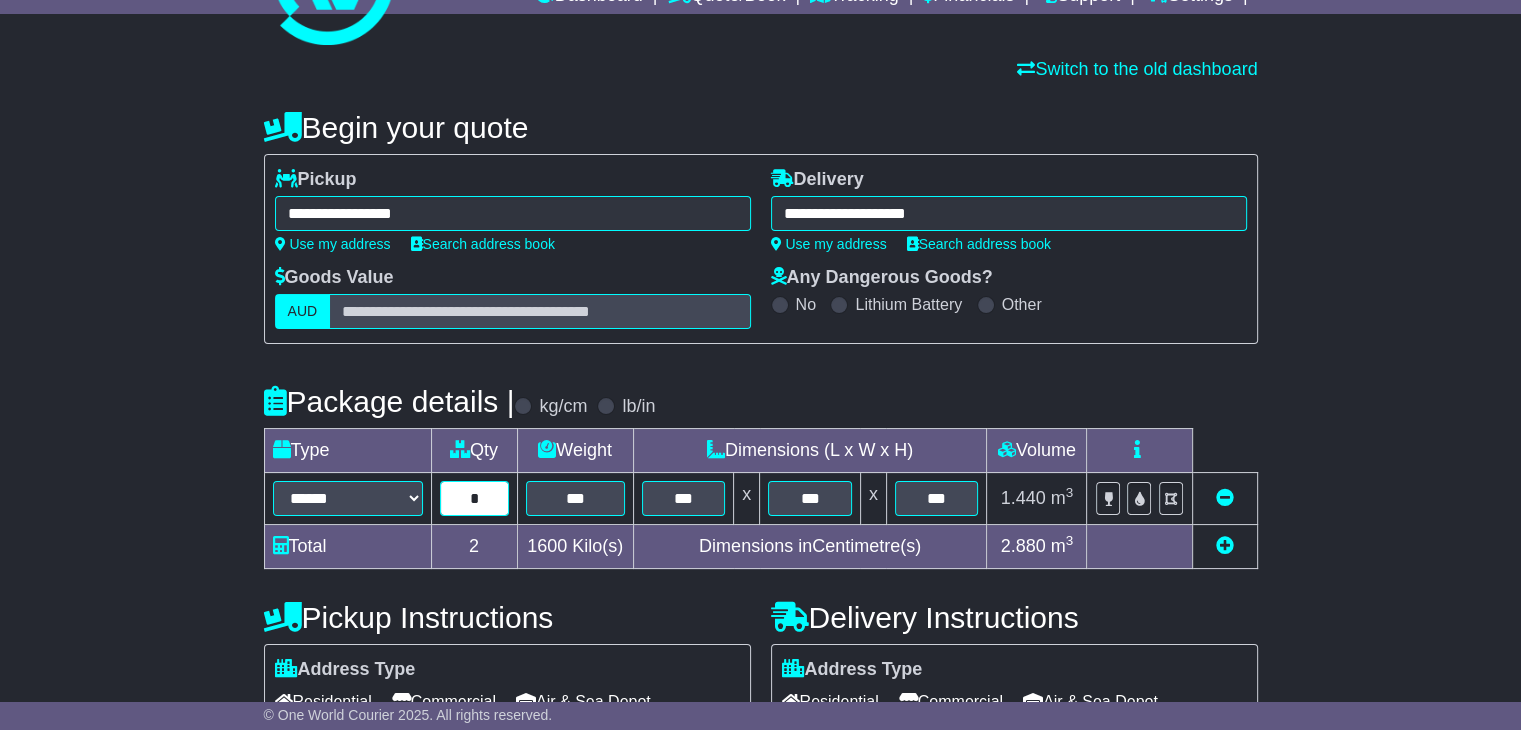 click on "*" at bounding box center (474, 498) 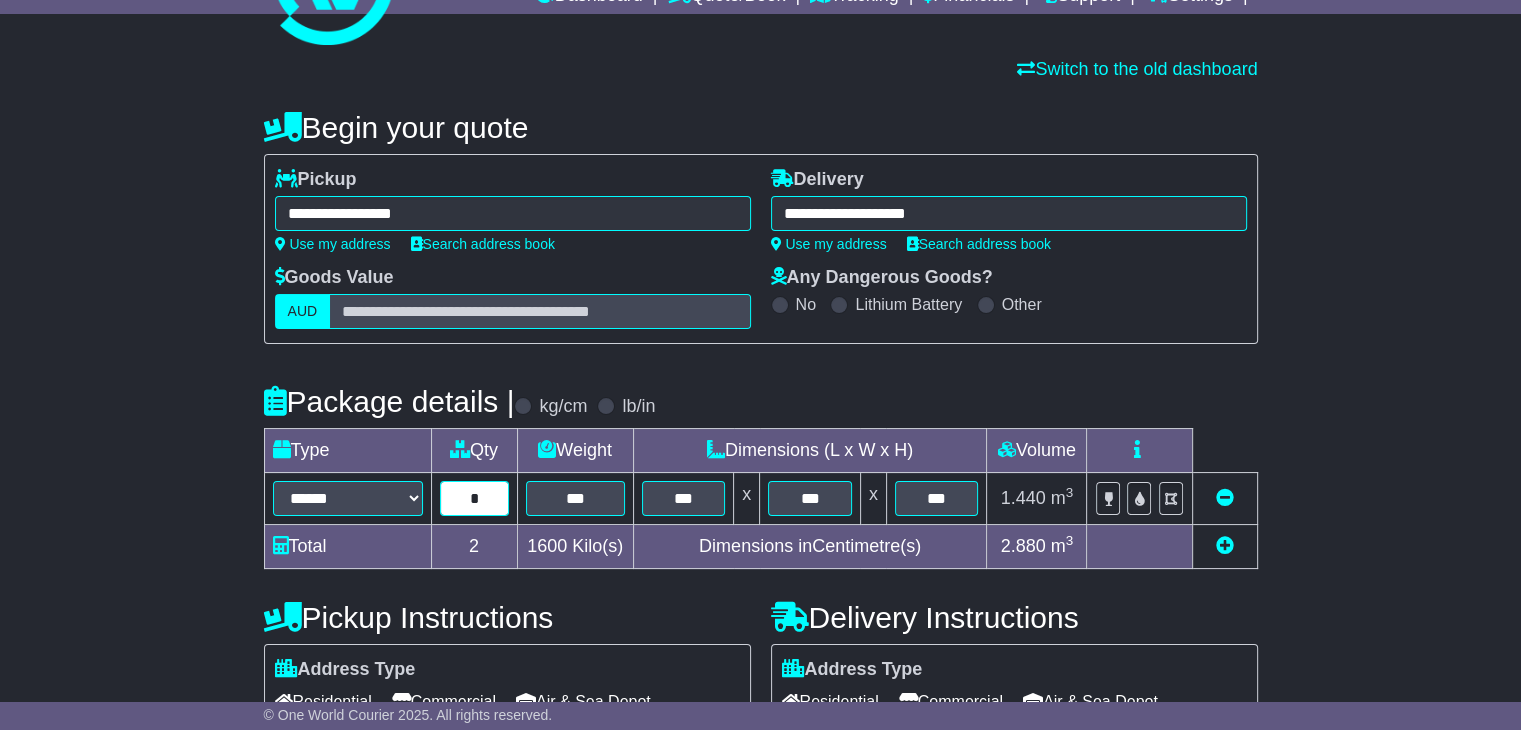 type on "*" 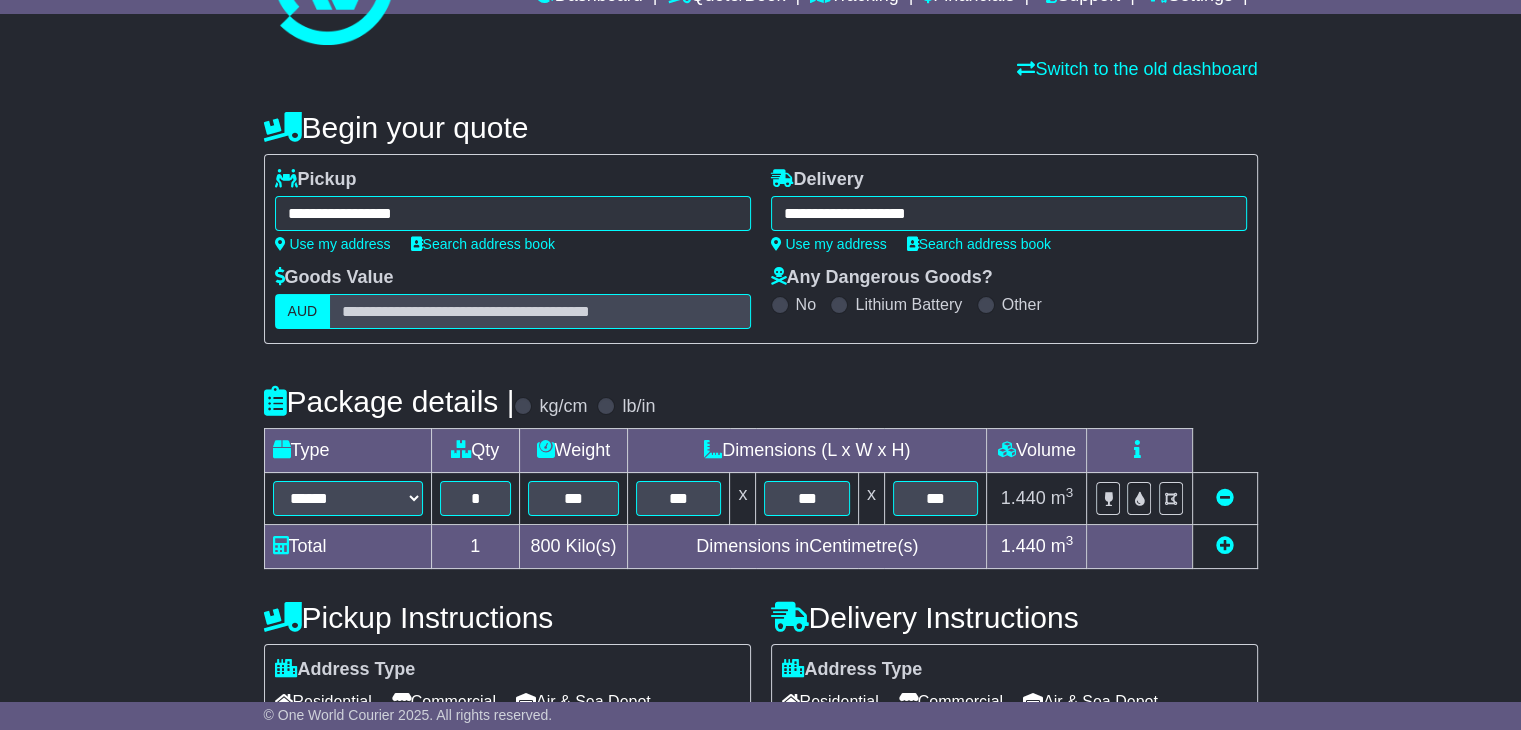 scroll, scrollTop: 505, scrollLeft: 0, axis: vertical 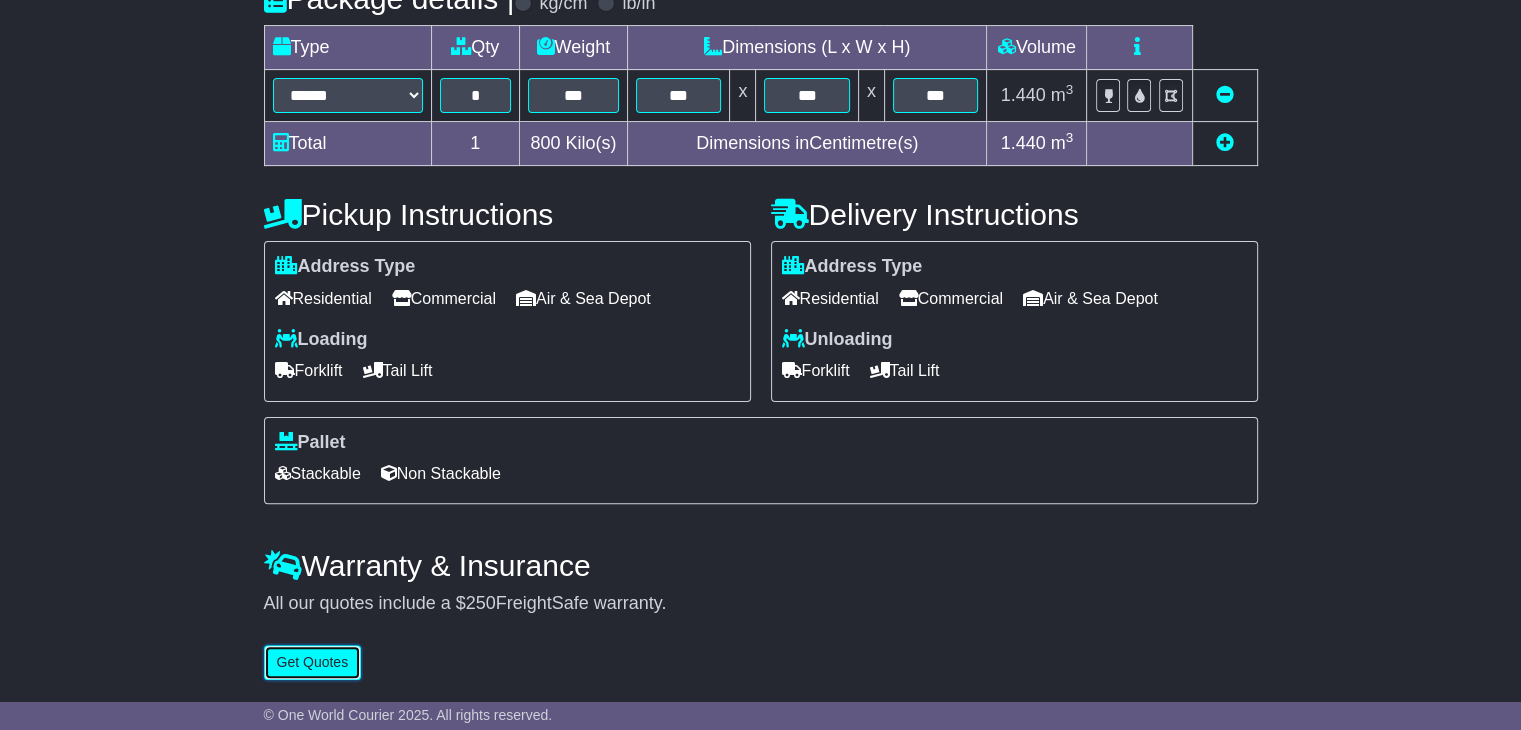 click on "Get Quotes" at bounding box center (313, 662) 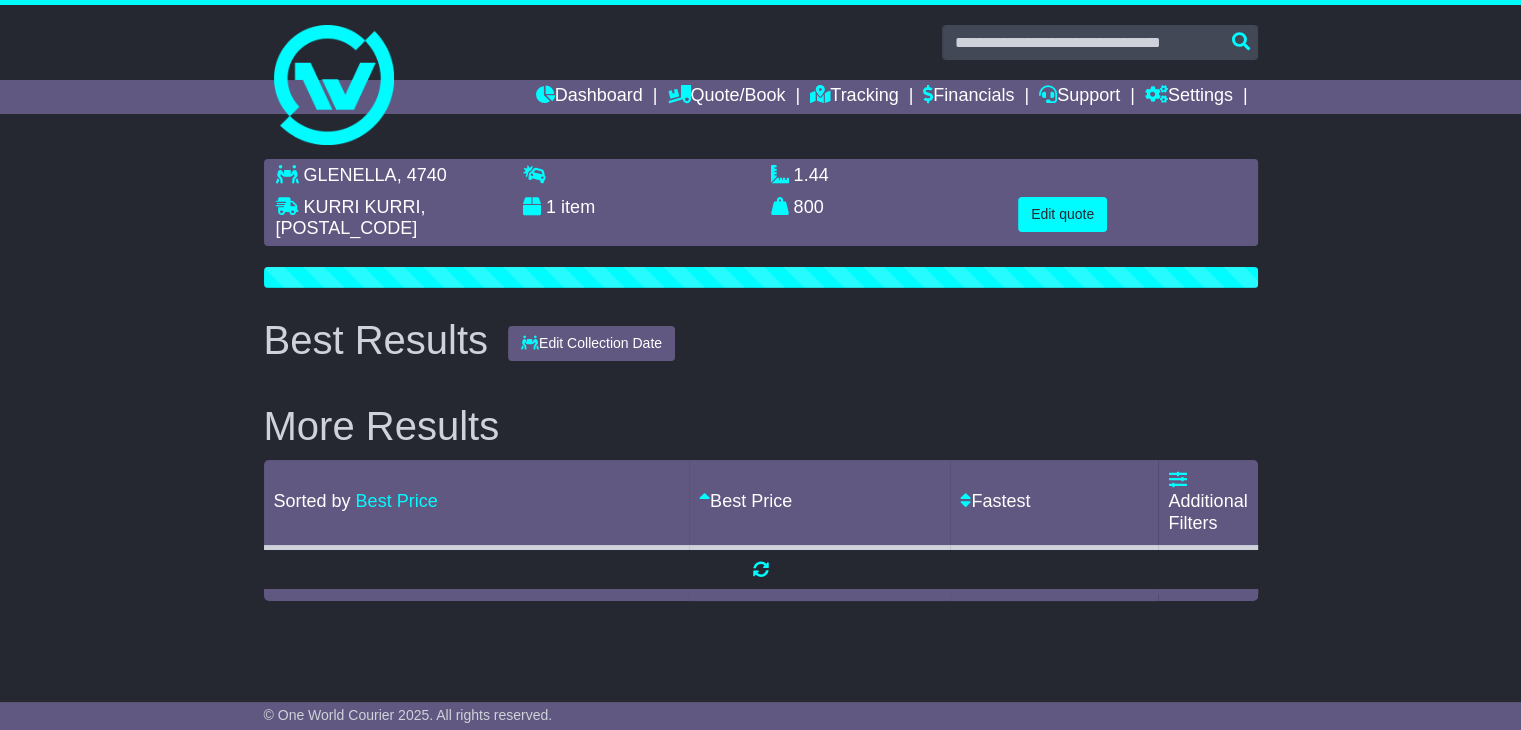 scroll, scrollTop: 0, scrollLeft: 0, axis: both 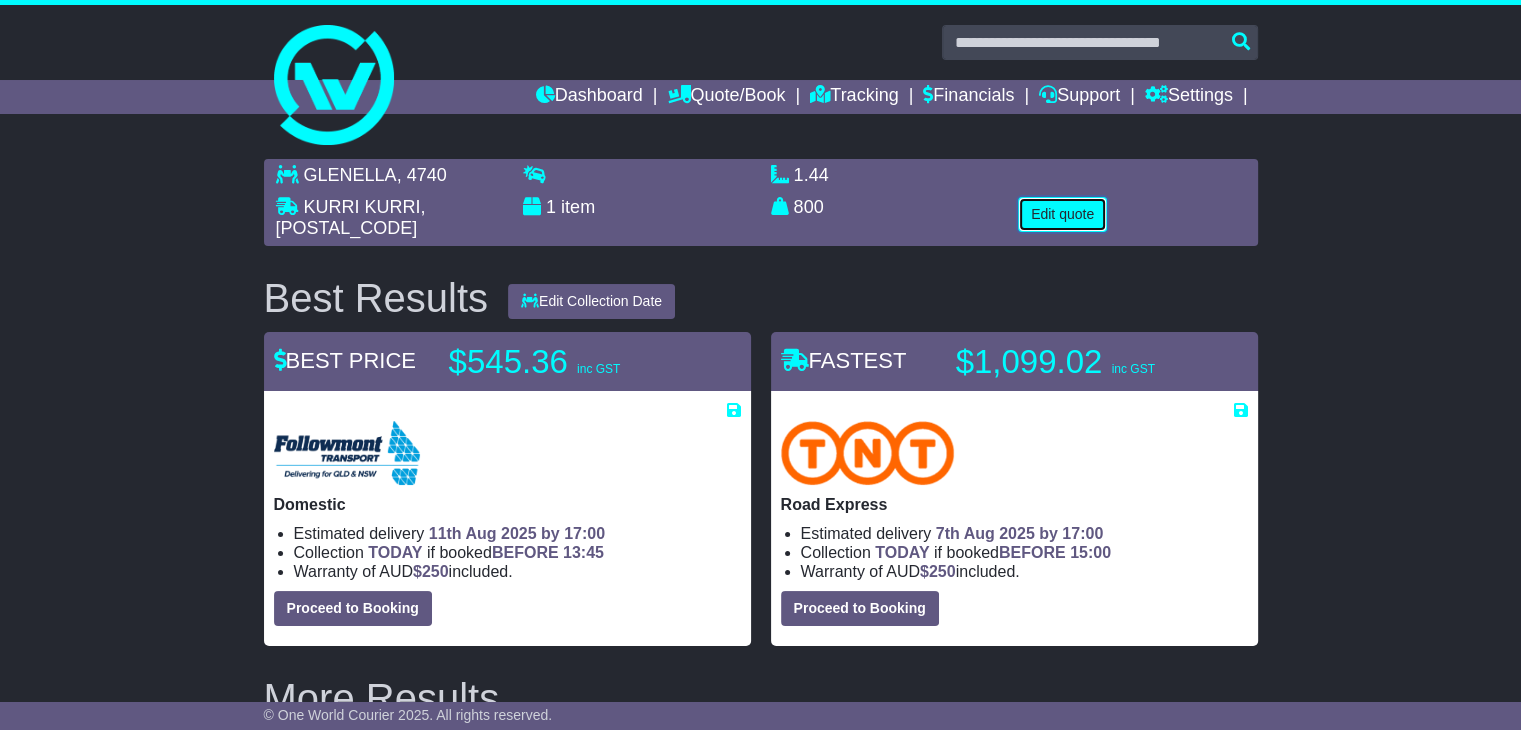 click on "Edit quote" at bounding box center [1062, 214] 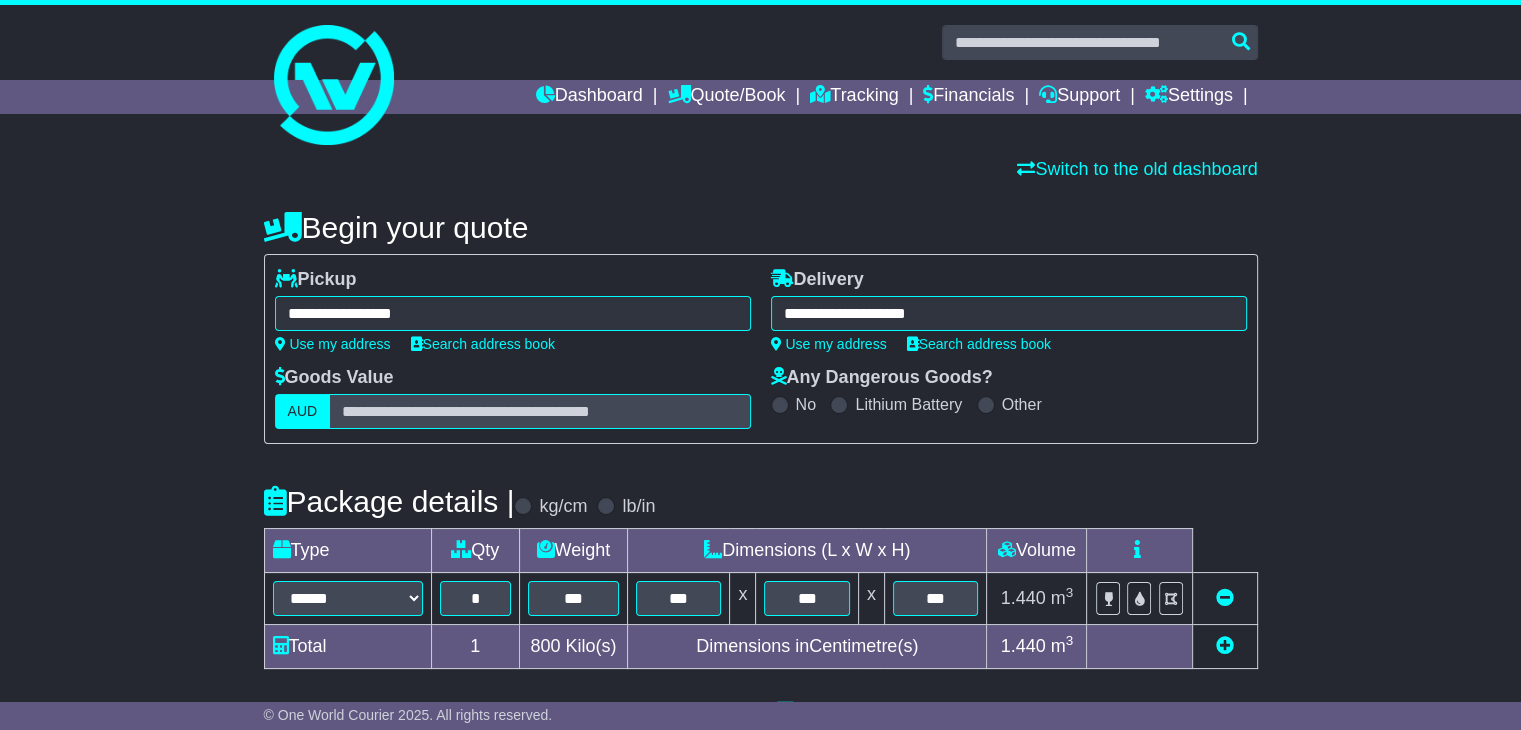click on "**********" at bounding box center [1009, 313] 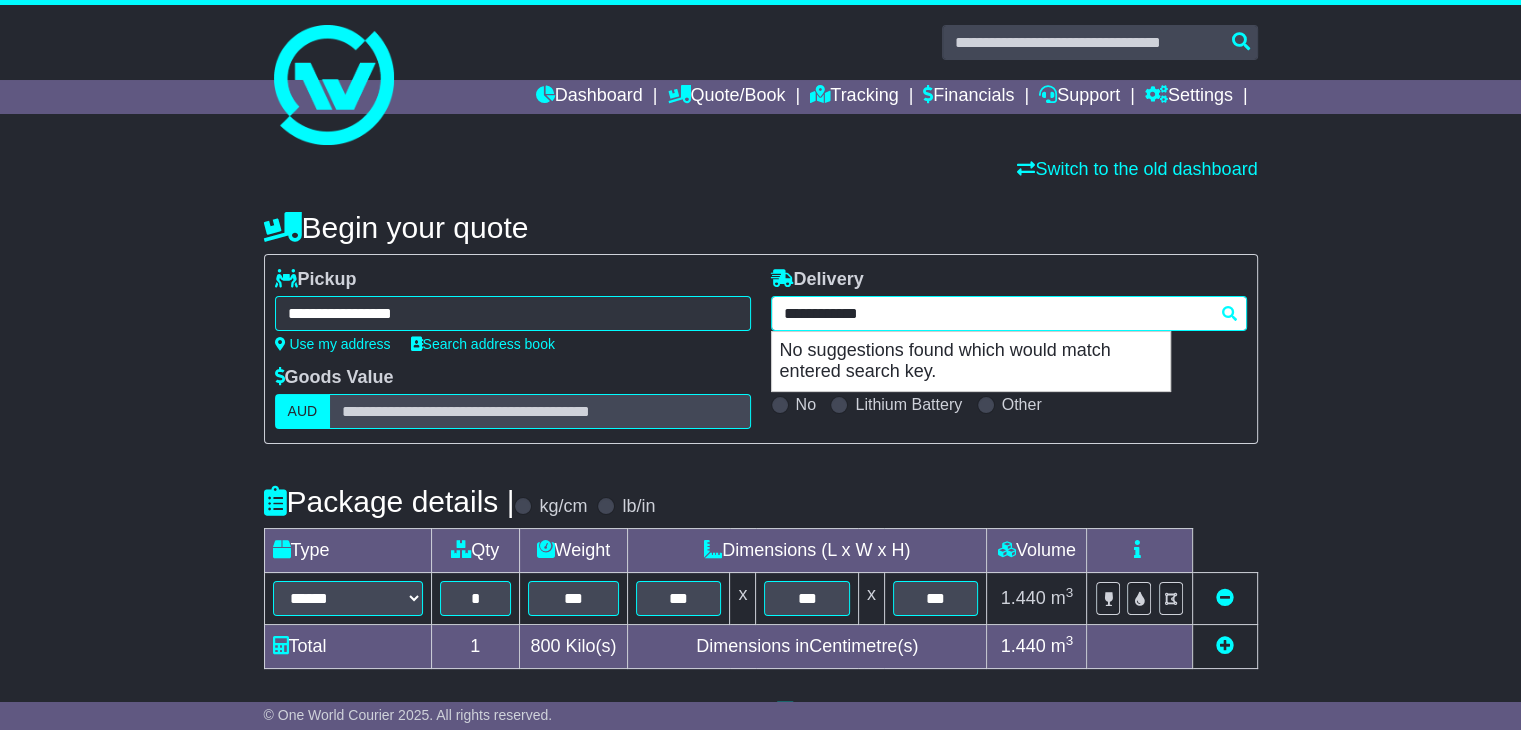 click on "**********" at bounding box center (1009, 313) 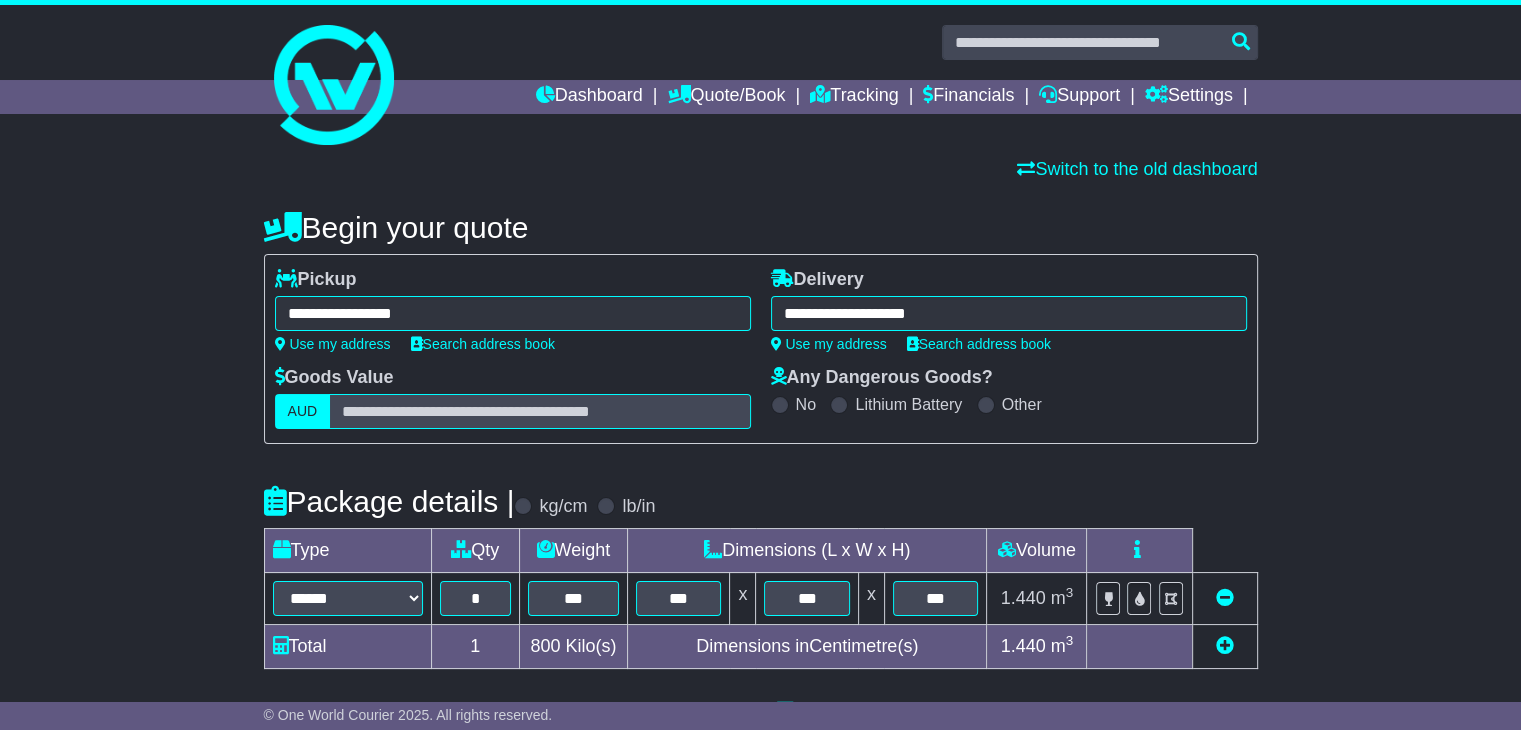 type on "**********" 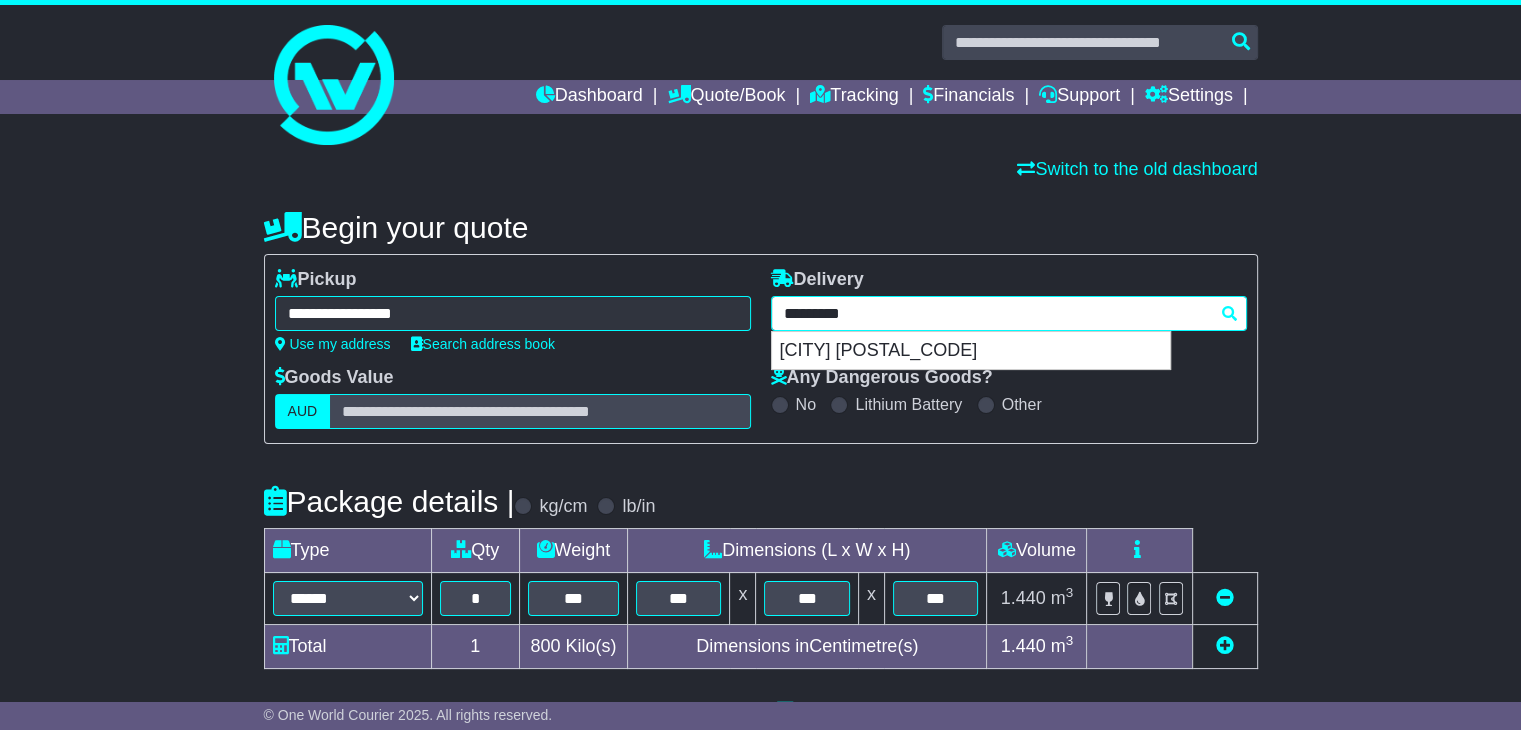 click on "**********" at bounding box center [1009, 313] 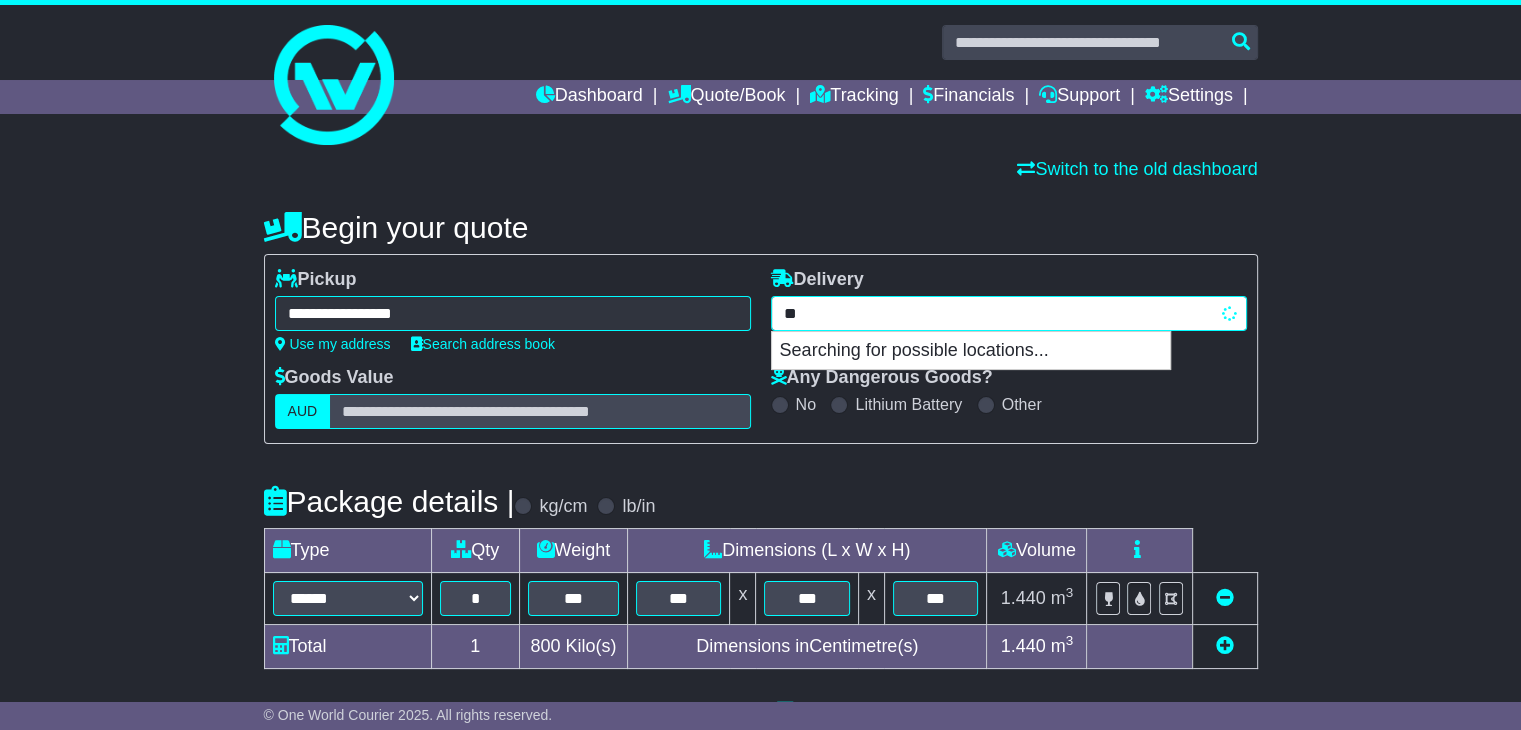 type on "*" 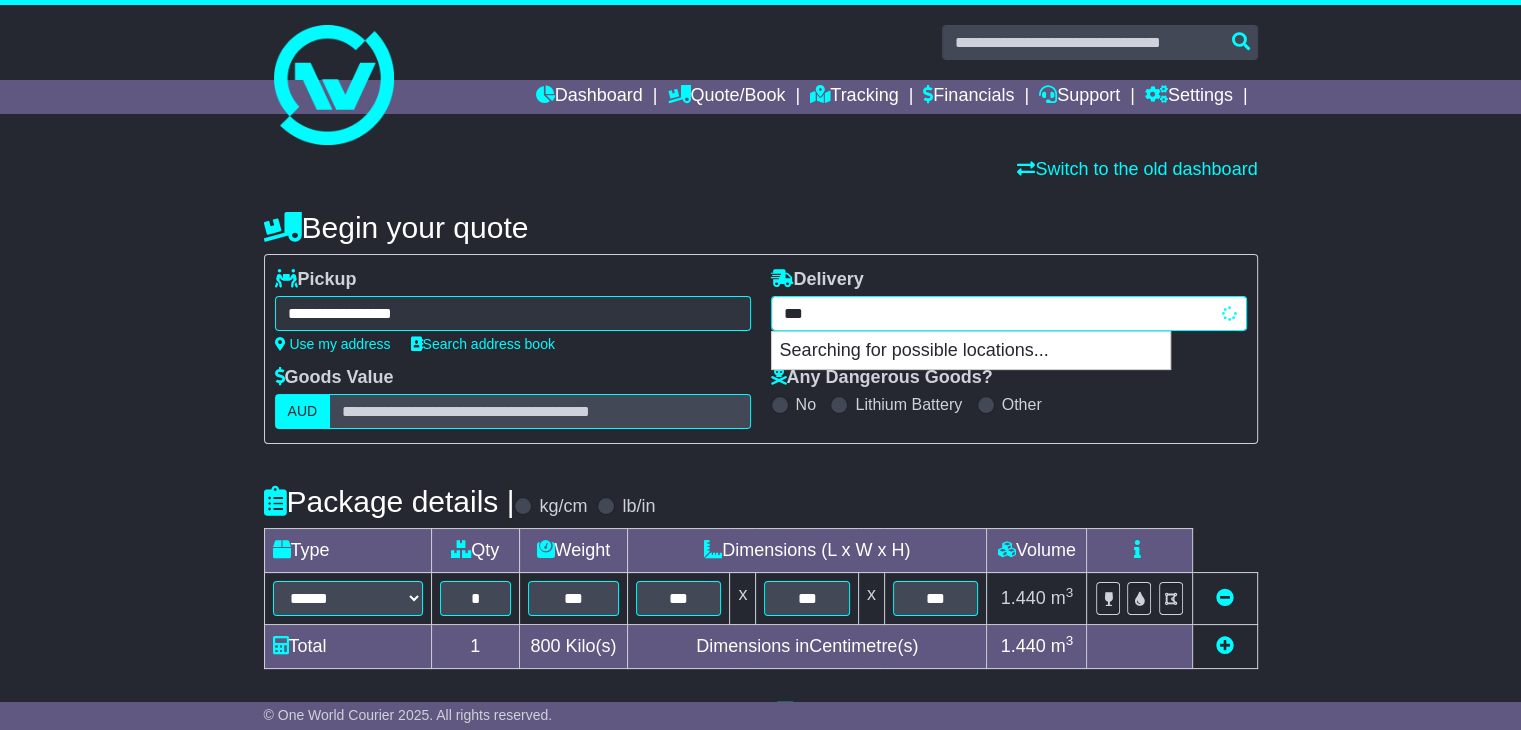 type on "****" 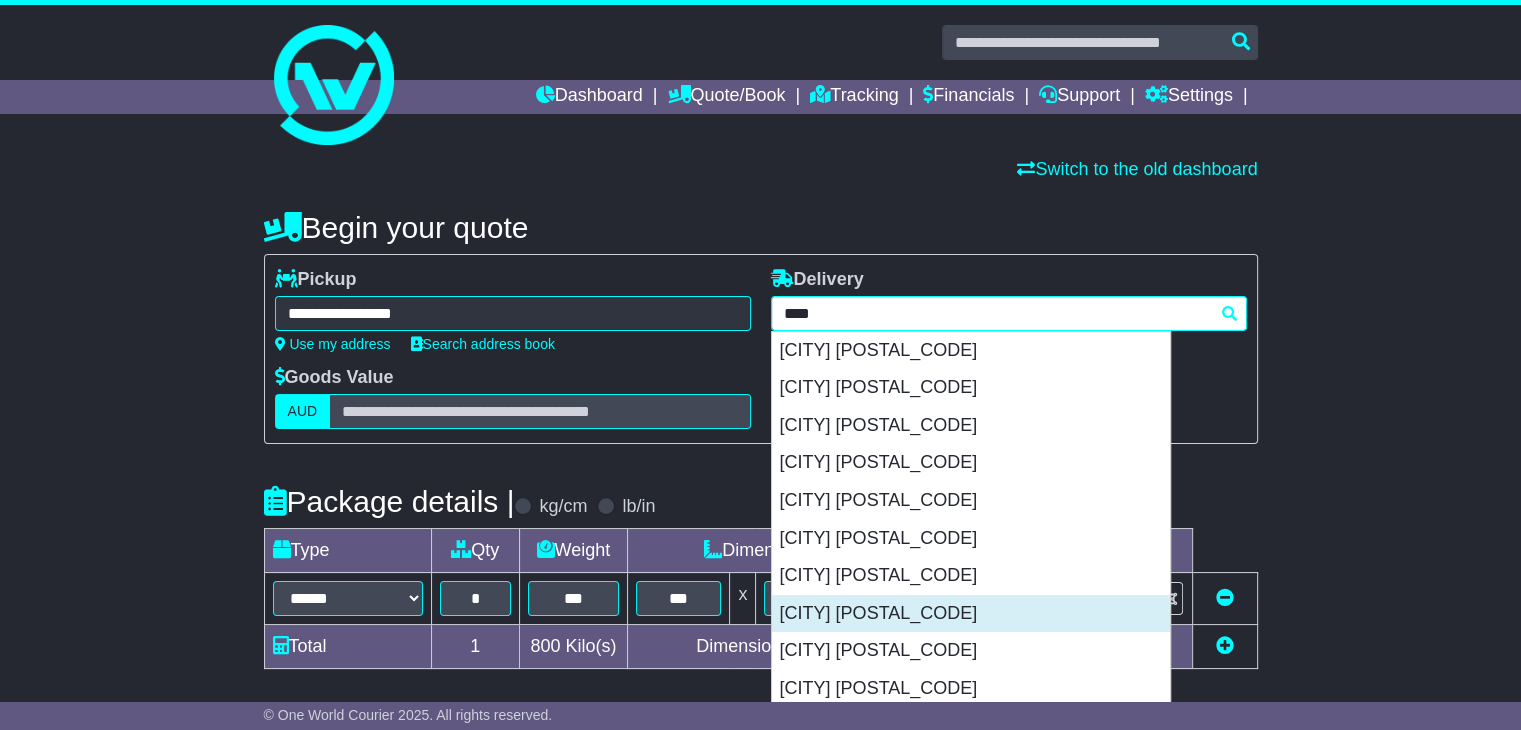 click on "THORNTON 2322" at bounding box center [971, 614] 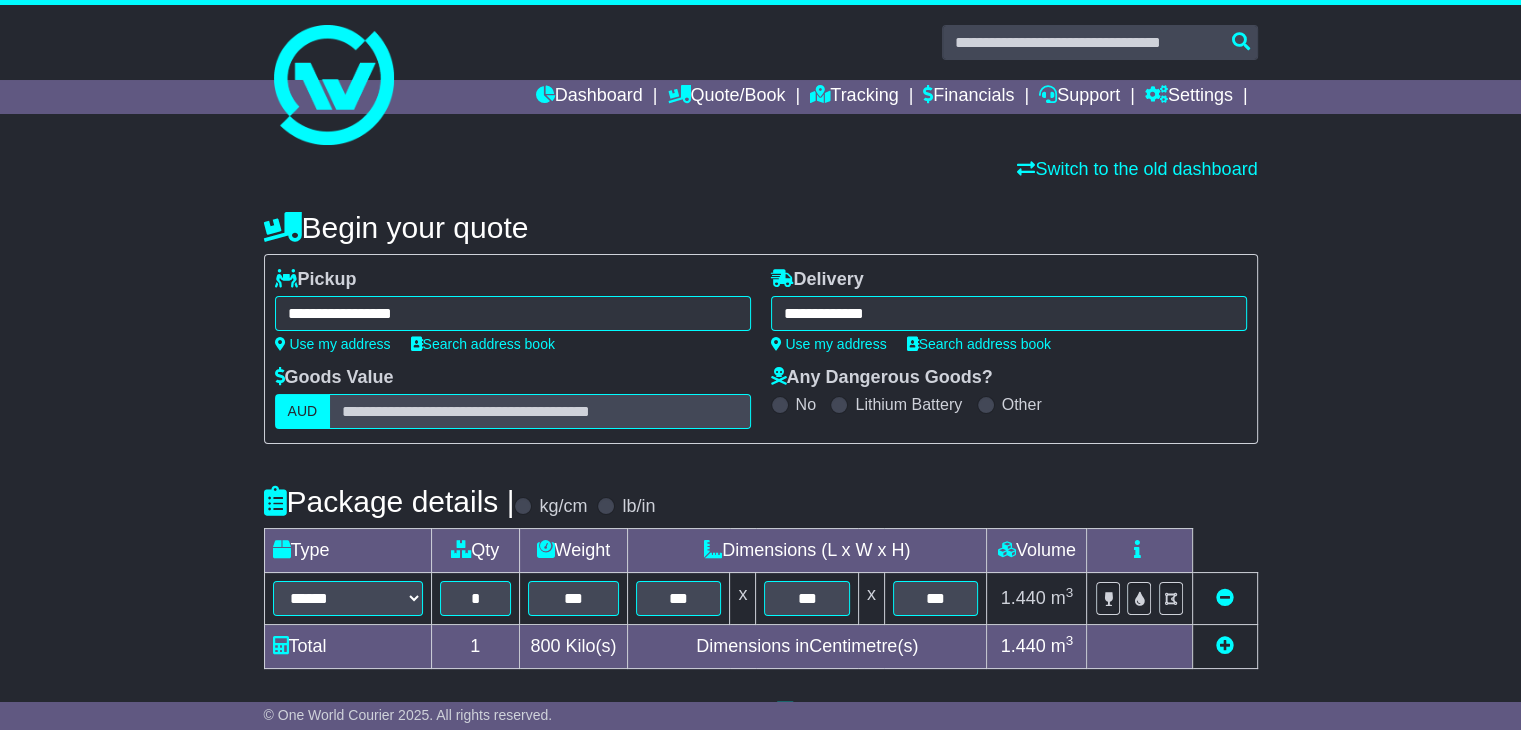 type on "**********" 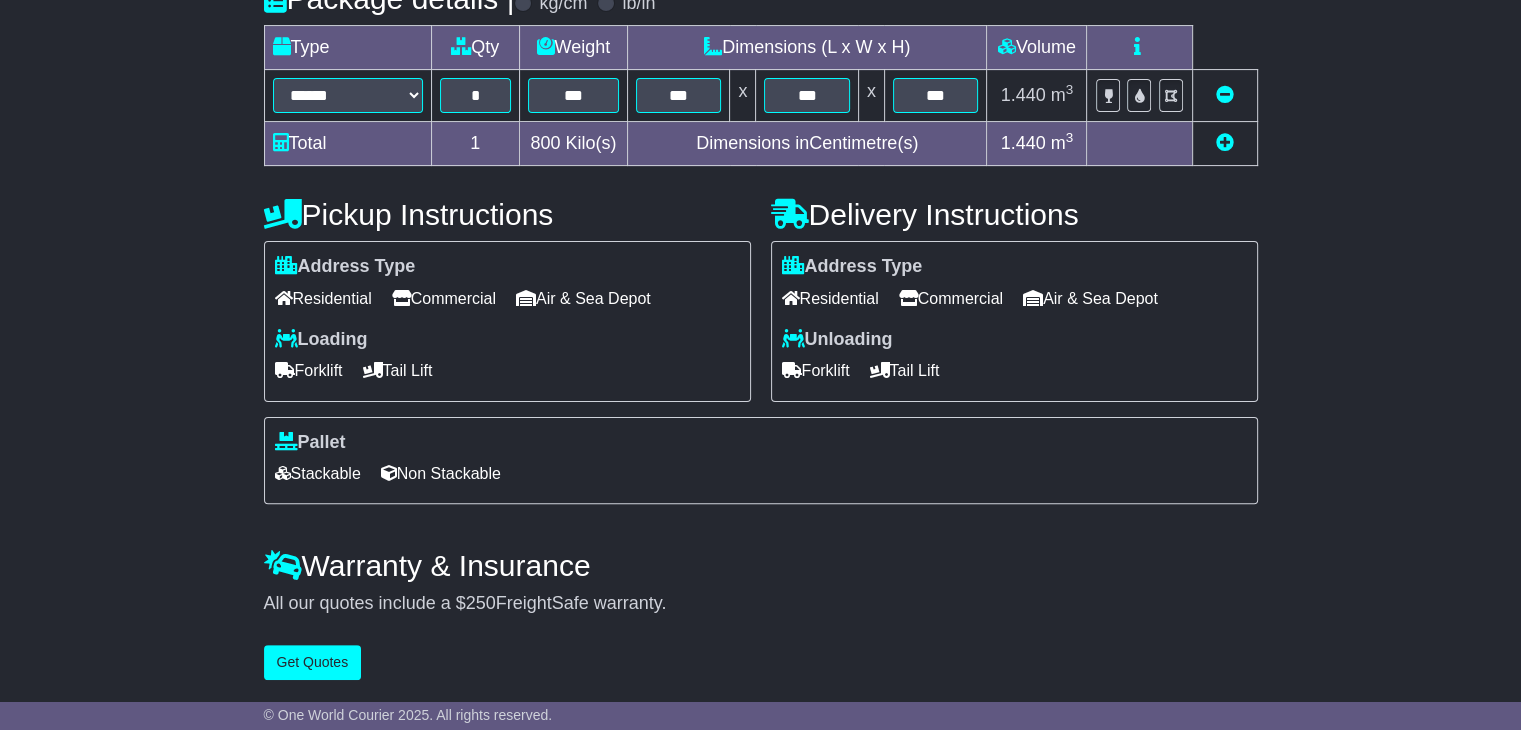 scroll, scrollTop: 505, scrollLeft: 0, axis: vertical 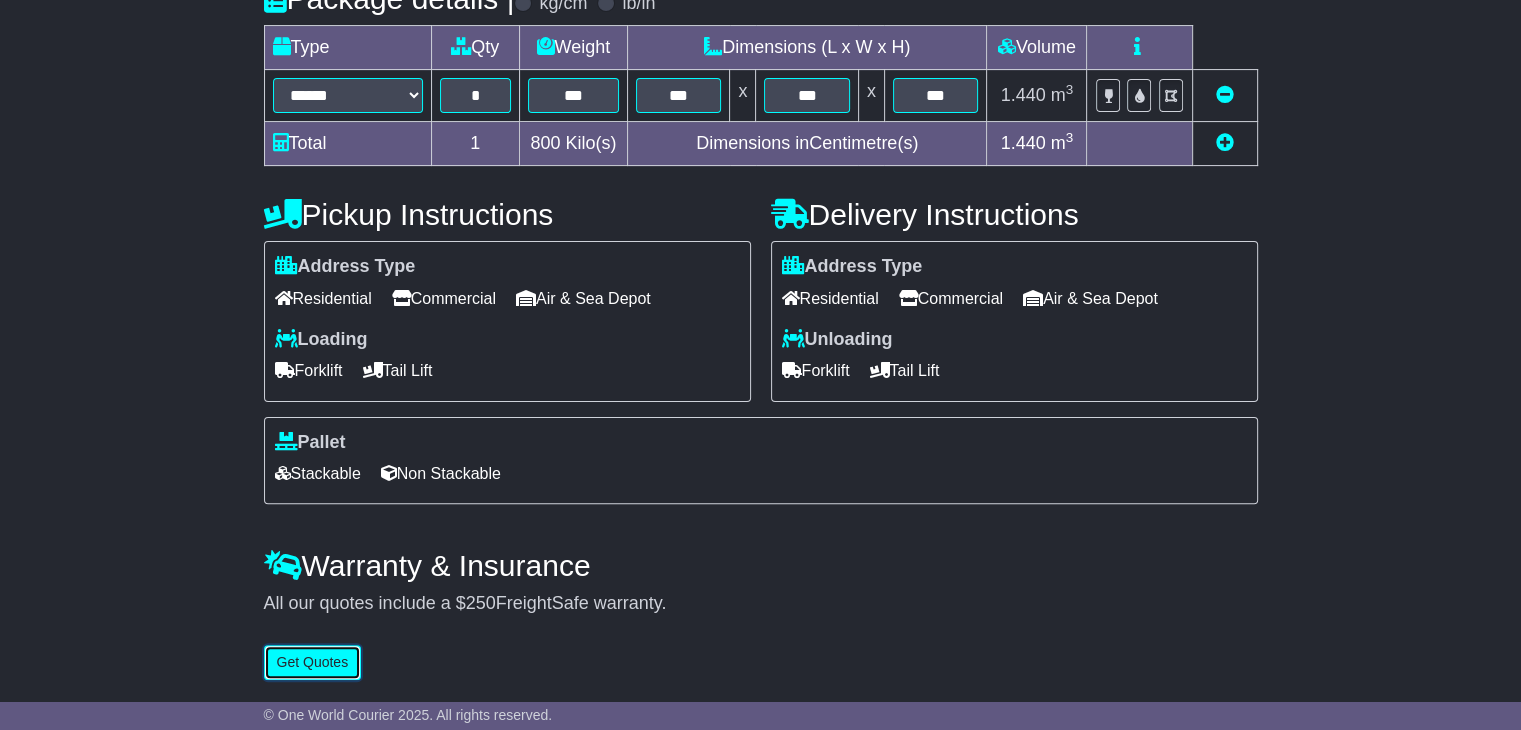 click on "Get Quotes" at bounding box center (313, 662) 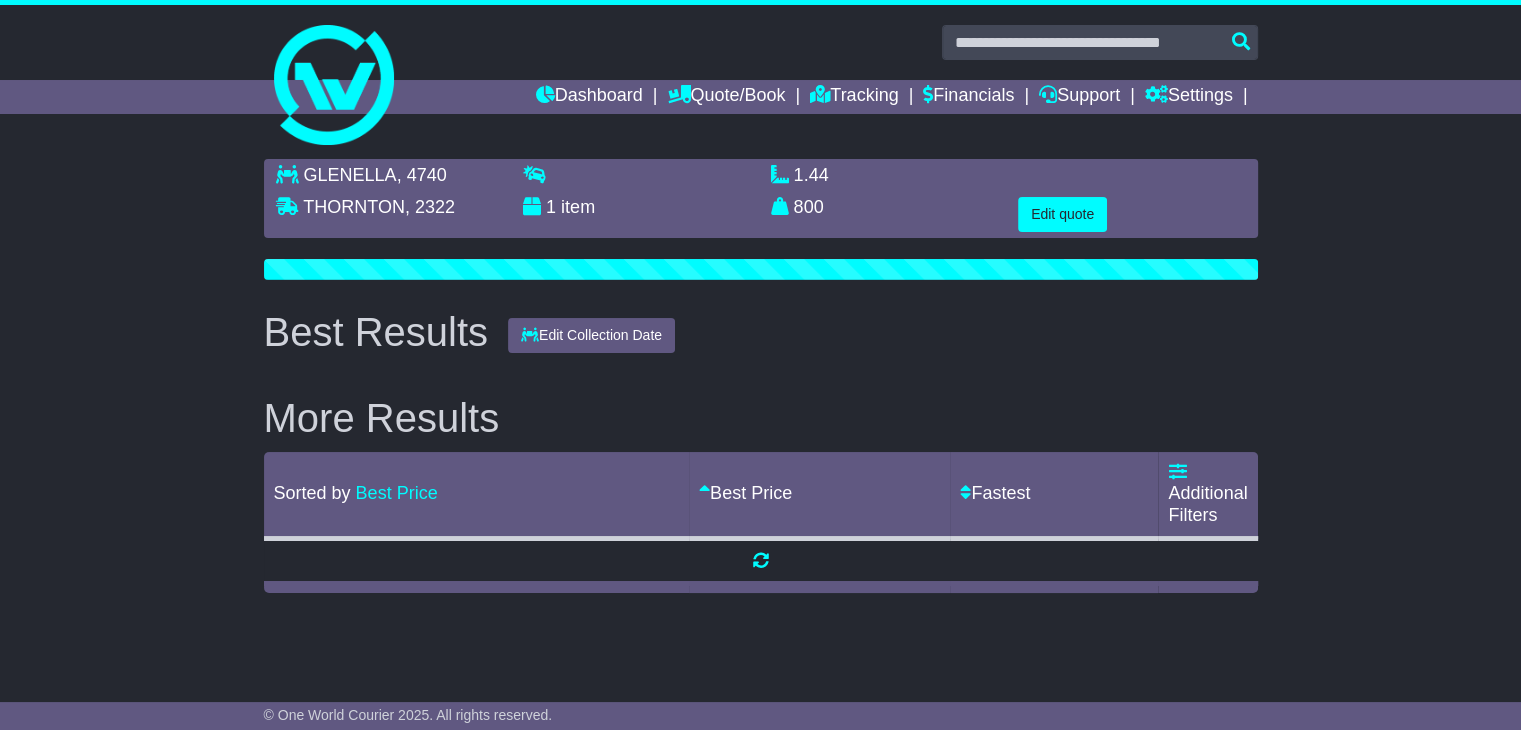 scroll, scrollTop: 0, scrollLeft: 0, axis: both 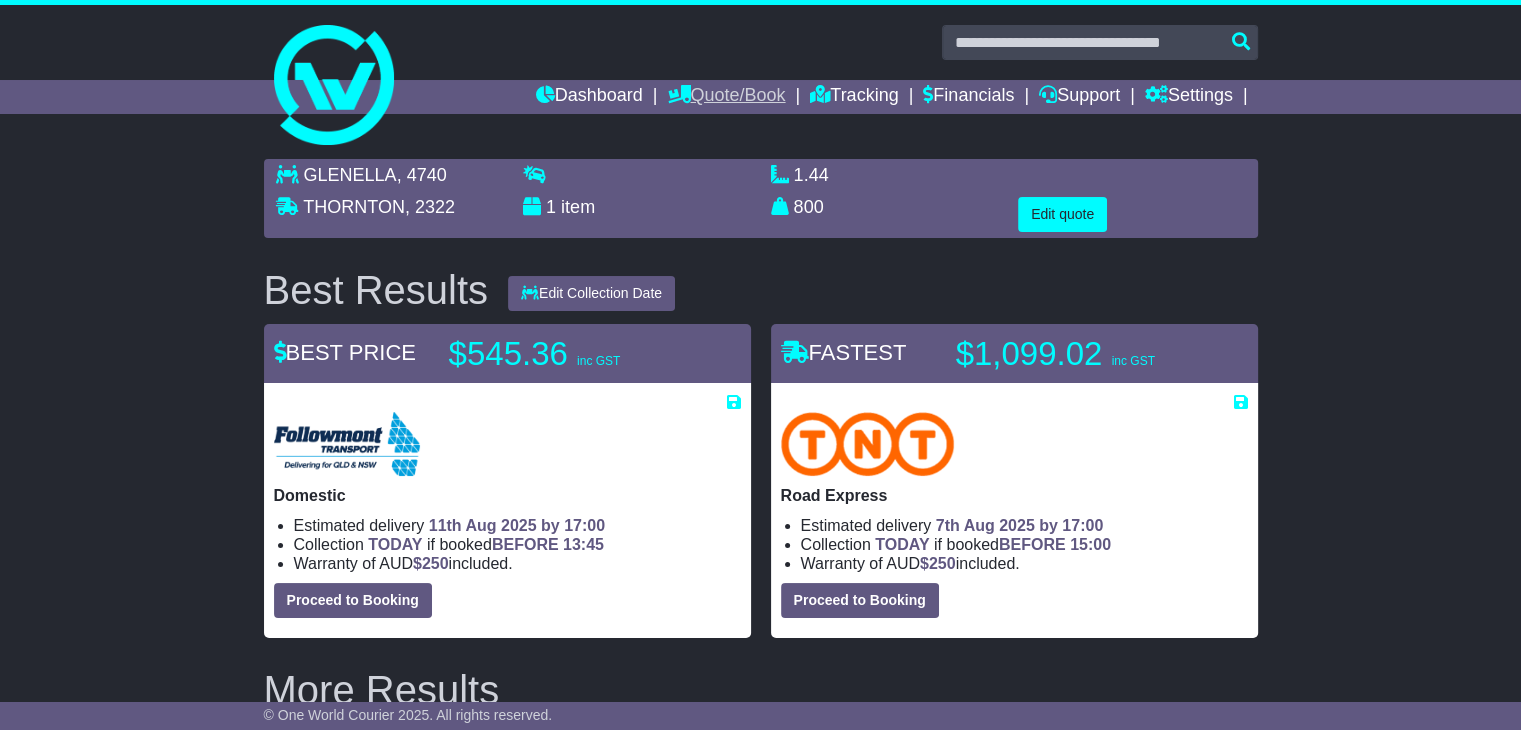 click on "Quote/Book" at bounding box center (726, 97) 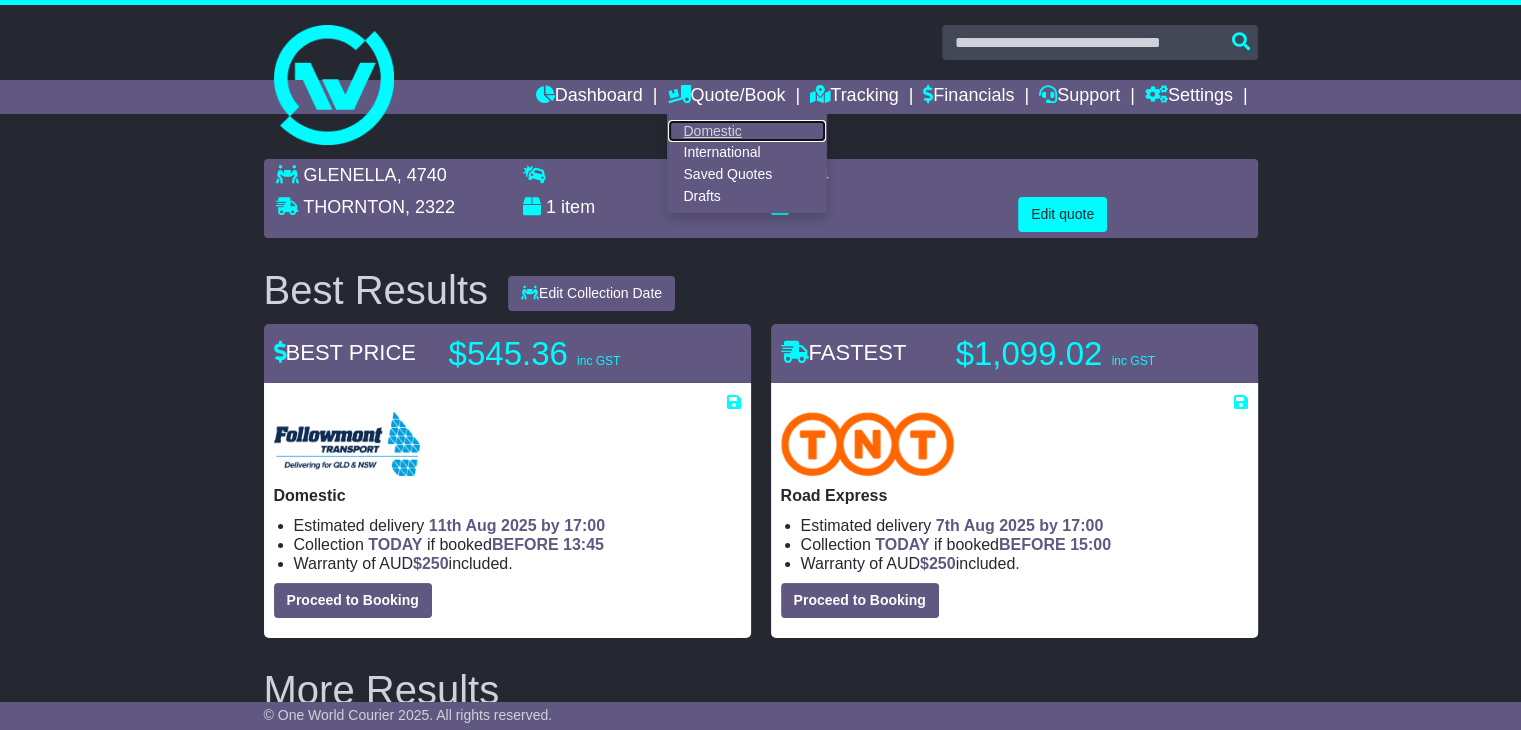 click on "Domestic" at bounding box center (747, 131) 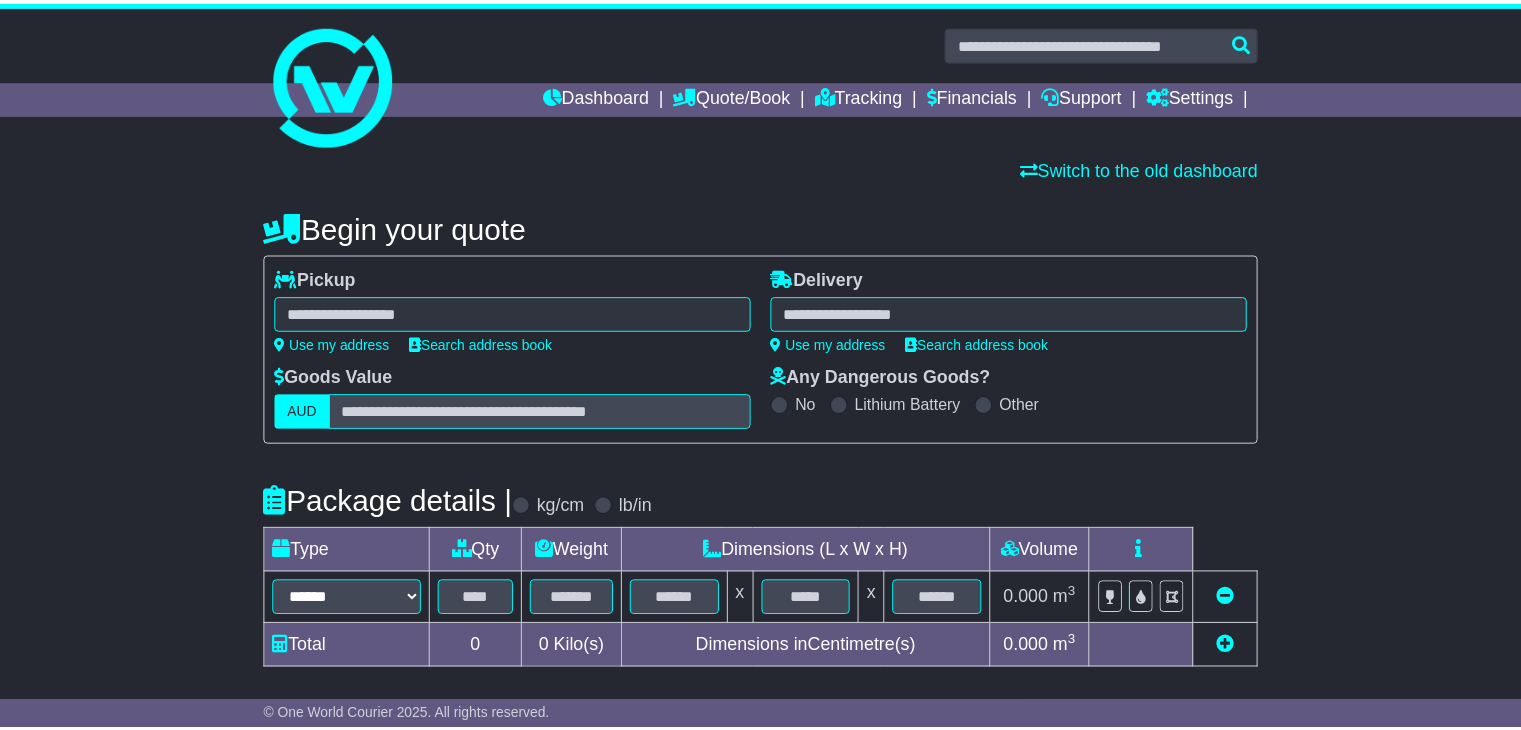 scroll, scrollTop: 0, scrollLeft: 0, axis: both 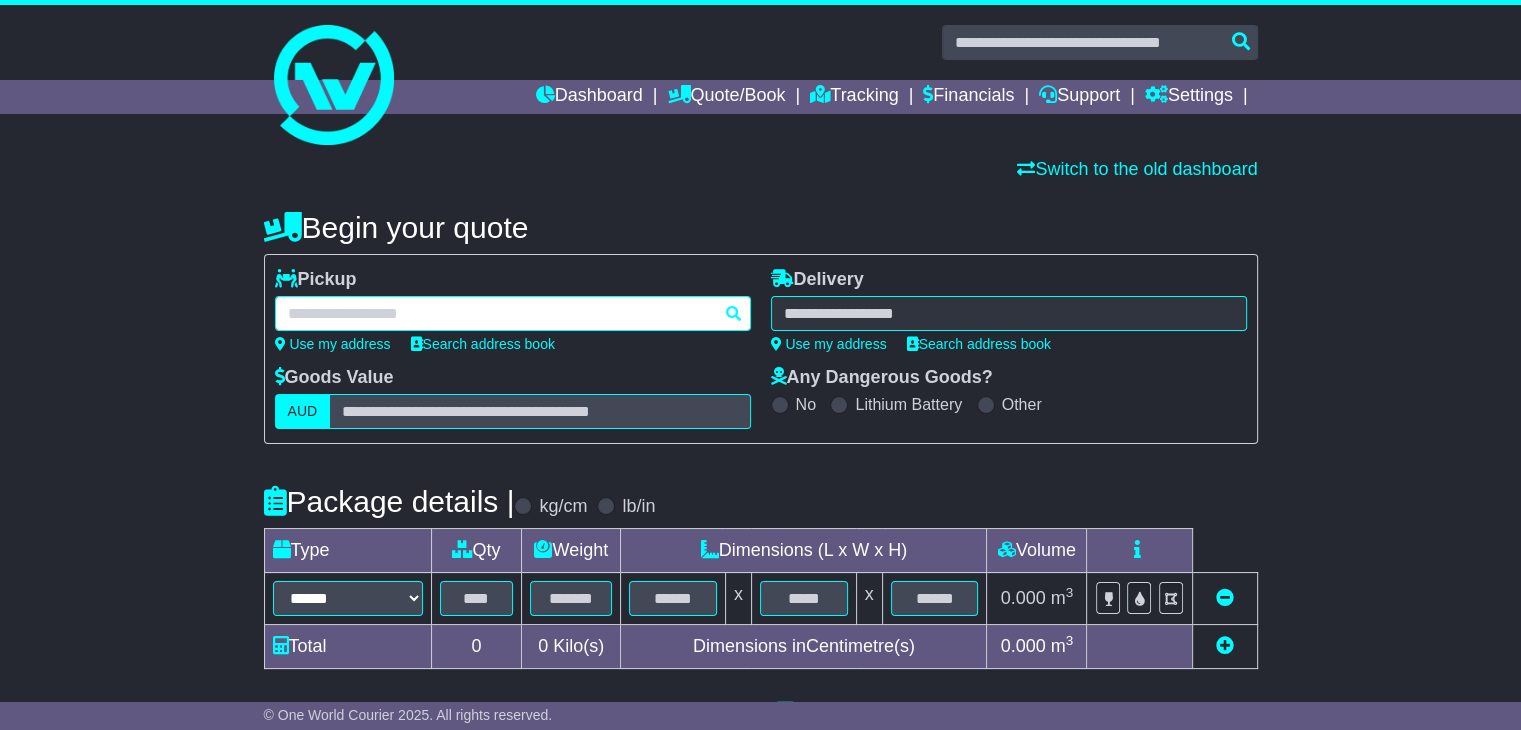 click at bounding box center [513, 313] 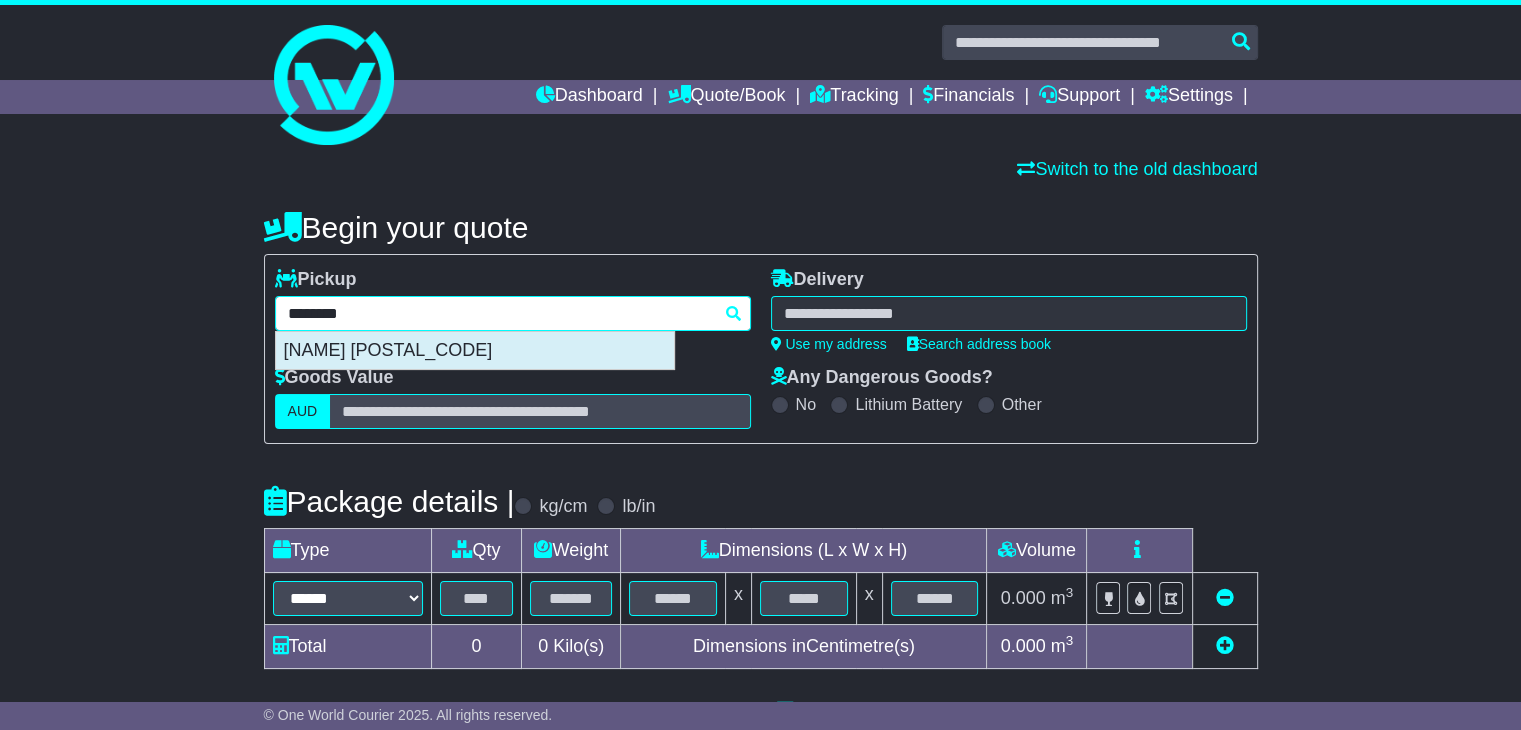 click on "[NAME] [POSTAL_CODE]" at bounding box center (475, 351) 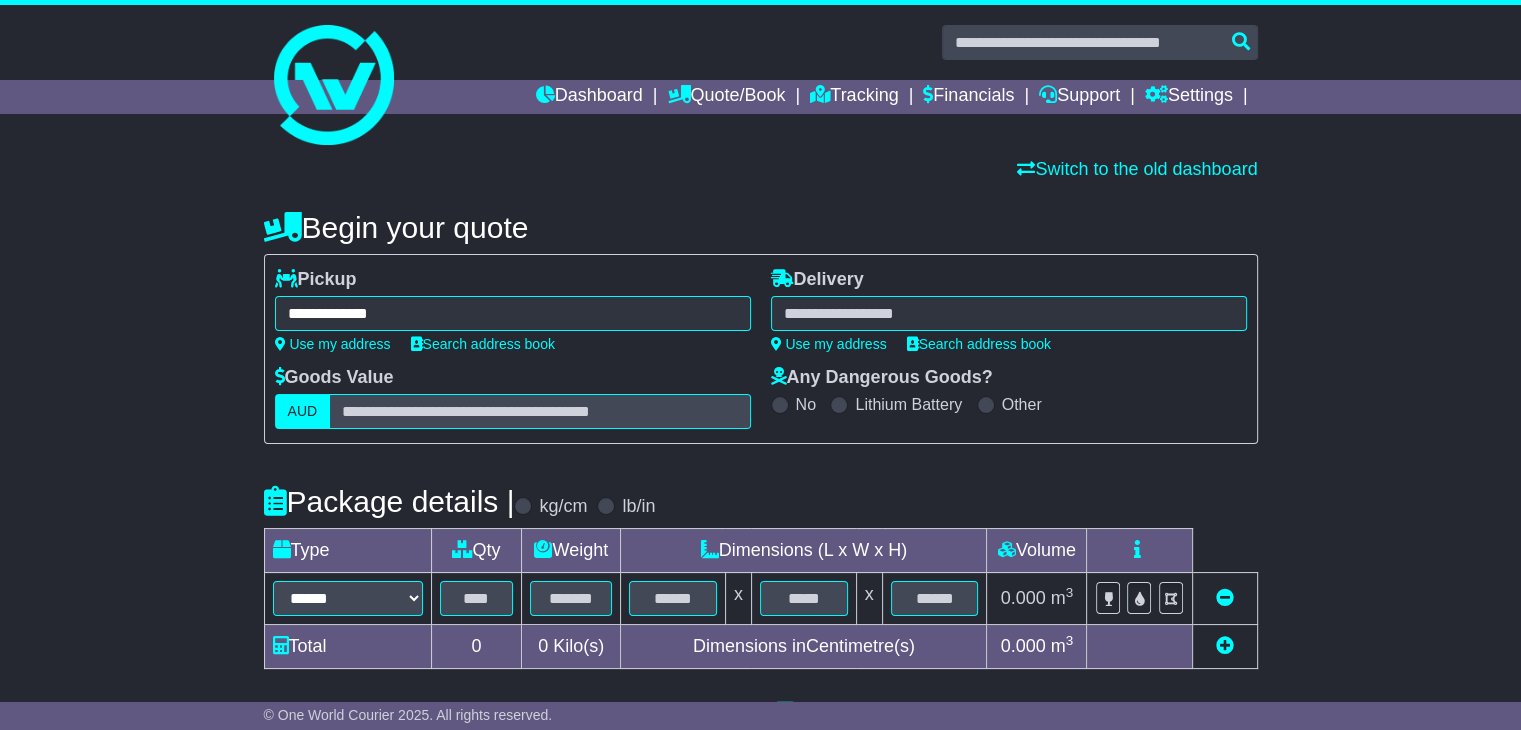 type on "**********" 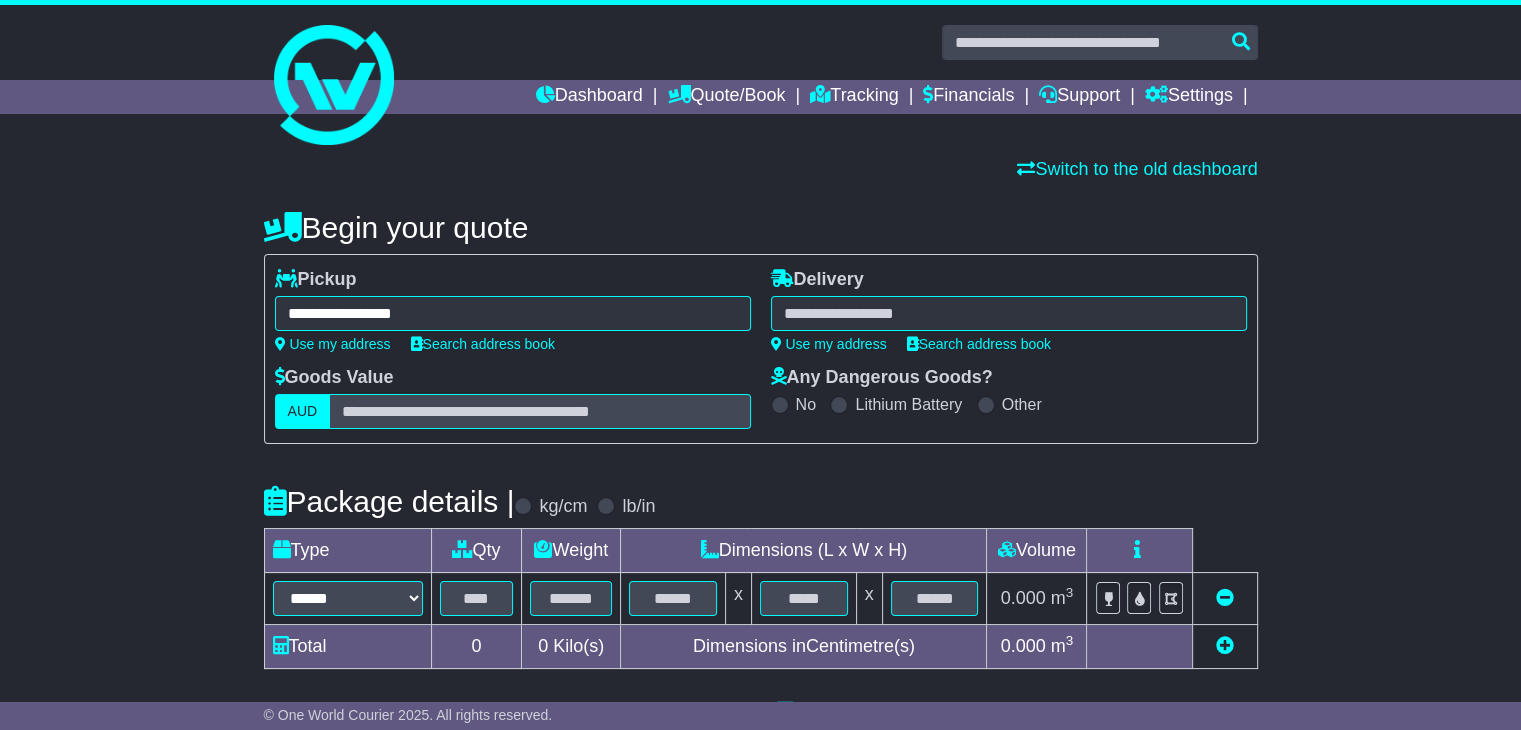 click at bounding box center [1009, 313] 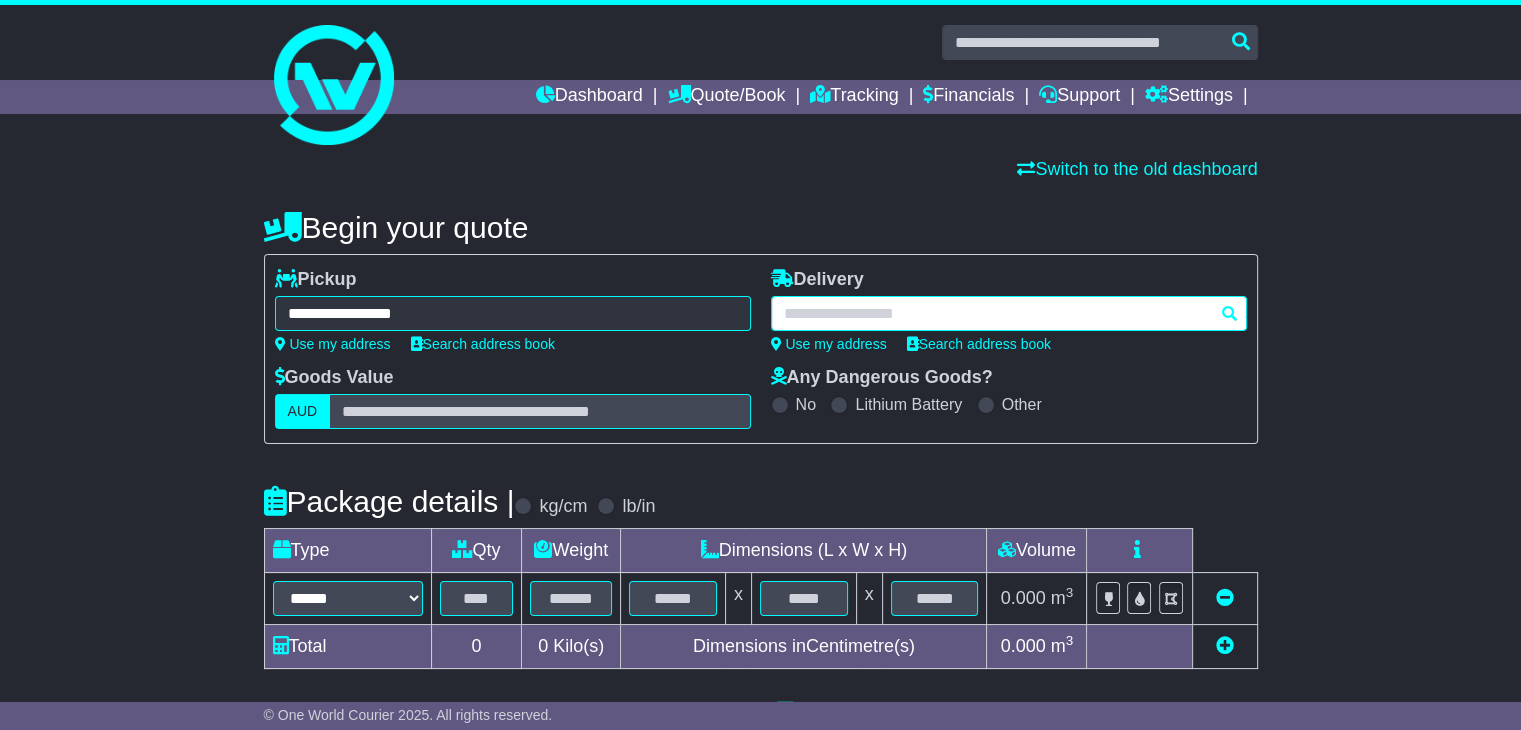 paste on "**********" 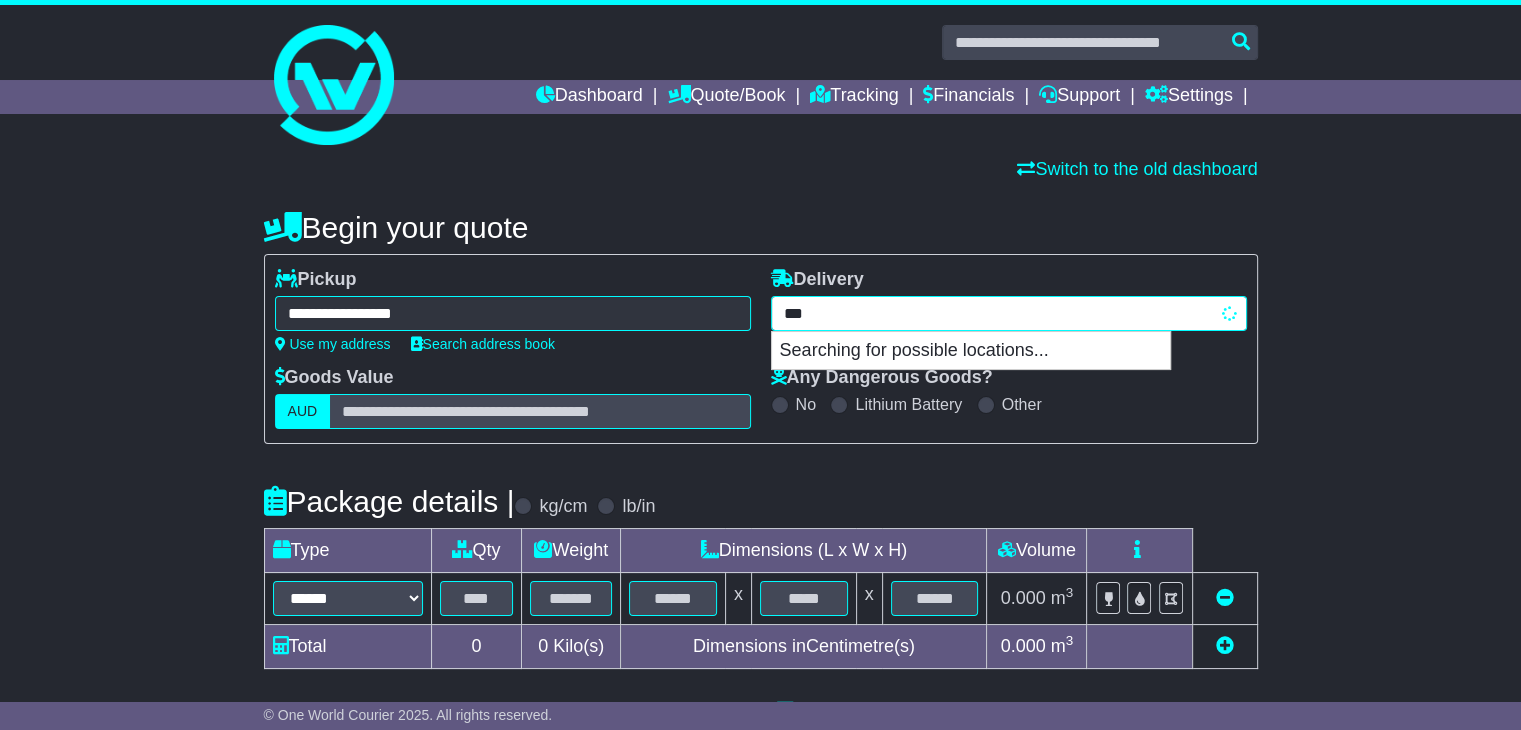 type on "*" 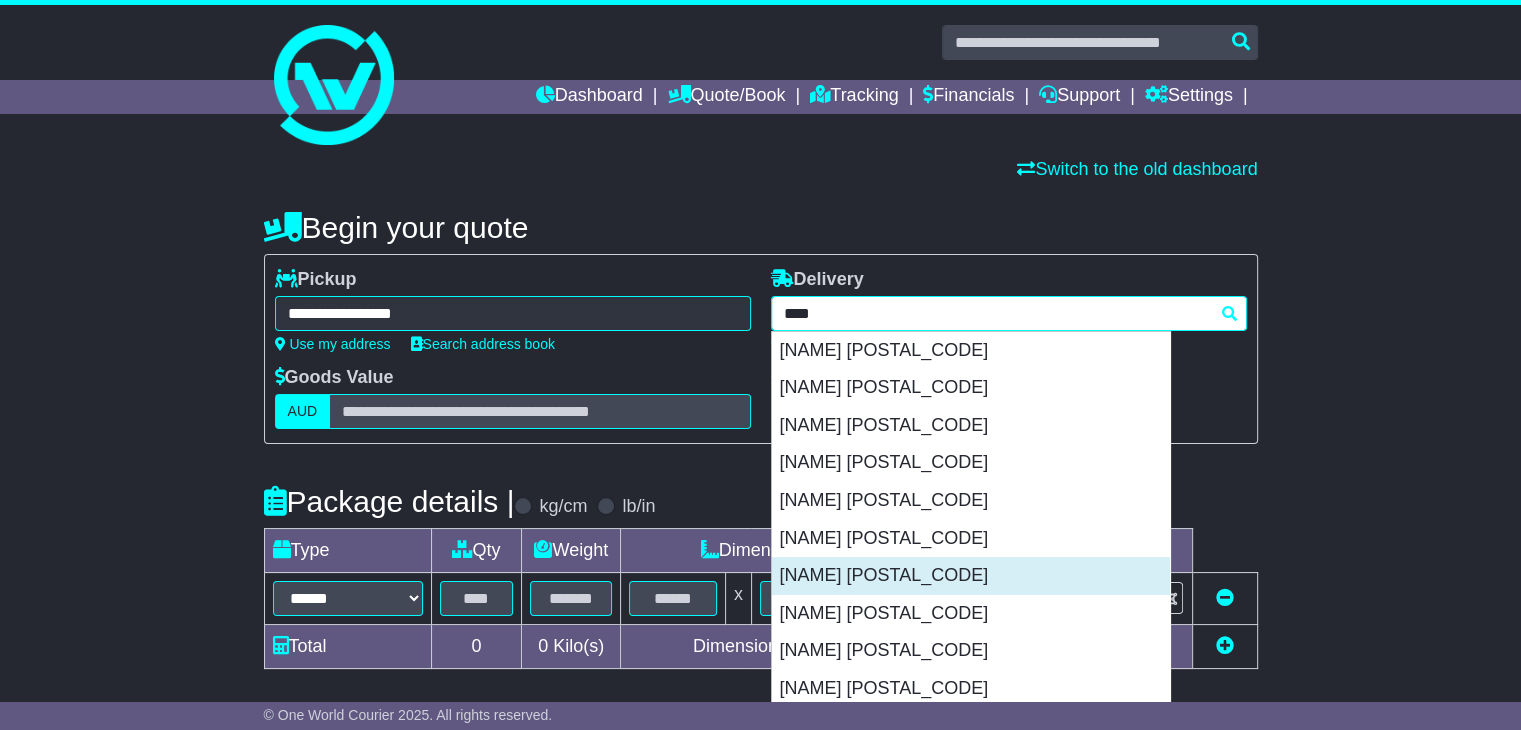 click on "[NAME] [POSTAL_CODE]" at bounding box center (971, 576) 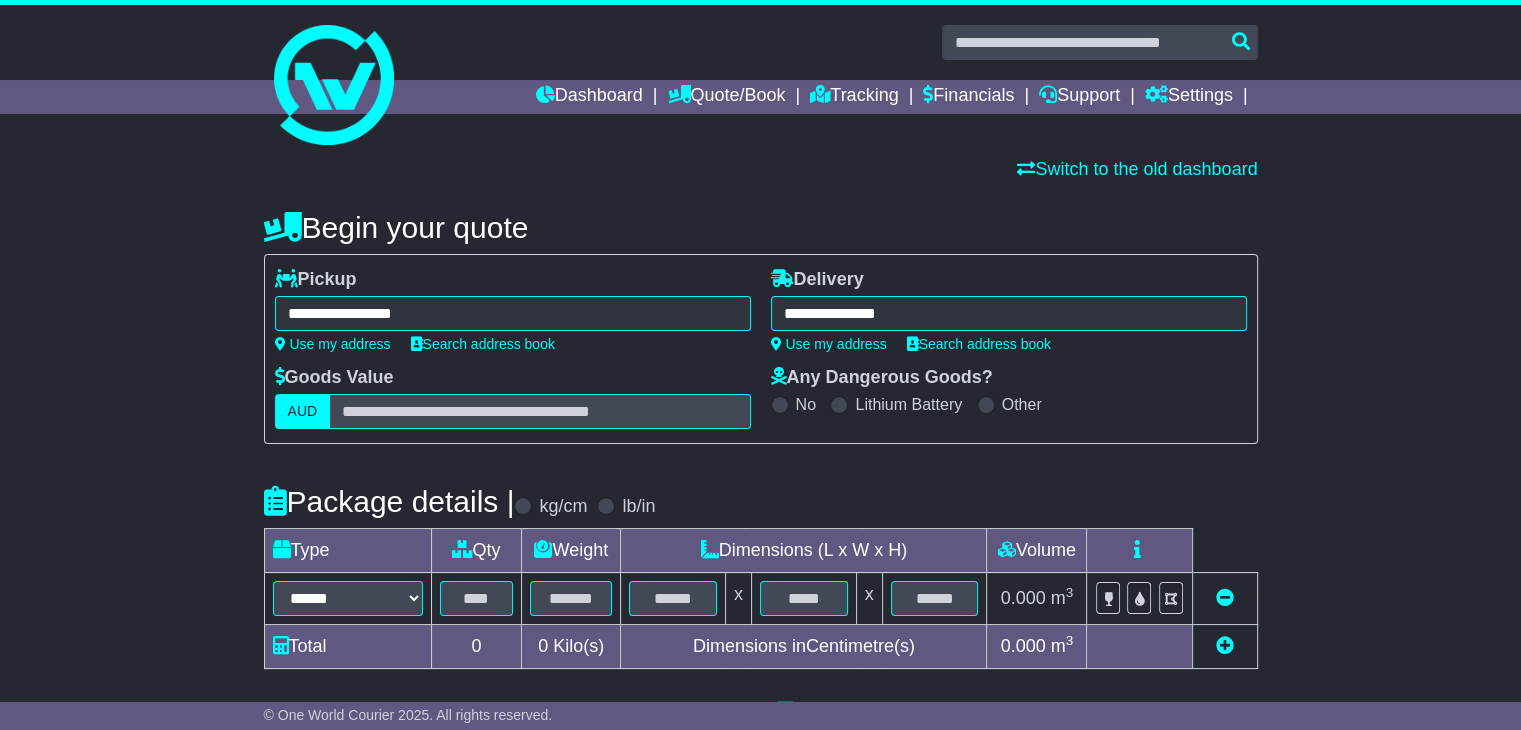 type on "**********" 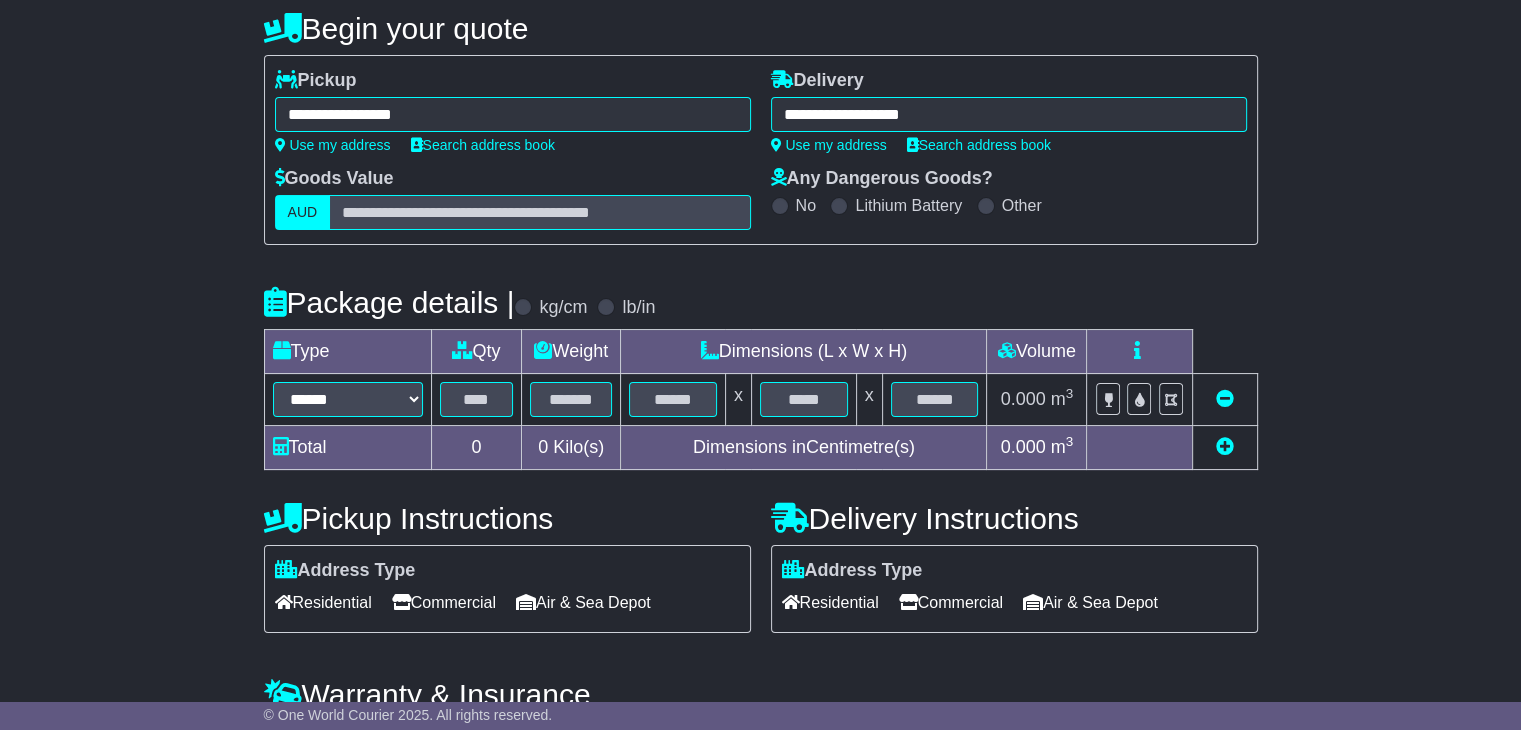 scroll, scrollTop: 200, scrollLeft: 0, axis: vertical 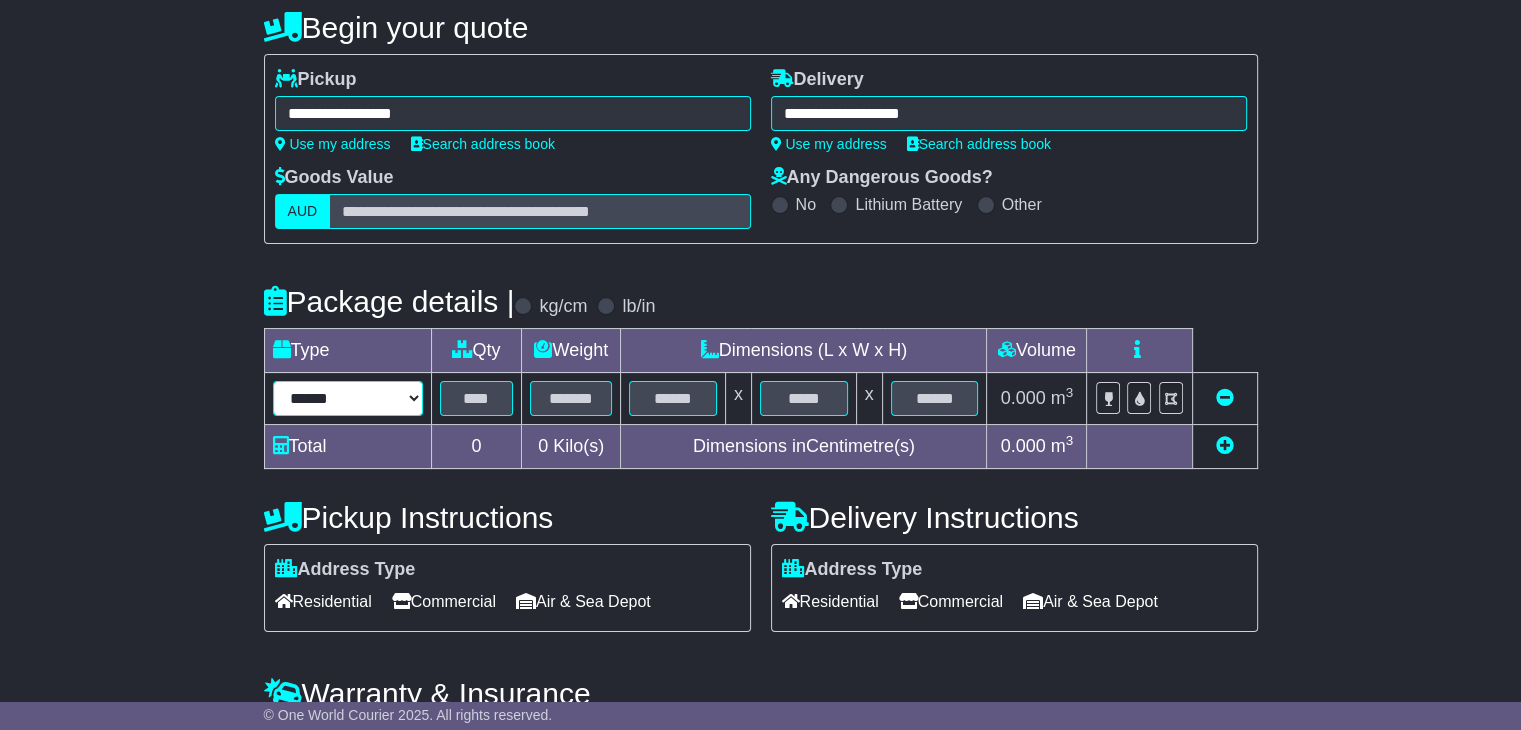 click on "****** ****** *** ******** ***** **** **** ****** *** *******" at bounding box center (348, 398) 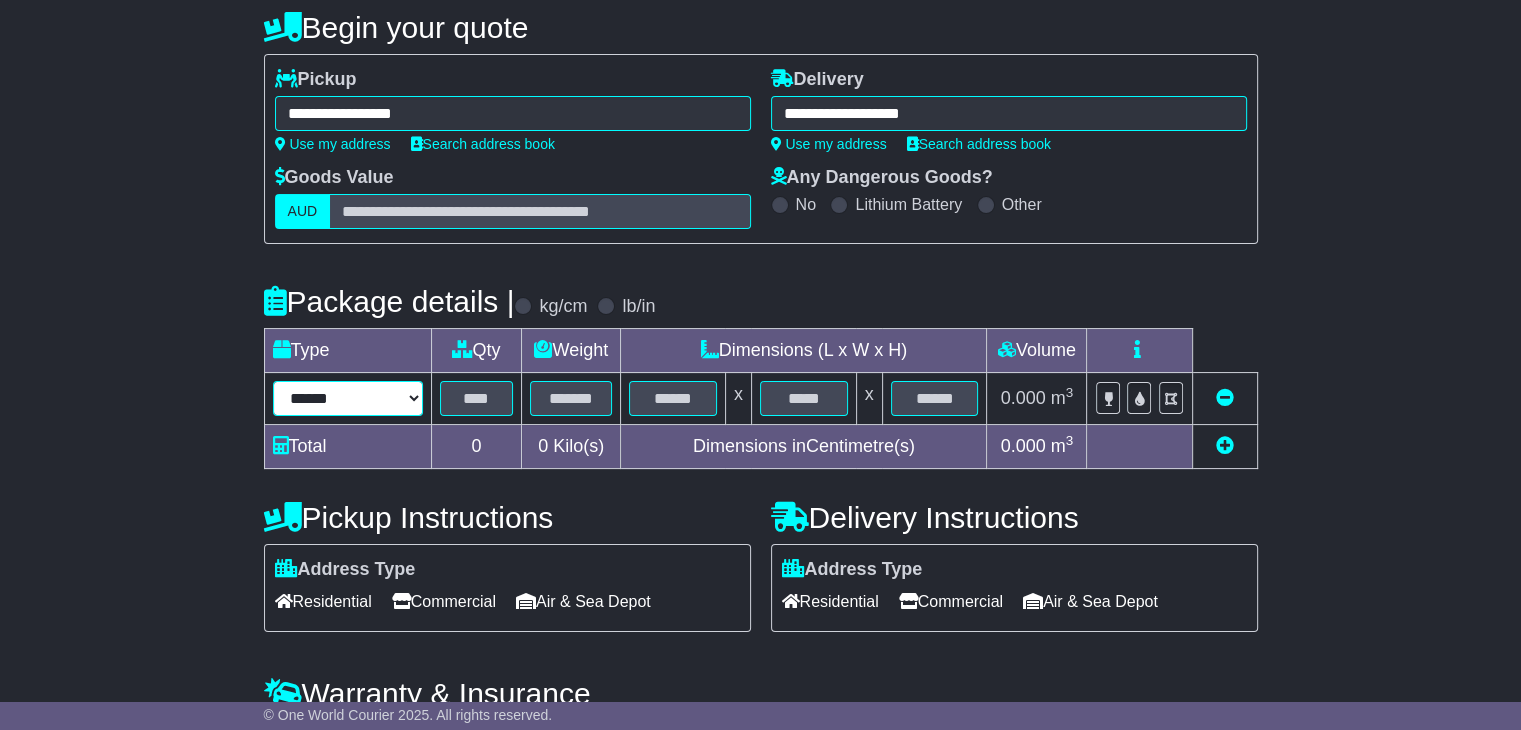 select on "*****" 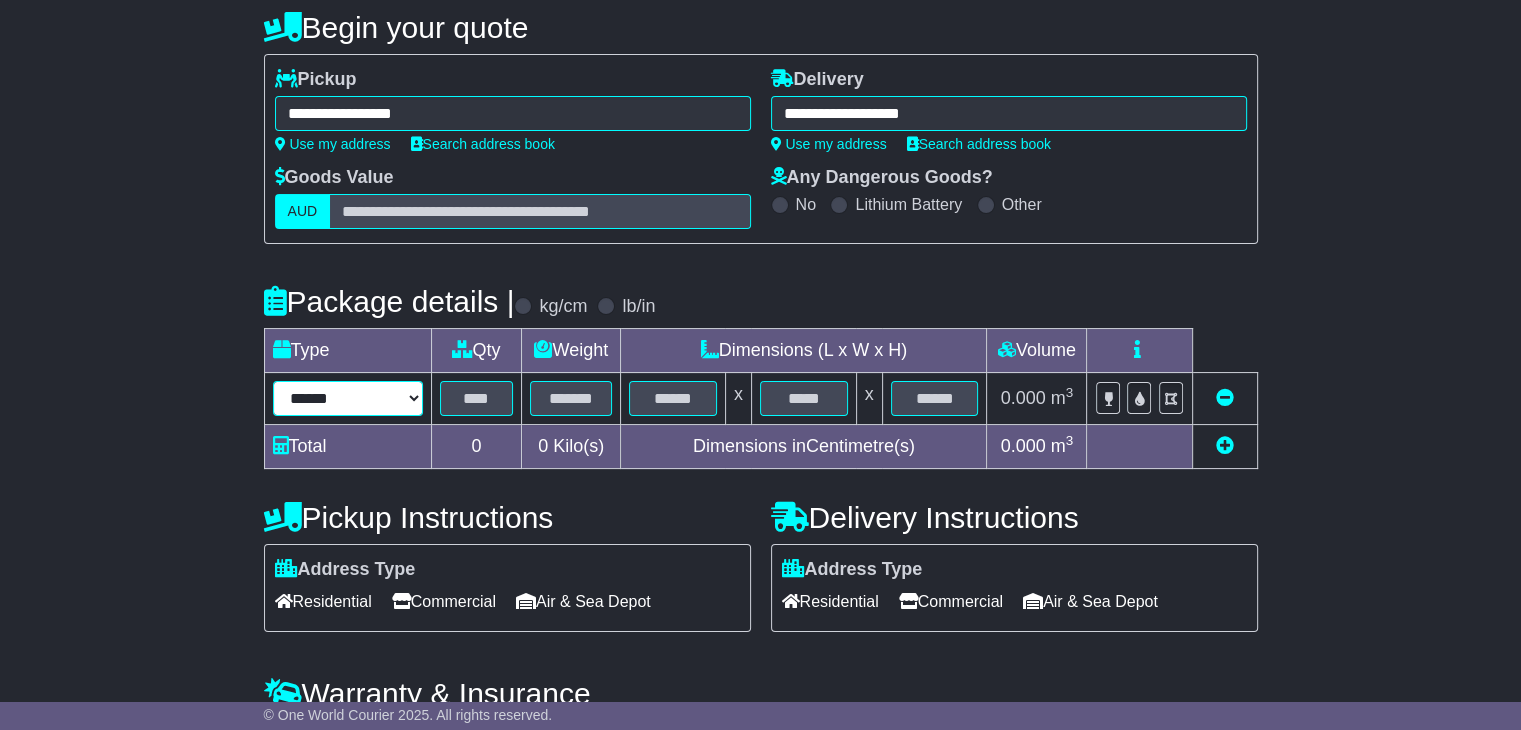 click on "****** ****** *** ******** ***** **** **** ****** *** *******" at bounding box center [348, 398] 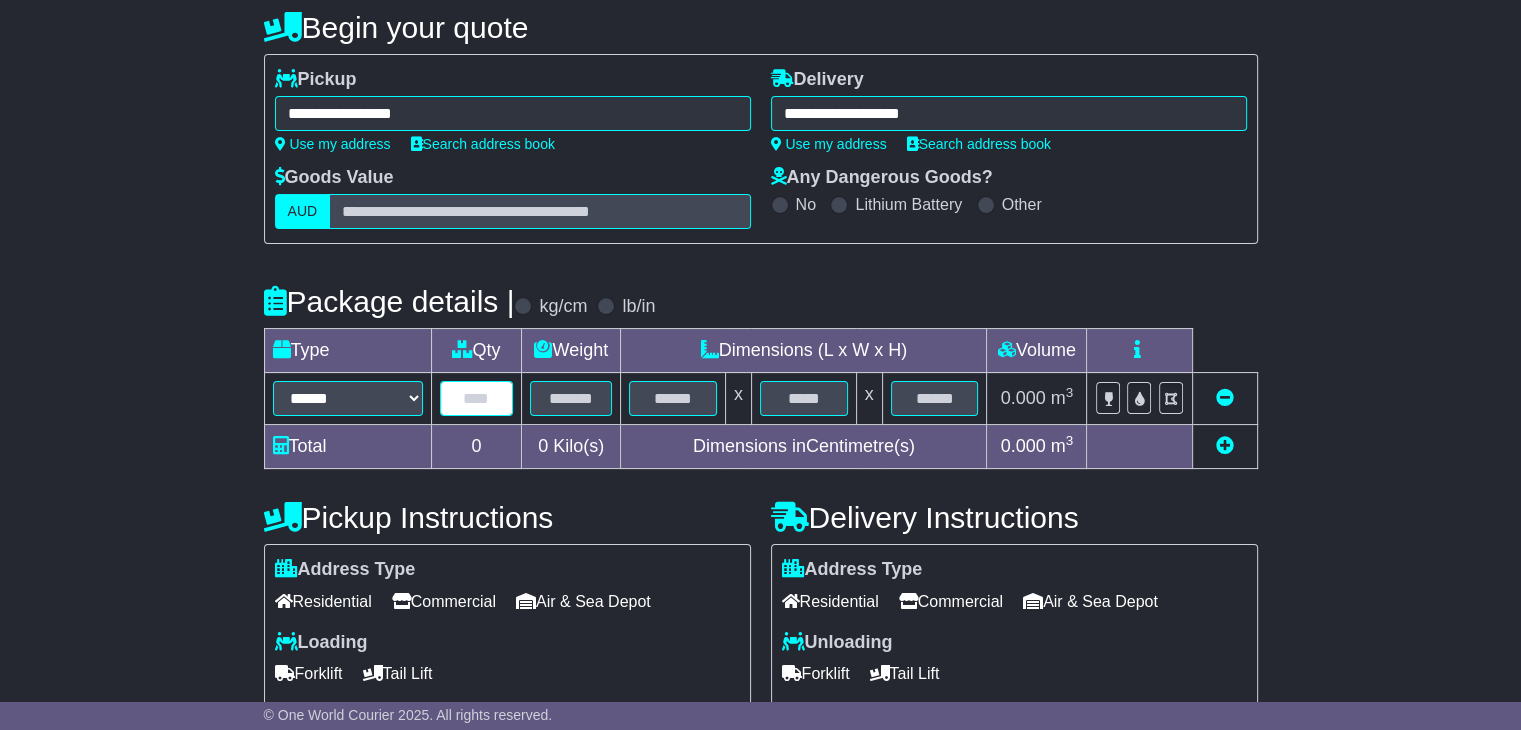 click at bounding box center [477, 398] 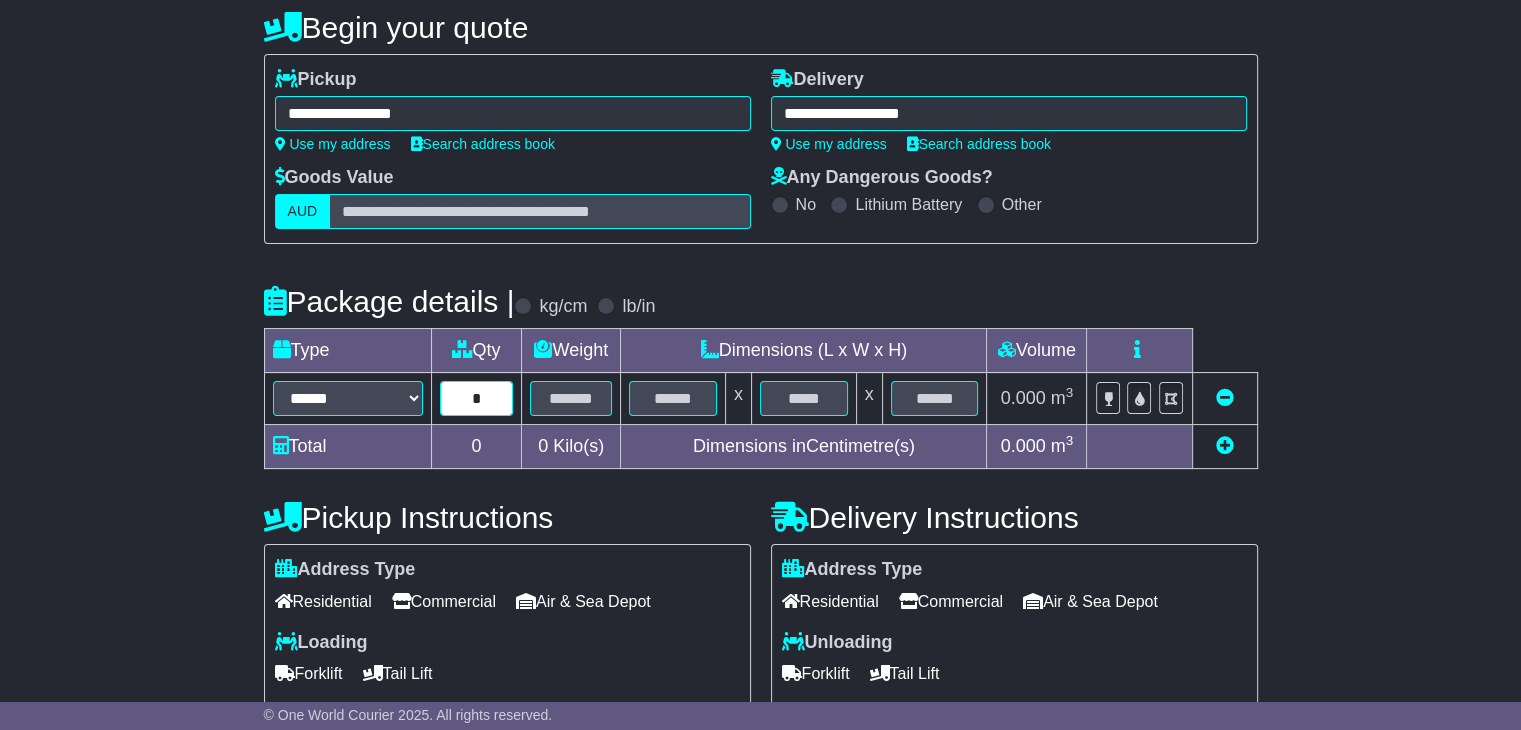 type on "*" 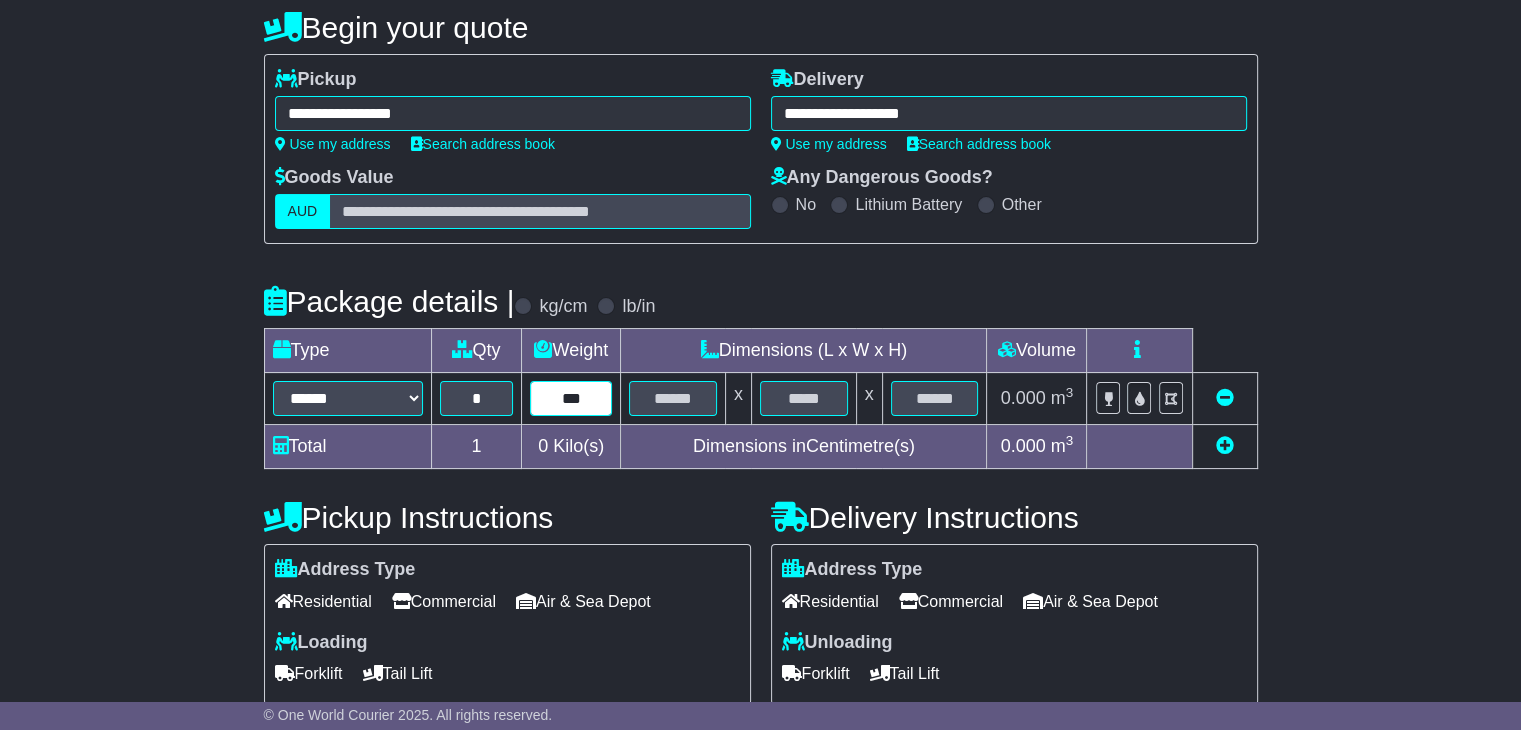 type on "***" 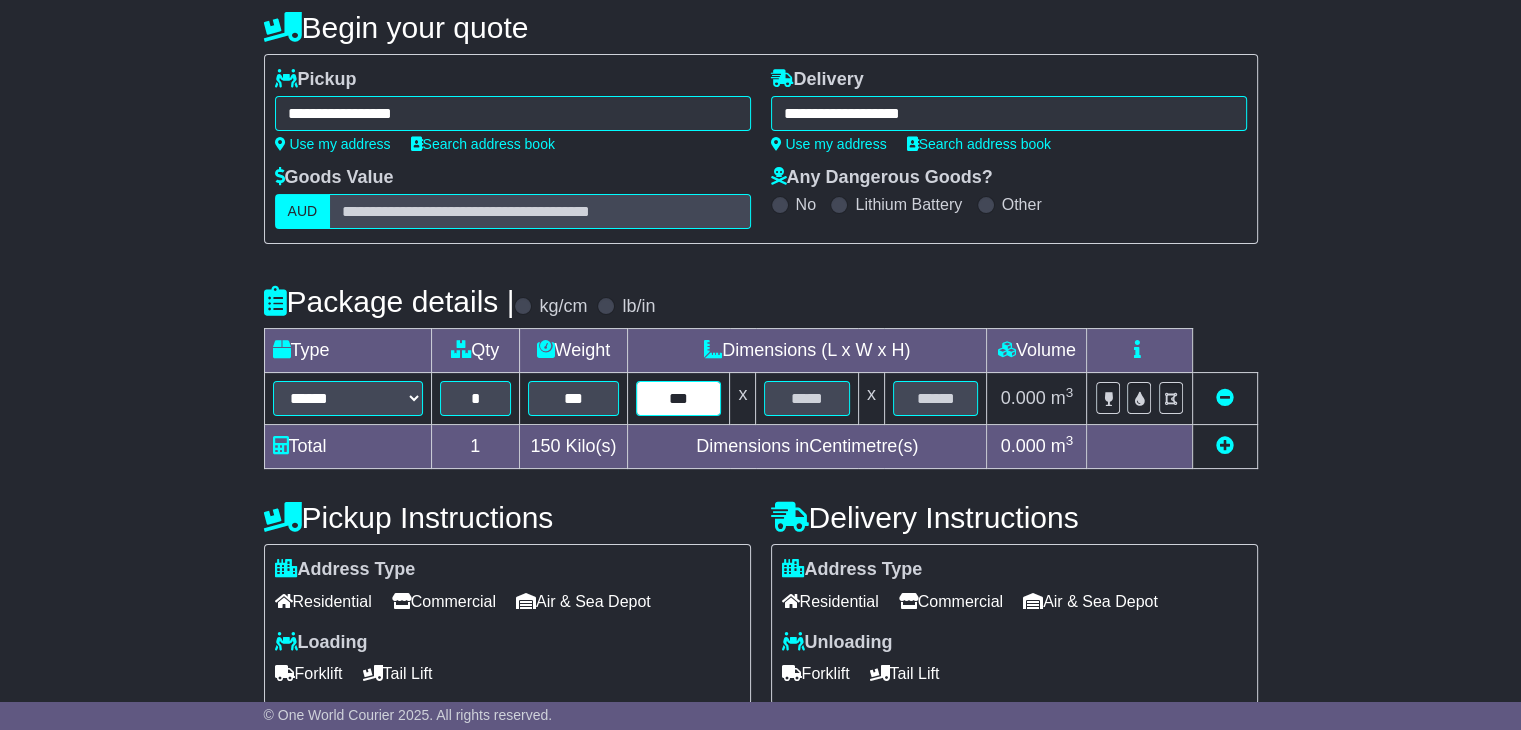 type on "***" 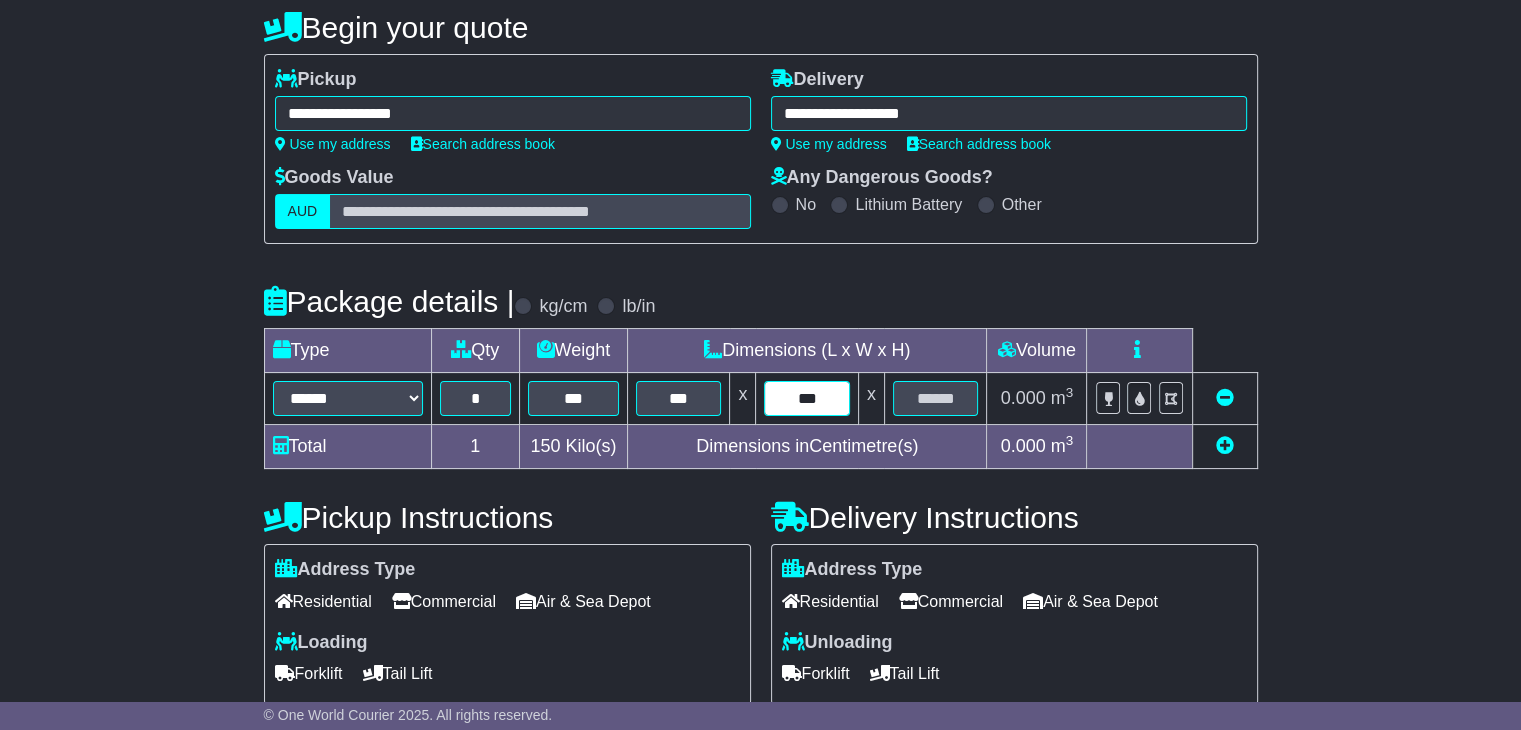 type on "***" 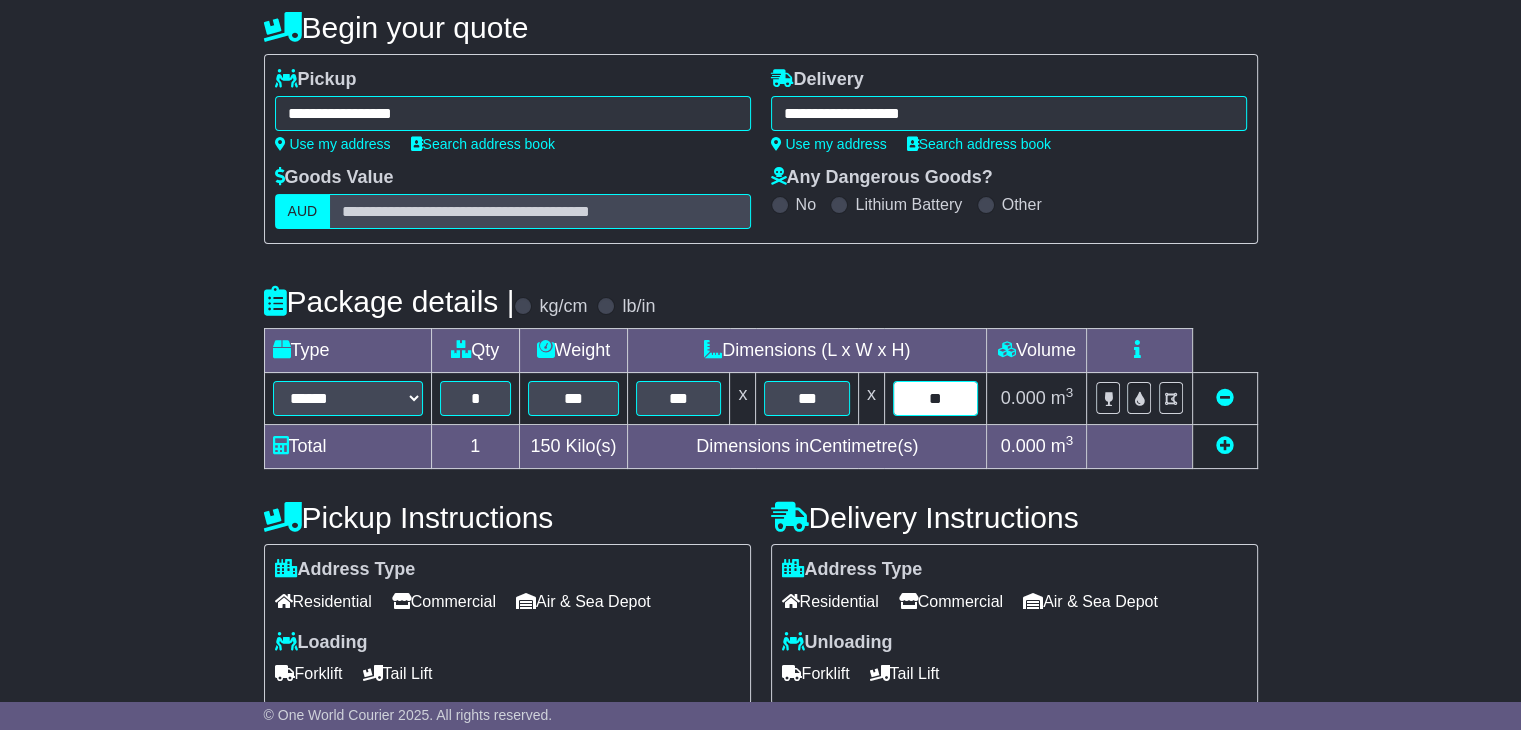 type on "**" 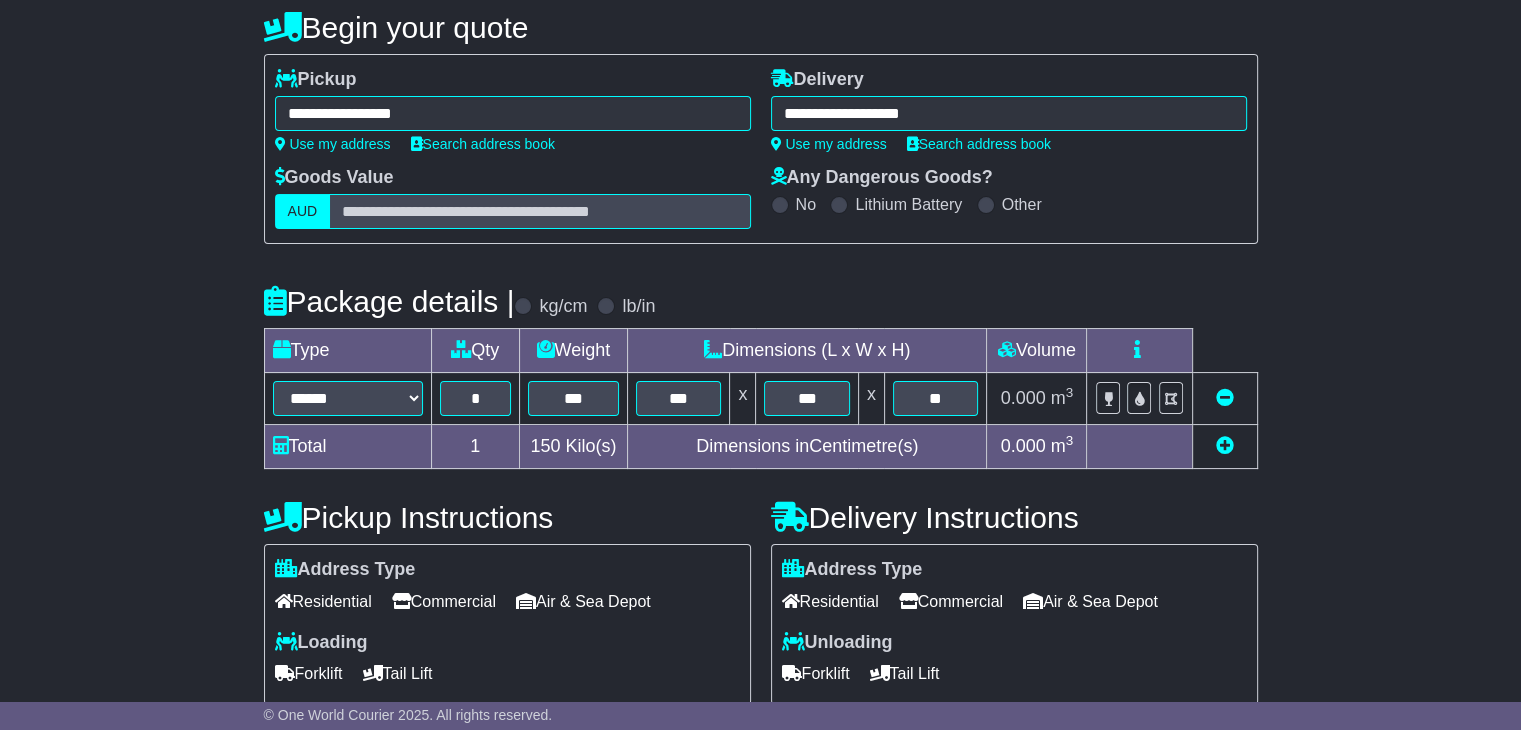 type 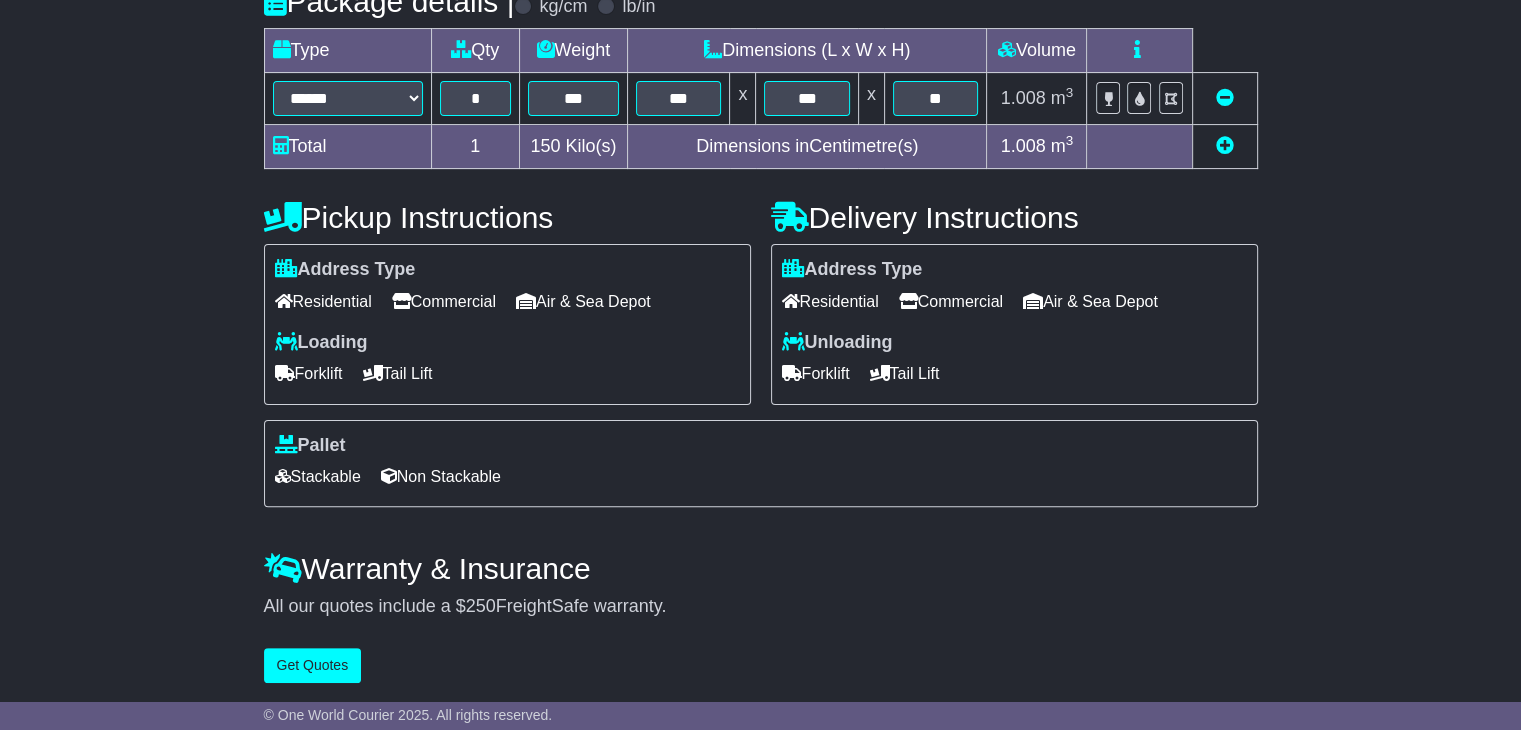 drag, startPoint x: 455, startPoint y: 300, endPoint x: 457, endPoint y: 314, distance: 14.142136 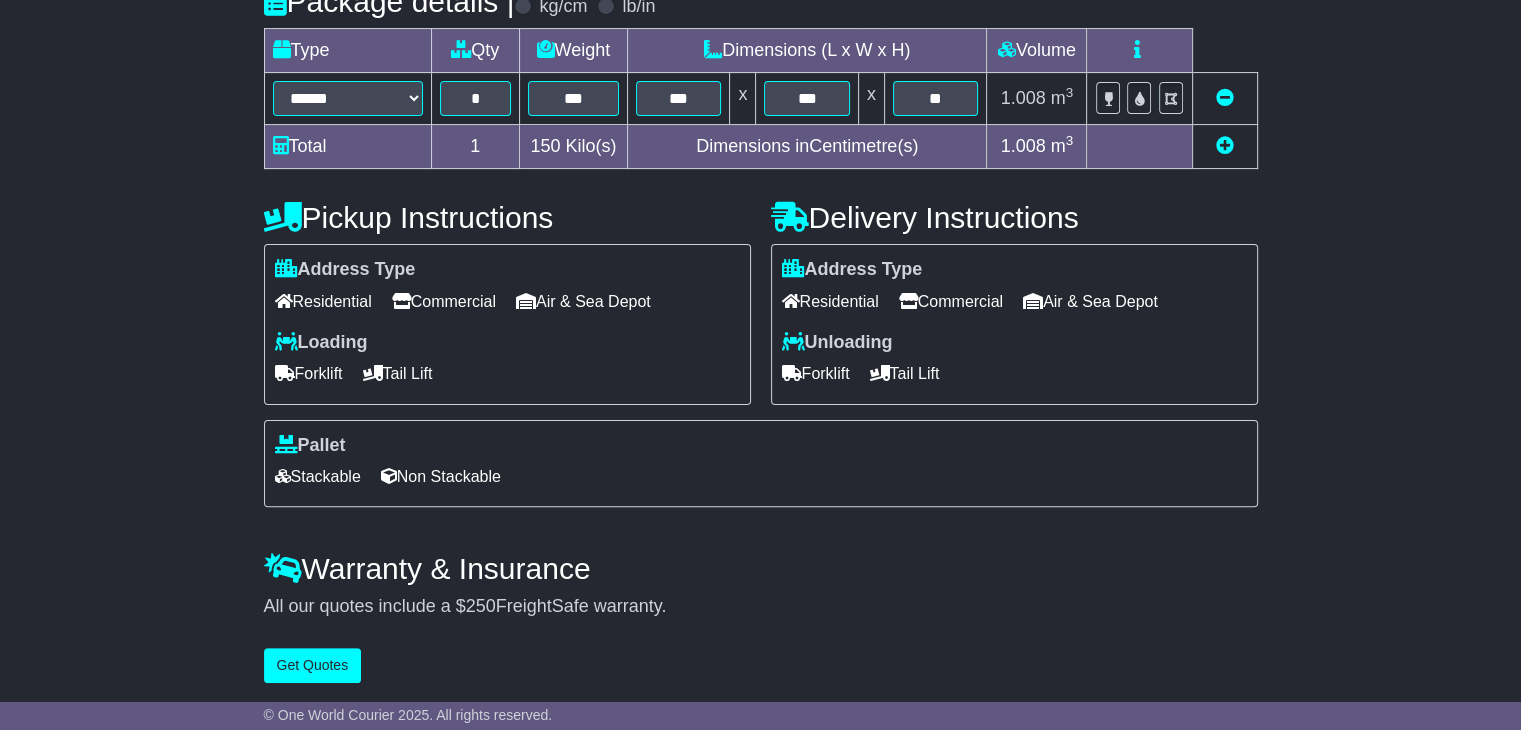 click on "Forklift" at bounding box center [309, 373] 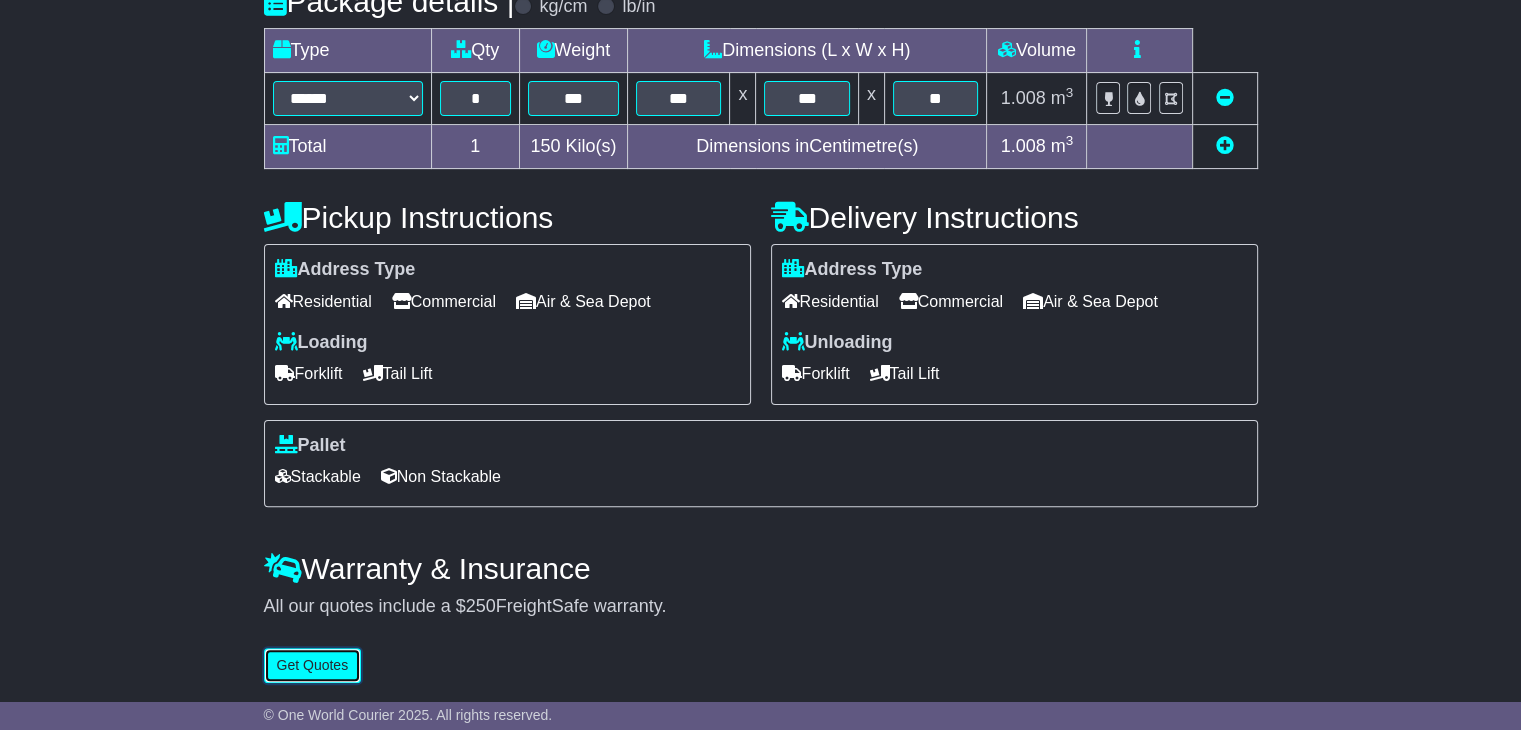 click on "Get Quotes" at bounding box center (313, 665) 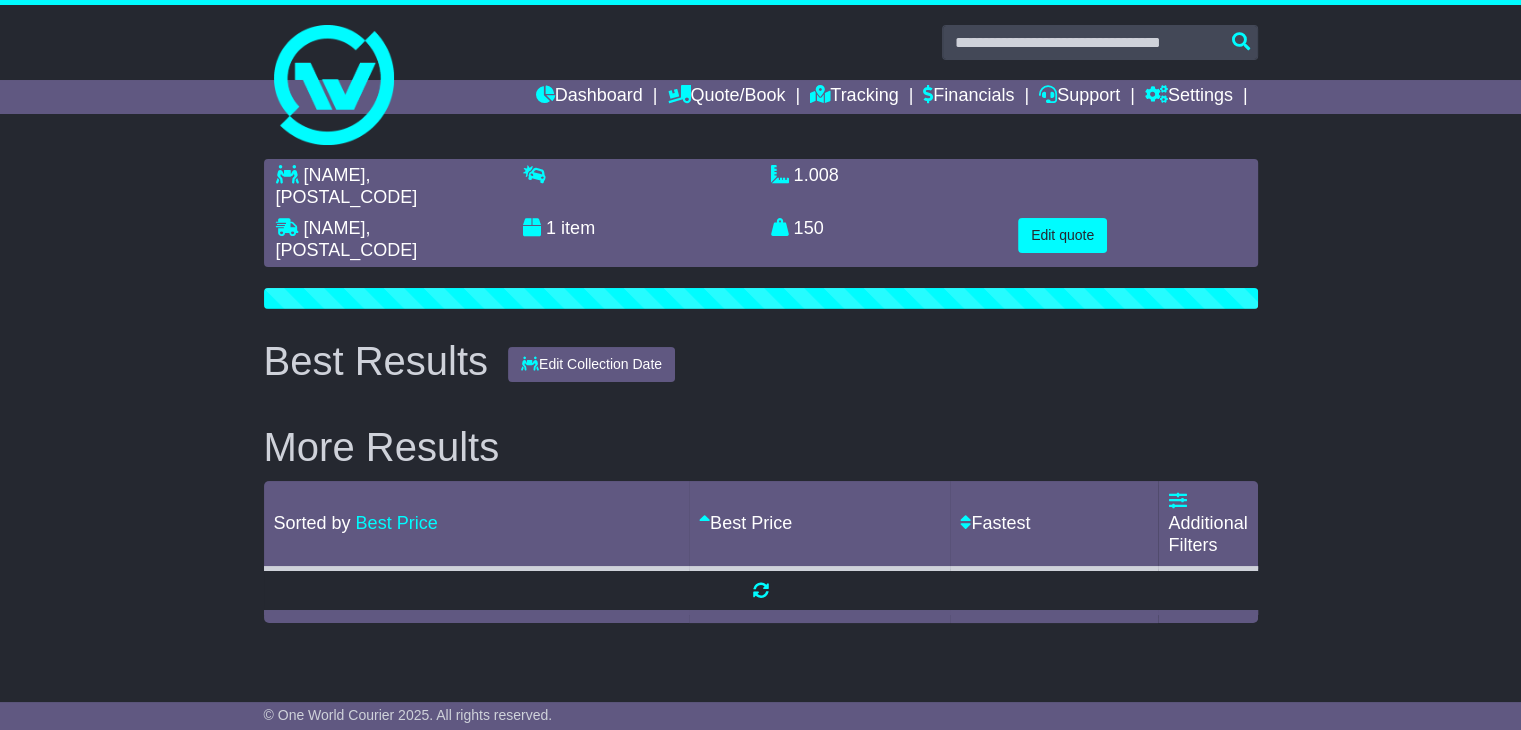 scroll, scrollTop: 0, scrollLeft: 0, axis: both 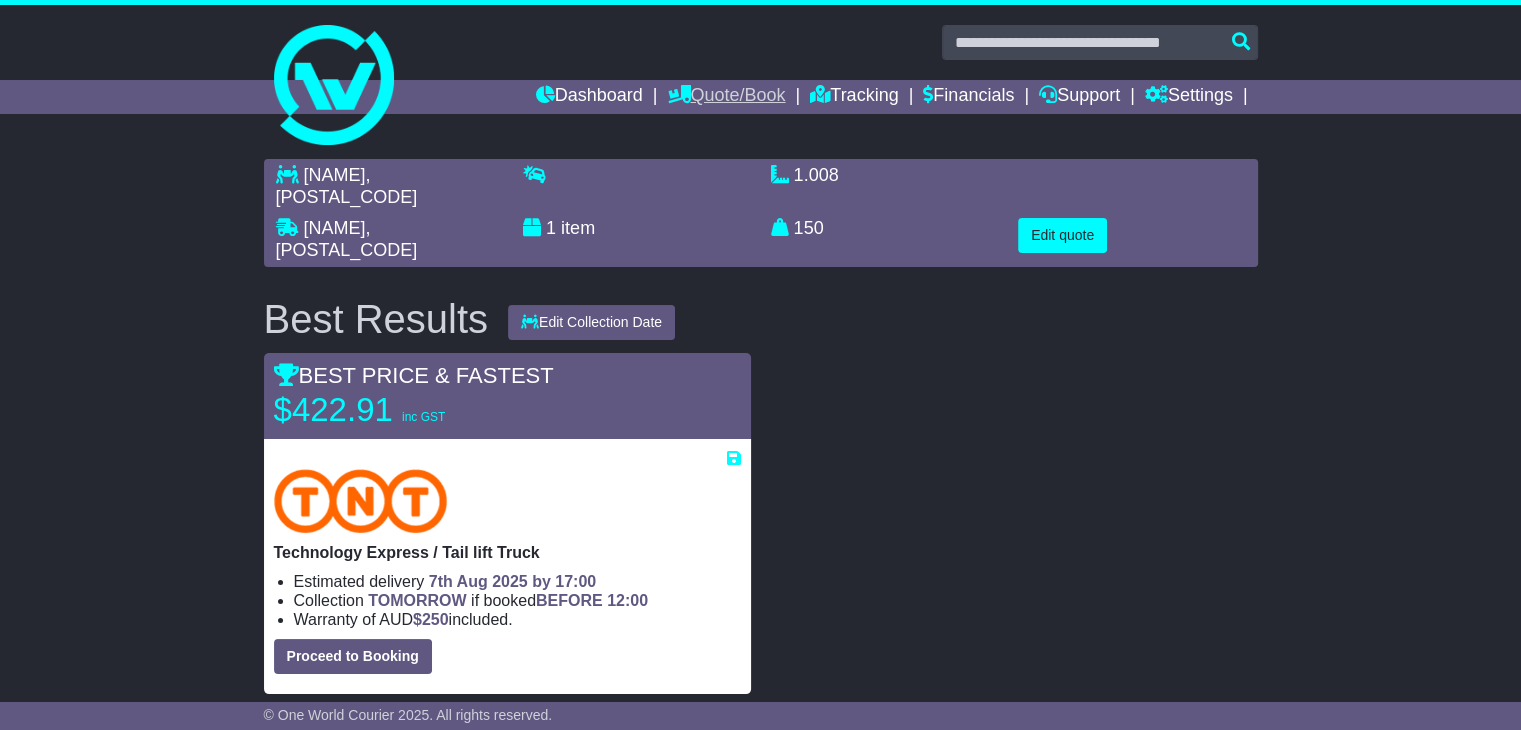 click on "Quote/Book" at bounding box center [726, 97] 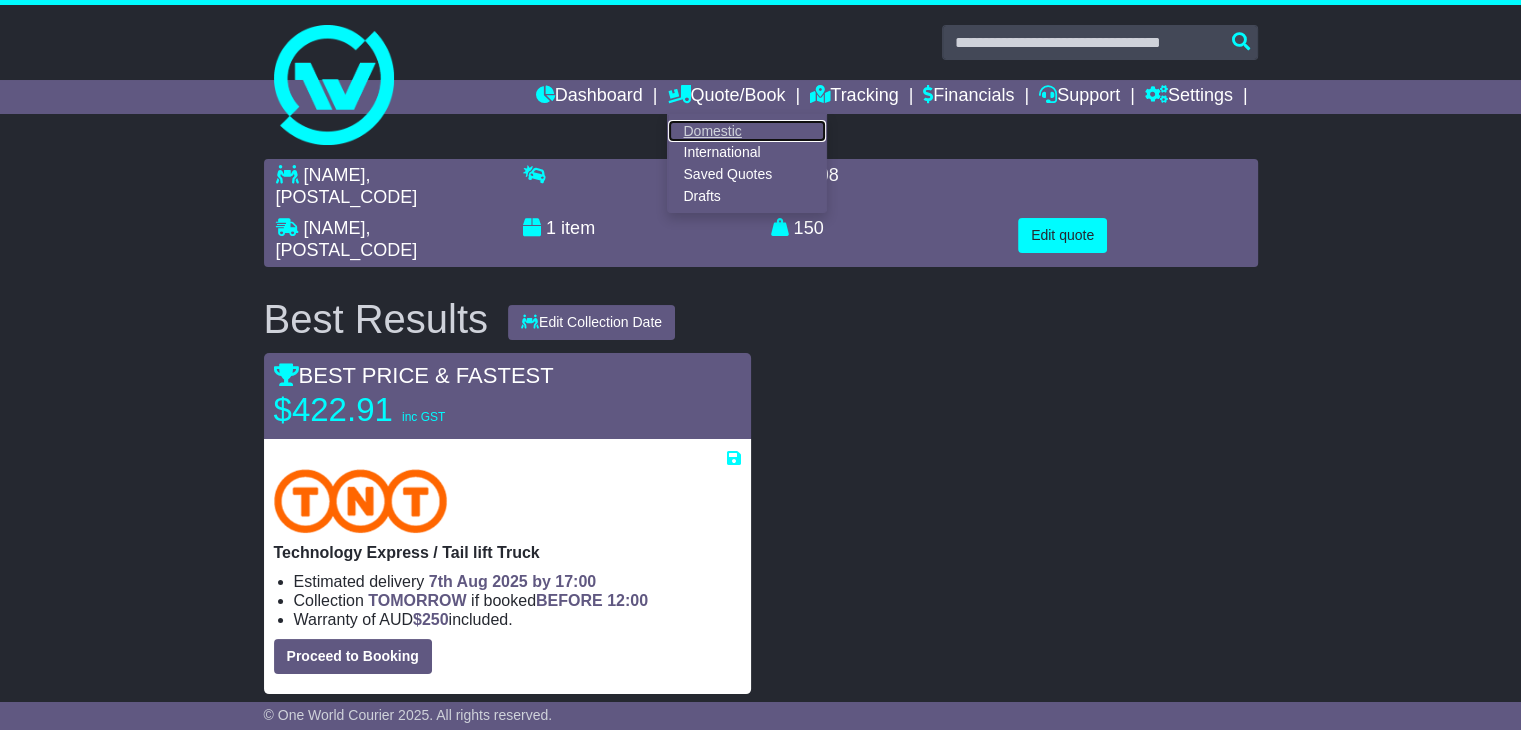 click on "Domestic" at bounding box center [747, 131] 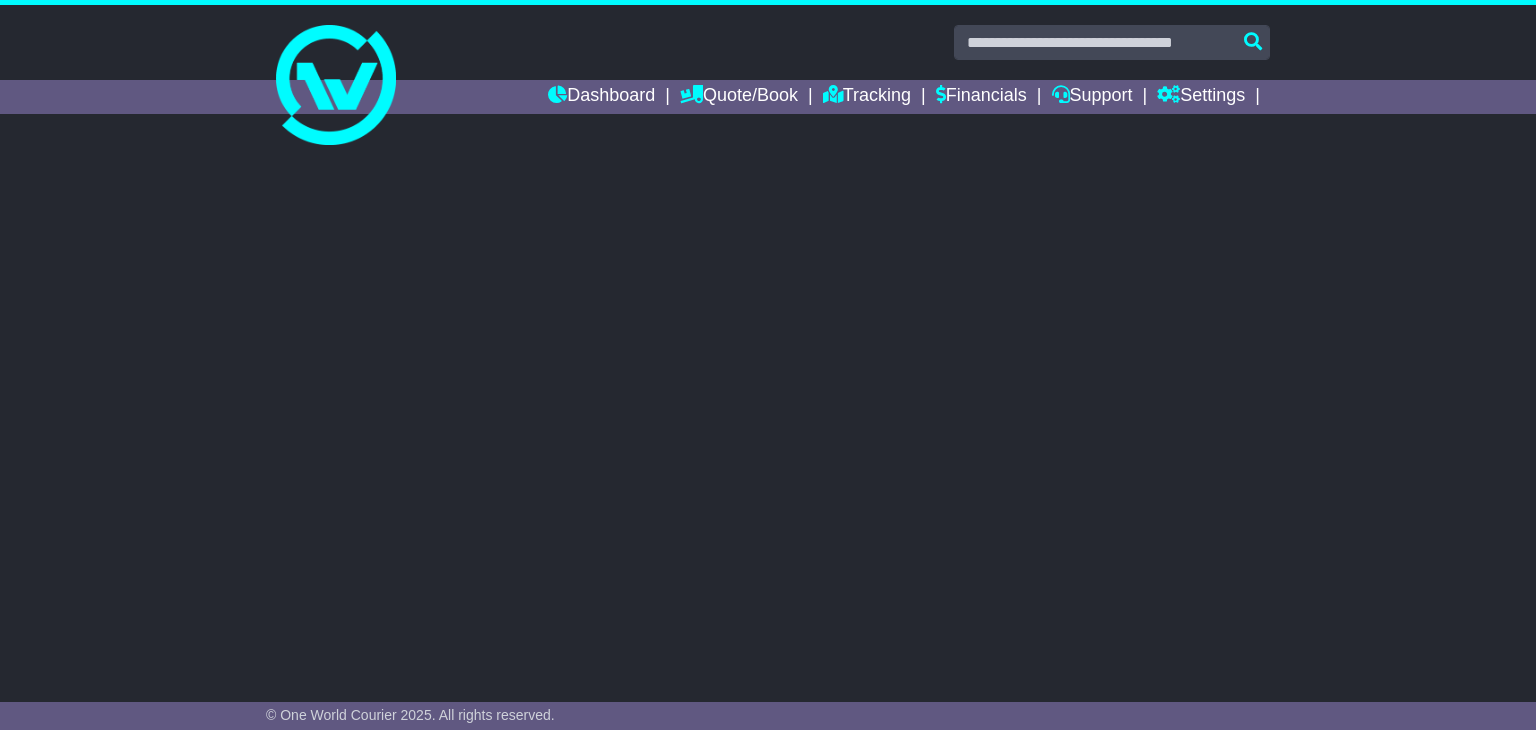 scroll, scrollTop: 0, scrollLeft: 0, axis: both 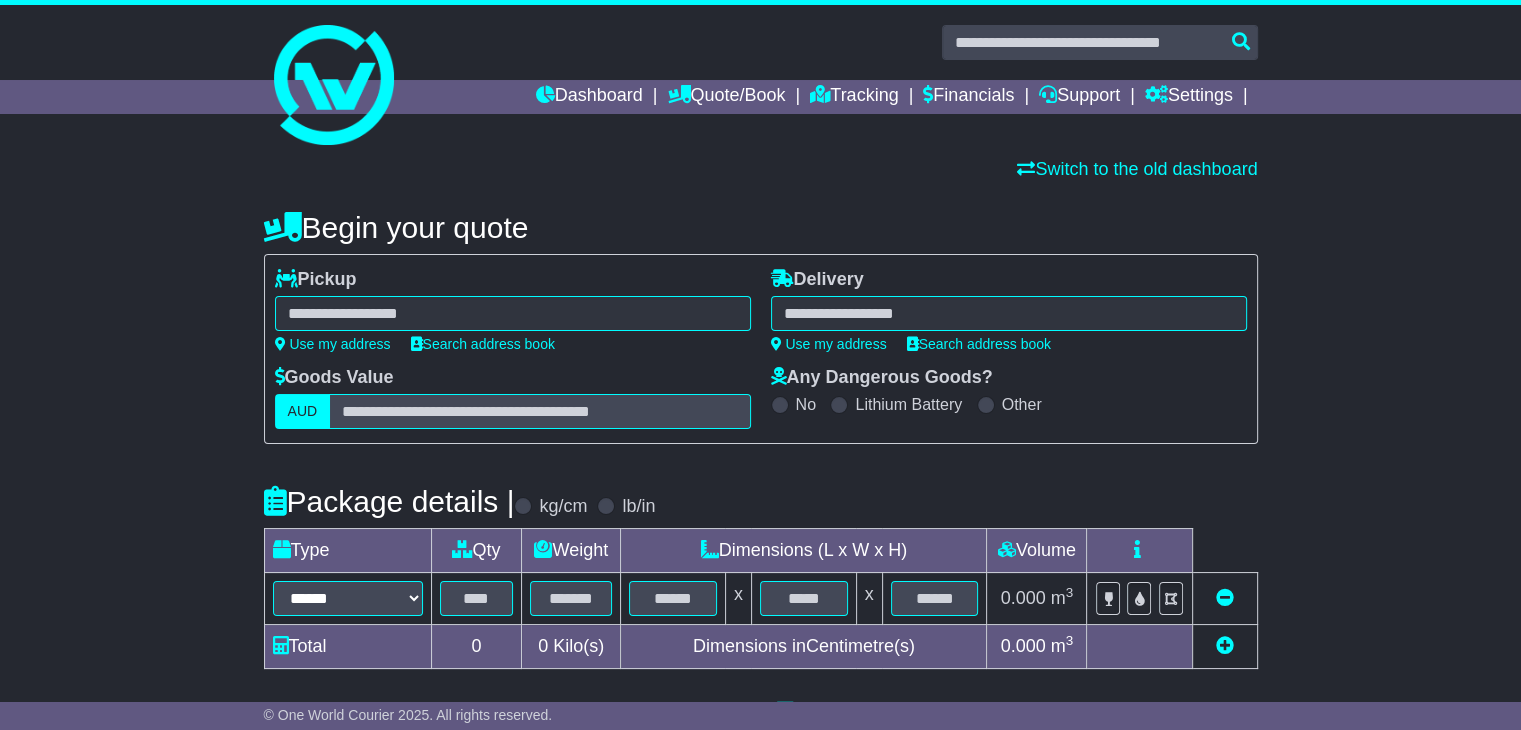 click at bounding box center [513, 313] 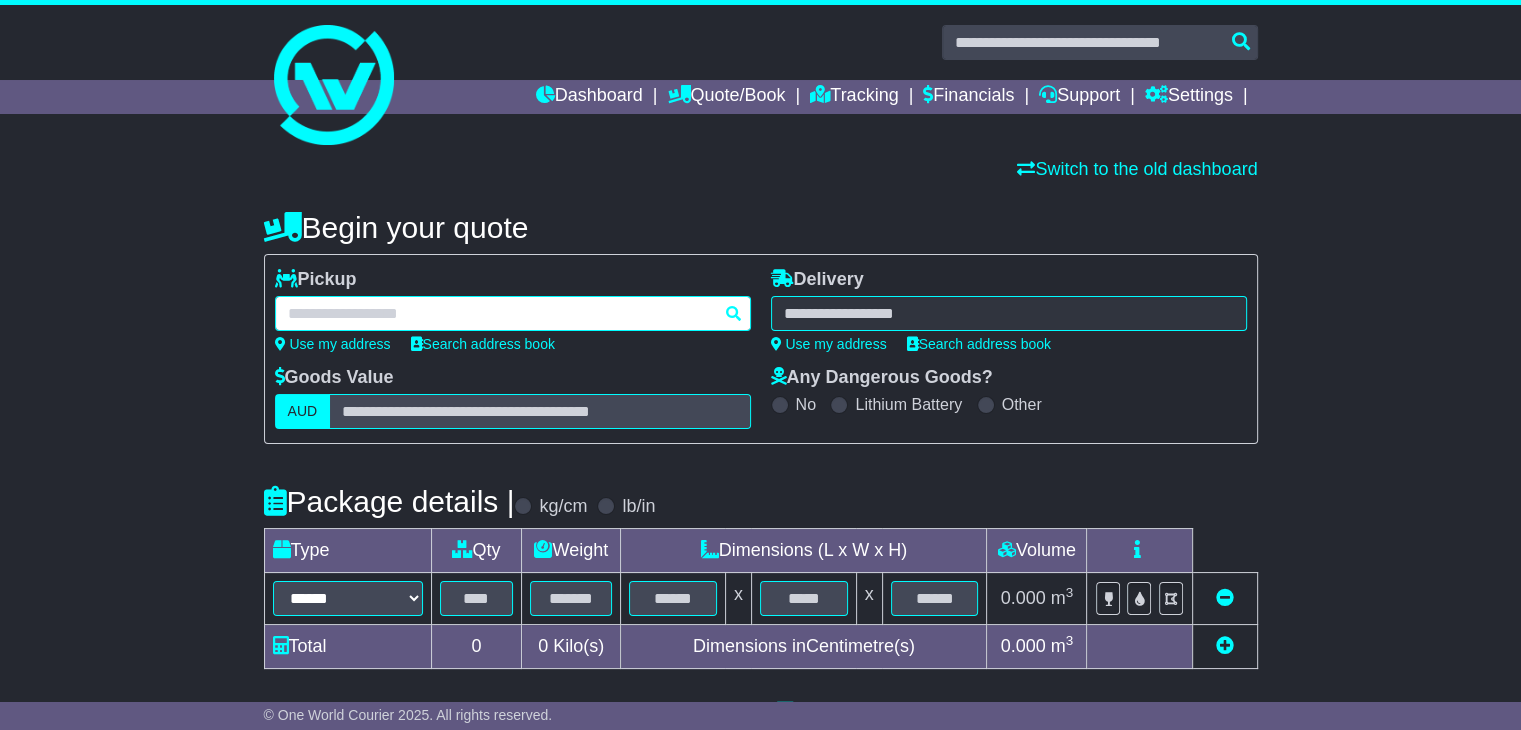 paste on "******" 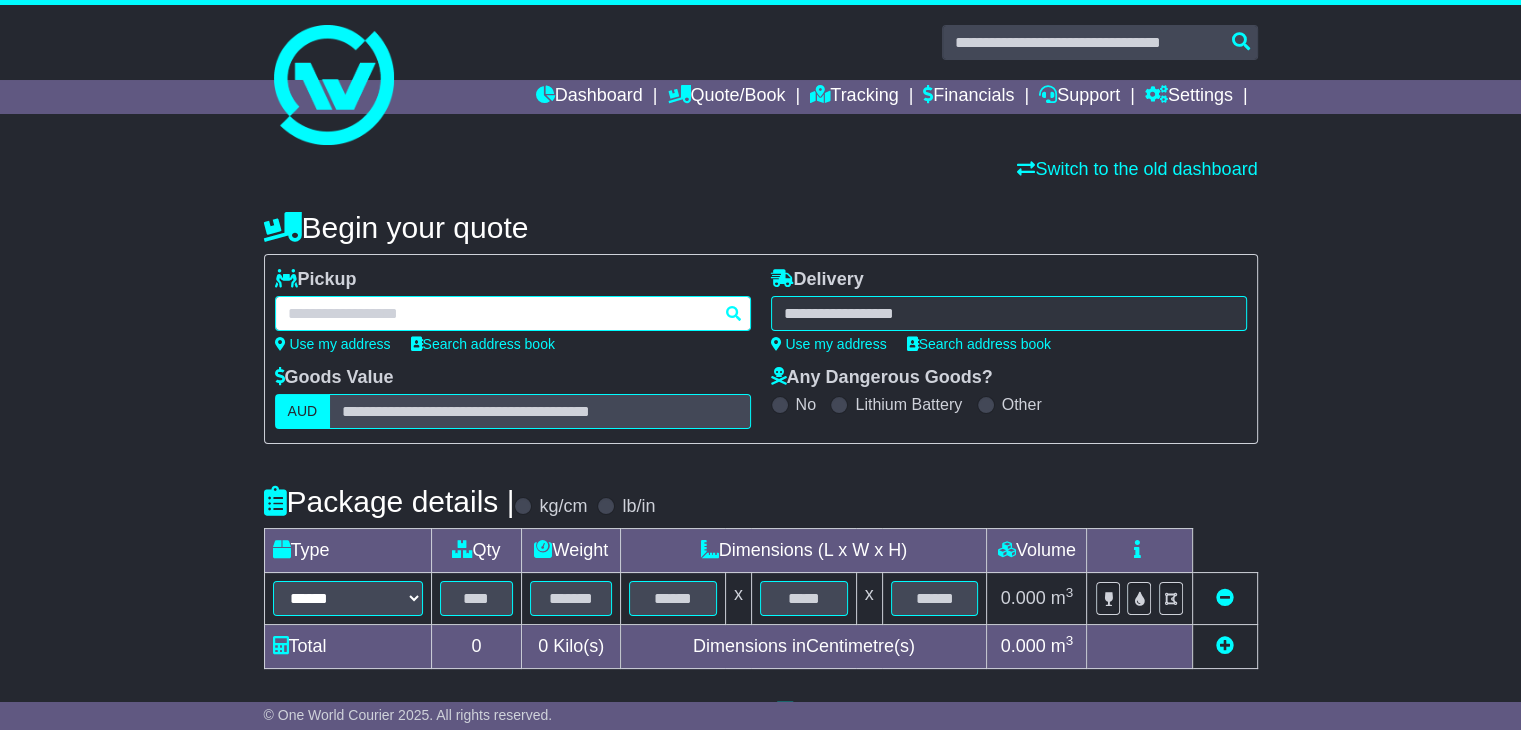type on "******" 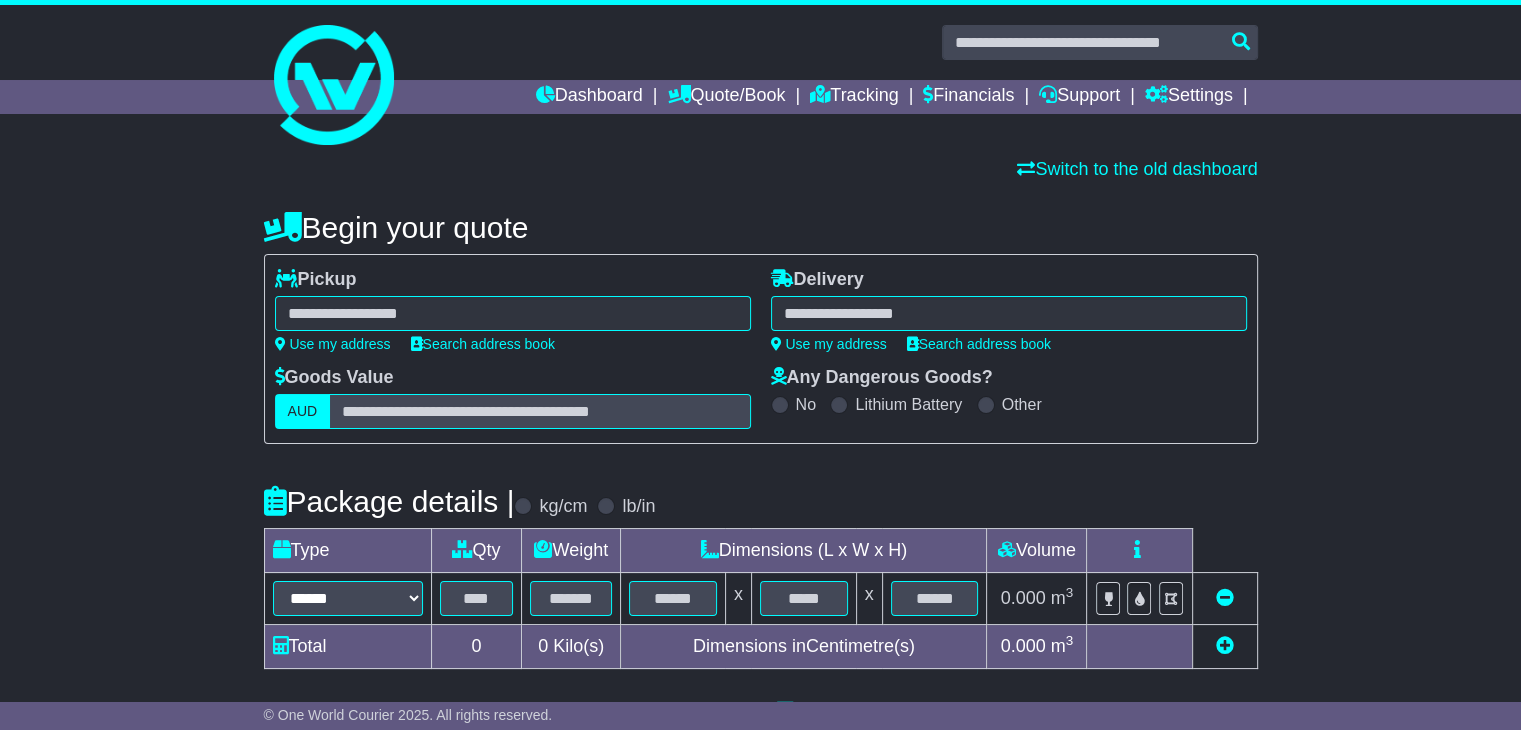 click on "****** YATALA YATALA 4207 YATALA VALE 5126" at bounding box center (513, 313) 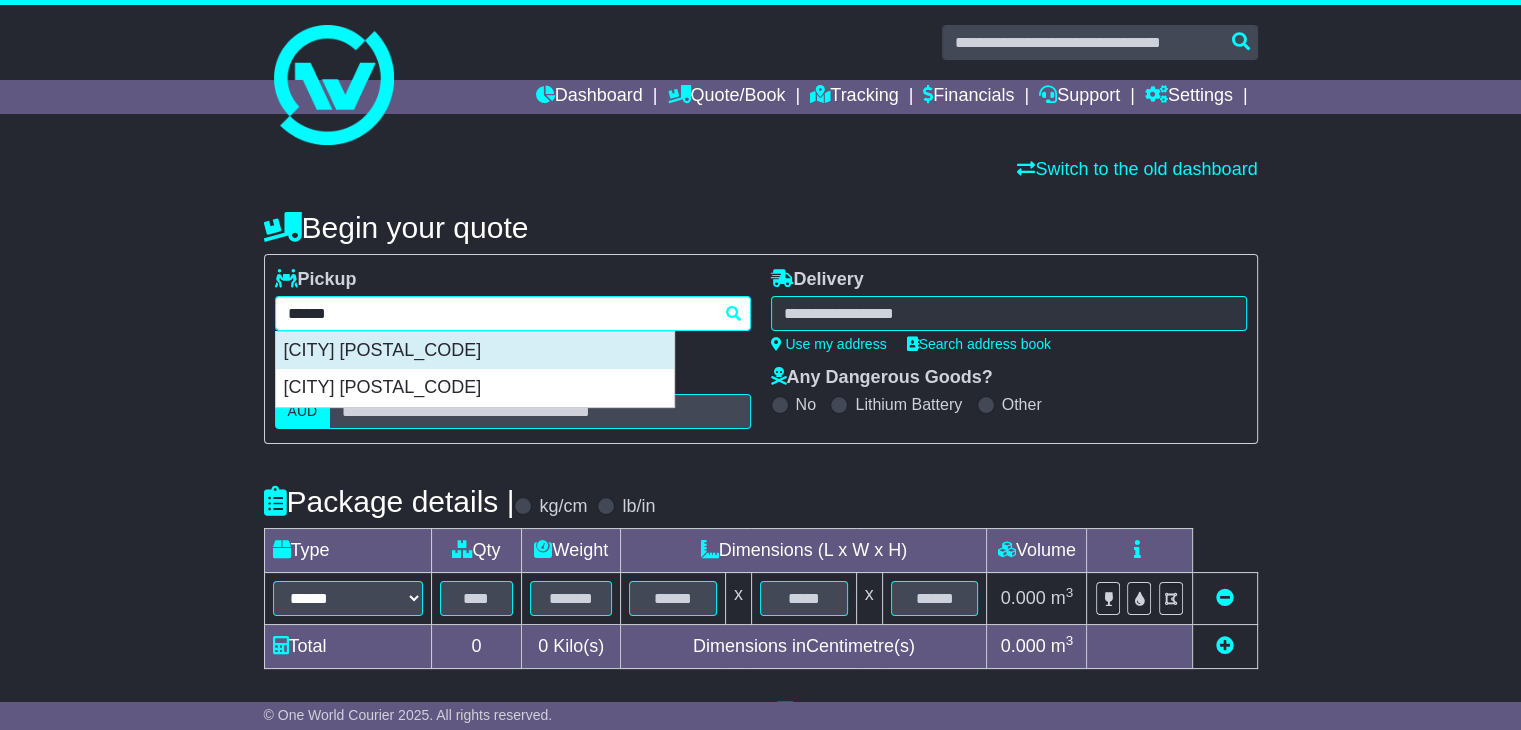 click on "YATALA 4207" at bounding box center [475, 351] 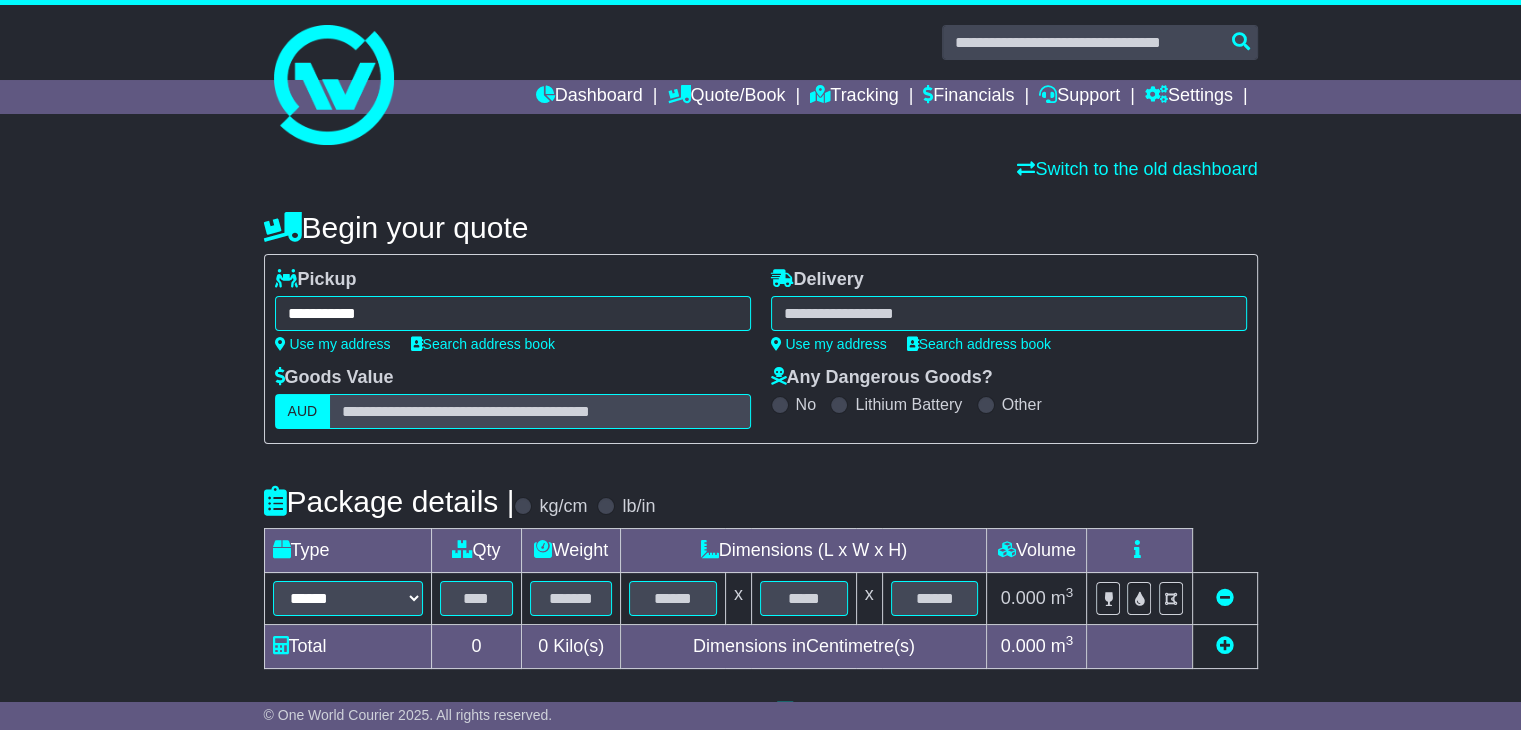 type on "**********" 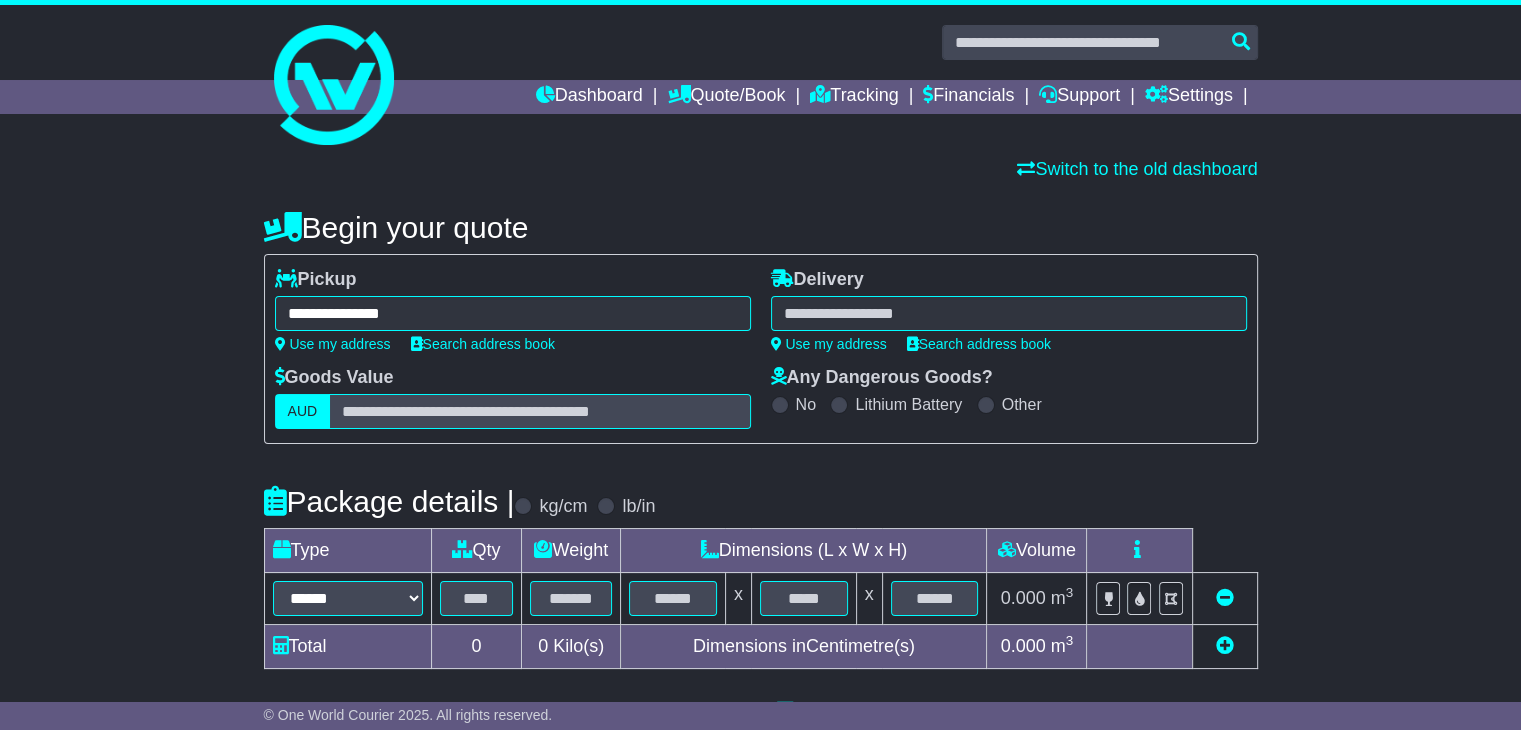click at bounding box center (1009, 313) 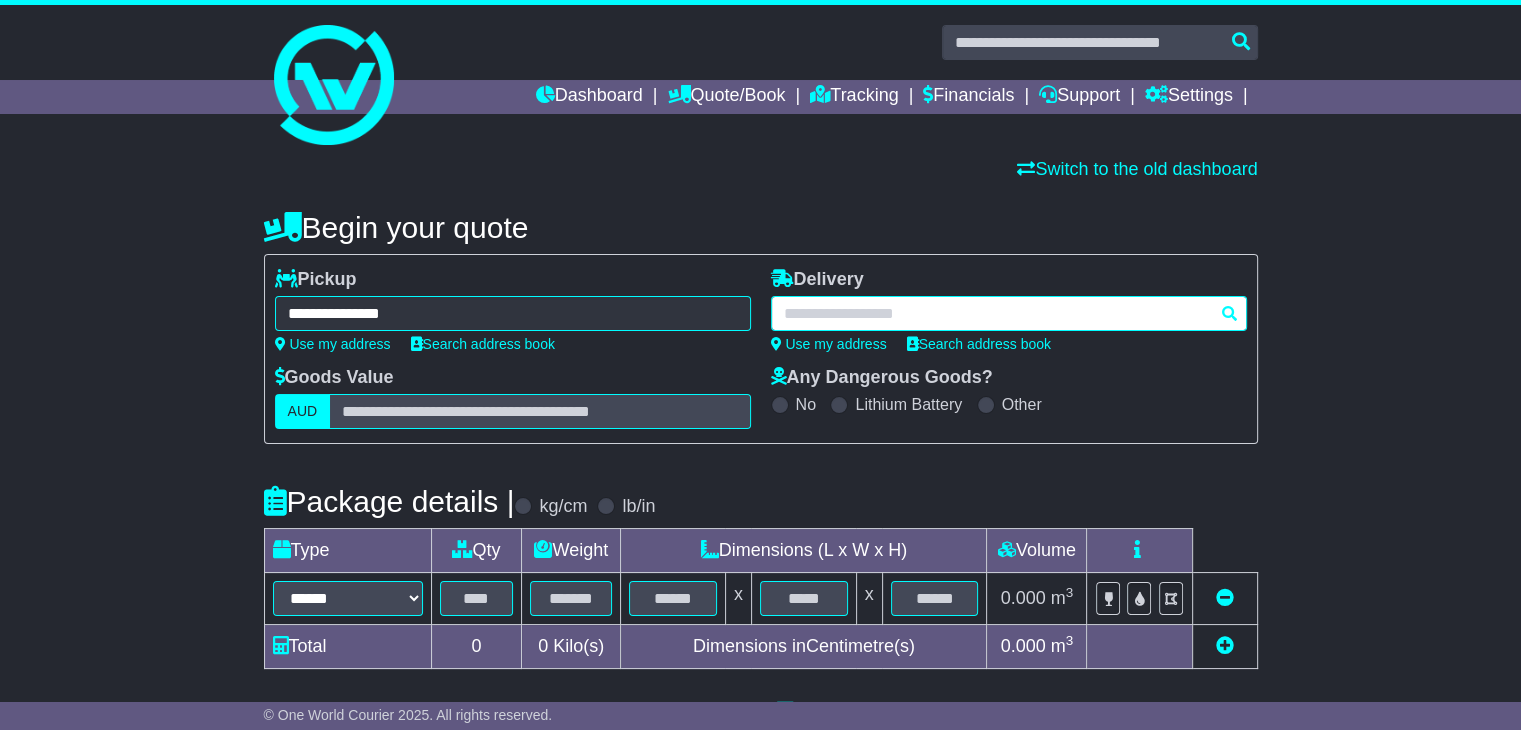 paste on "*******" 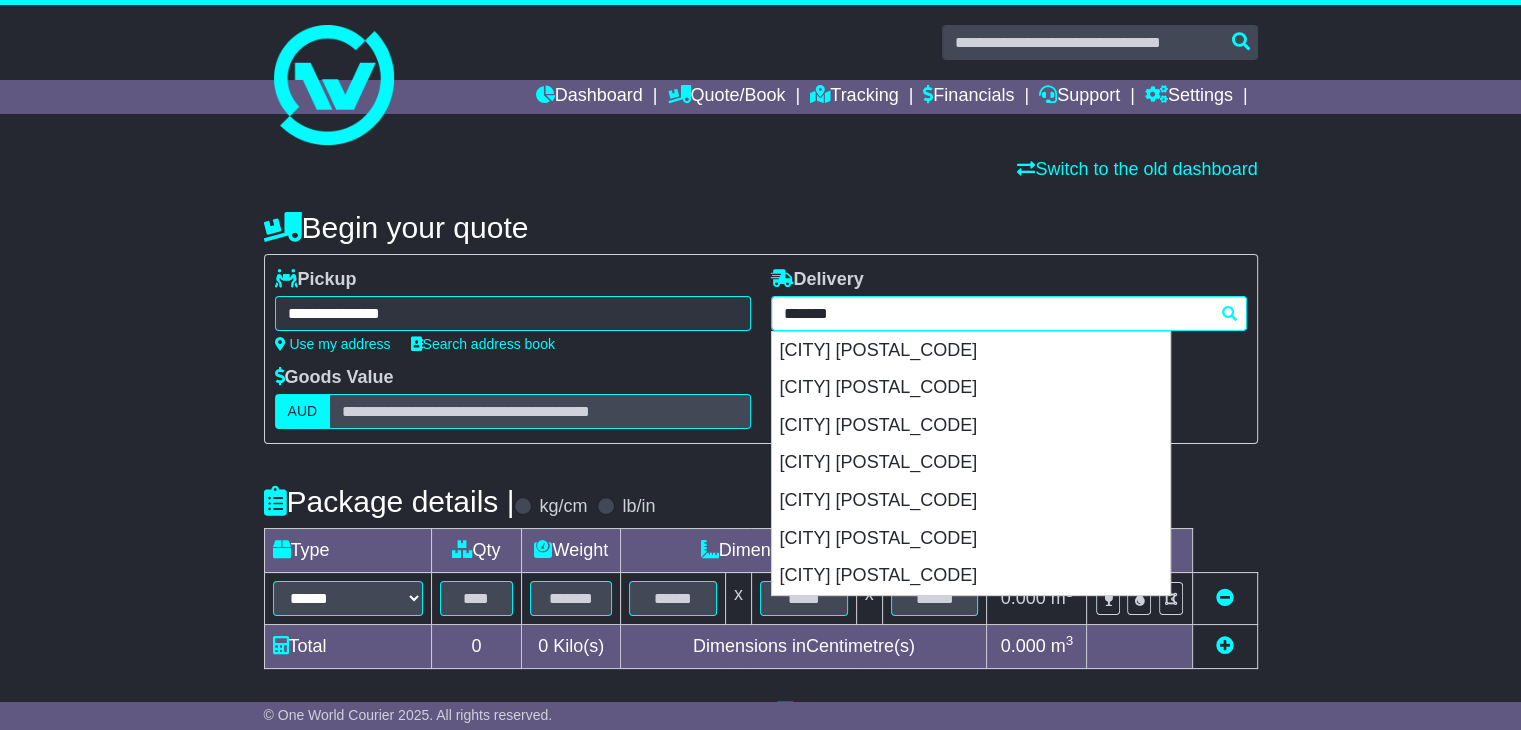 click on "BELMONT 6104" at bounding box center (971, 501) 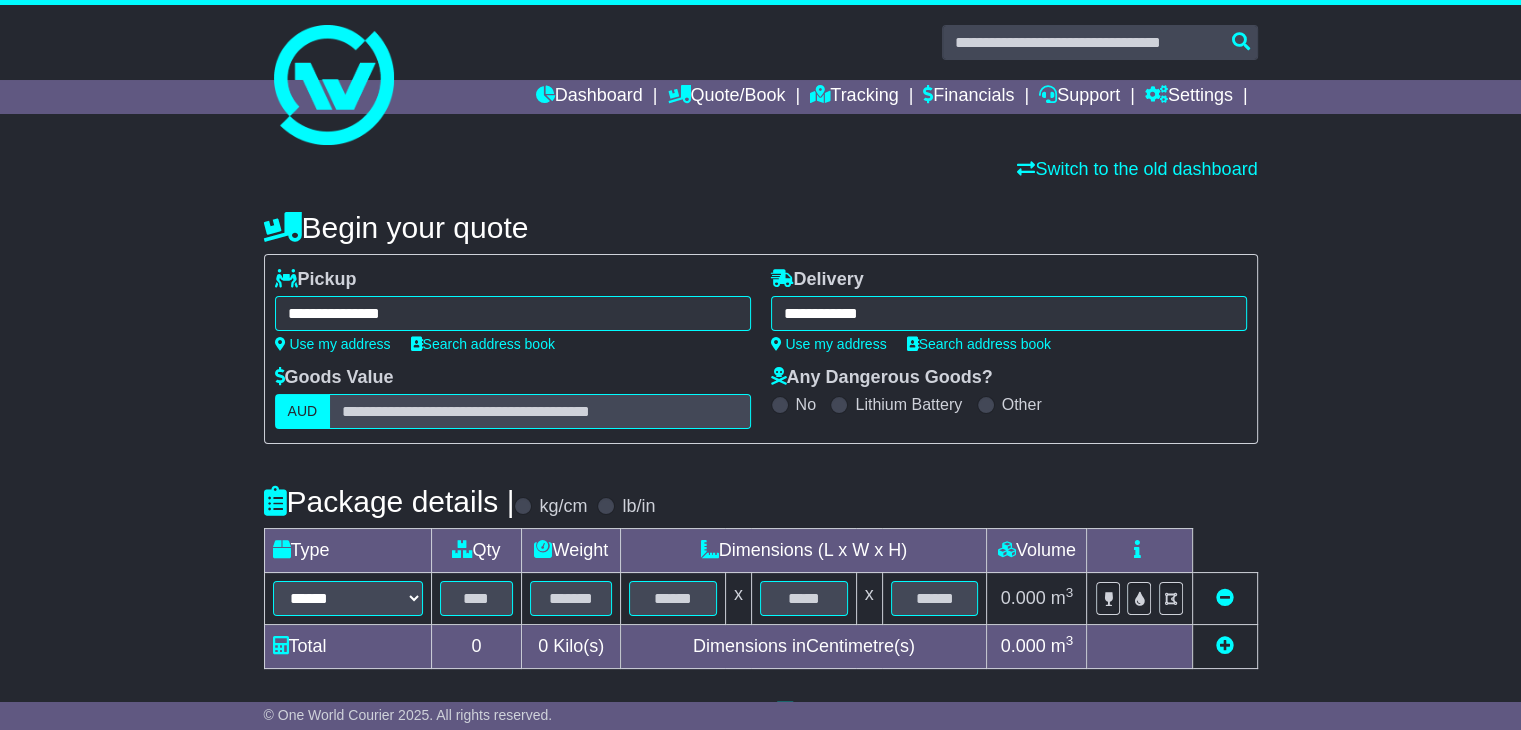 type on "**********" 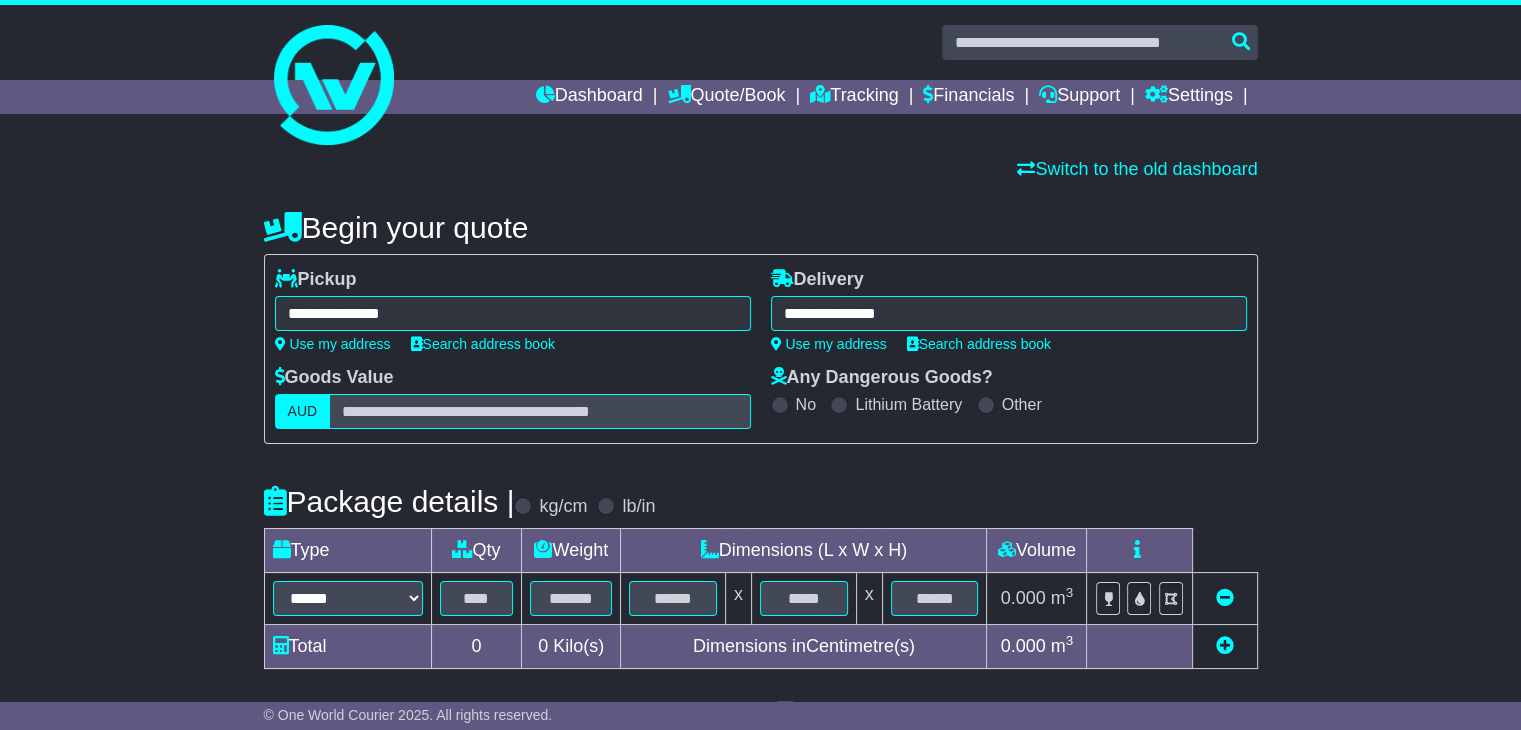 scroll, scrollTop: 300, scrollLeft: 0, axis: vertical 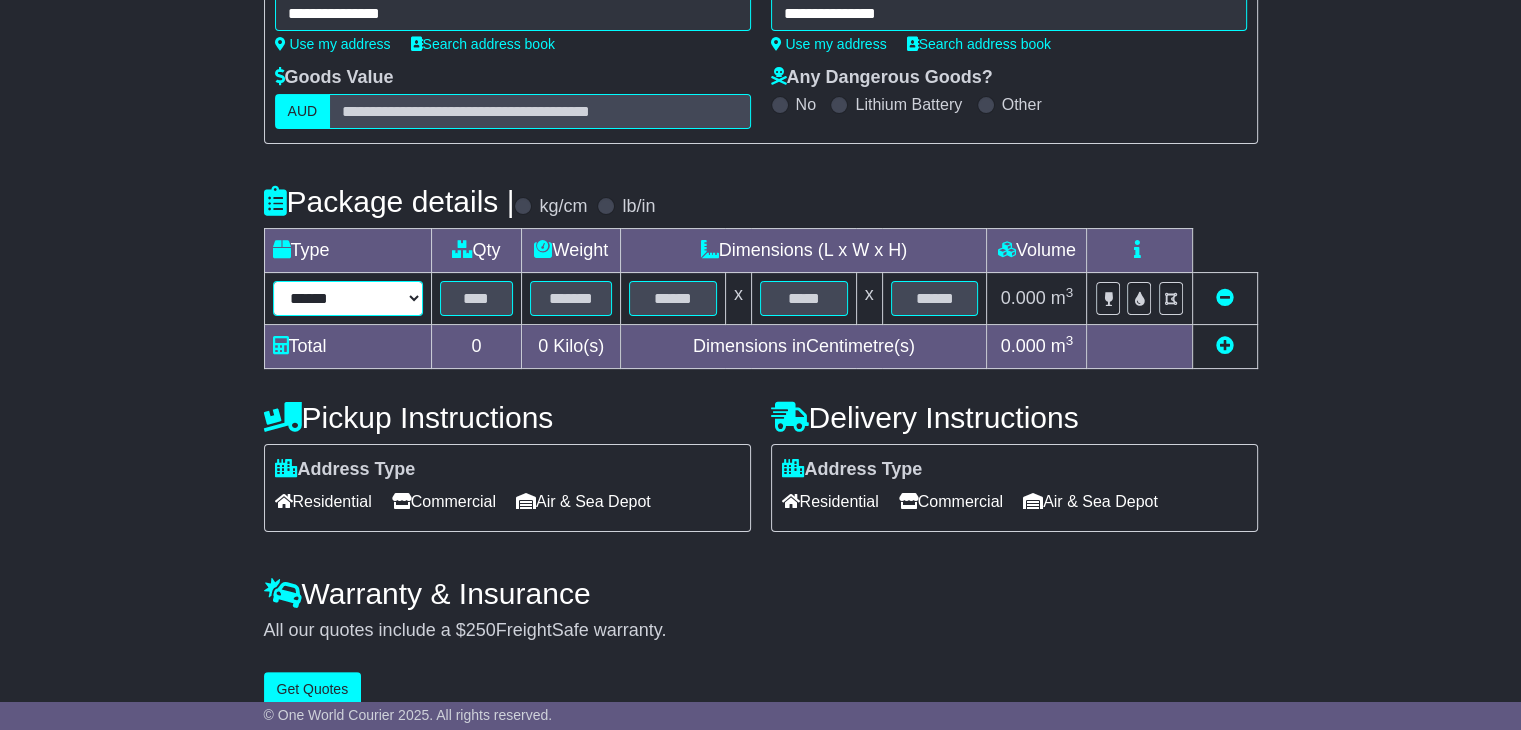 click on "****** ****** *** ******** ***** **** **** ****** *** *******" at bounding box center [348, 298] 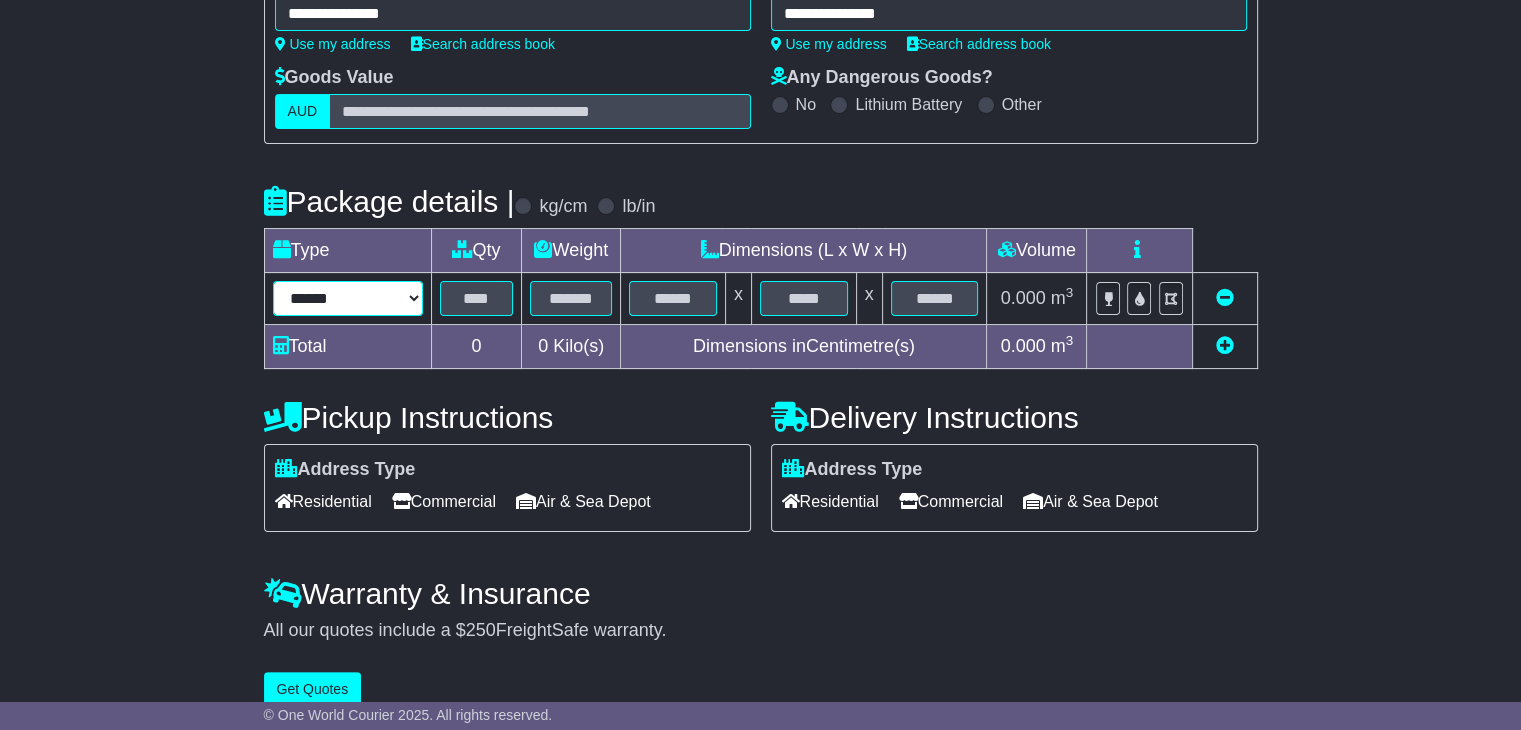 select on "*****" 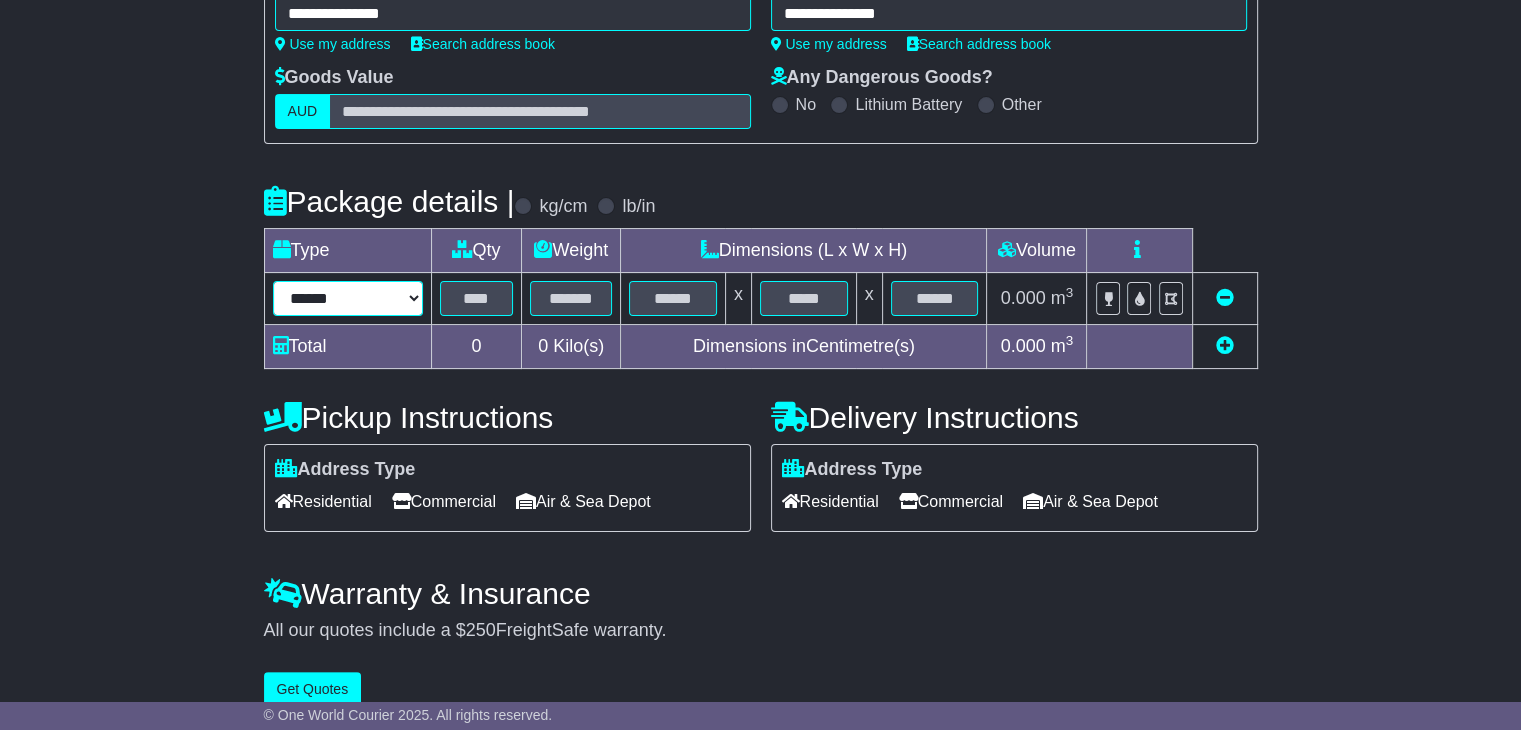 click on "****** ****** *** ******** ***** **** **** ****** *** *******" at bounding box center (348, 298) 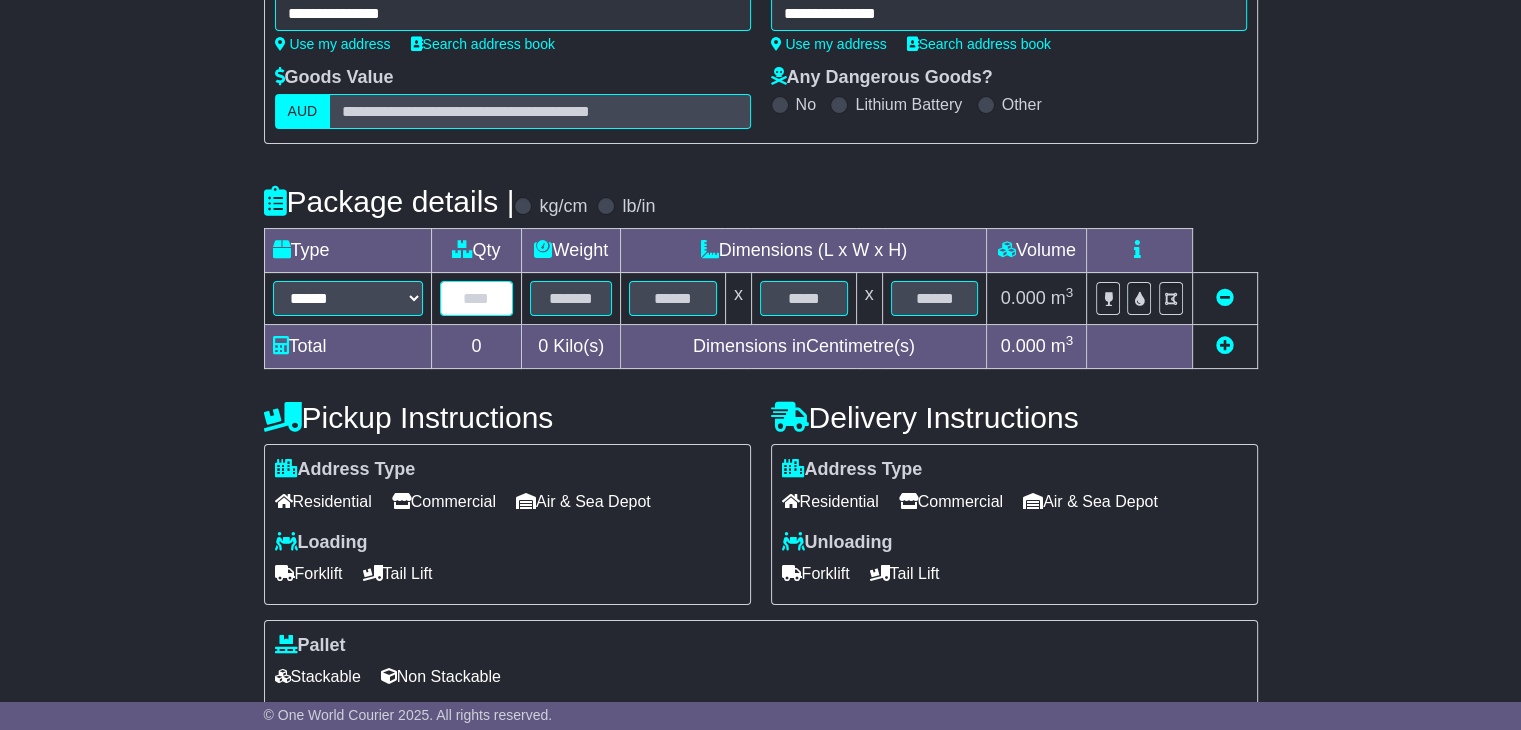 click at bounding box center (477, 298) 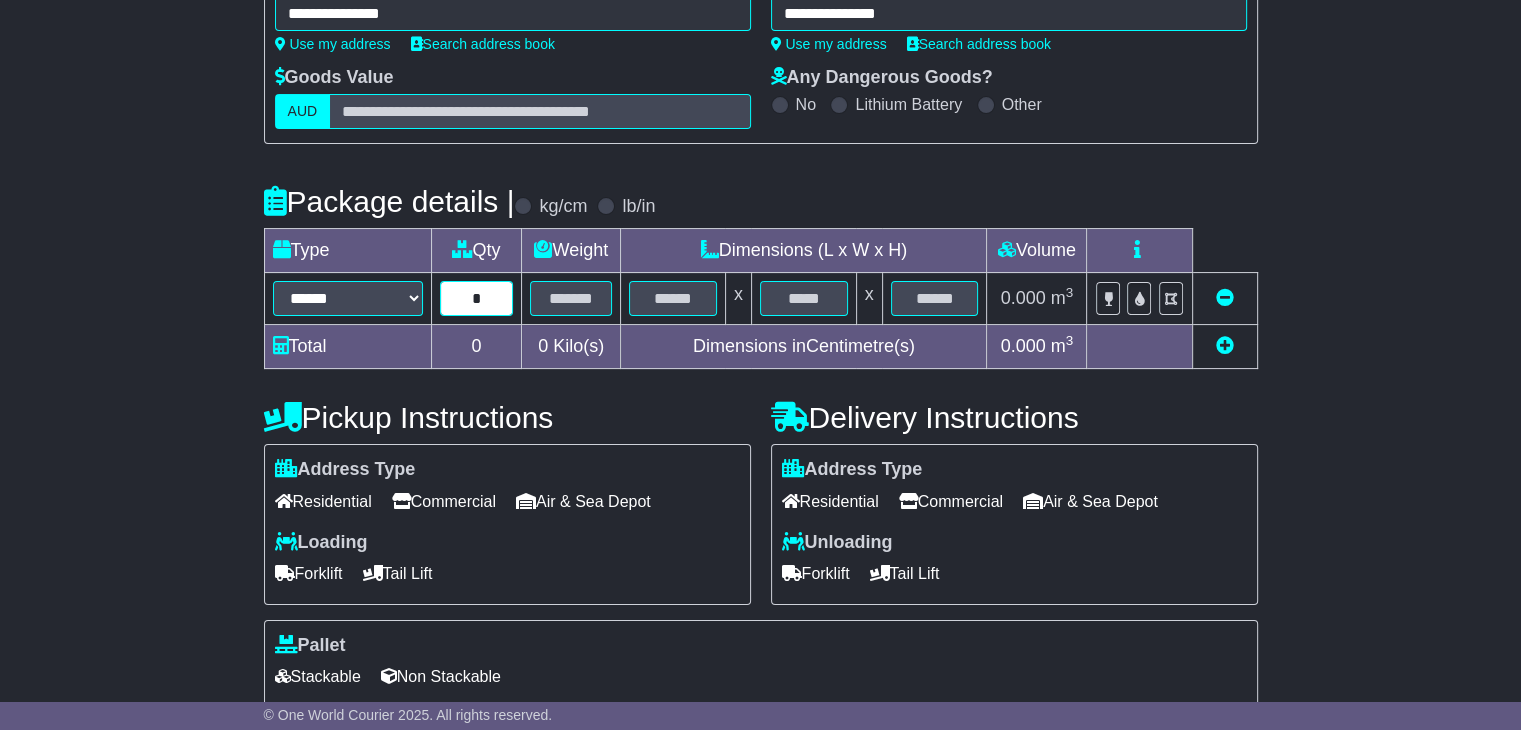 type on "*" 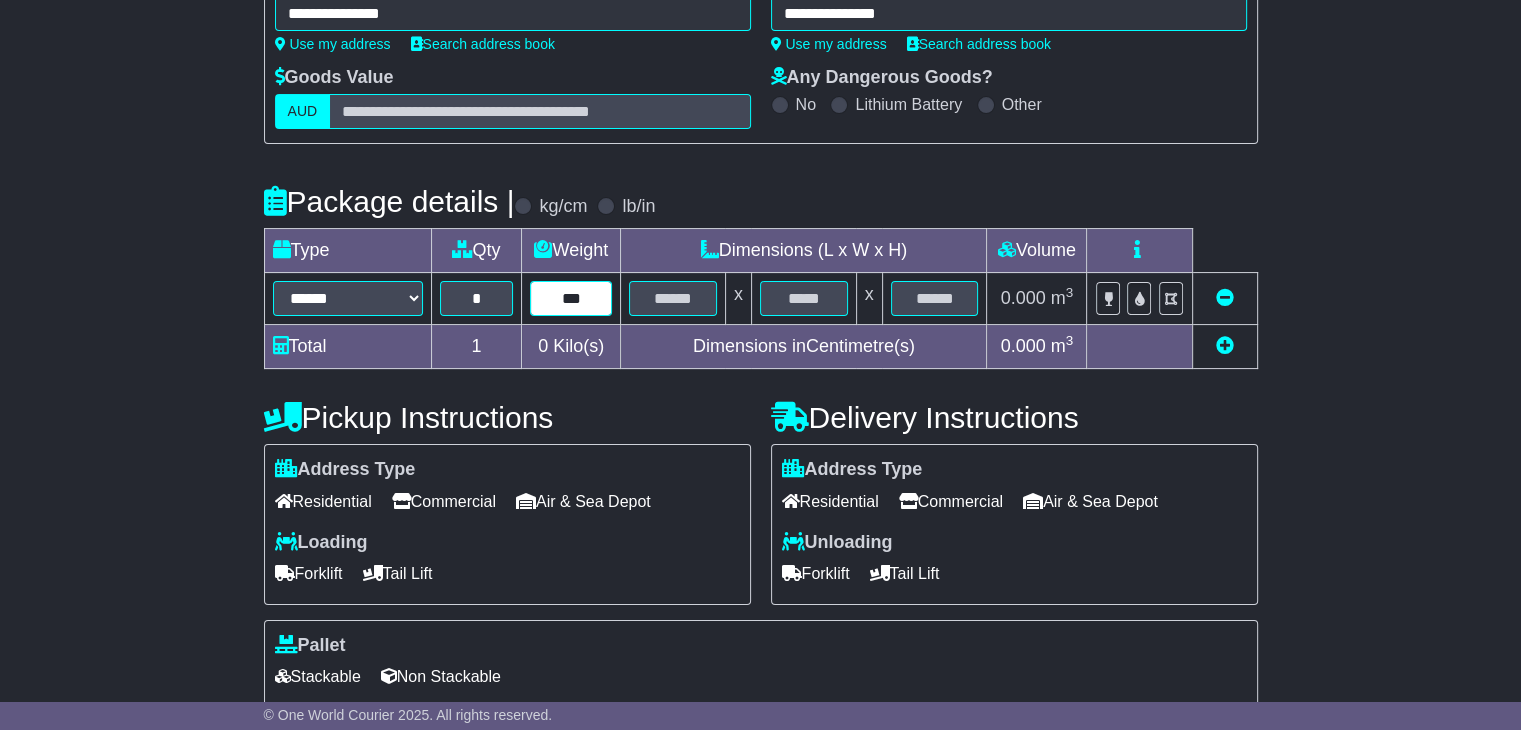 type on "***" 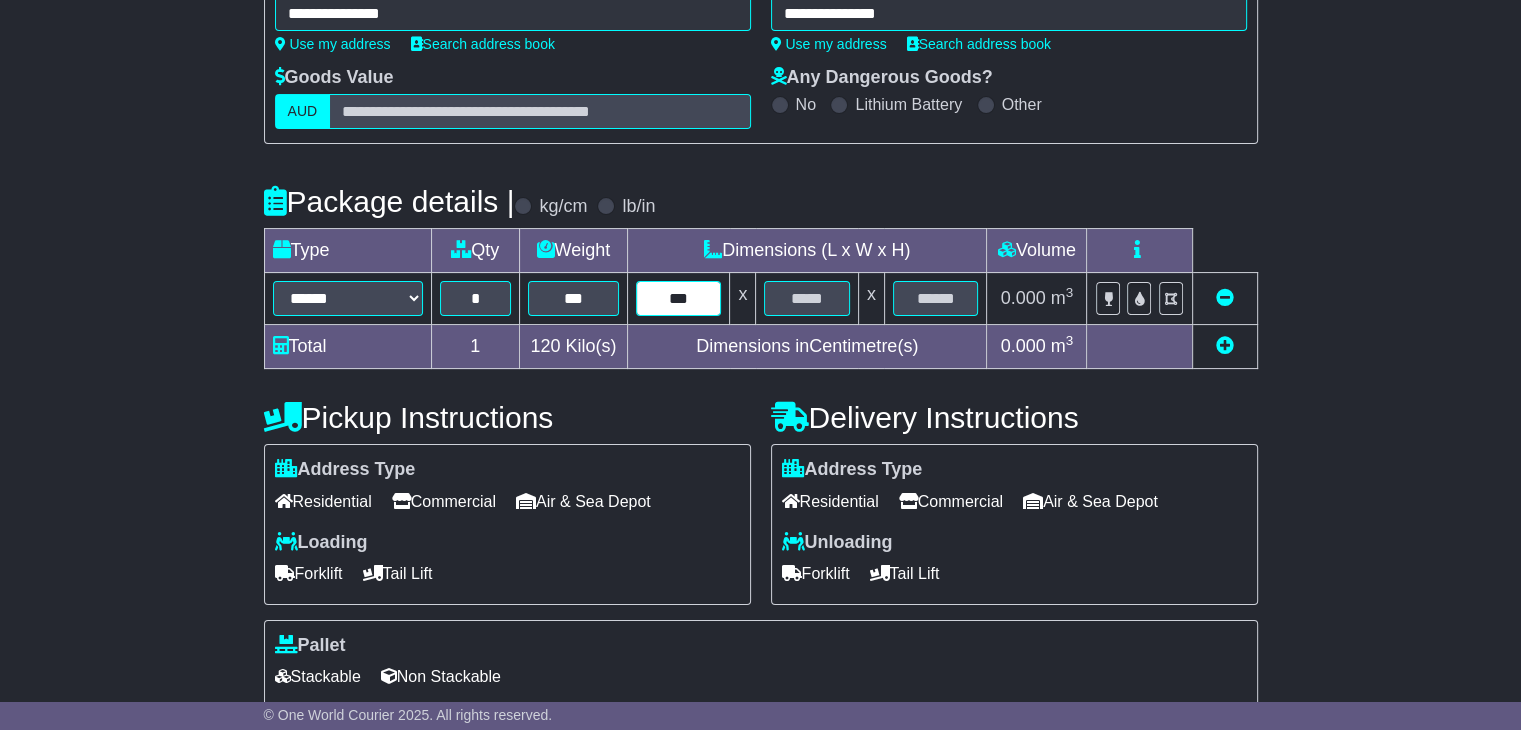 type on "***" 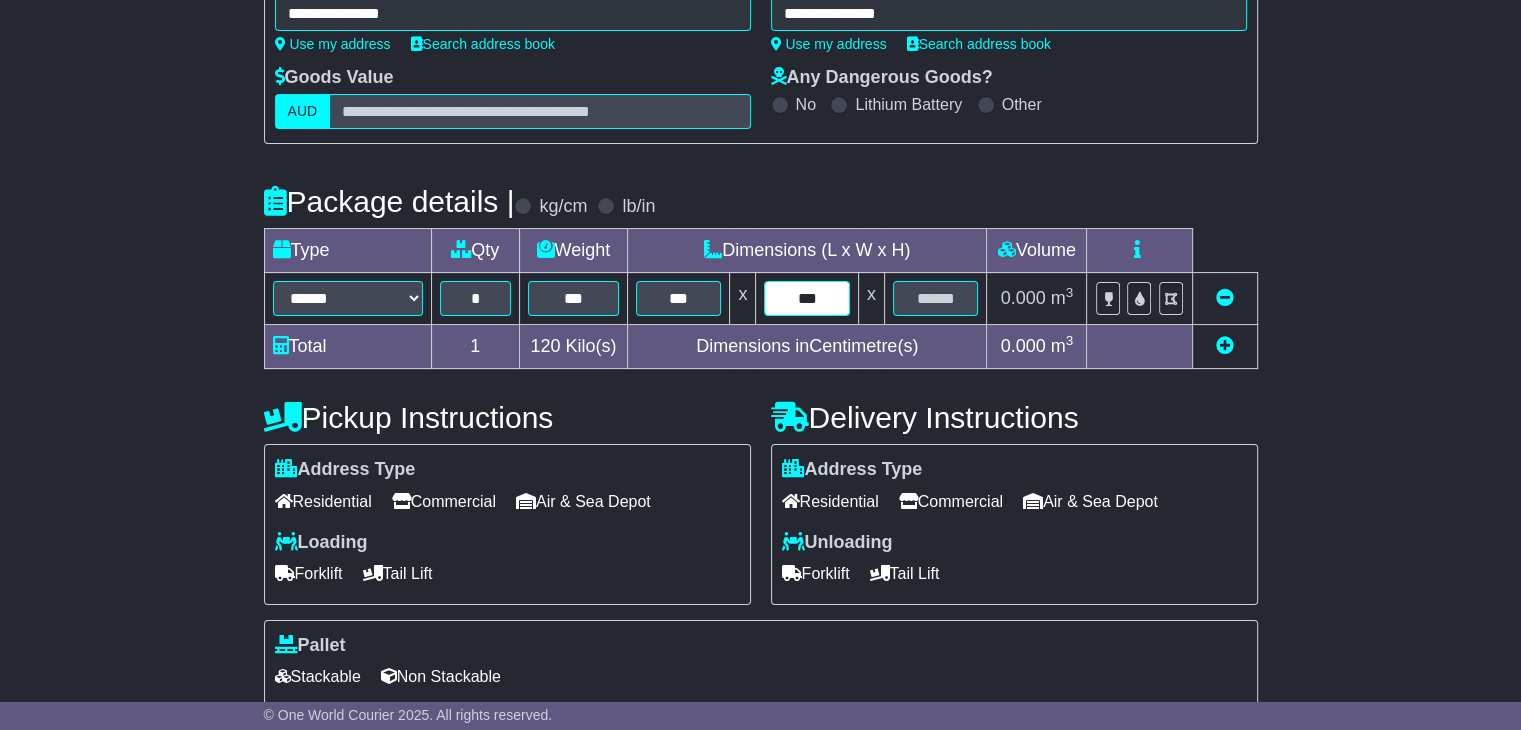 type on "***" 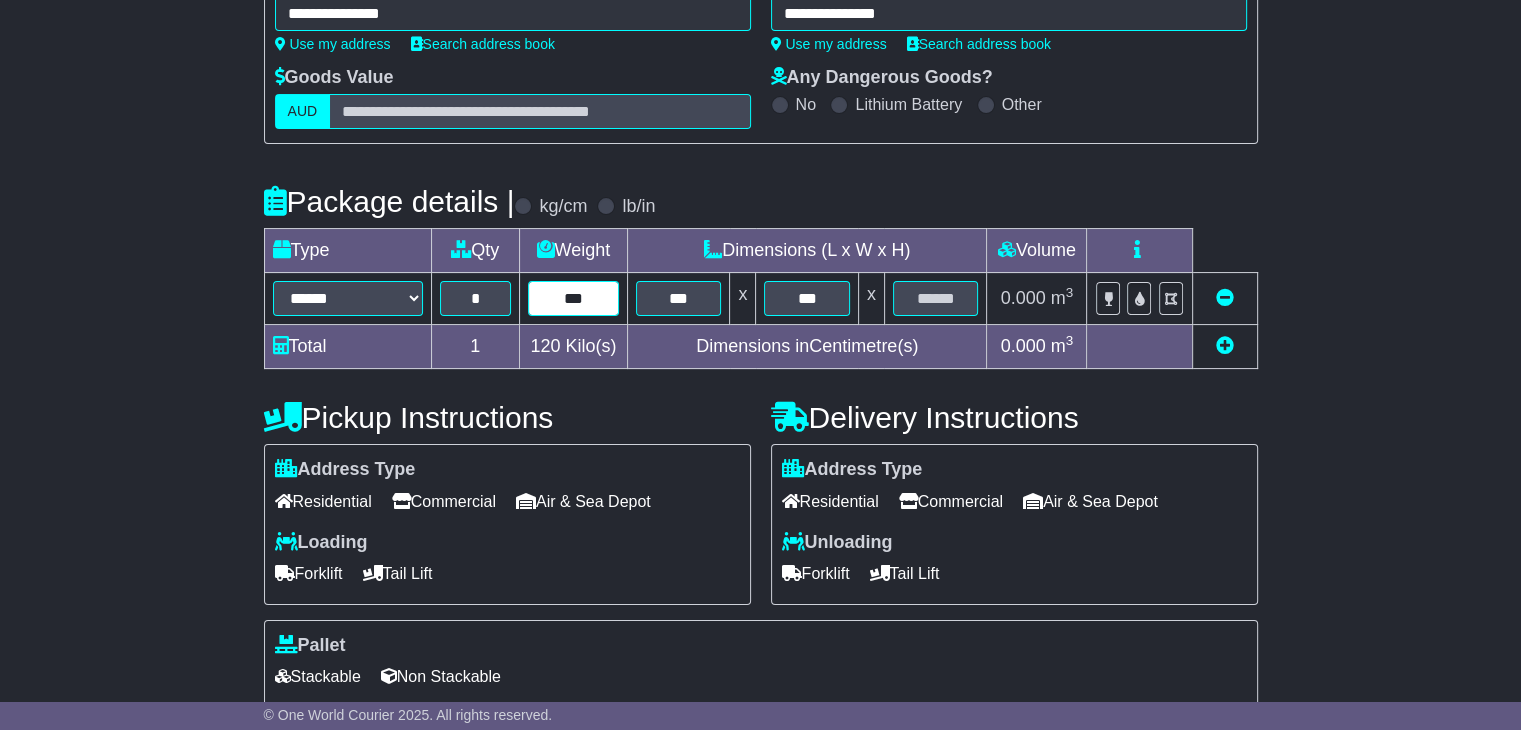 click on "***" at bounding box center (573, 298) 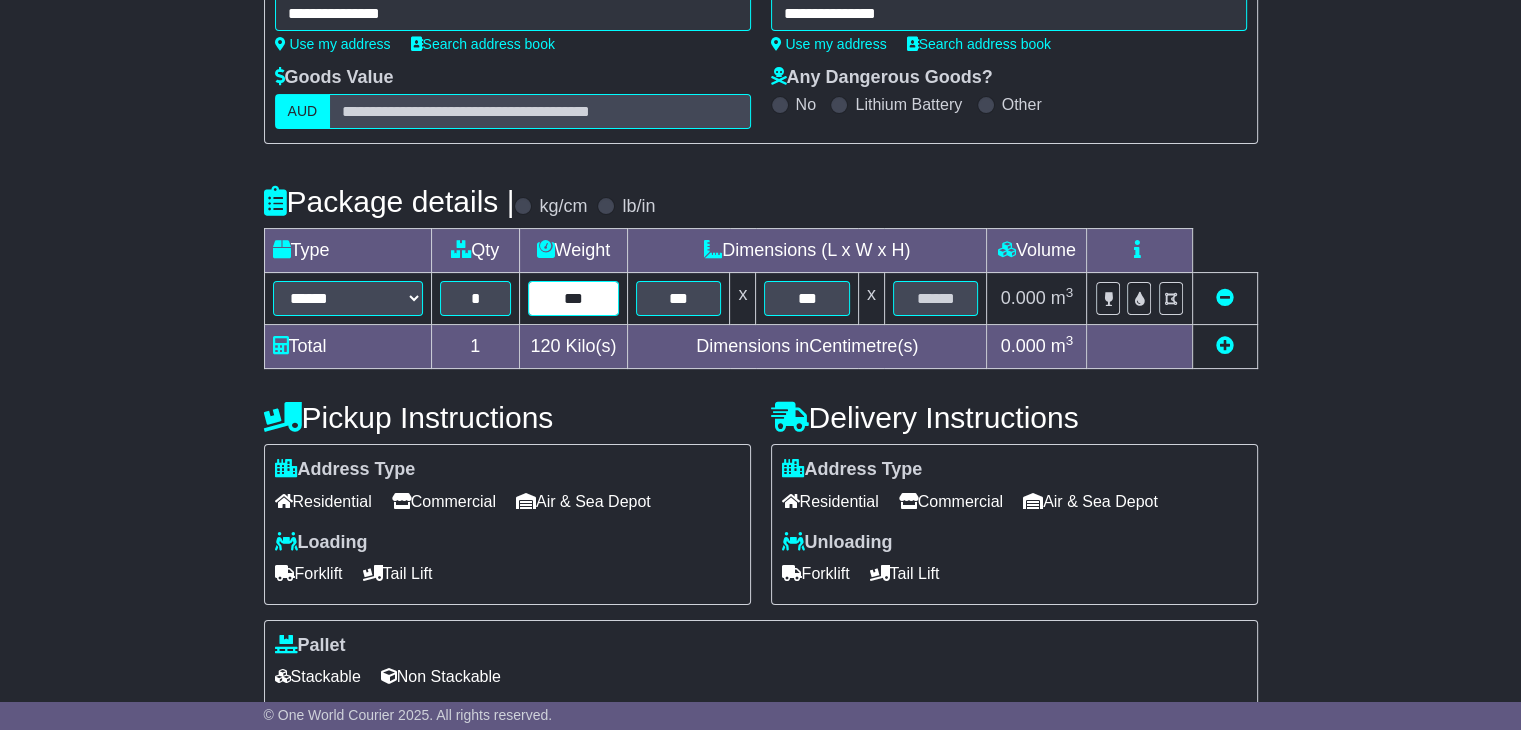 type on "***" 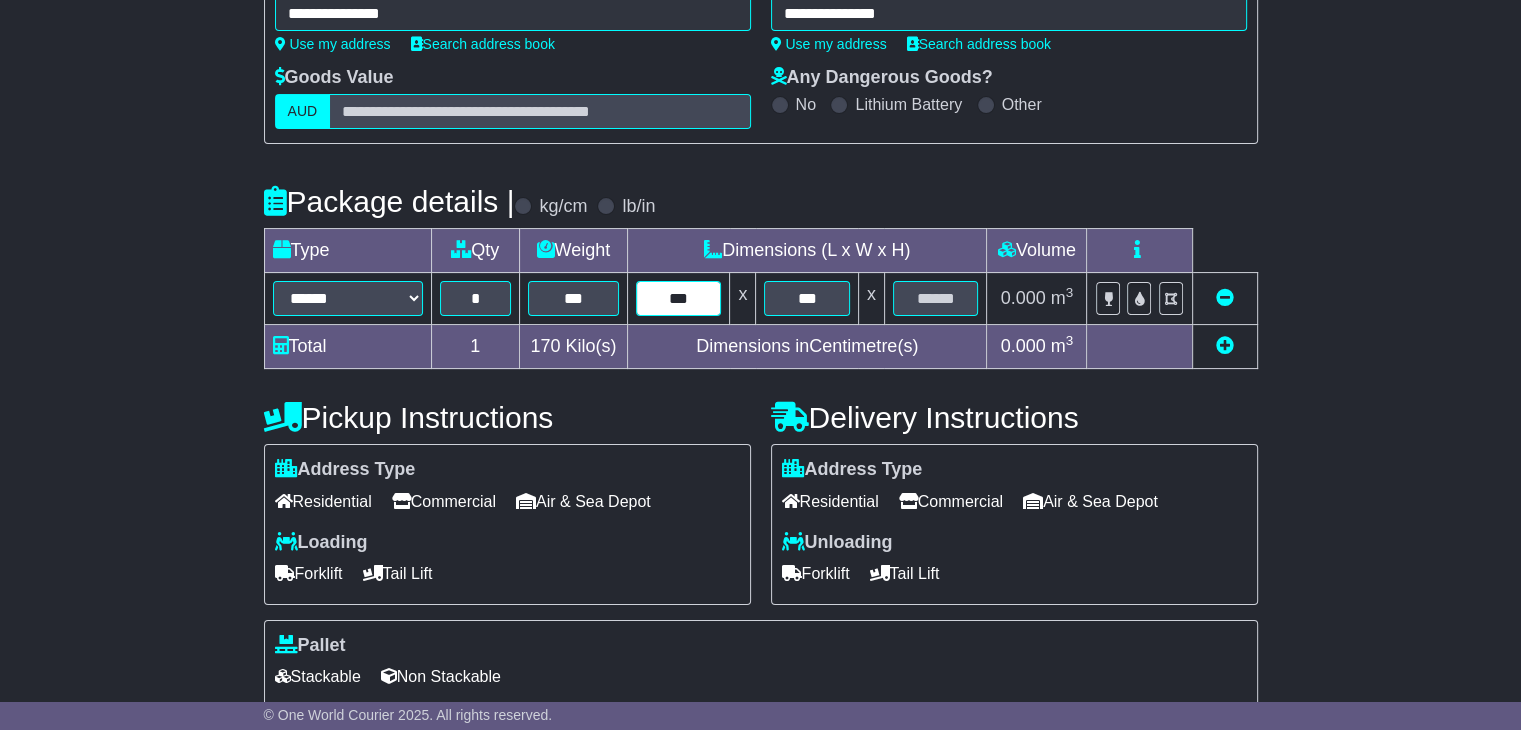 type on "***" 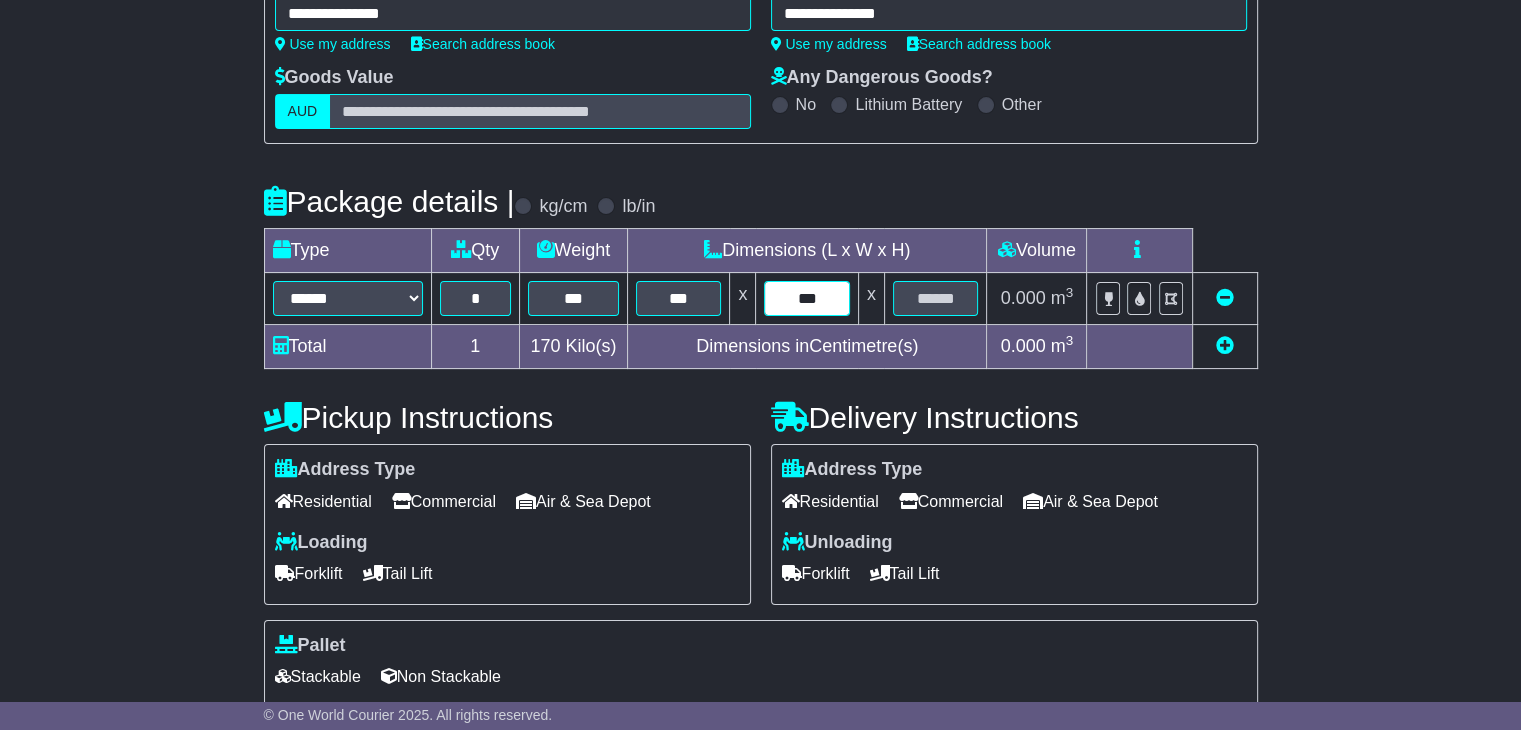 type on "***" 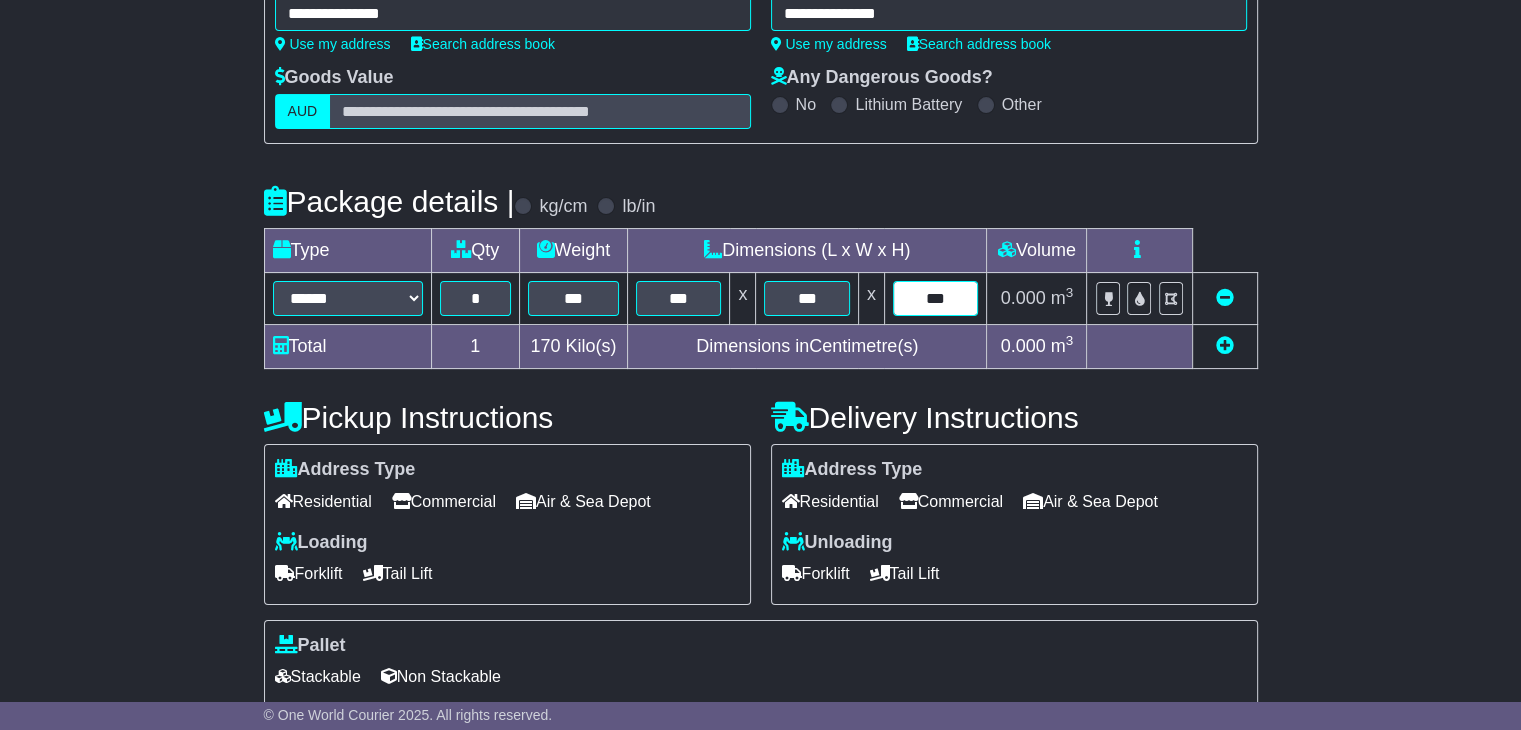 type on "***" 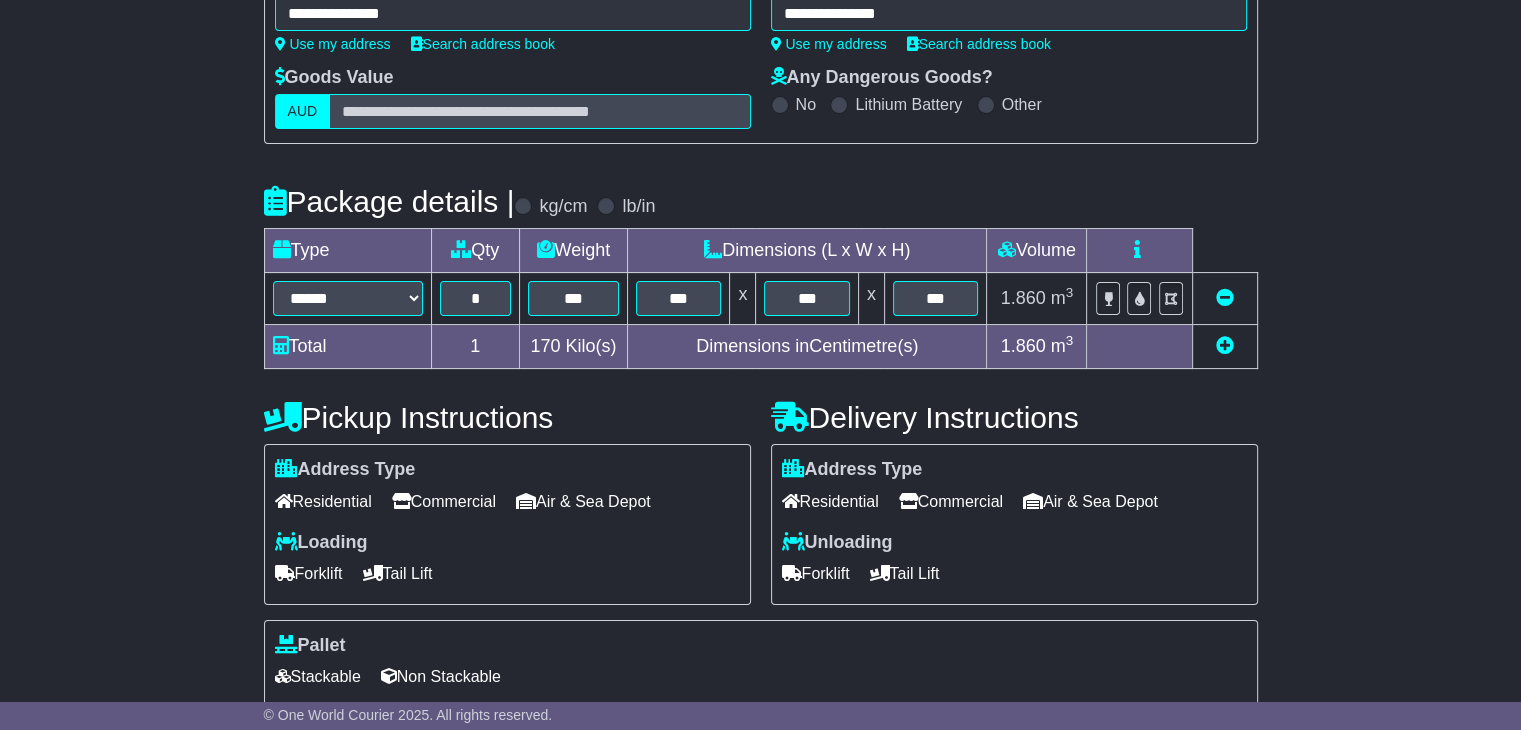 scroll, scrollTop: 500, scrollLeft: 0, axis: vertical 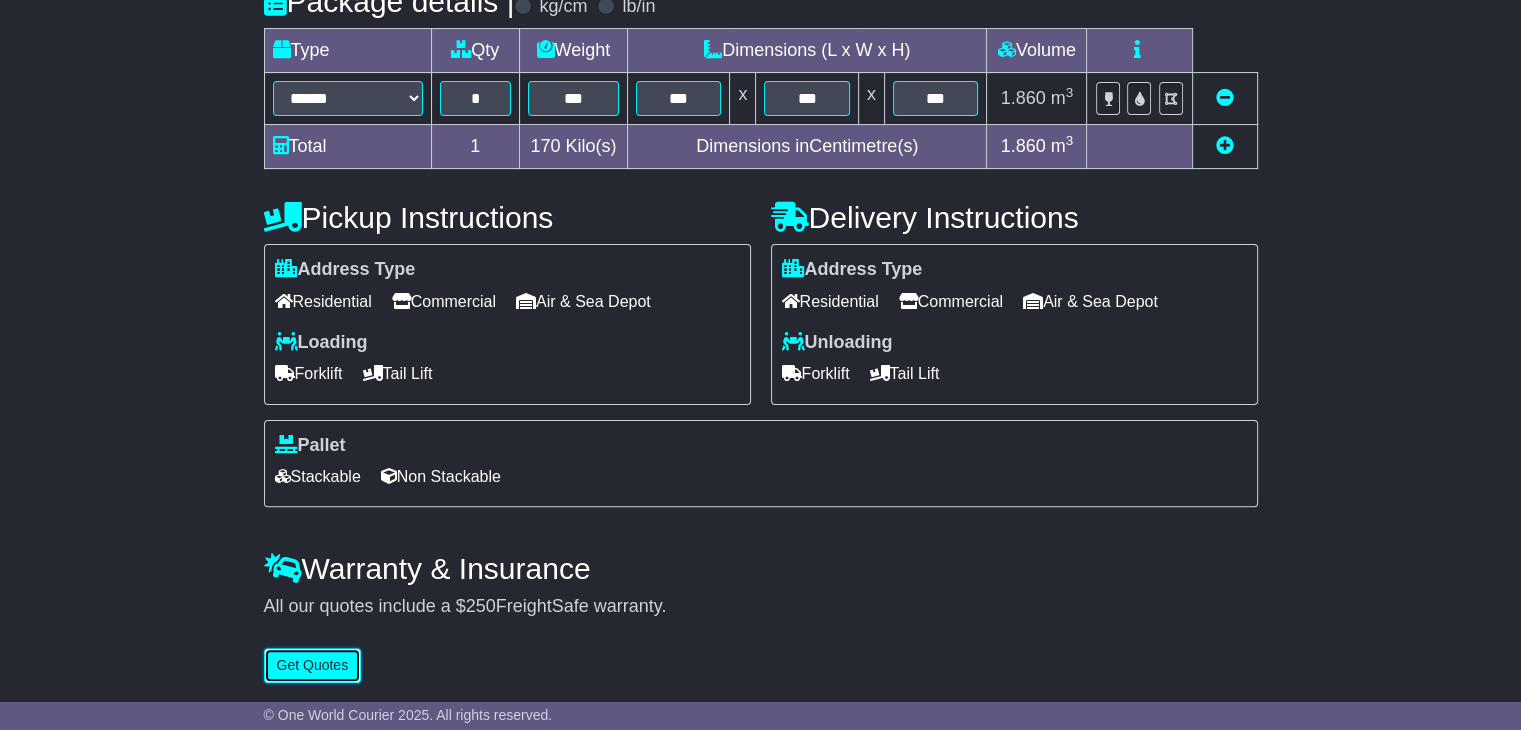 type 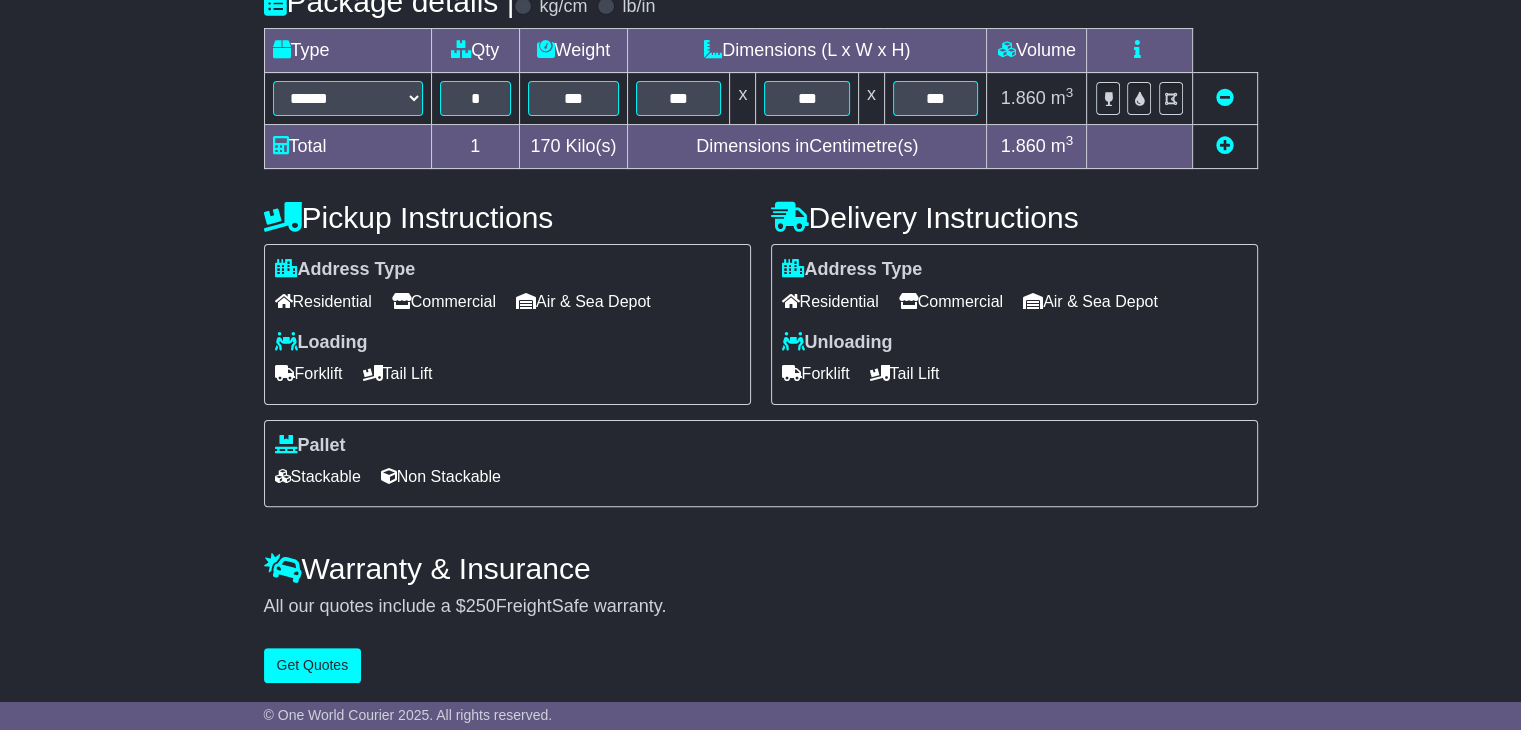 click at bounding box center [1225, 145] 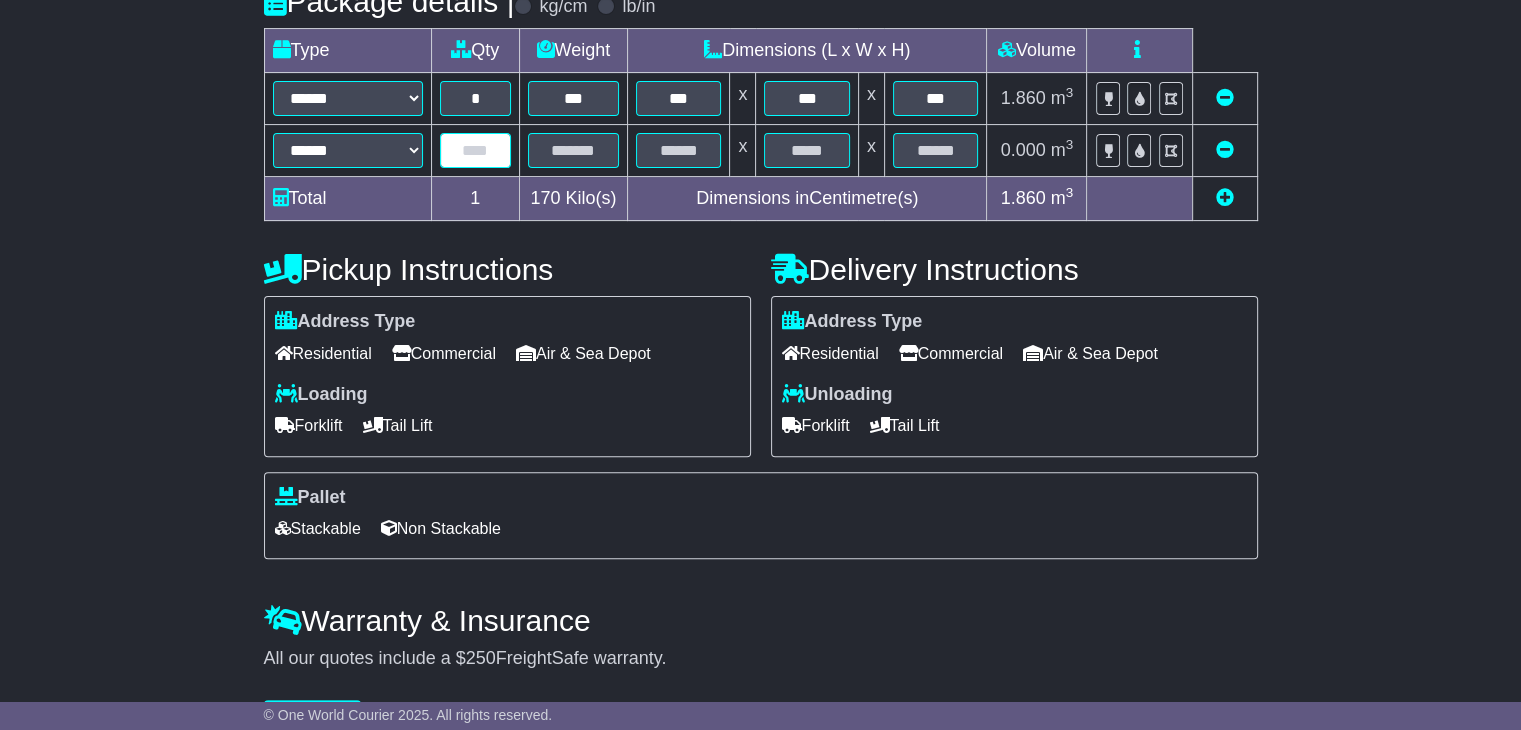click at bounding box center [475, 150] 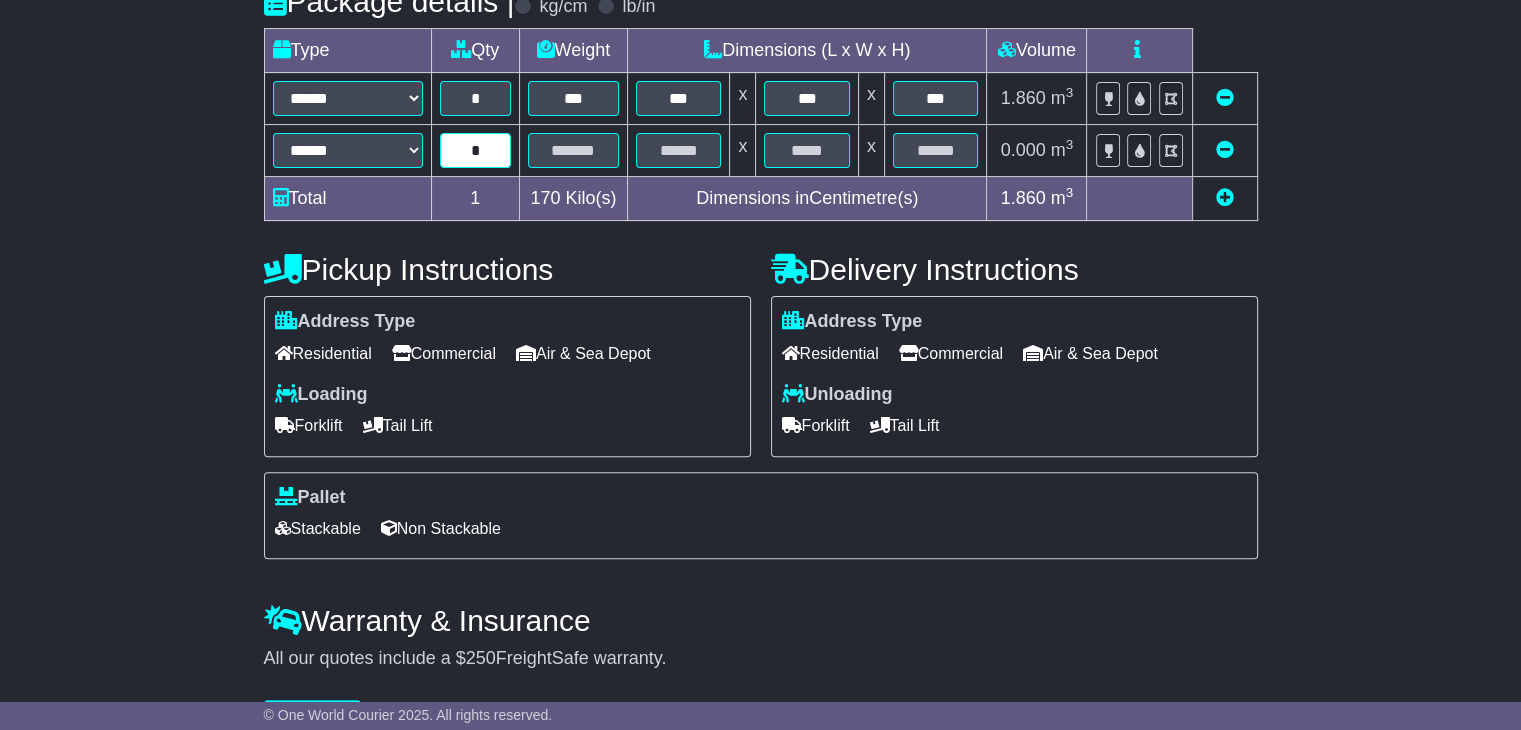 type on "*" 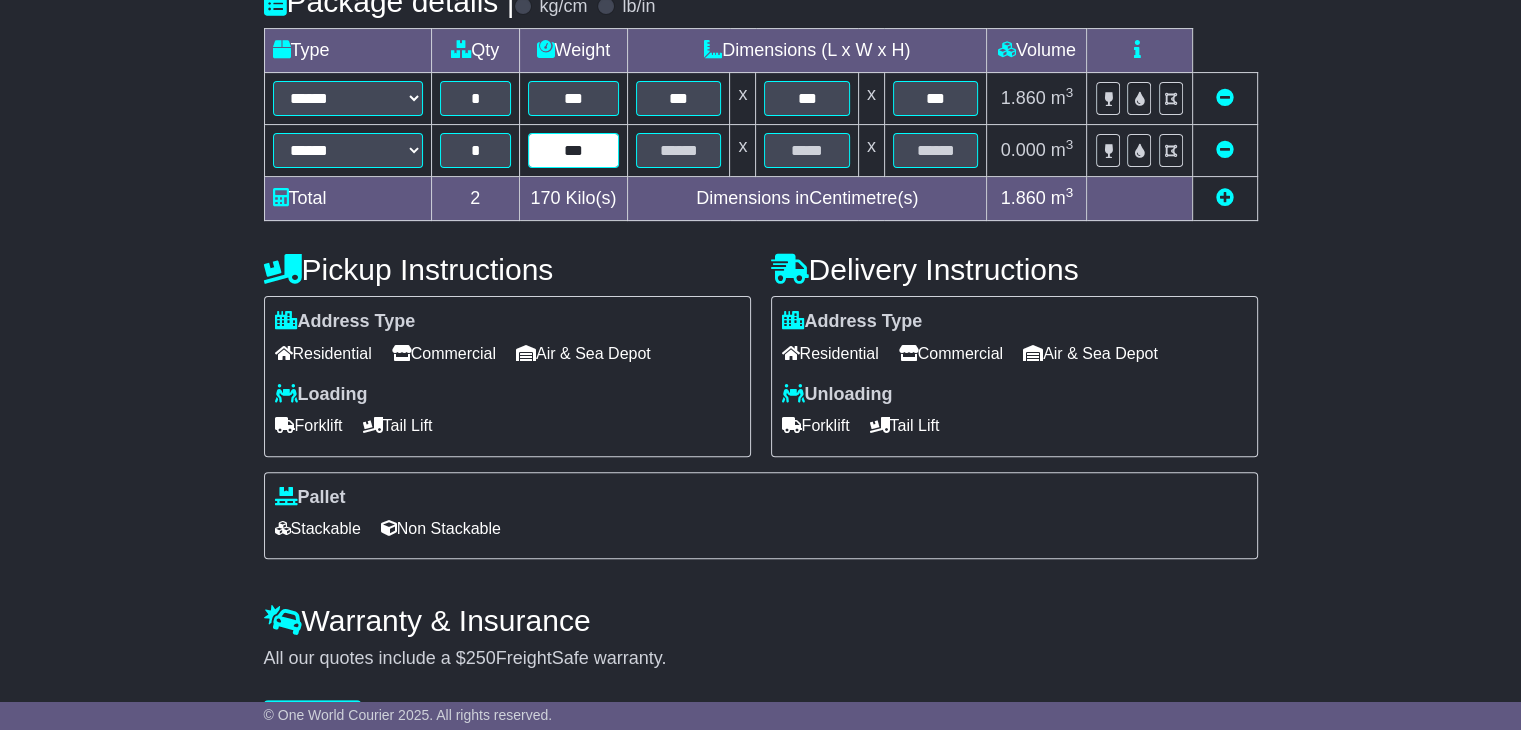 type on "***" 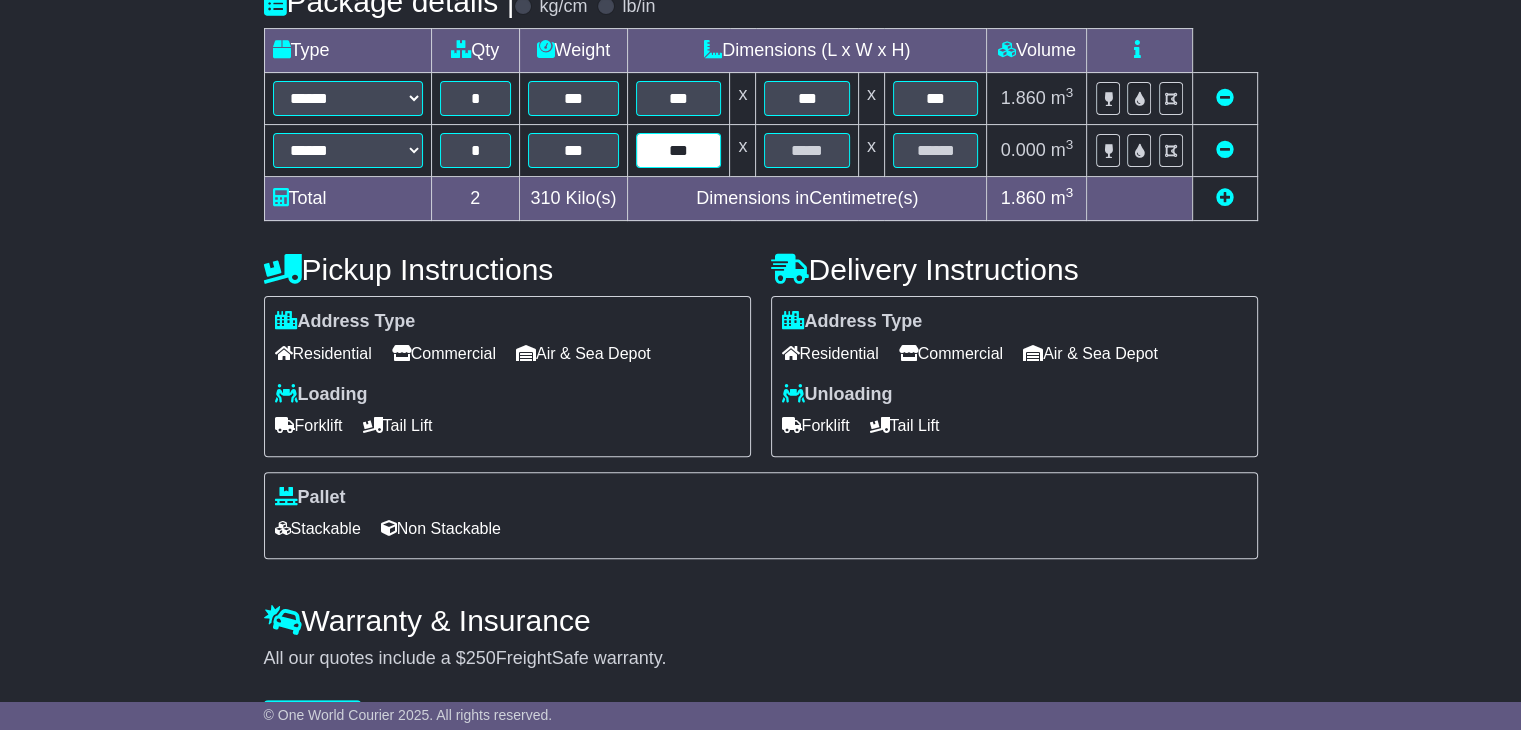 type on "***" 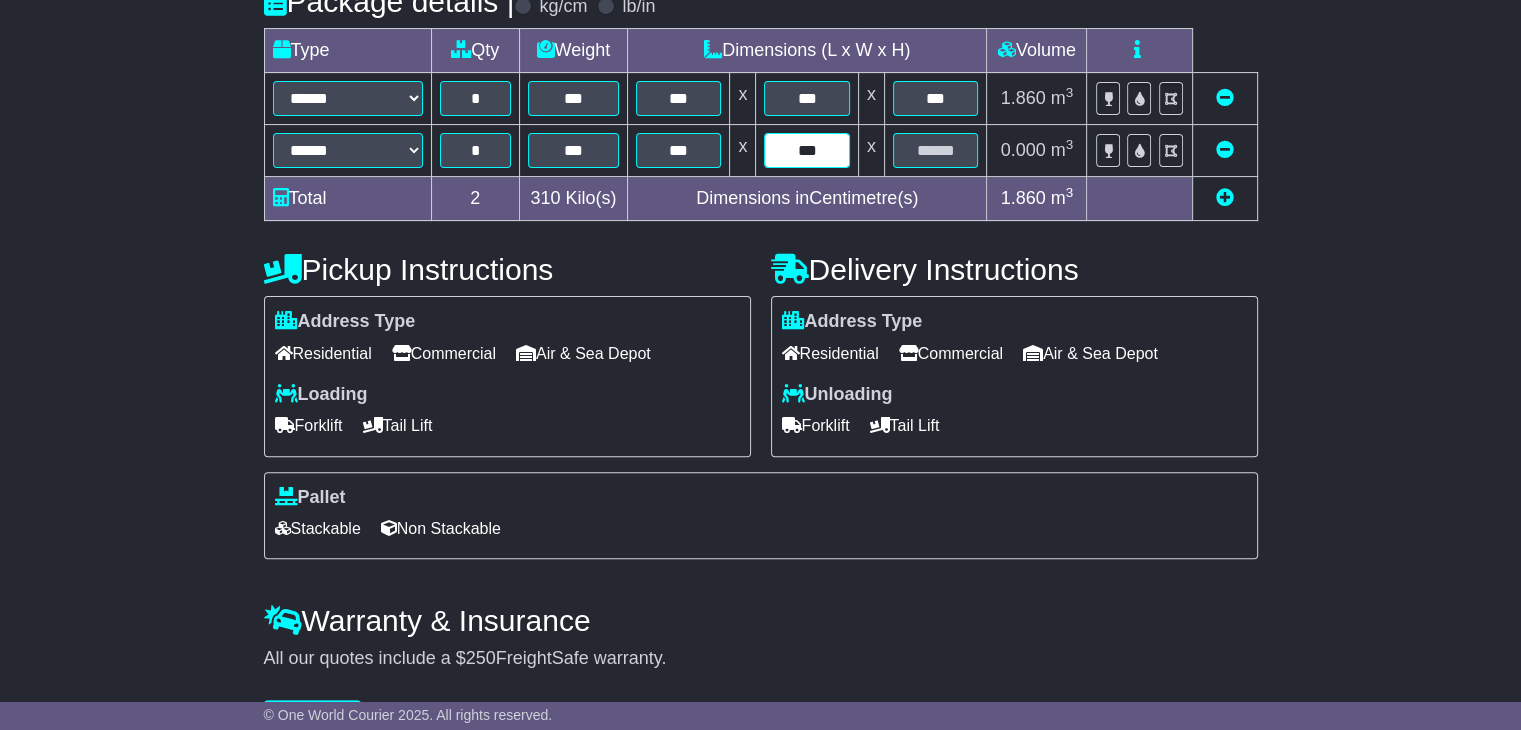 type on "***" 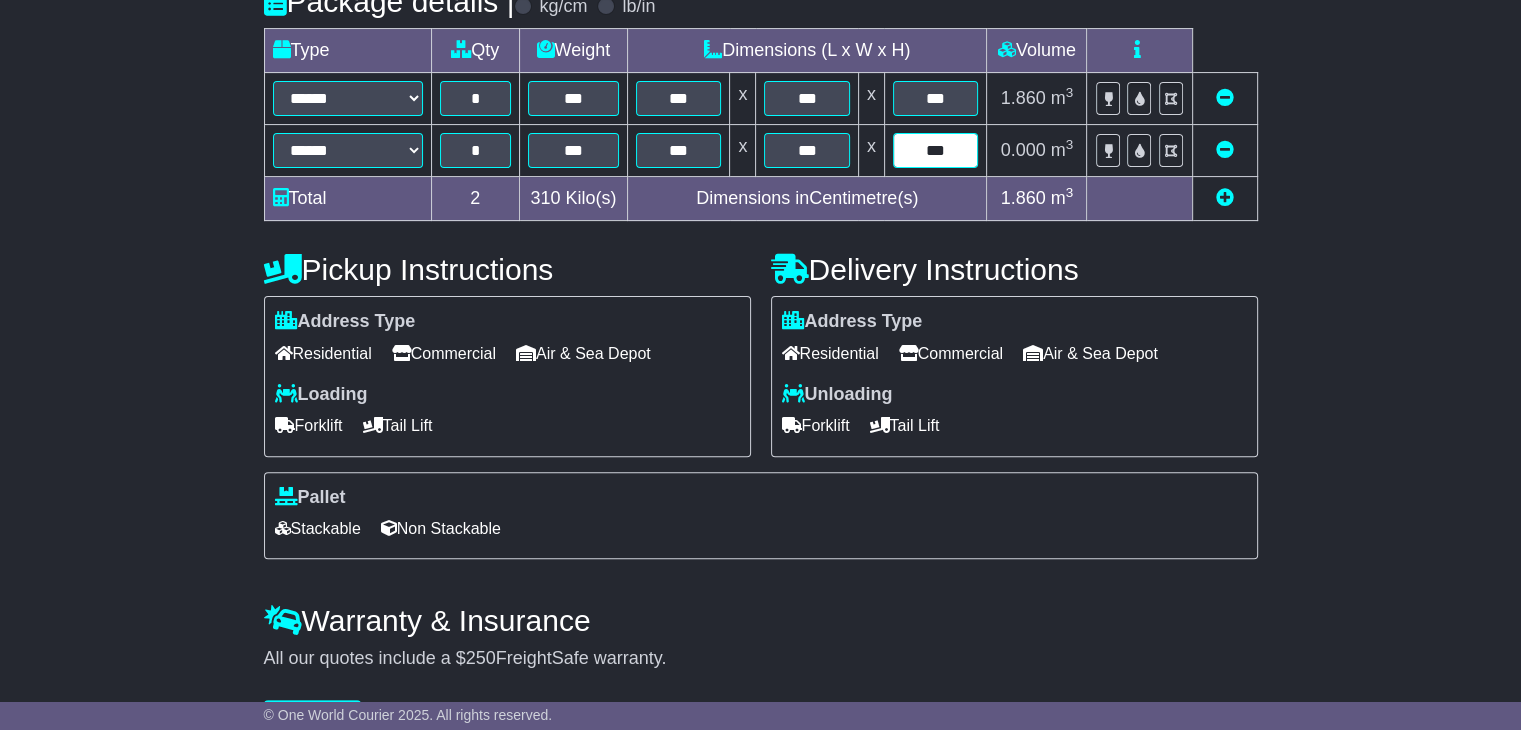 type on "***" 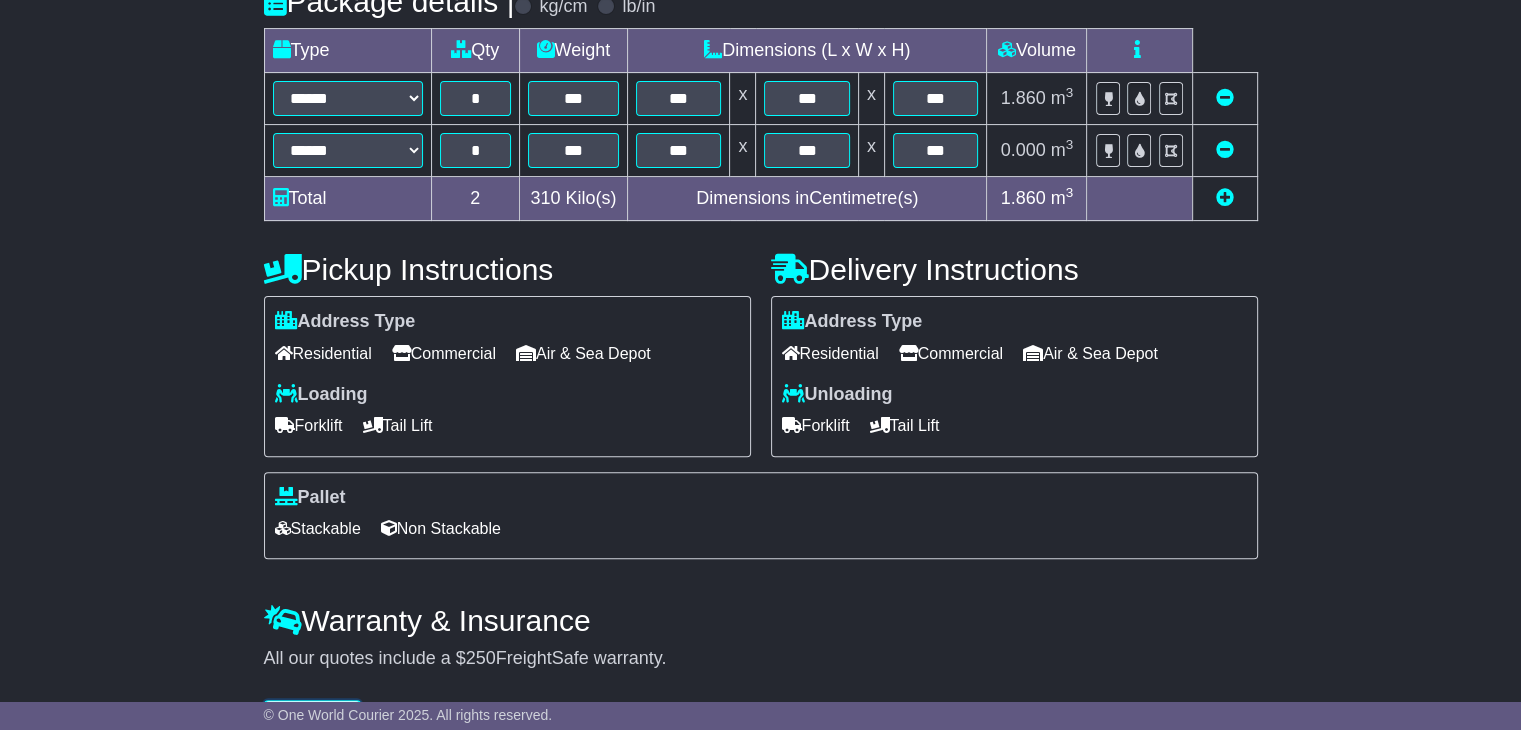 scroll, scrollTop: 502, scrollLeft: 0, axis: vertical 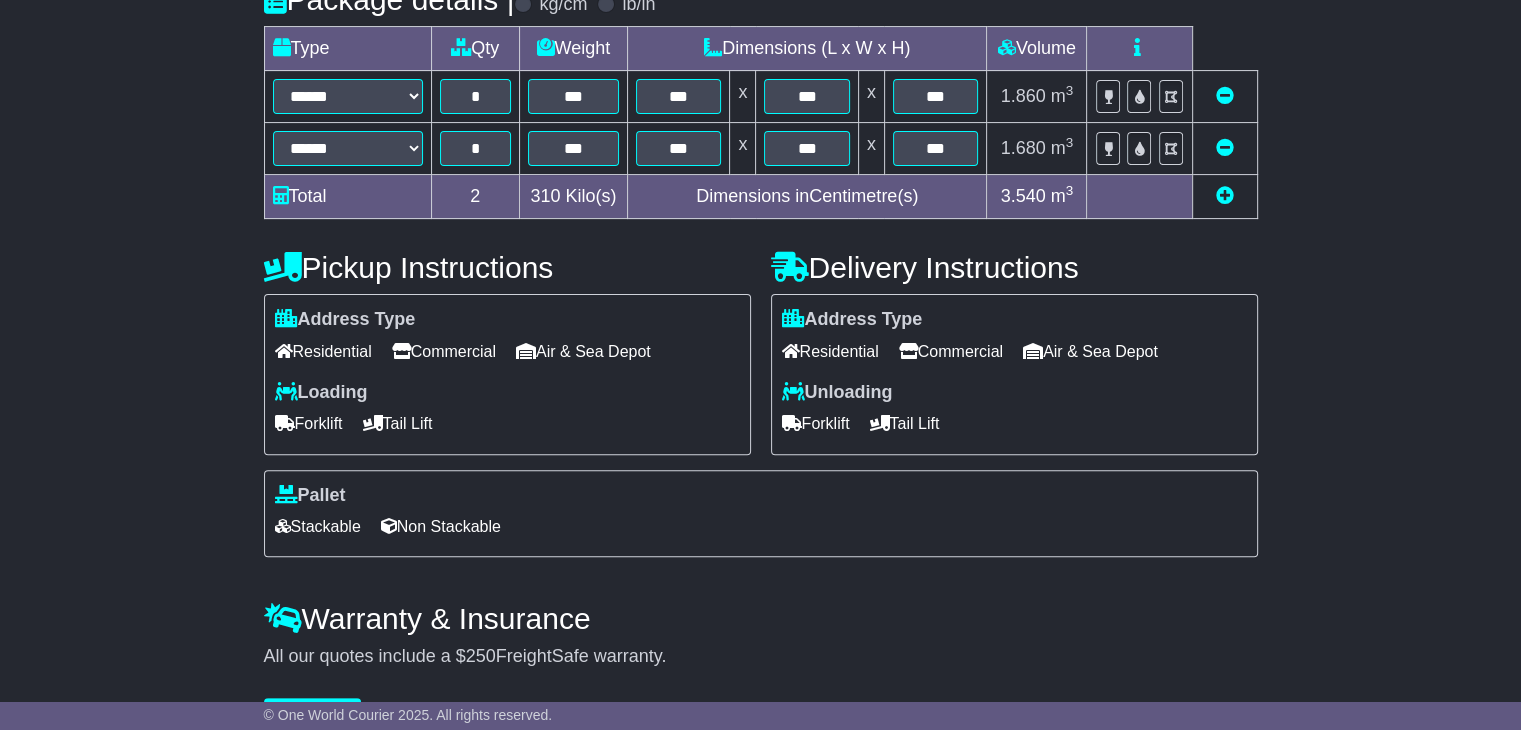 click on "Commercial" at bounding box center (444, 351) 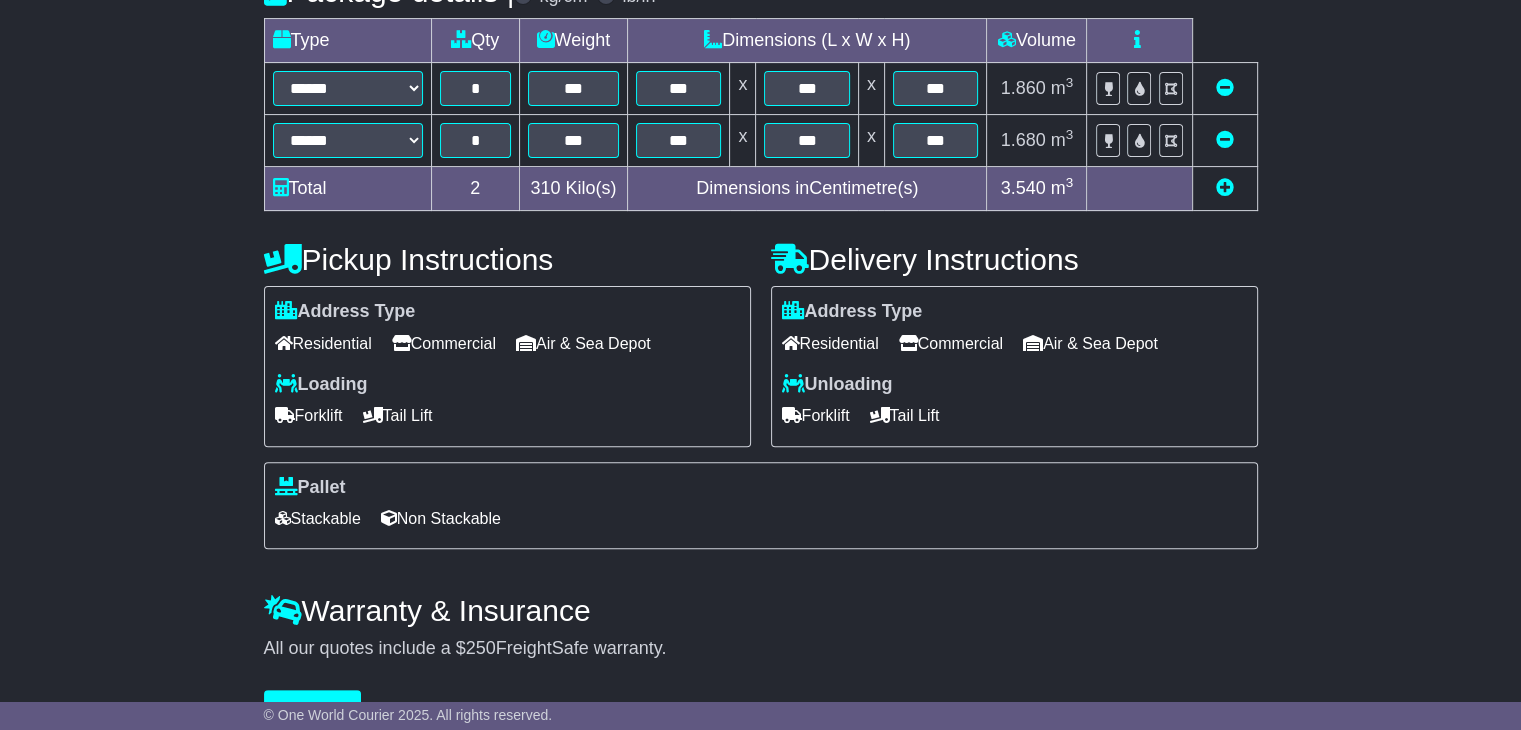 scroll, scrollTop: 556, scrollLeft: 0, axis: vertical 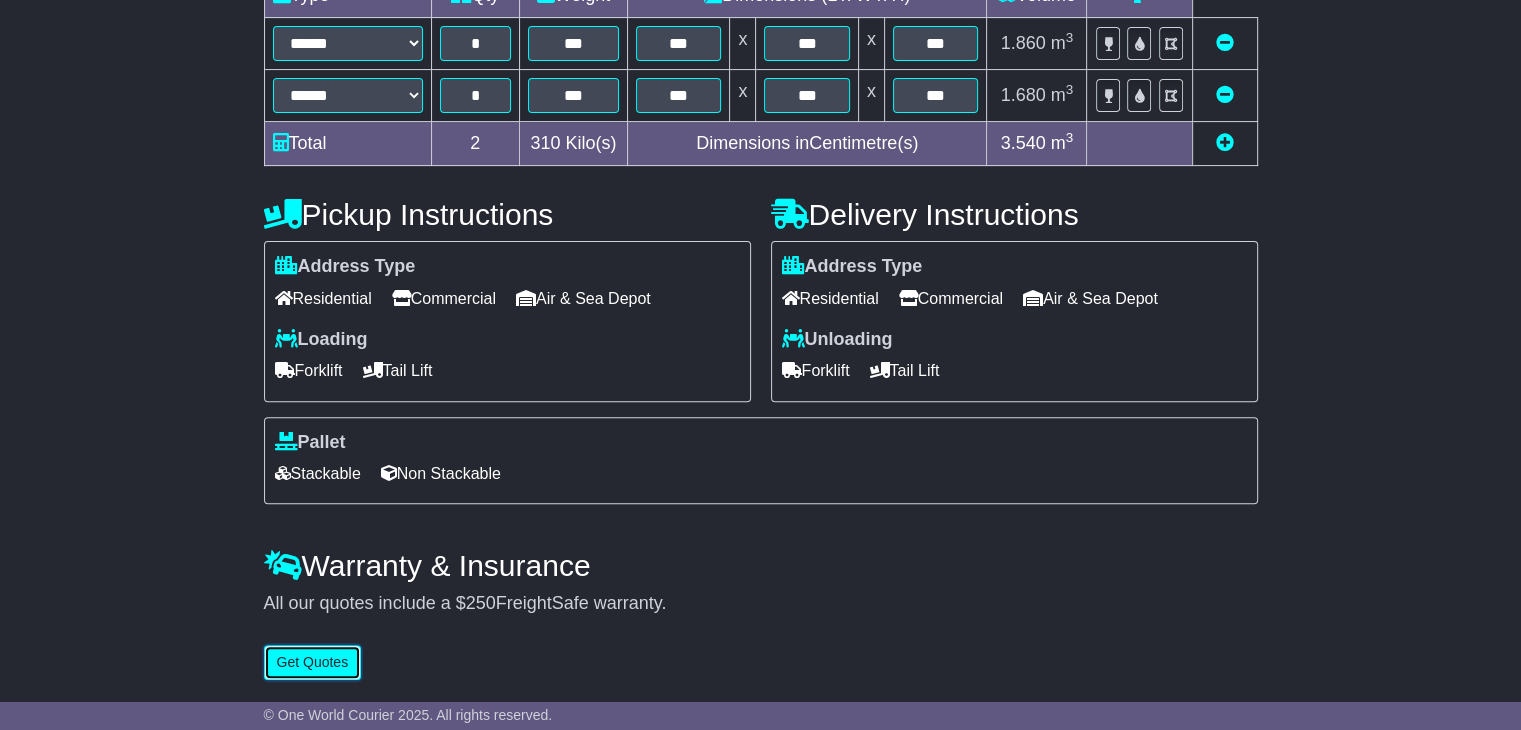 click on "Get Quotes" at bounding box center [313, 662] 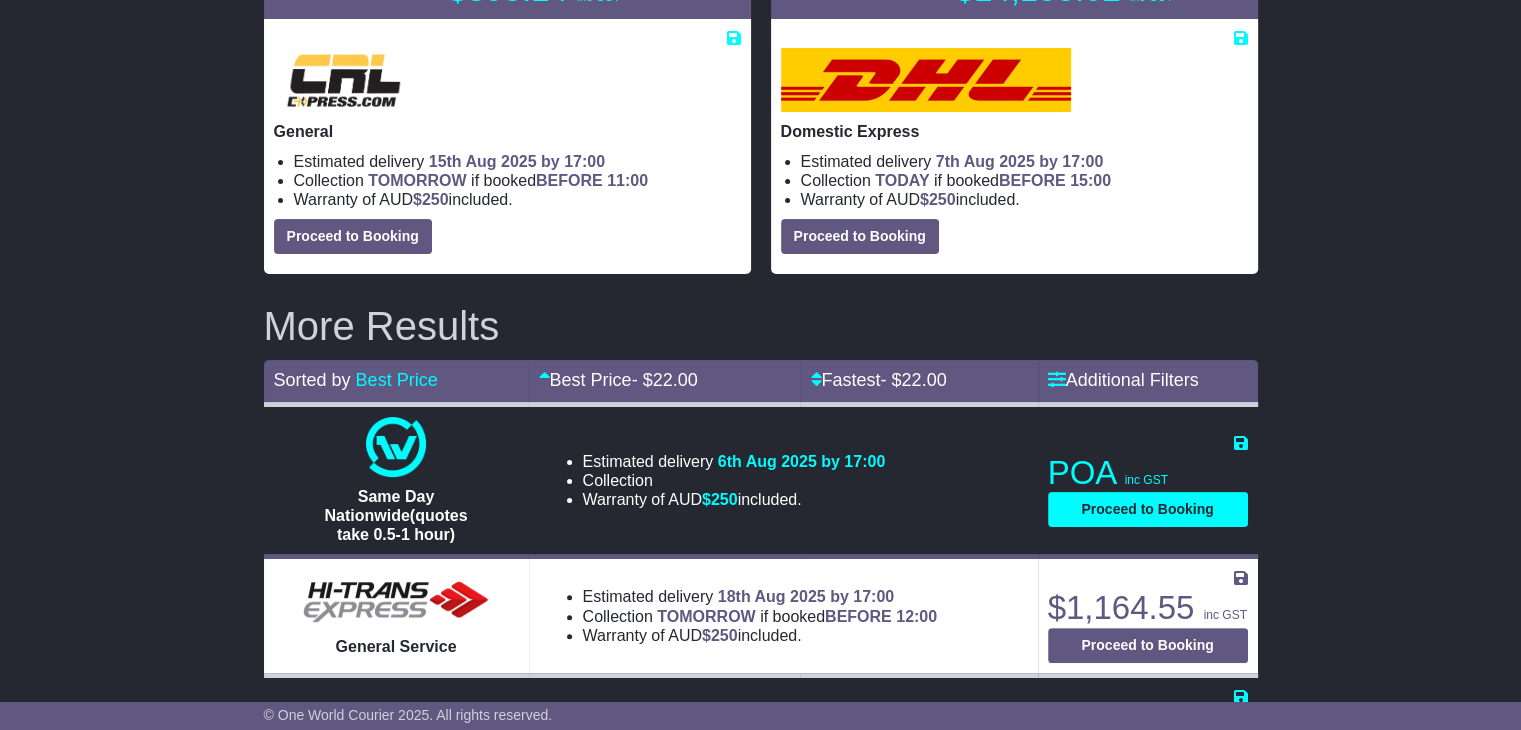 scroll, scrollTop: 200, scrollLeft: 0, axis: vertical 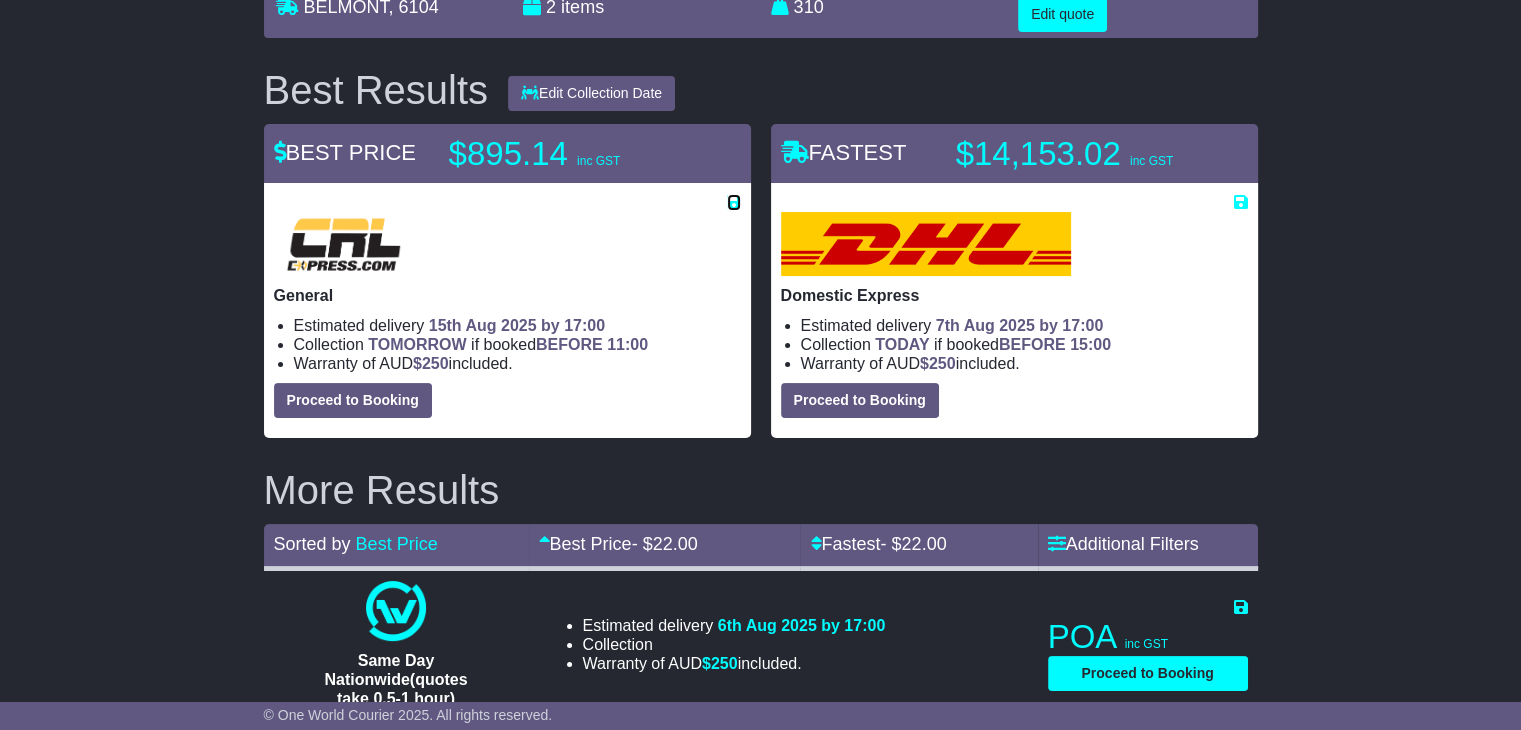 click at bounding box center (734, 202) 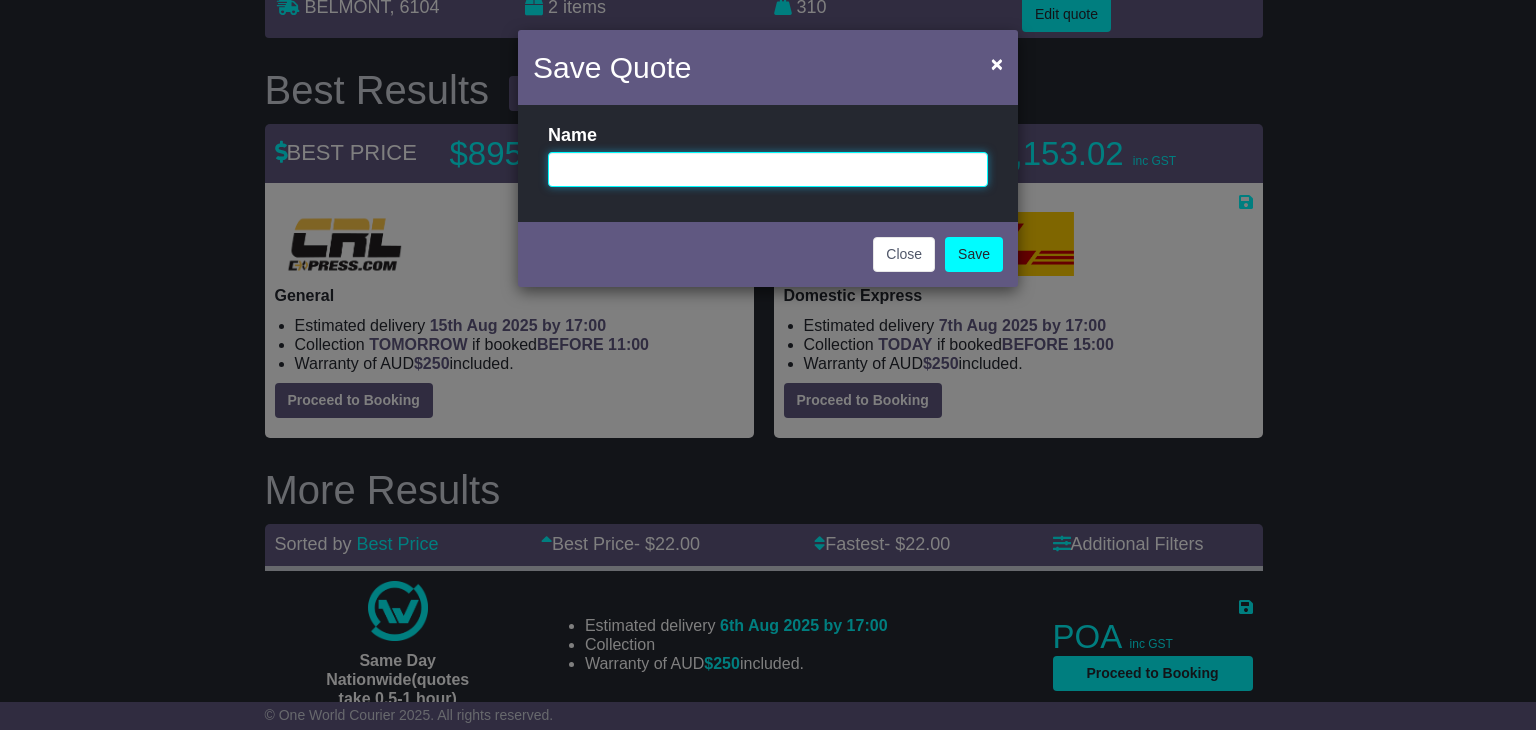 click at bounding box center (768, 169) 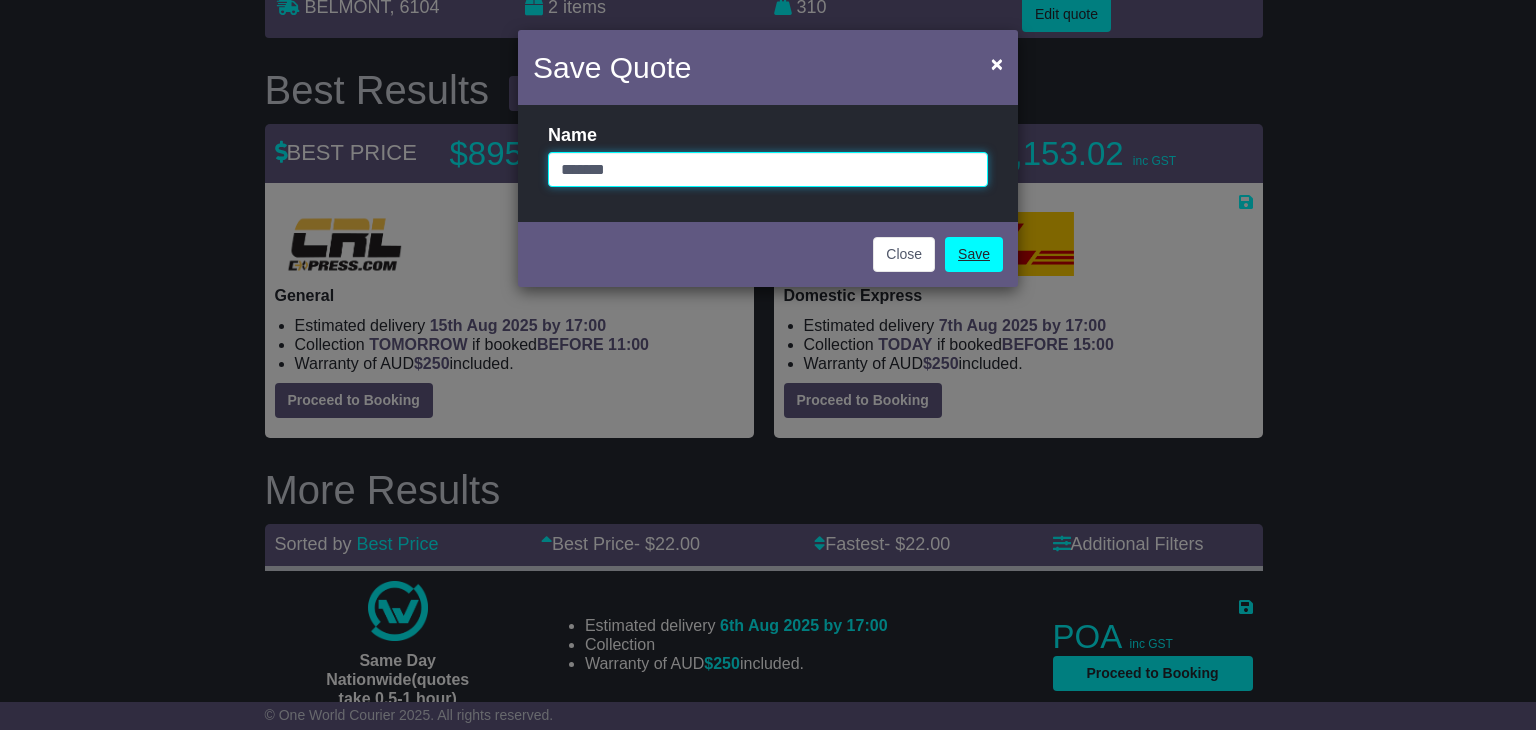 type on "*******" 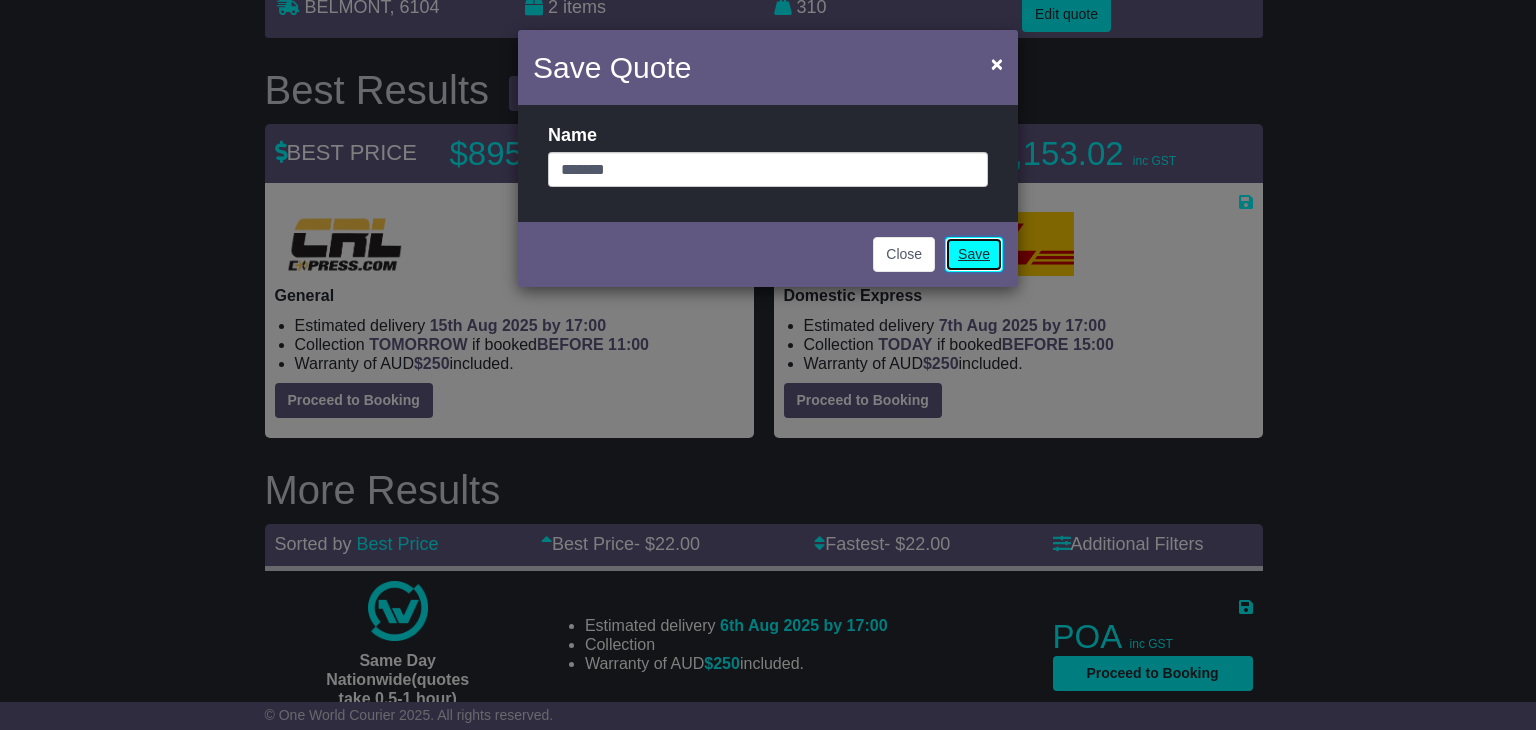 click on "Save" at bounding box center (974, 254) 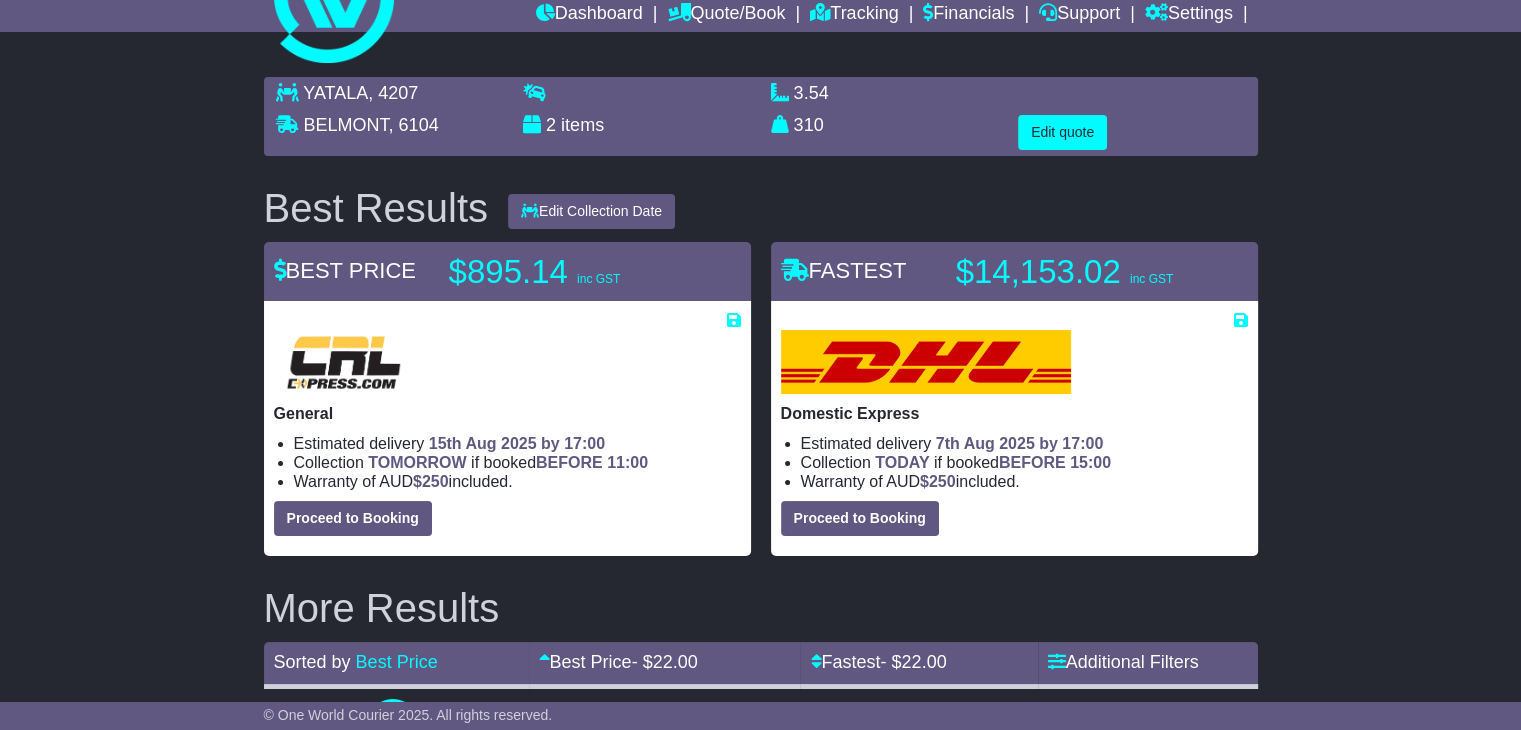scroll, scrollTop: 0, scrollLeft: 0, axis: both 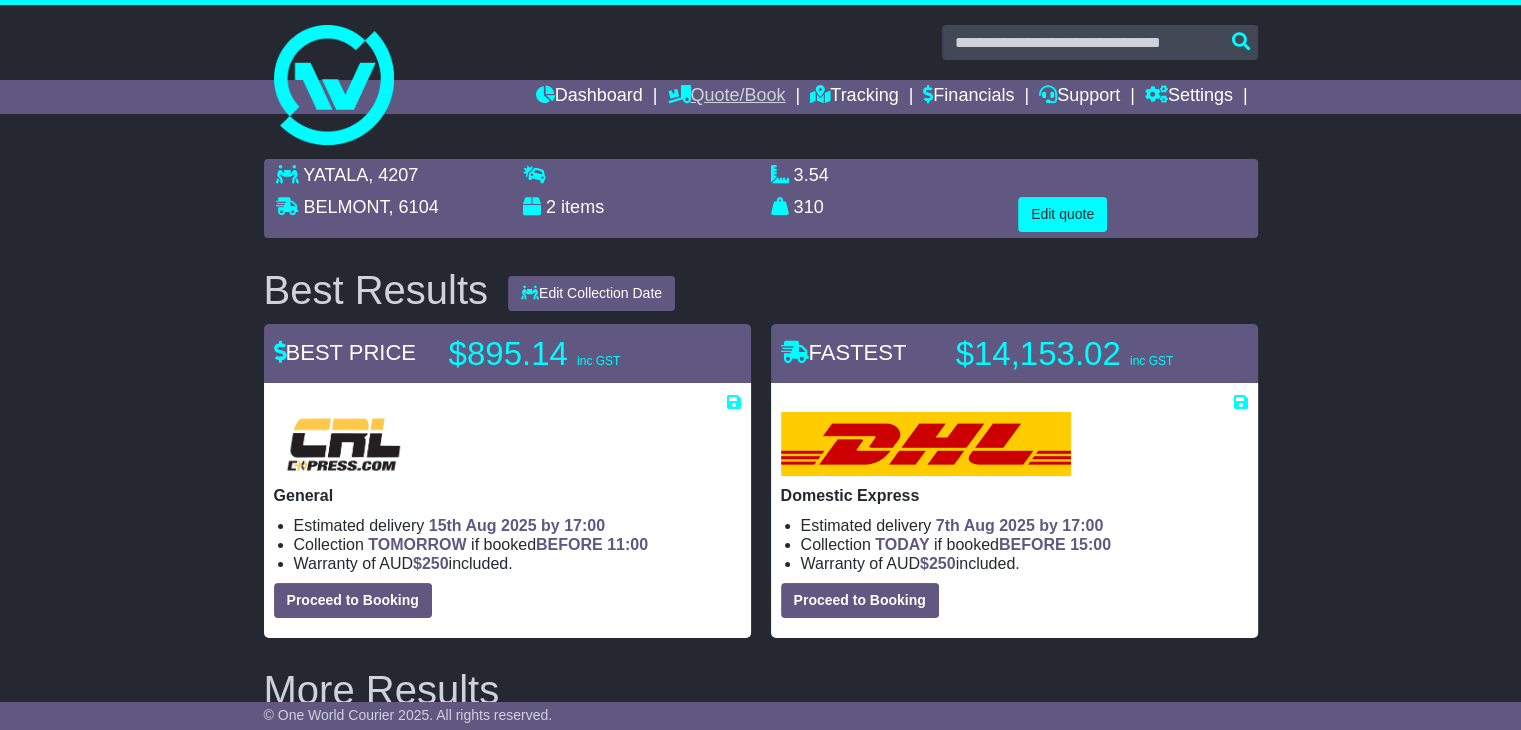 click on "Quote/Book" at bounding box center [726, 97] 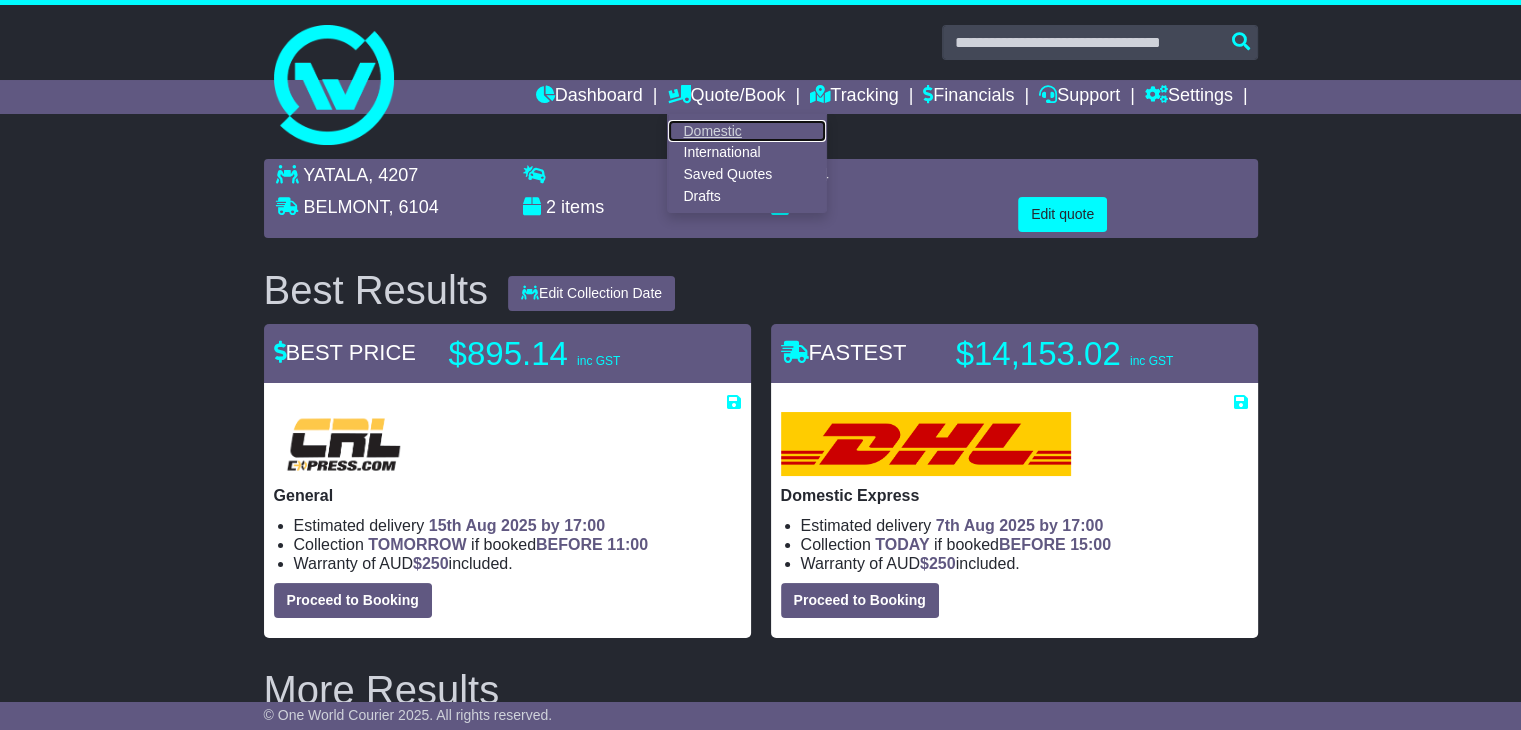click on "Domestic" at bounding box center [747, 131] 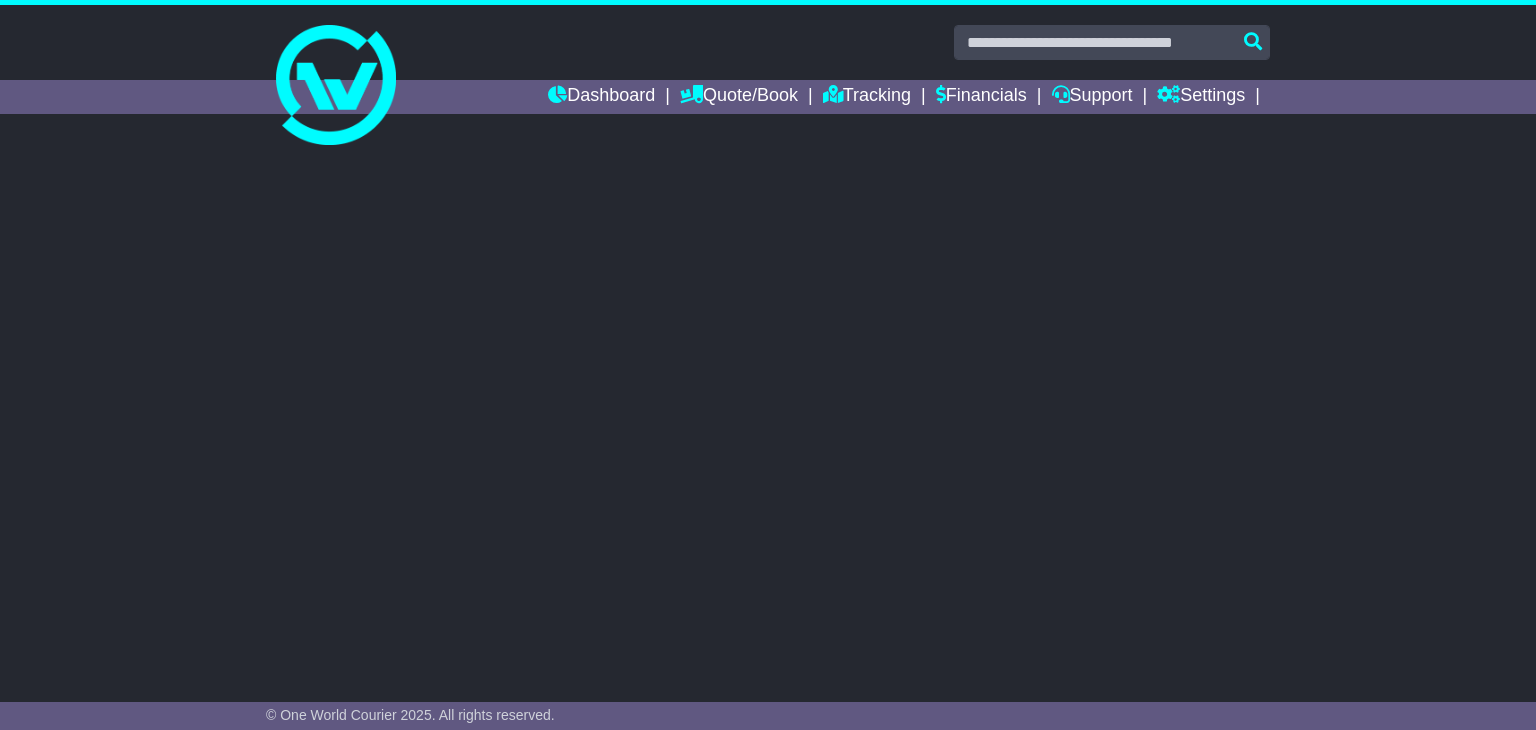 scroll, scrollTop: 0, scrollLeft: 0, axis: both 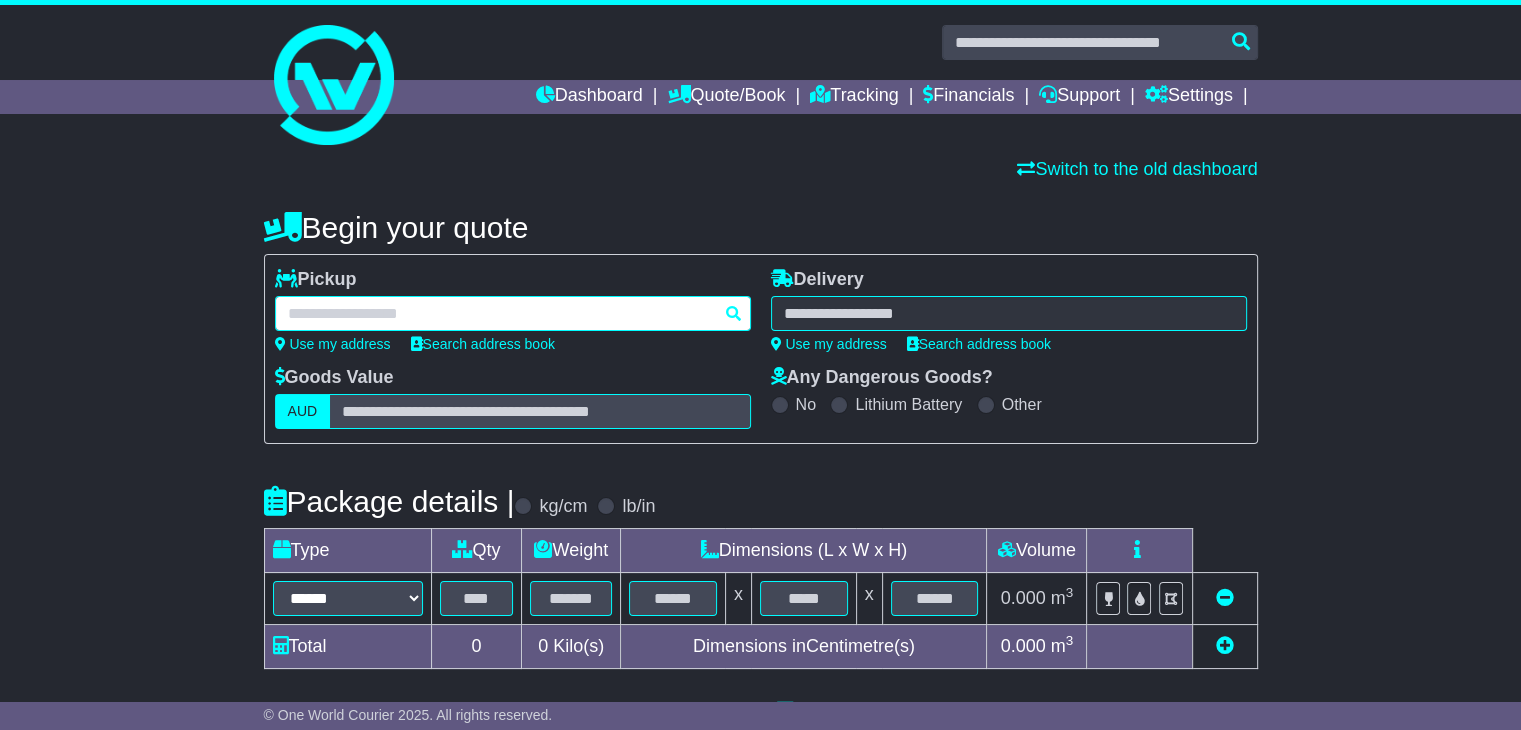 click at bounding box center (513, 313) 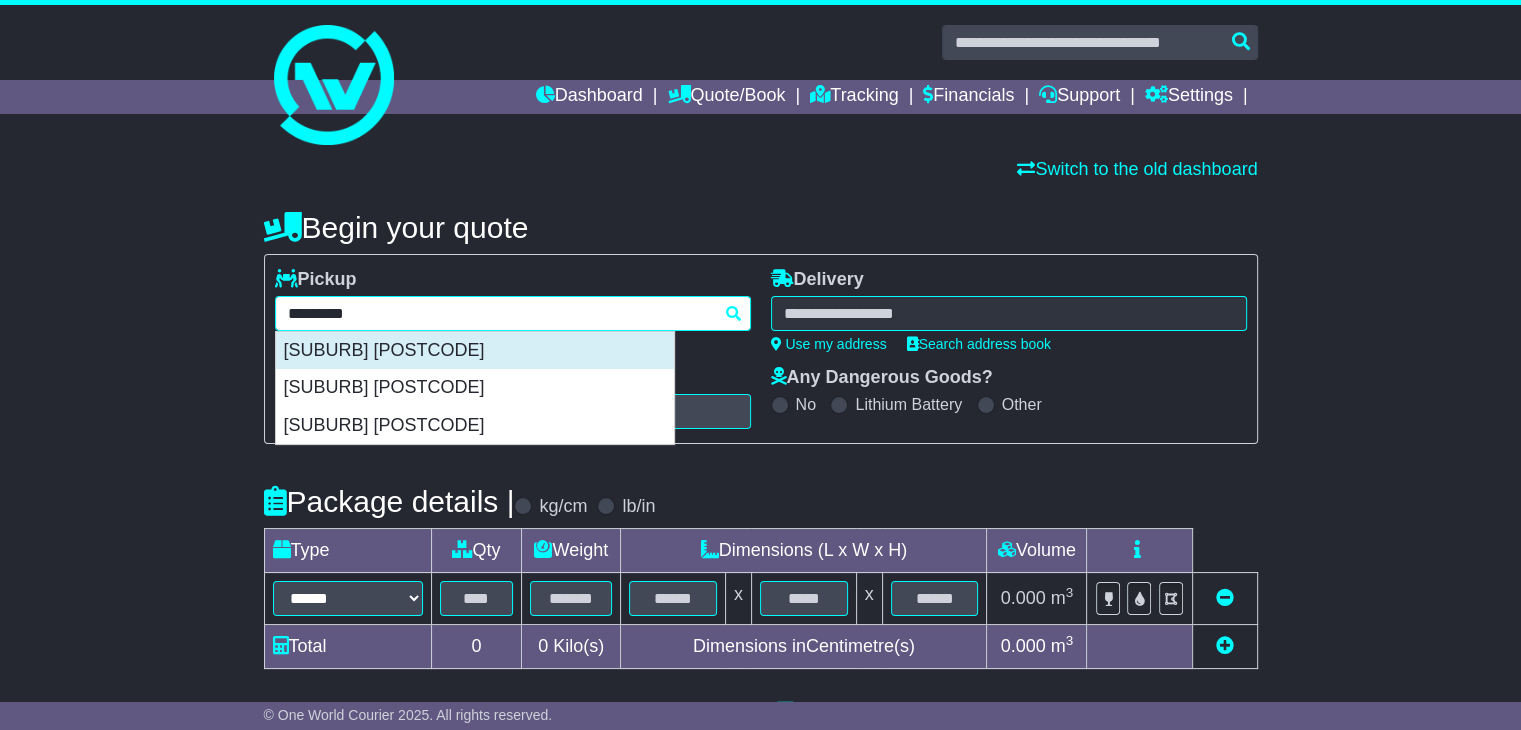 click on "MOORABBIN 3189" at bounding box center (475, 351) 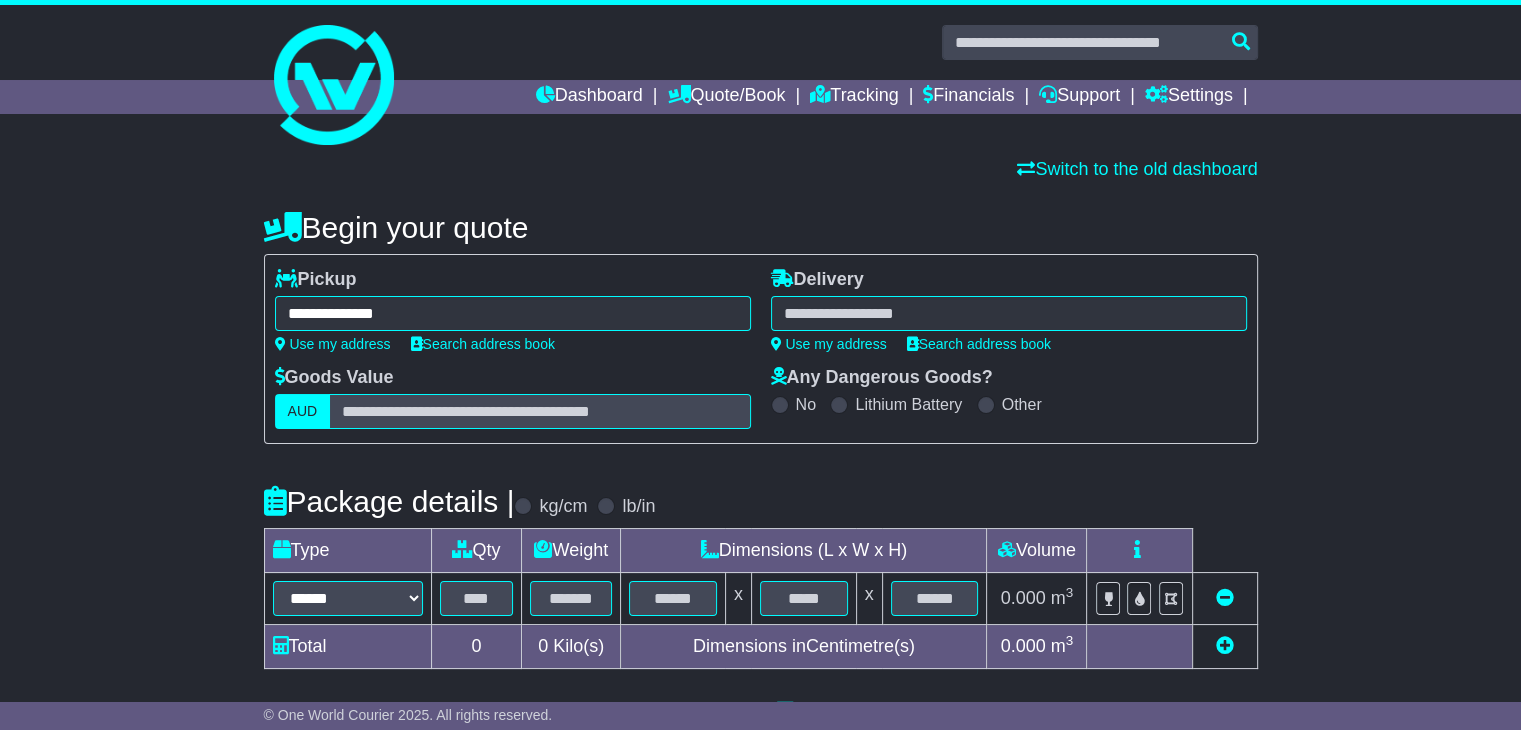 type on "**********" 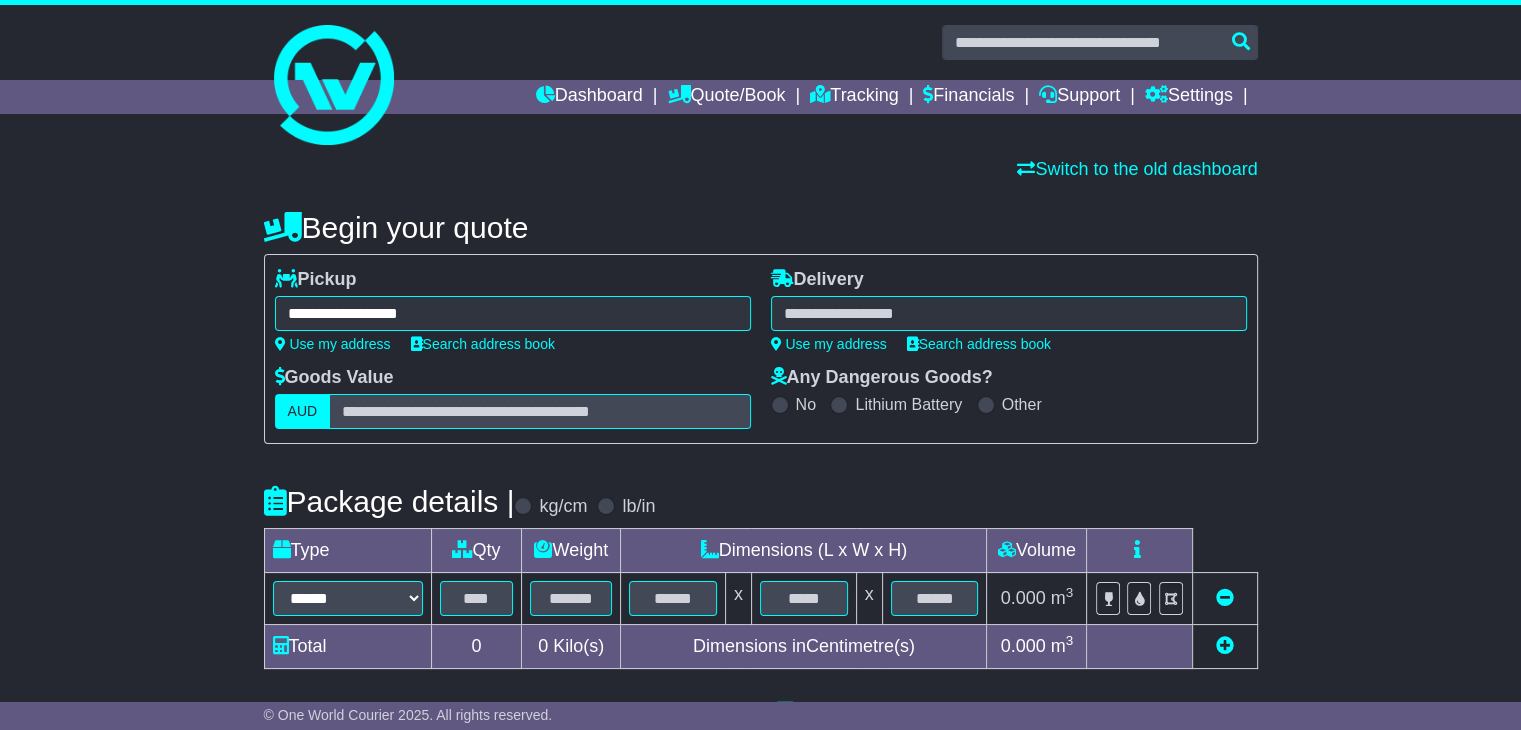 click at bounding box center [1009, 313] 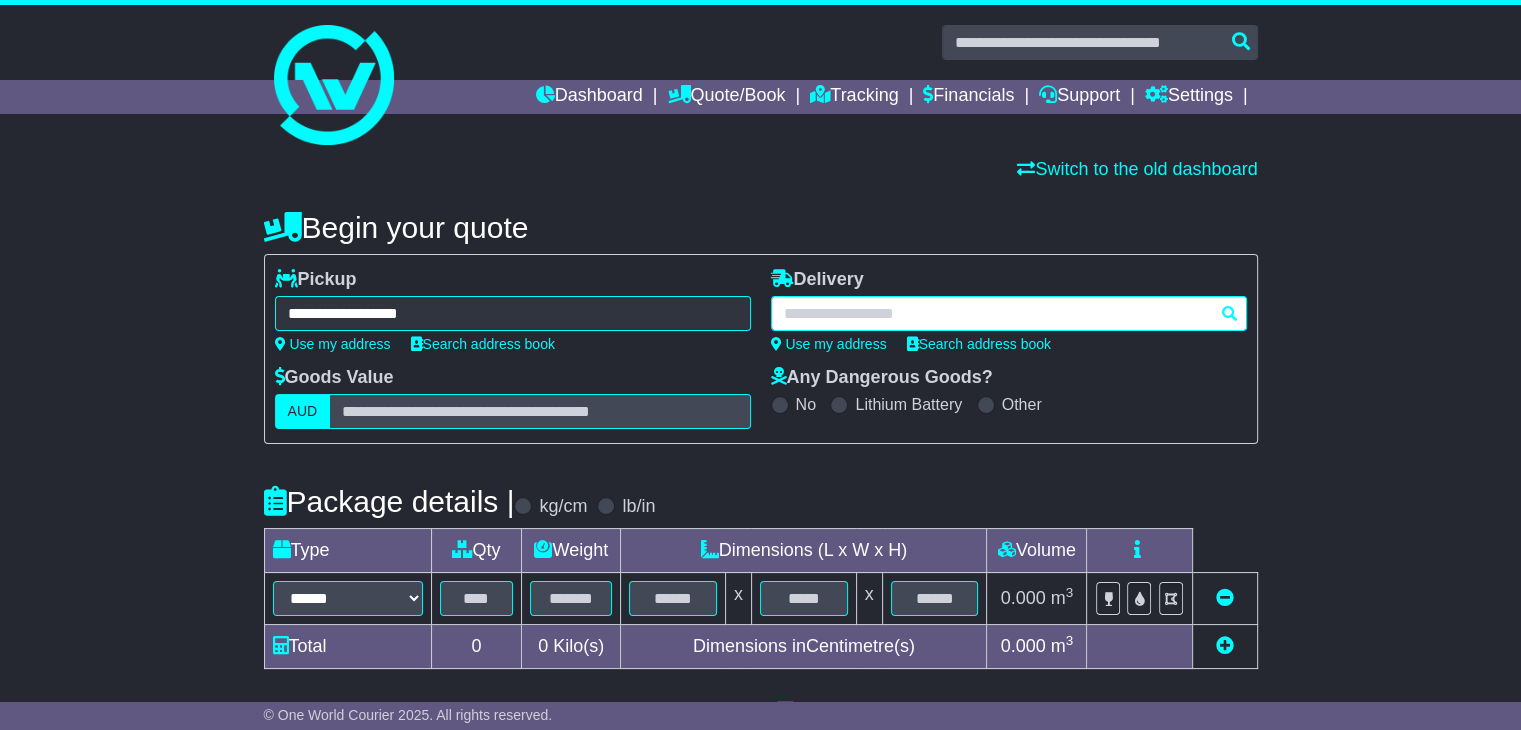 paste on "**********" 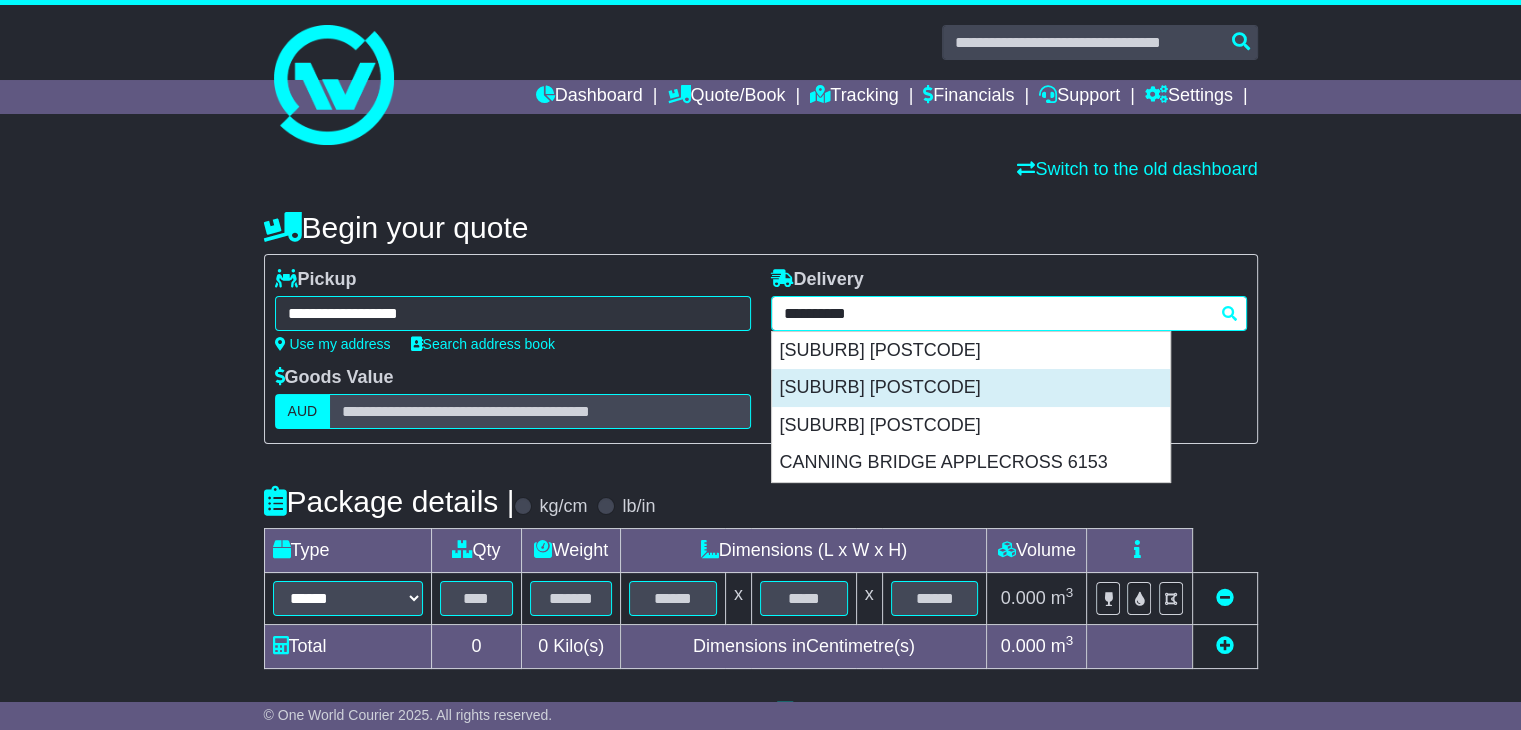 click on "APPLECROSS 6153" at bounding box center (971, 388) 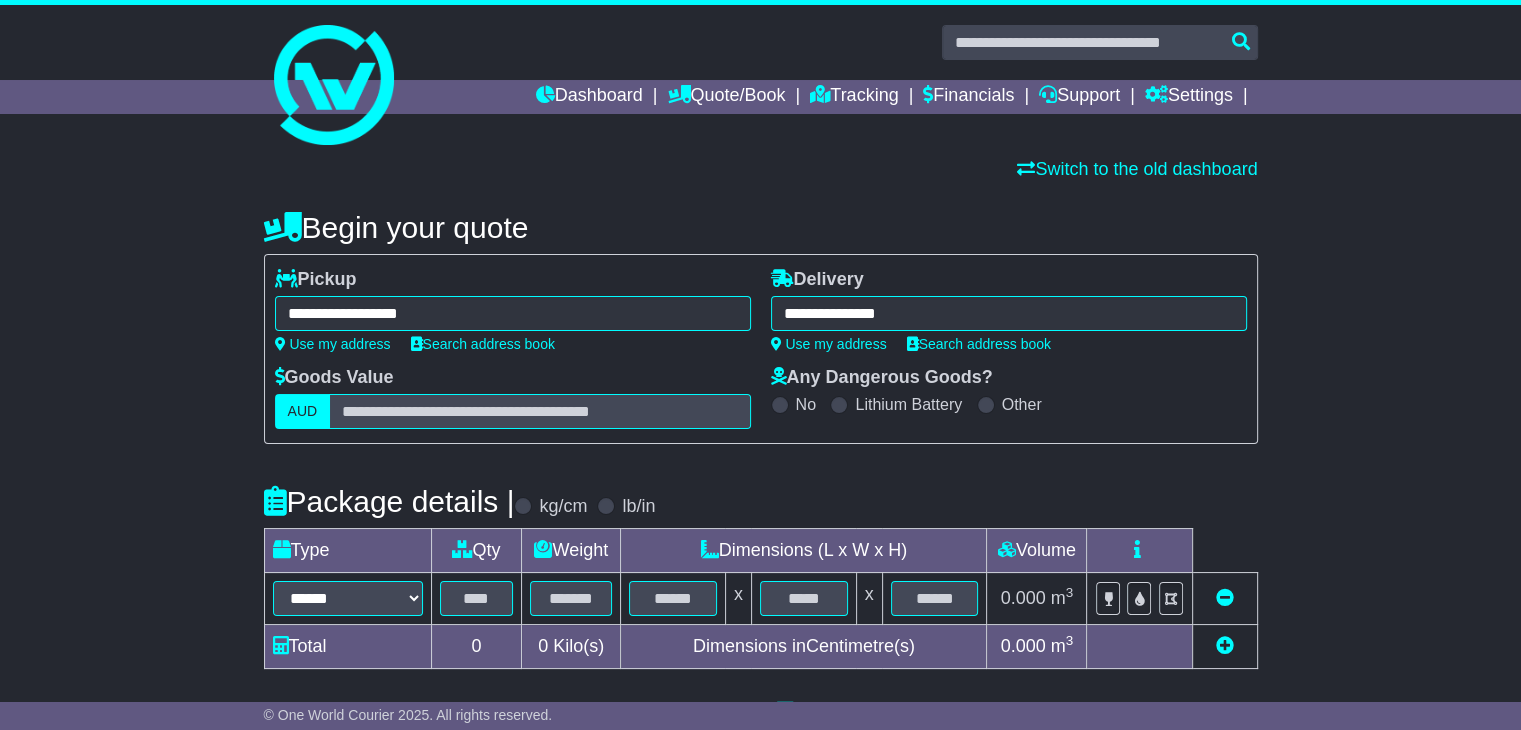 type on "**********" 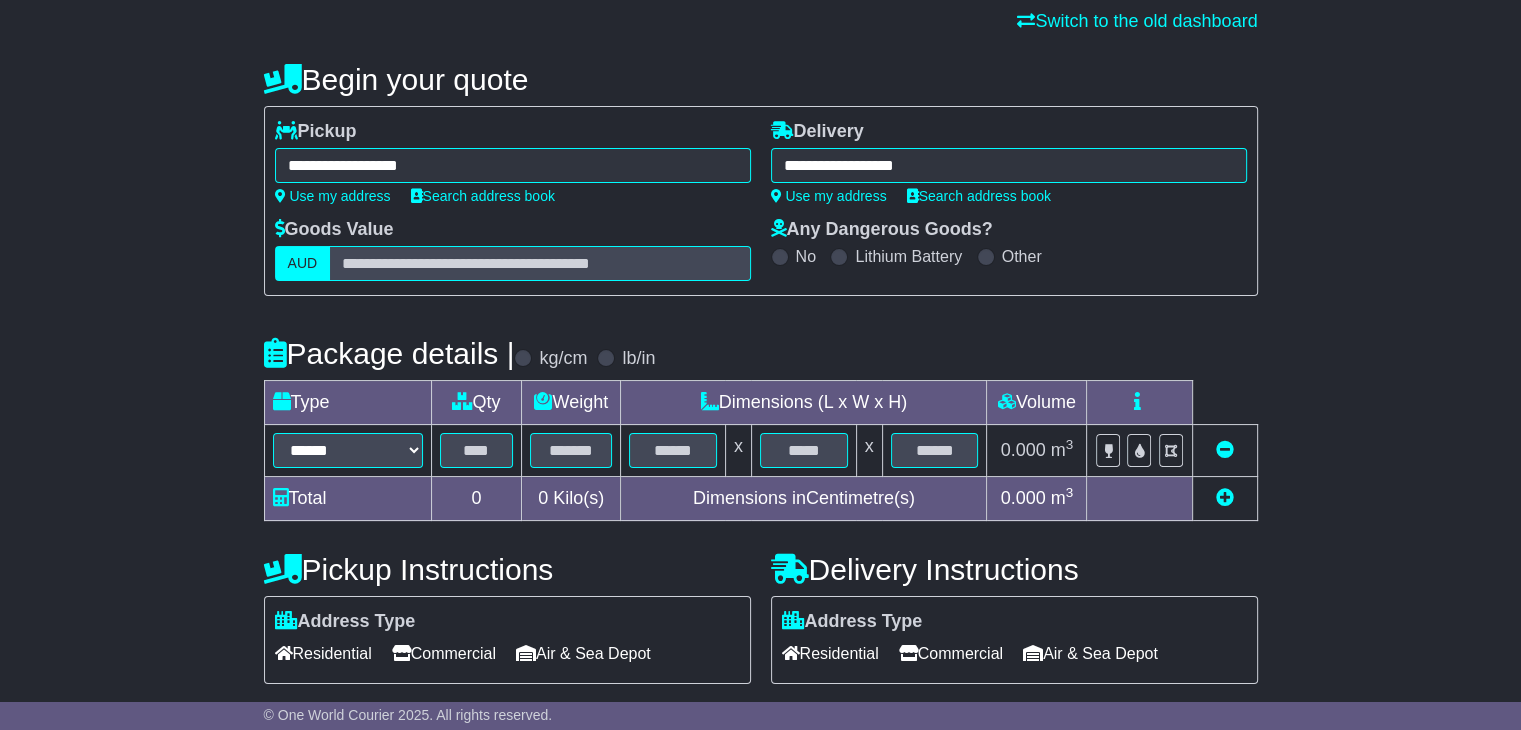 scroll, scrollTop: 300, scrollLeft: 0, axis: vertical 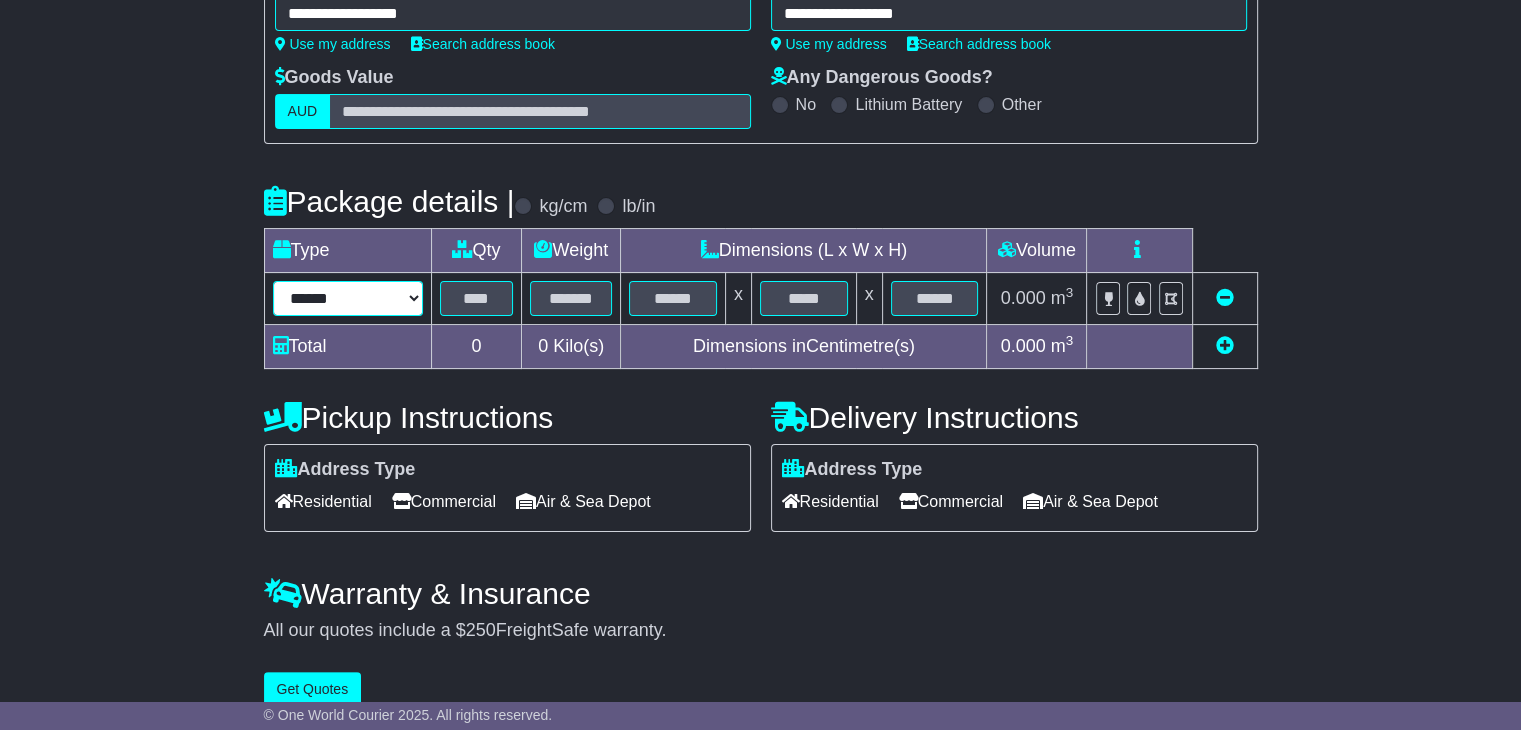click on "****** ****** *** ******** ***** **** **** ****** *** *******" at bounding box center (348, 298) 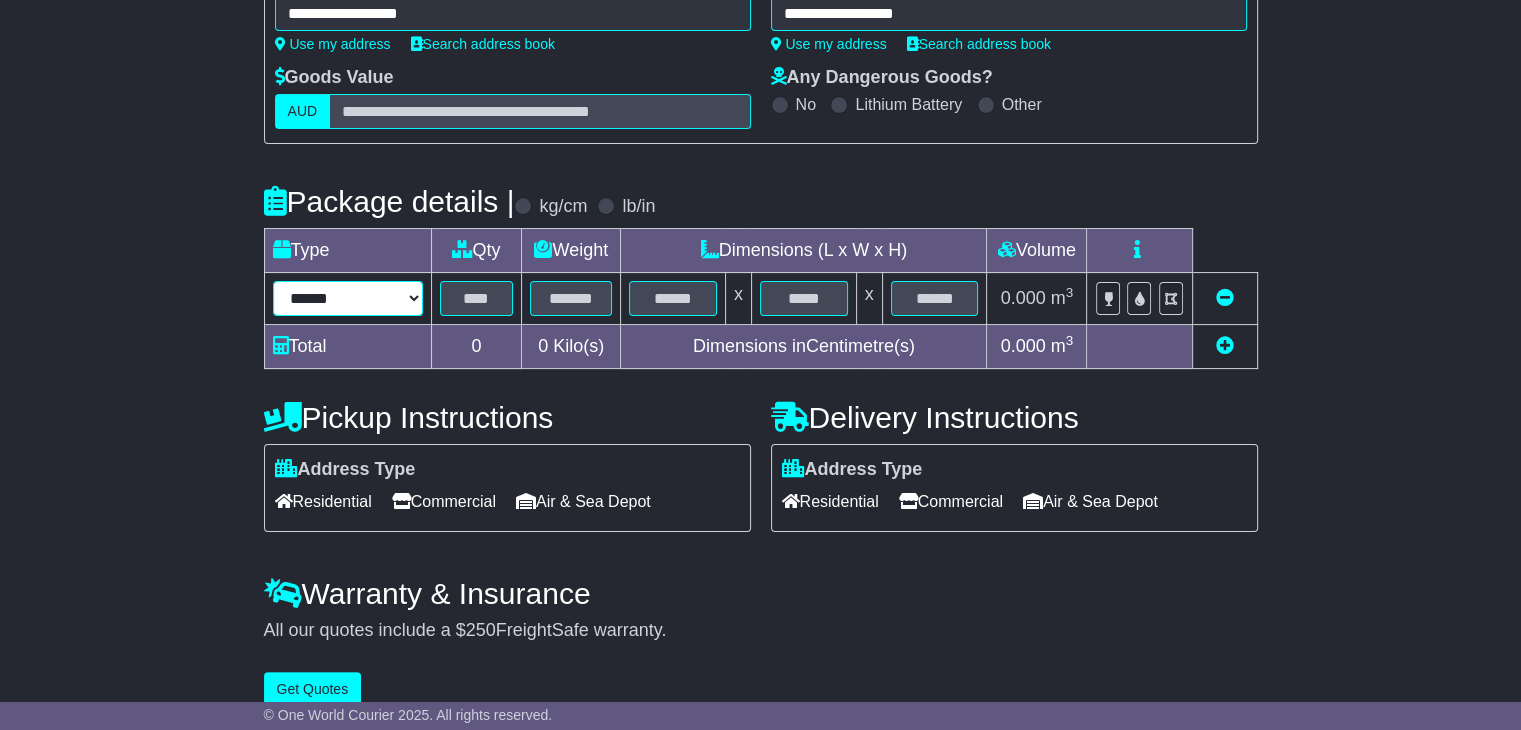 select on "*****" 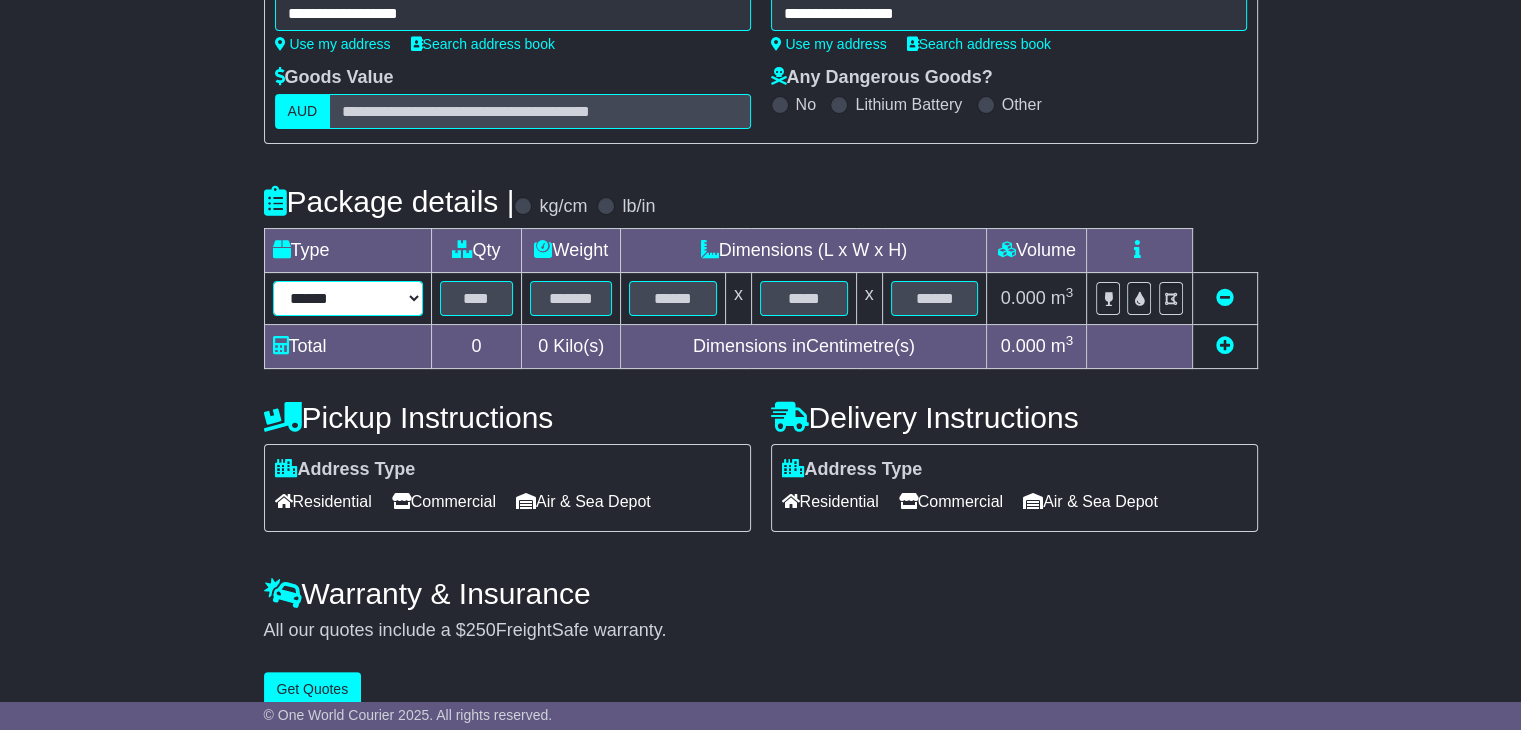 click on "****** ****** *** ******** ***** **** **** ****** *** *******" at bounding box center (348, 298) 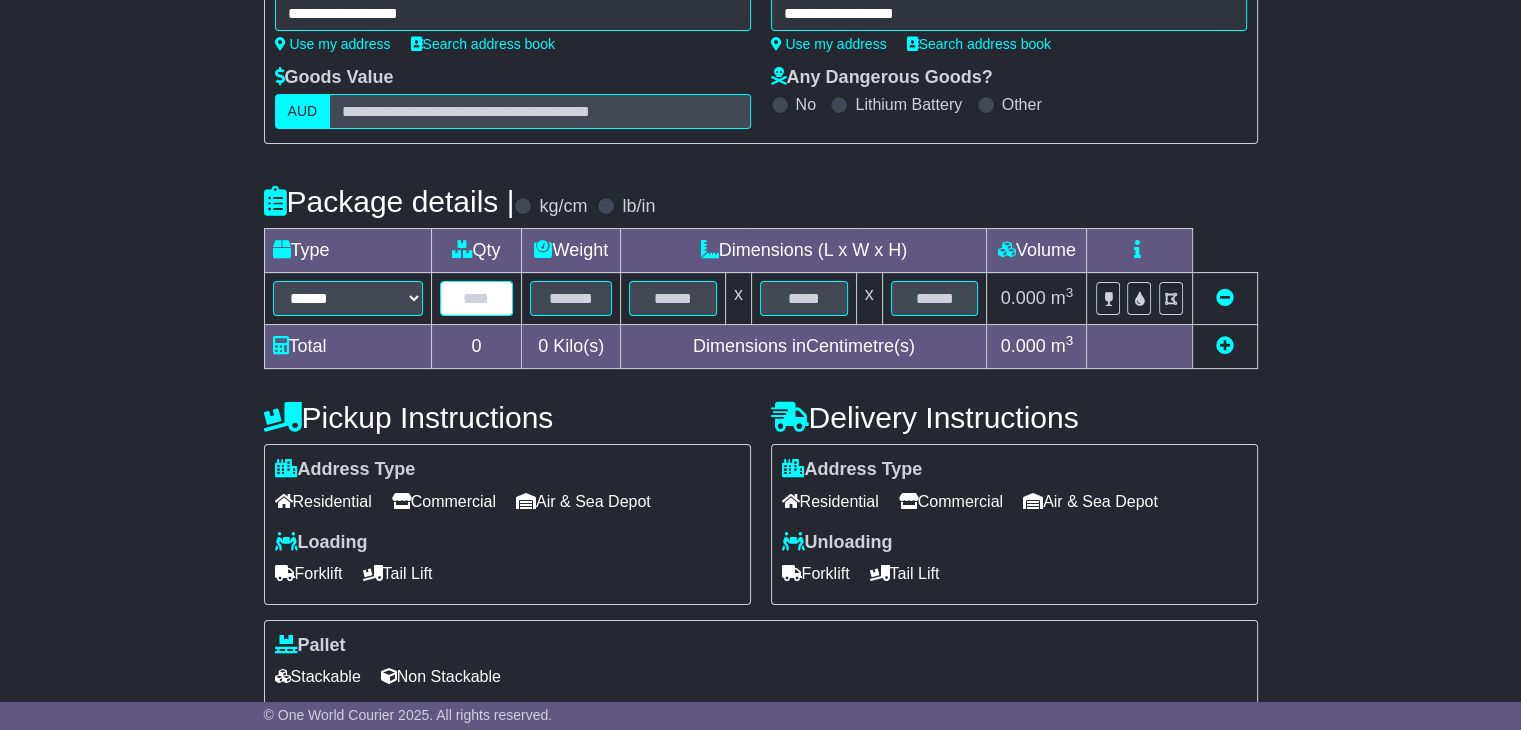 click at bounding box center (477, 298) 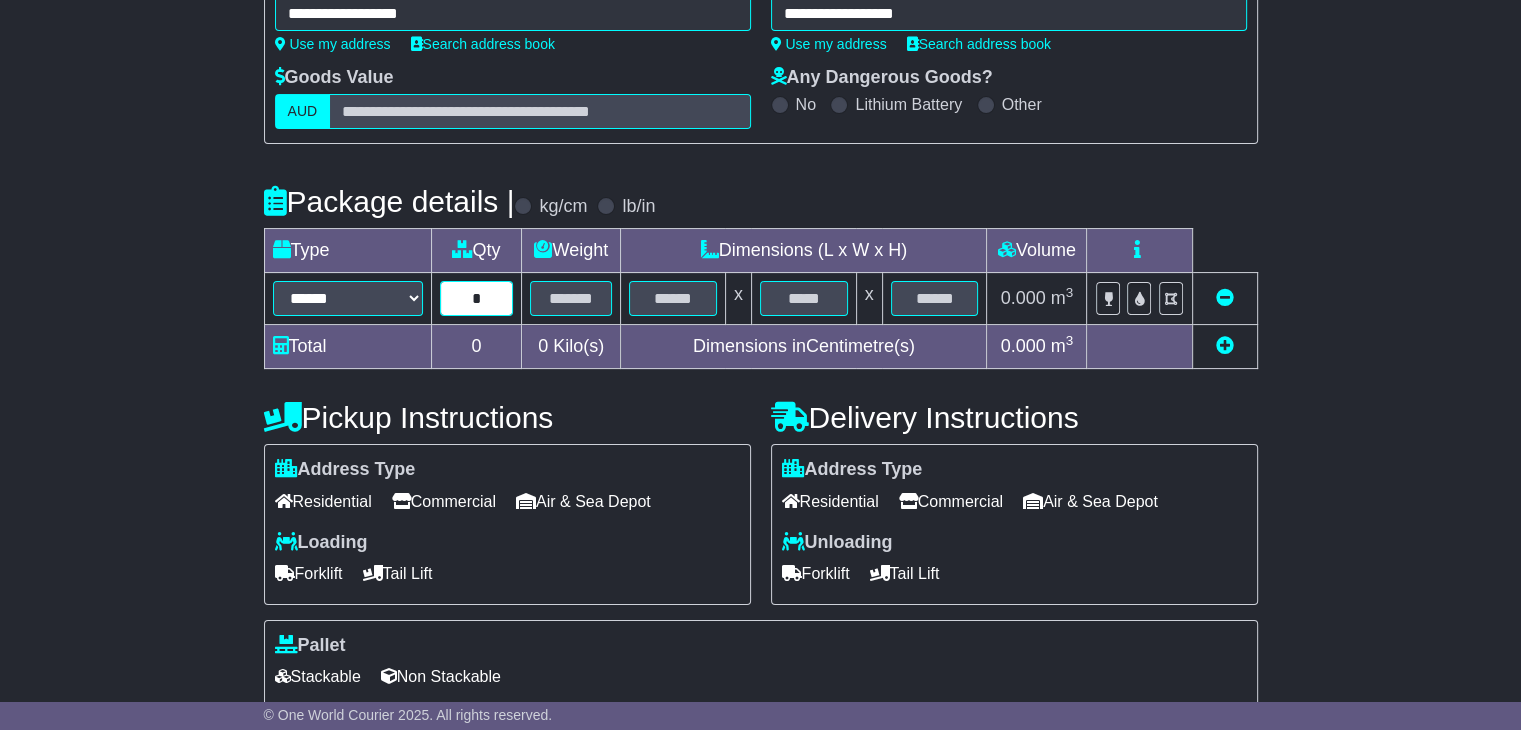 type on "*" 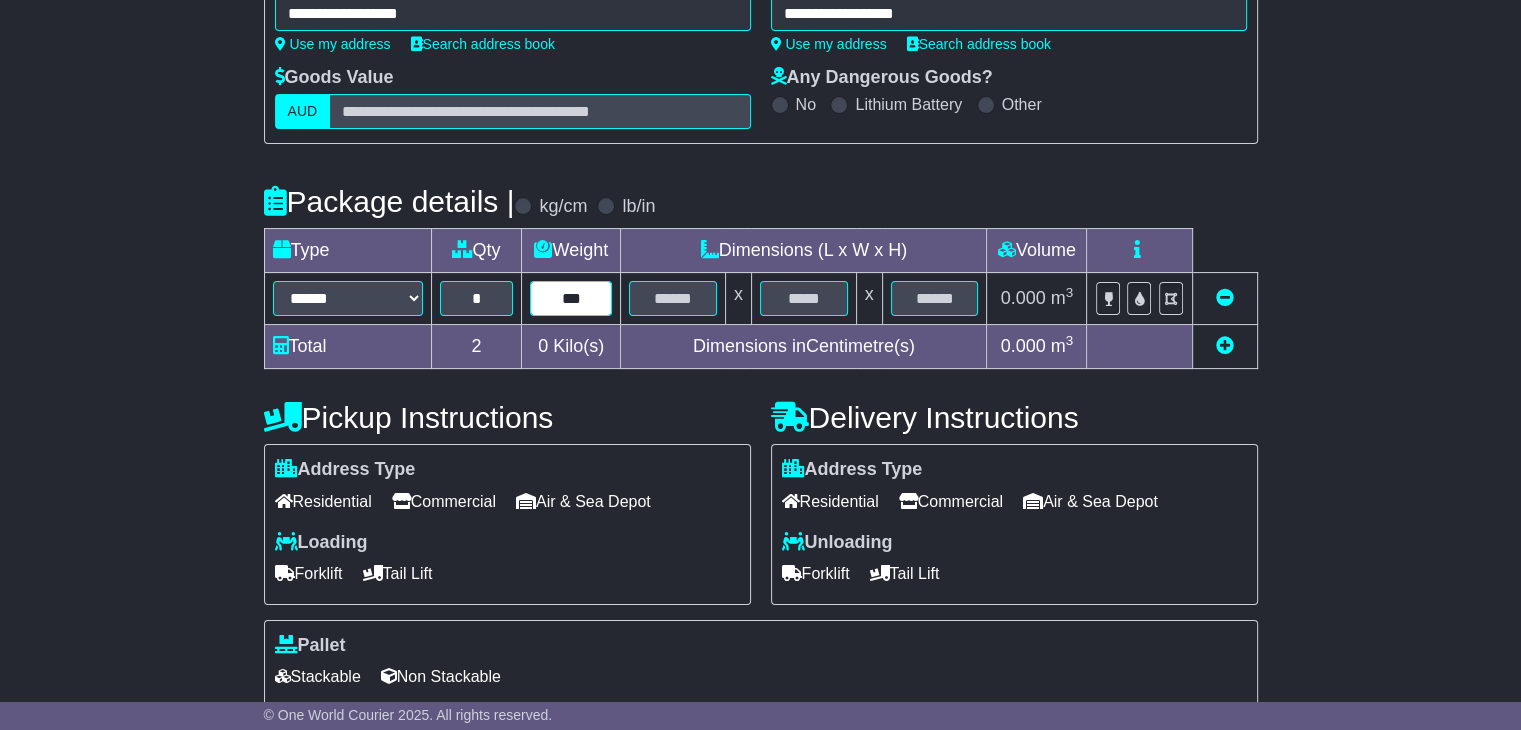 type on "***" 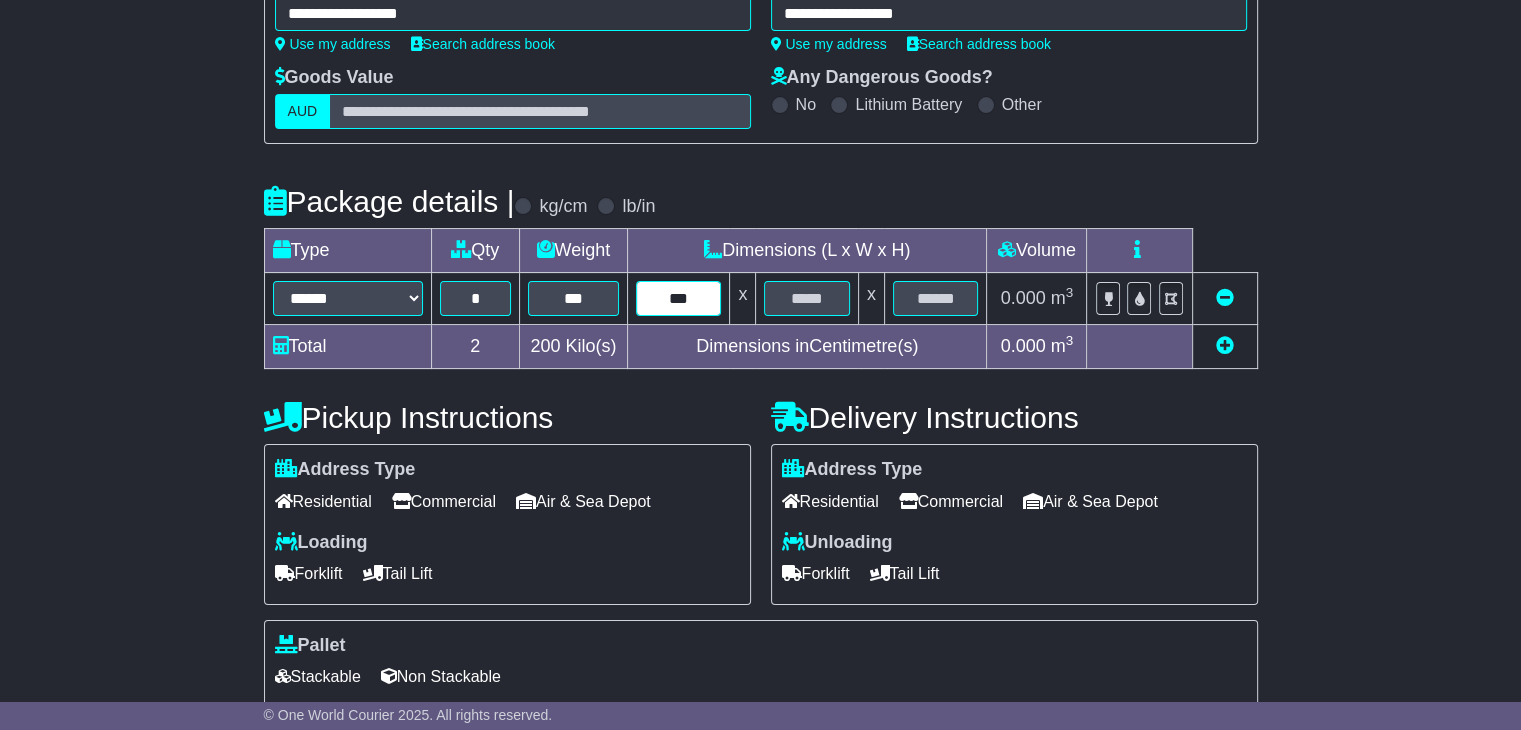type on "***" 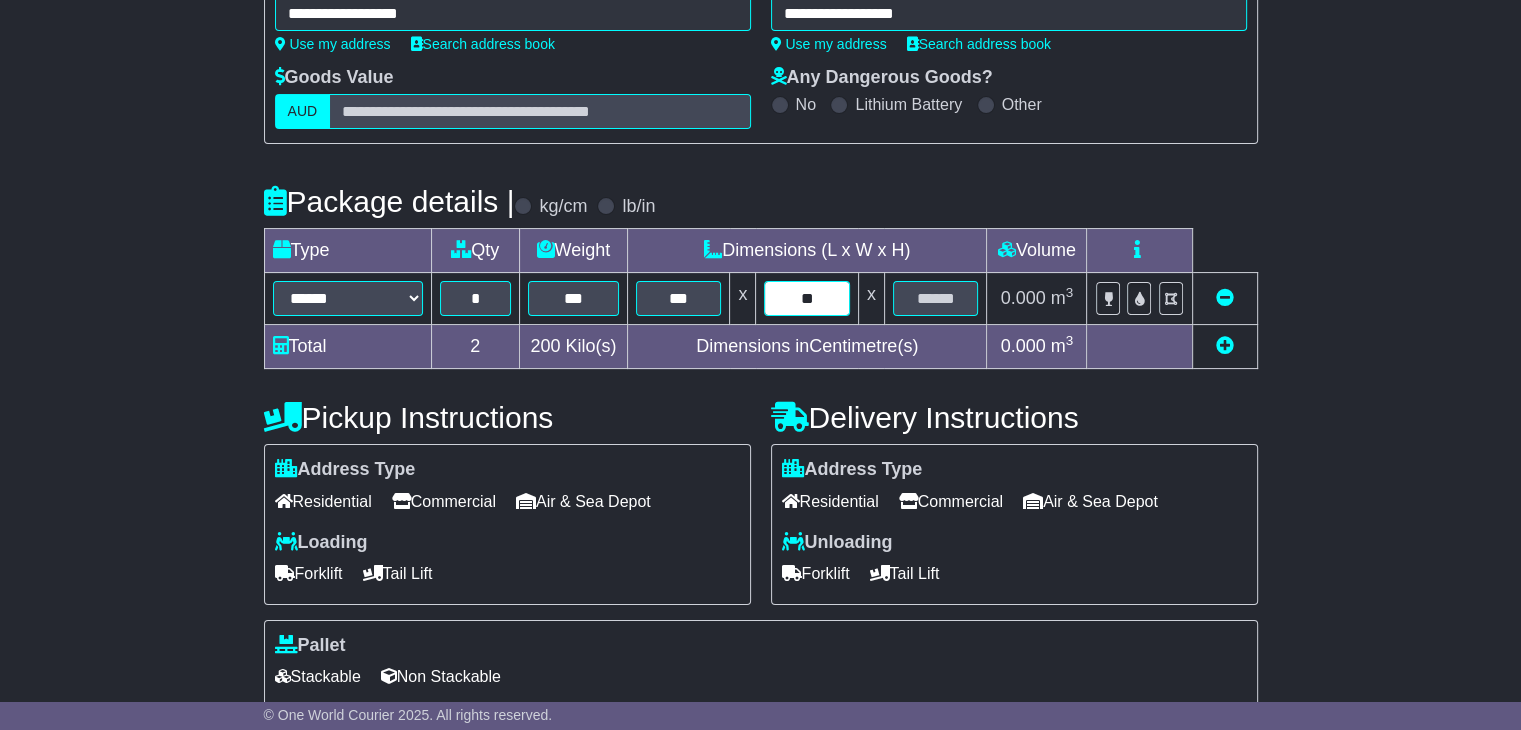 type on "**" 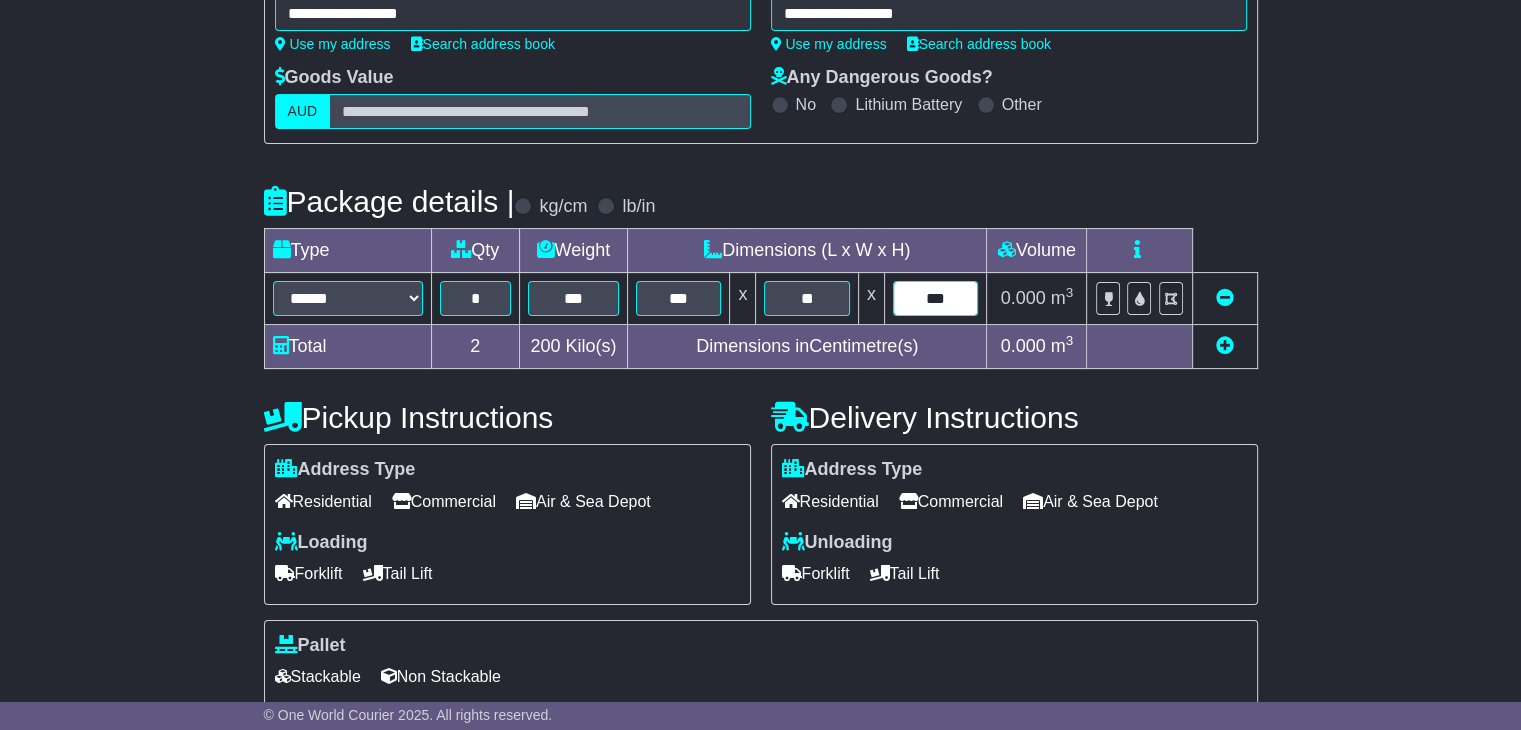 type on "***" 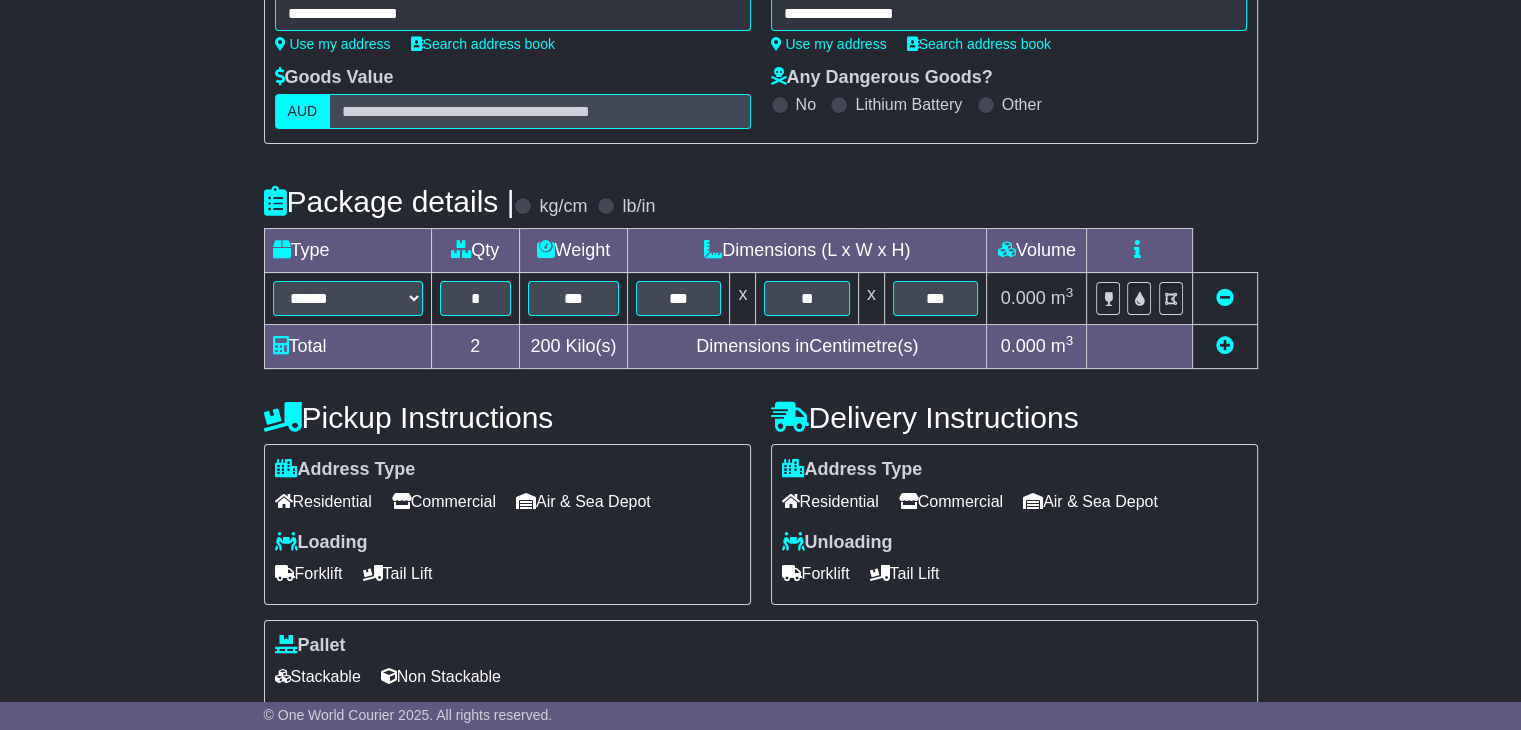 scroll, scrollTop: 500, scrollLeft: 0, axis: vertical 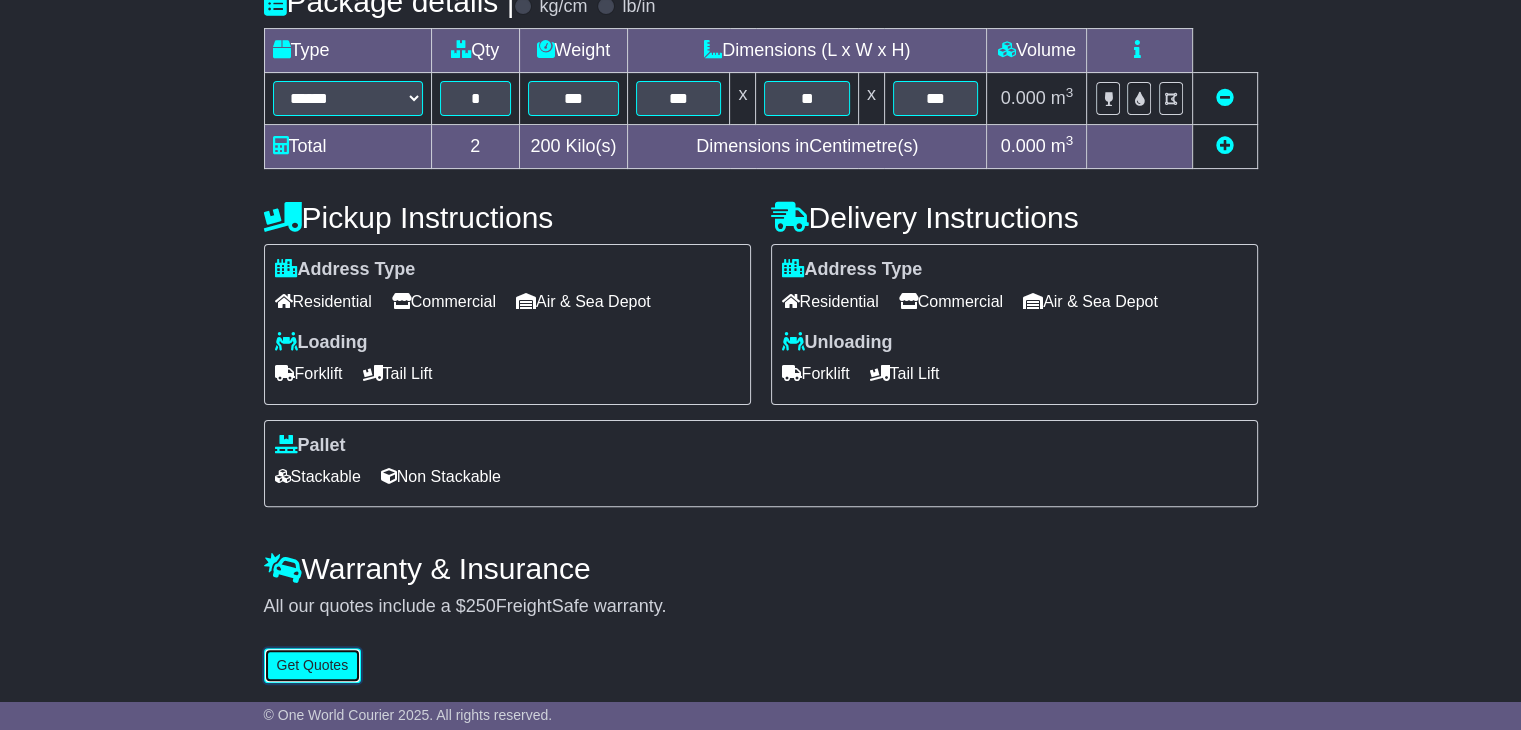 type 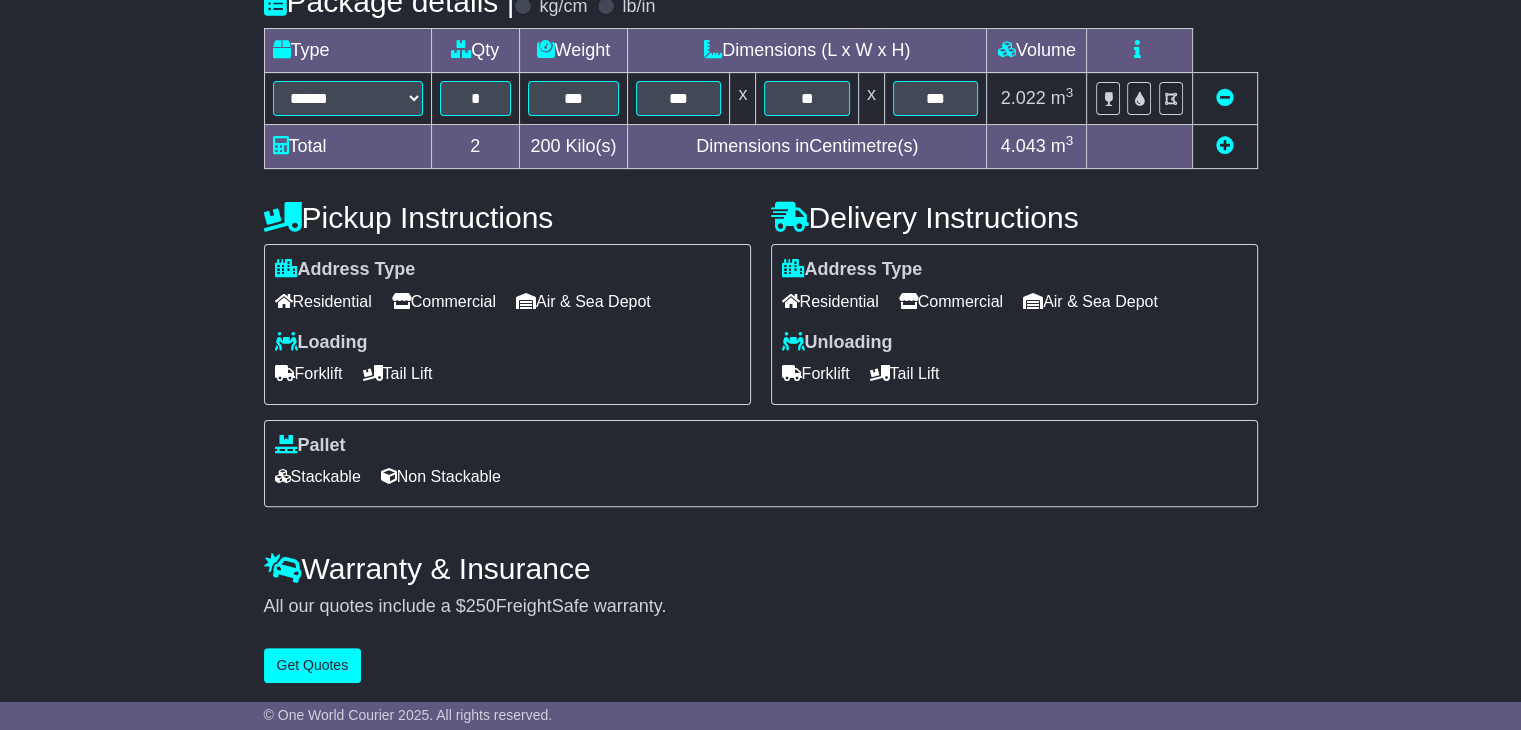 click on "Commercial" at bounding box center (444, 301) 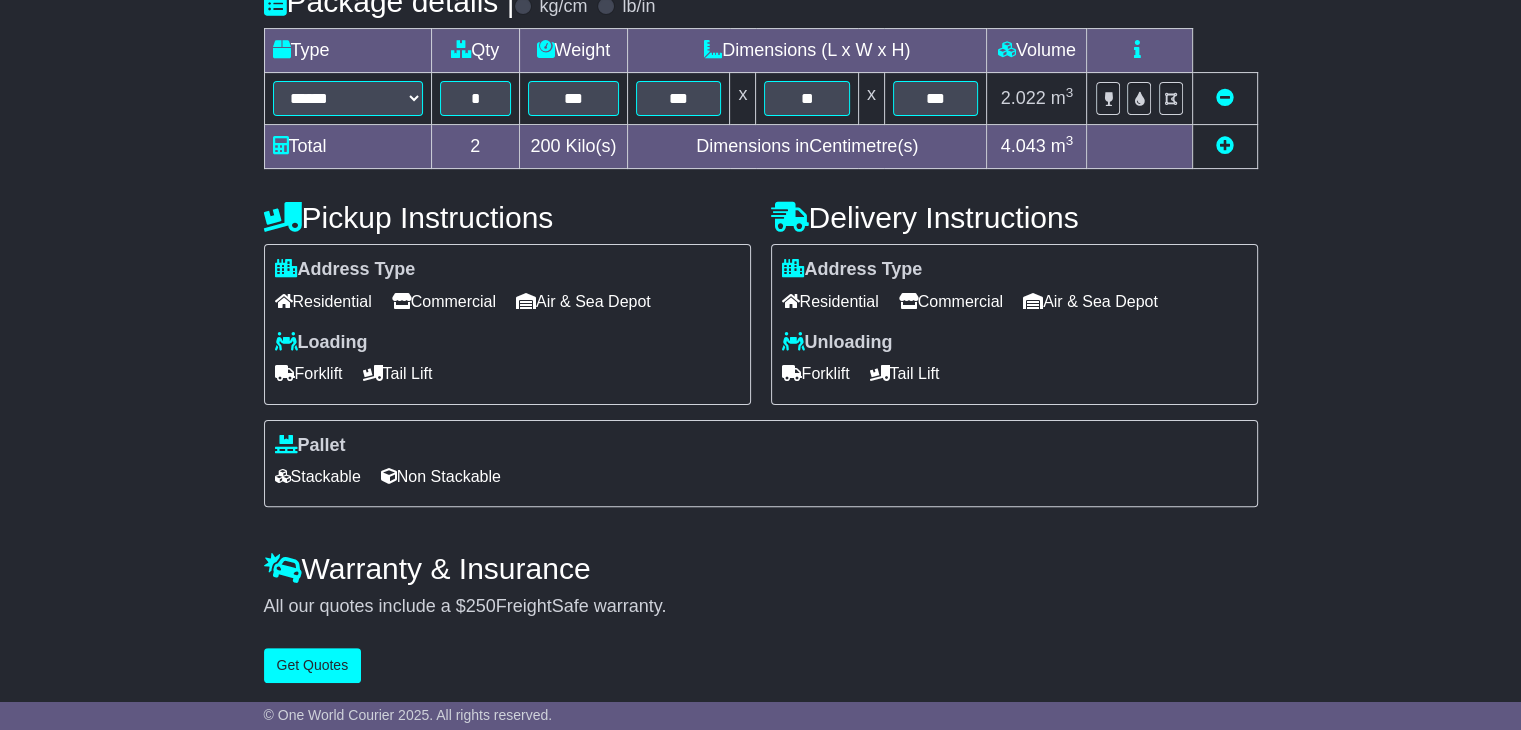 click on "Tail Lift" at bounding box center (398, 373) 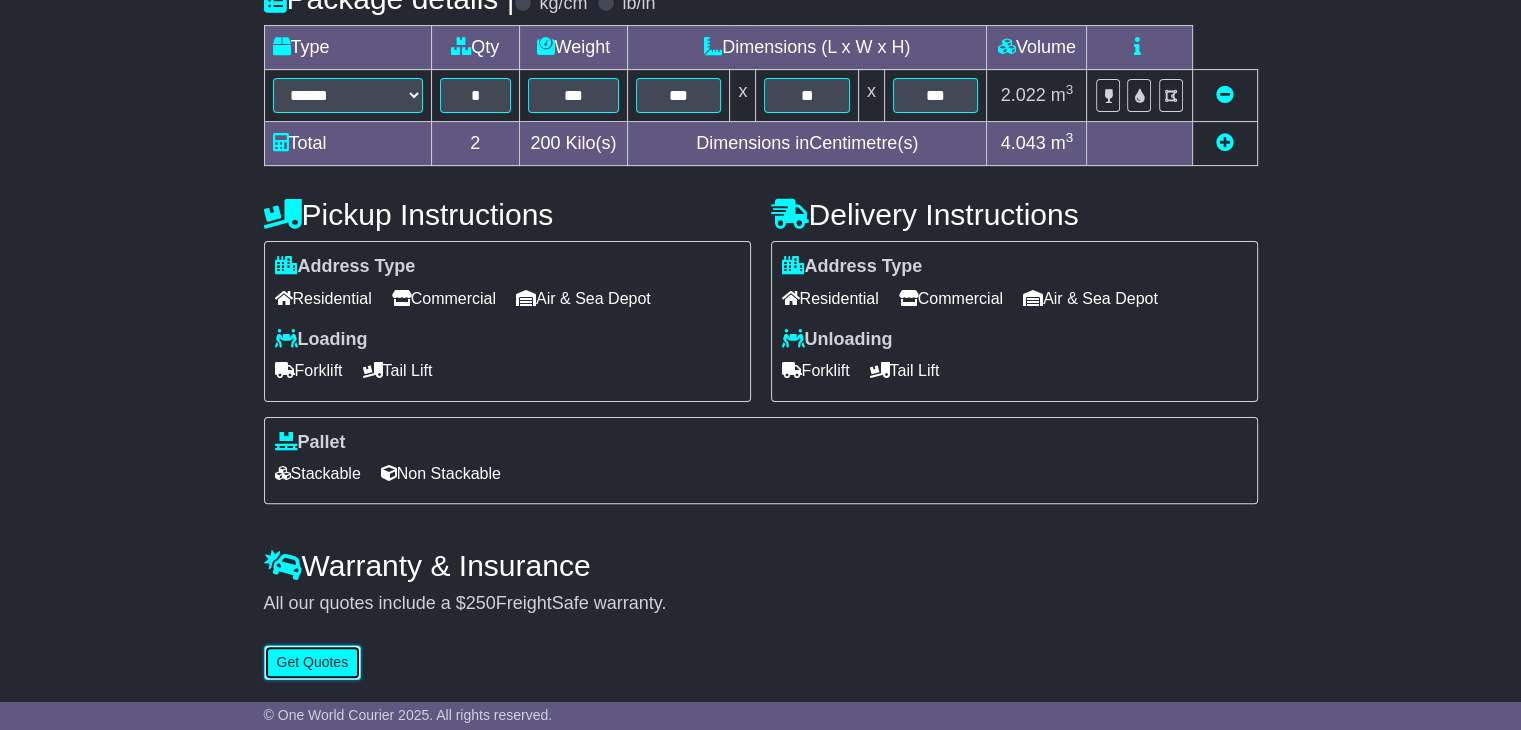 click on "Get Quotes" at bounding box center [313, 662] 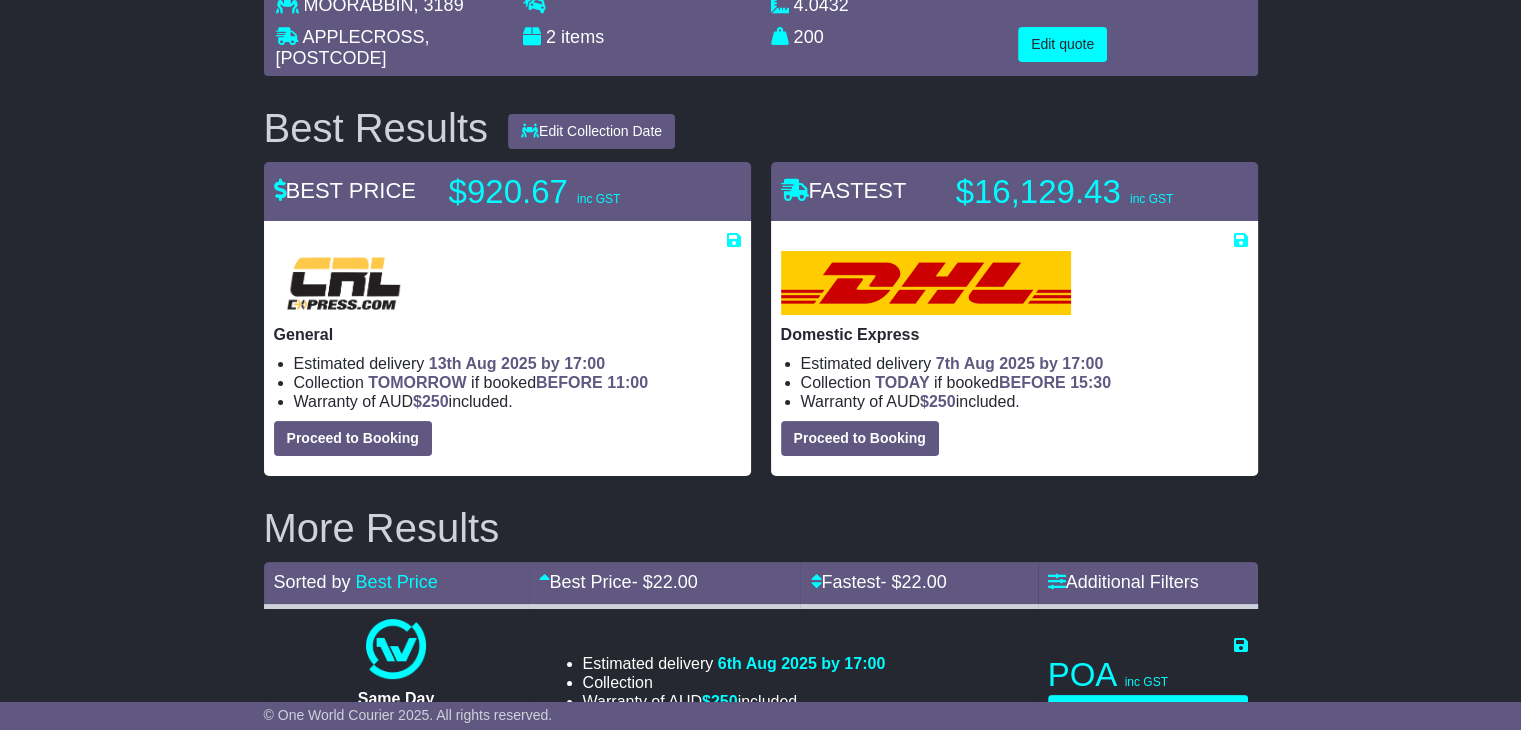 scroll, scrollTop: 0, scrollLeft: 0, axis: both 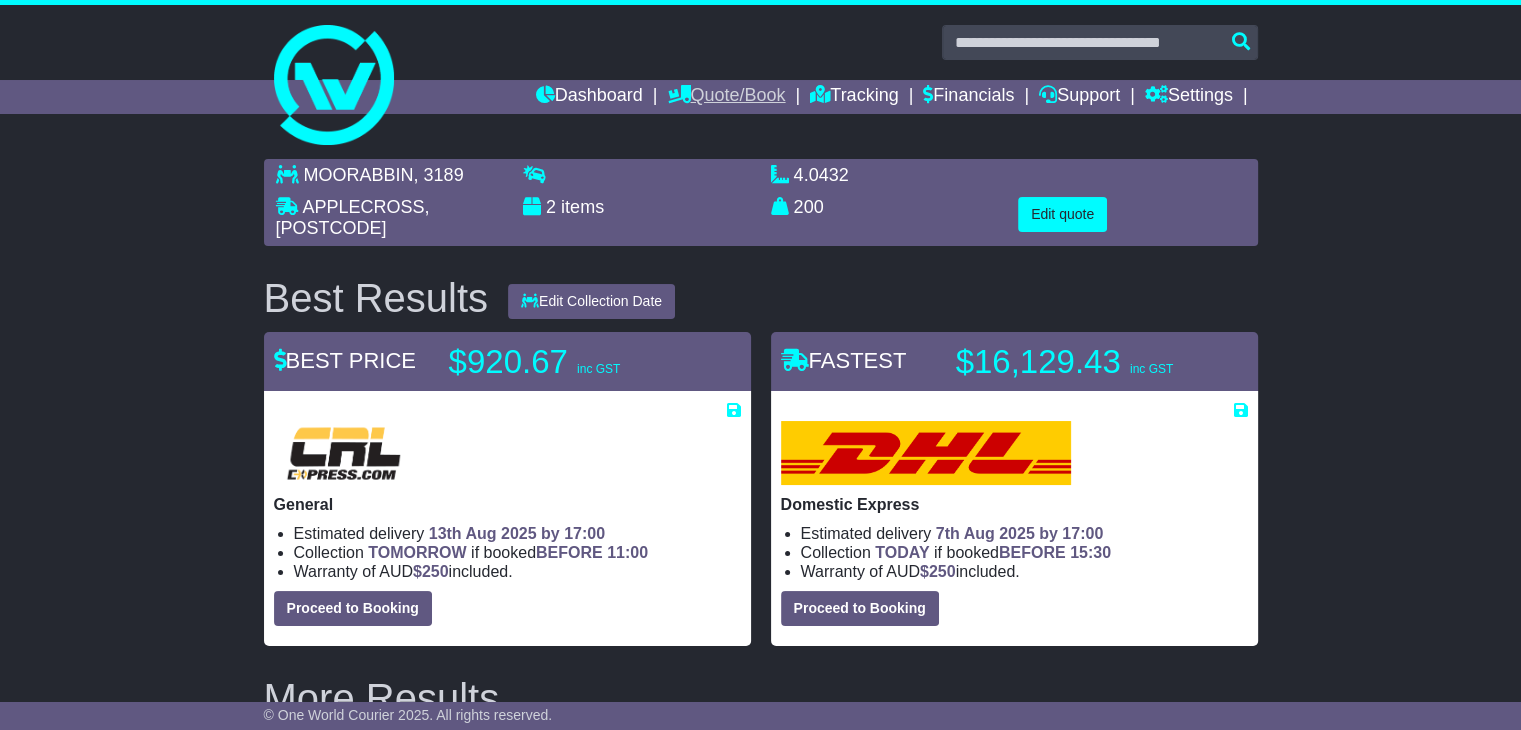 click on "Quote/Book" at bounding box center [726, 97] 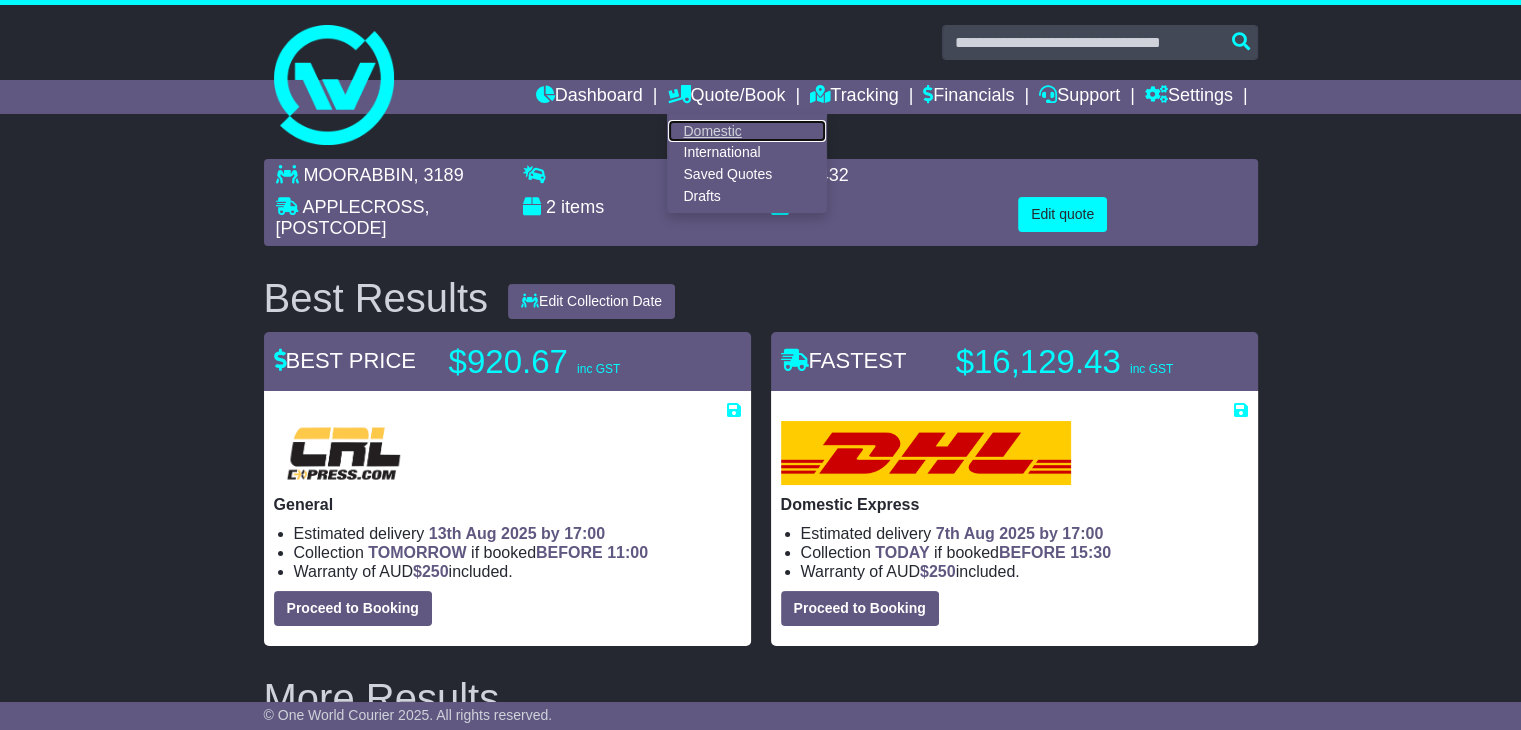 click on "Domestic" at bounding box center [747, 131] 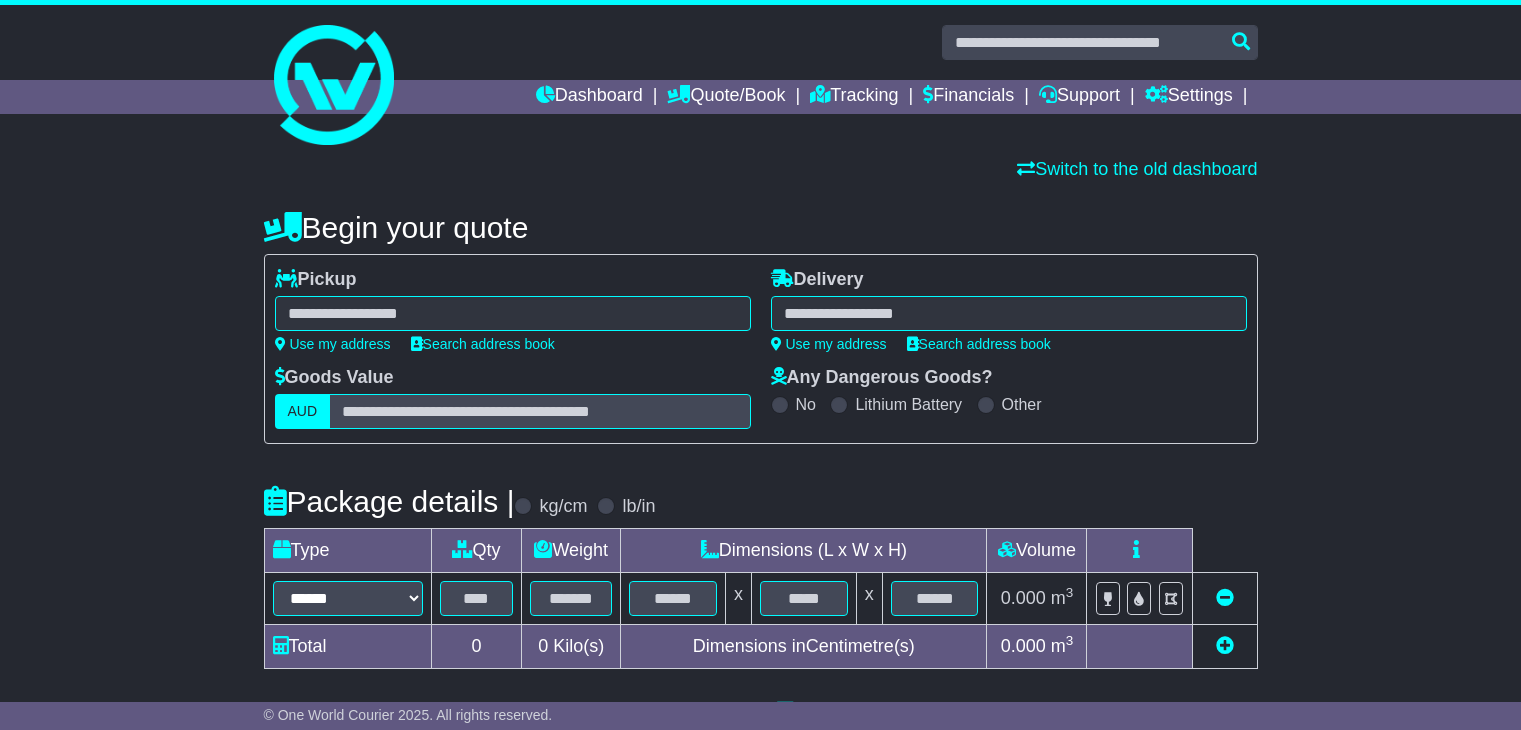 scroll, scrollTop: 0, scrollLeft: 0, axis: both 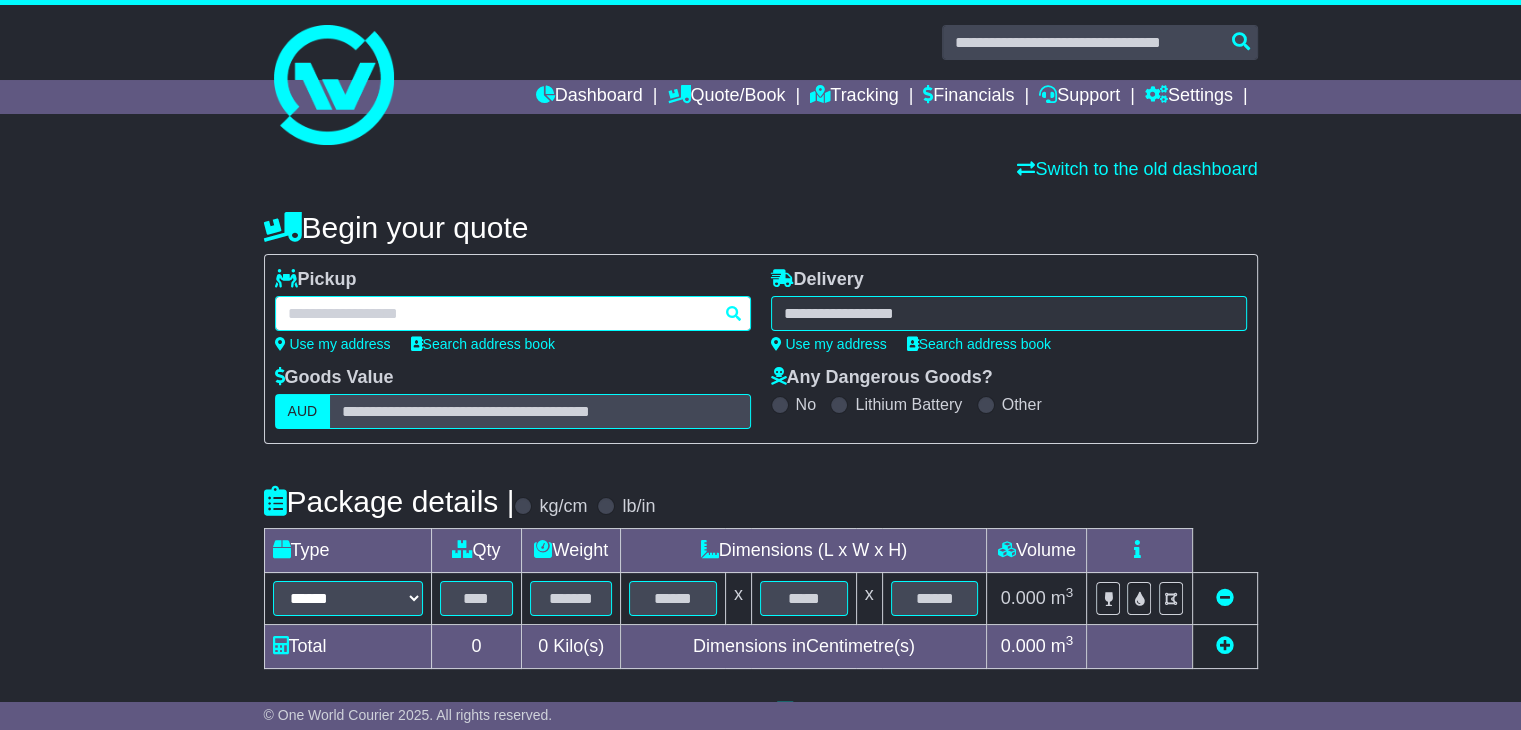 click at bounding box center [513, 313] 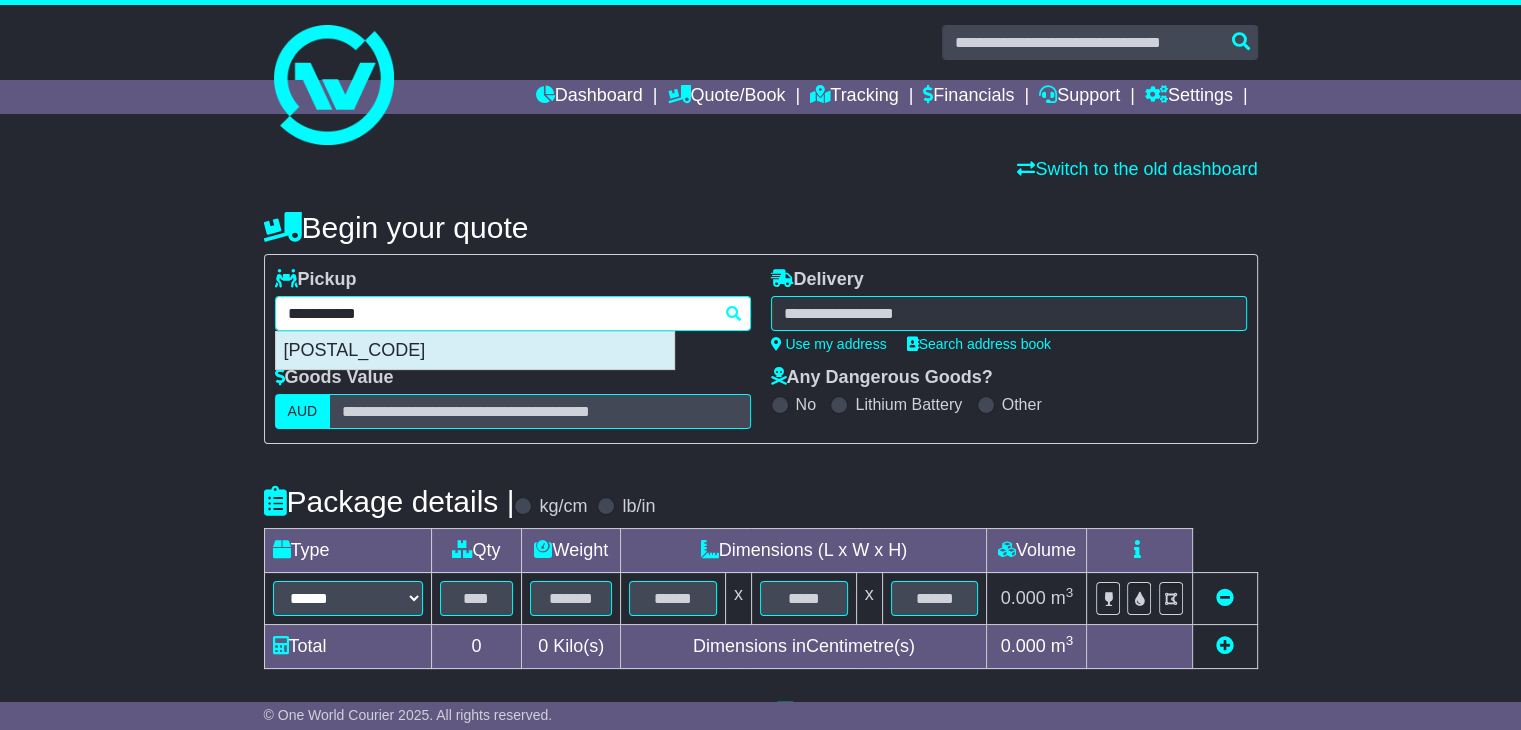 click on "ARCHERFIELD 4108" at bounding box center [475, 351] 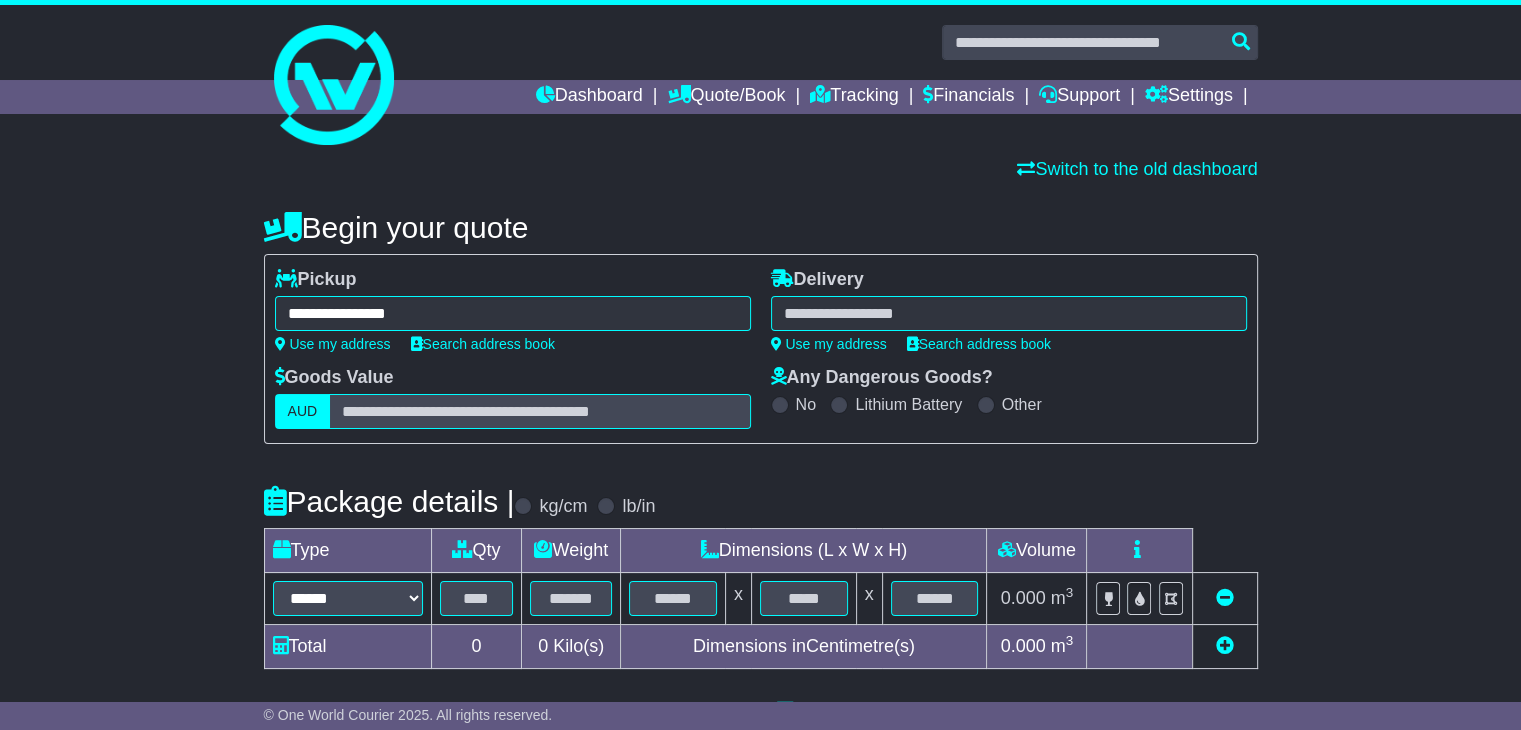 type on "**********" 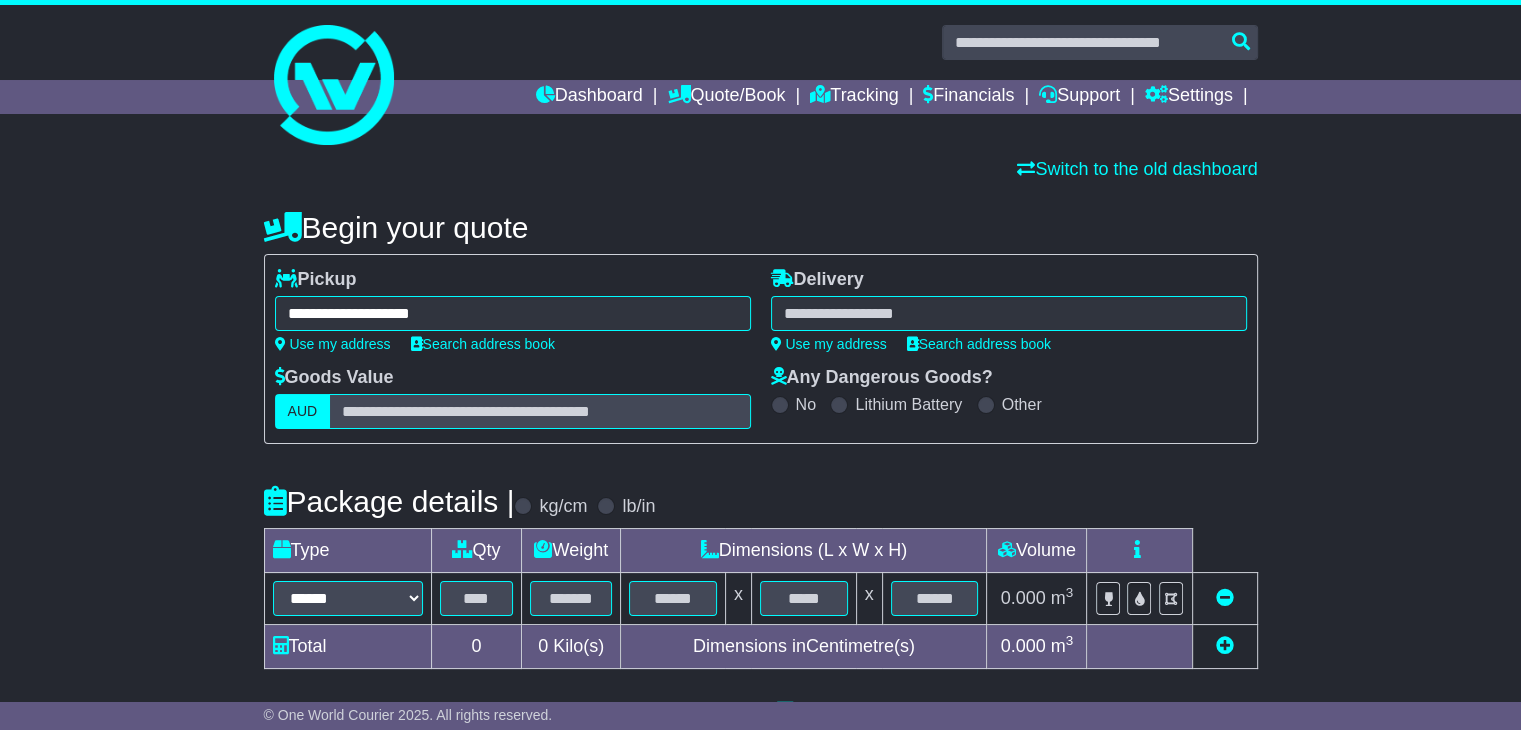 click at bounding box center (1009, 313) 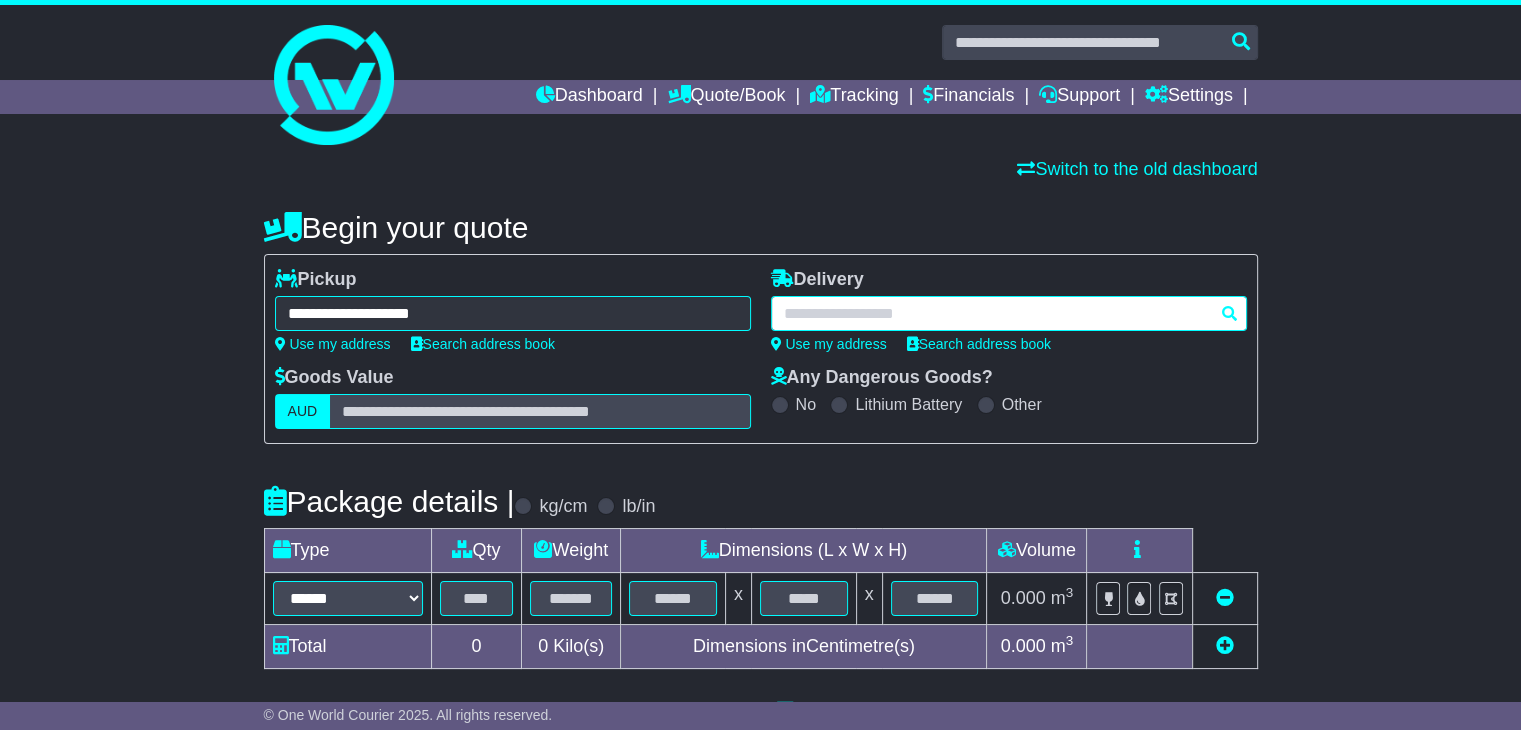 paste on "**********" 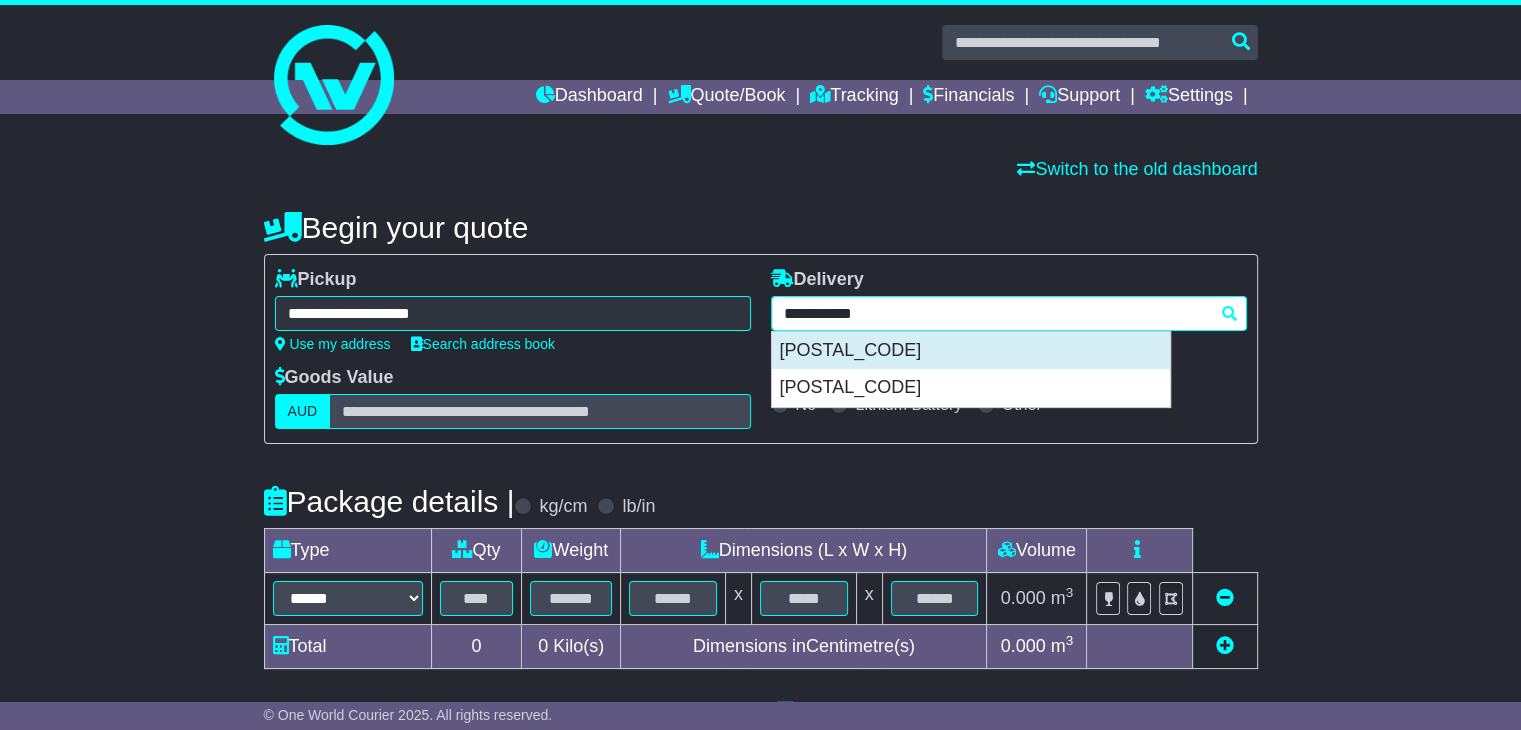 click on "CHARLESTOWN 2290" at bounding box center (971, 351) 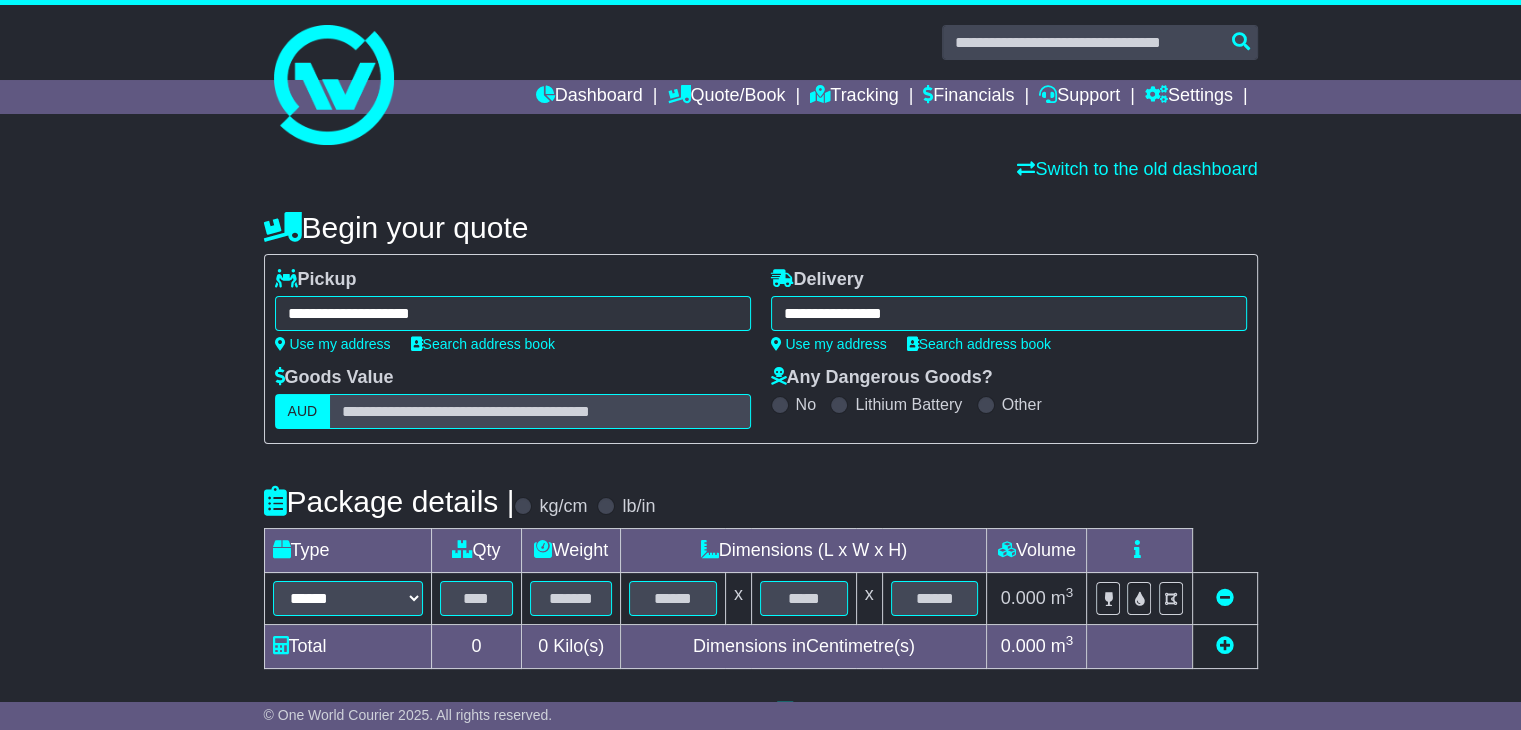 type on "**********" 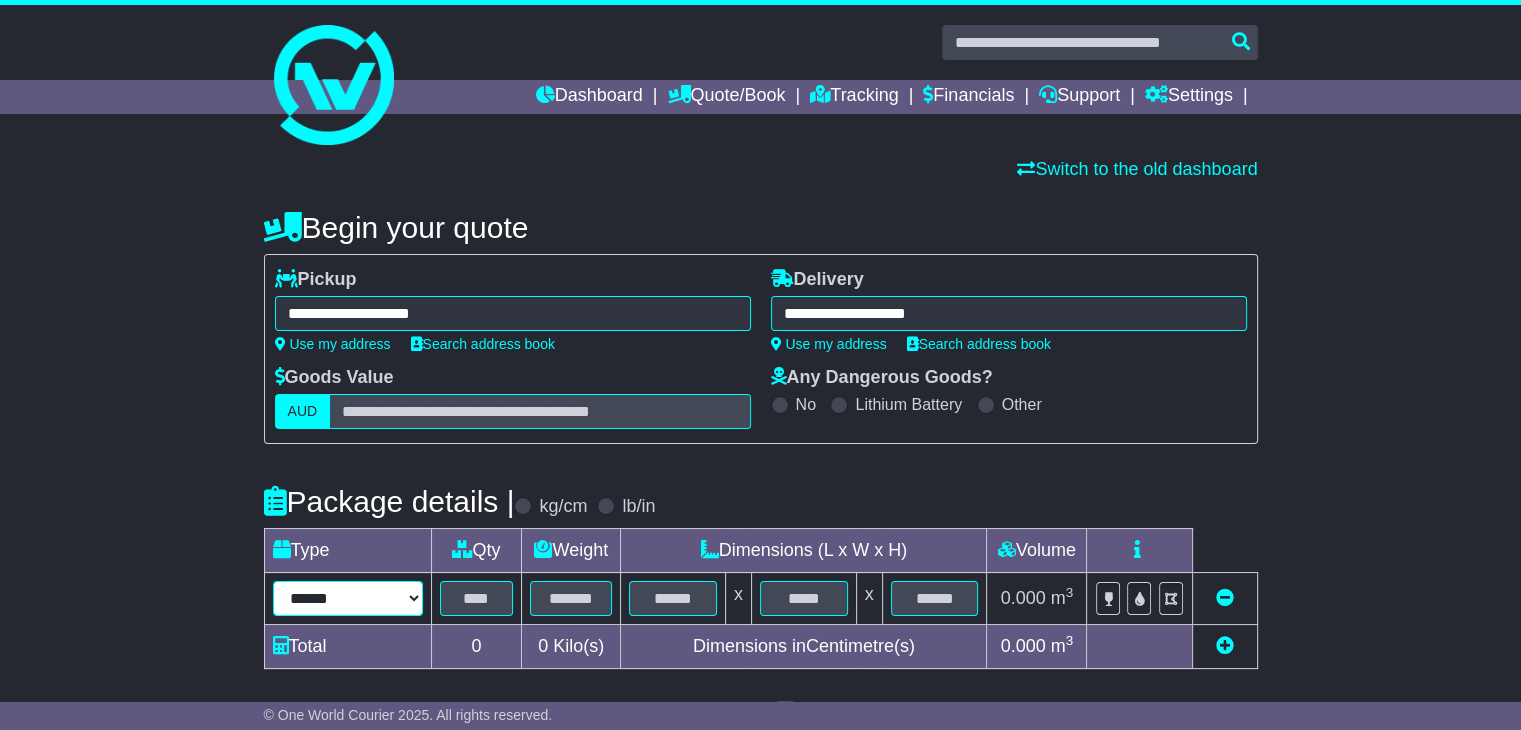 click on "****** ****** *** ******** ***** **** **** ****** *** *******" at bounding box center [348, 598] 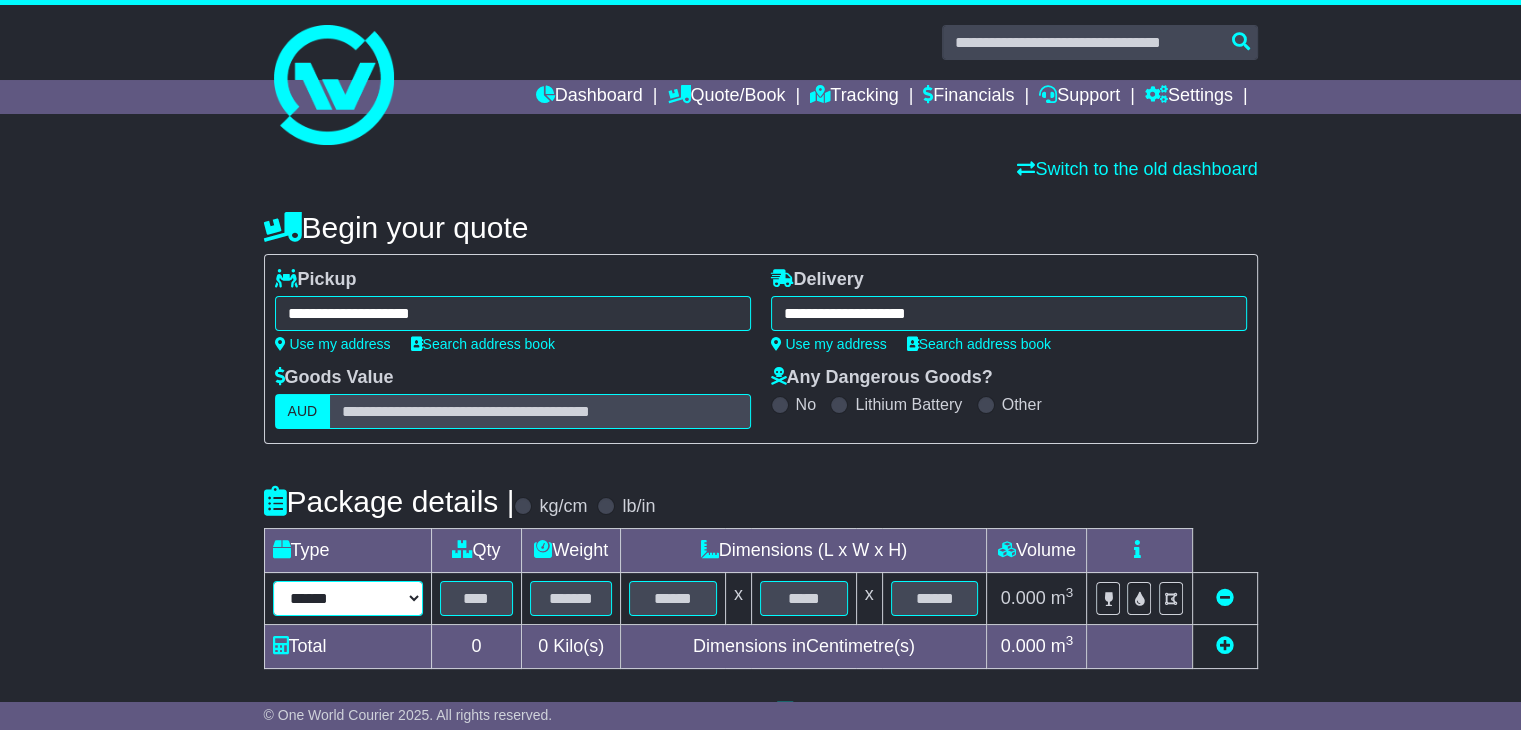 select on "*****" 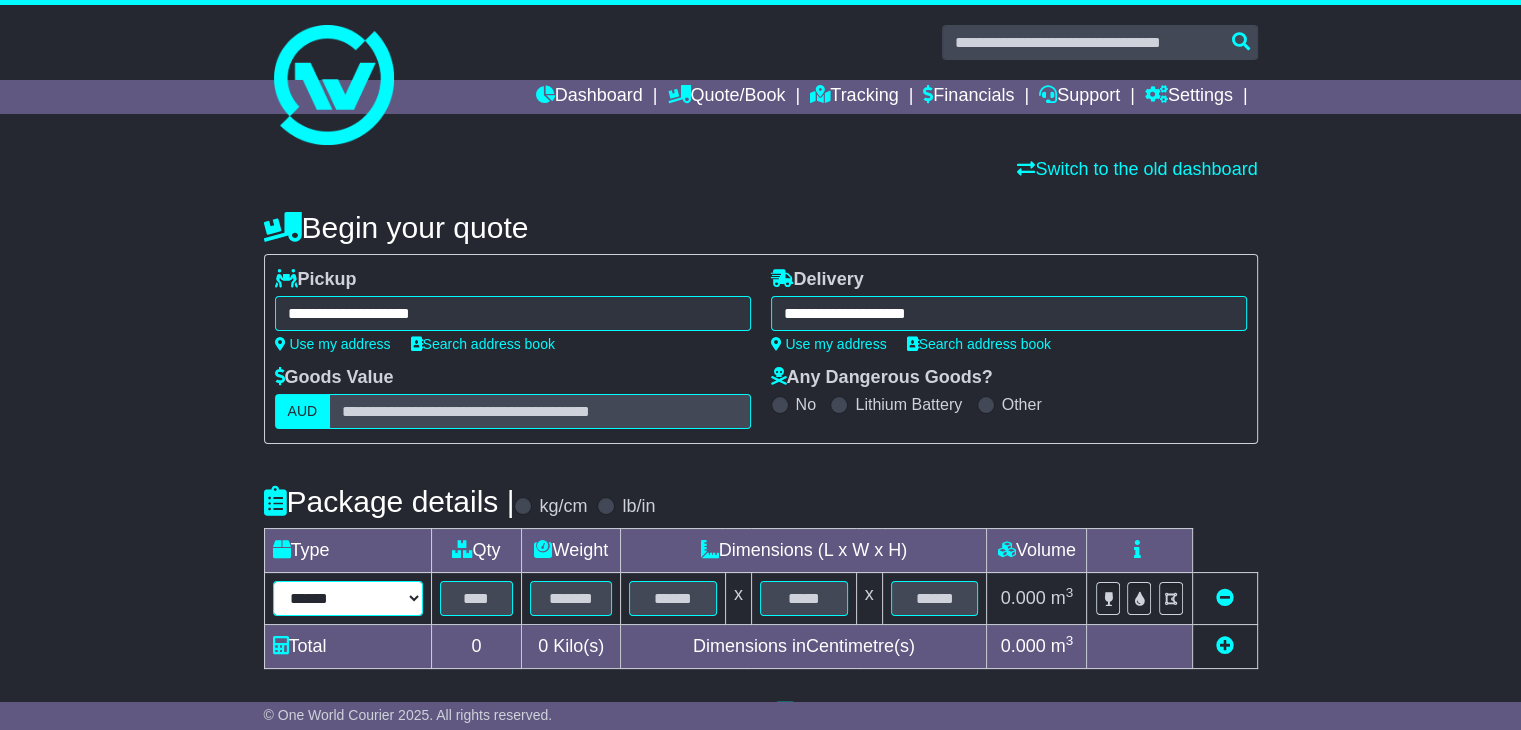 click on "****** ****** *** ******** ***** **** **** ****** *** *******" at bounding box center (348, 598) 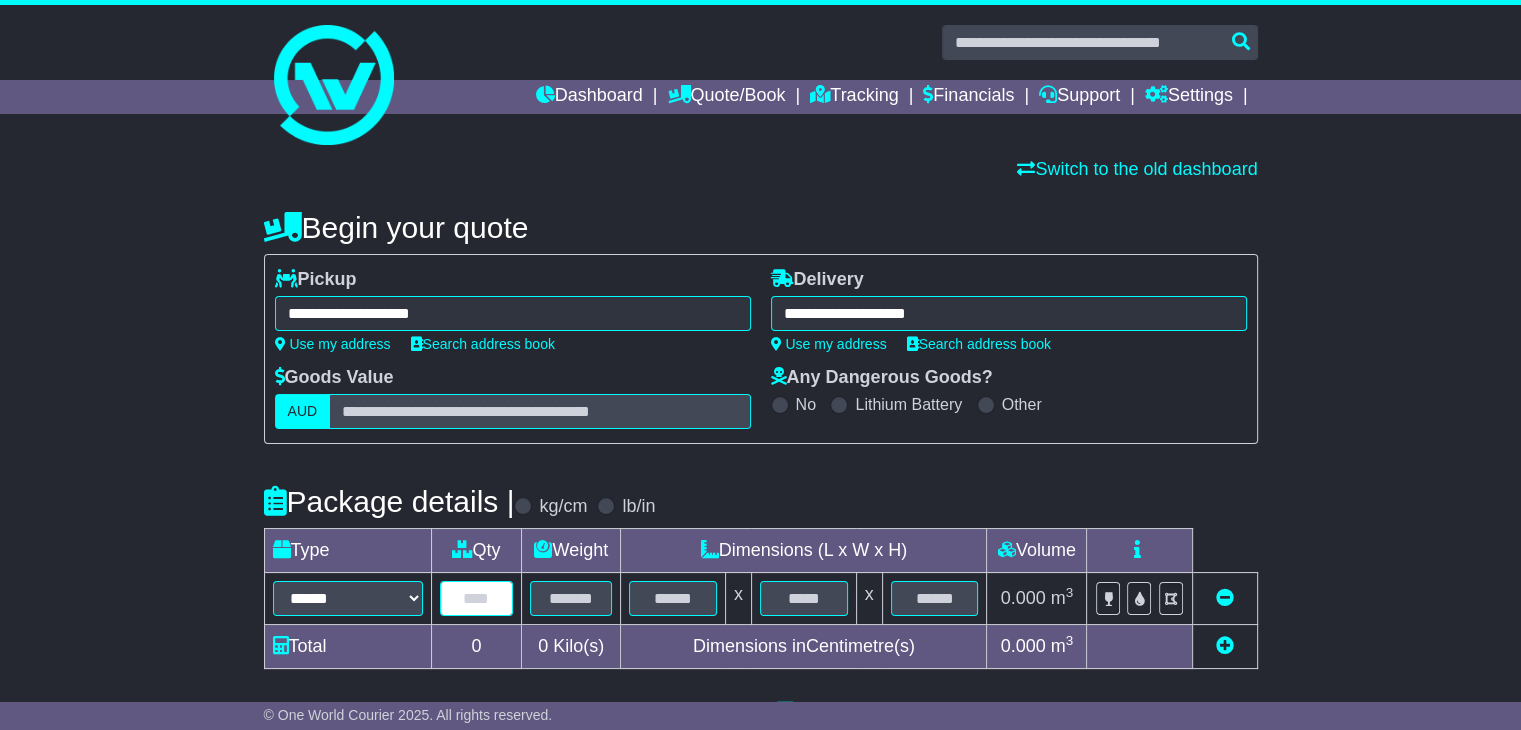 click at bounding box center [477, 598] 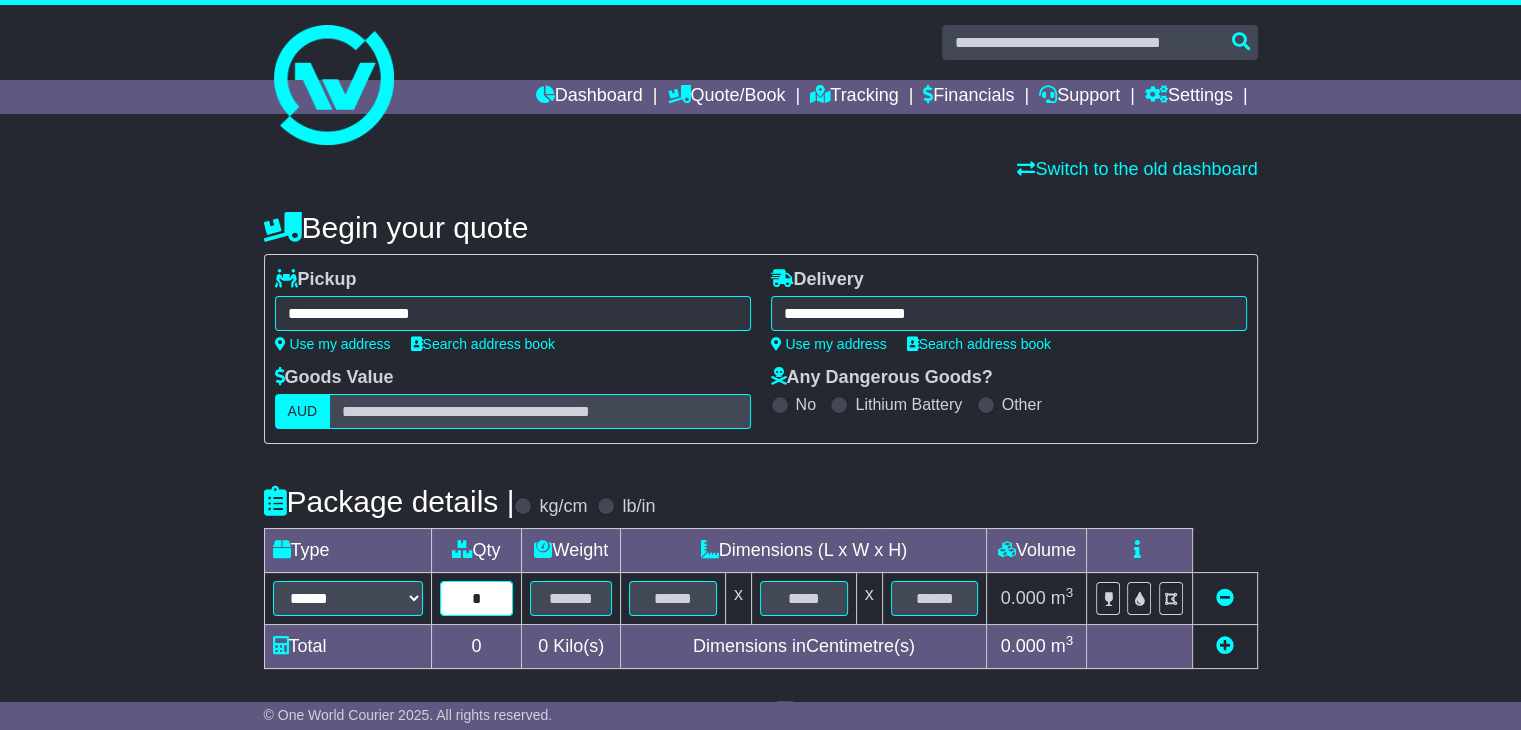 type on "*" 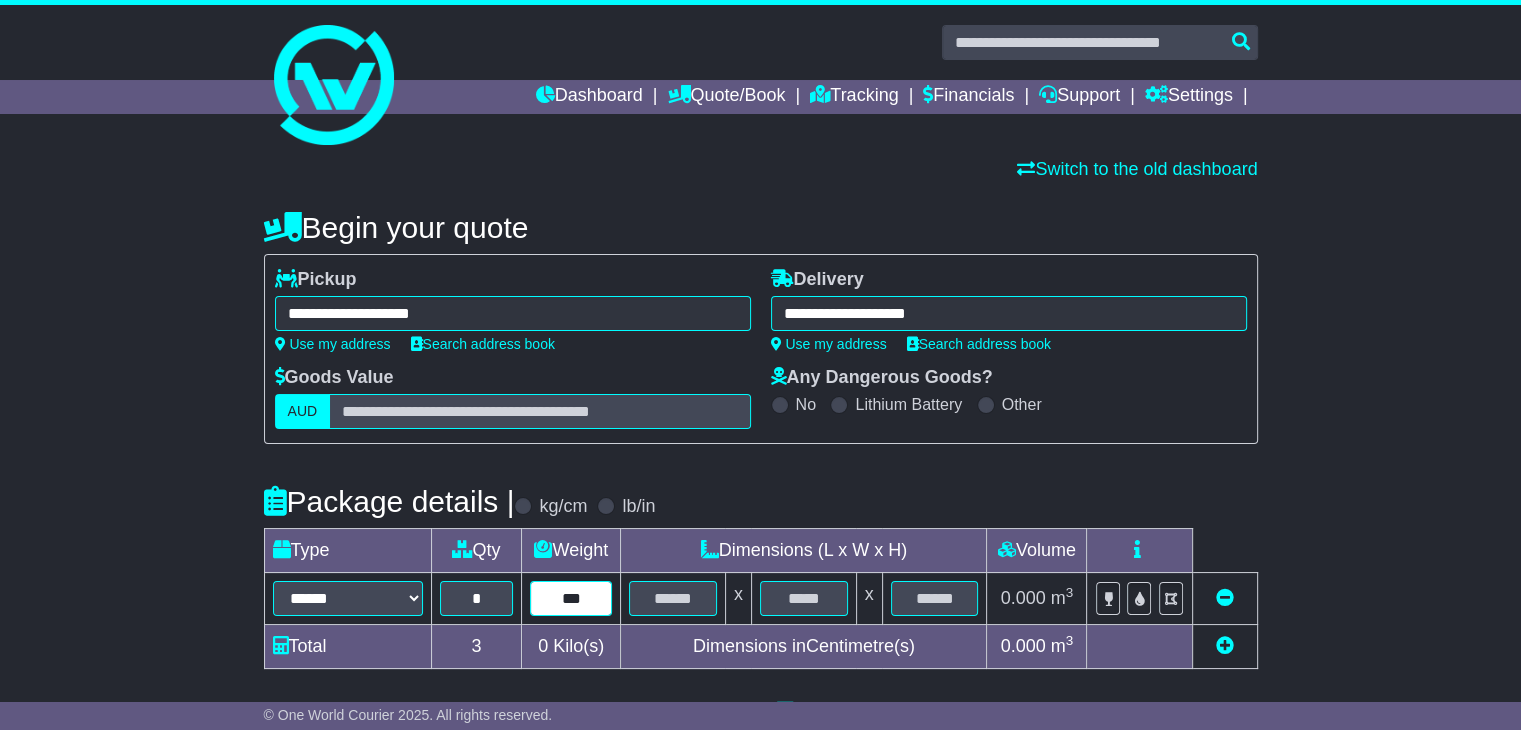 type on "***" 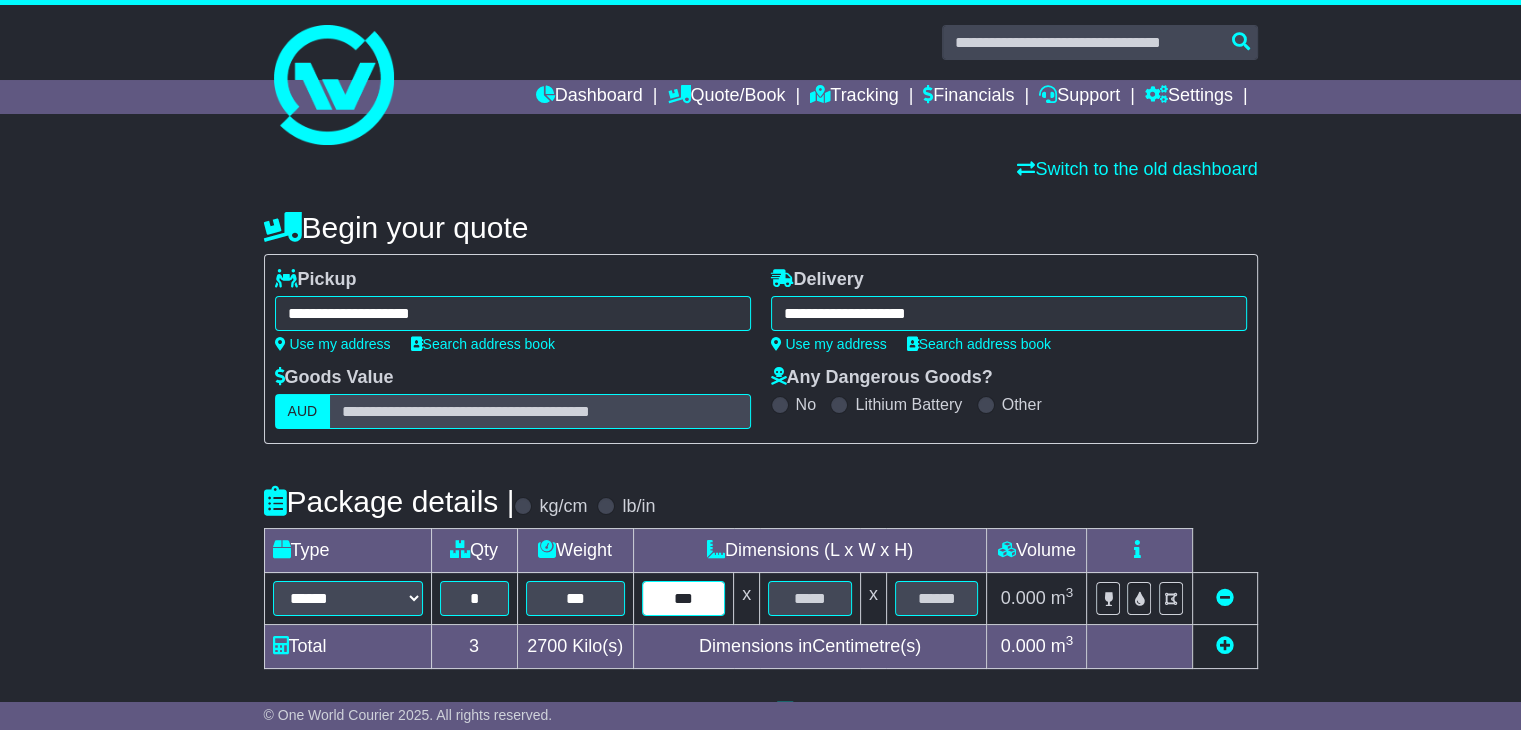 type on "***" 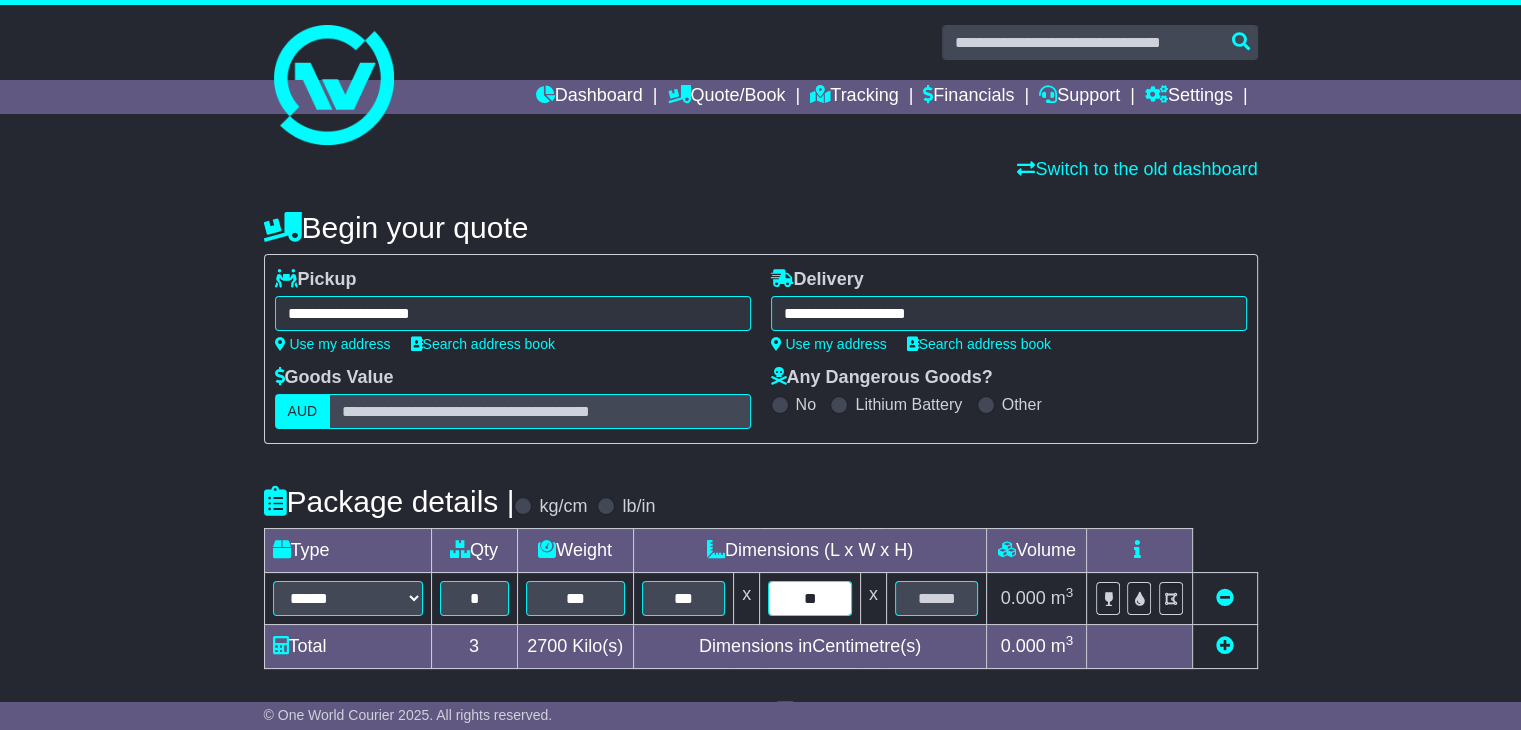 type on "**" 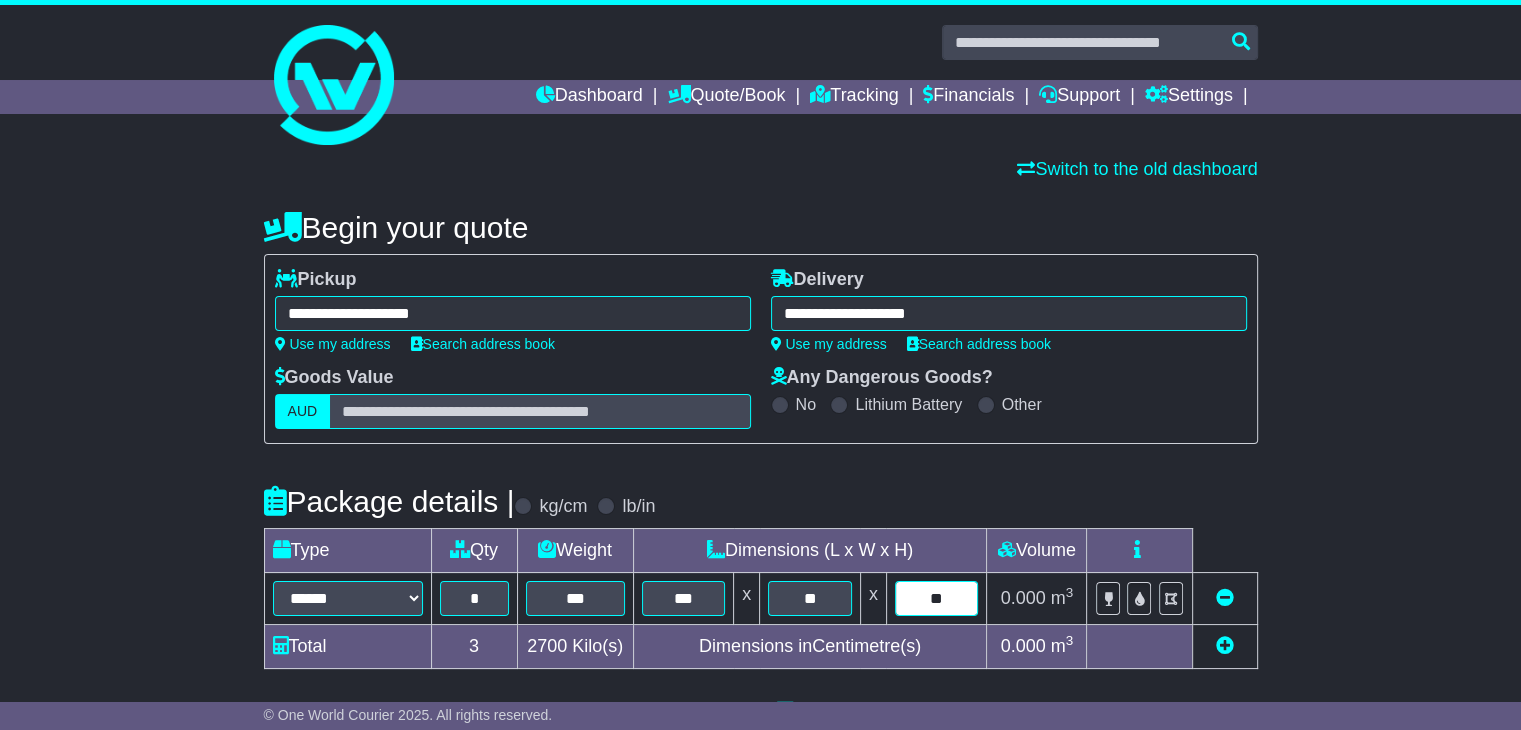 type on "**" 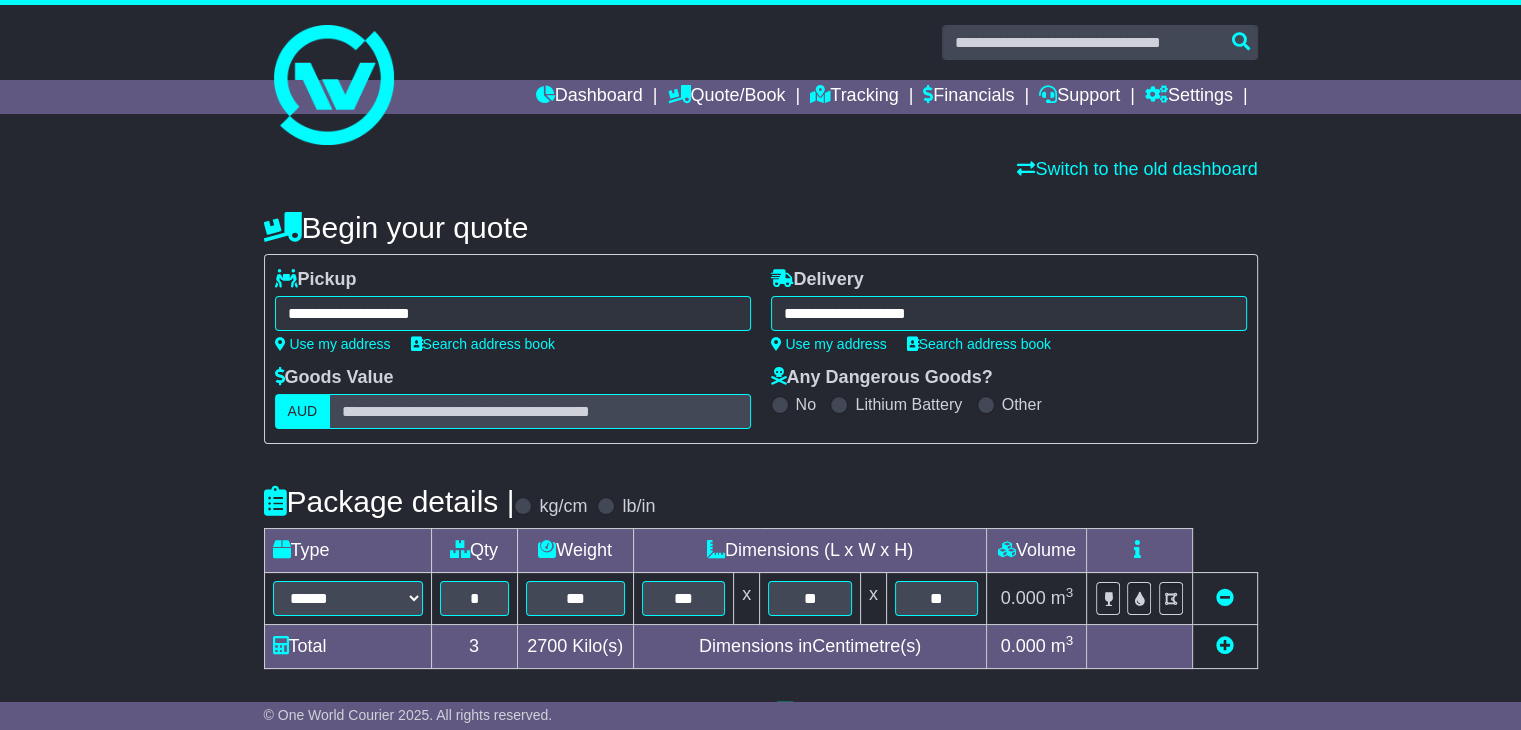 scroll, scrollTop: 500, scrollLeft: 0, axis: vertical 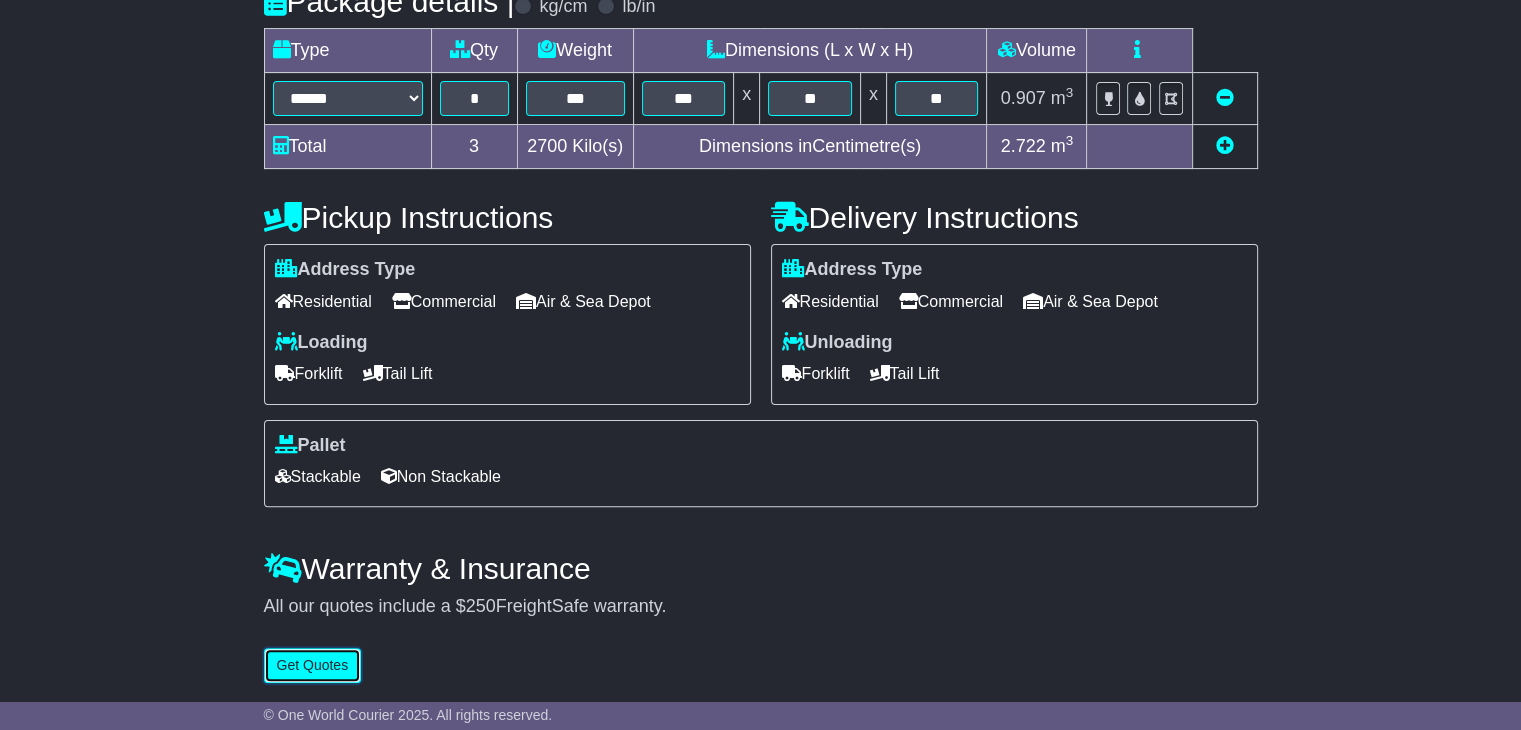 type 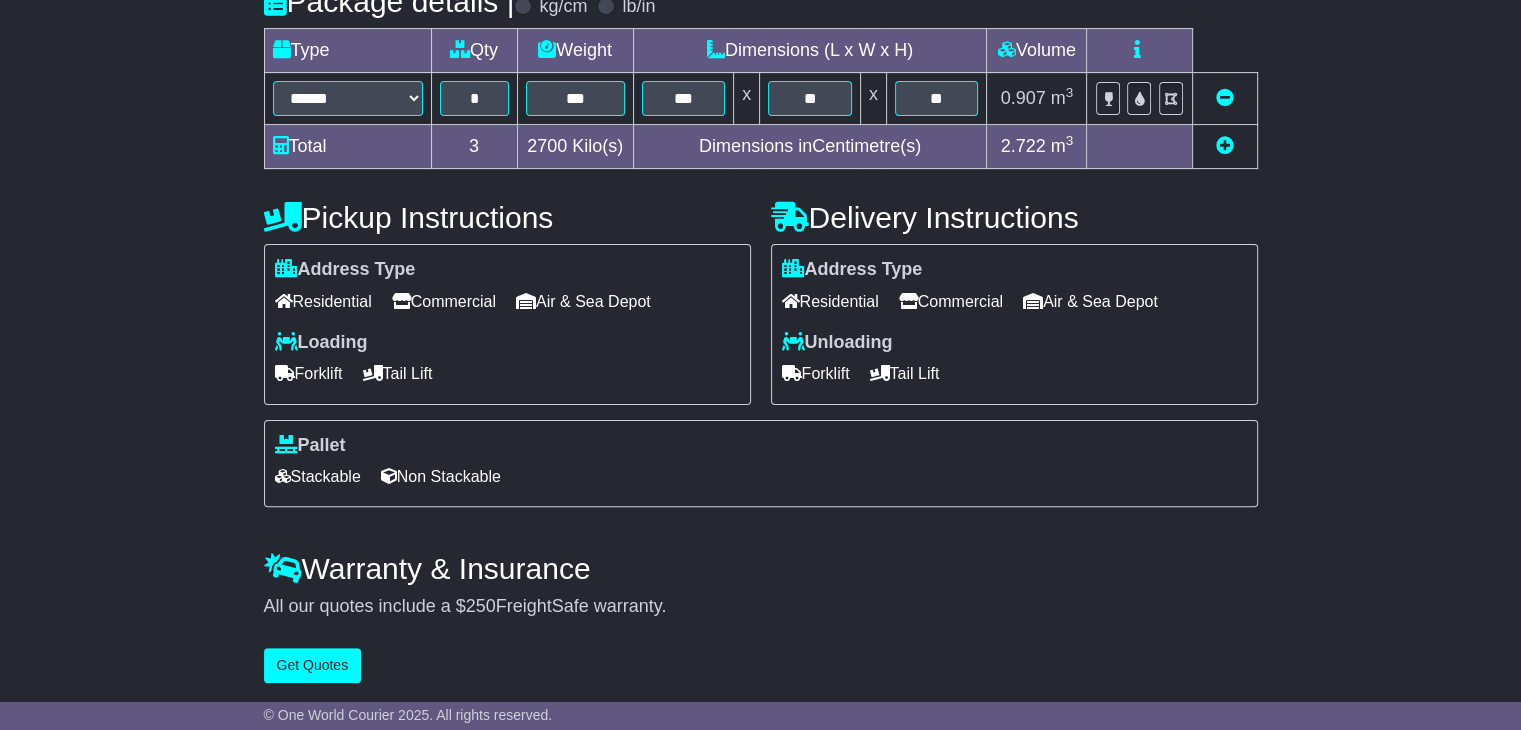 click on "Commercial" at bounding box center [444, 301] 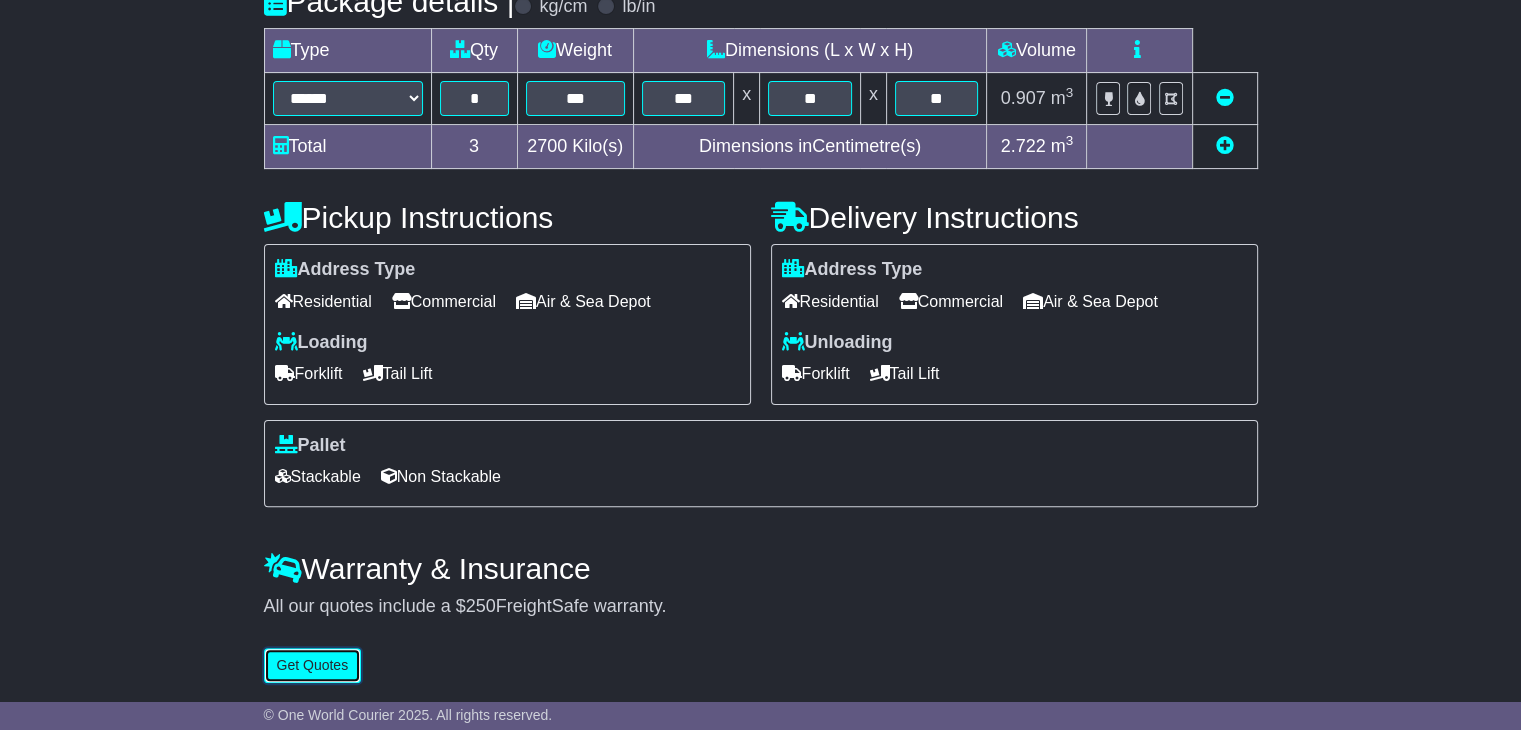 click on "Get Quotes" at bounding box center [313, 665] 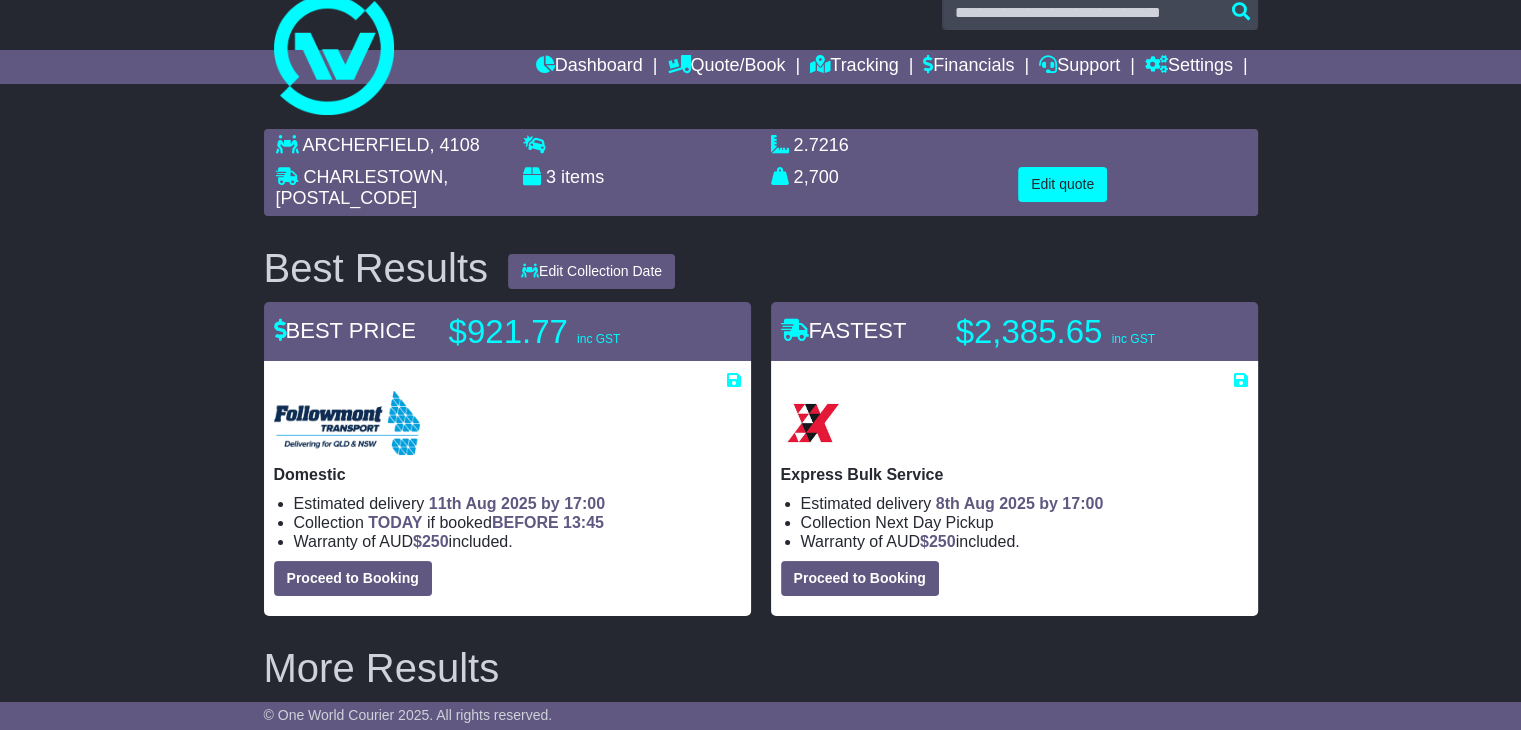 scroll, scrollTop: 0, scrollLeft: 0, axis: both 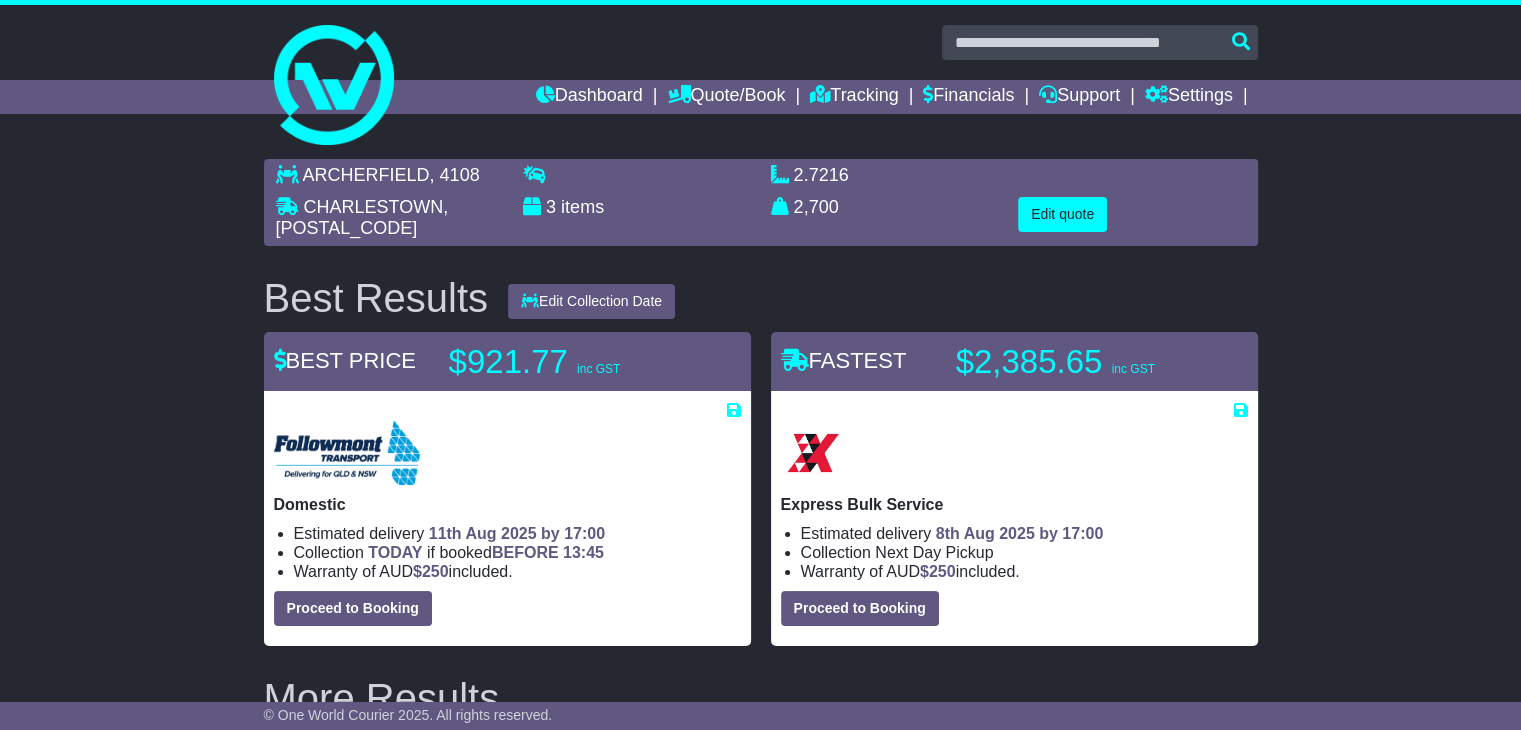 click on "Domestic
Estimated delivery
11th Aug 2025 by 17:00
Collection
TODAY
if booked  BEFORE
13:45
$ 250" at bounding box center (507, 518) 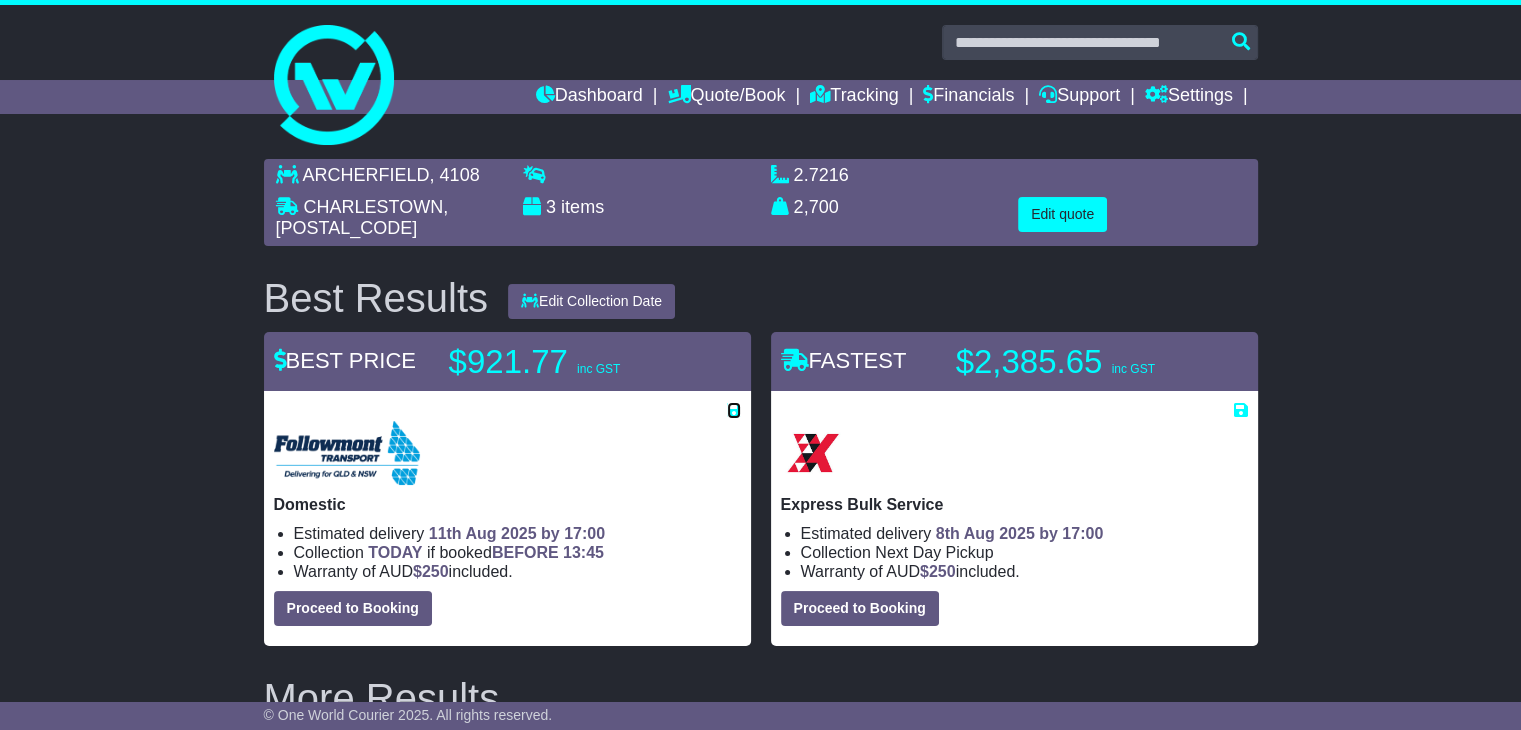 click at bounding box center [734, 410] 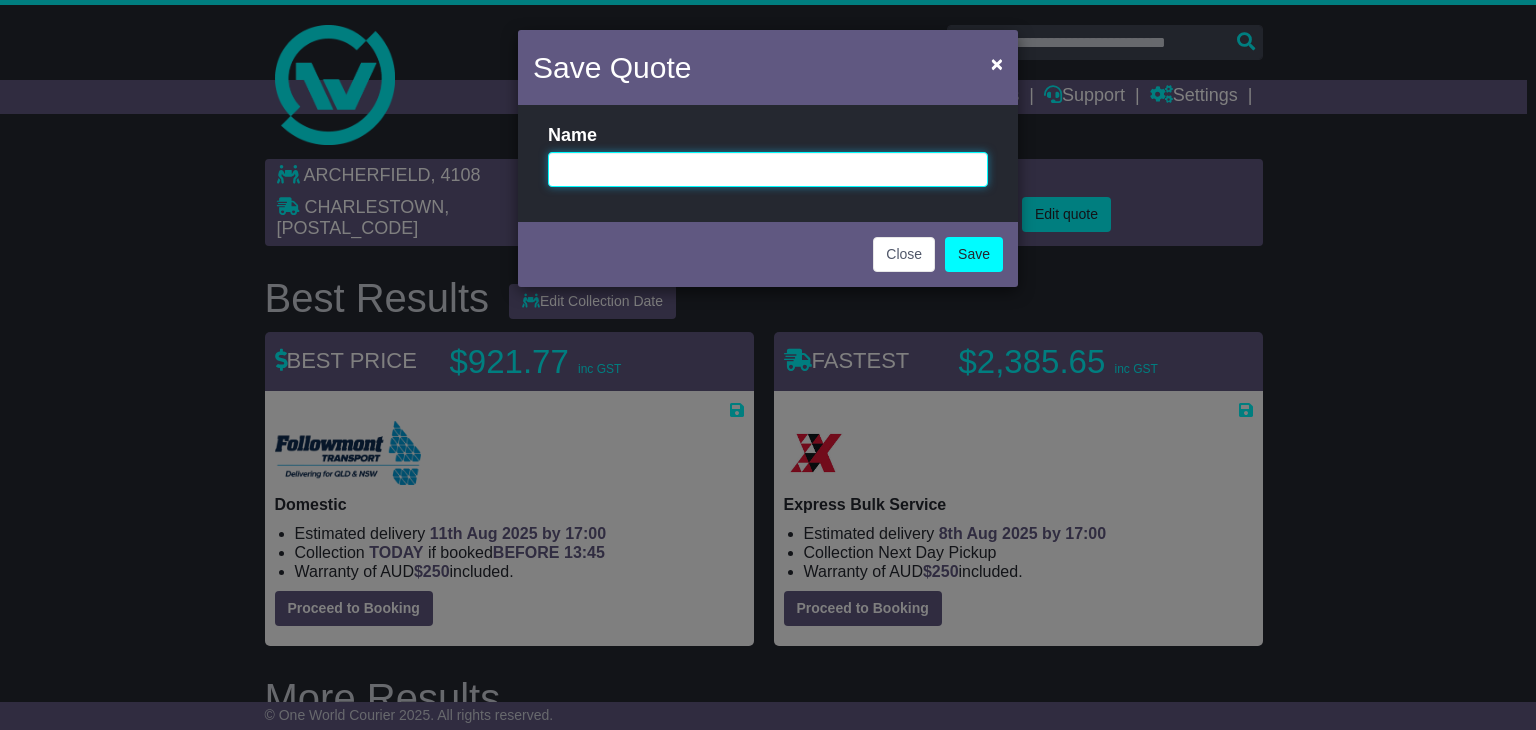 click at bounding box center [768, 169] 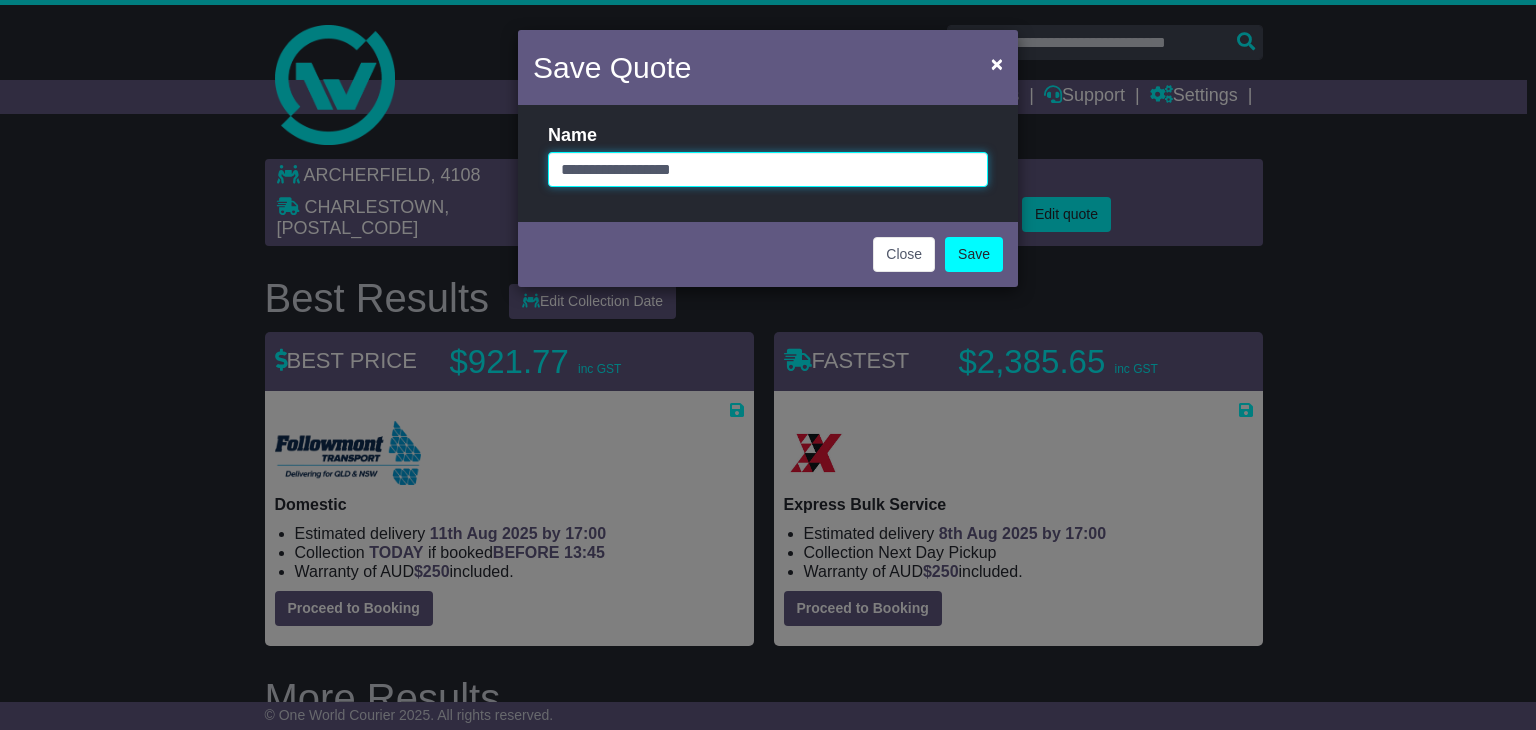 click on "**********" at bounding box center (768, 169) 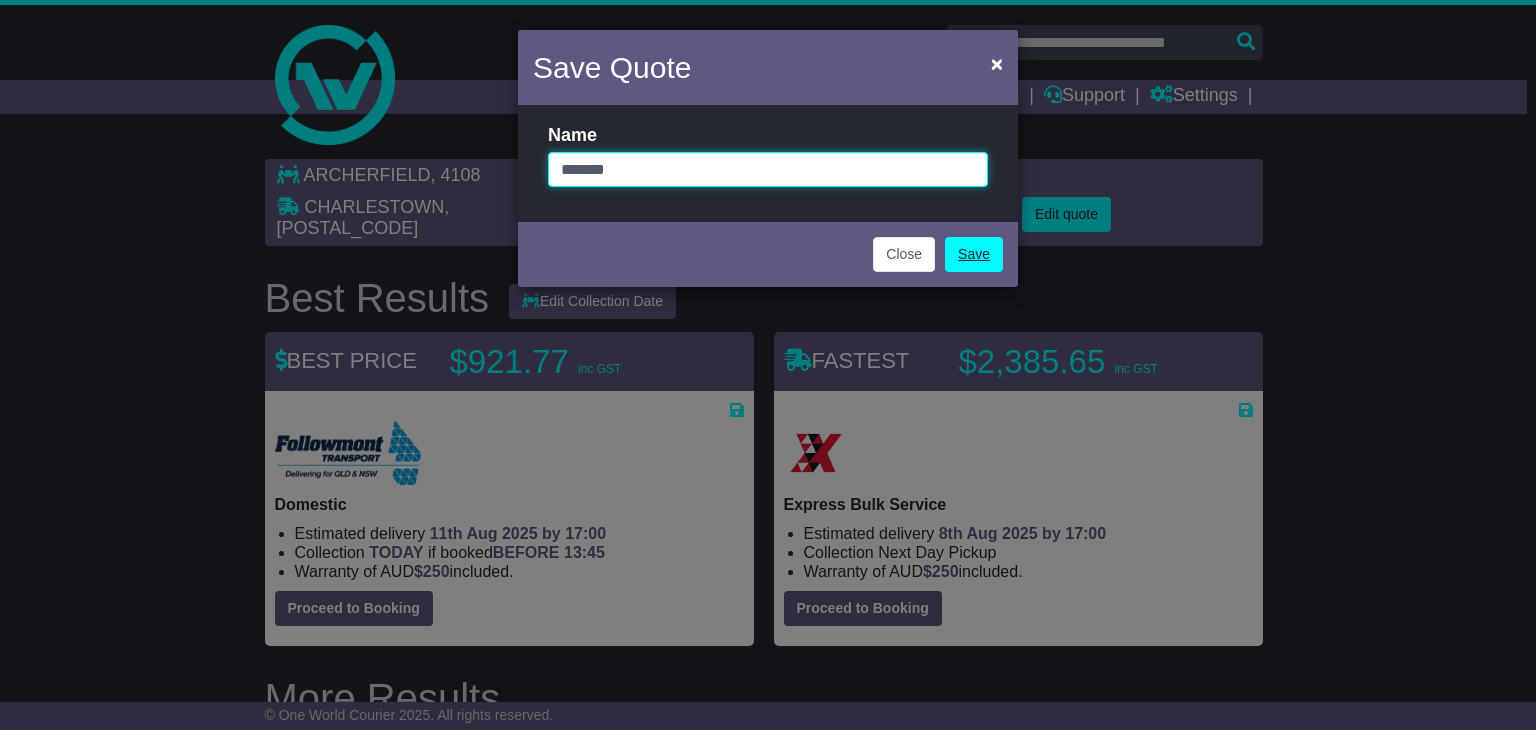 type on "*******" 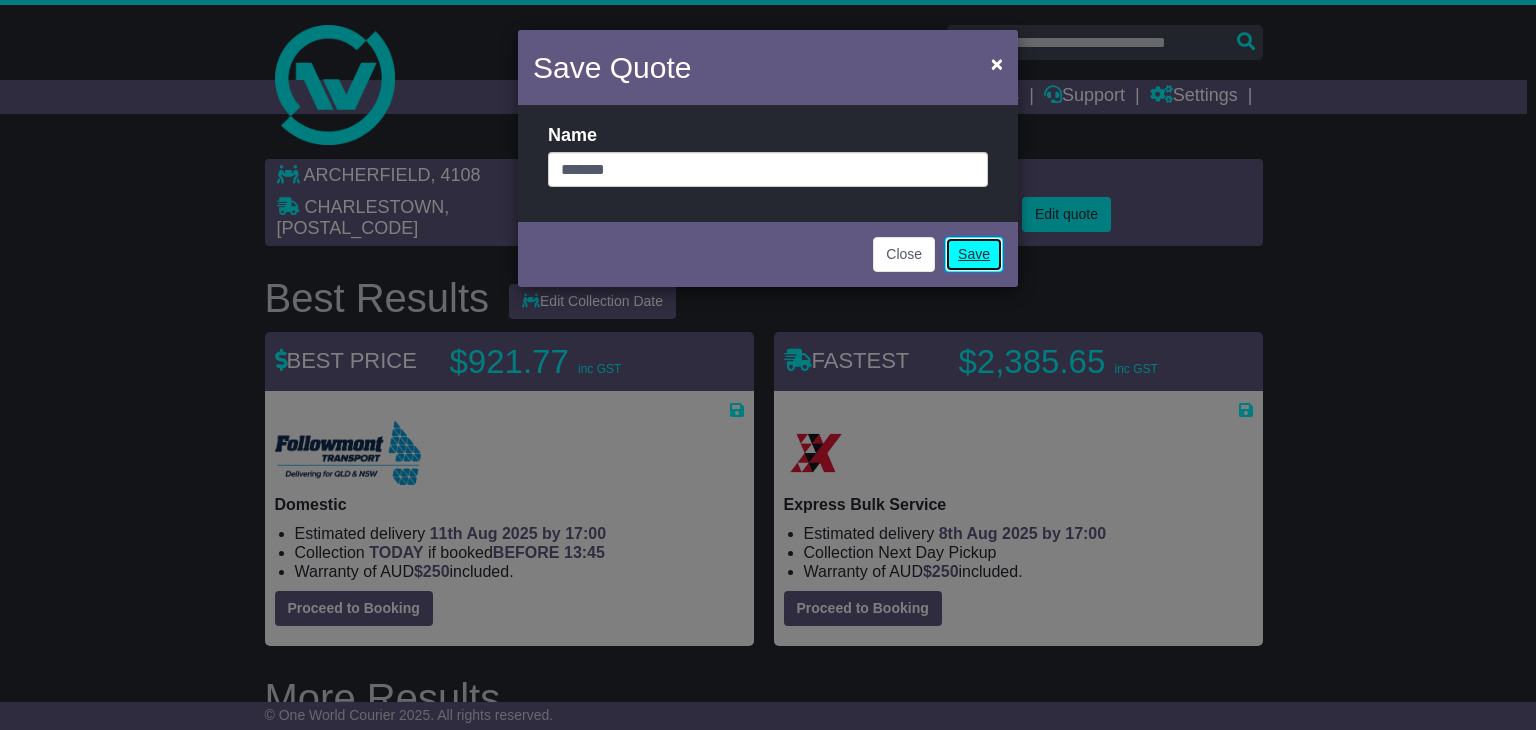 drag, startPoint x: 968, startPoint y: 253, endPoint x: 1008, endPoint y: 377, distance: 130.29198 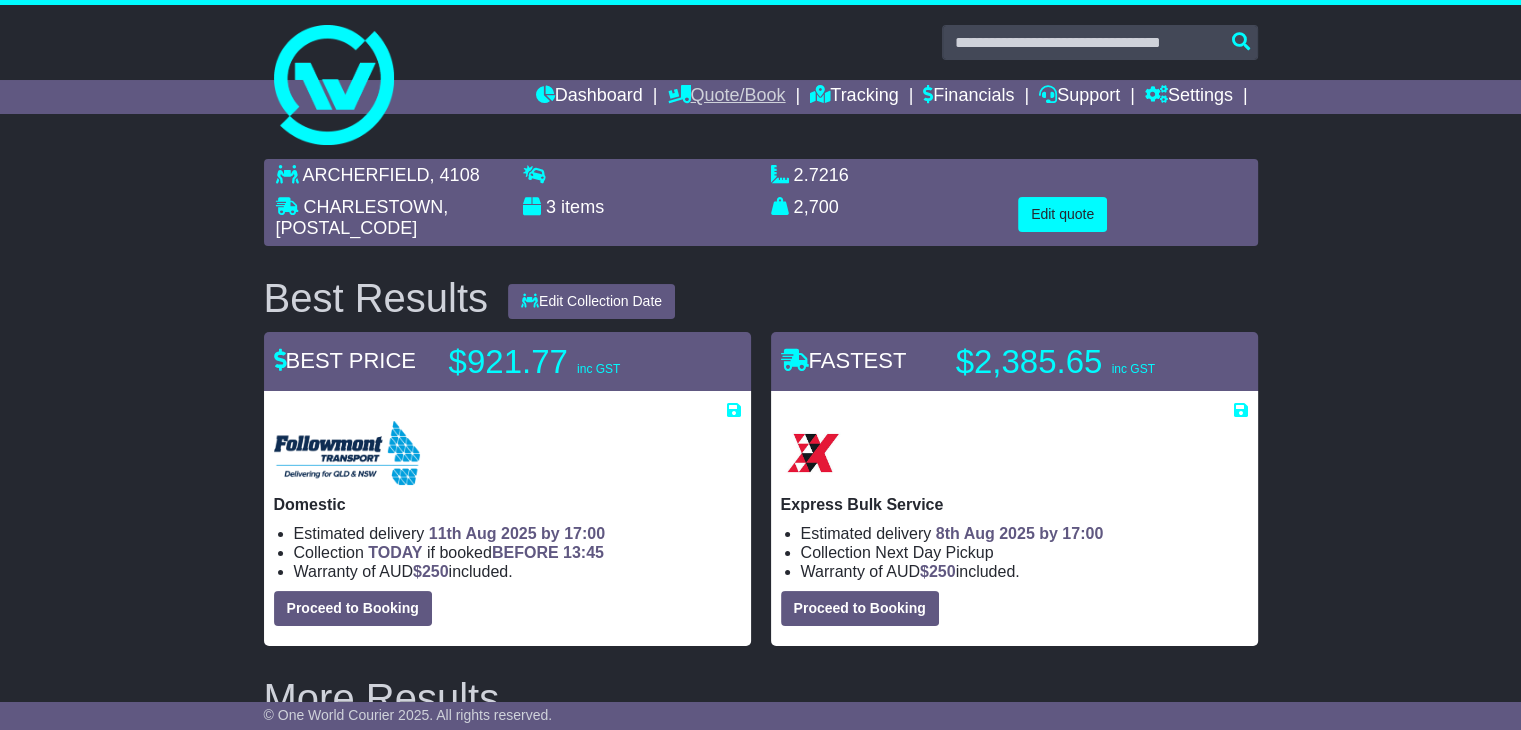 click on "Quote/Book" at bounding box center (726, 97) 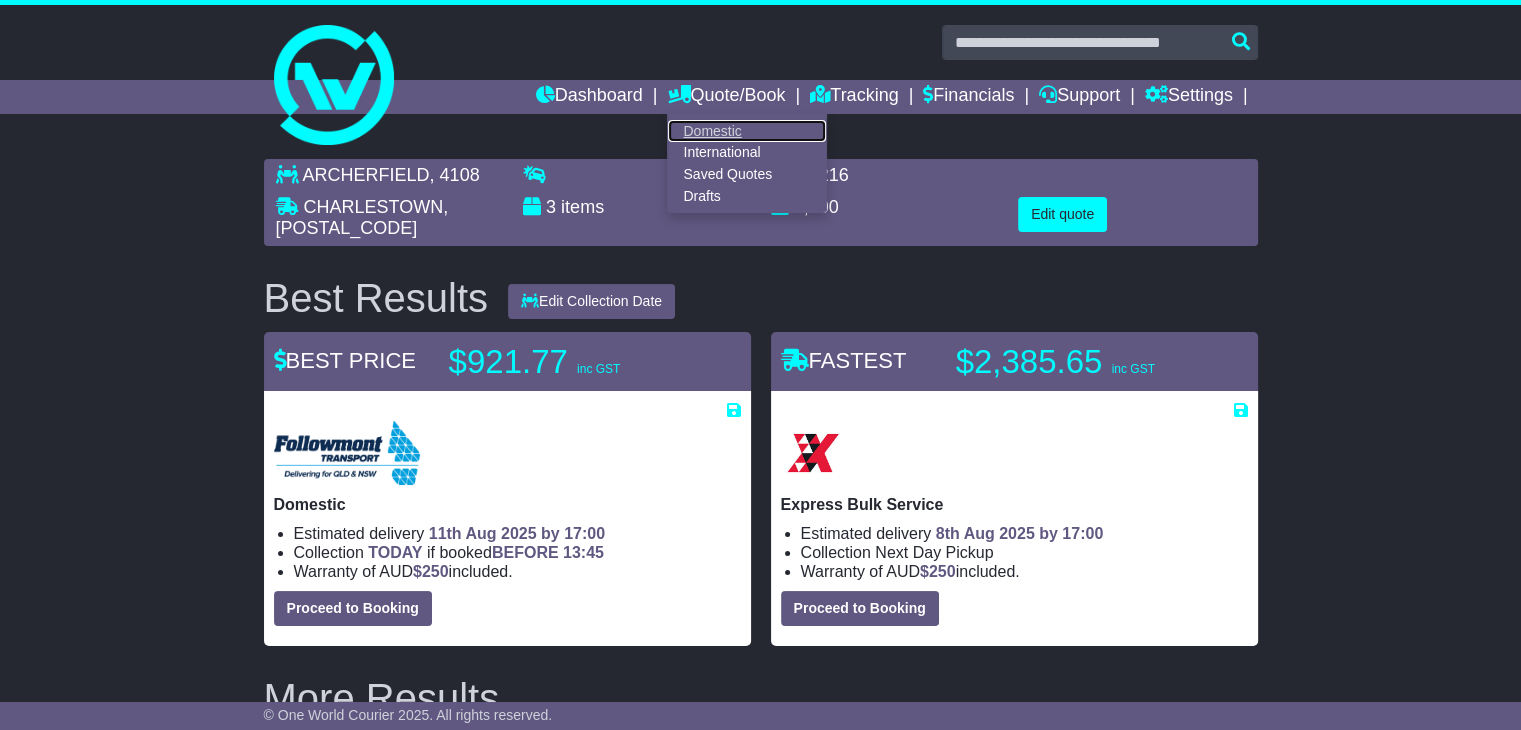 click on "Domestic" at bounding box center [747, 131] 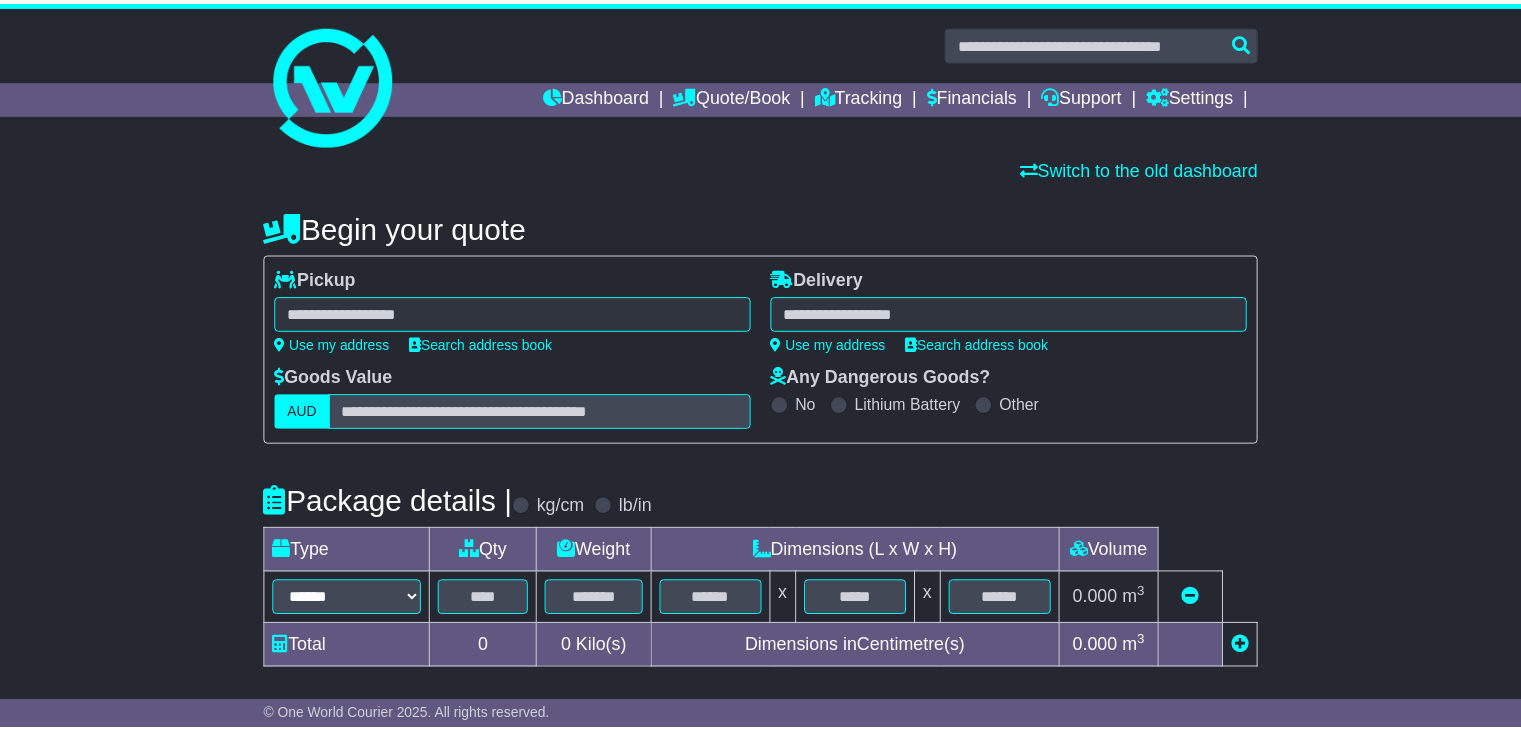 scroll, scrollTop: 0, scrollLeft: 0, axis: both 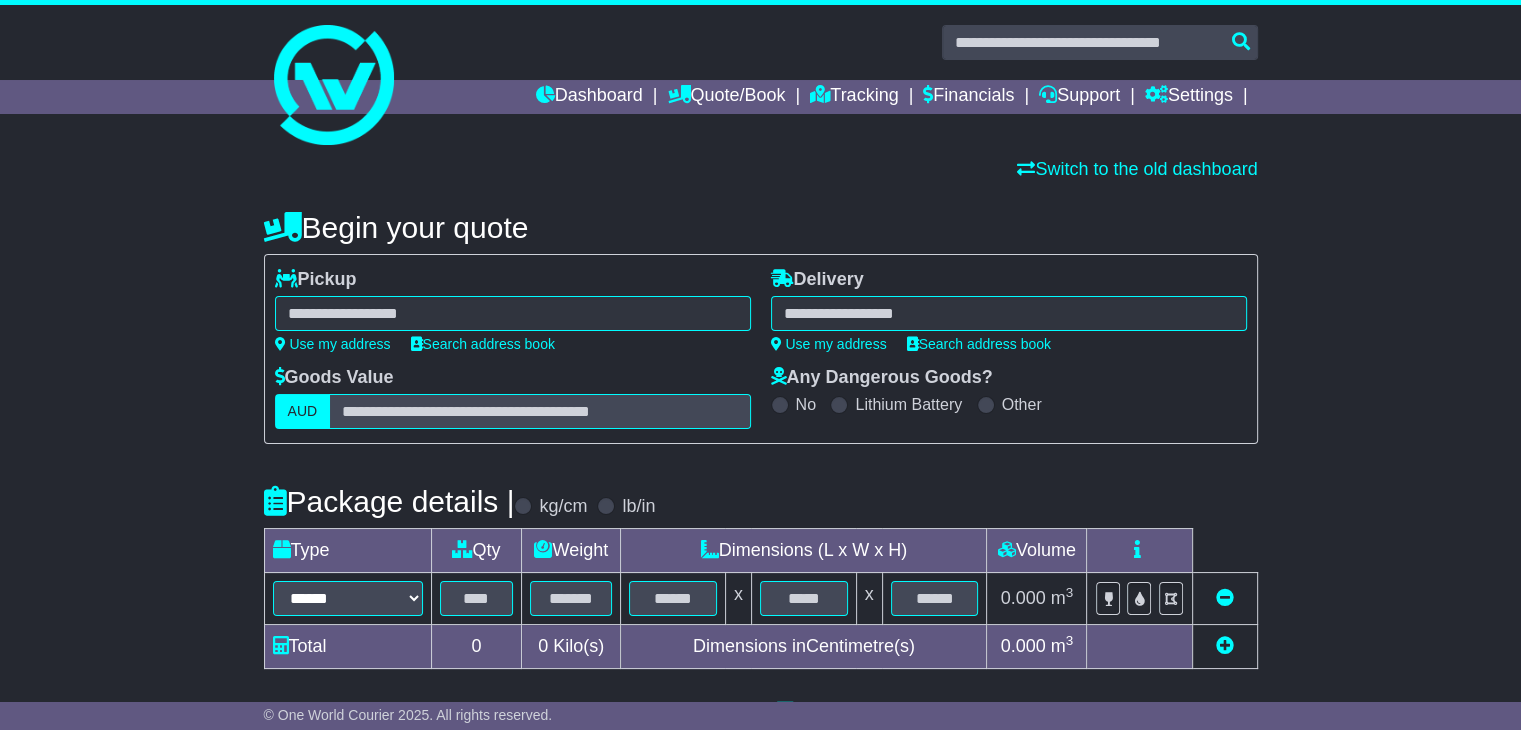 click at bounding box center (513, 313) 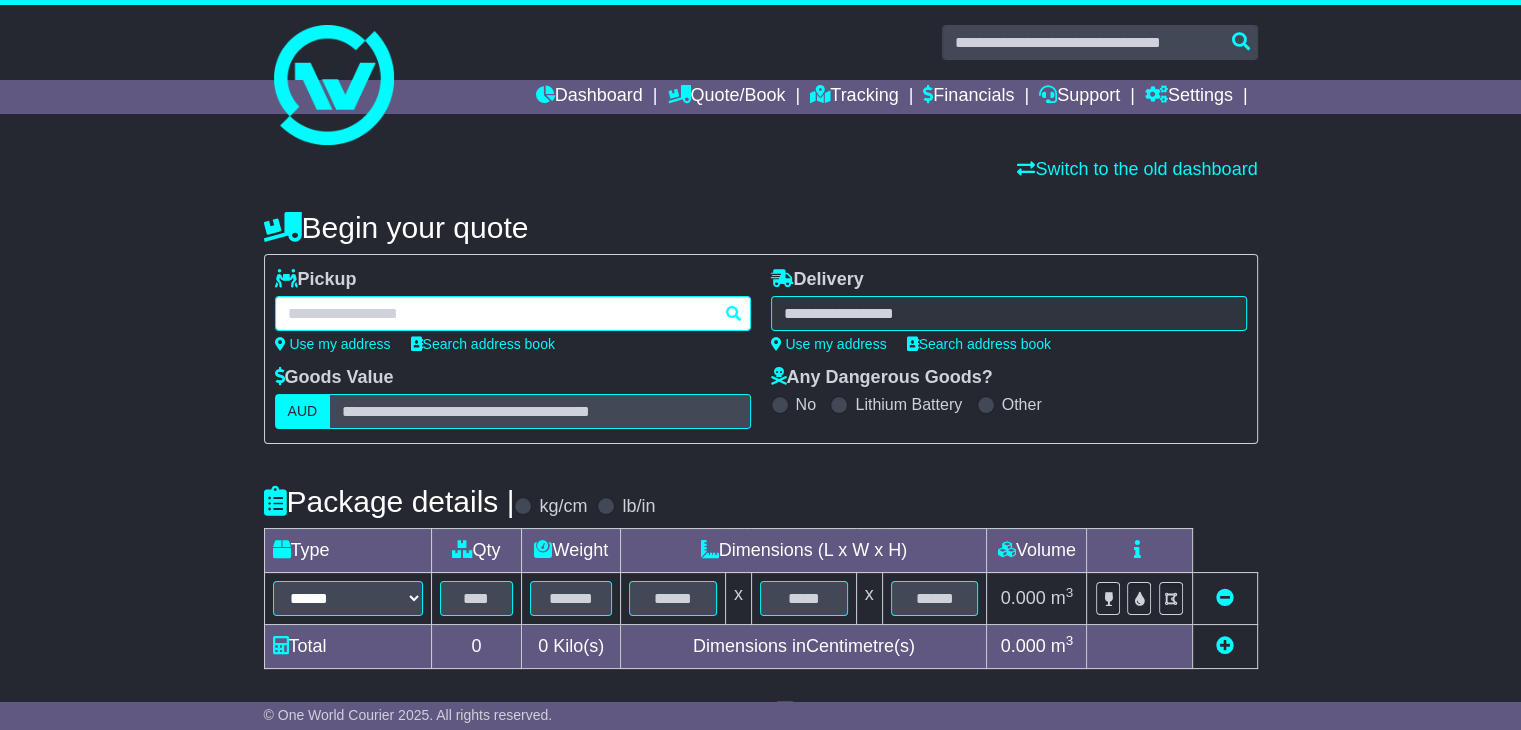 paste on "*******" 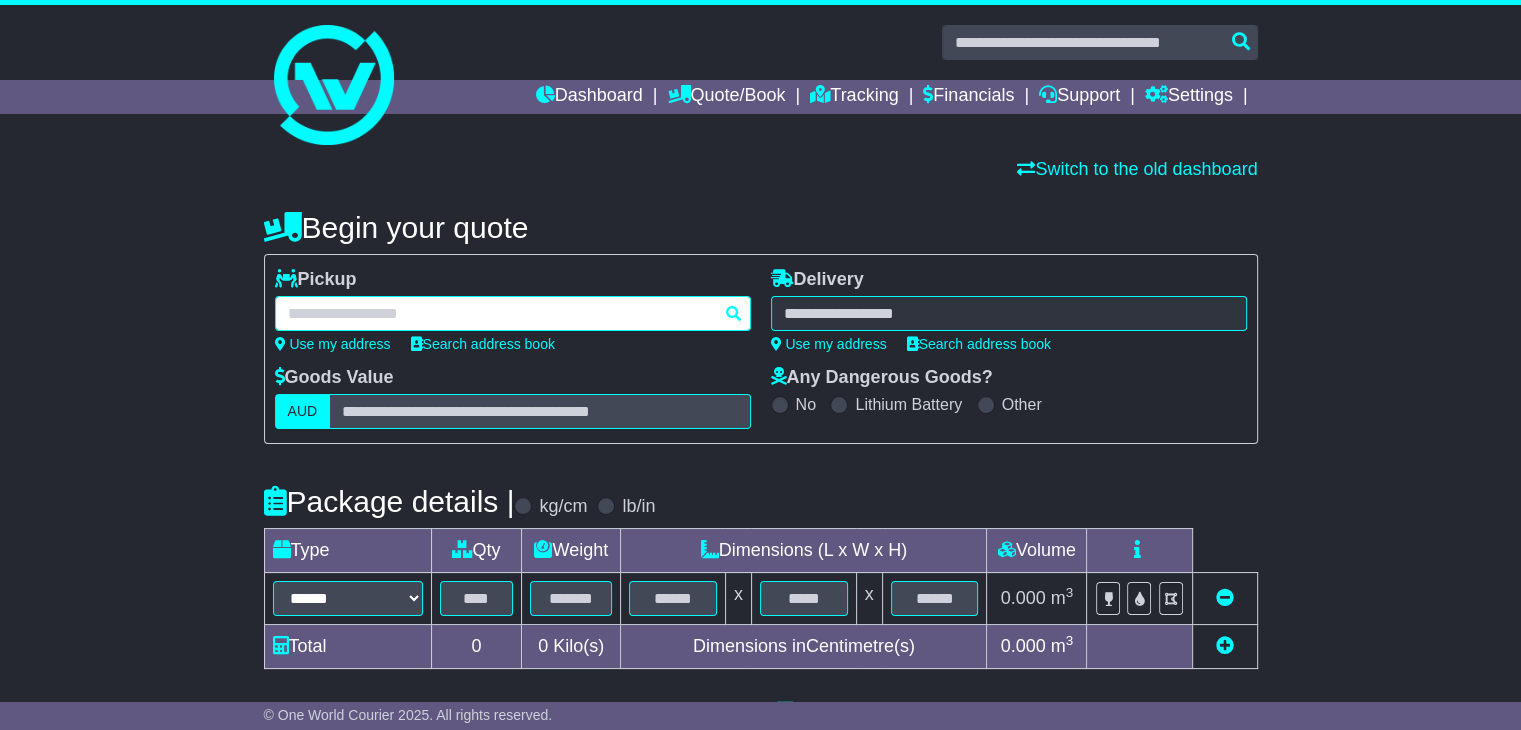 type on "*******" 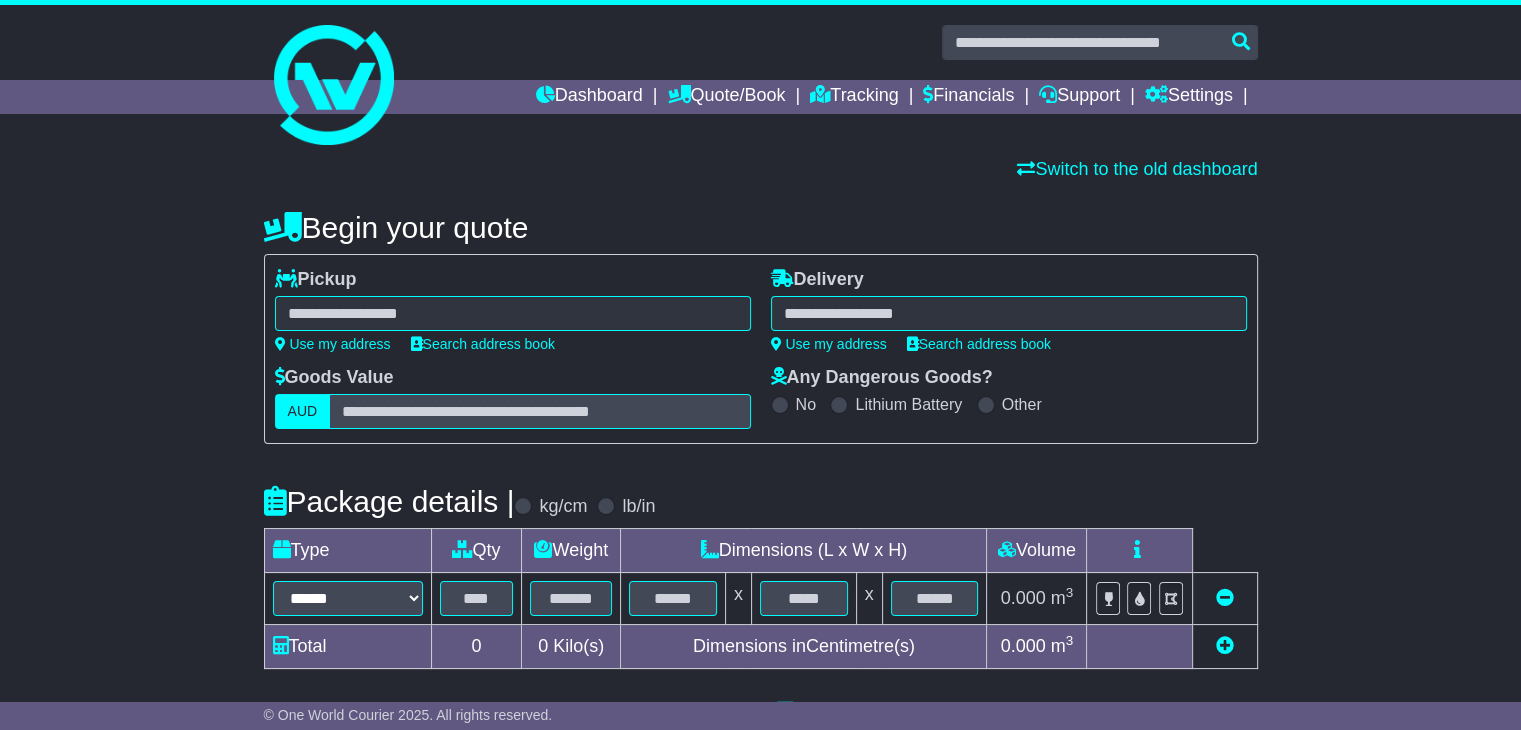 click on "******* [CITY] [CITY] [POSTAL_CODE] [CITY] [POSTAL_CODE] [CITY] [POSTAL_CODE] [CITY] [POSTAL_CODE] [CITY] CREEK [POSTAL_CODE] [CITY] PLAINS [POSTAL_CODE] [CITY]S [POSTAL_CODE]" at bounding box center [513, 313] 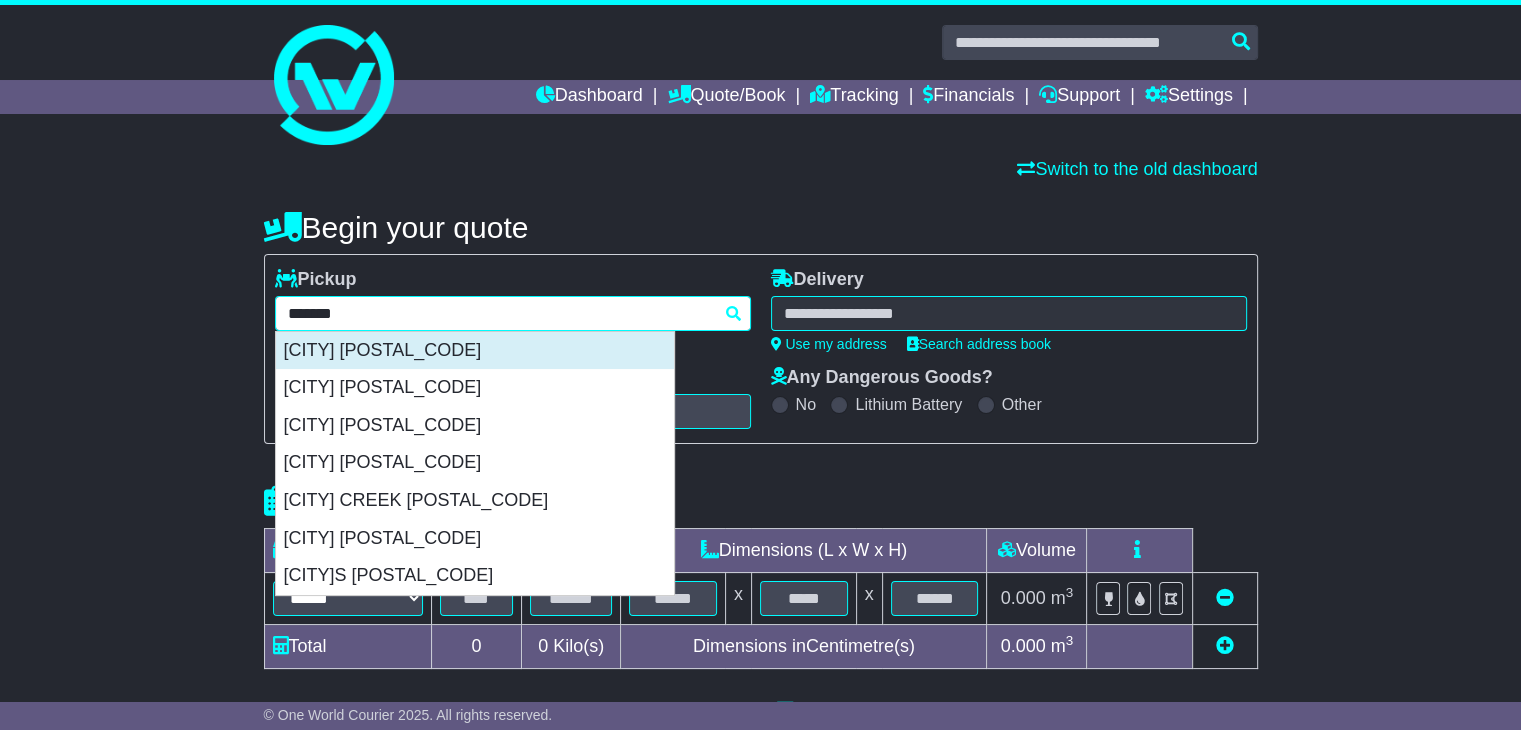 click on "[CITY] [POSTAL_CODE]" at bounding box center (475, 351) 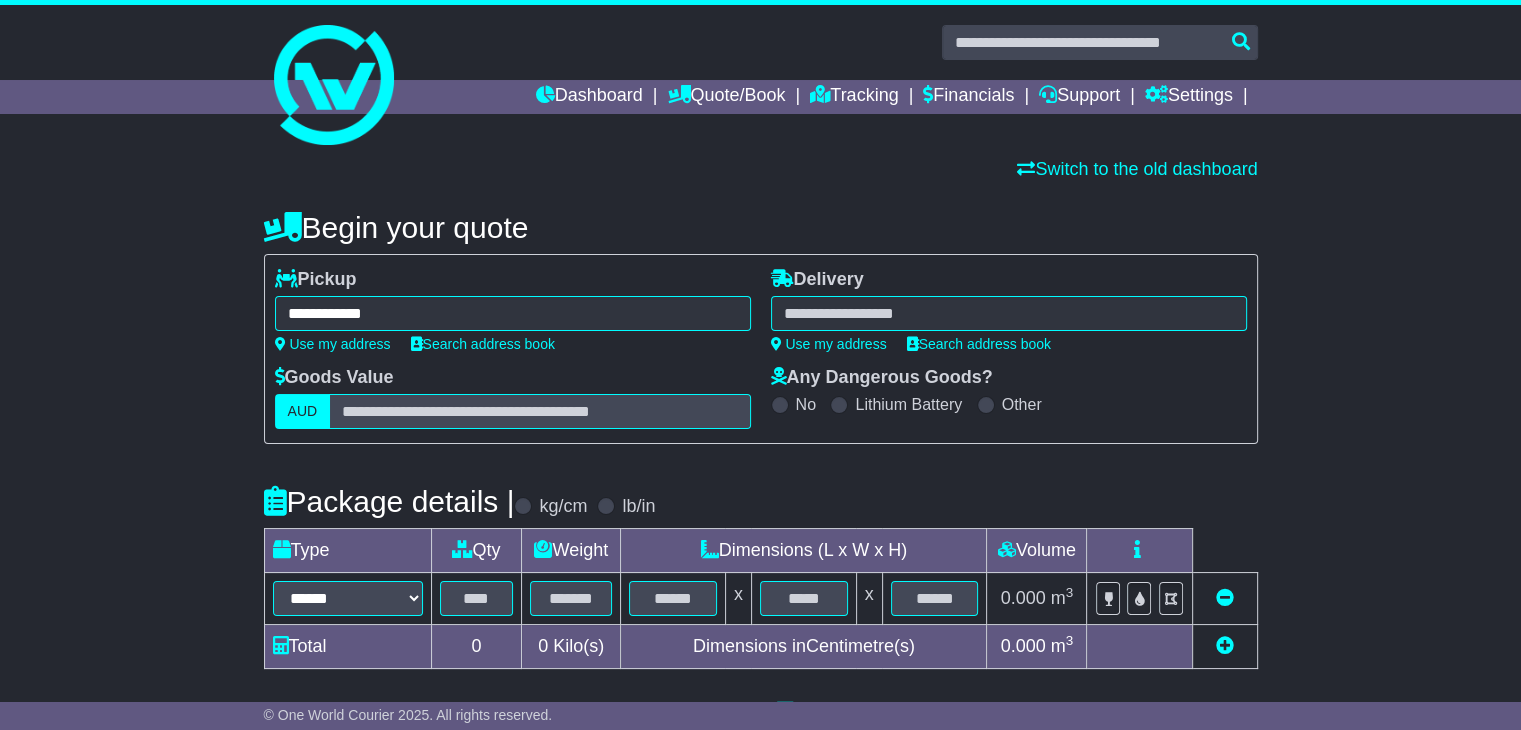 type on "**********" 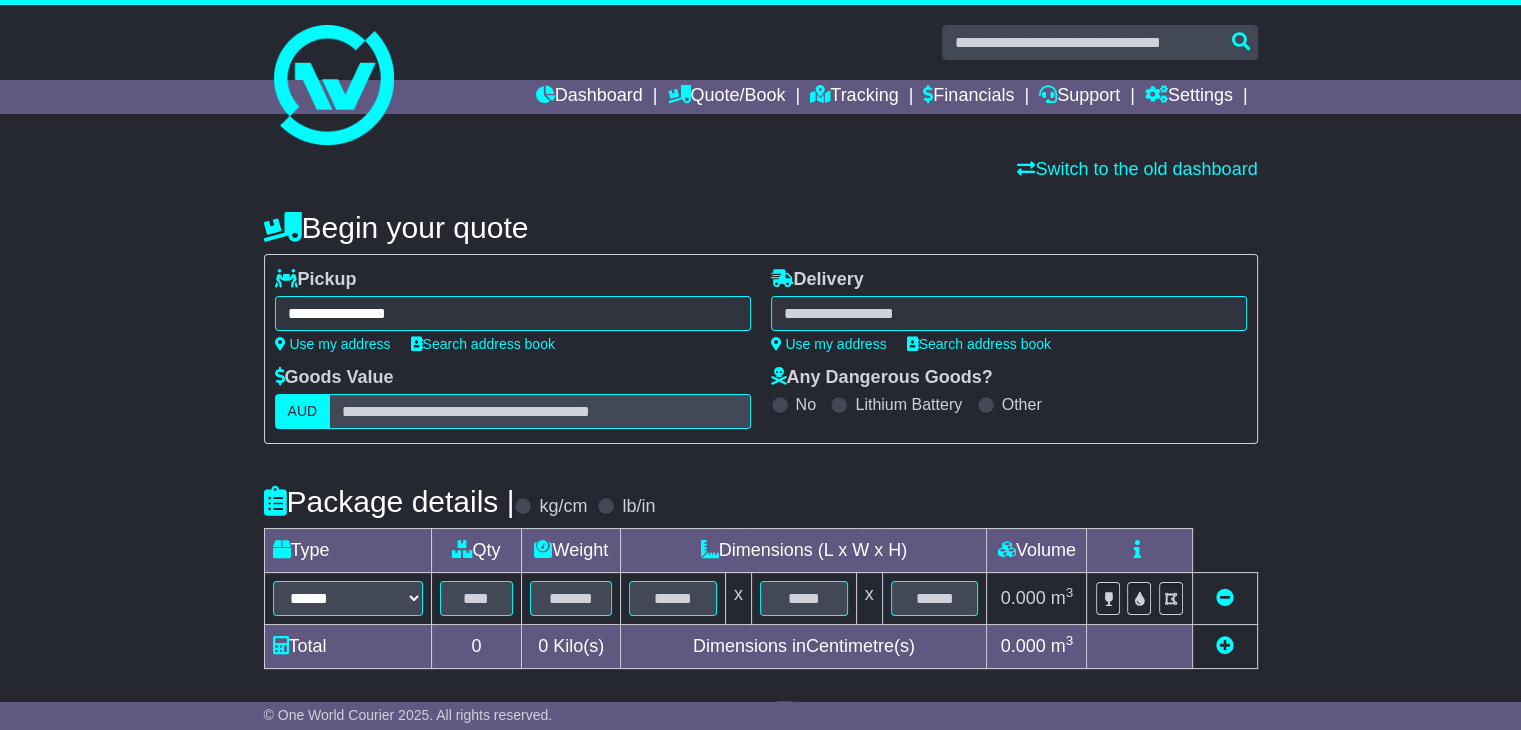 click at bounding box center [1009, 313] 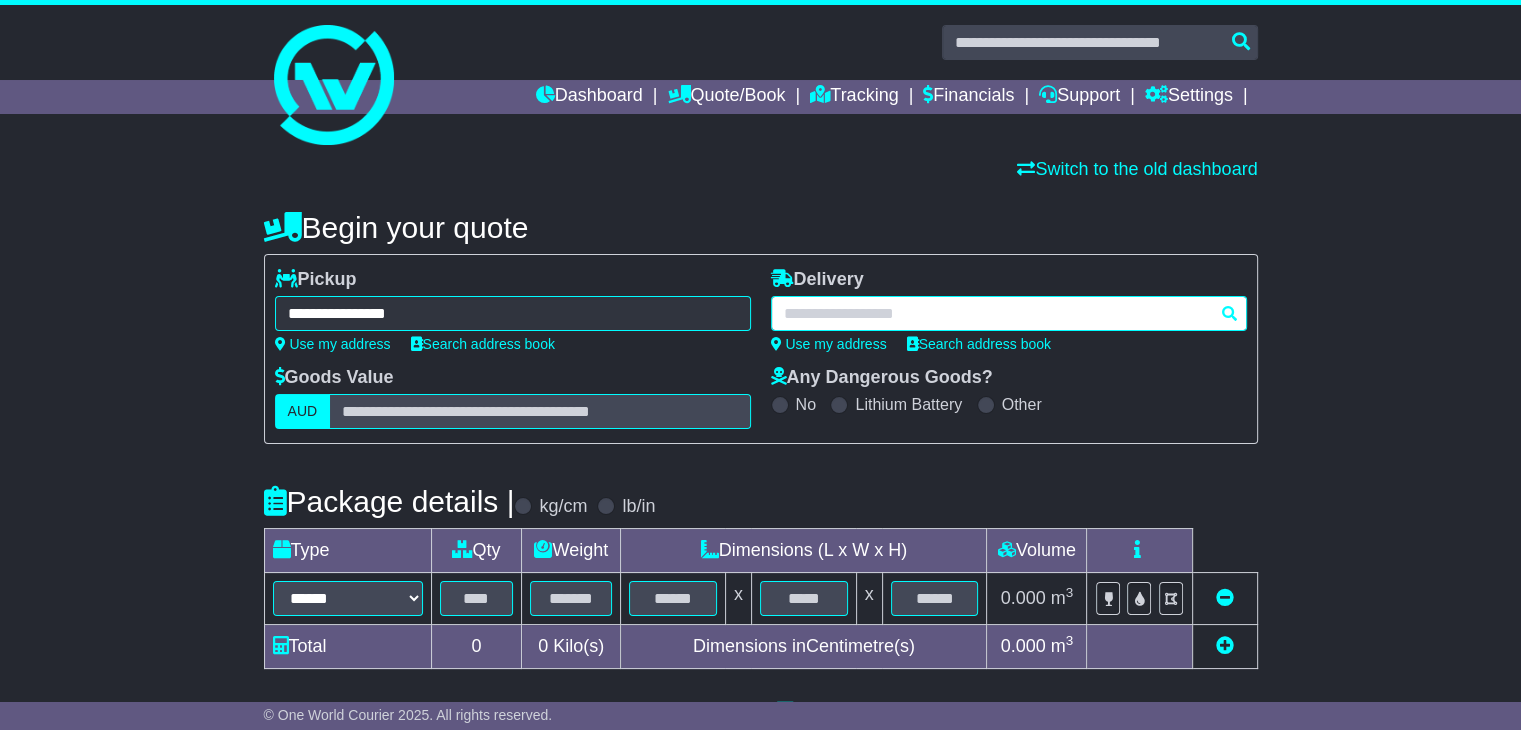 paste on "*******" 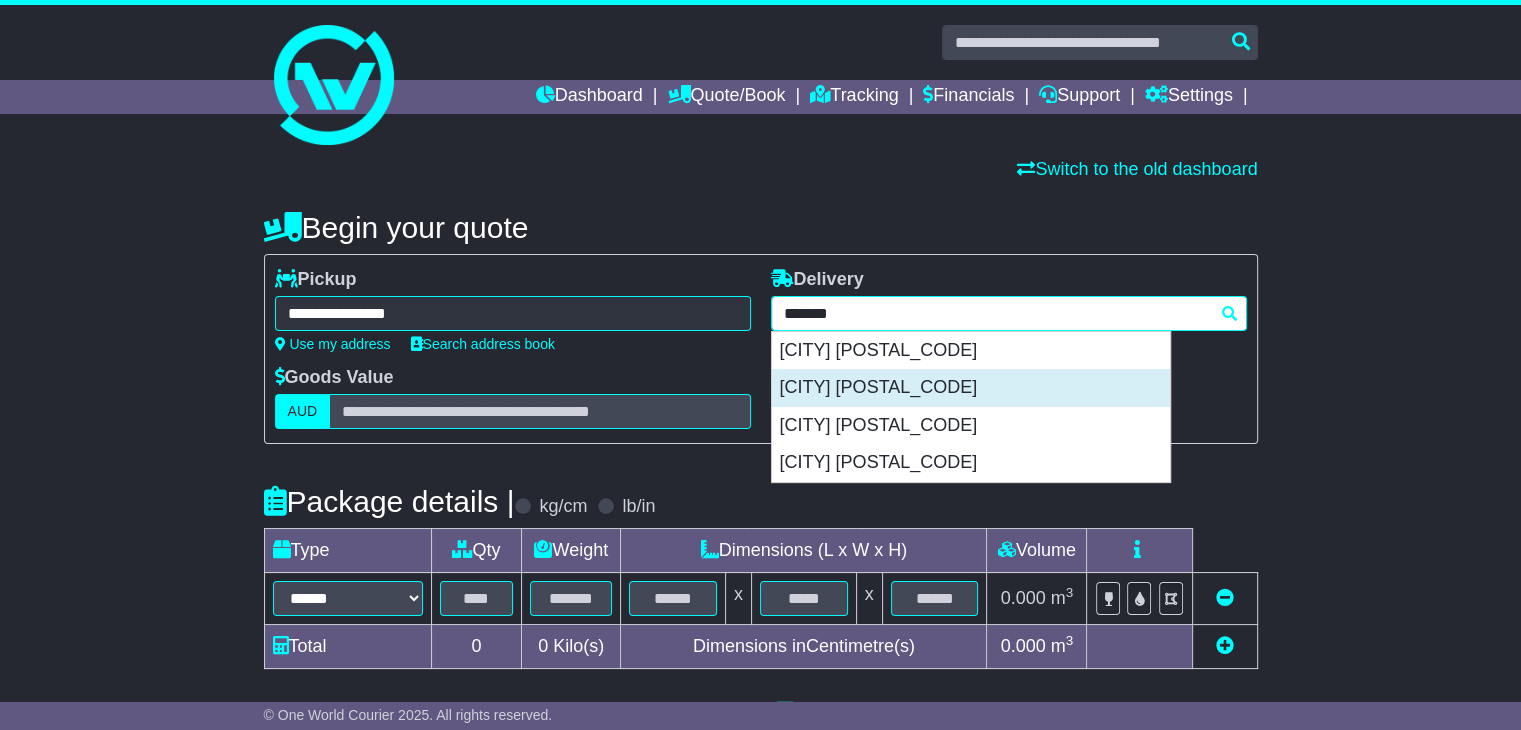 click on "[CITY] [POSTAL_CODE]" at bounding box center [971, 388] 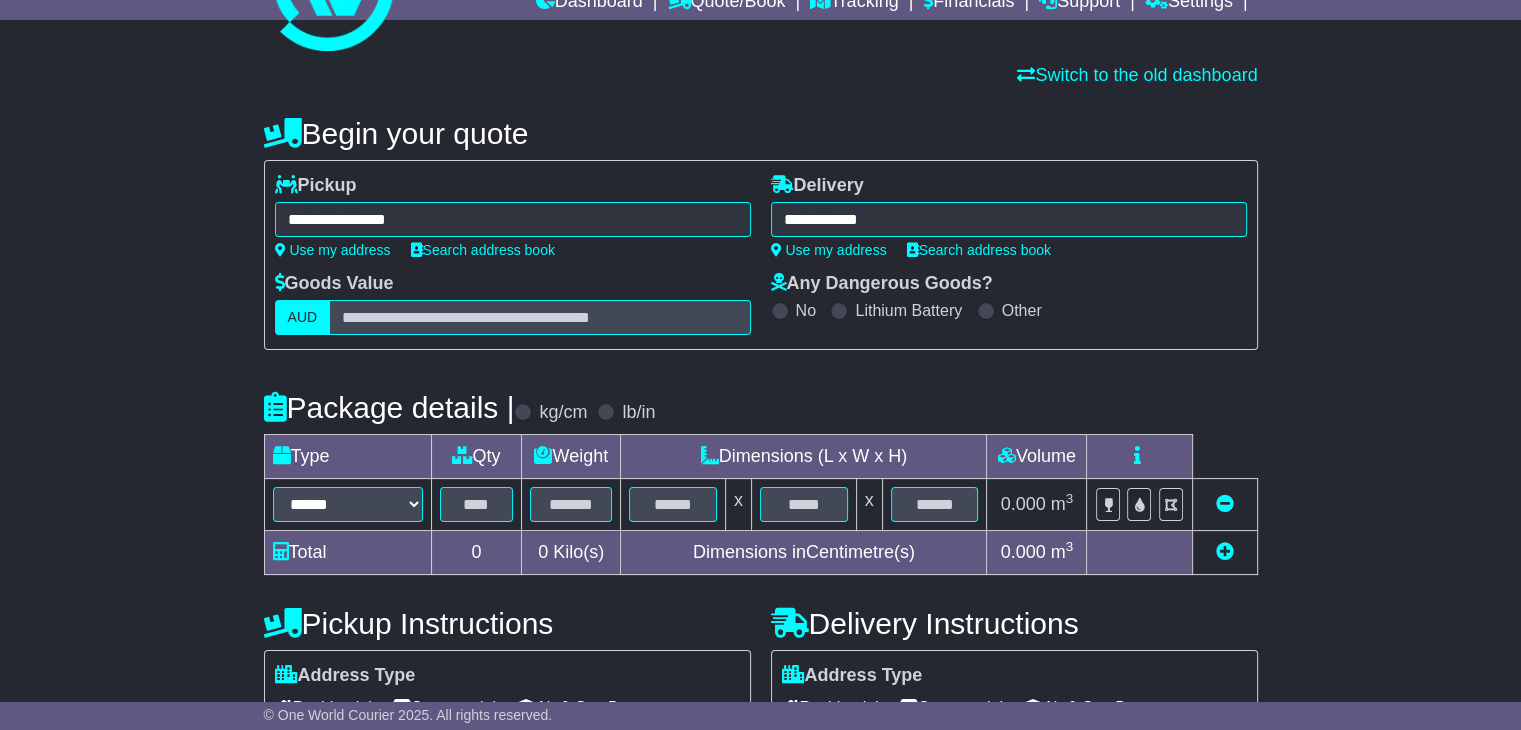 type on "**********" 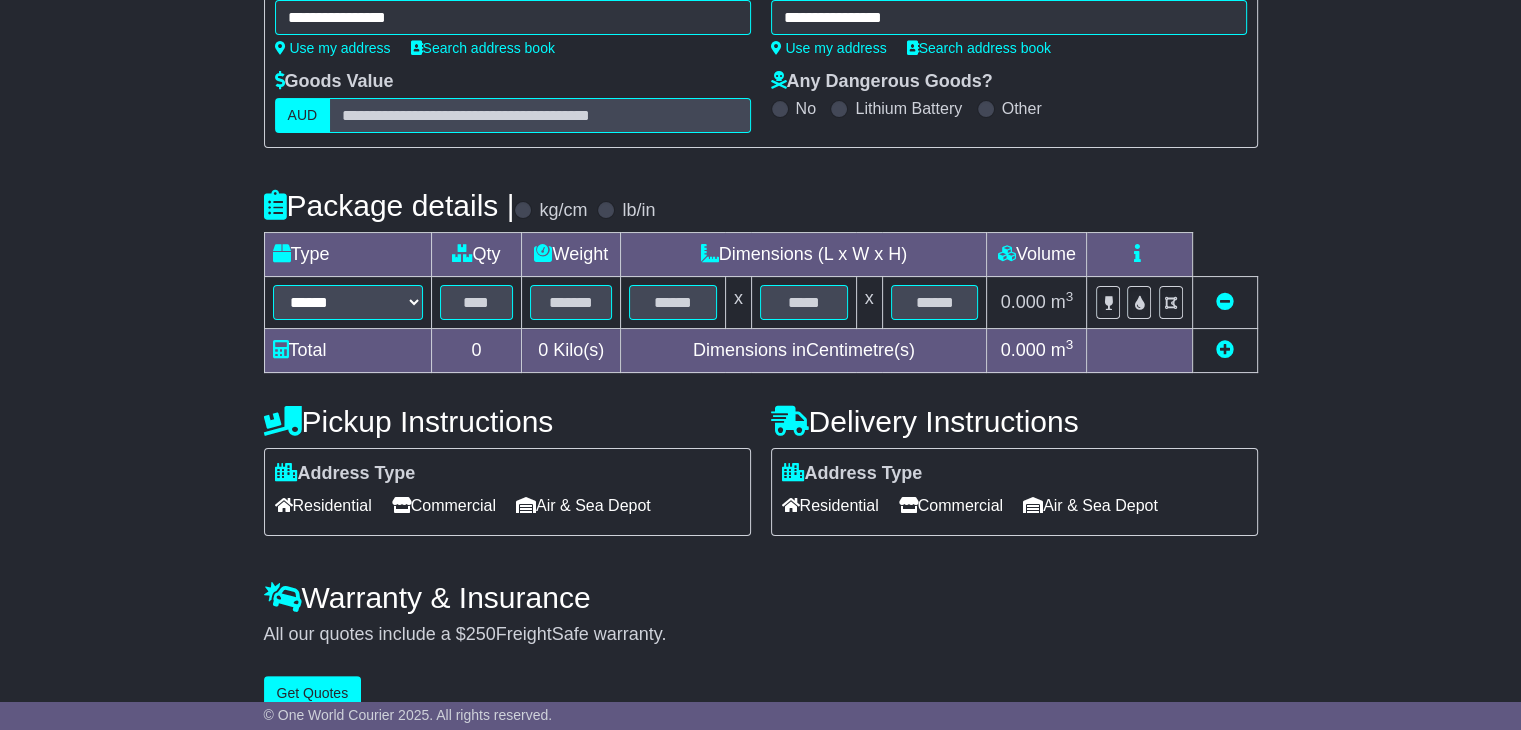 scroll, scrollTop: 300, scrollLeft: 0, axis: vertical 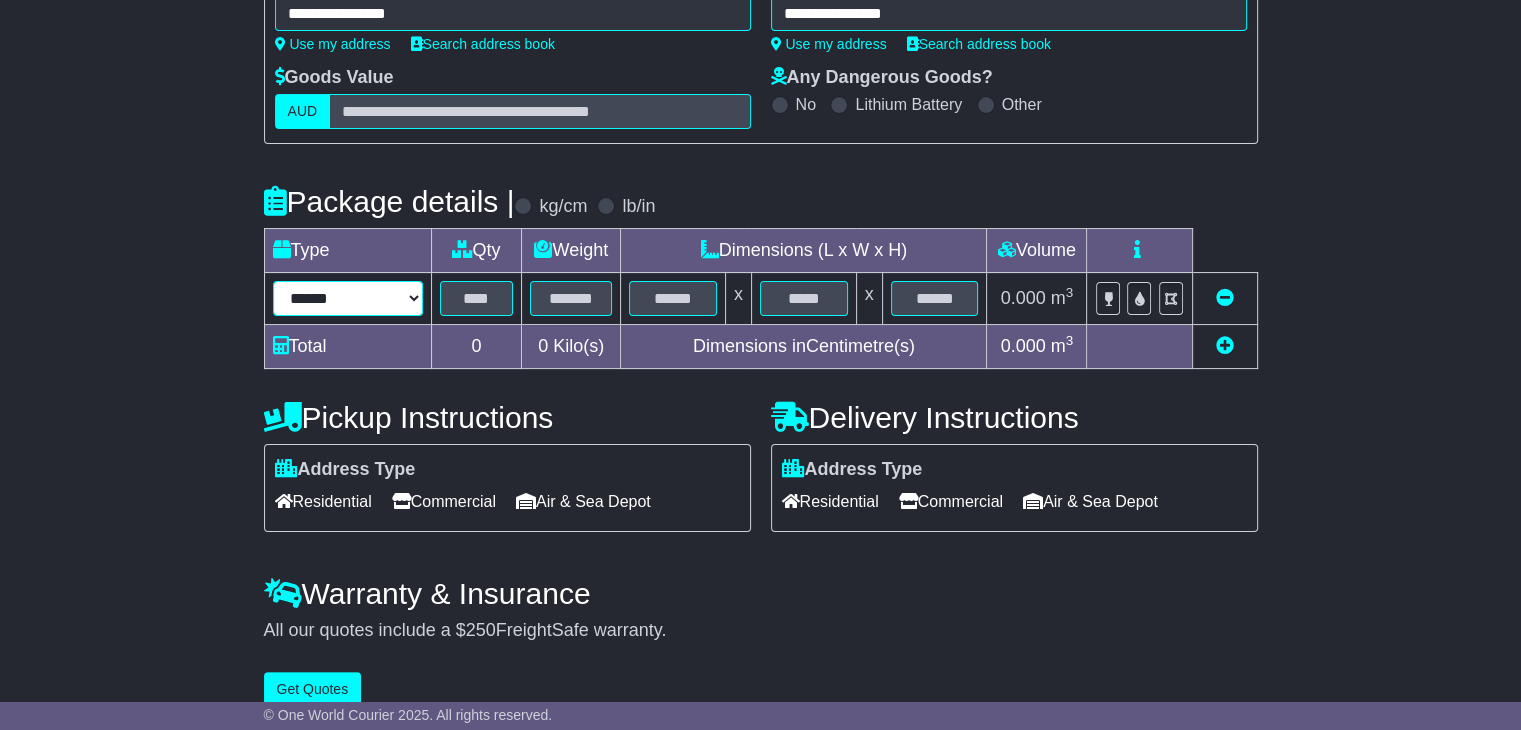 click on "****** ****** *** ******** ***** **** **** ****** *** *******" at bounding box center [348, 298] 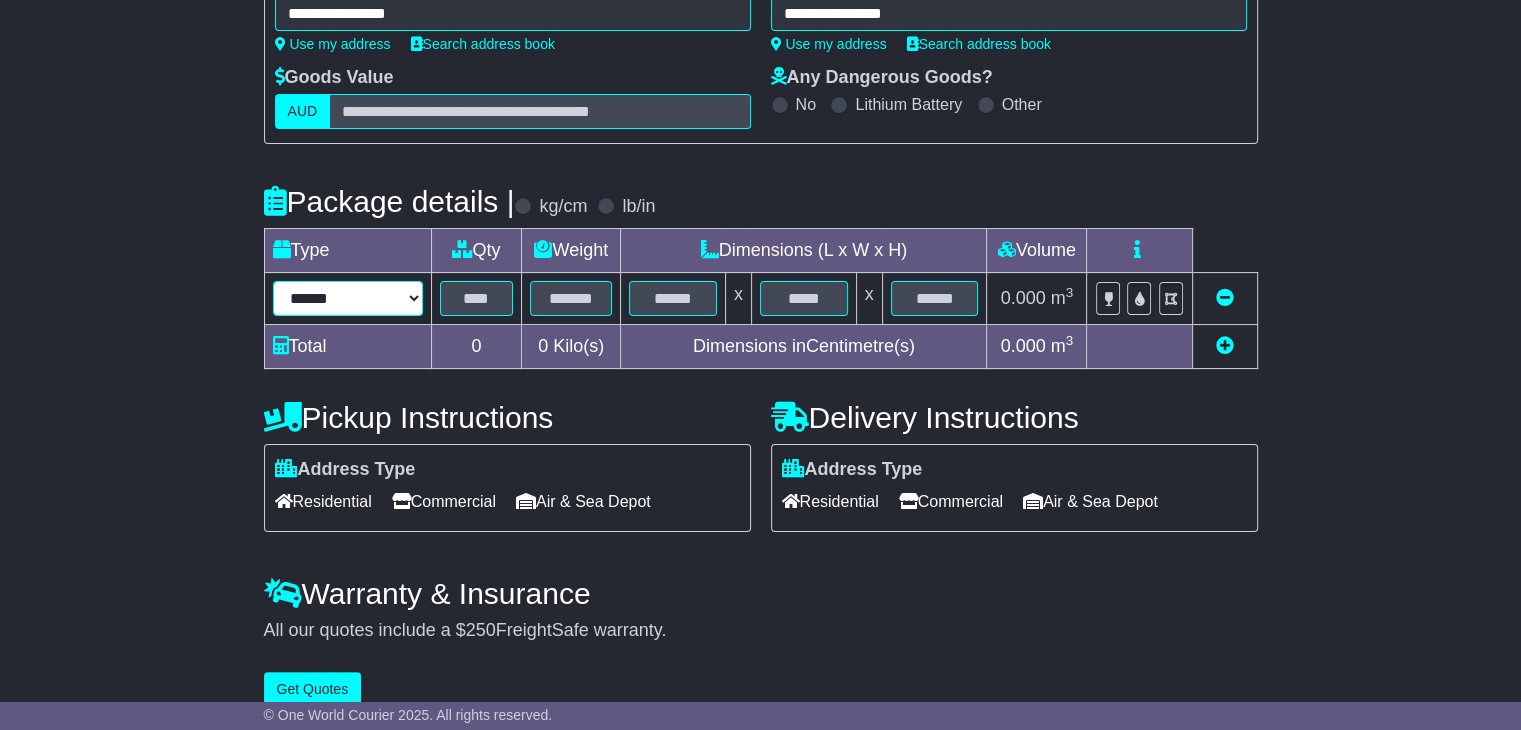 select on "*****" 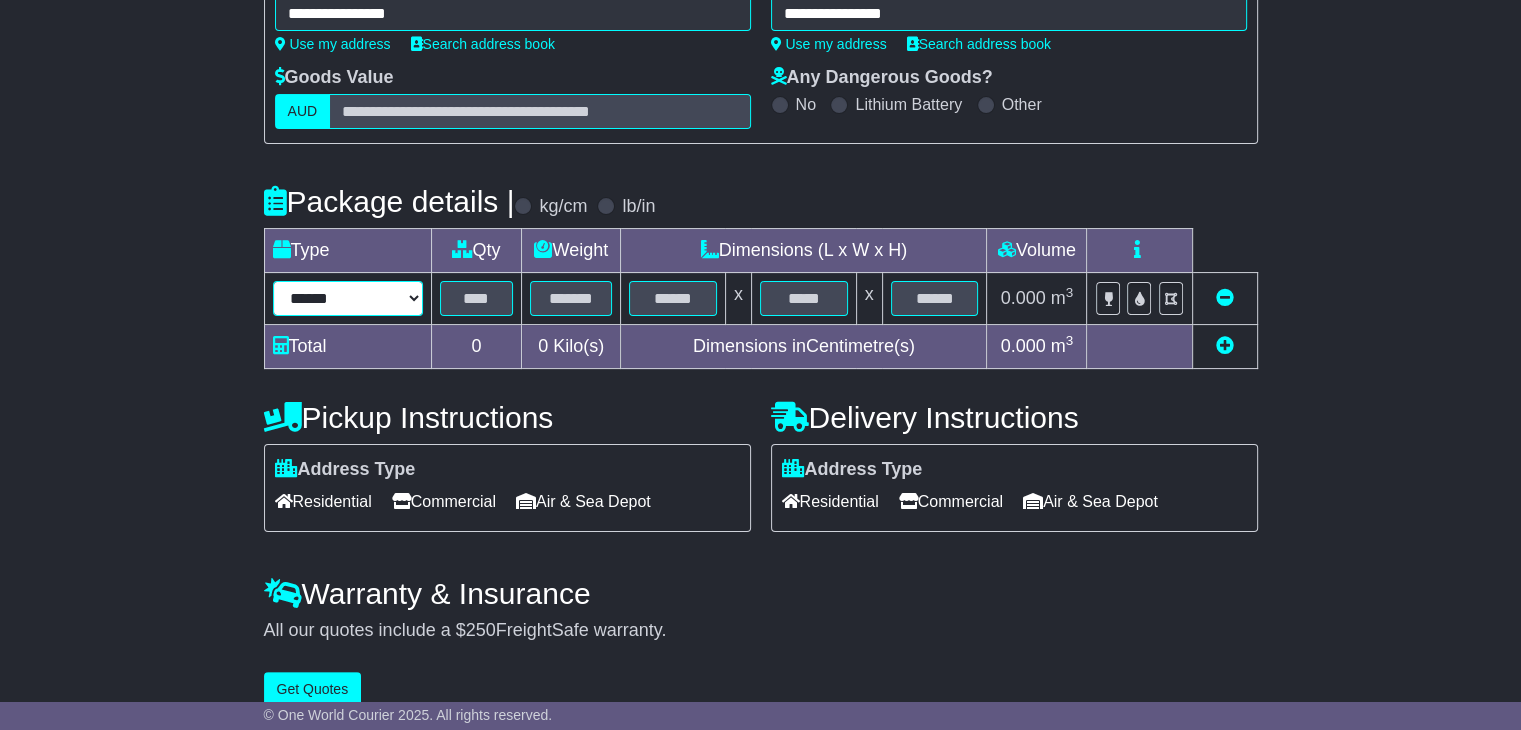 click on "****** ****** *** ******** ***** **** **** ****** *** *******" at bounding box center [348, 298] 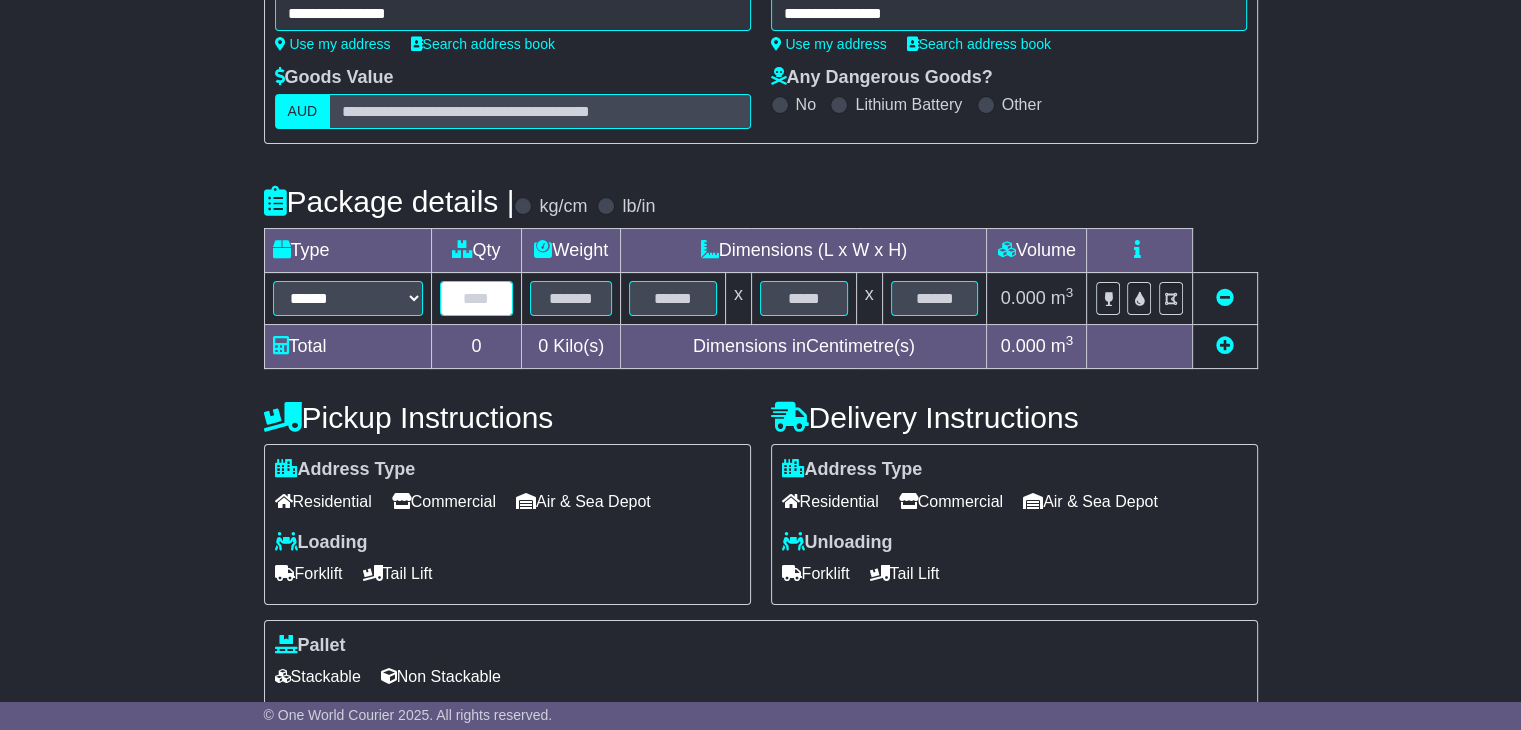 click at bounding box center (477, 298) 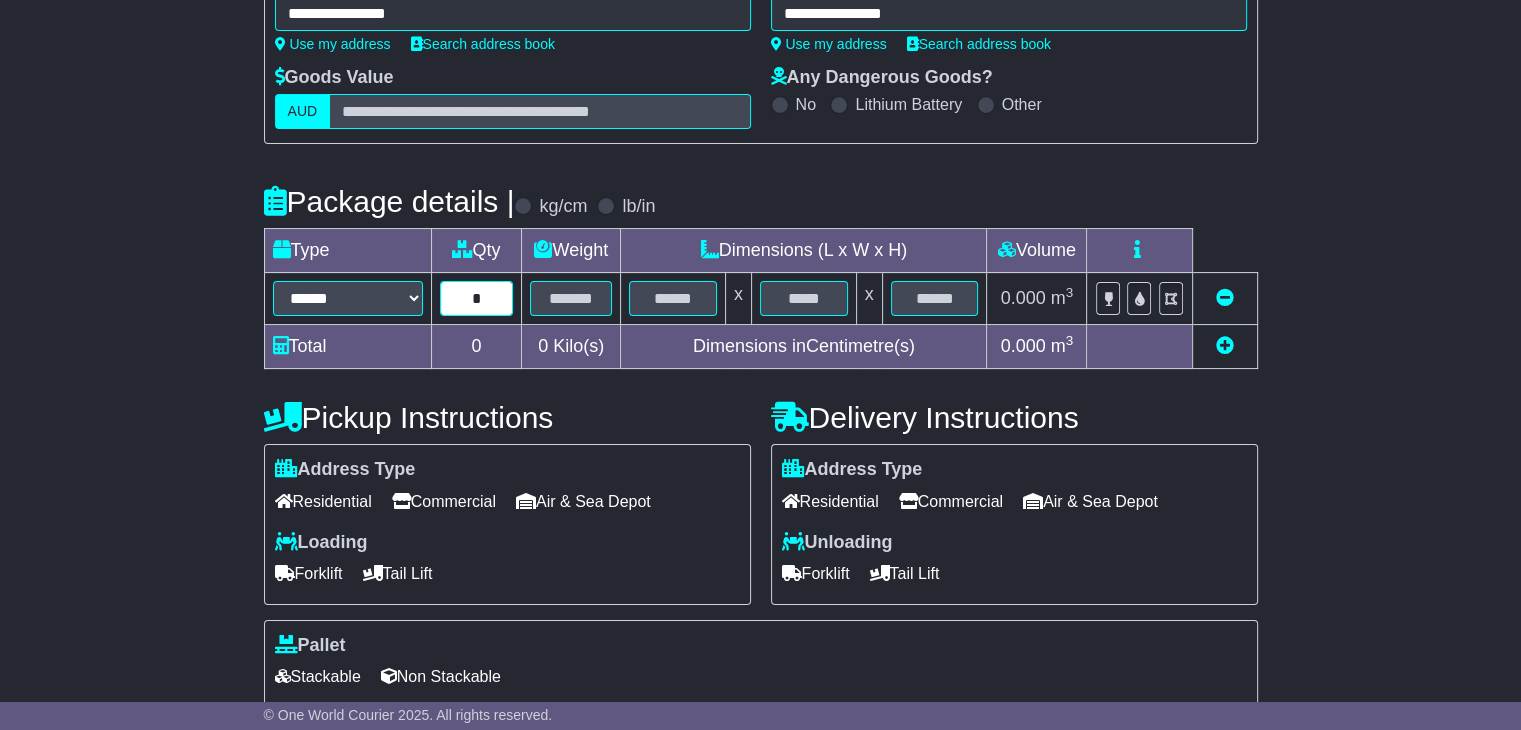 type on "*" 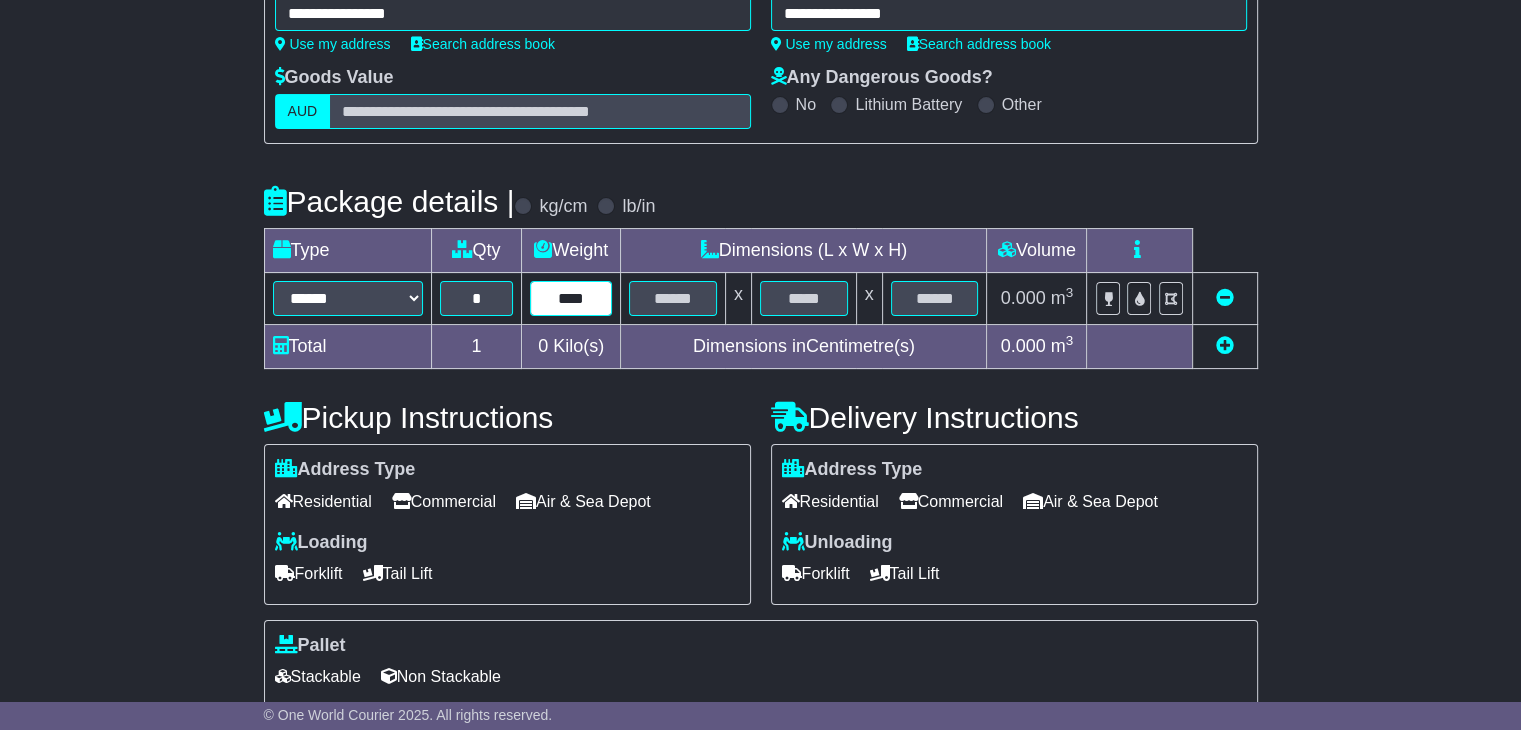 type on "****" 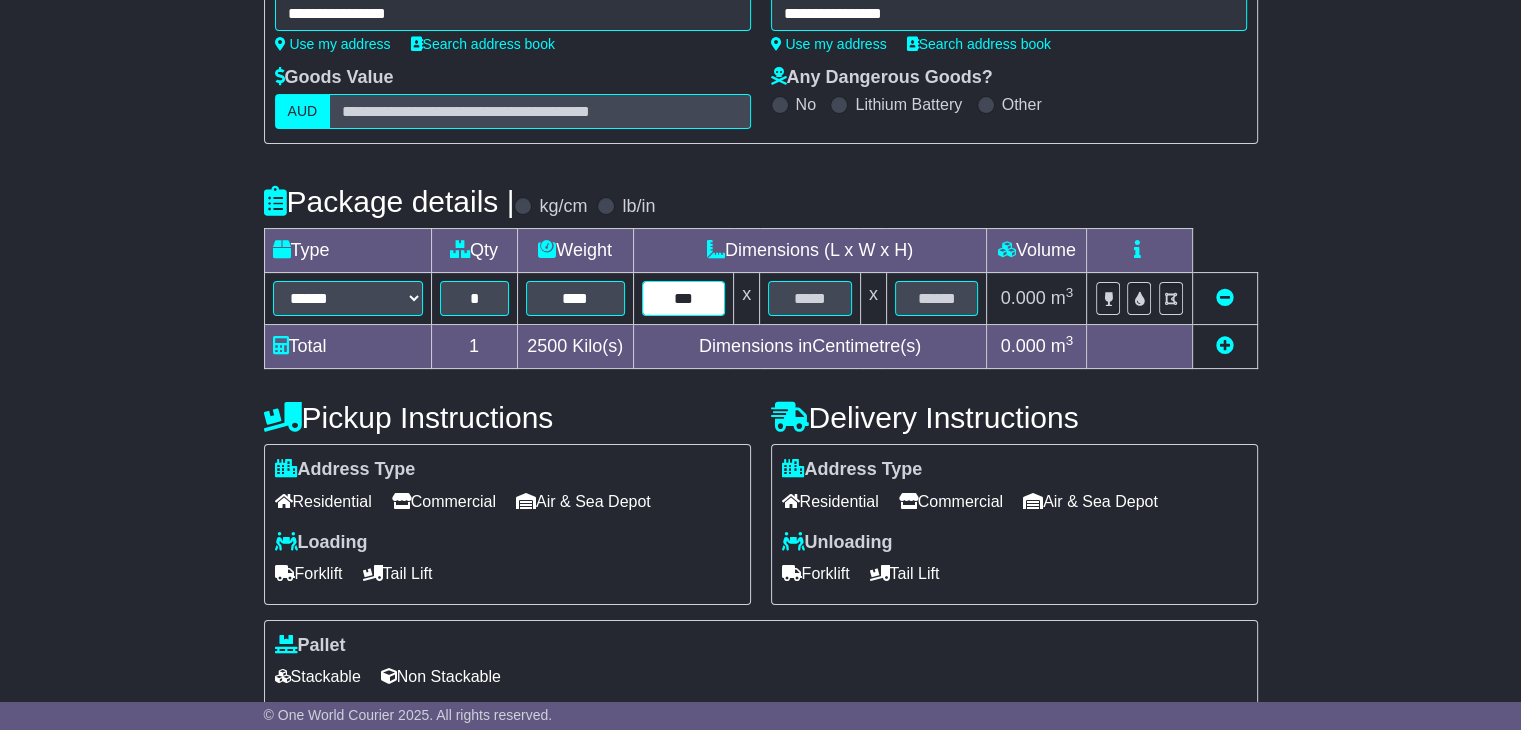 type on "***" 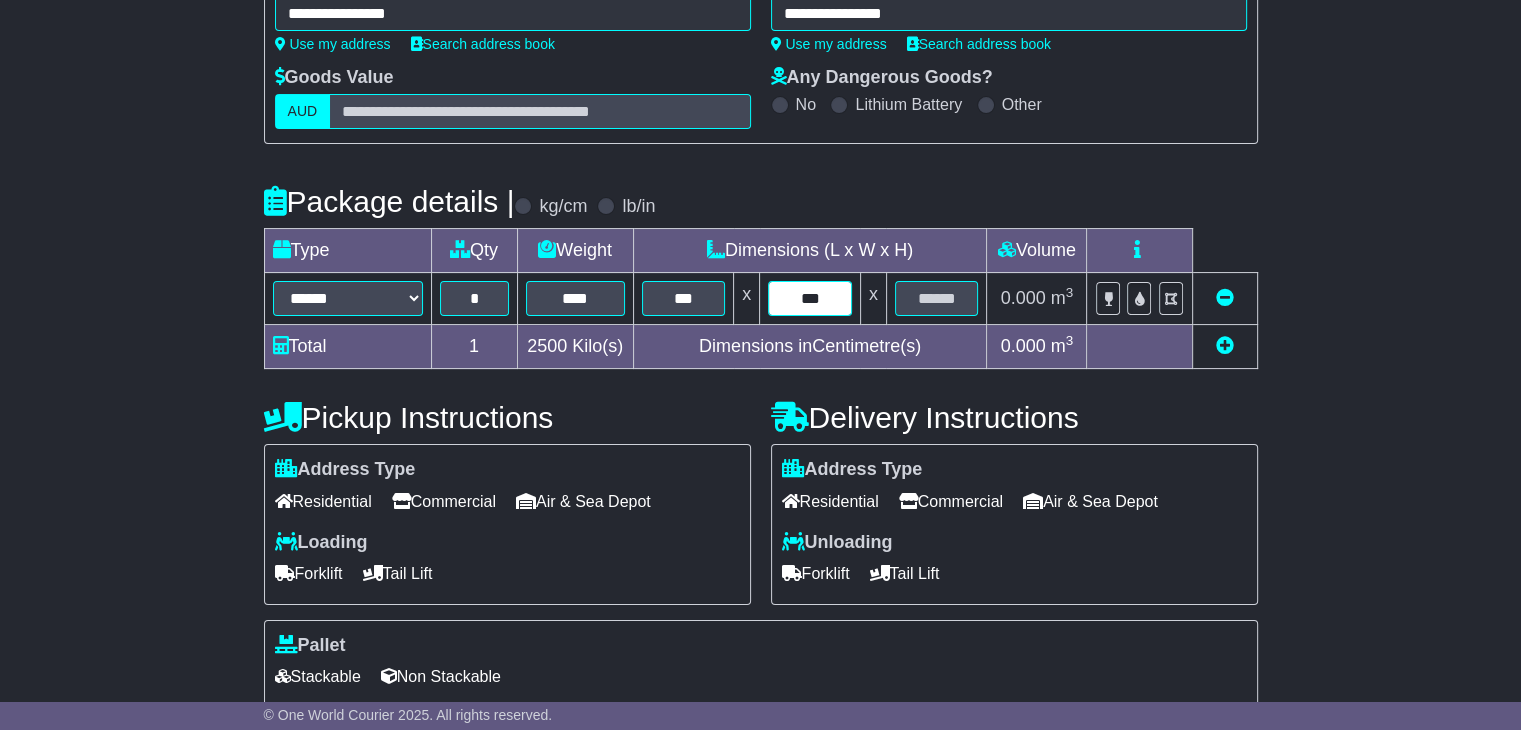 type on "***" 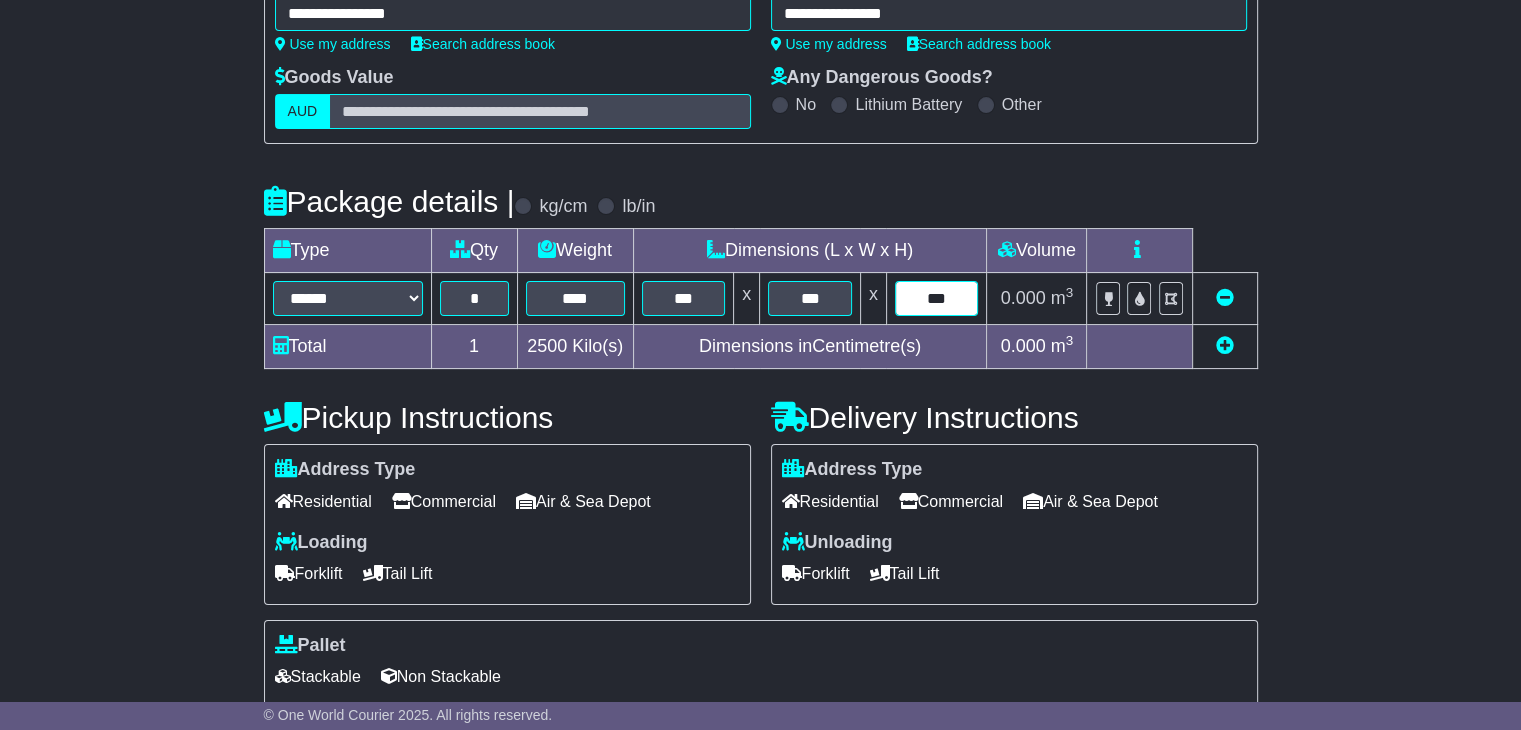 type on "***" 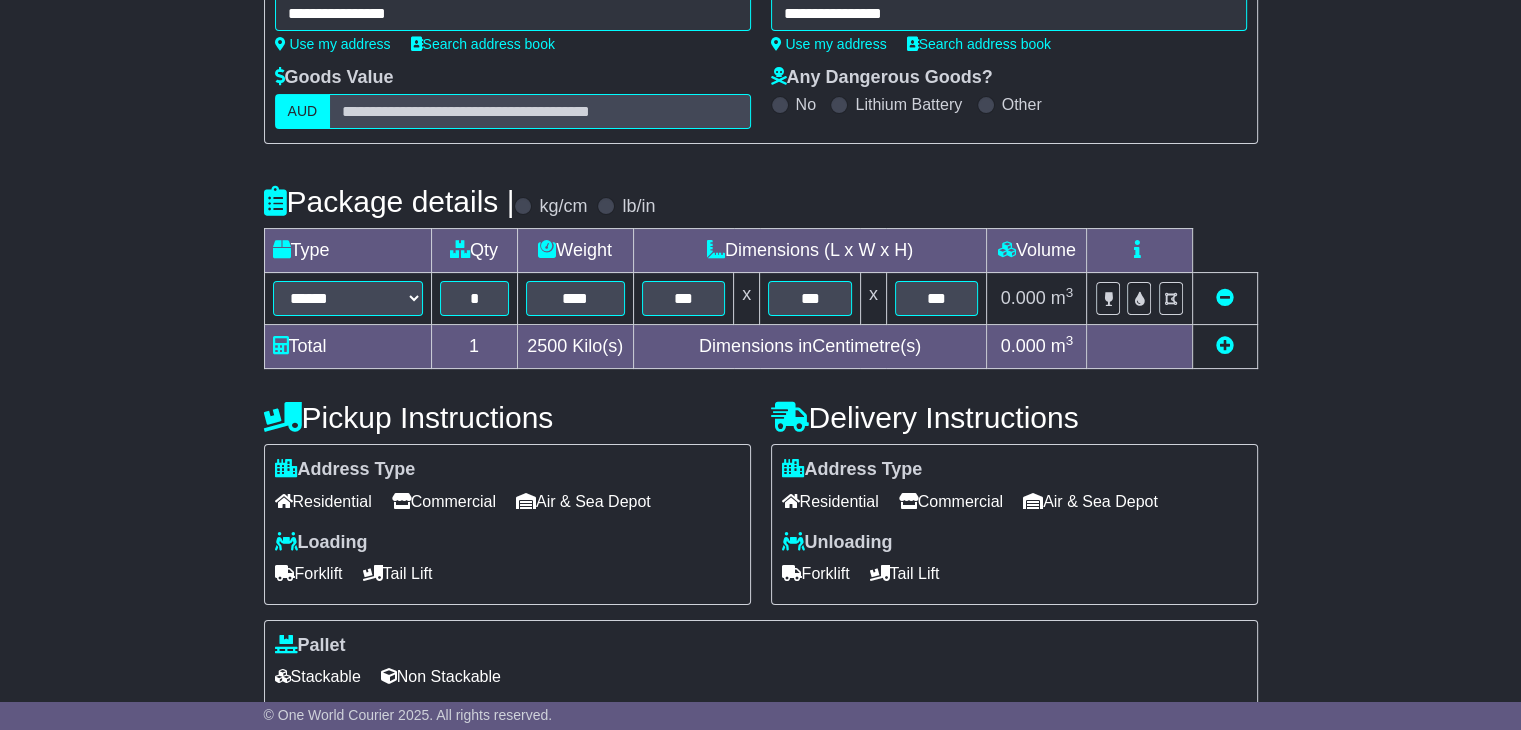type 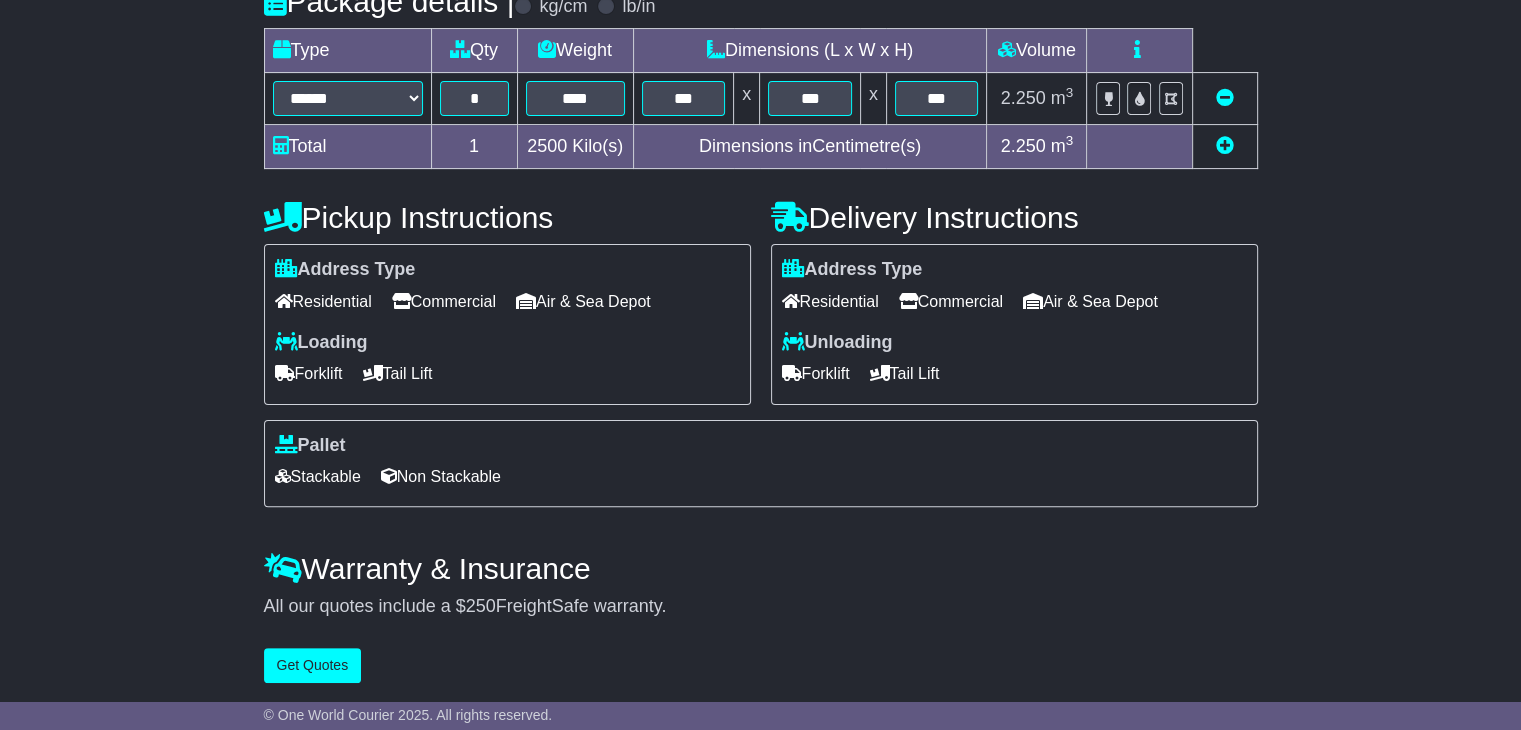 click on "Commercial" at bounding box center (444, 301) 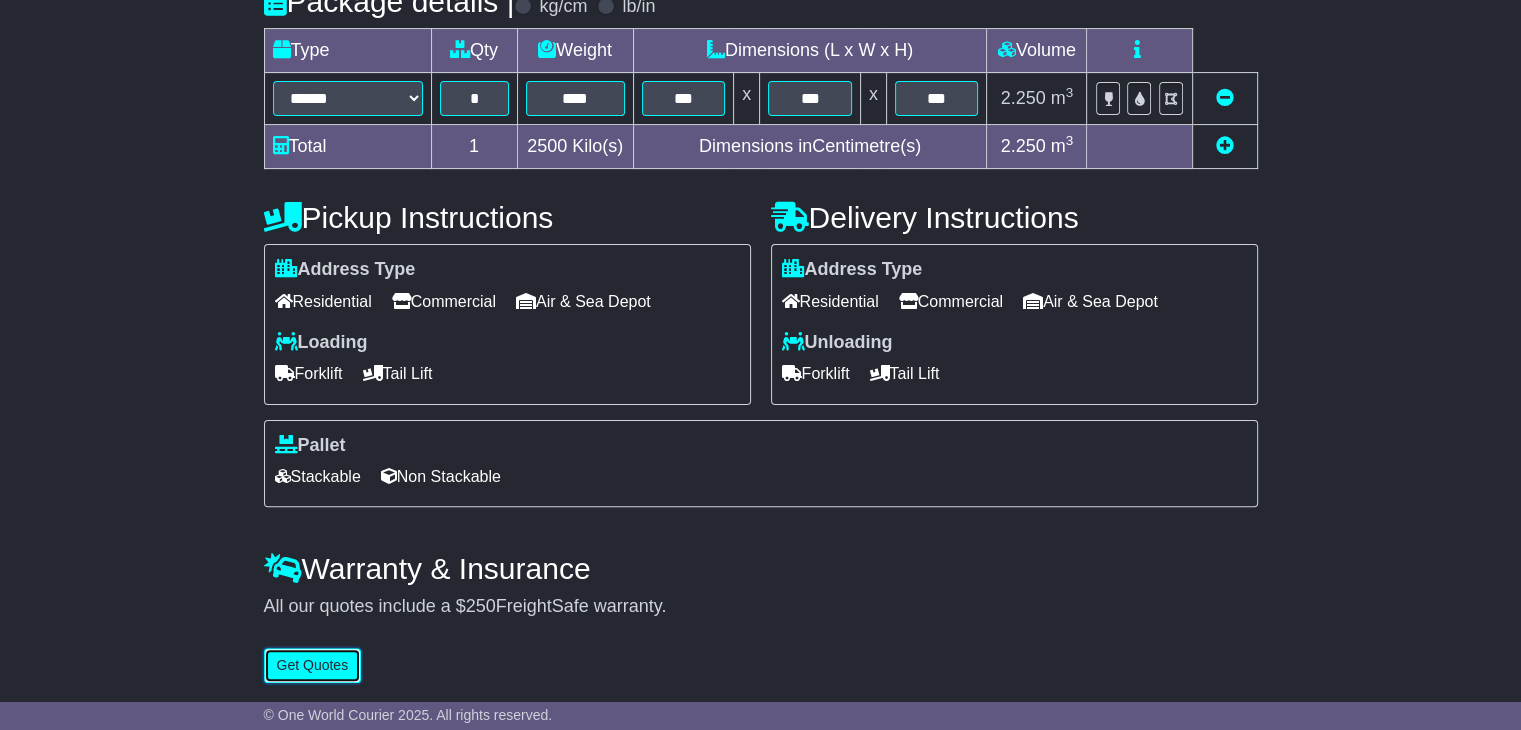 click on "Get Quotes" at bounding box center [313, 665] 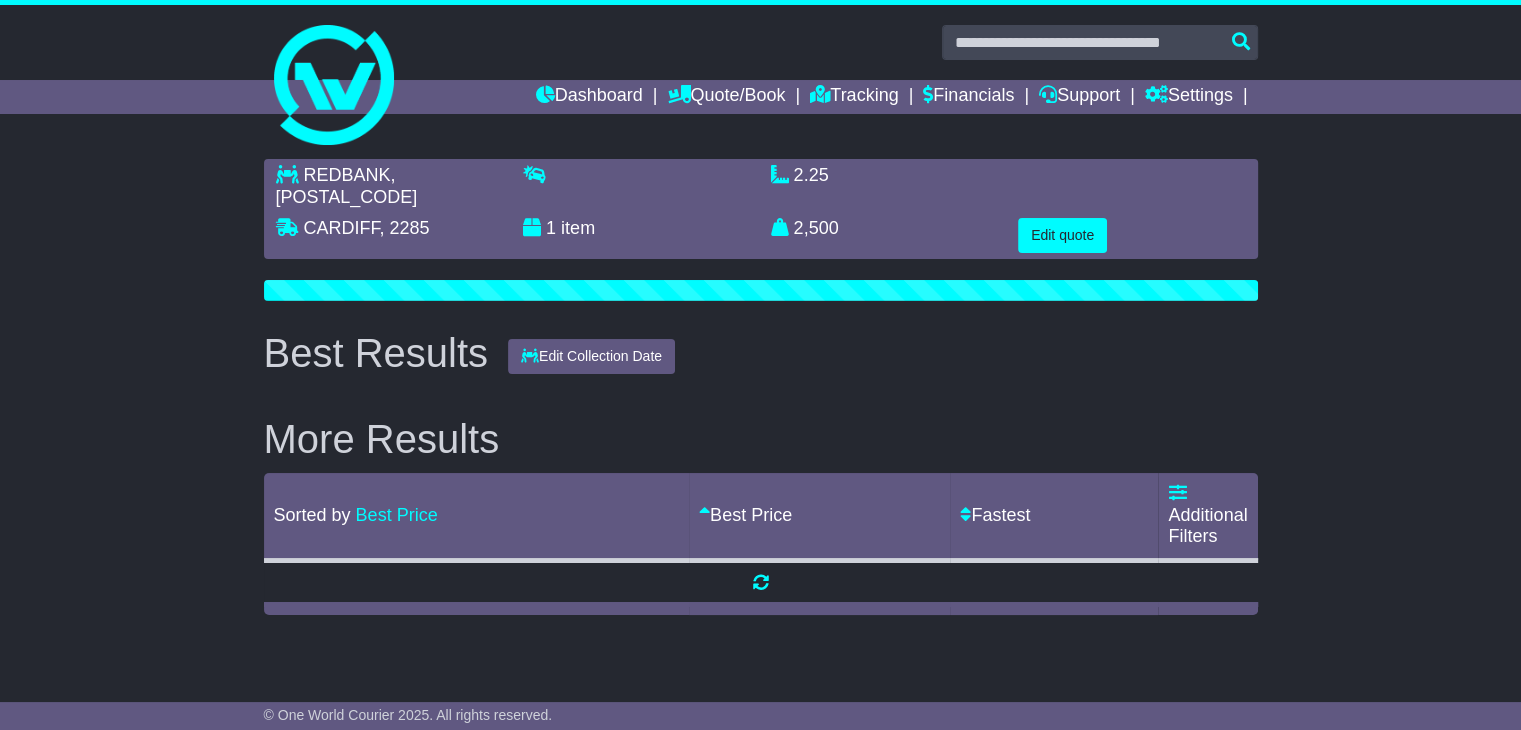scroll, scrollTop: 0, scrollLeft: 0, axis: both 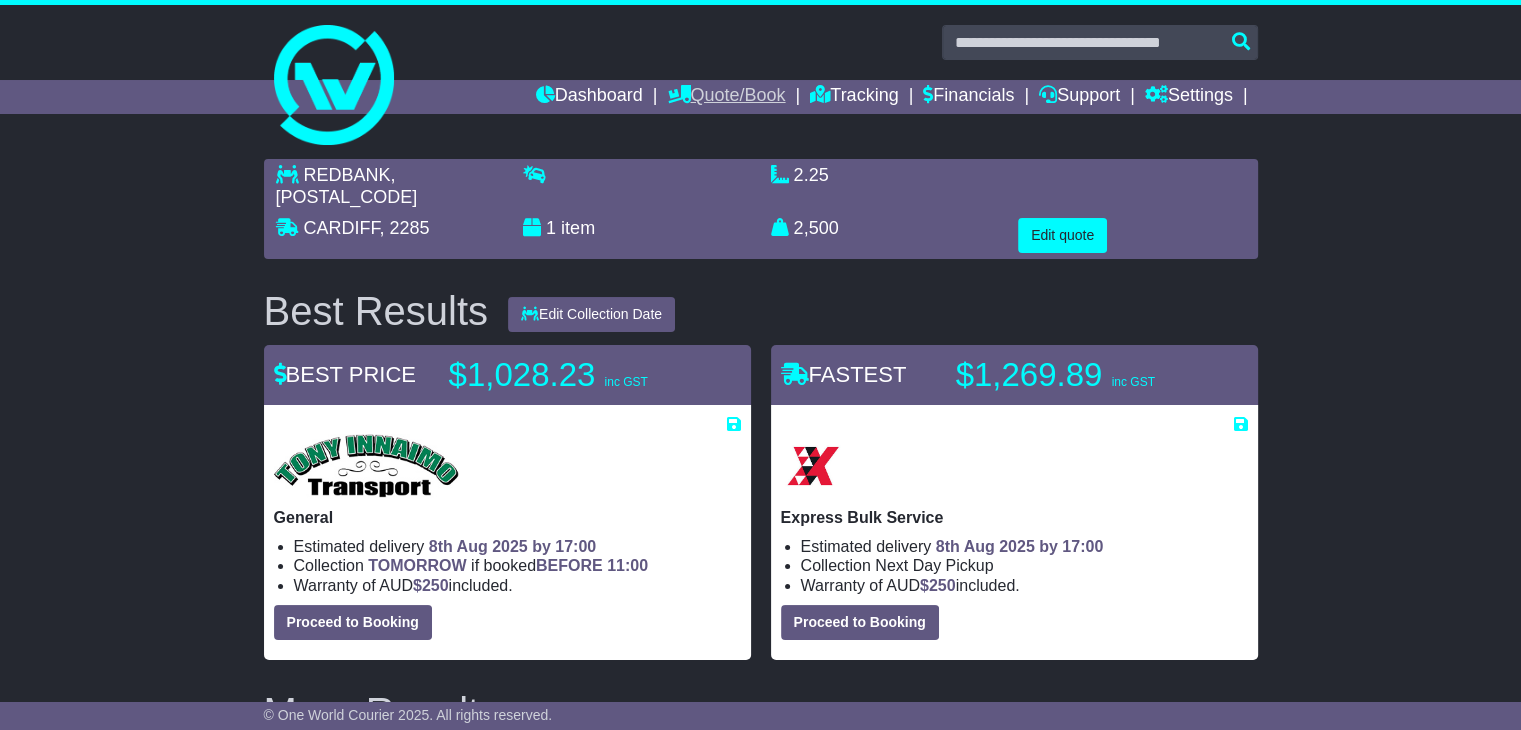 click on "Quote/Book" at bounding box center (726, 97) 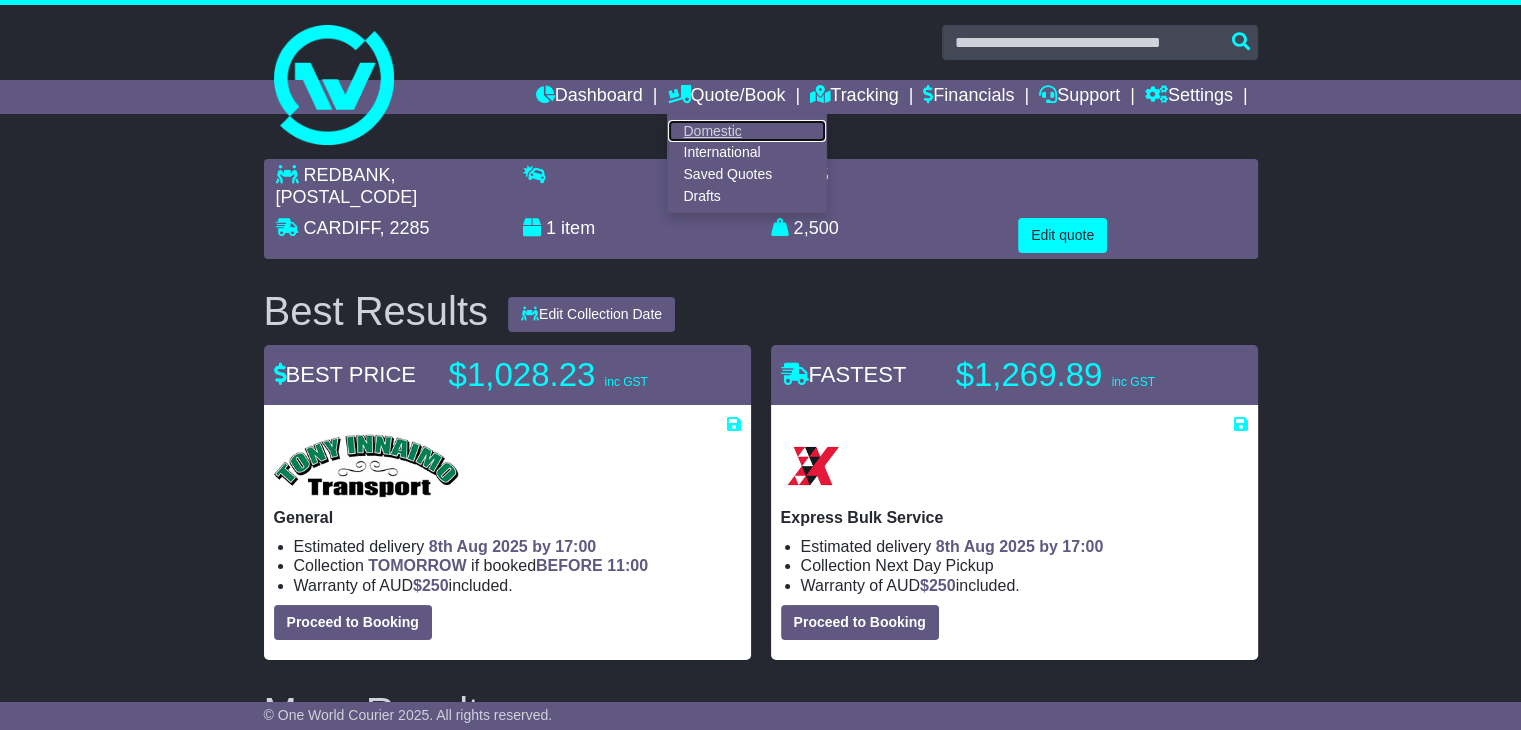 click on "Domestic" at bounding box center (747, 131) 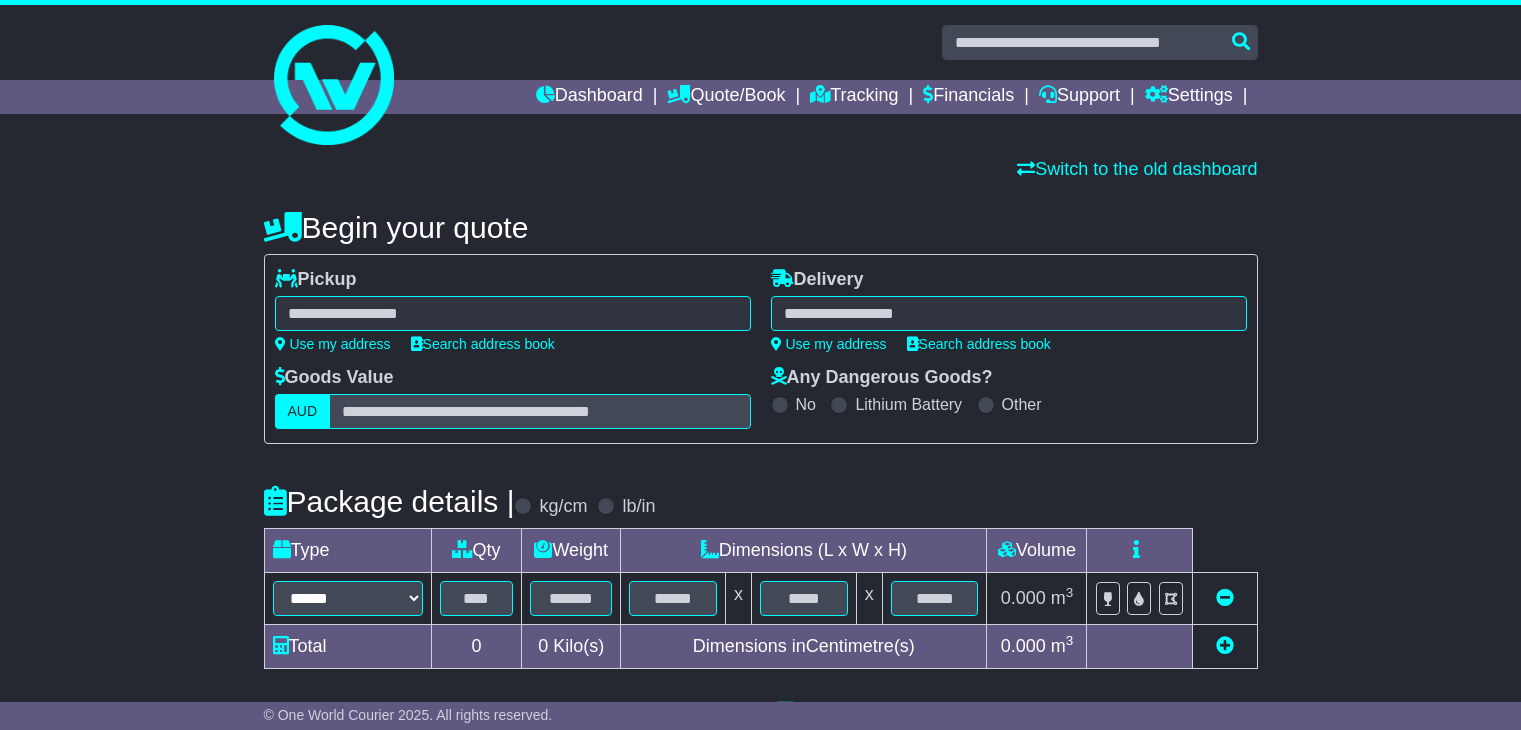 scroll, scrollTop: 0, scrollLeft: 0, axis: both 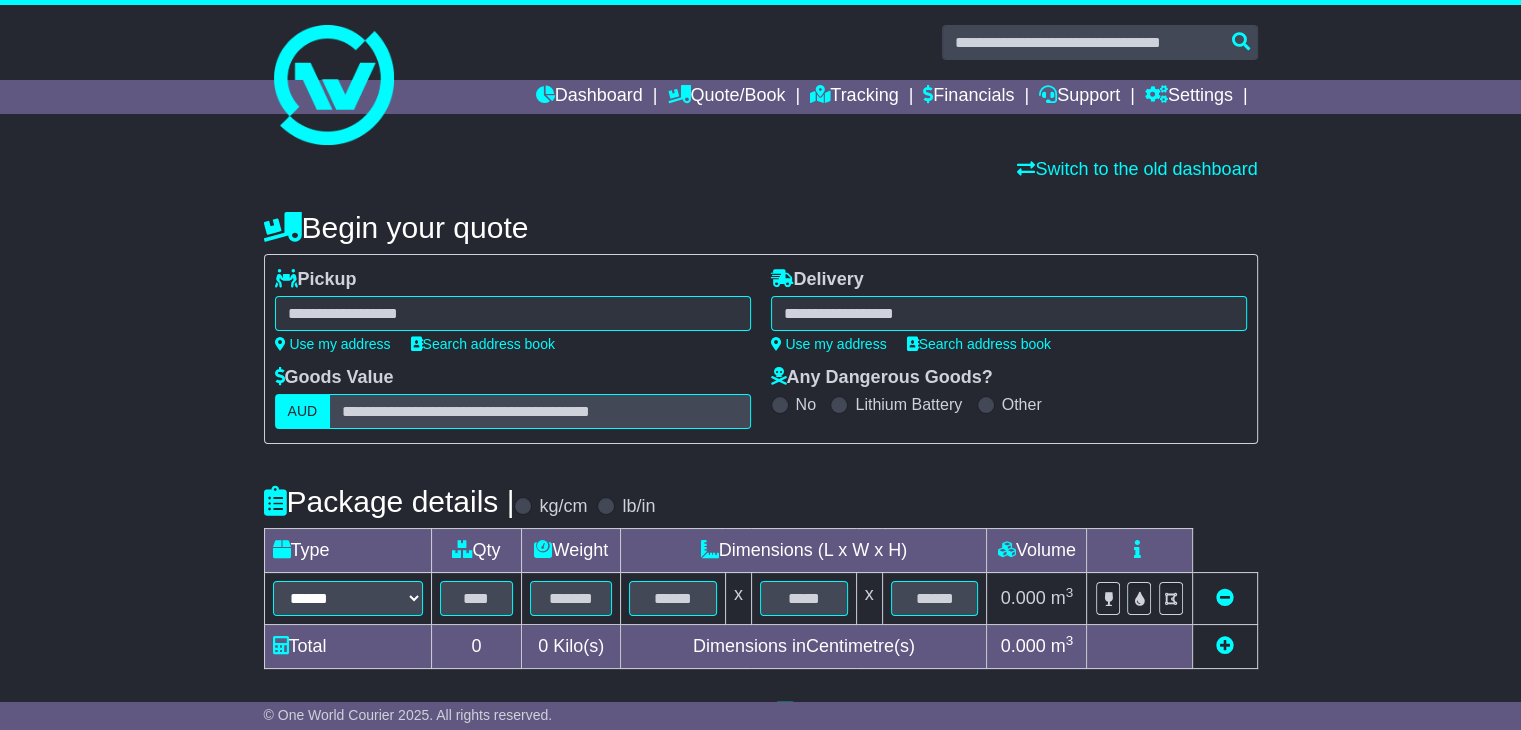 click at bounding box center (513, 313) 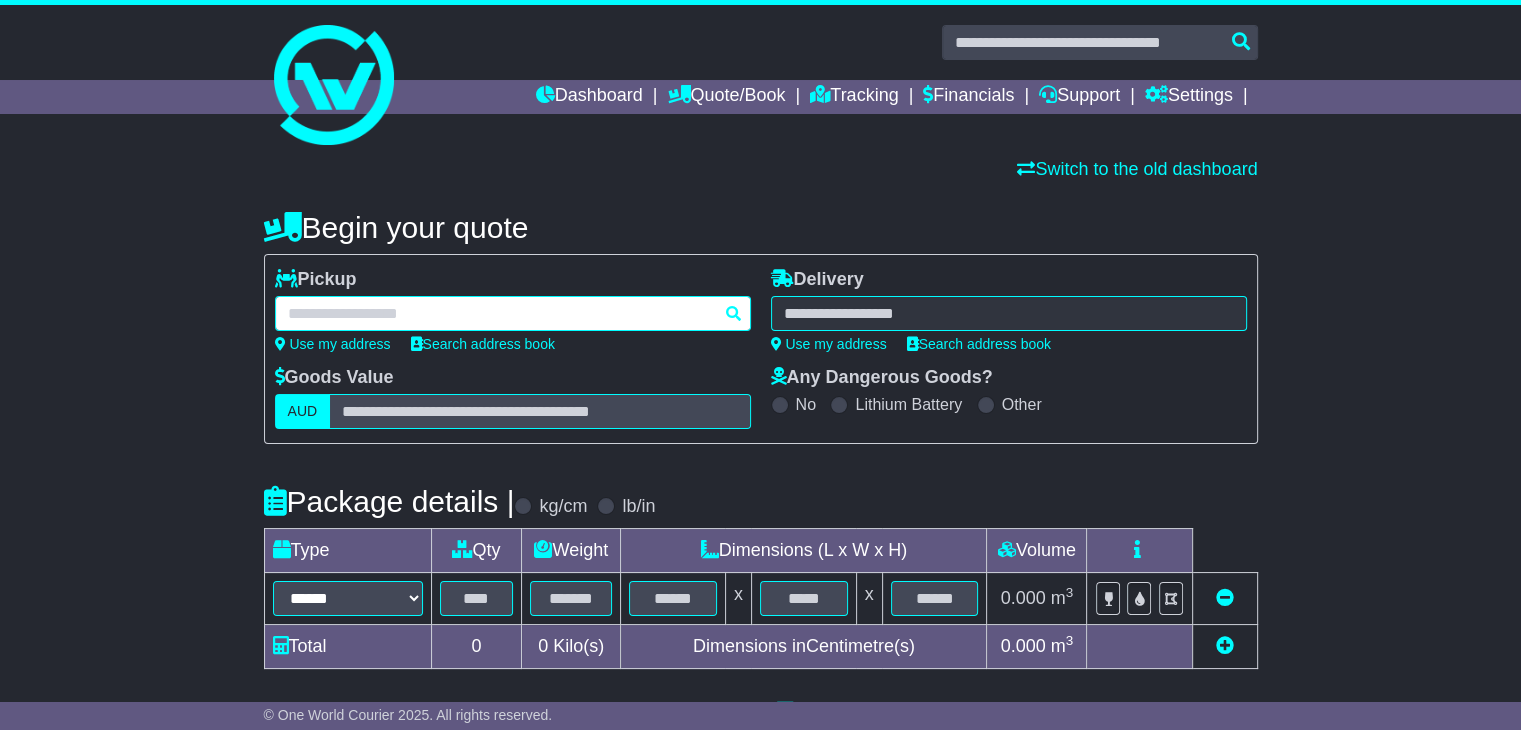 paste on "********" 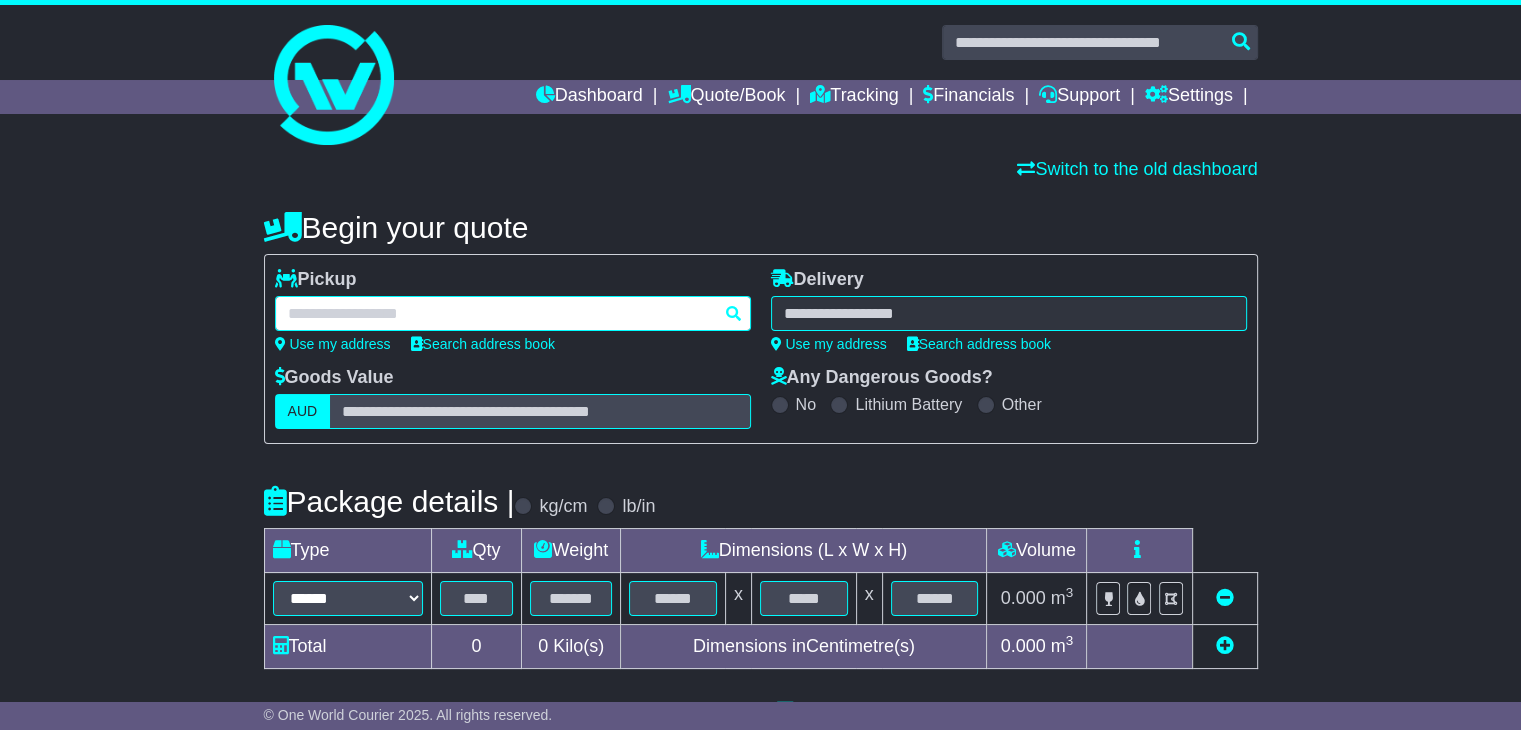 type on "********" 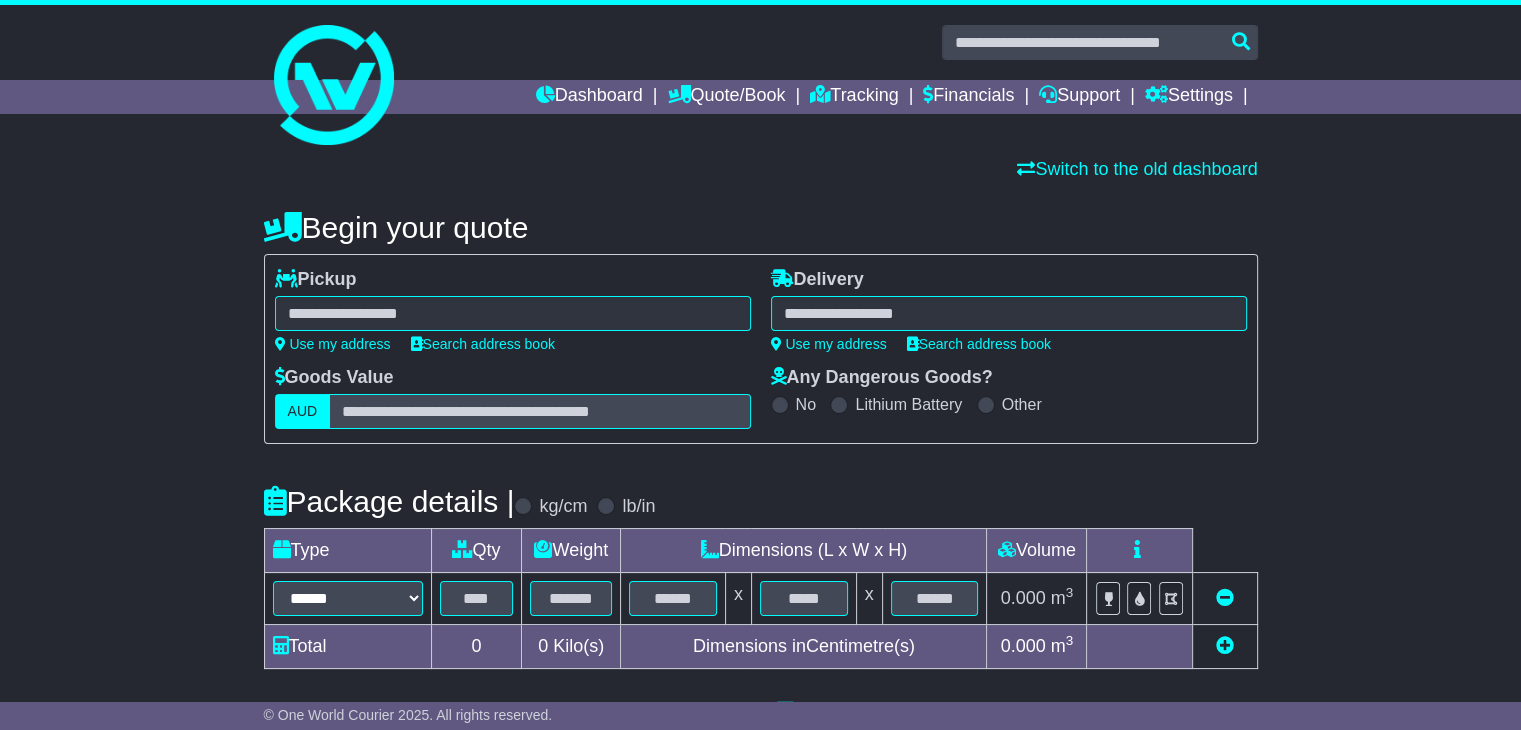 click on "******** [CITY] [CITY] [CITY] [CITY] [CITY] [CITY] - [POSTCODE] [CITY] [CITY] [CITY] [CITY] [CITY] [CITY] [CITY] [CITY] [CITY] [CITY] [CITY] [CITY]" at bounding box center (513, 313) 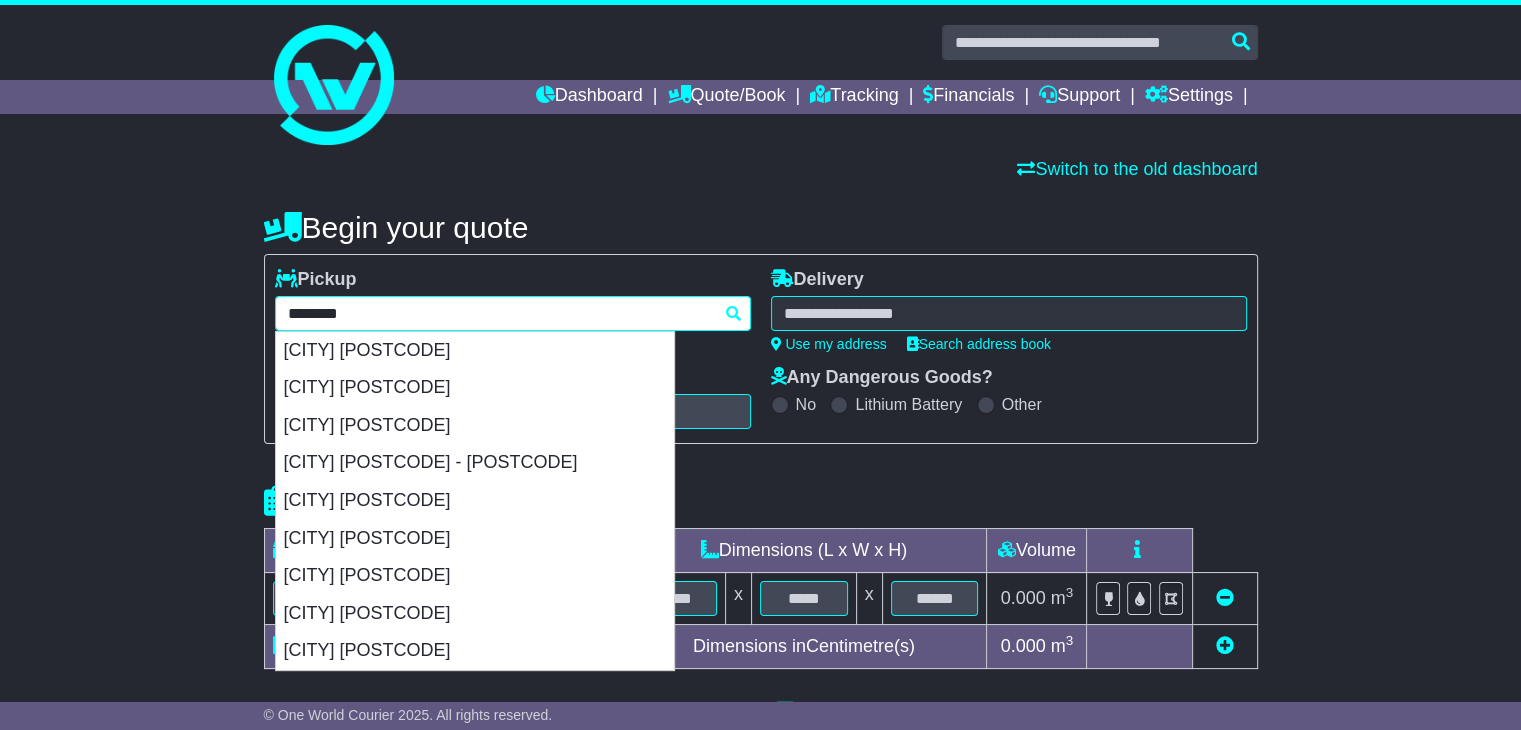 drag, startPoint x: 432, startPoint y: 425, endPoint x: 448, endPoint y: 421, distance: 16.492422 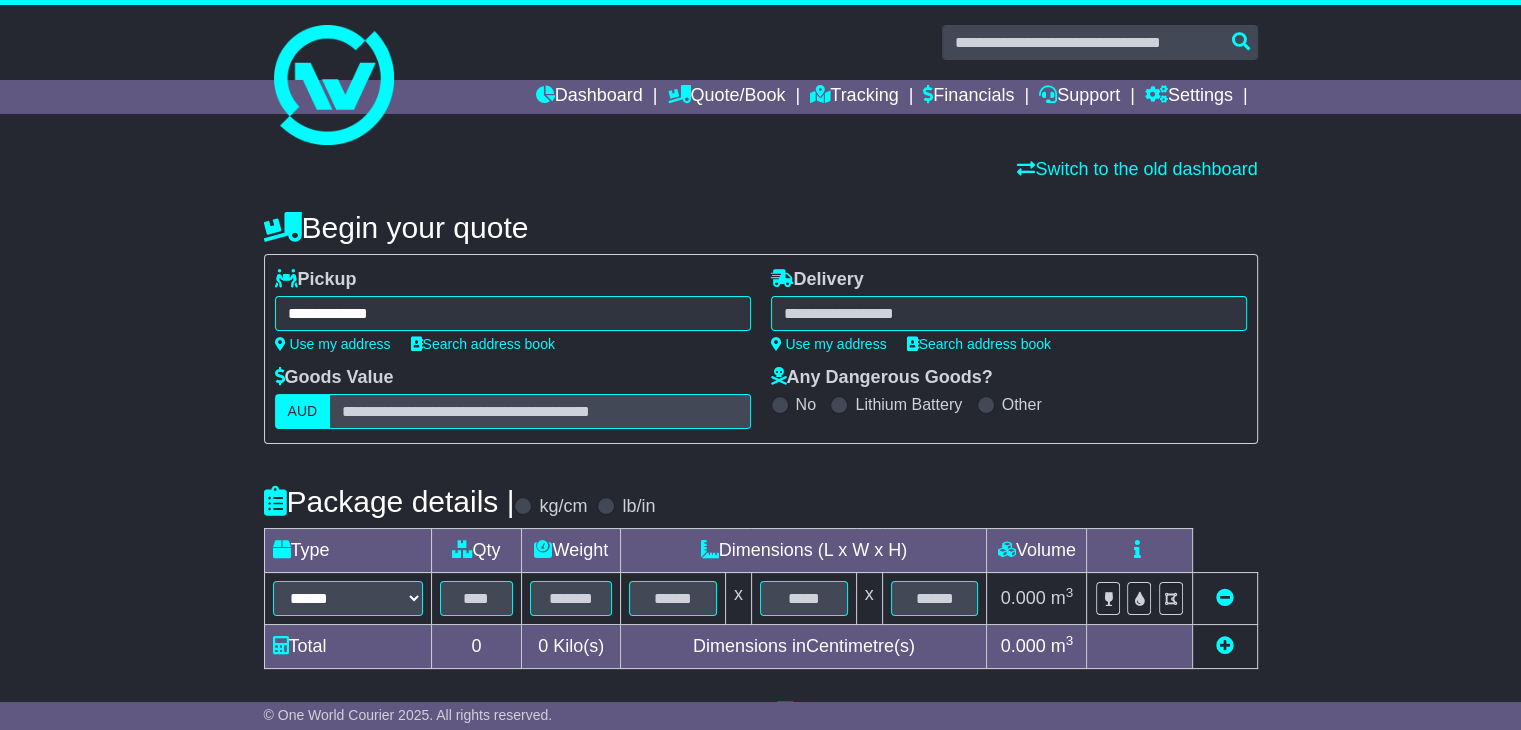 type on "**********" 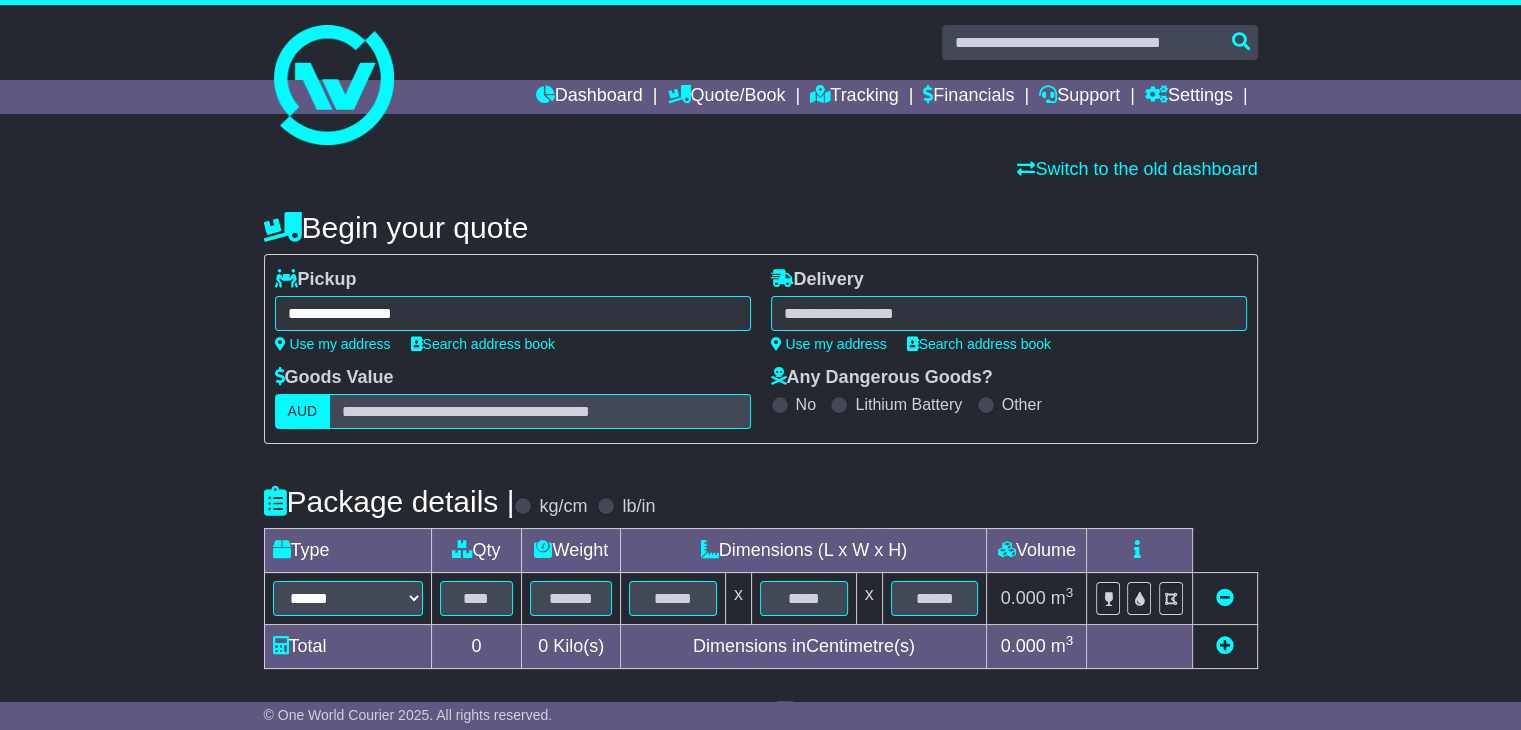 click at bounding box center (1009, 313) 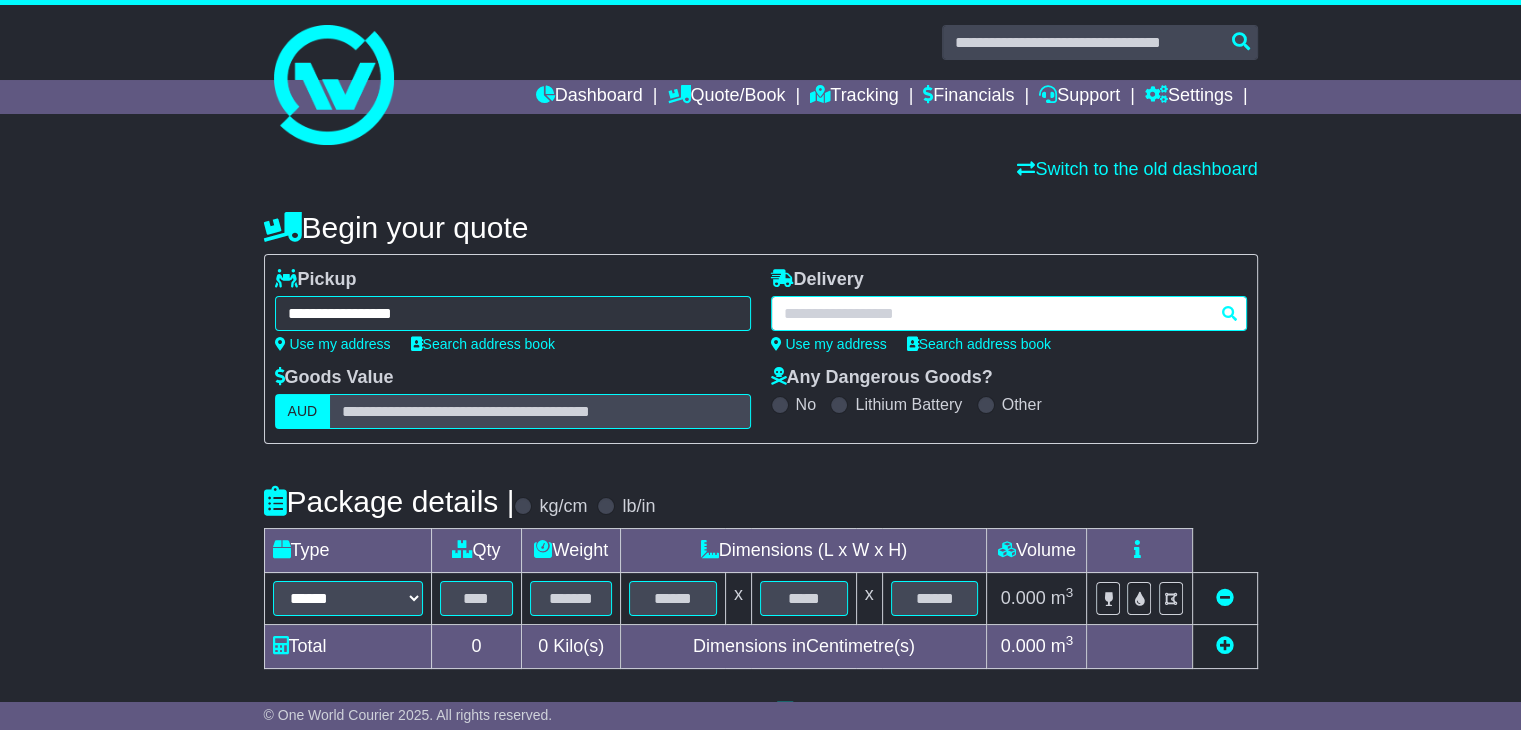 paste on "**********" 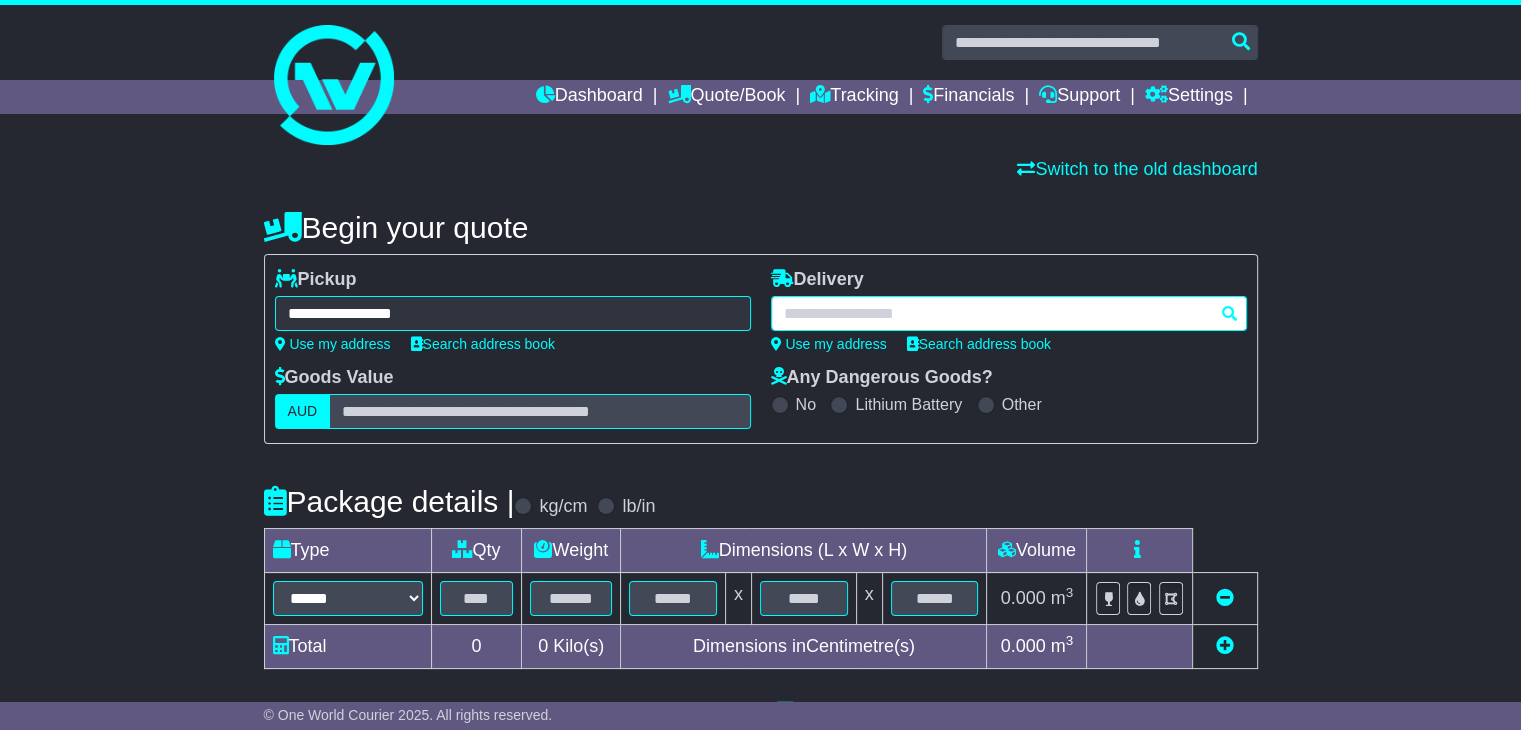 type on "**********" 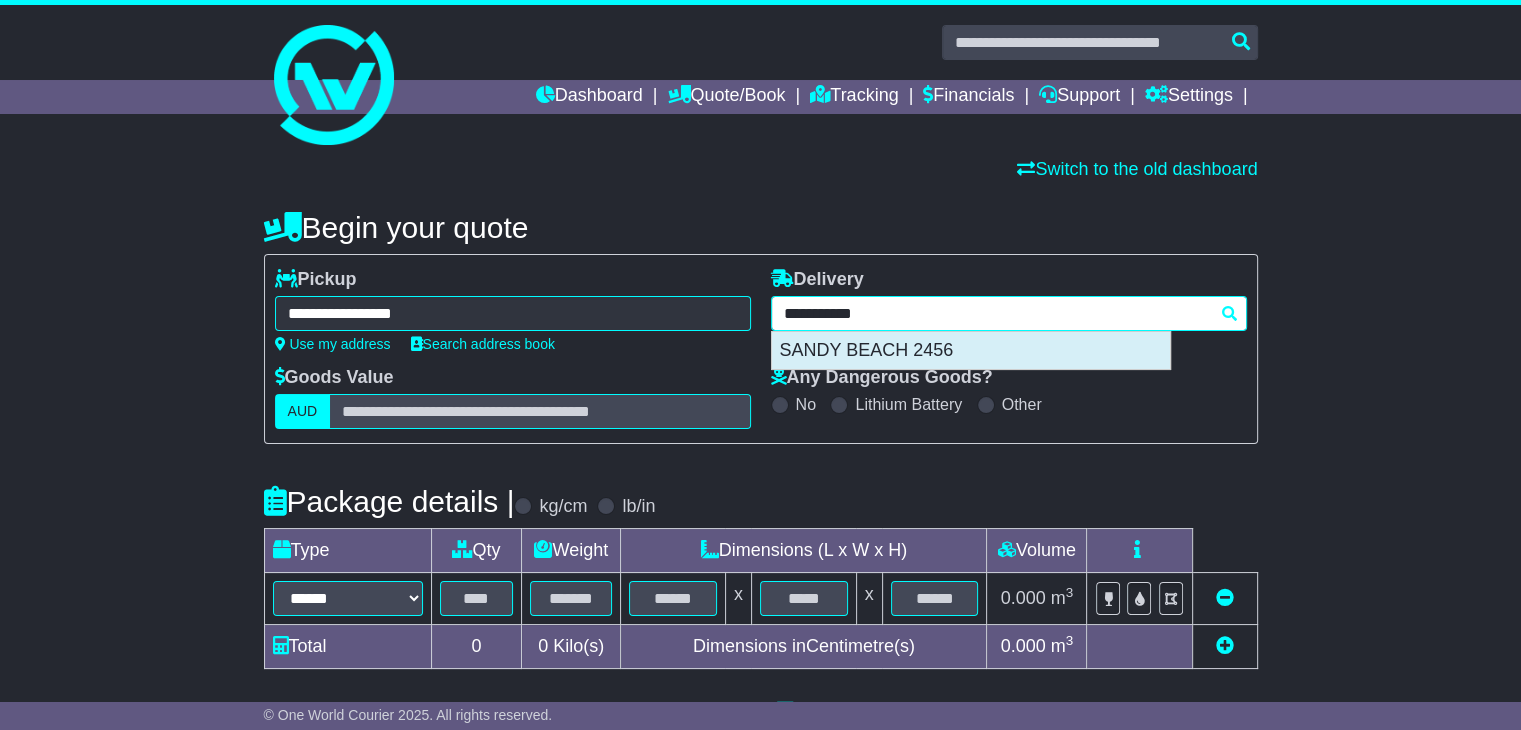 click on "SANDY BEACH 2456" at bounding box center (971, 351) 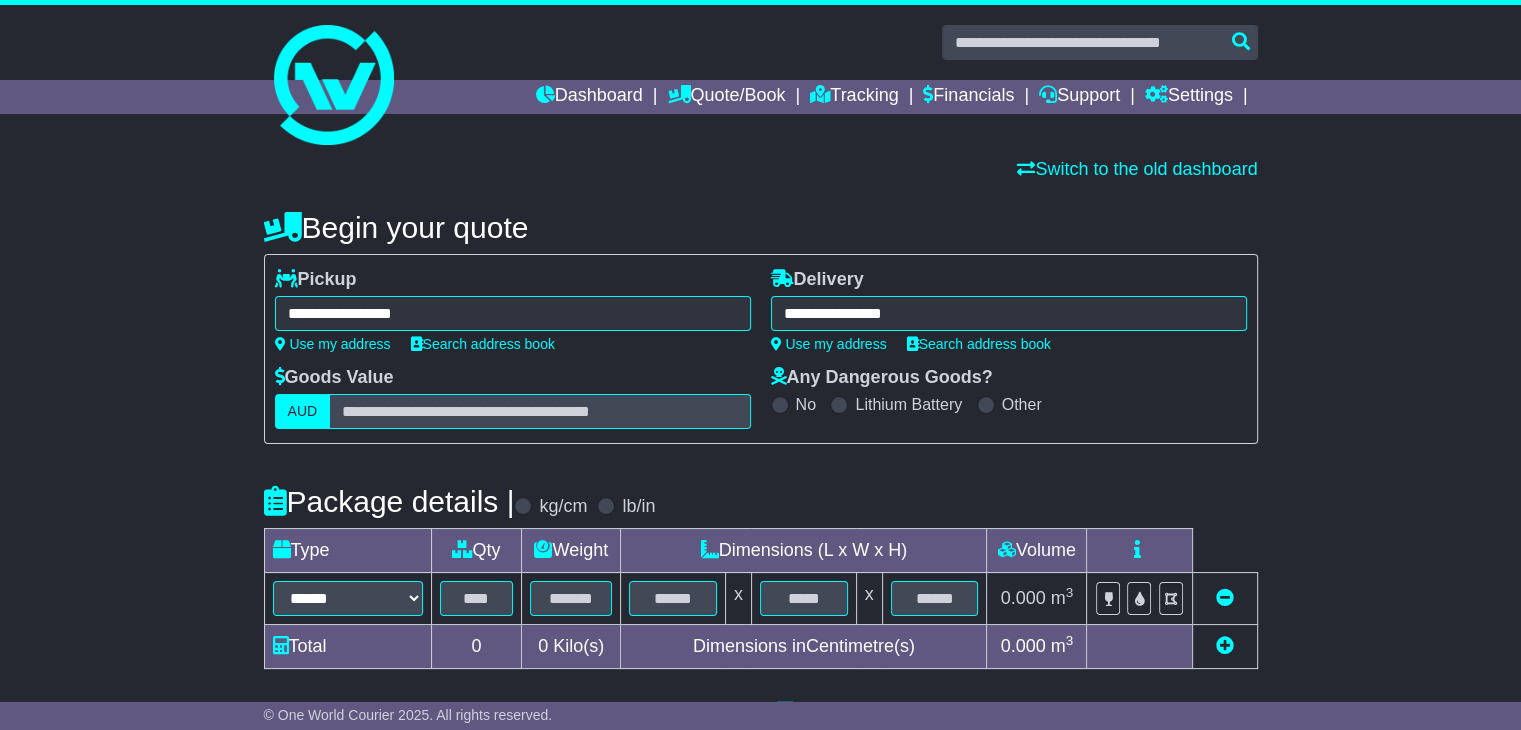 type on "**********" 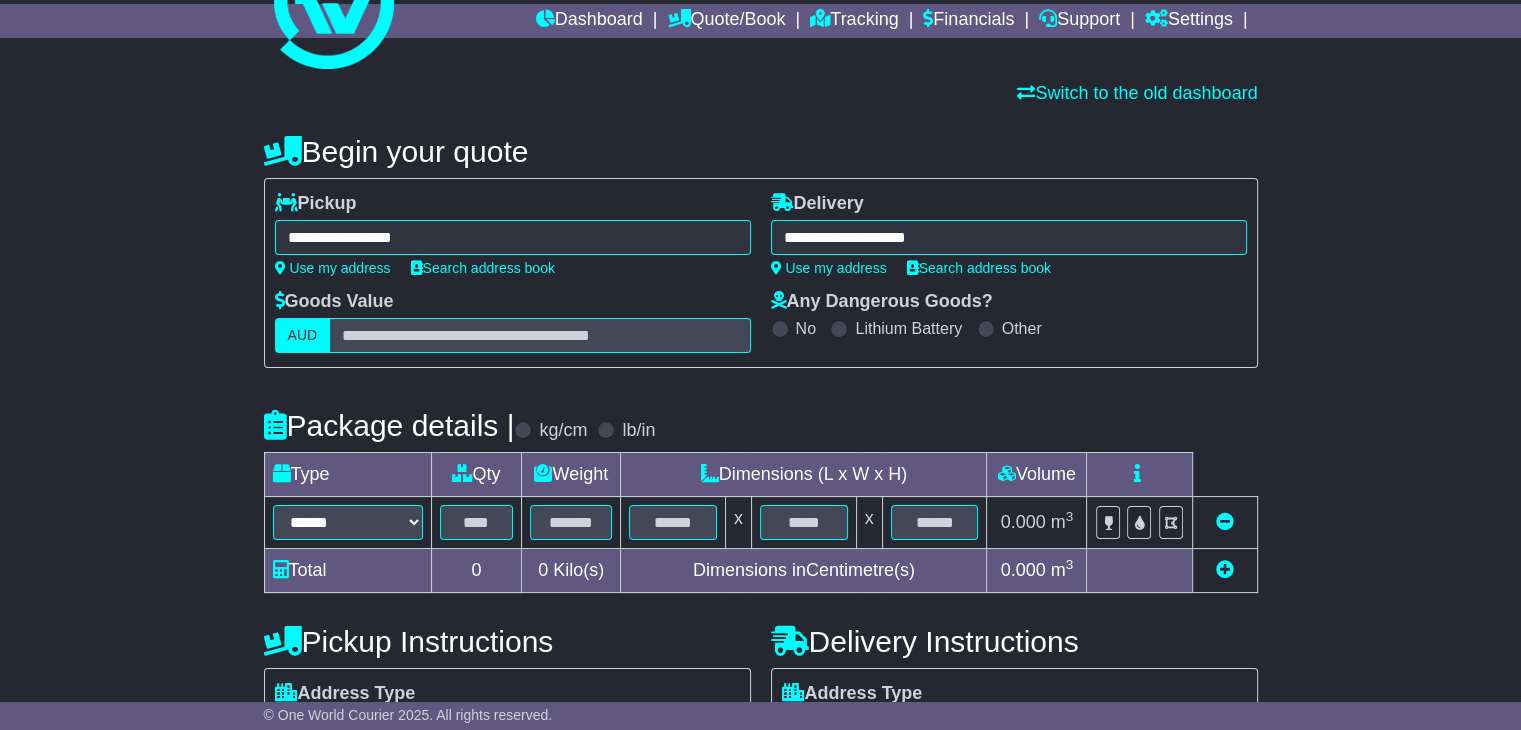 scroll, scrollTop: 200, scrollLeft: 0, axis: vertical 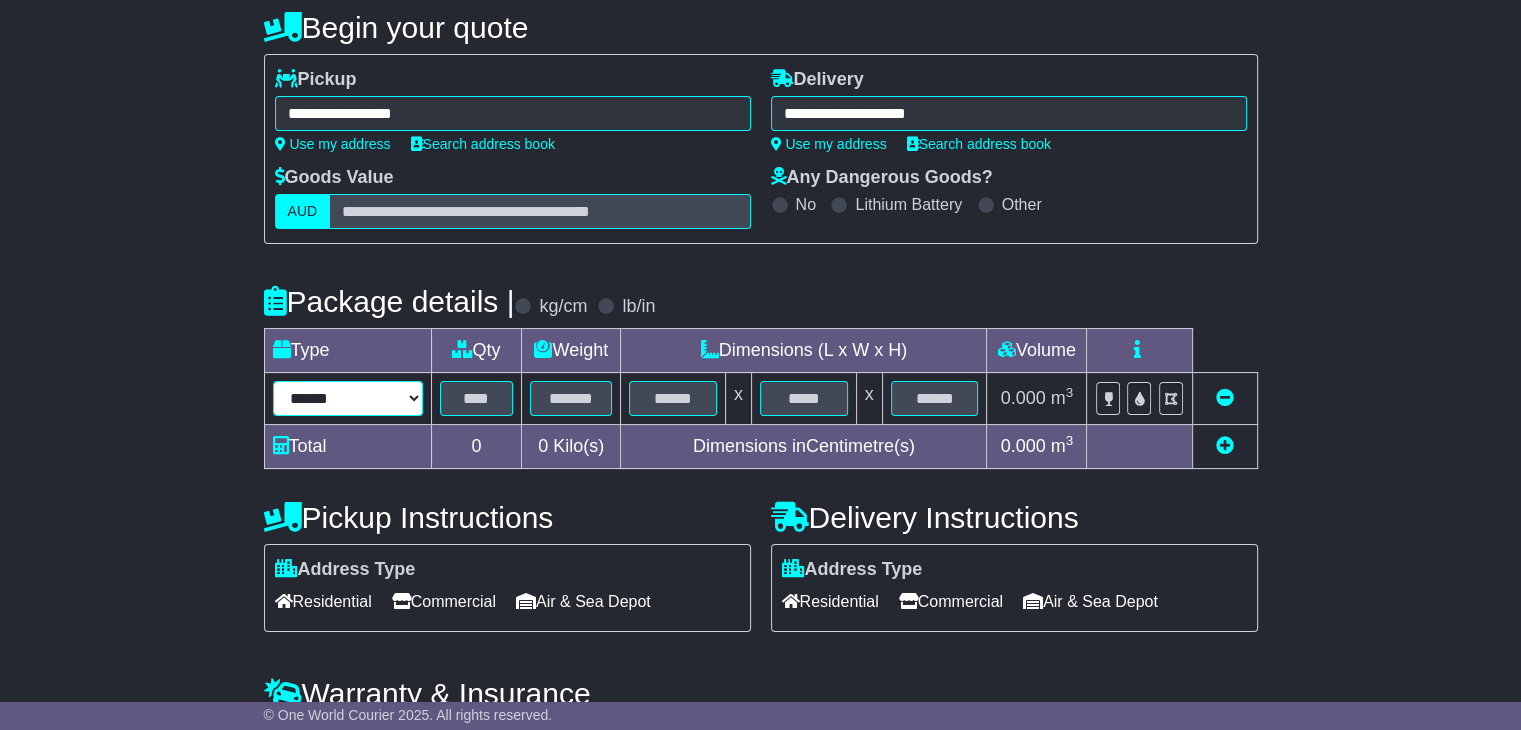 click on "****** ****** *** ******** ***** **** **** ****** *** *******" at bounding box center (348, 398) 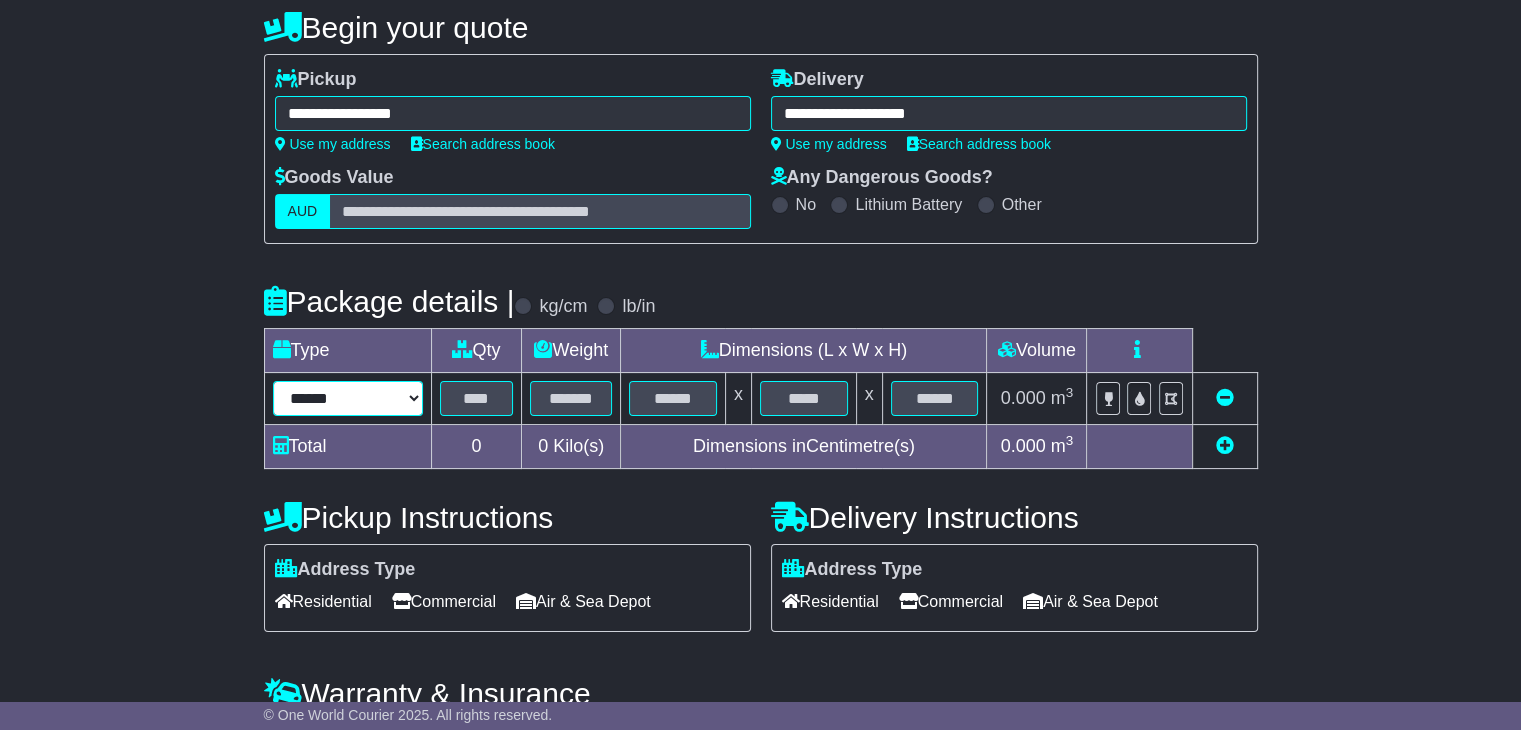 select on "*****" 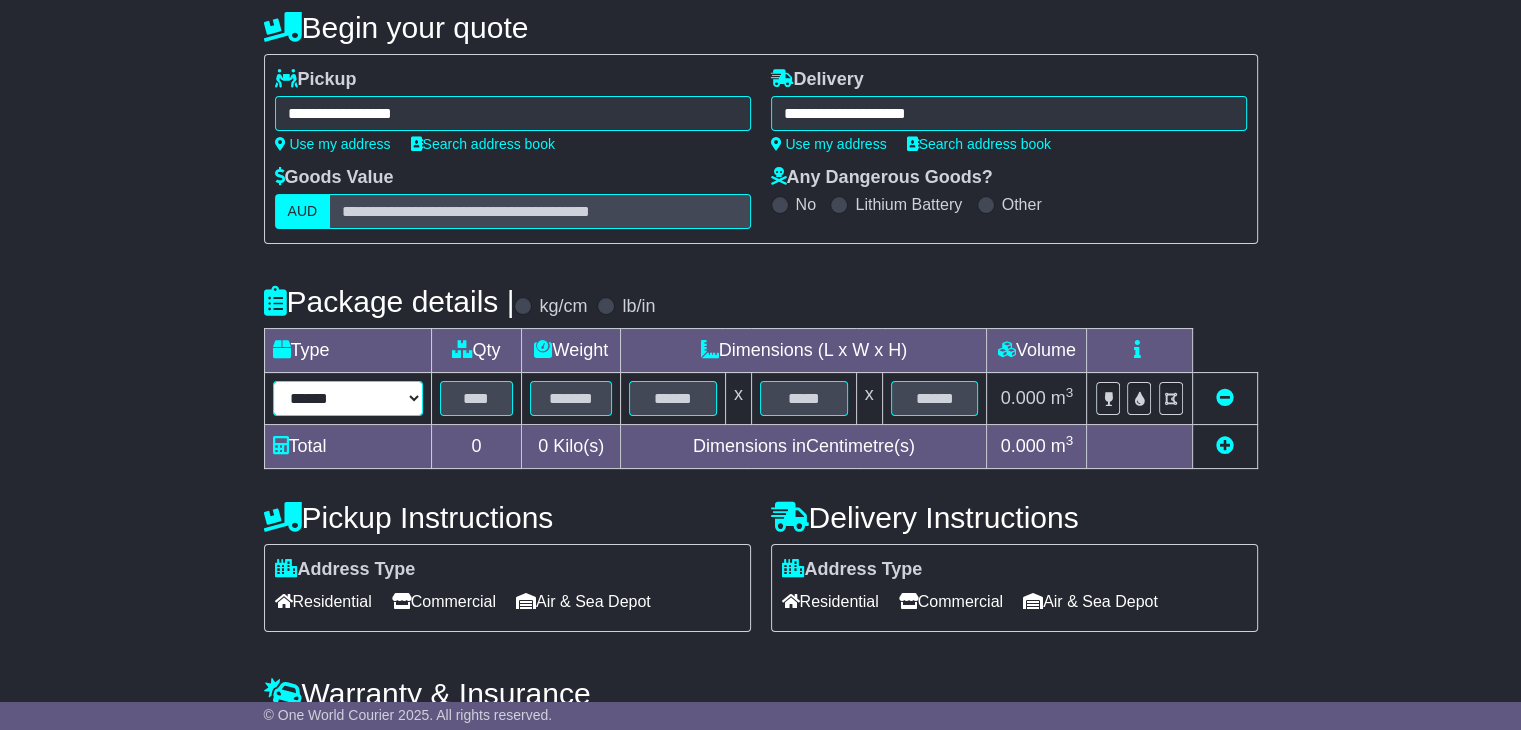 click on "****** ****** *** ******** ***** **** **** ****** *** *******" at bounding box center [348, 398] 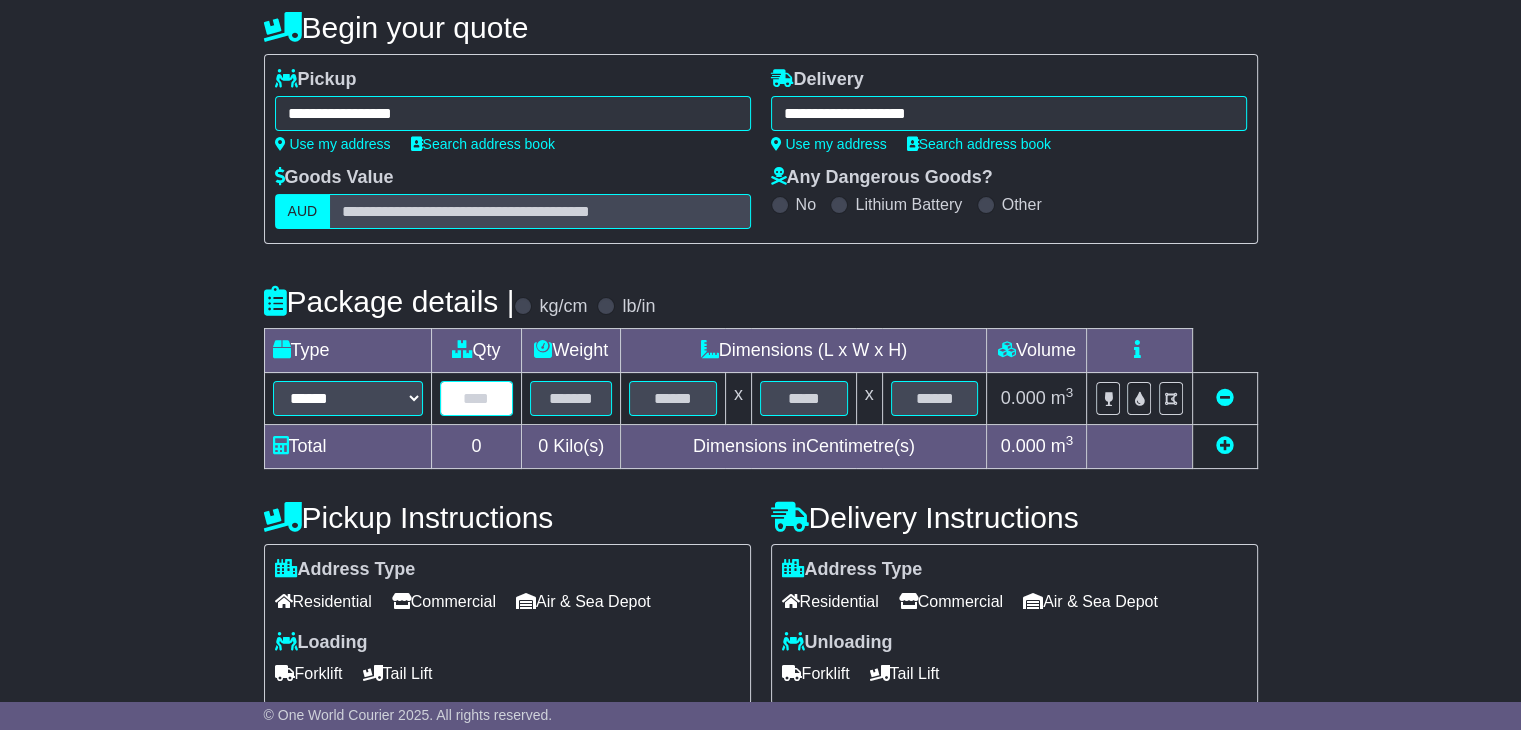 click at bounding box center (477, 398) 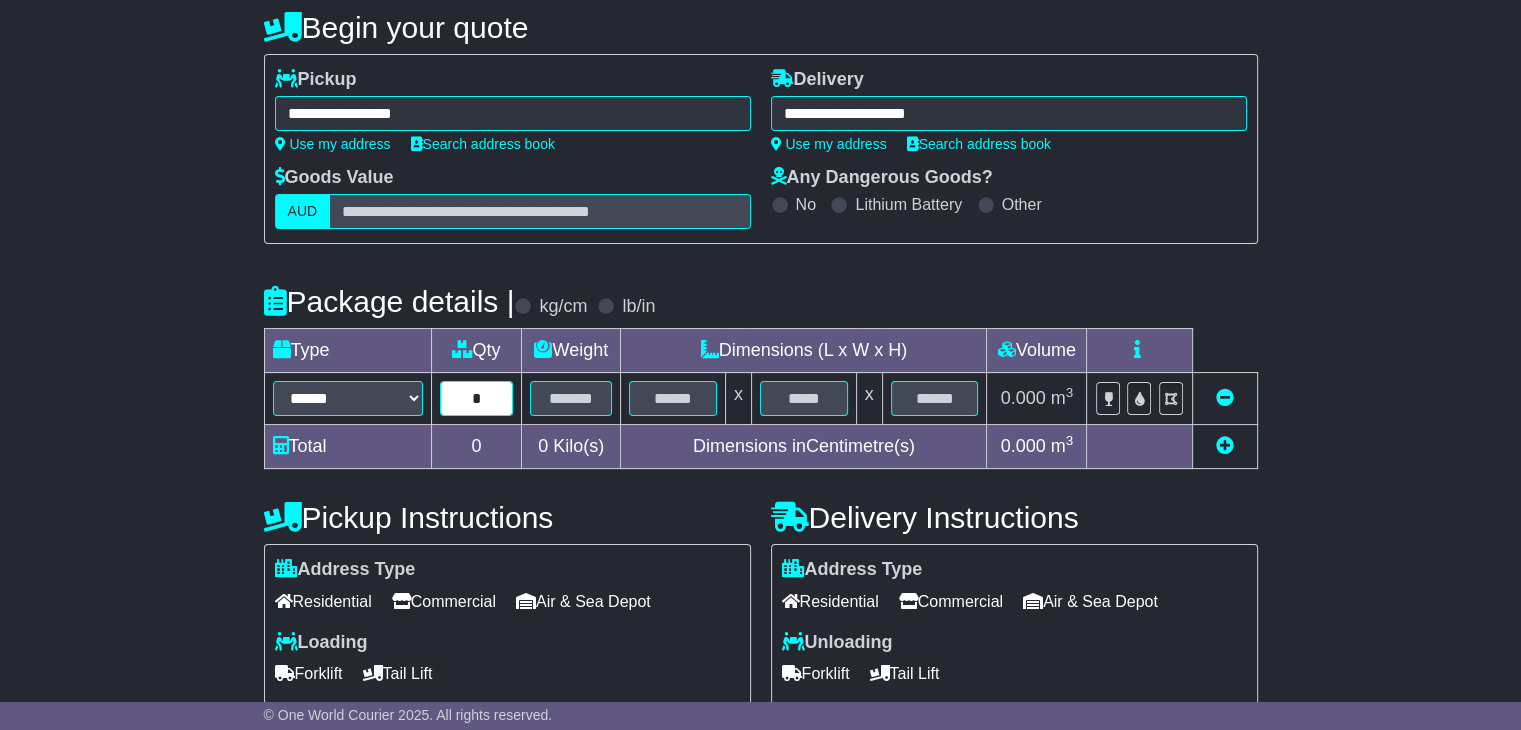 type on "*" 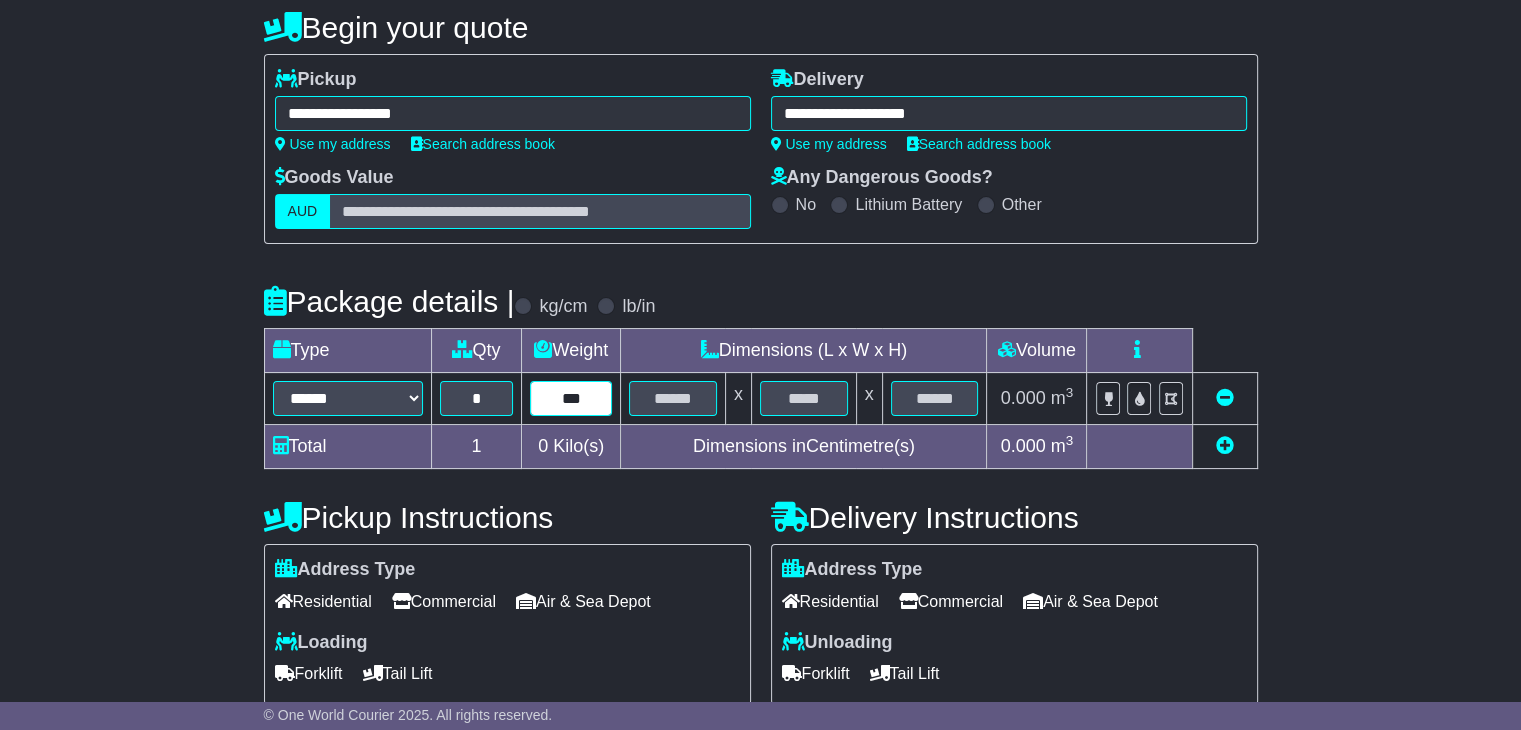 type on "***" 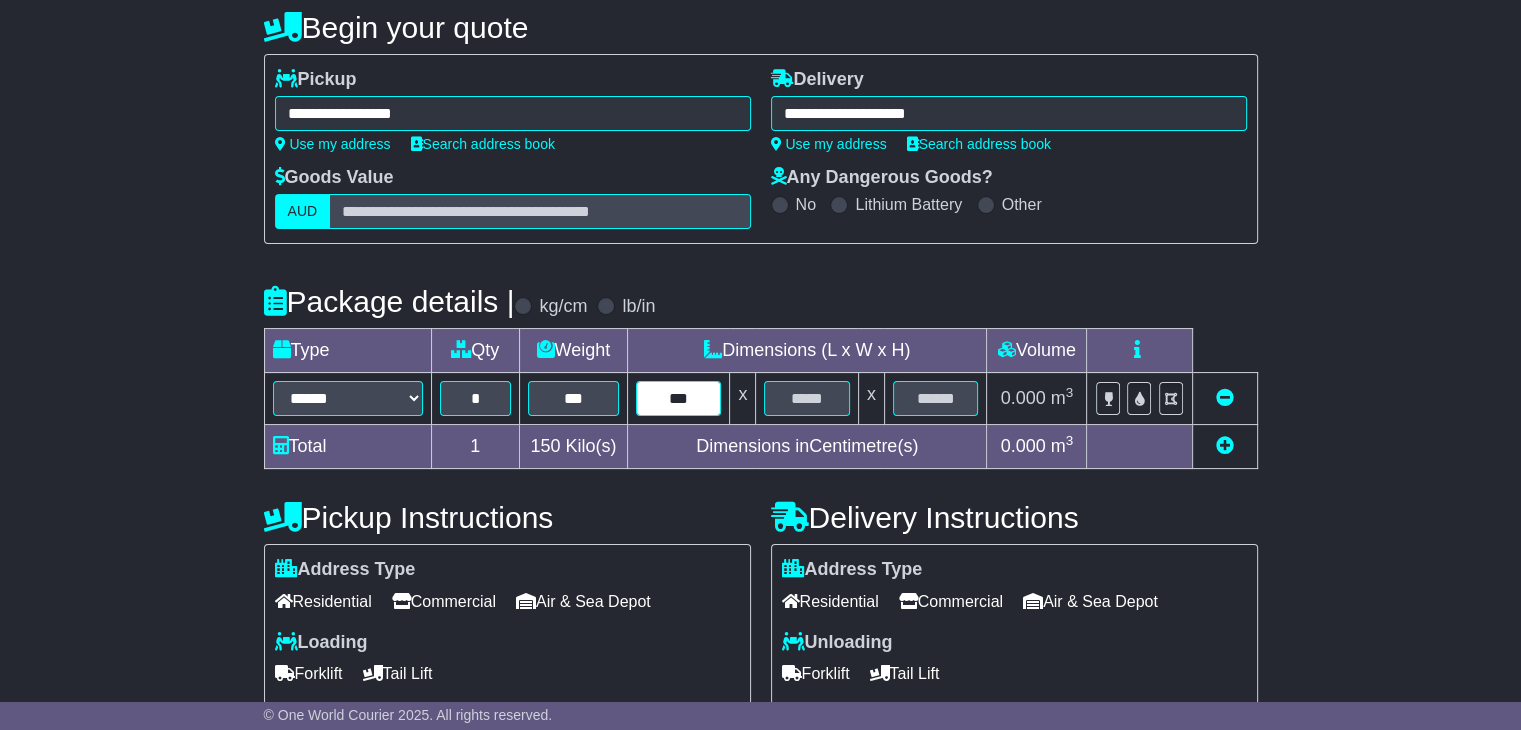 type on "***" 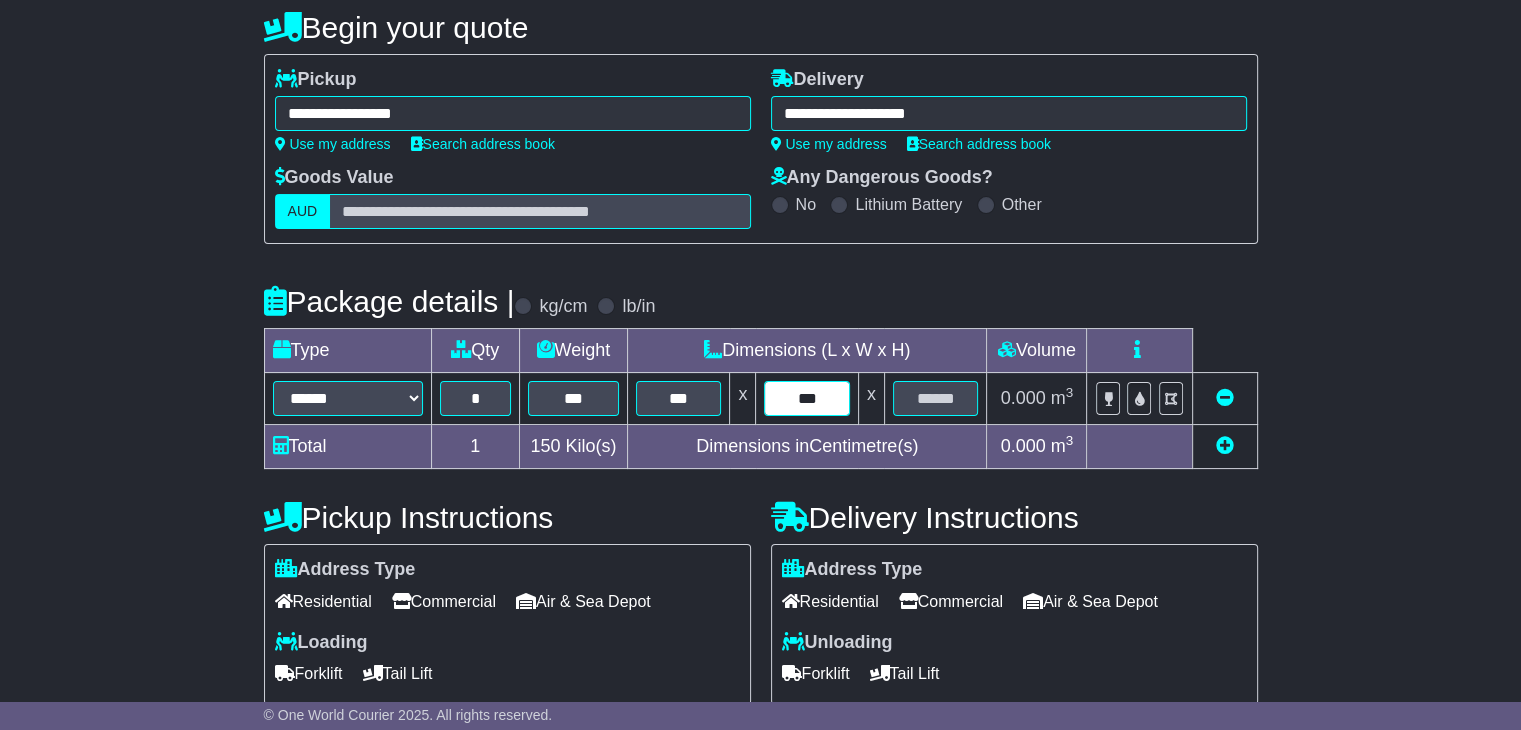 type on "***" 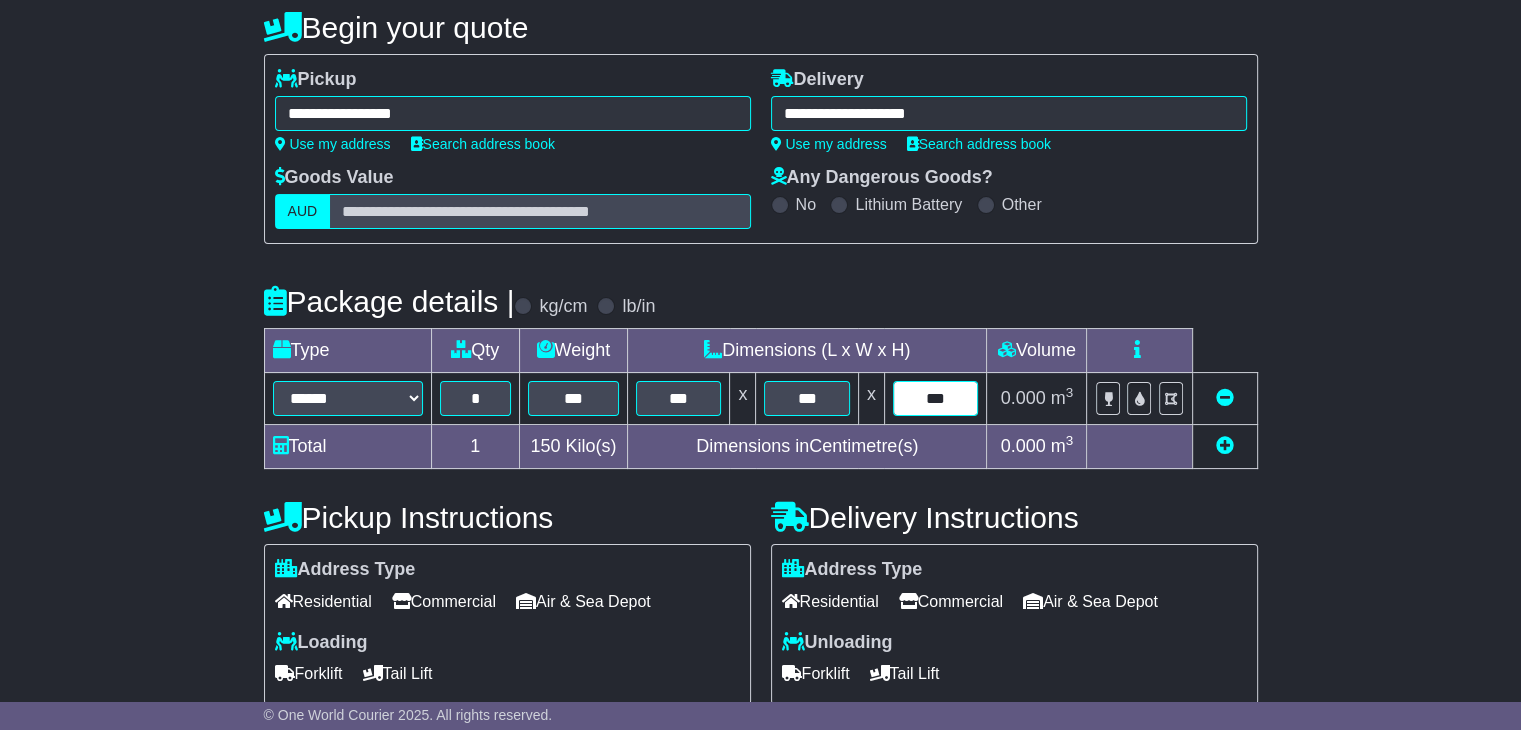 type on "***" 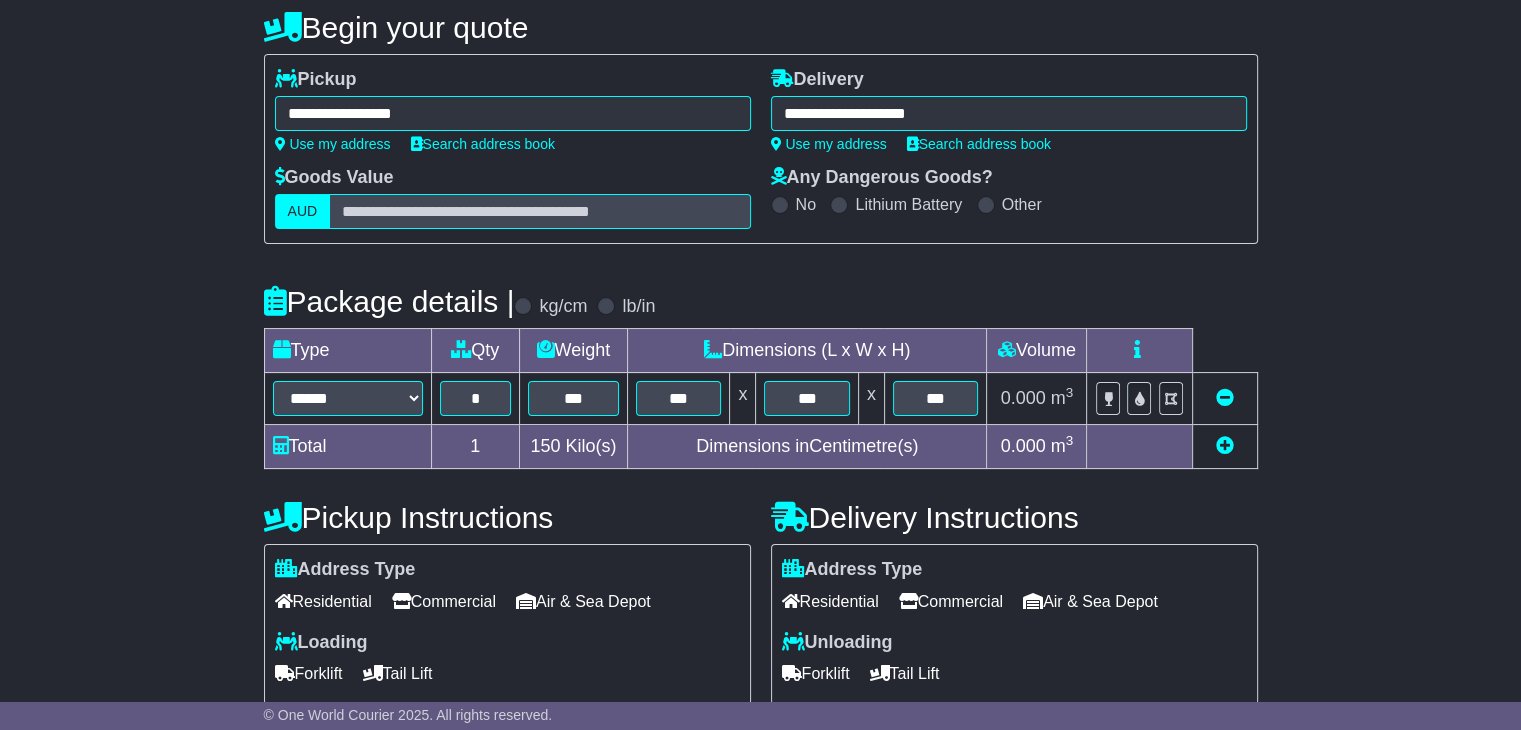 type 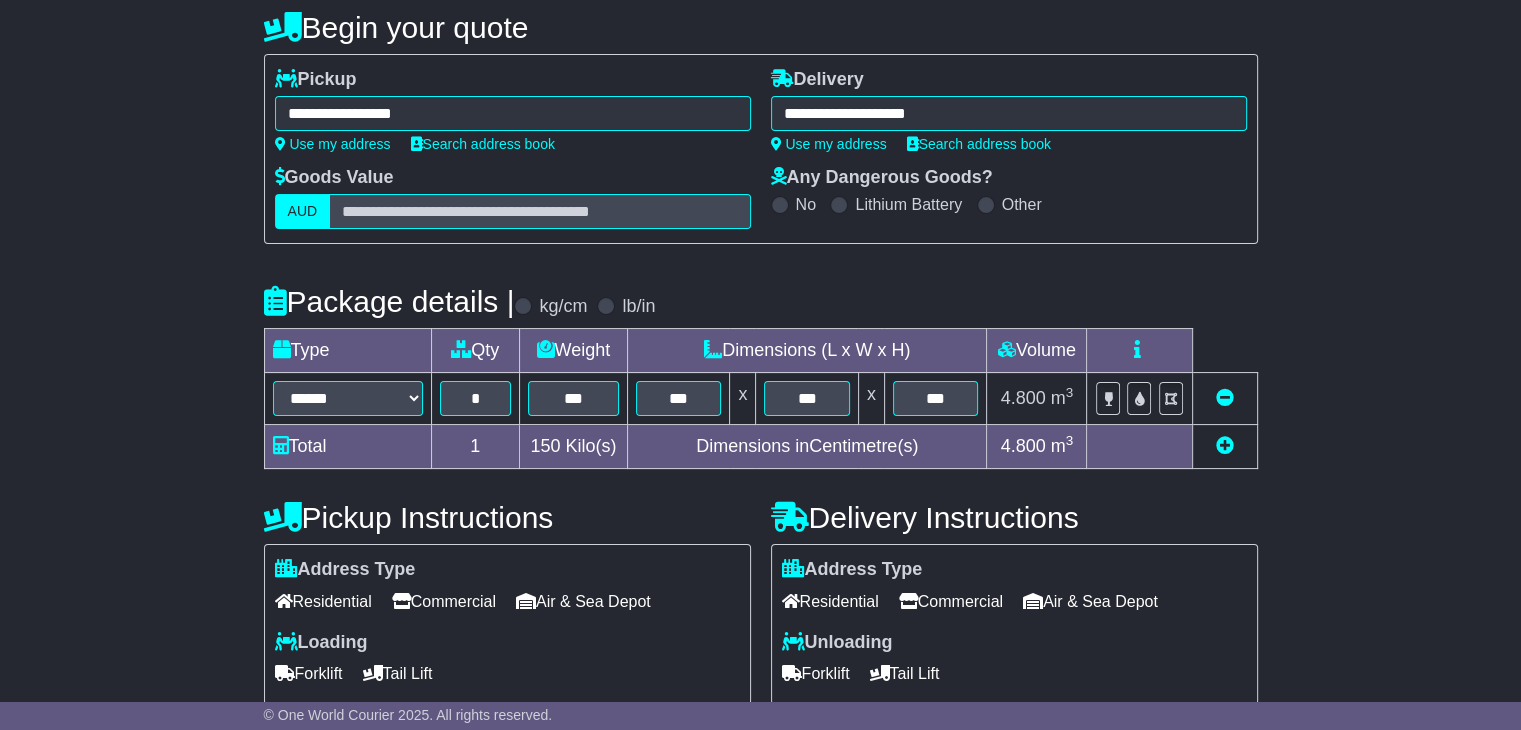 scroll, scrollTop: 500, scrollLeft: 0, axis: vertical 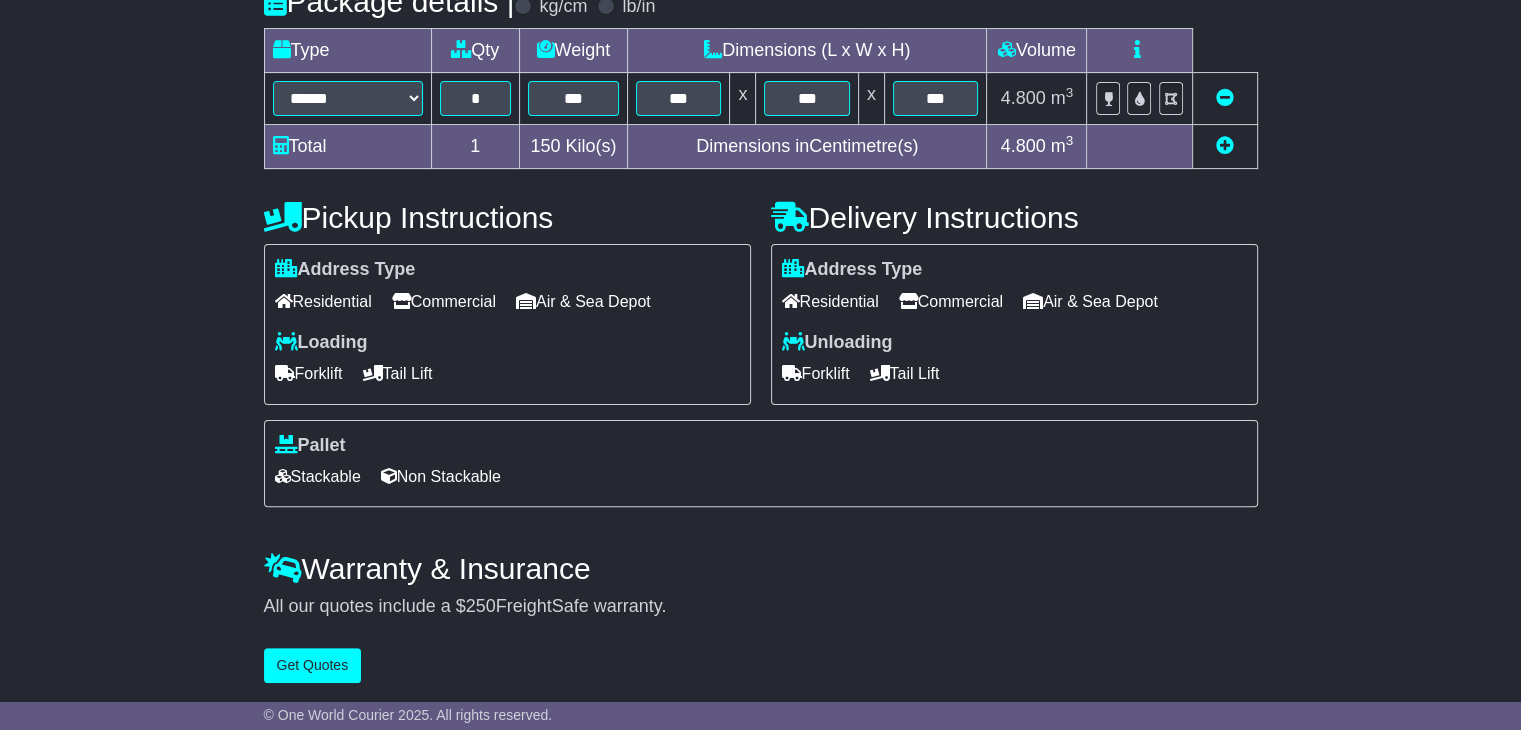 click on "Commercial" at bounding box center [444, 301] 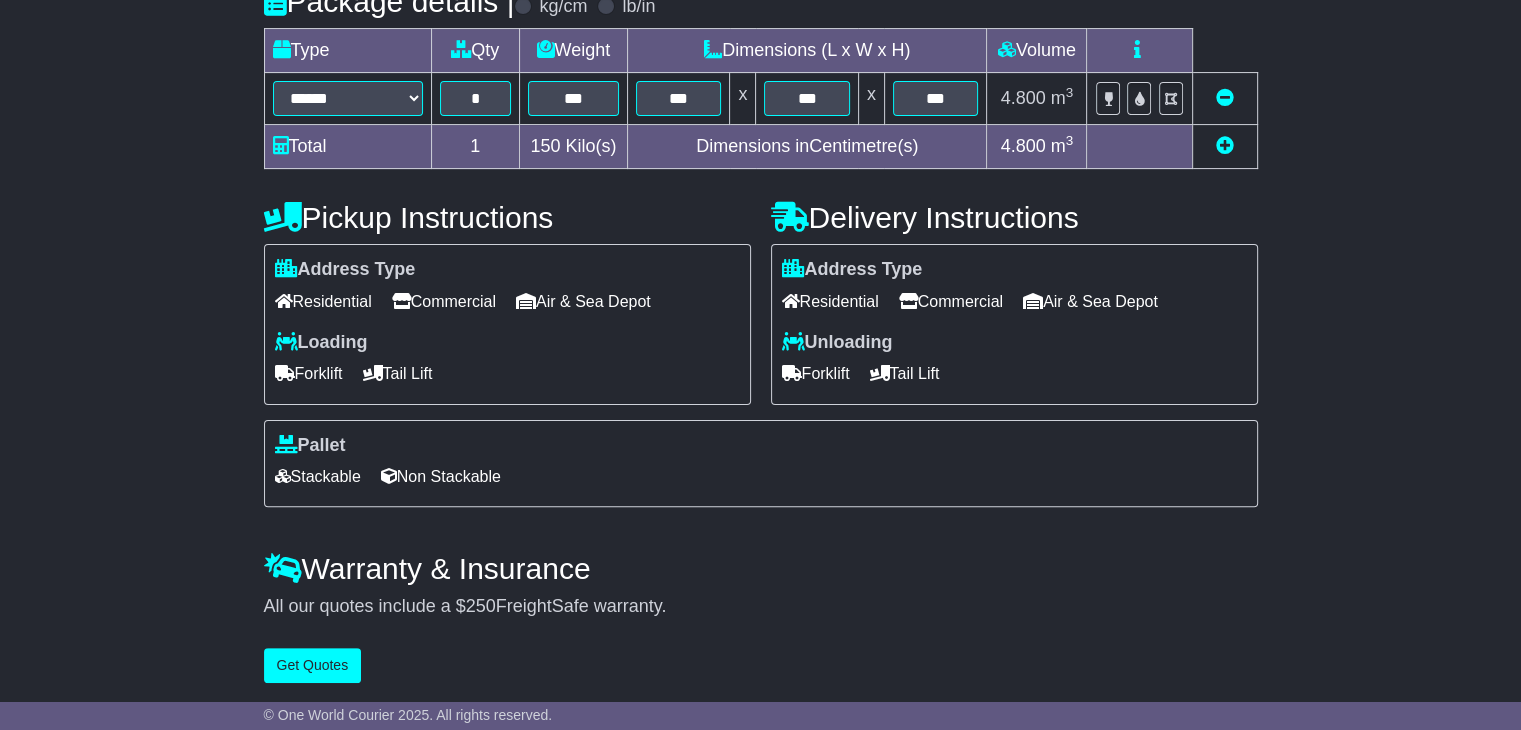 click on "Residential" at bounding box center (830, 301) 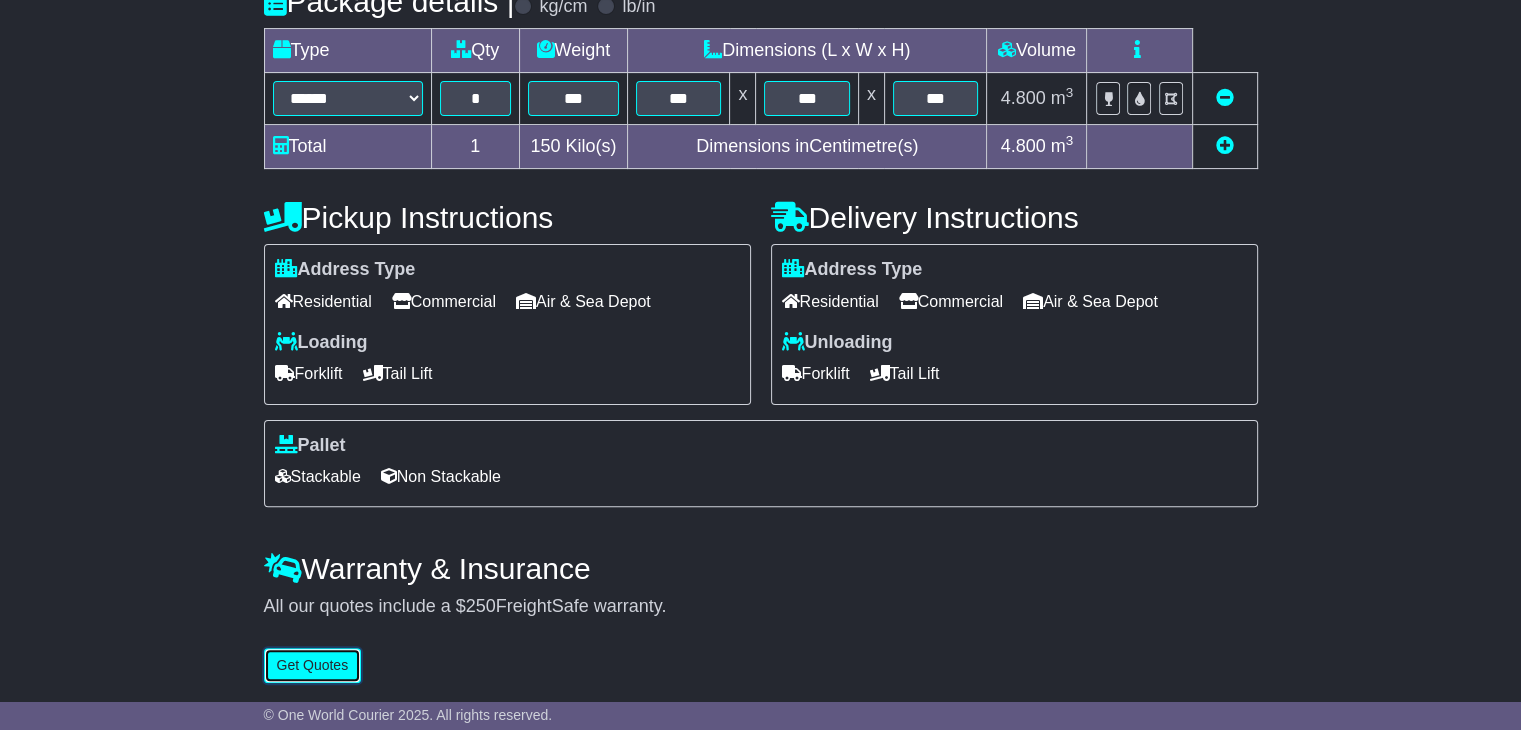 click on "Get Quotes" at bounding box center [313, 665] 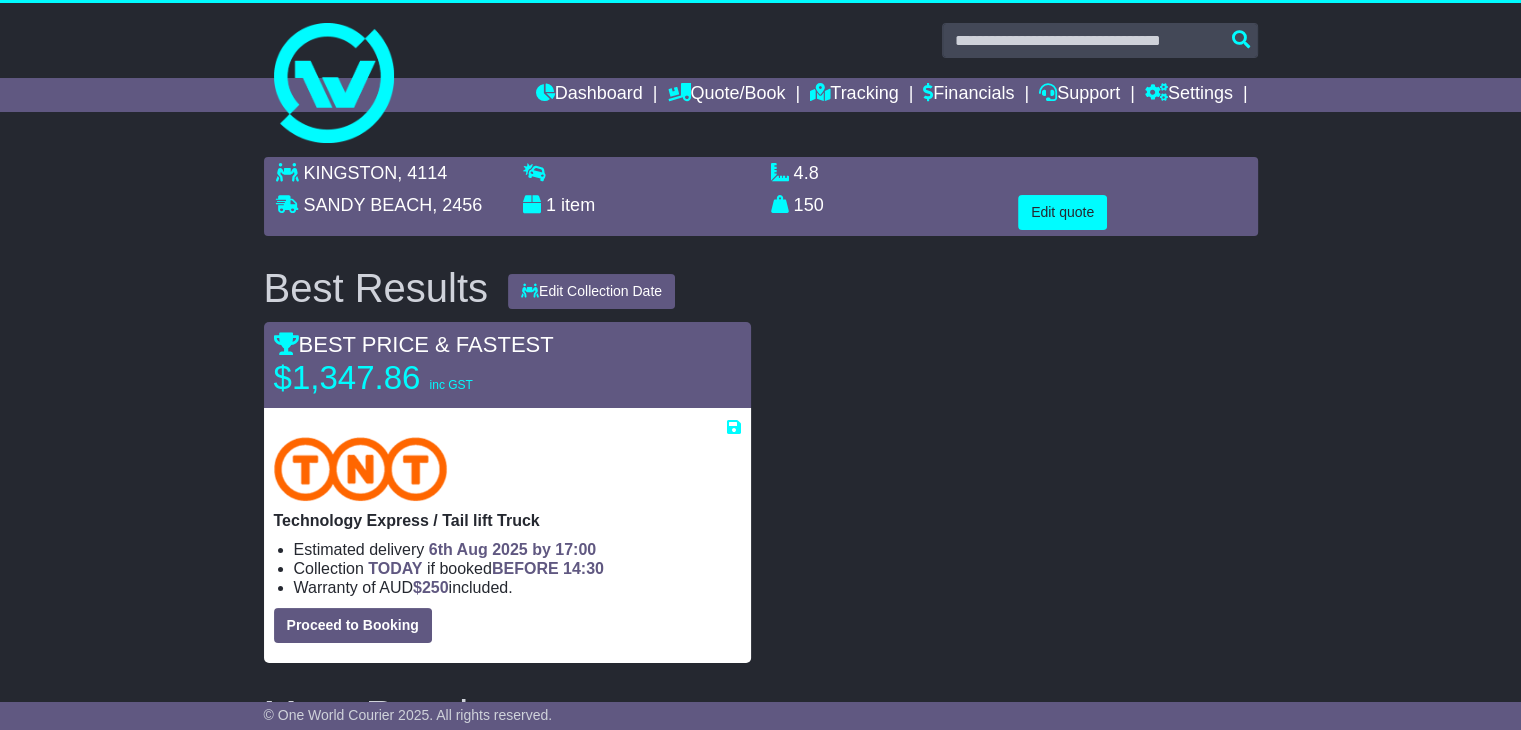 scroll, scrollTop: 0, scrollLeft: 0, axis: both 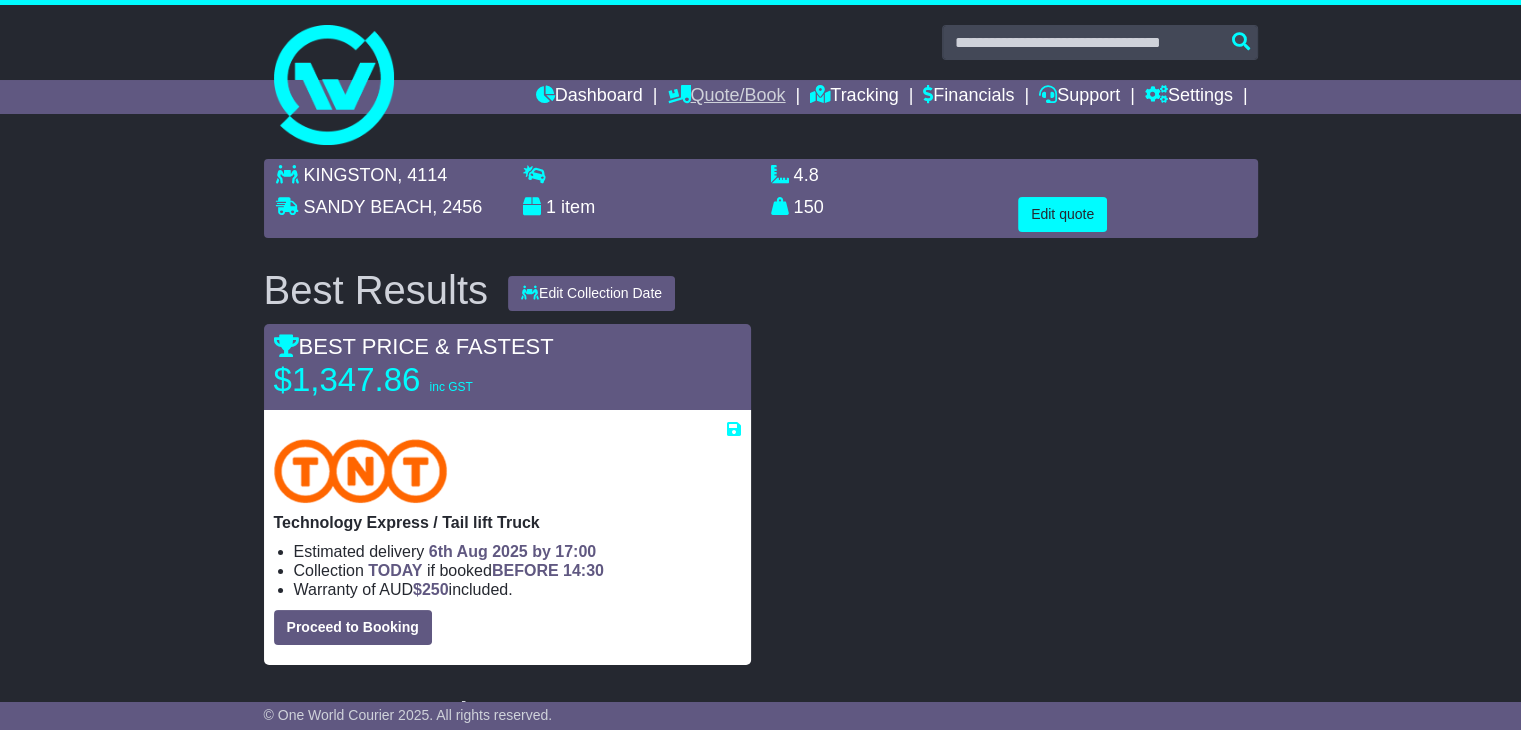 click on "Quote/Book" at bounding box center [726, 97] 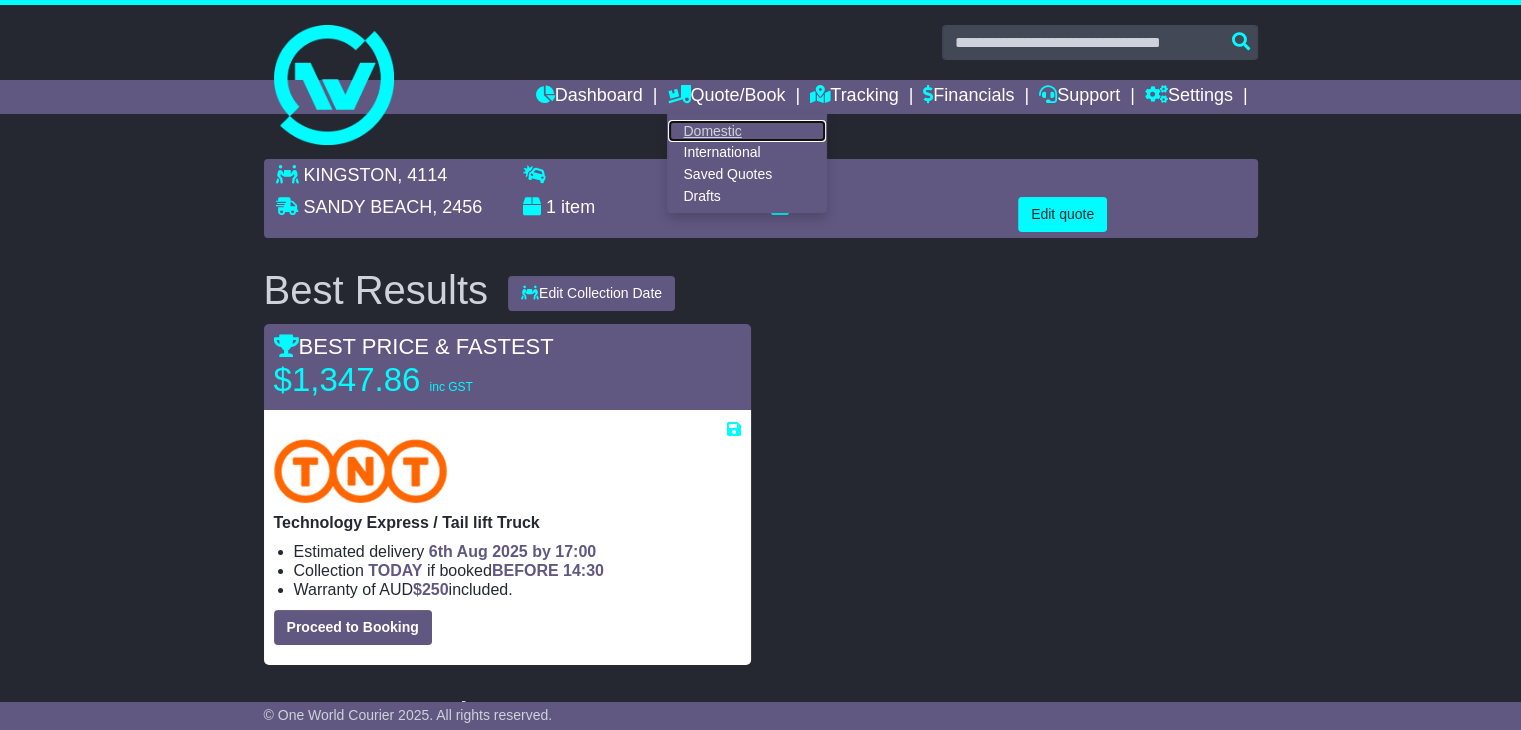 click on "Domestic" at bounding box center (747, 131) 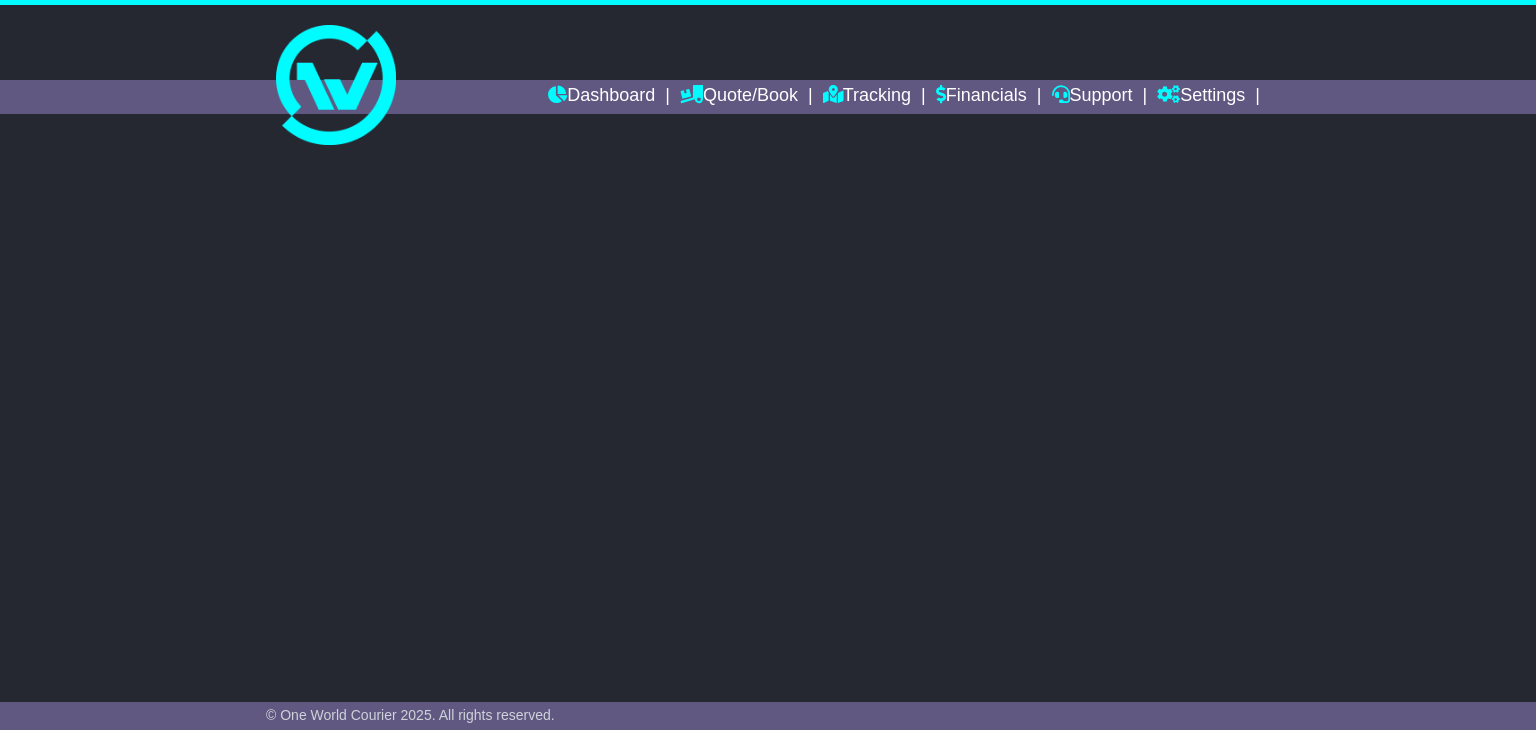 scroll, scrollTop: 0, scrollLeft: 0, axis: both 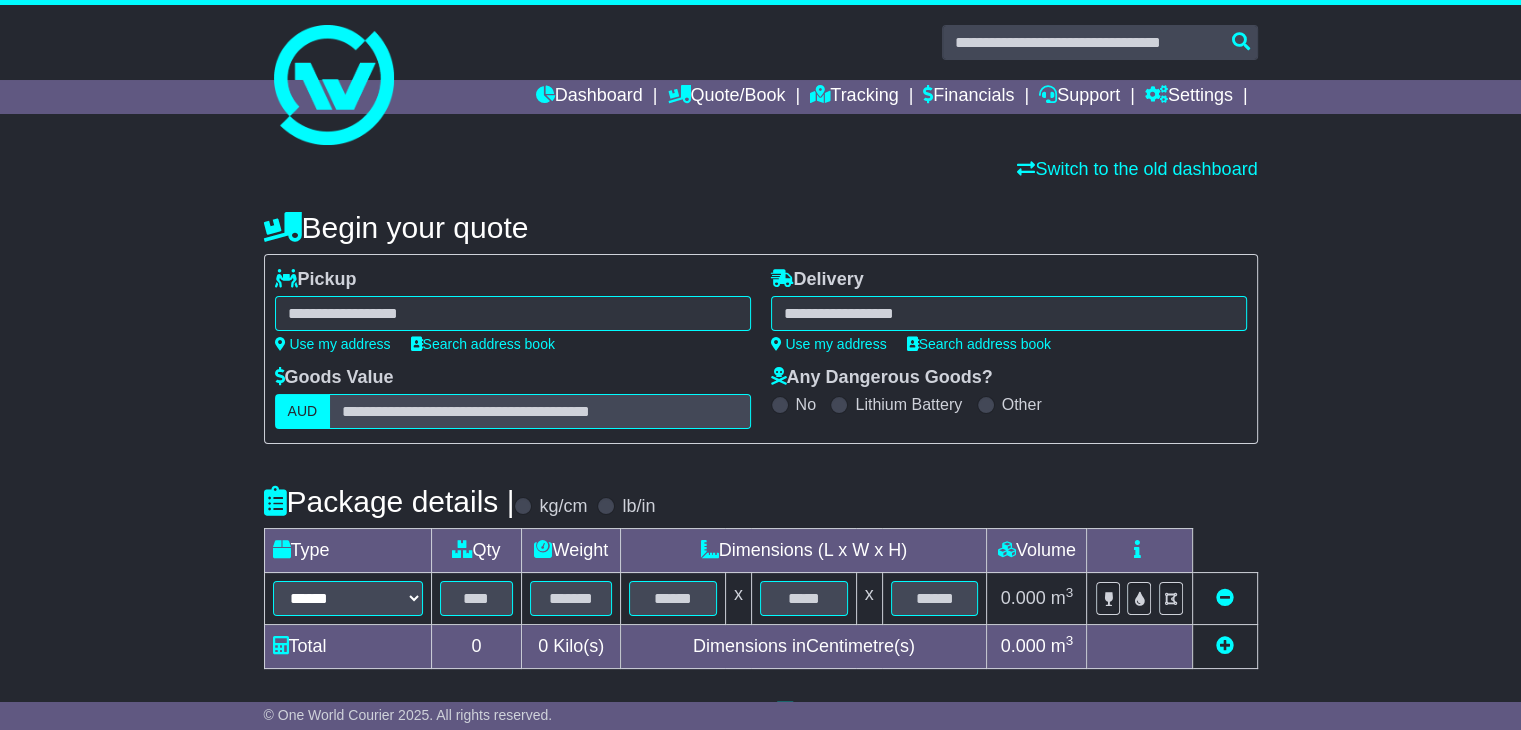 click at bounding box center [513, 313] 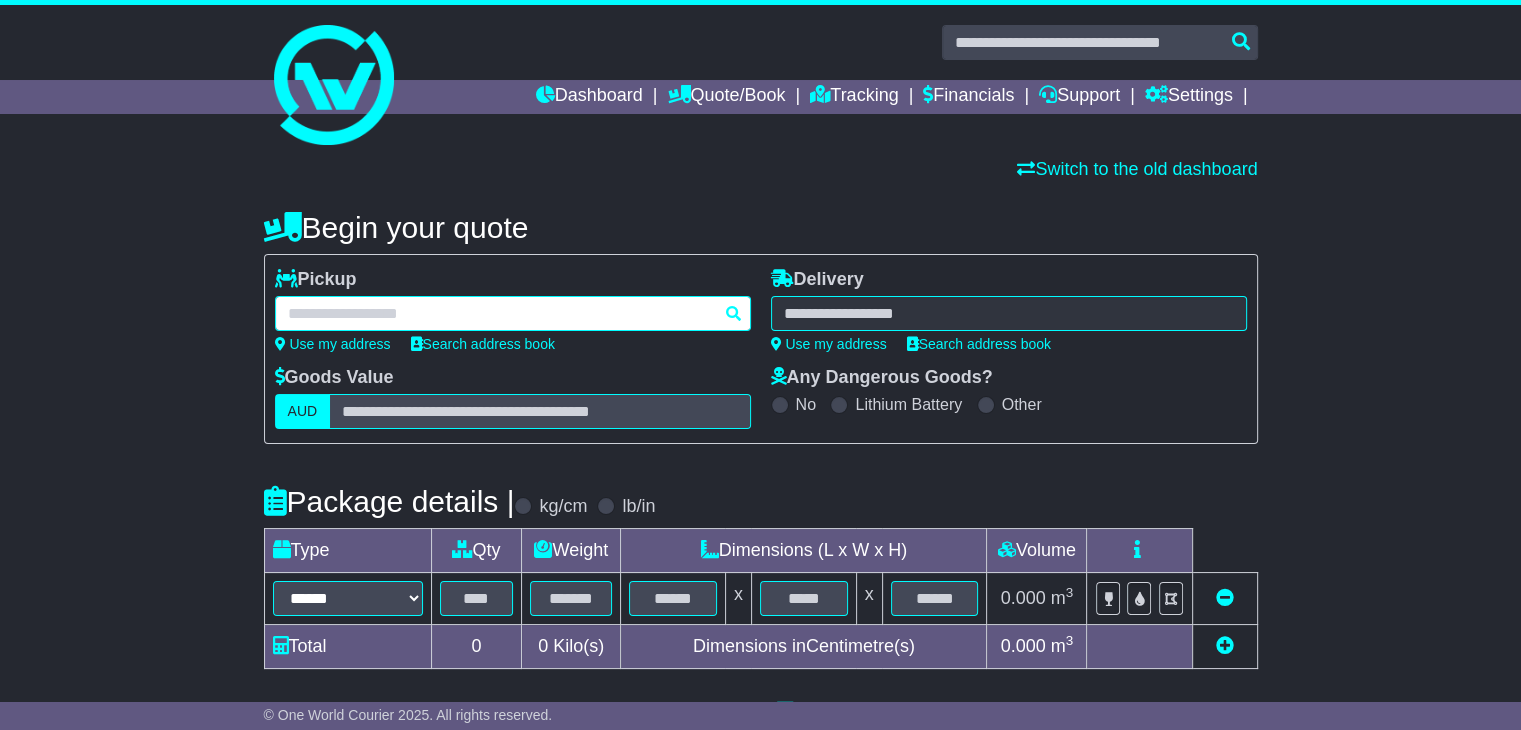 paste on "*********" 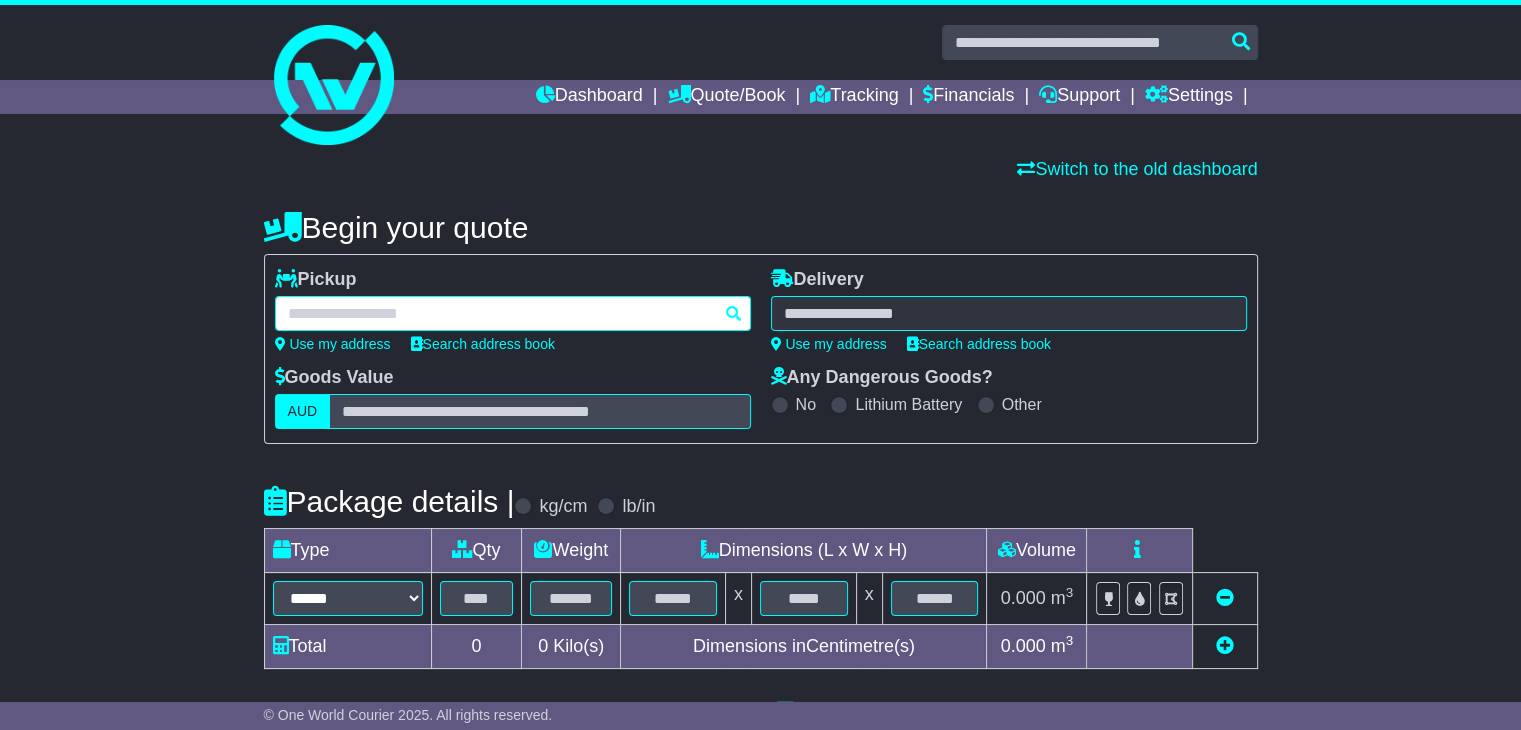 type on "*********" 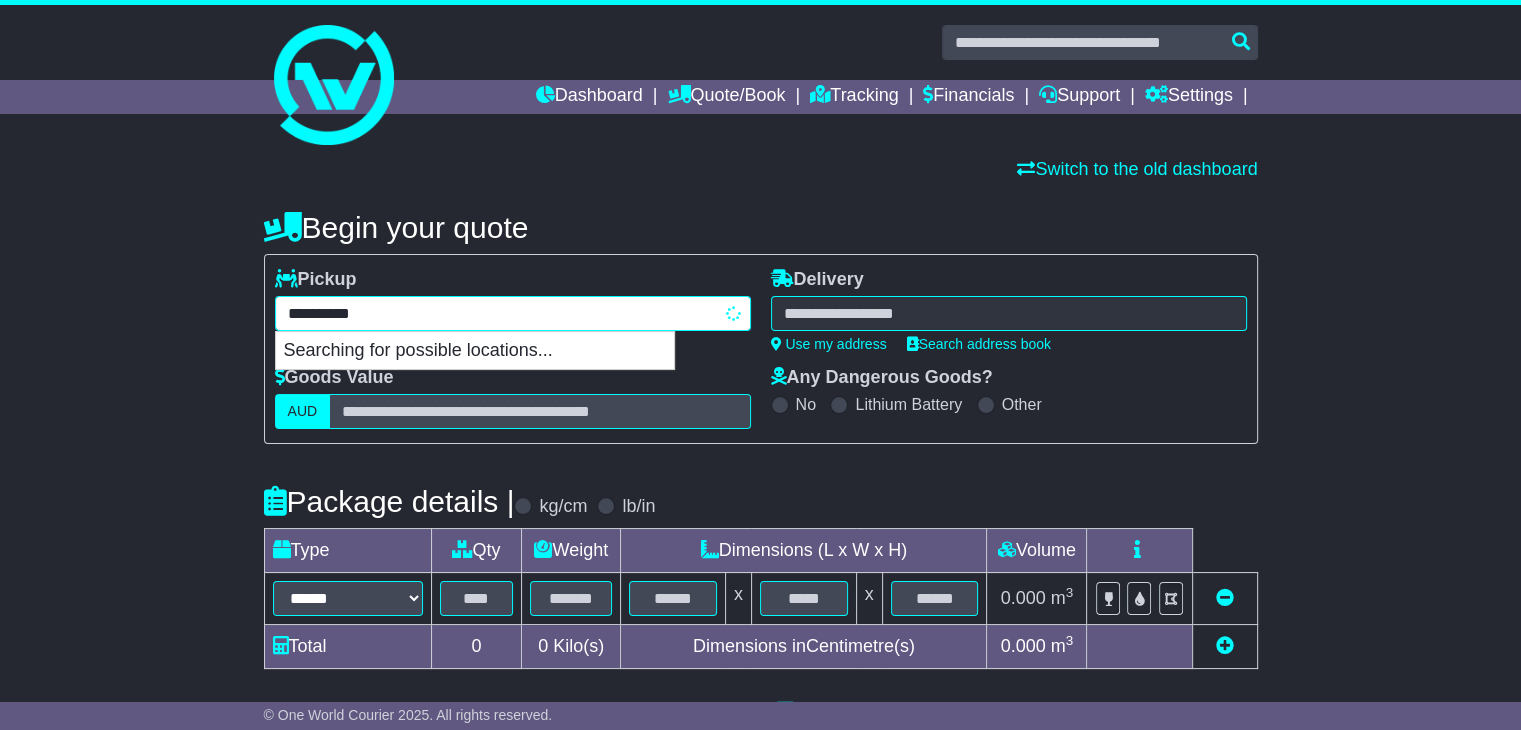 type on "**********" 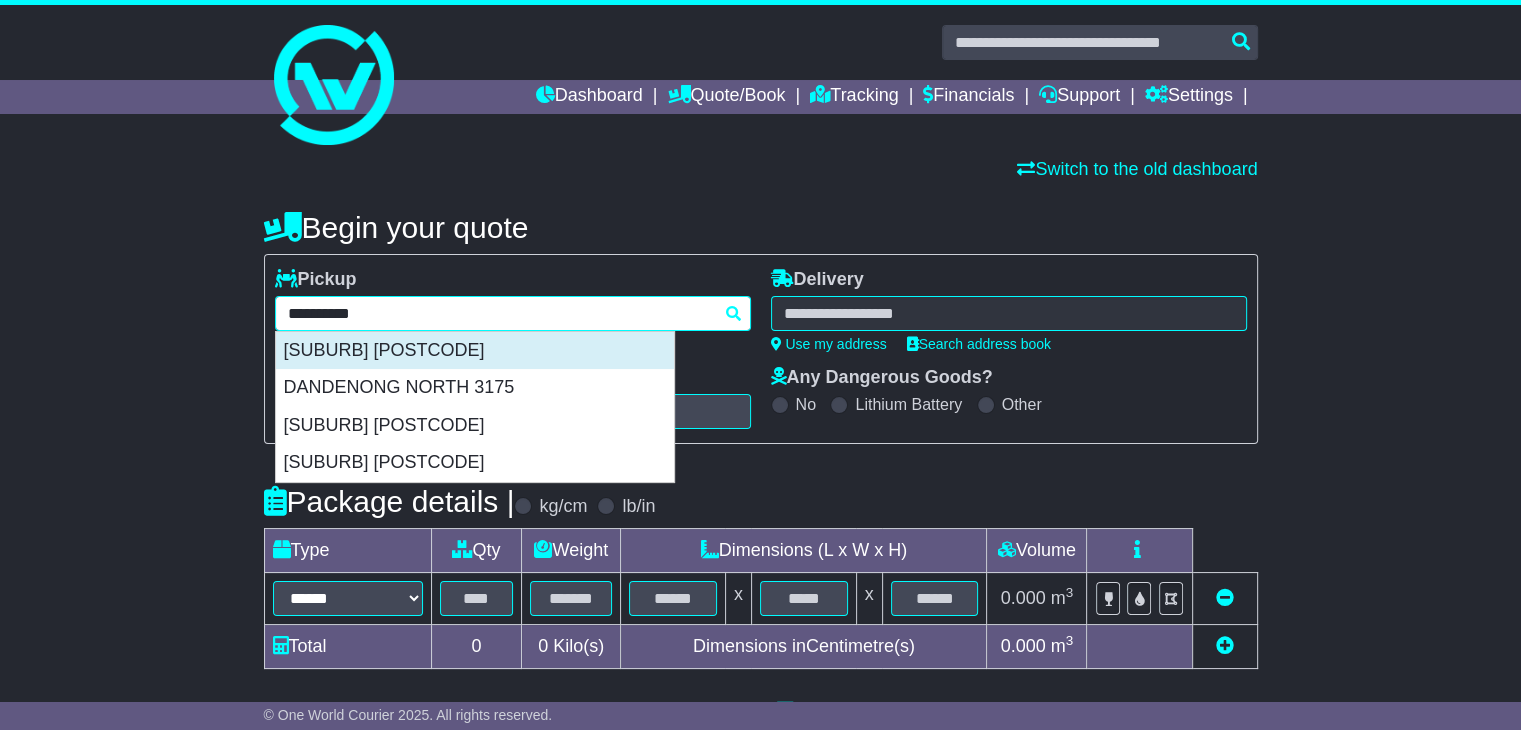 click on "[SUBURB] [POSTCODE]" at bounding box center (475, 351) 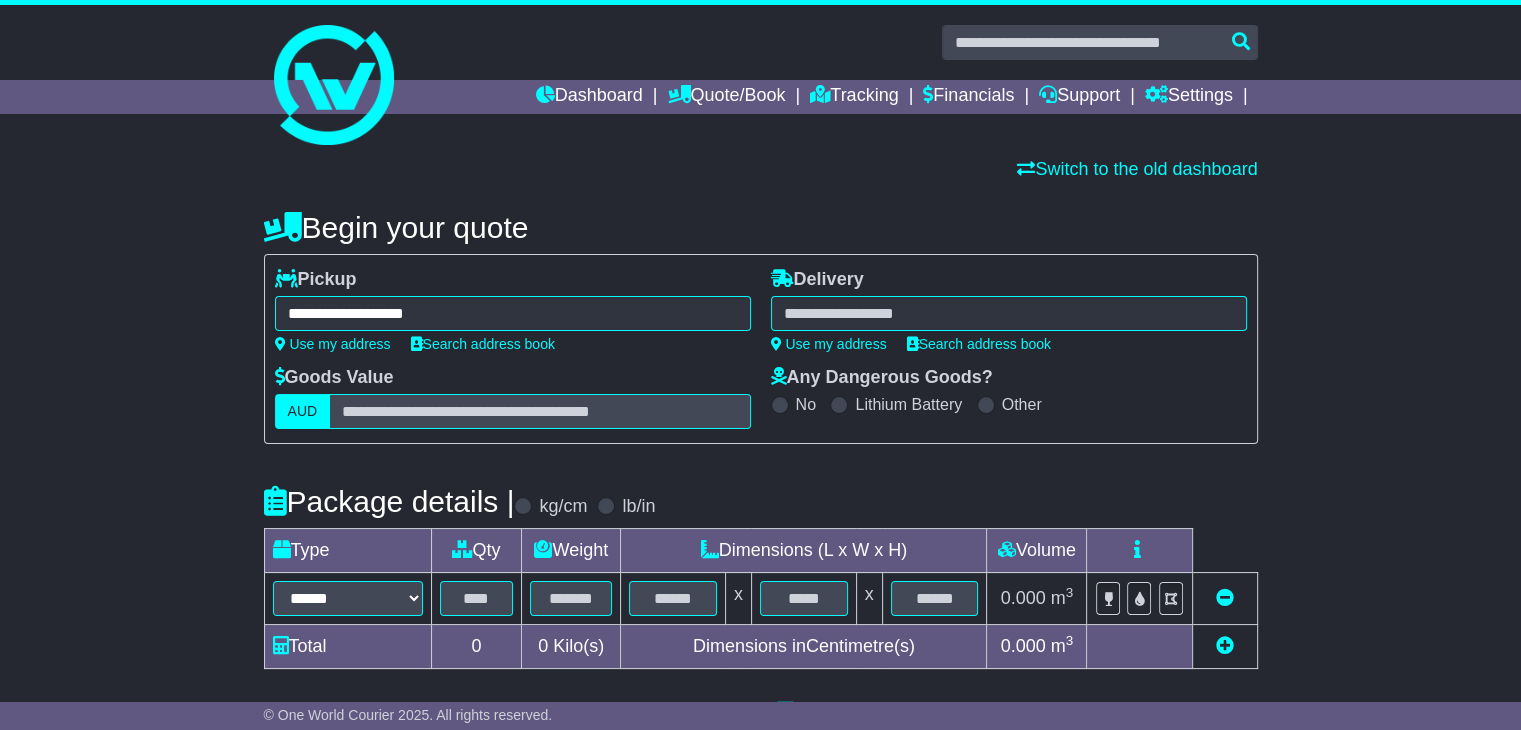 type on "**********" 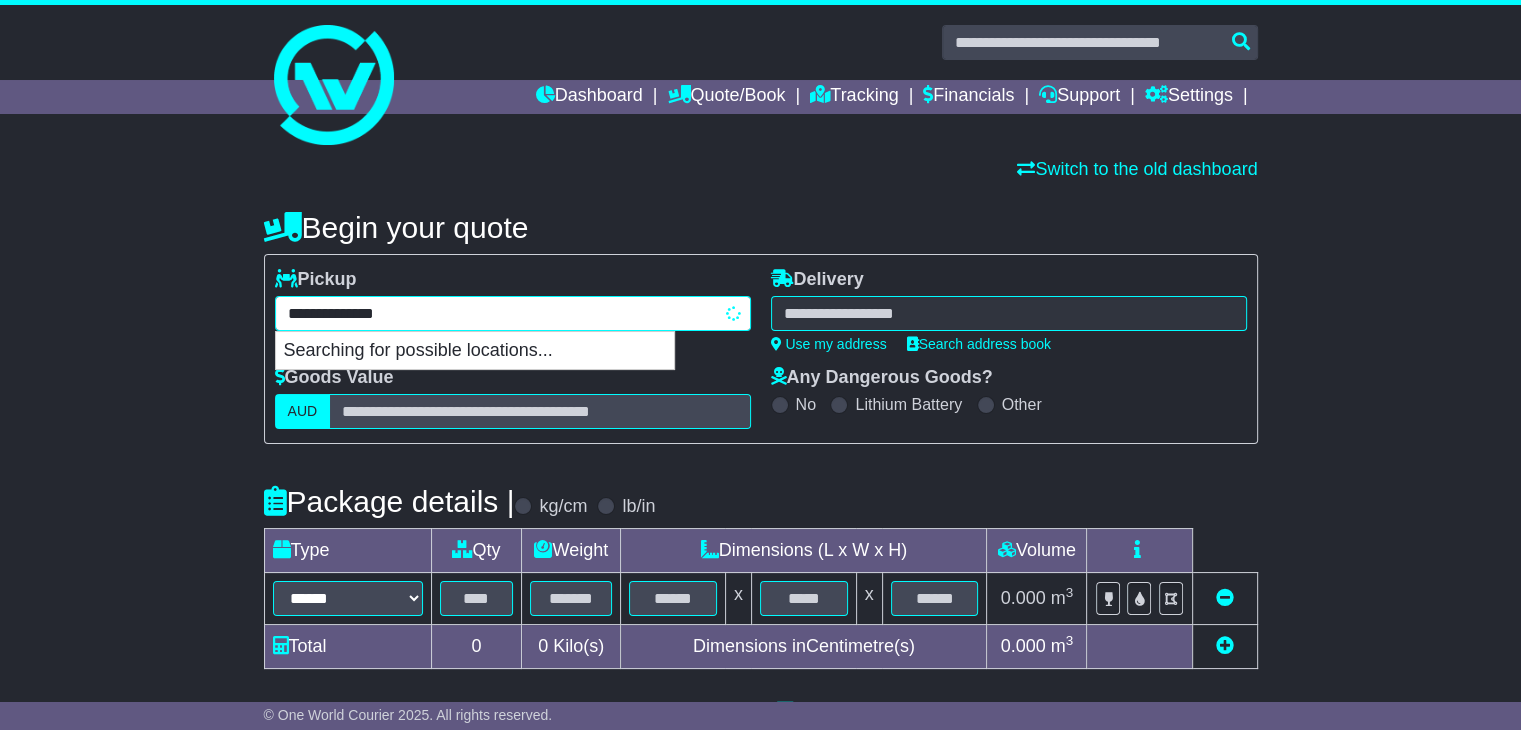 click on "**********" at bounding box center [513, 313] 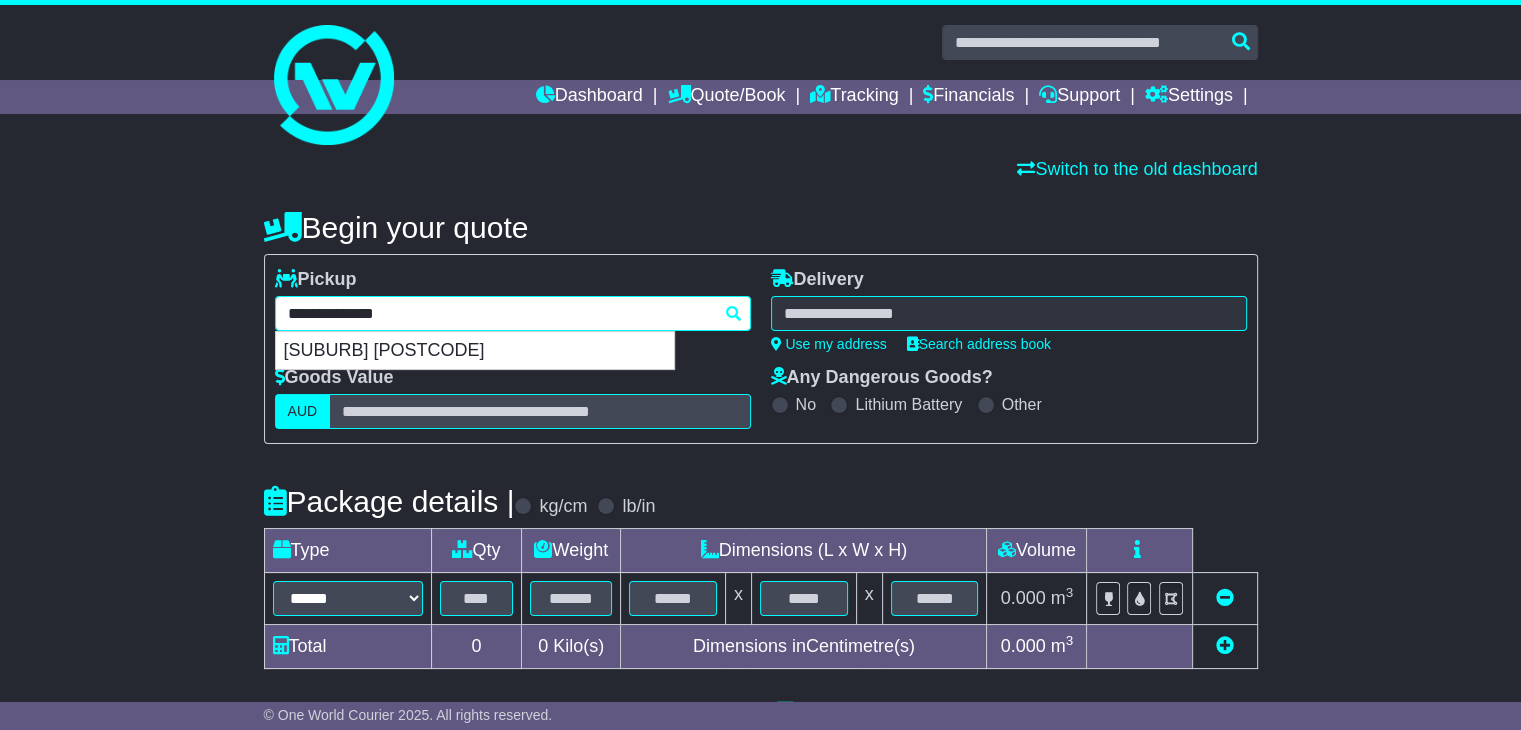 click on "**********" at bounding box center [513, 313] 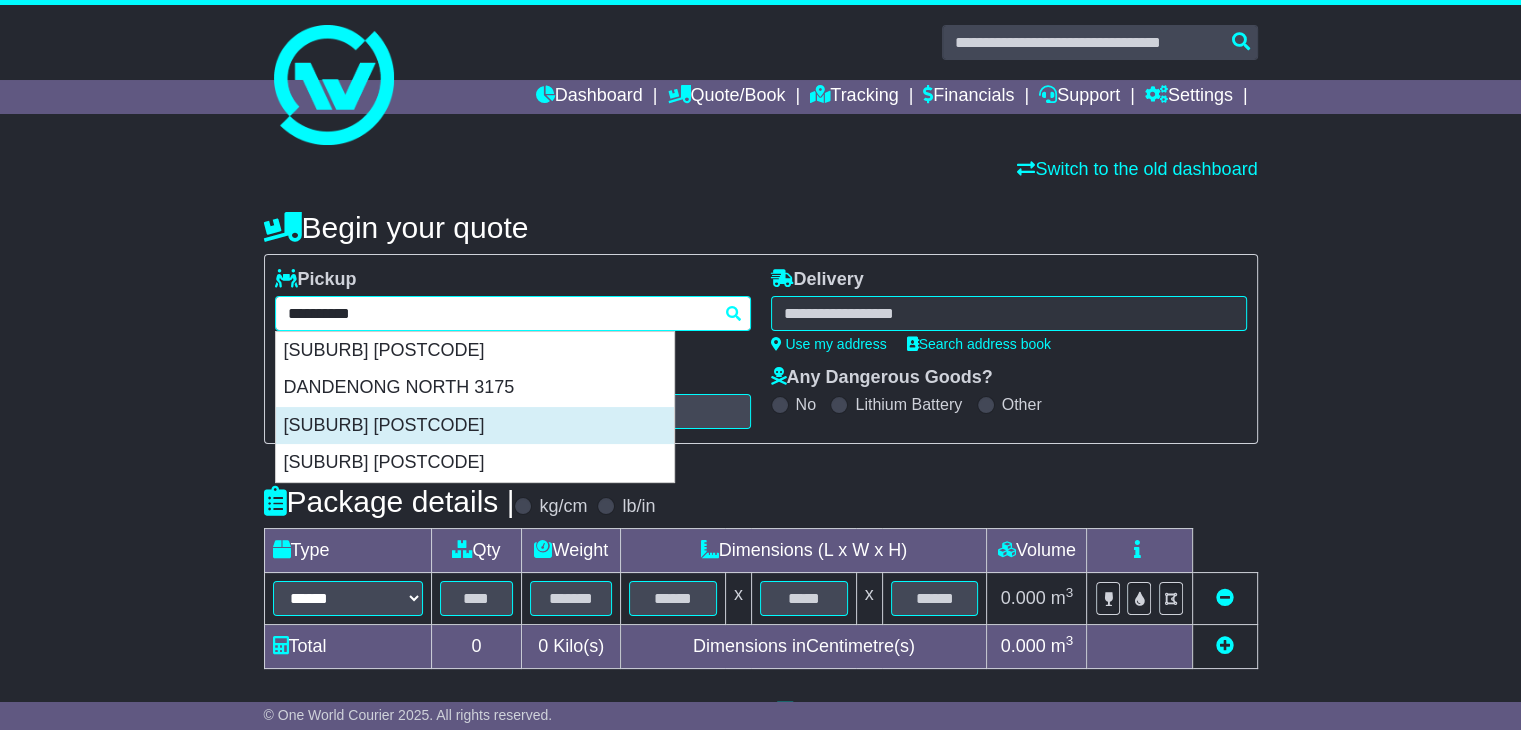 click on "DANDENONG SOUTH 3175" at bounding box center [475, 426] 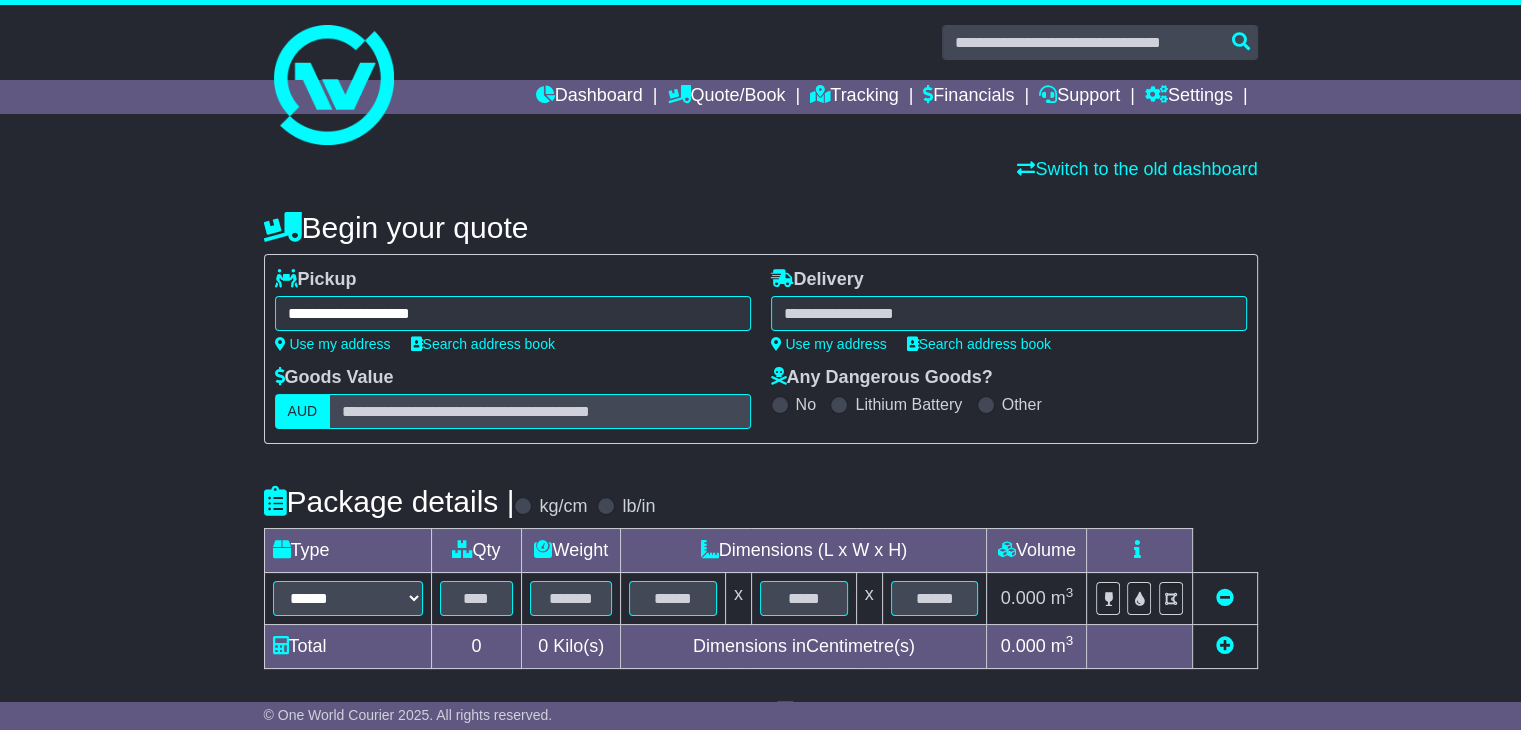 type on "**********" 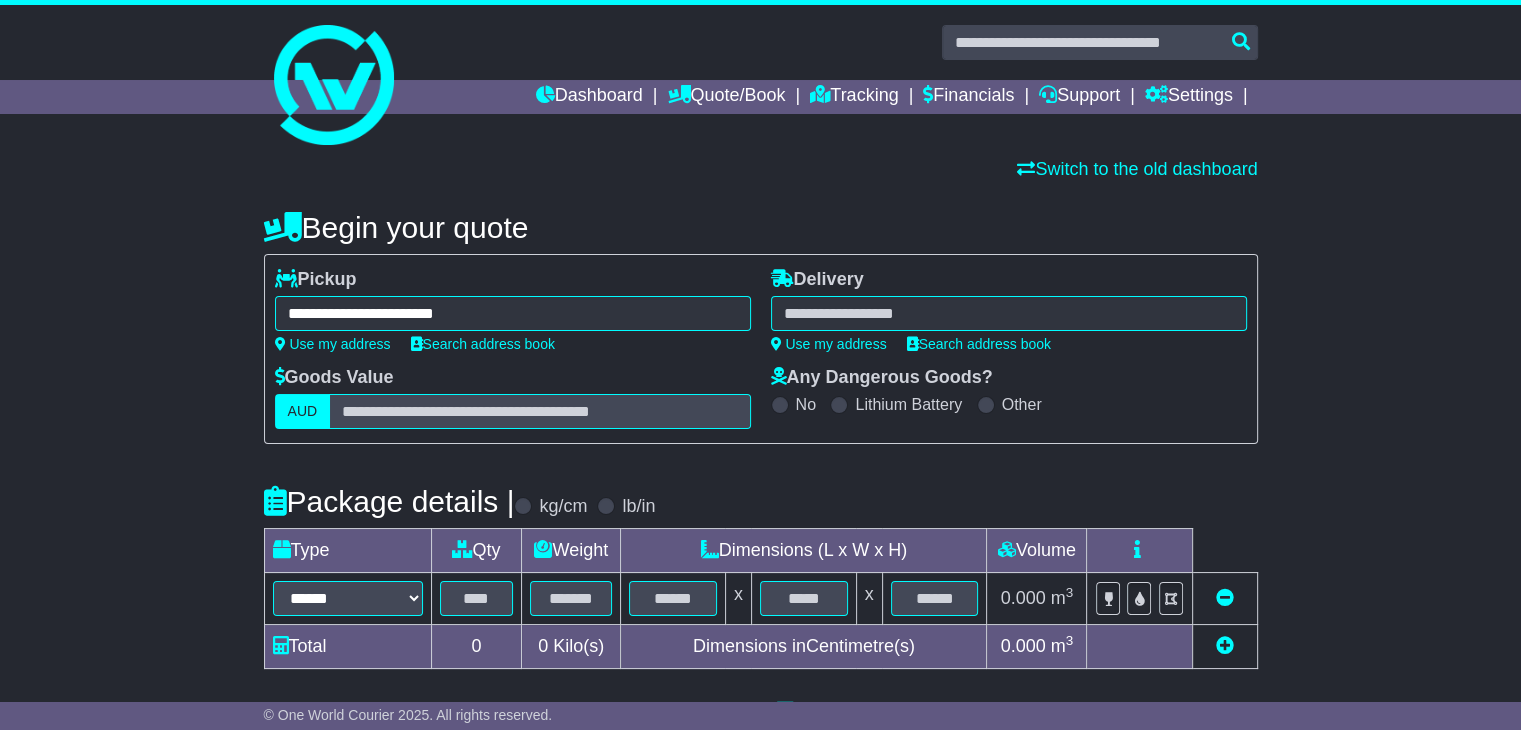 click at bounding box center [1009, 313] 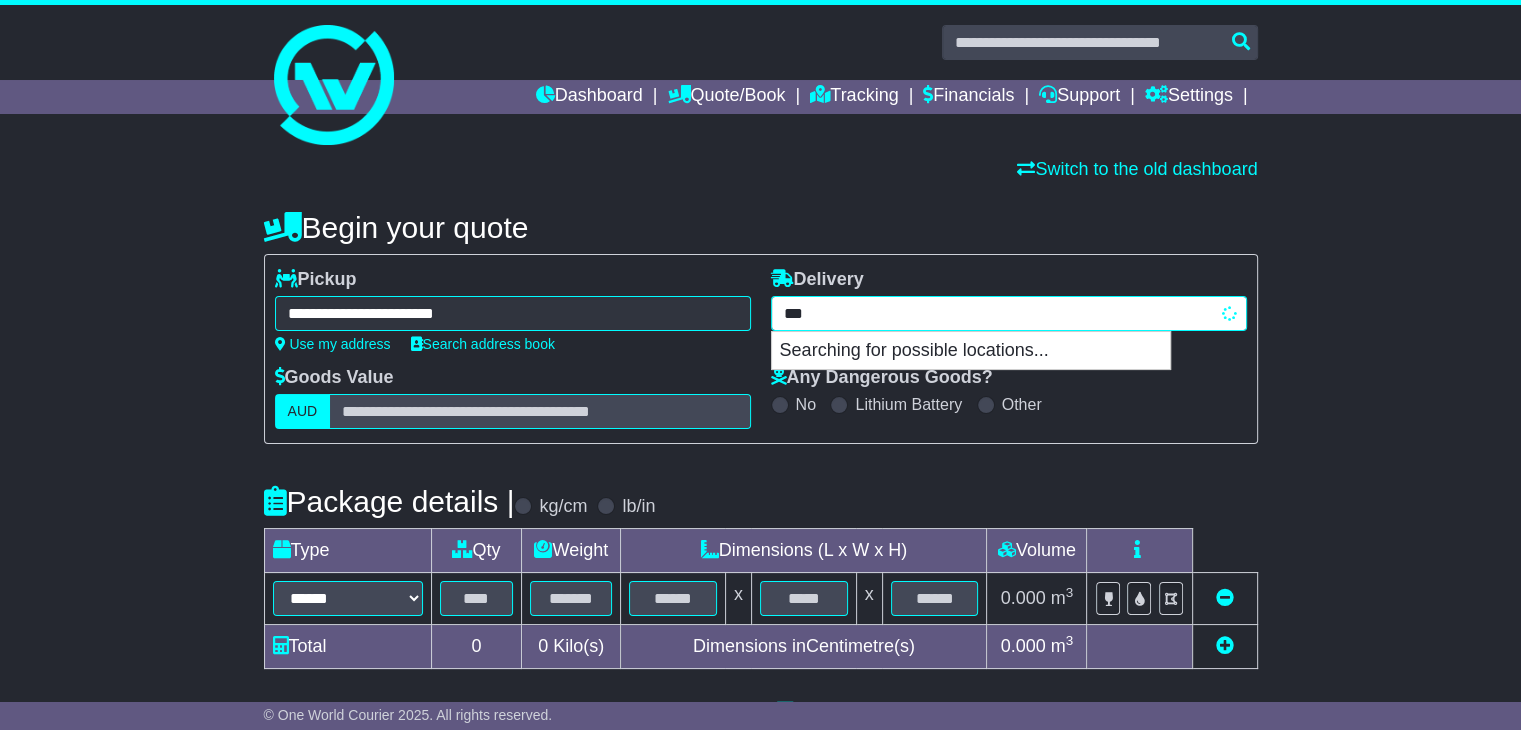type on "****" 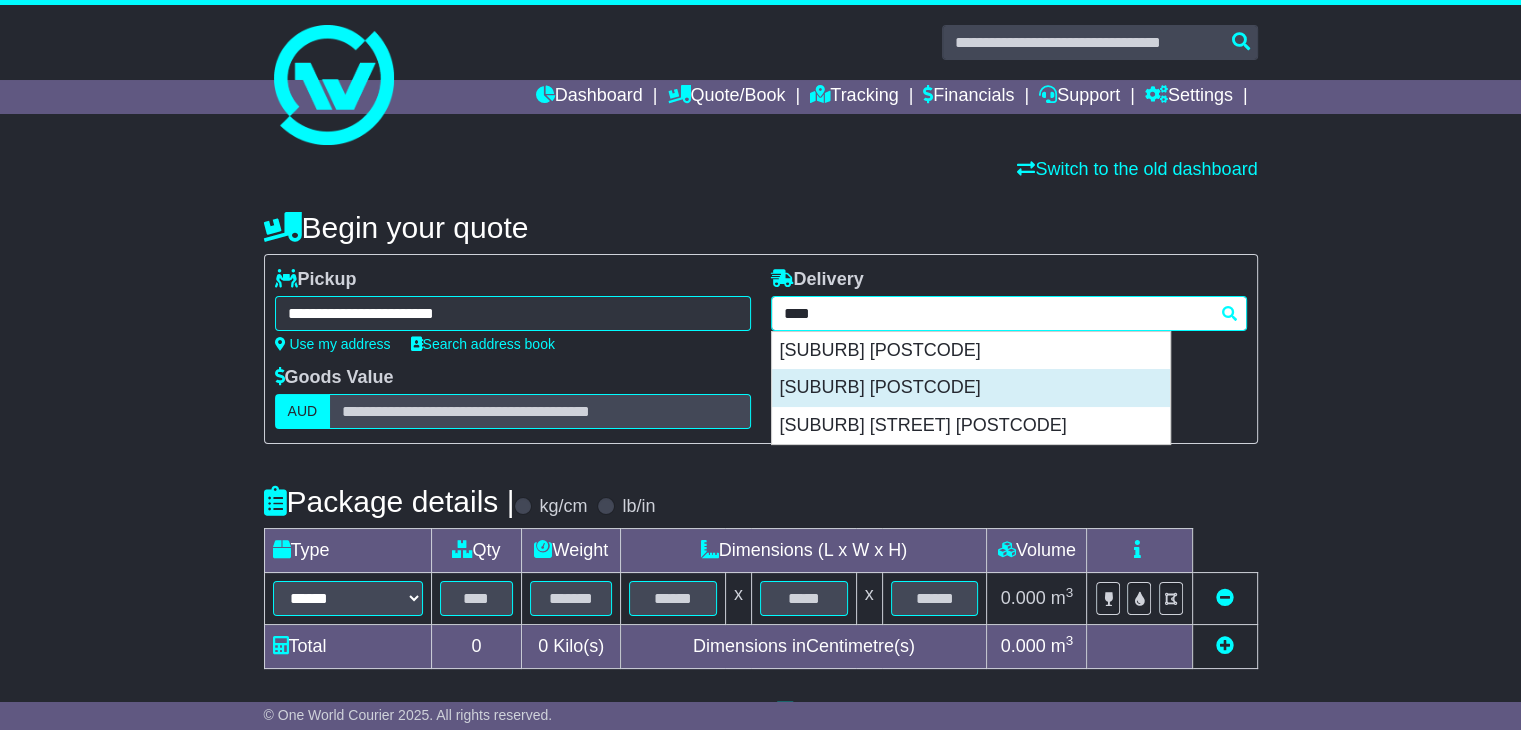 click on "SOUTH PERTH 6151" at bounding box center [971, 388] 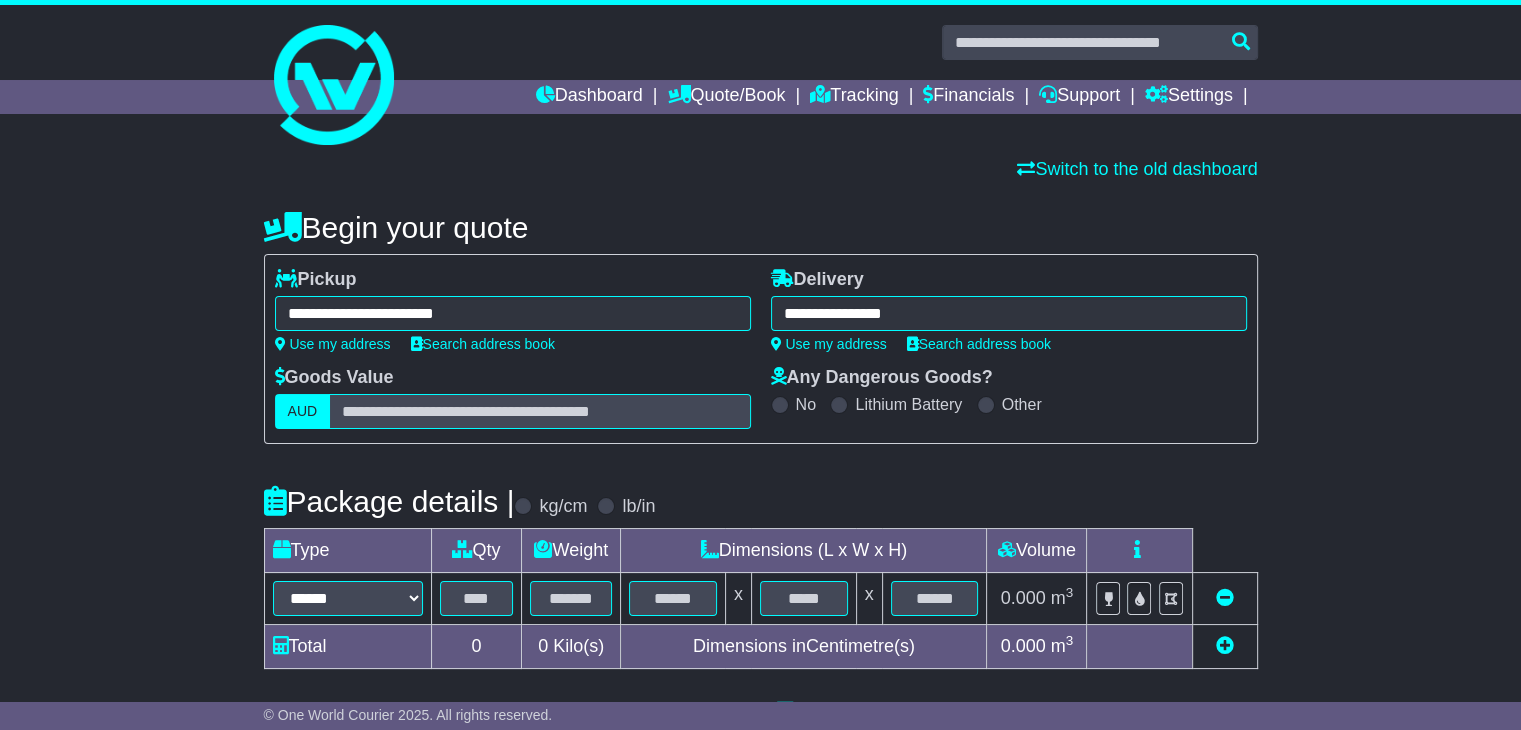 type on "**********" 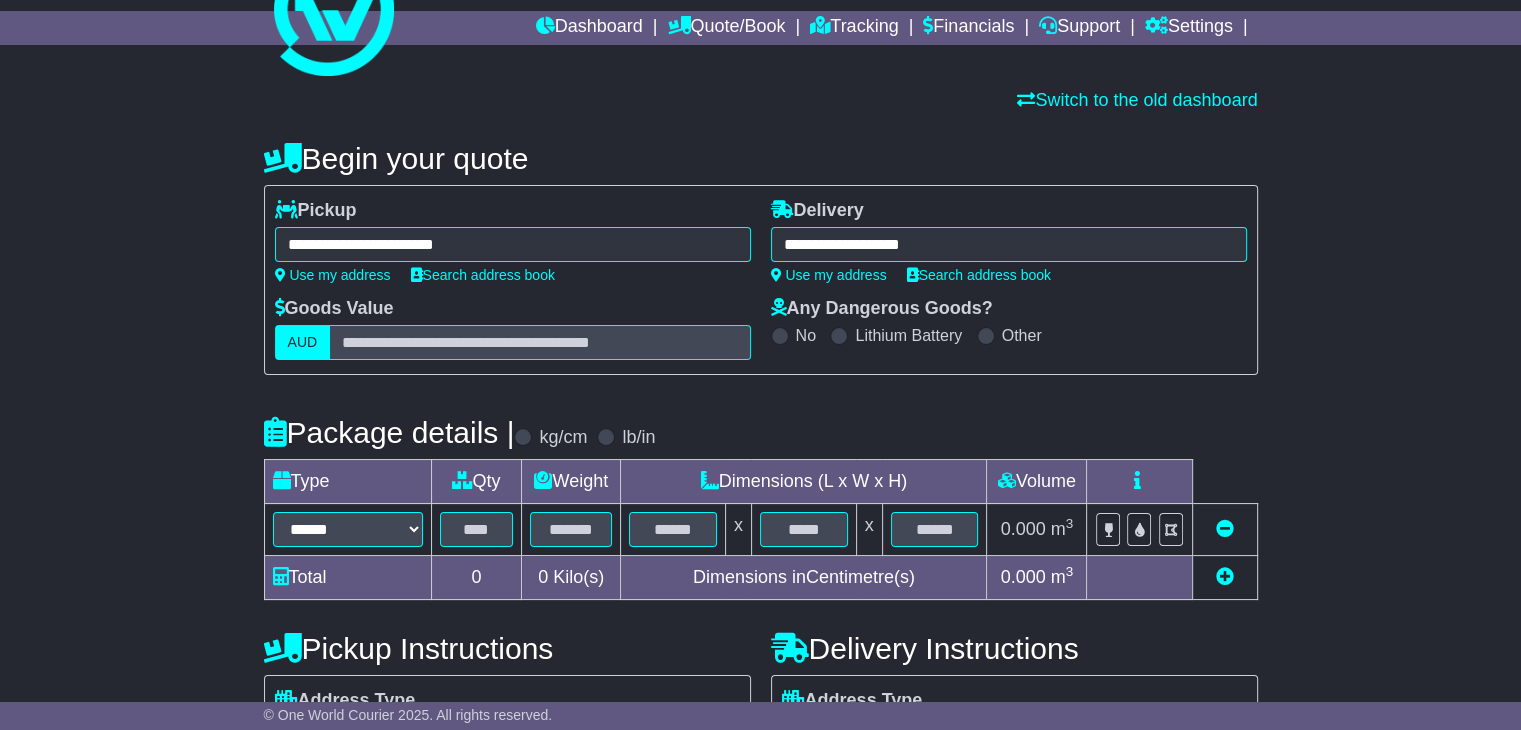scroll, scrollTop: 100, scrollLeft: 0, axis: vertical 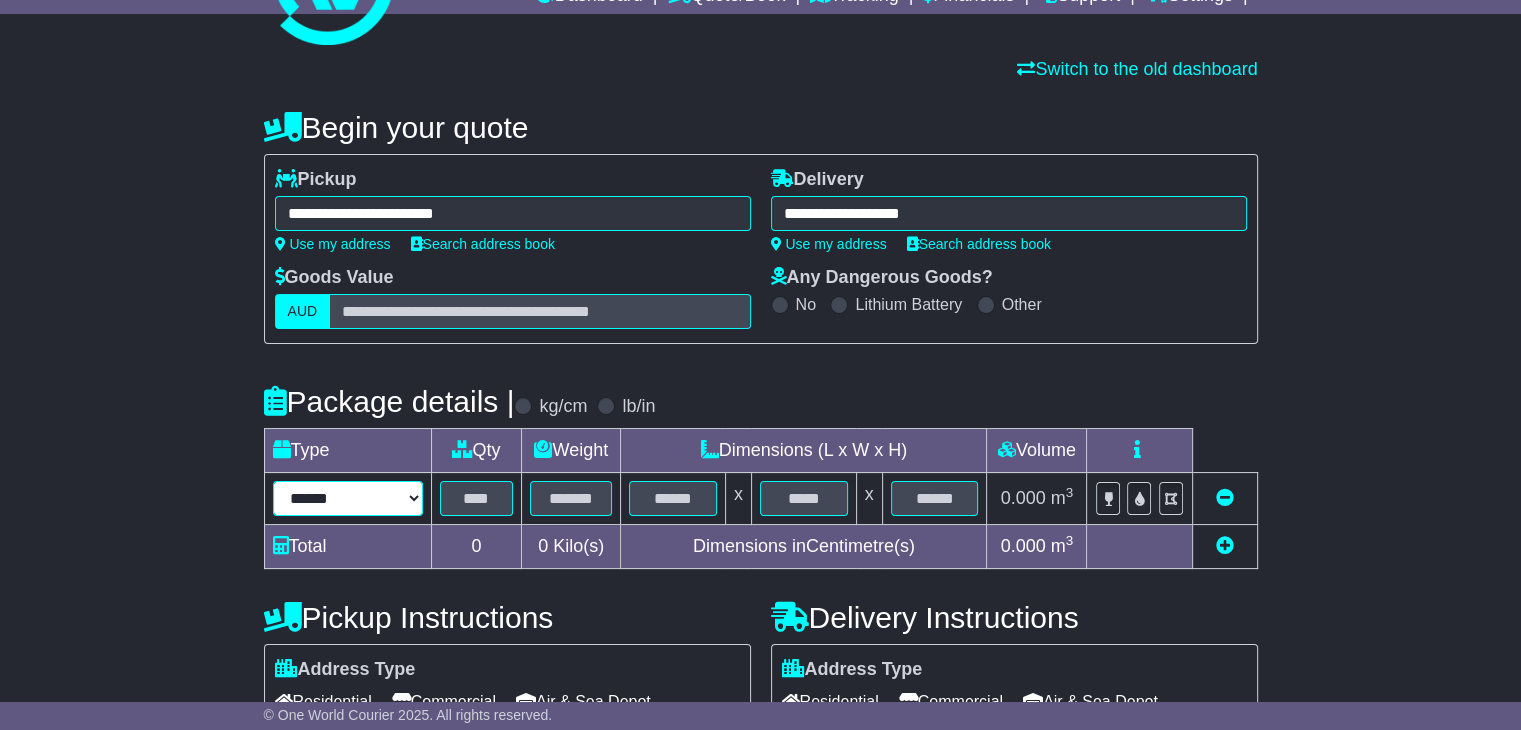 click on "****** ****** *** ******** ***** **** **** ****** *** *******" at bounding box center [348, 498] 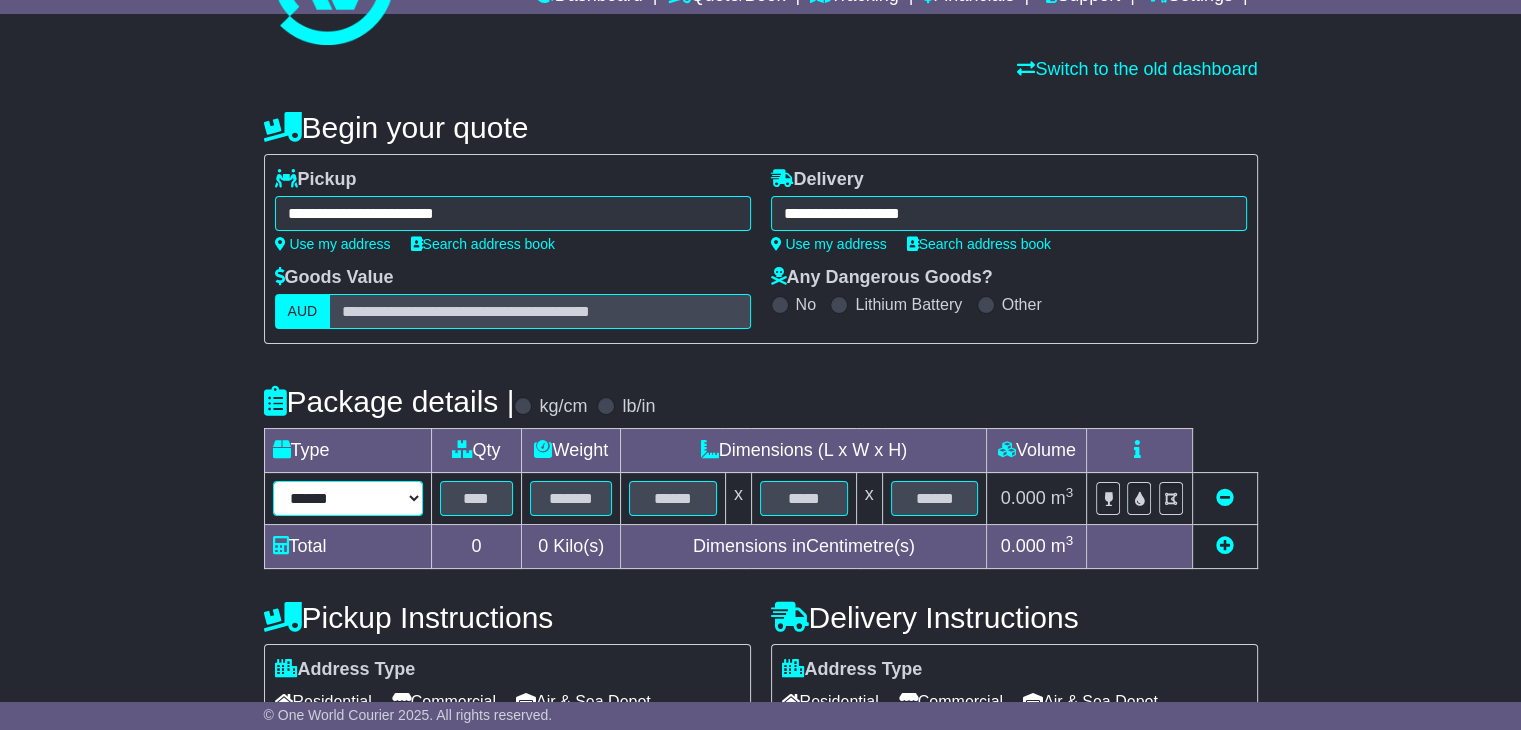 select on "*****" 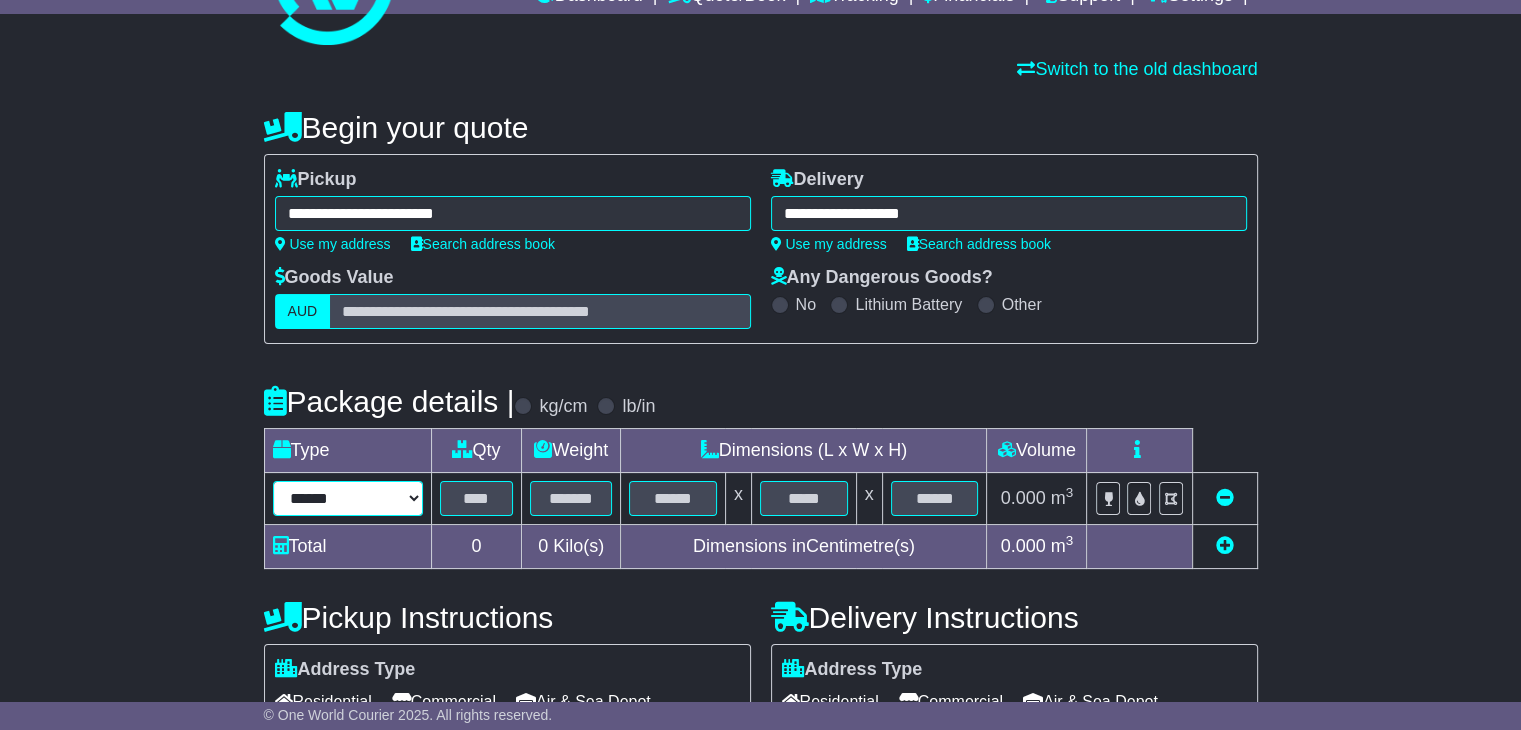 click on "****** ****** *** ******** ***** **** **** ****** *** *******" at bounding box center (348, 498) 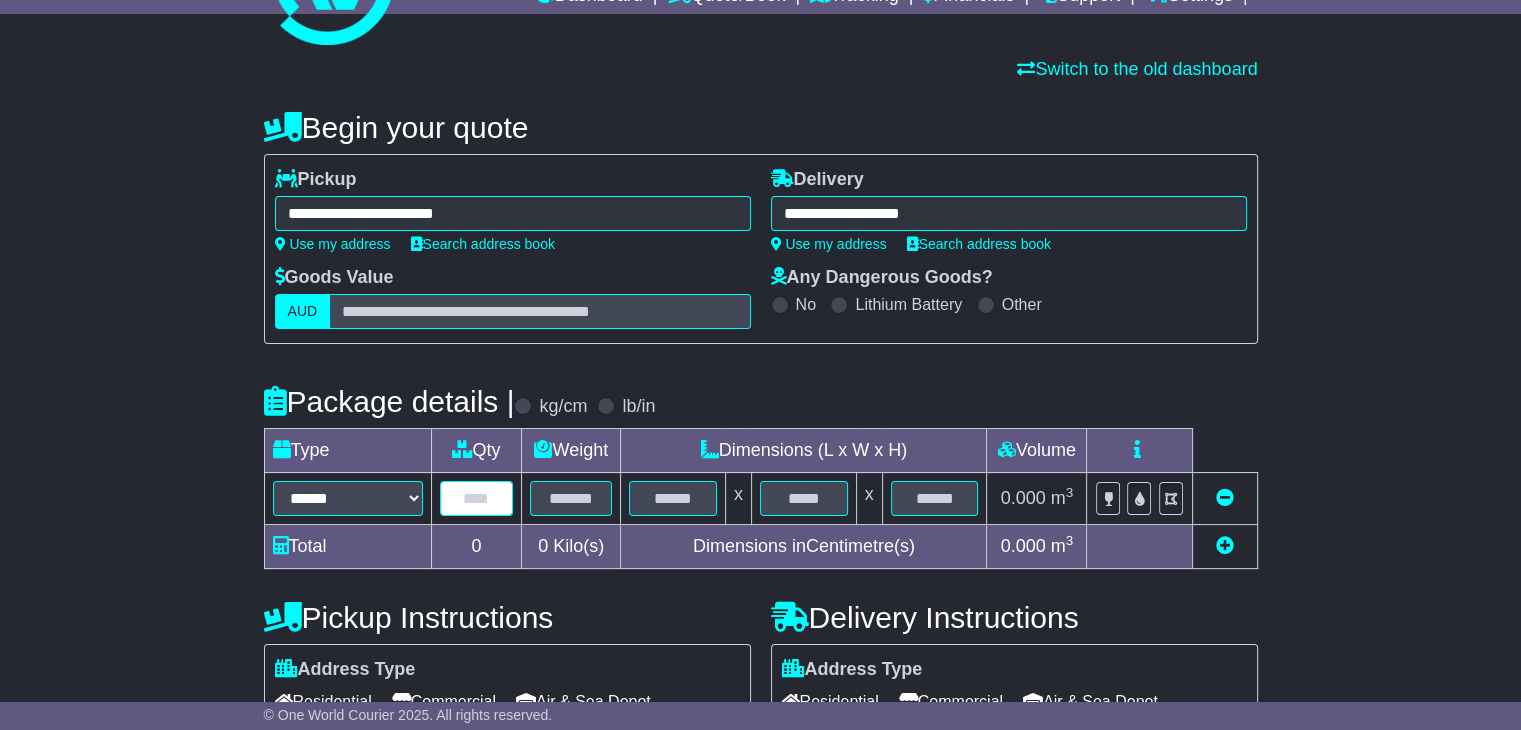 click at bounding box center (477, 498) 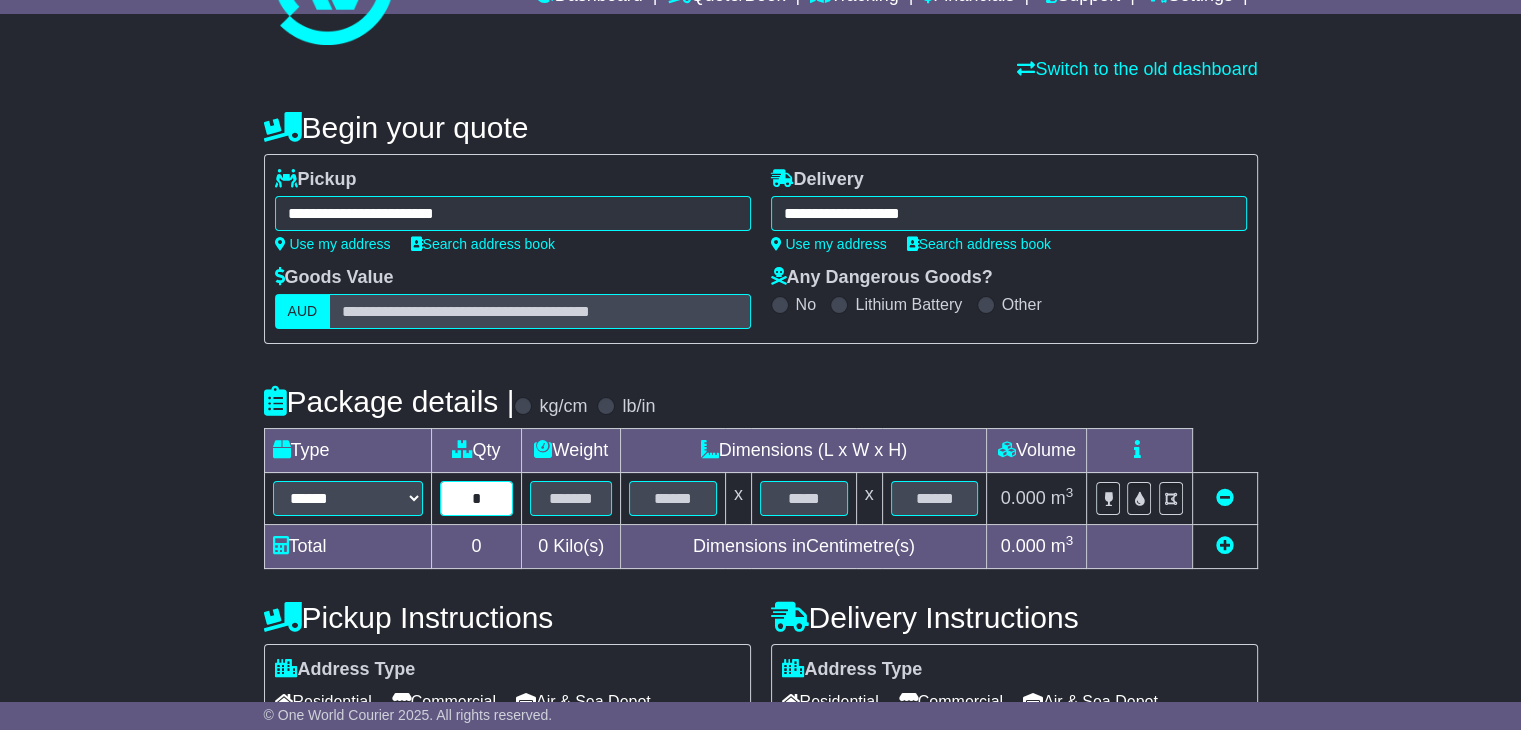 type on "*" 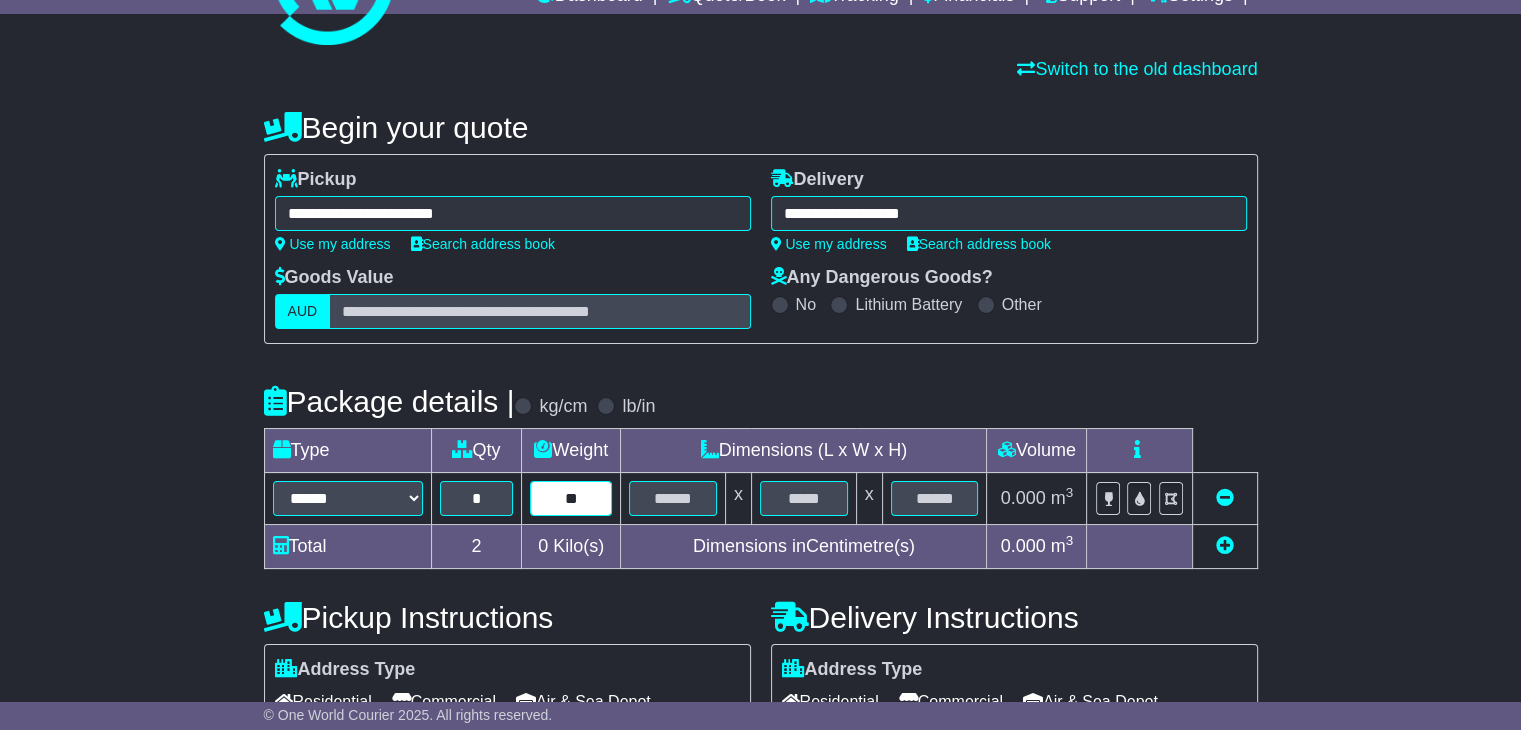 type on "**" 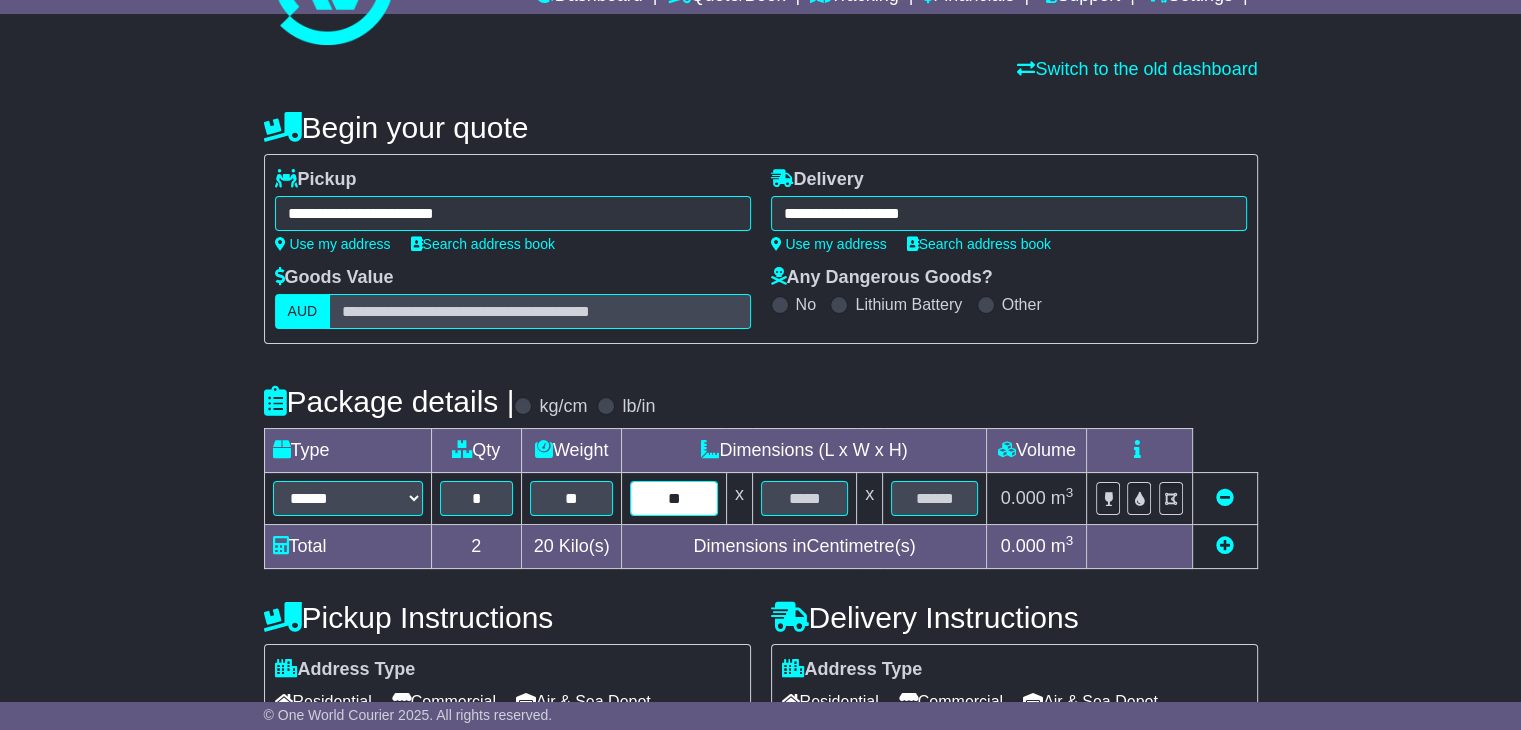 type on "**" 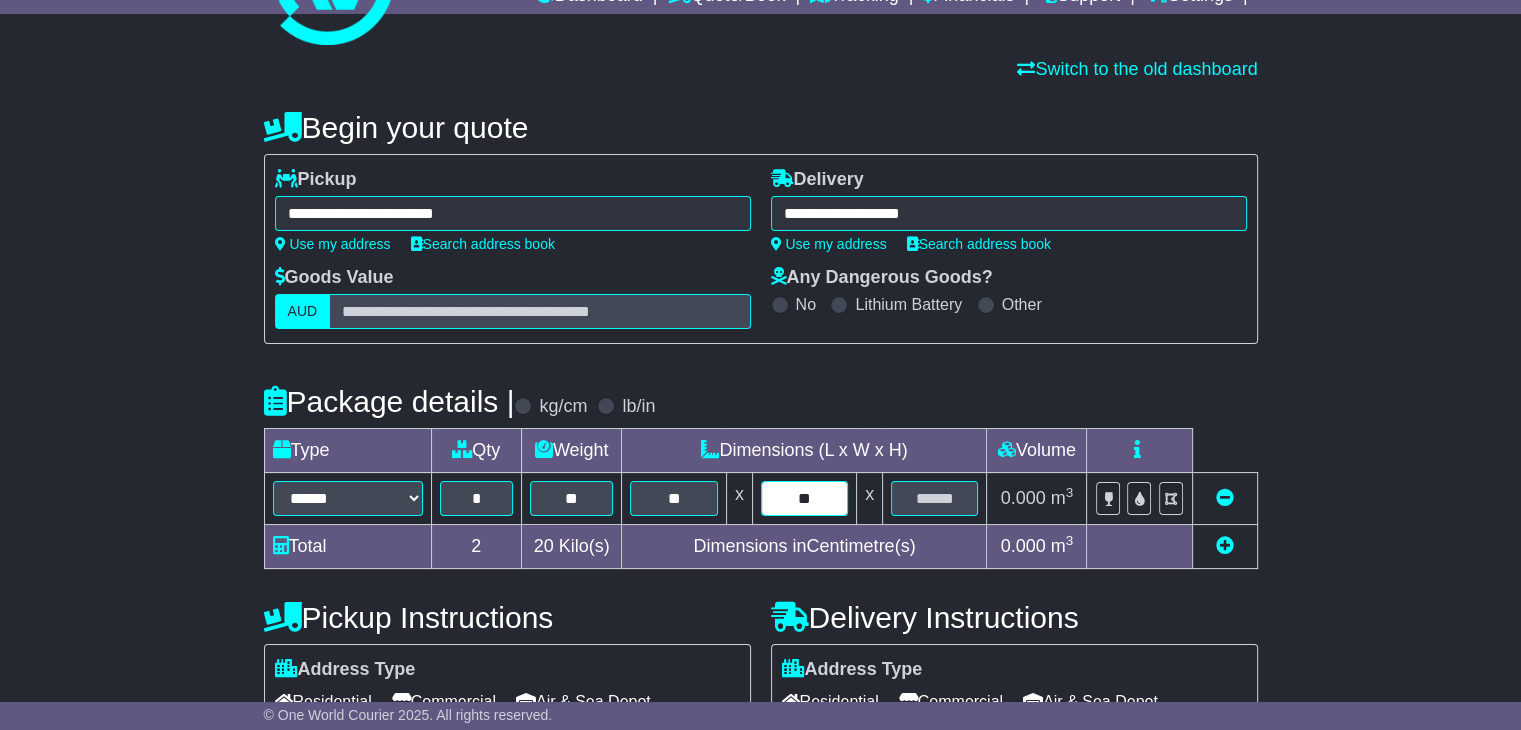 type on "**" 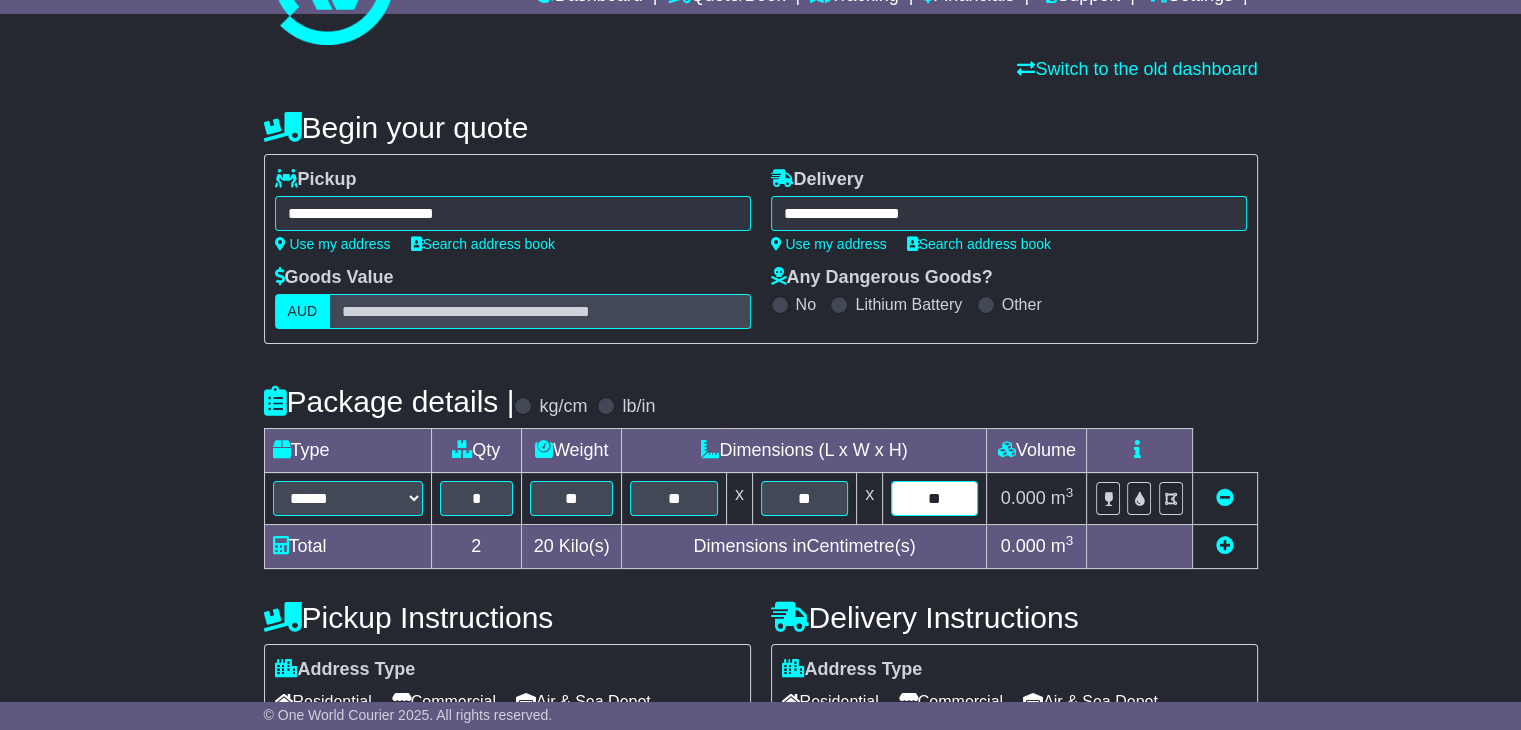 type on "**" 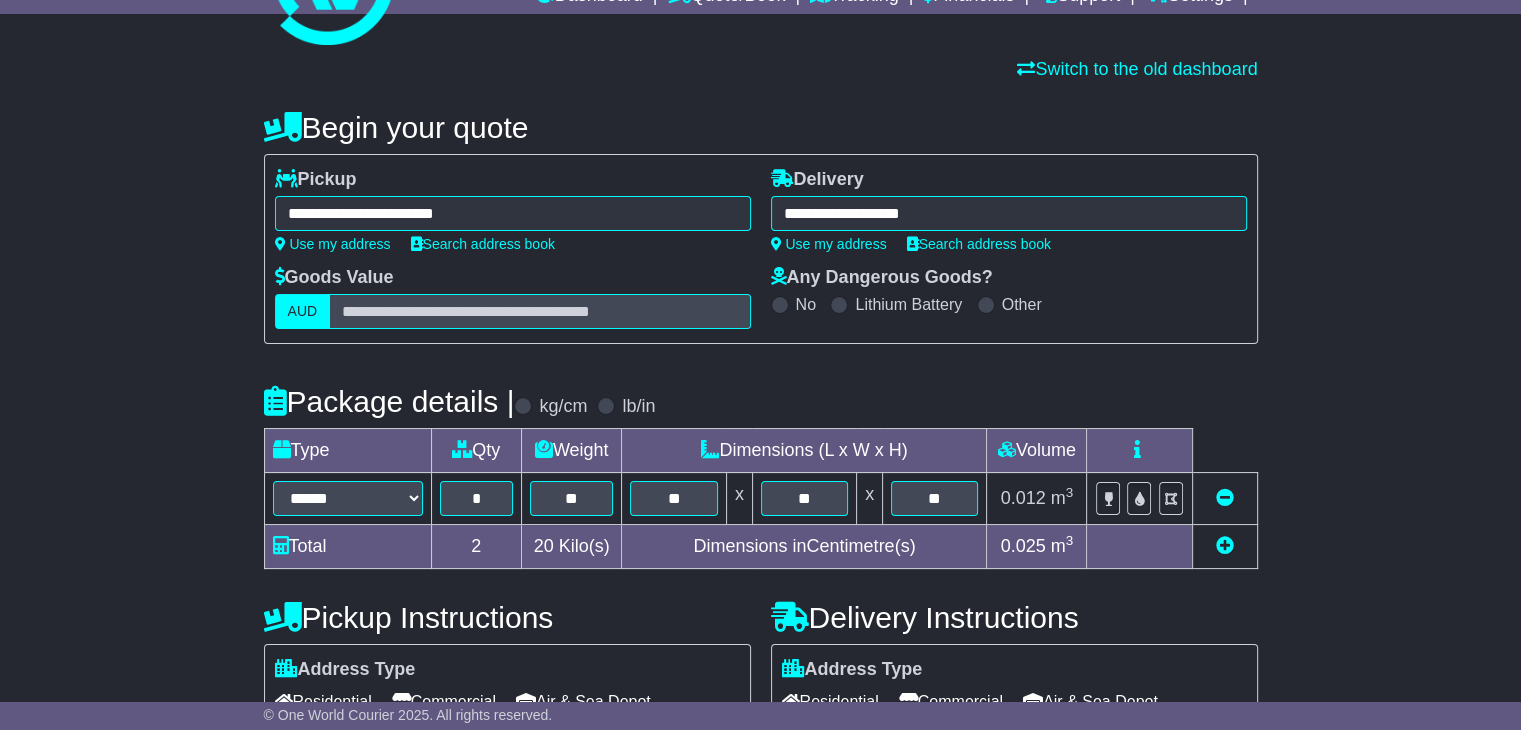 scroll, scrollTop: 325, scrollLeft: 0, axis: vertical 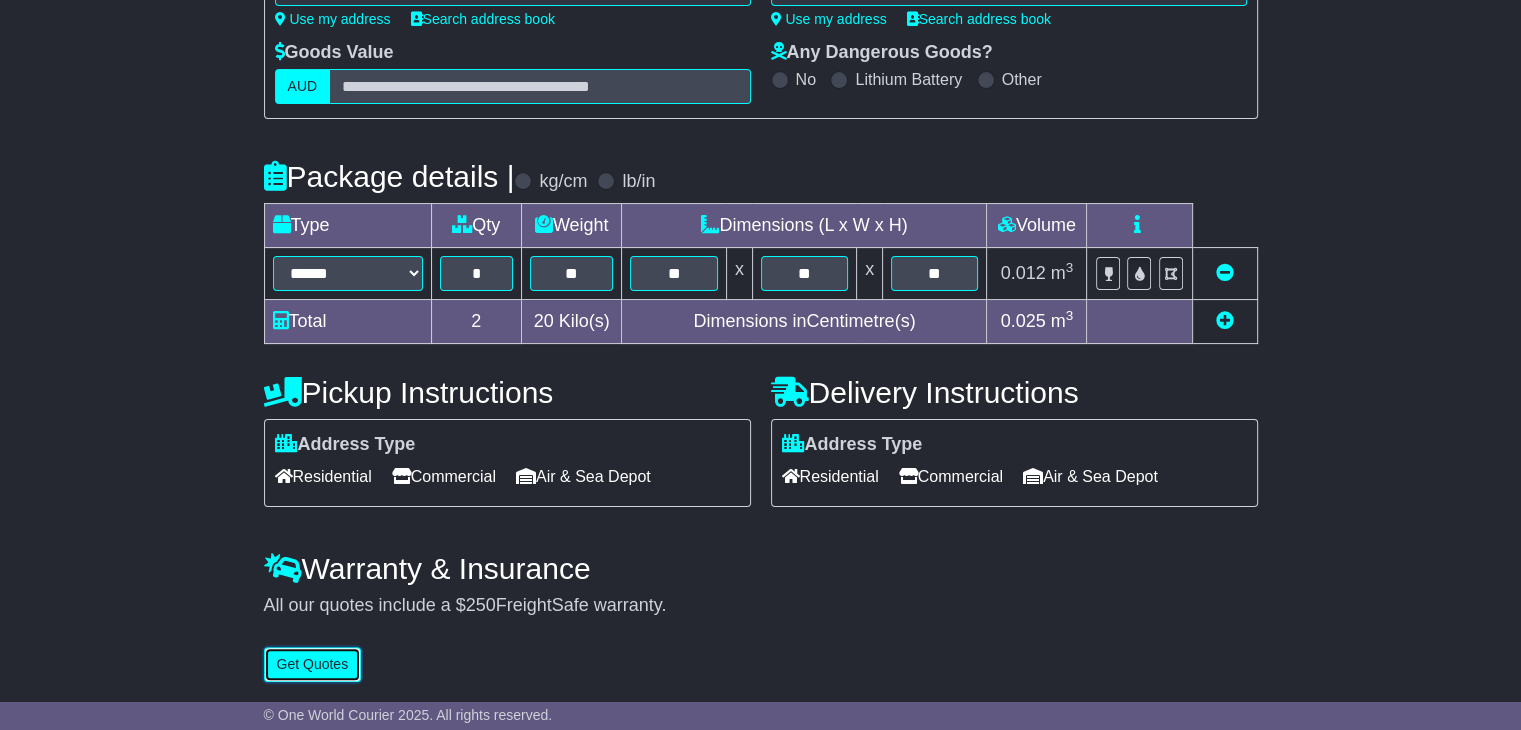type 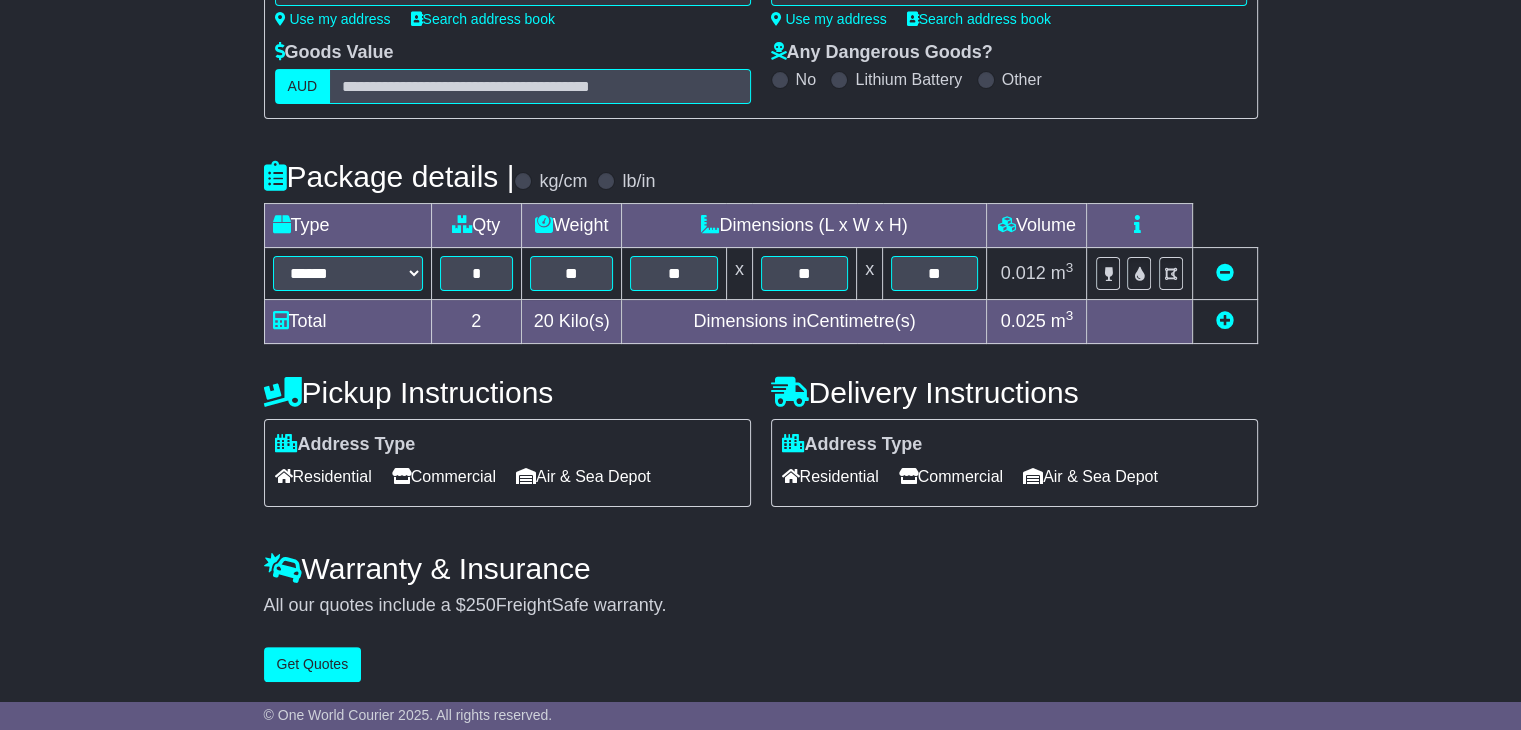 click on "Commercial" at bounding box center [444, 476] 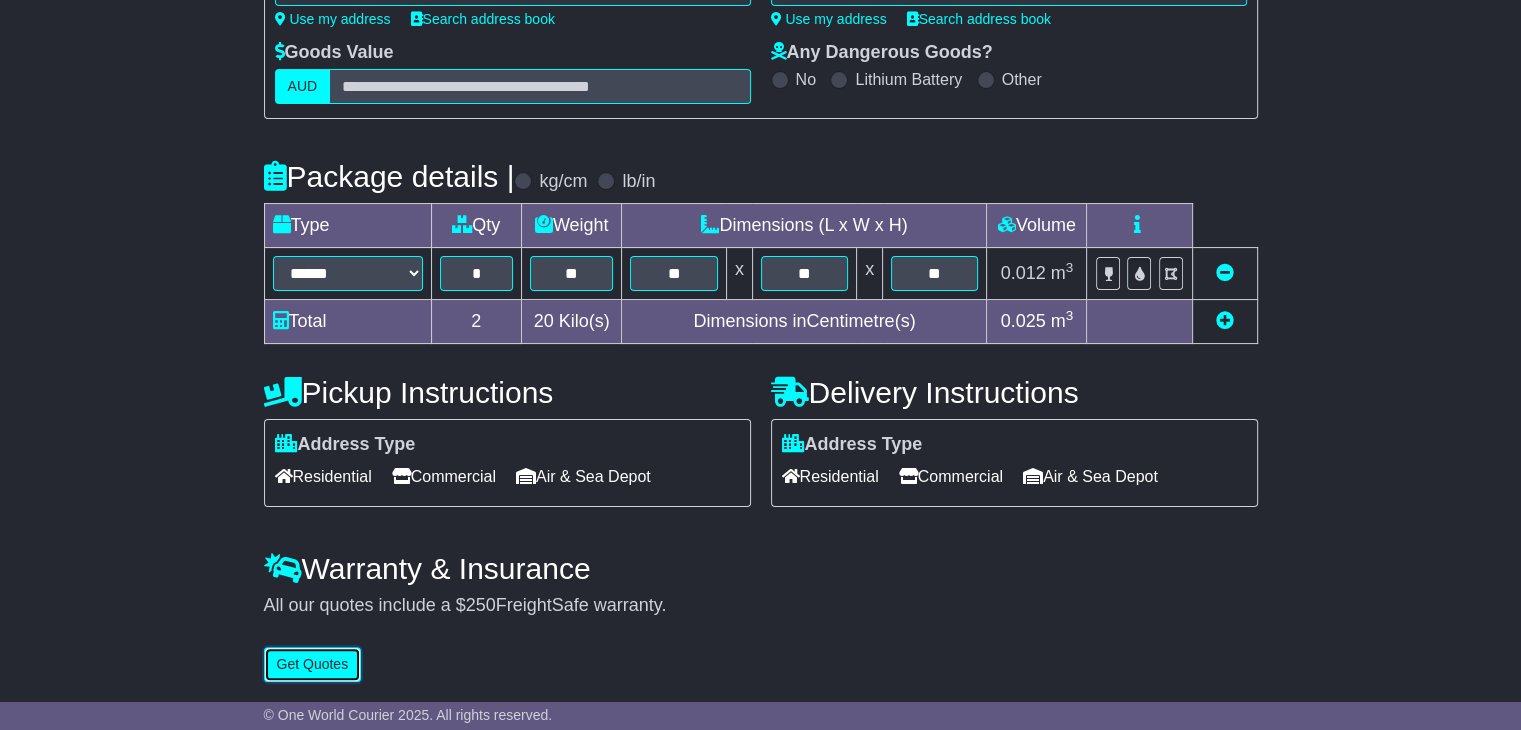click on "Get Quotes" at bounding box center [313, 664] 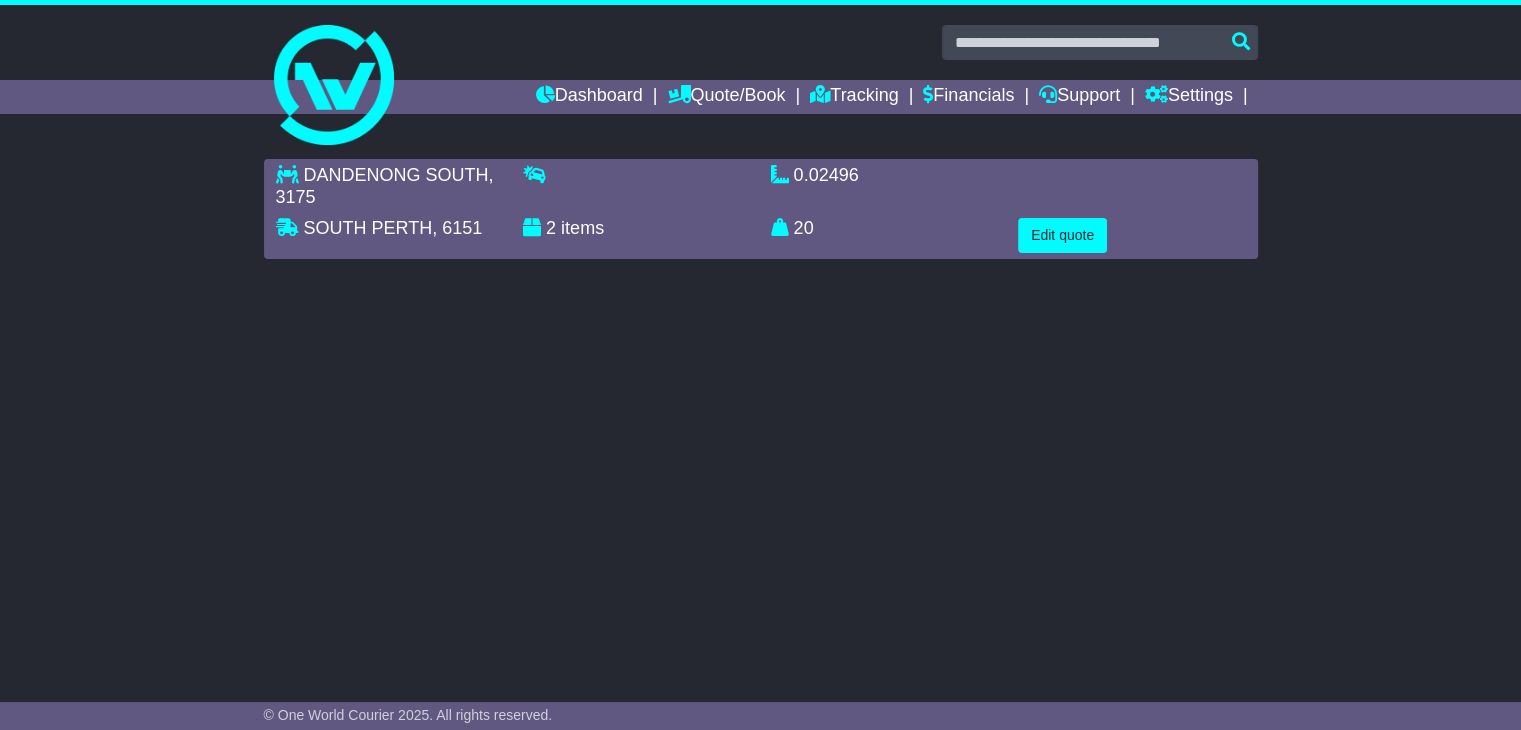 scroll, scrollTop: 0, scrollLeft: 0, axis: both 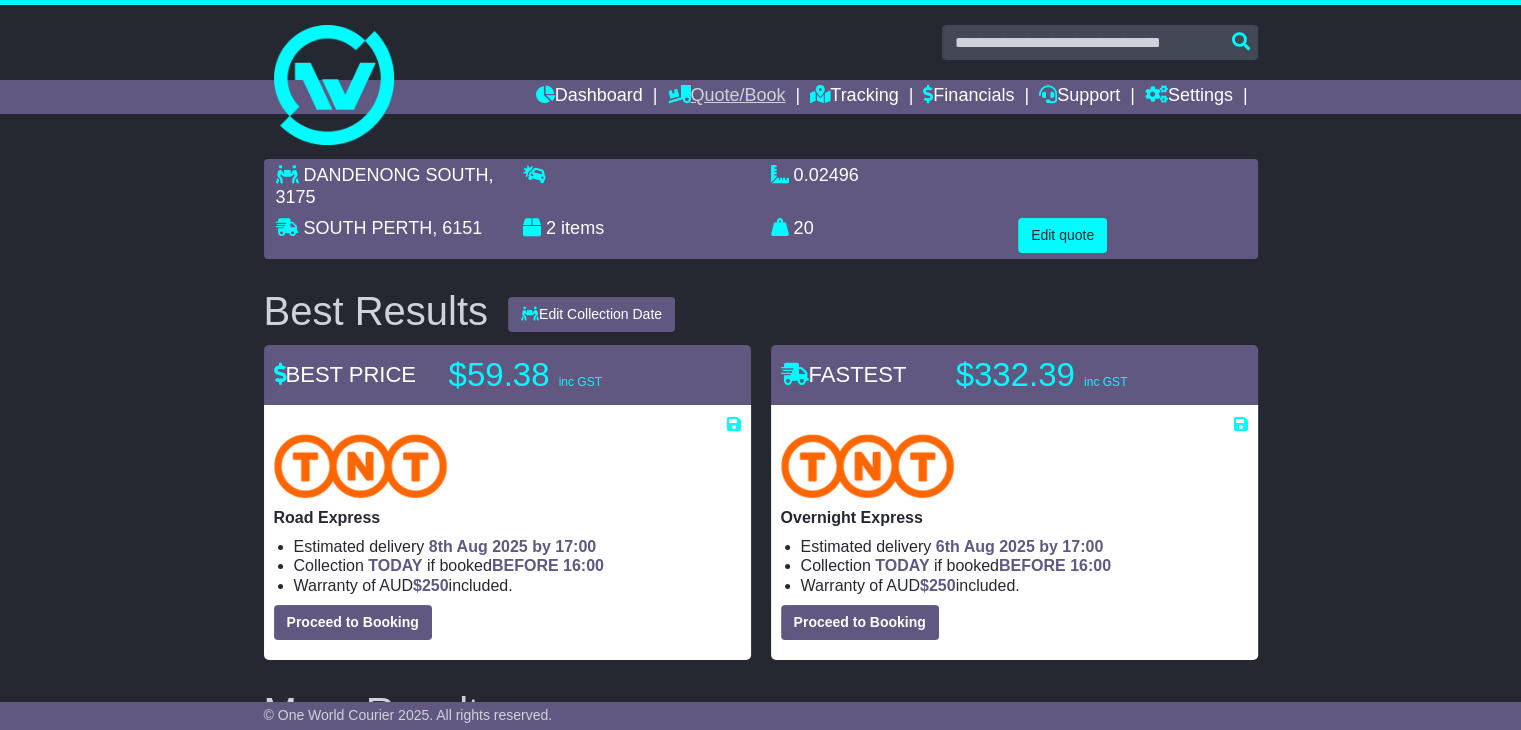 click on "Quote/Book" at bounding box center (726, 97) 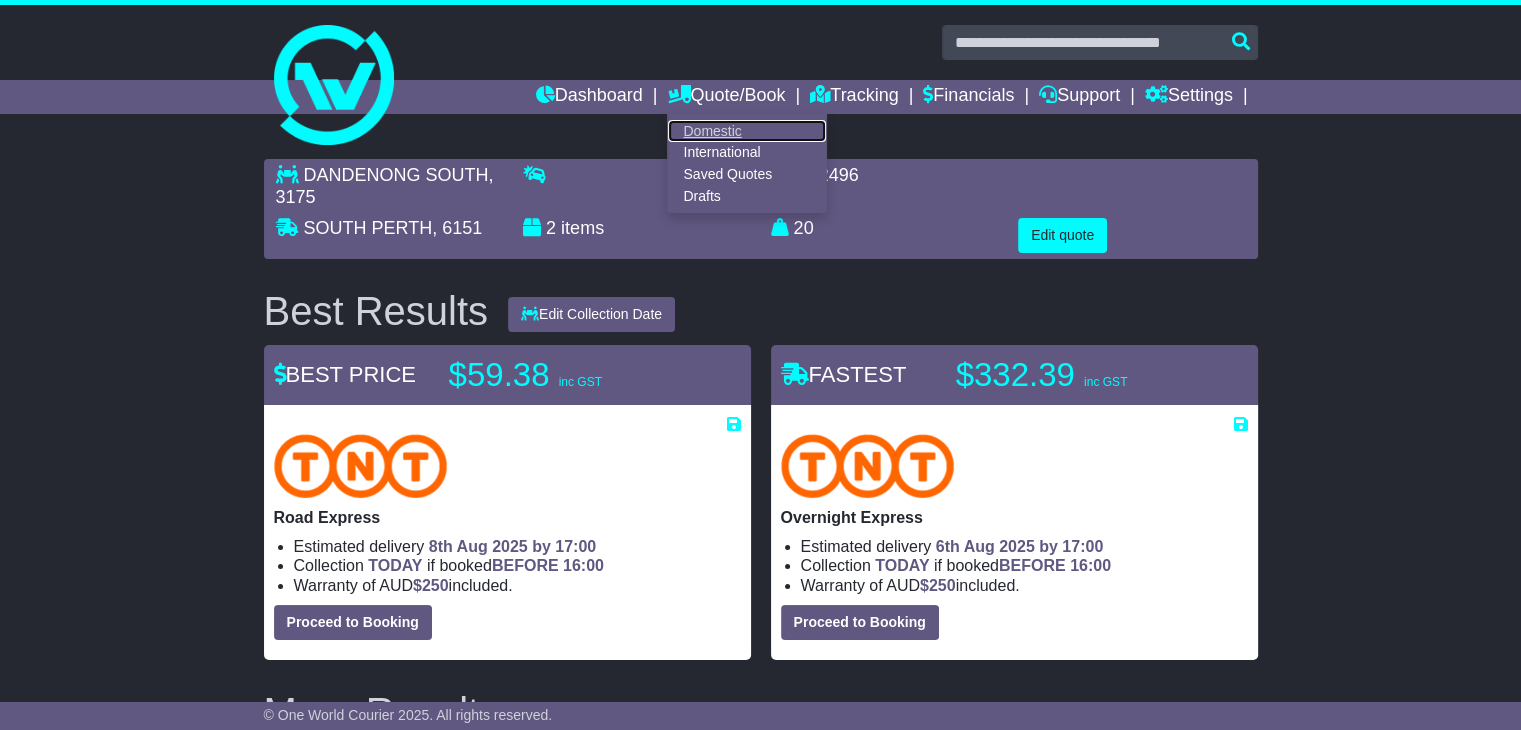click on "Domestic" at bounding box center [747, 131] 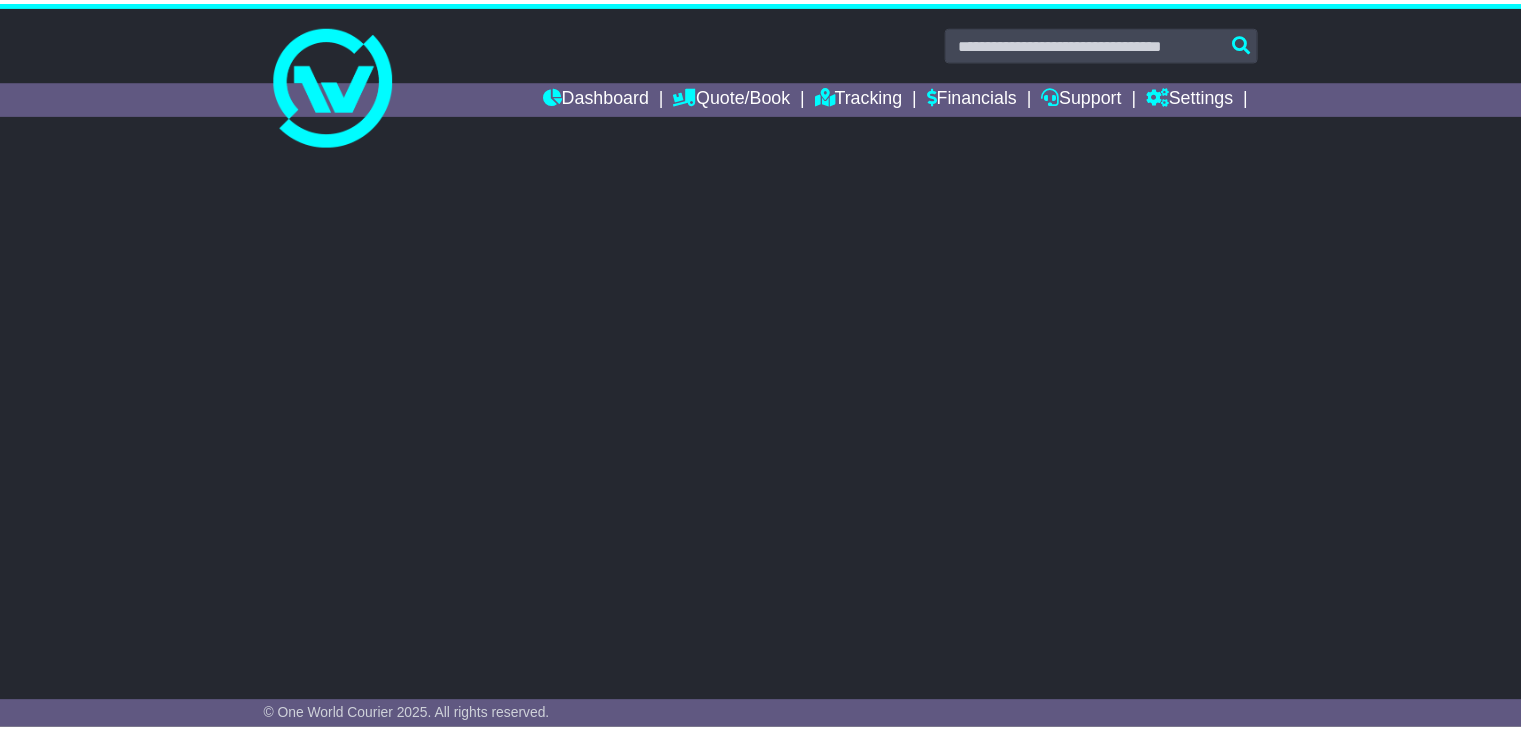 scroll, scrollTop: 0, scrollLeft: 0, axis: both 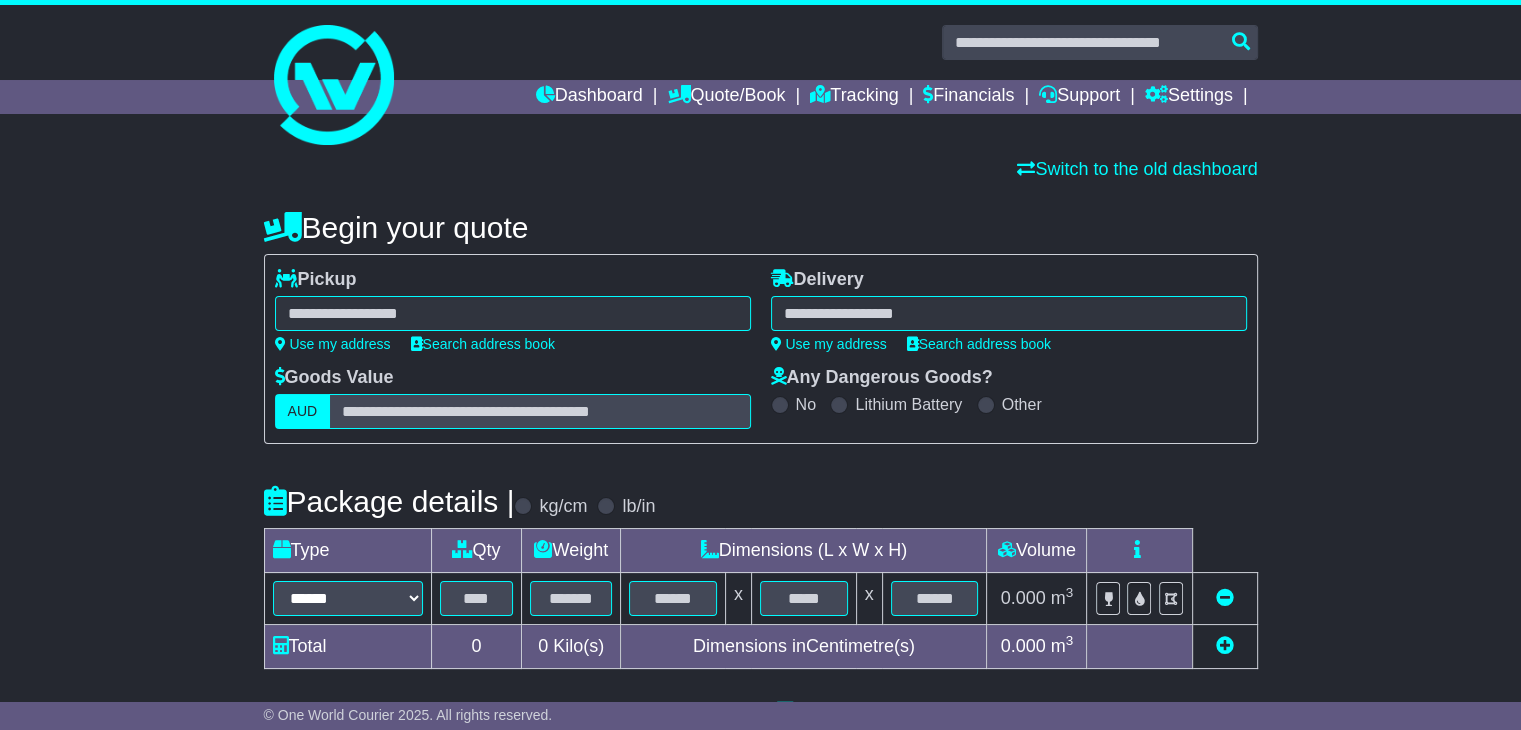 click at bounding box center [513, 313] 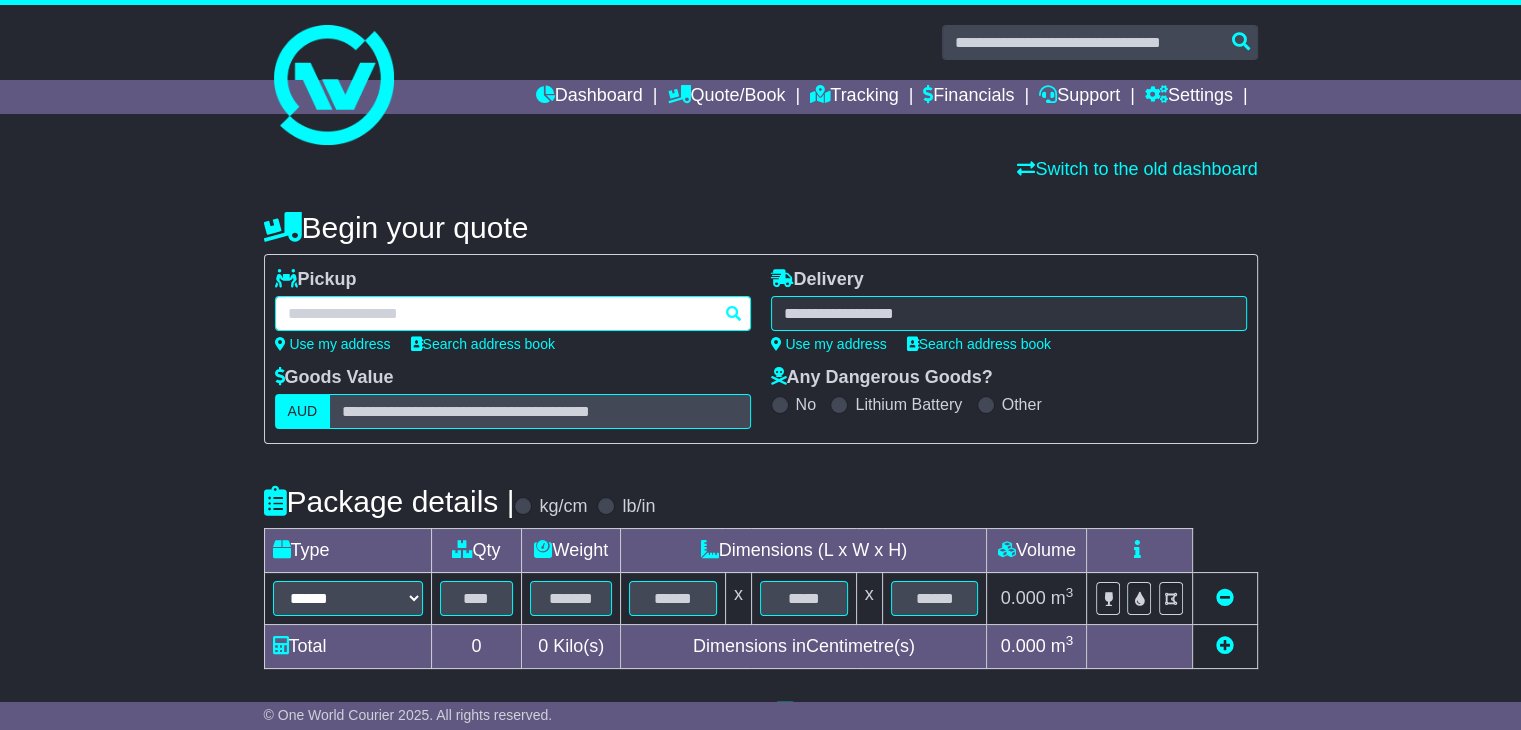 paste on "******" 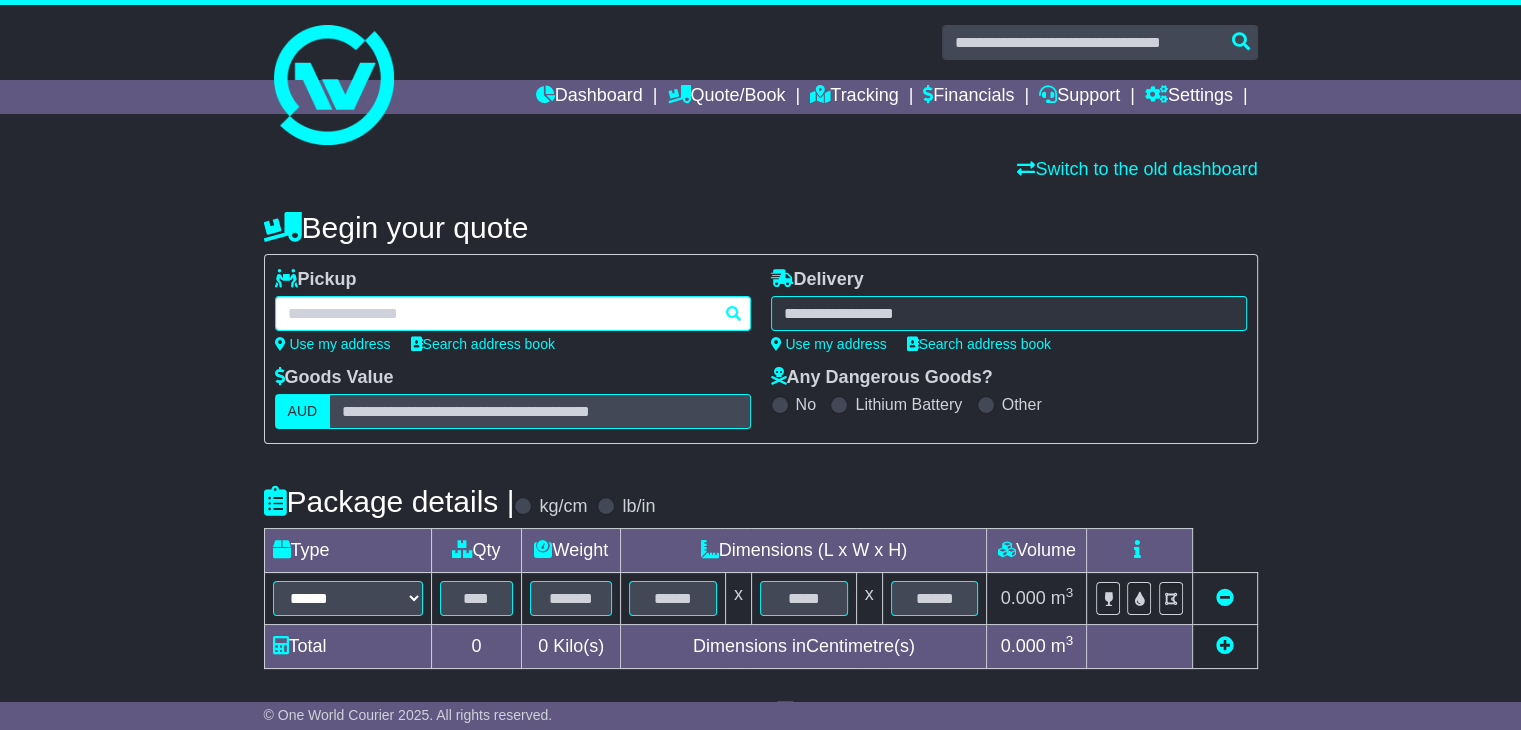 type on "******" 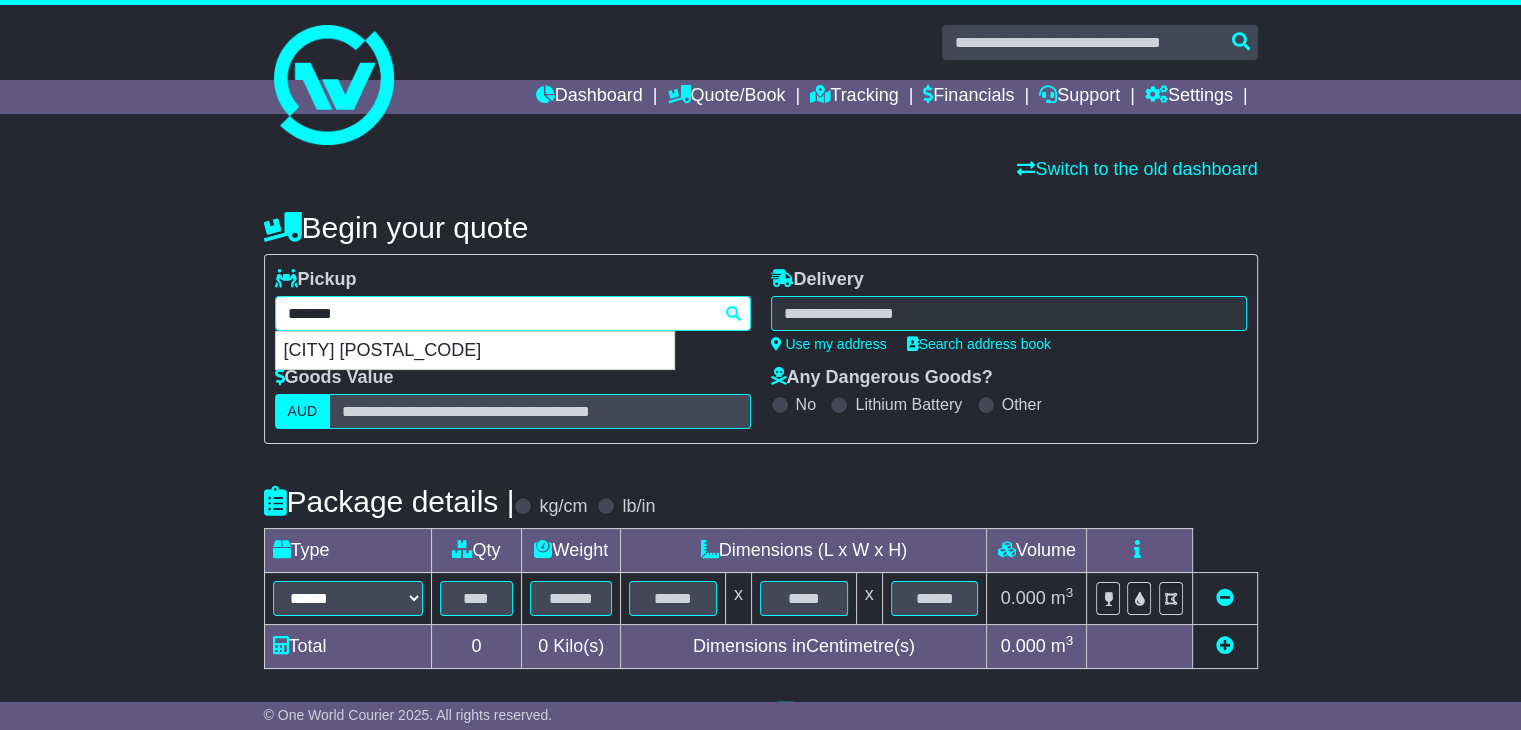 type on "**********" 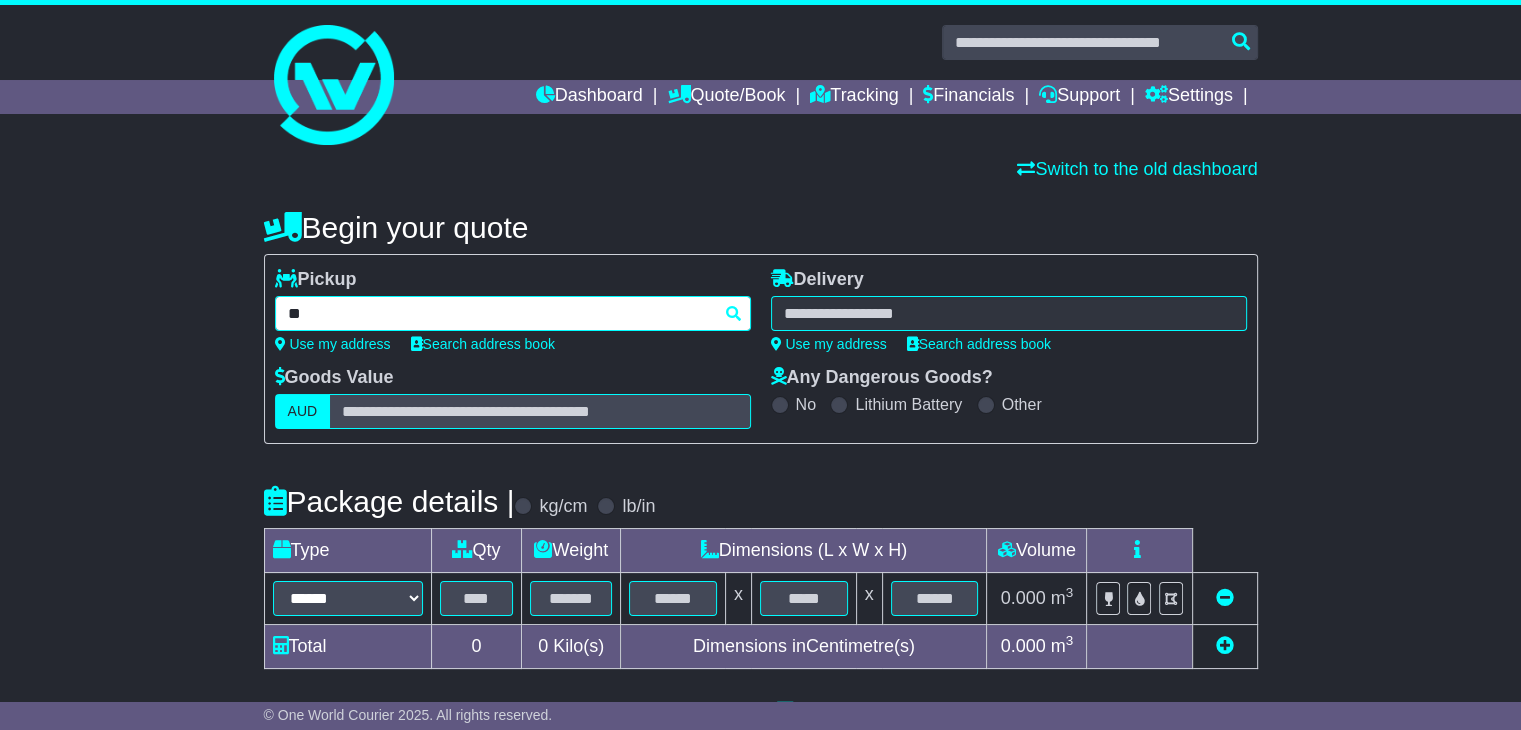type on "*" 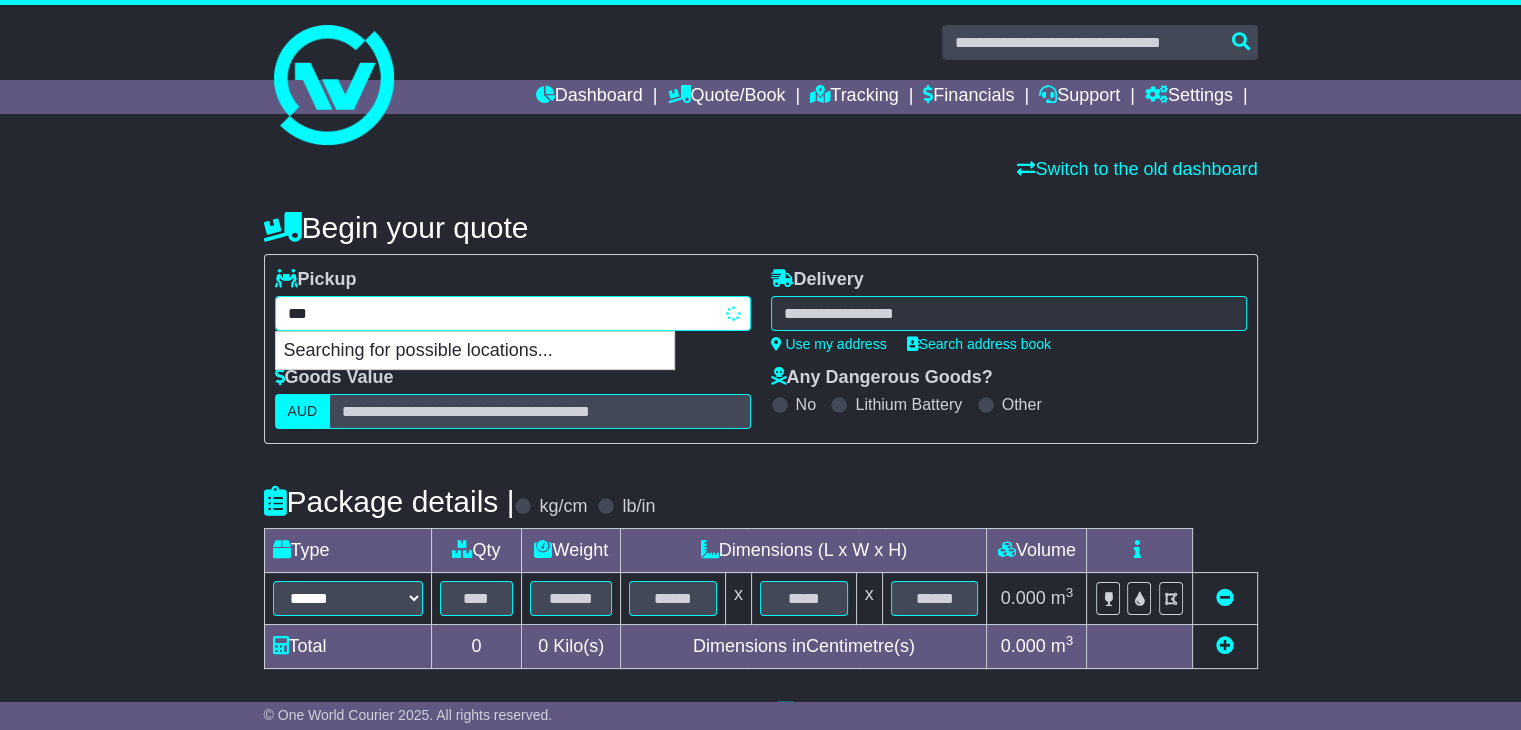 type on "****" 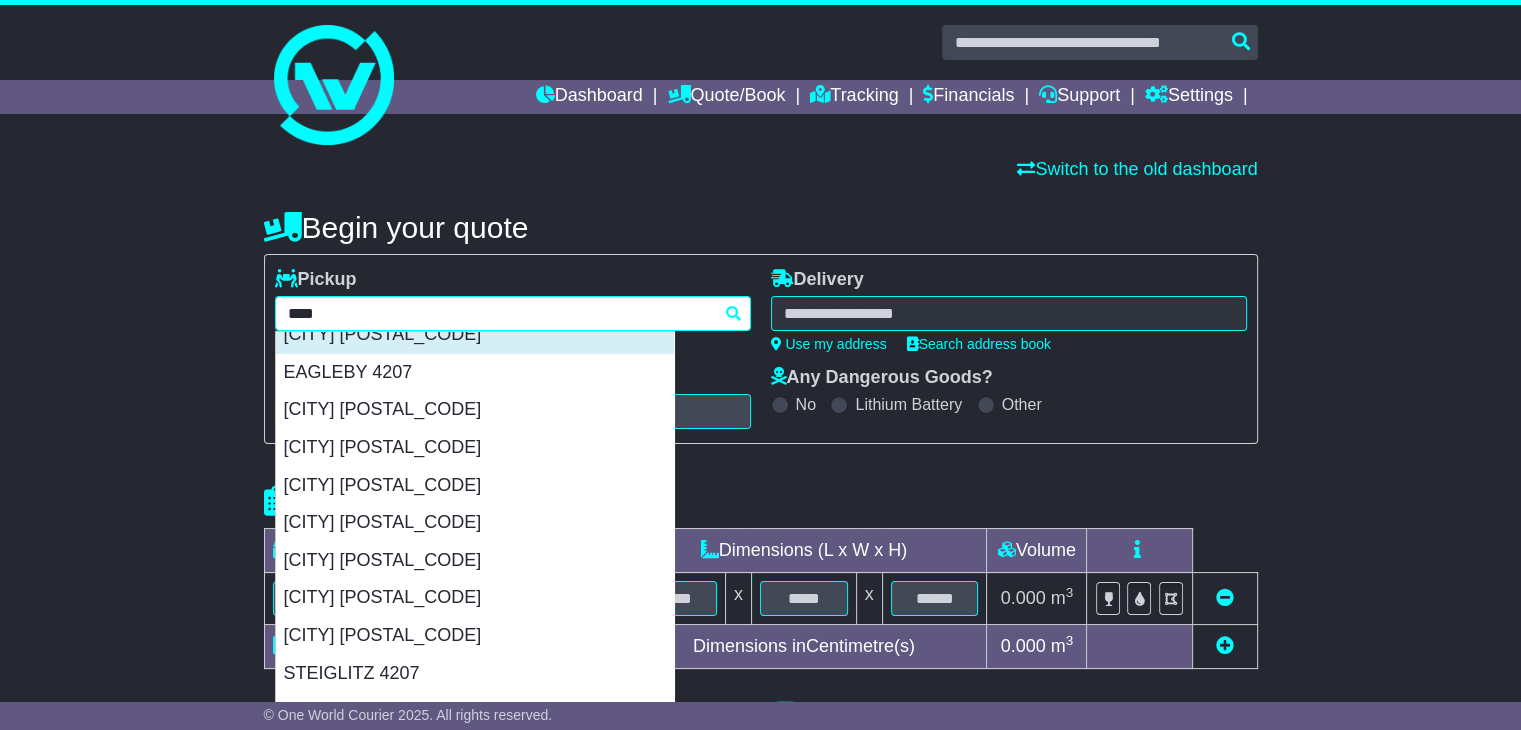 scroll, scrollTop: 291, scrollLeft: 0, axis: vertical 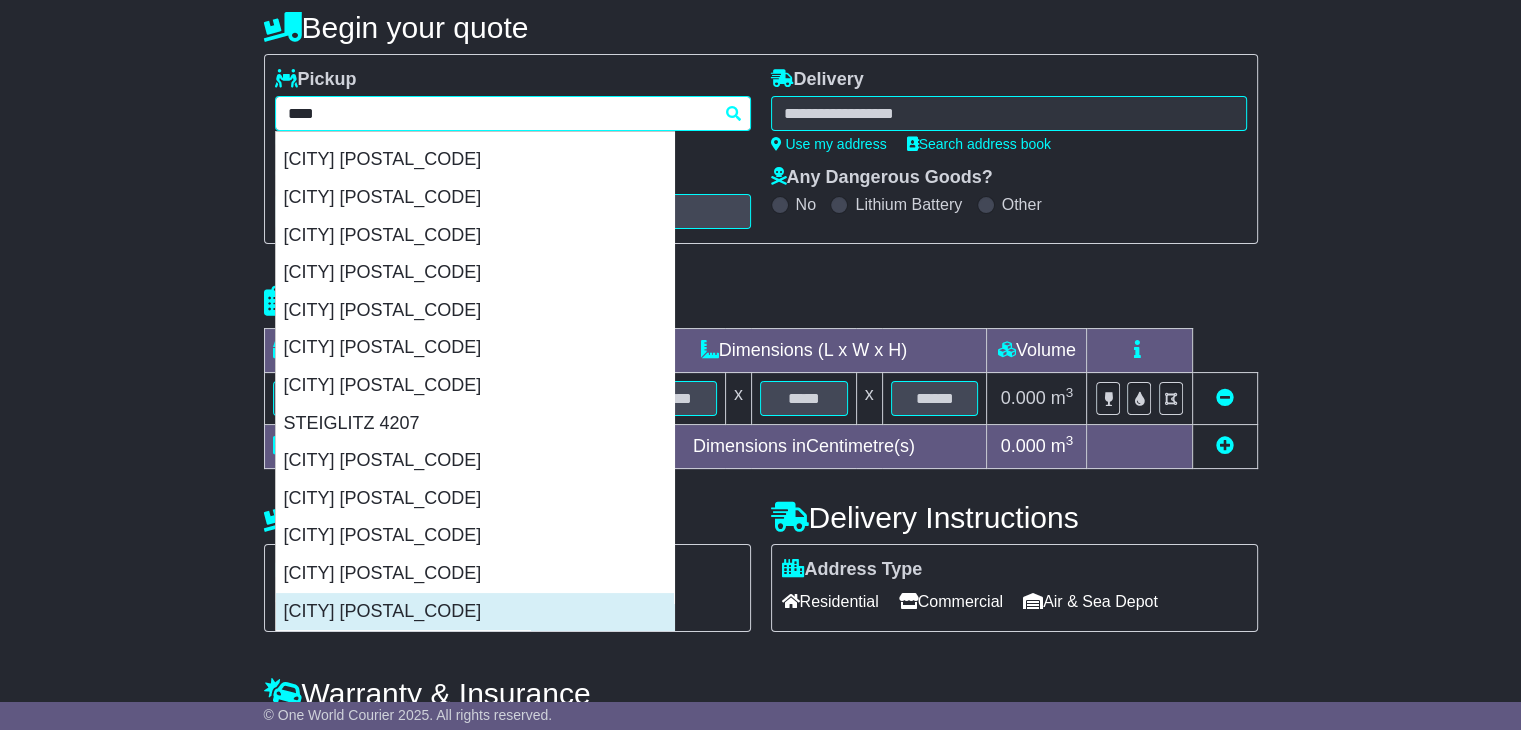click on "[CITY] [POSTAL_CODE]" at bounding box center [475, 612] 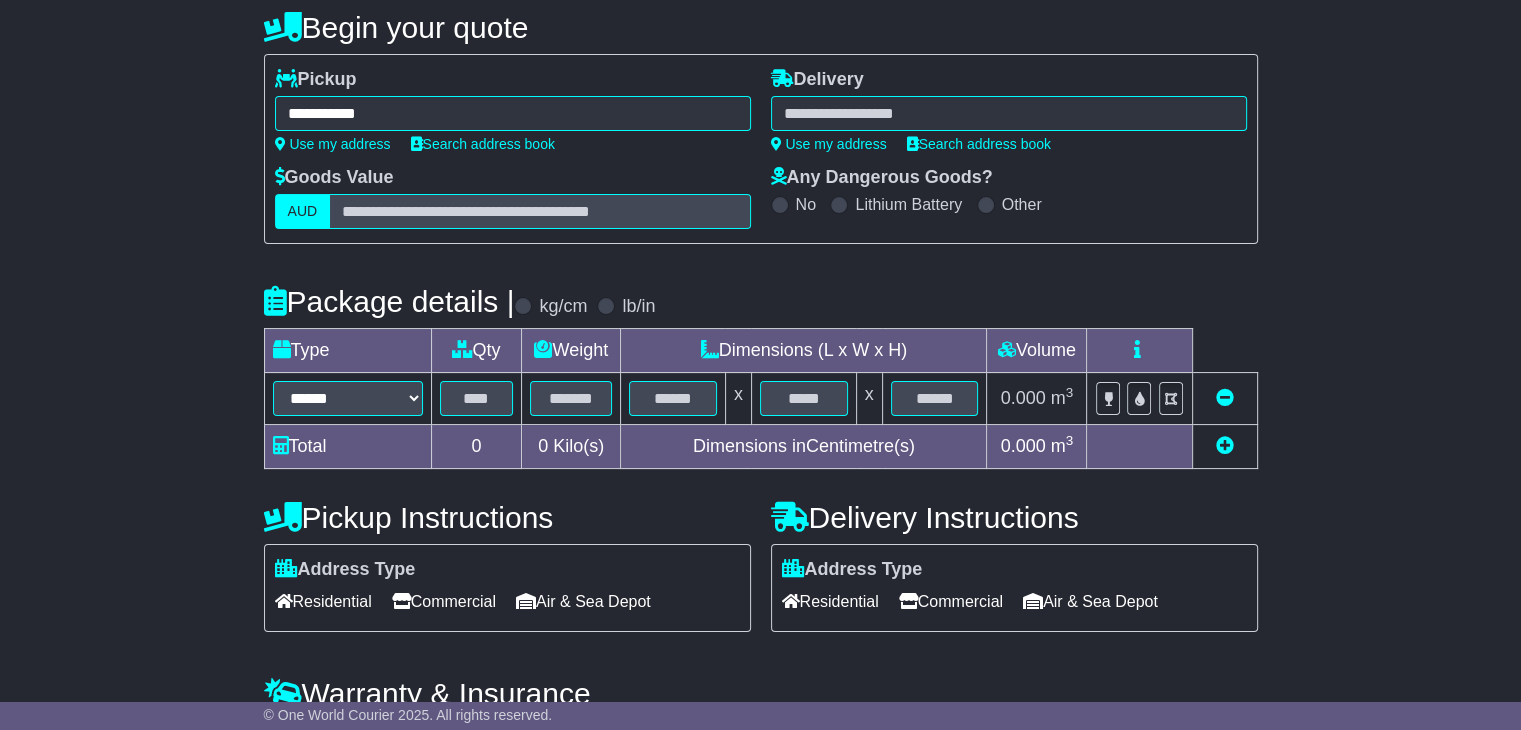 type on "**********" 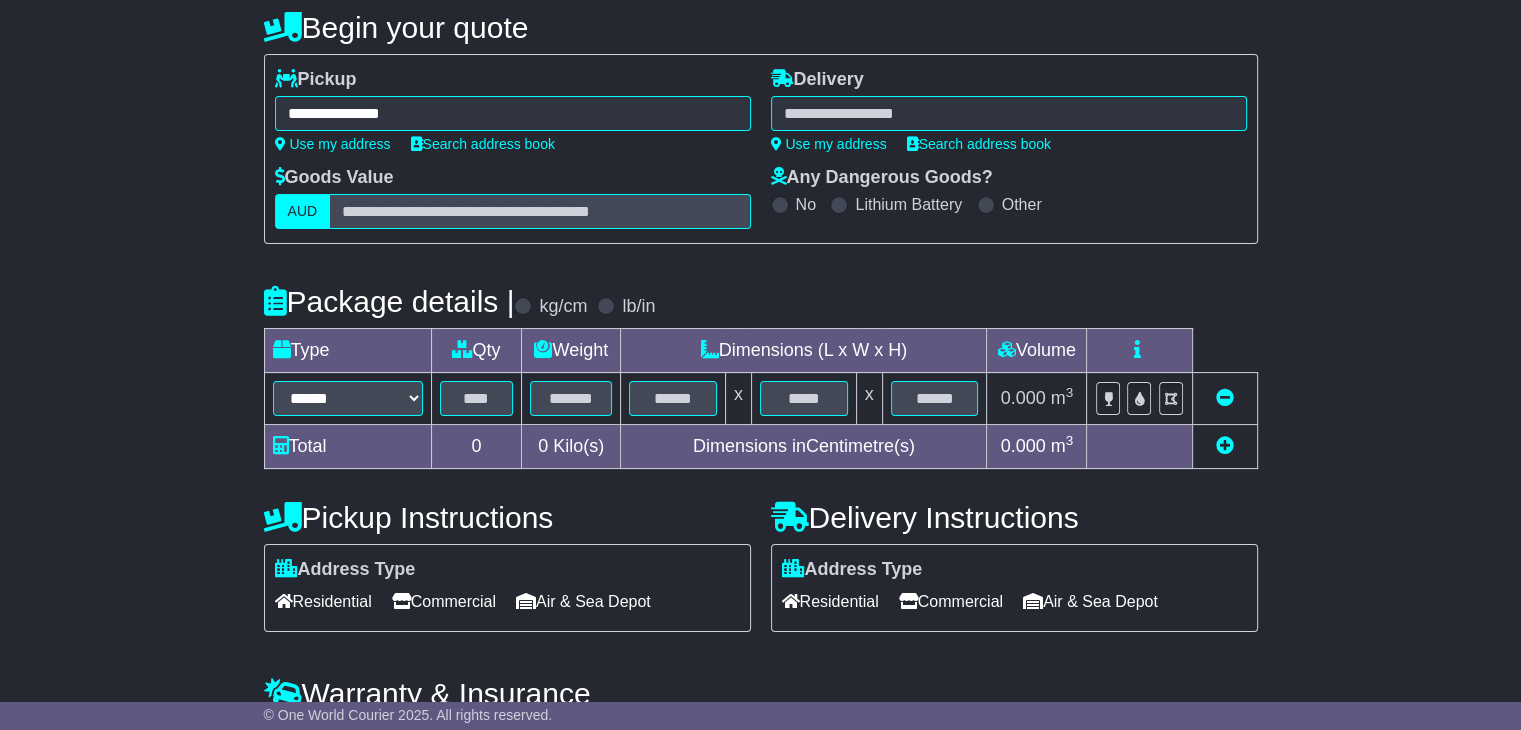 click at bounding box center (1009, 113) 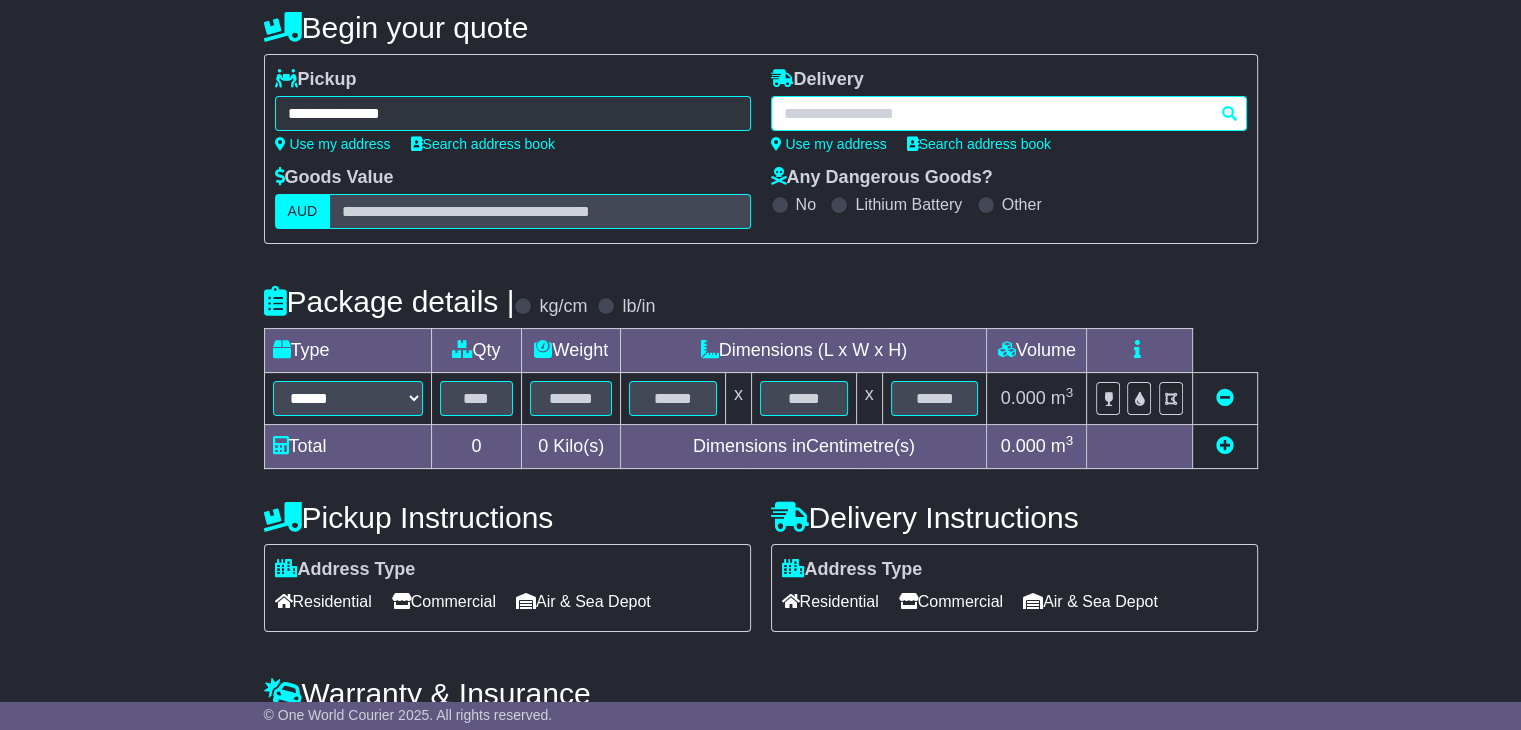 paste on "*******" 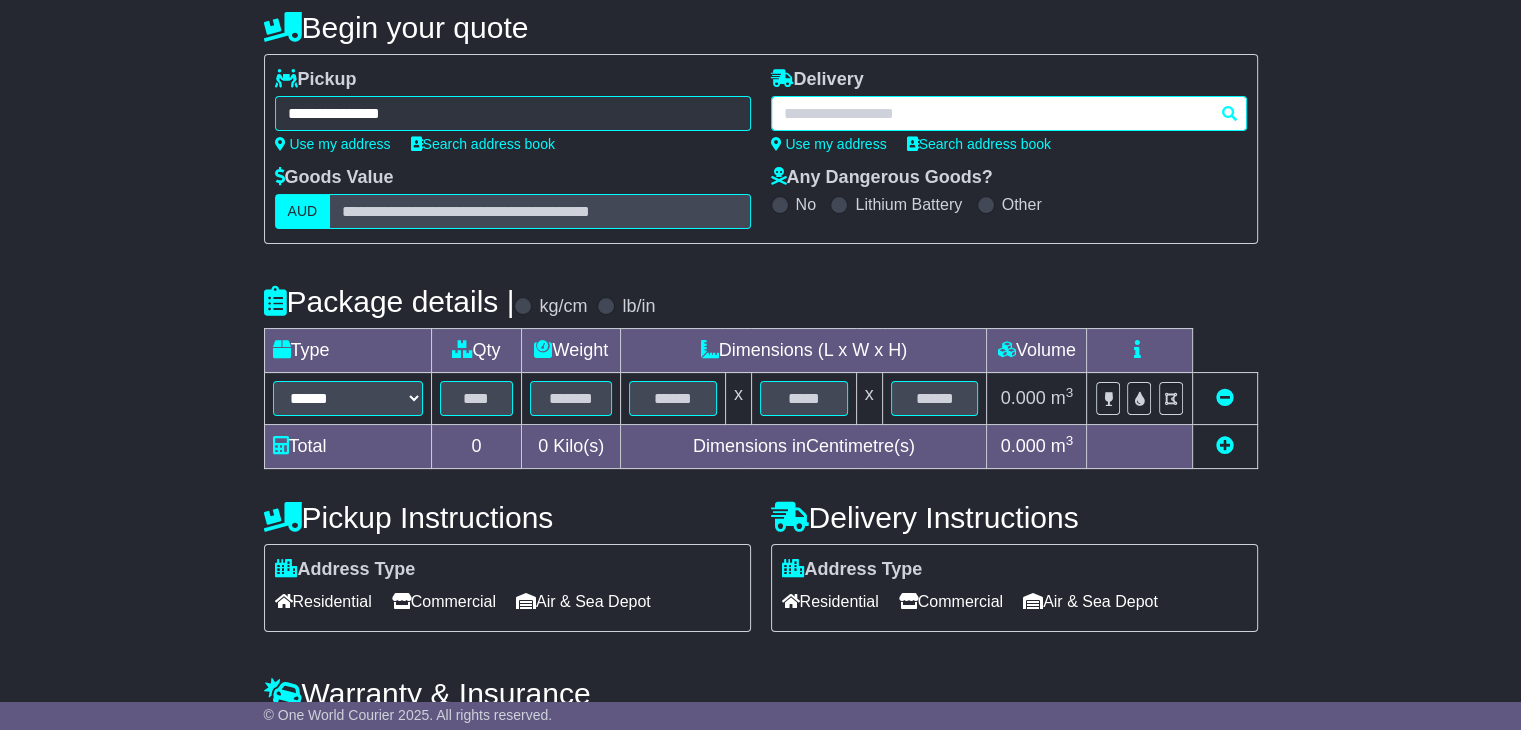 type on "*******" 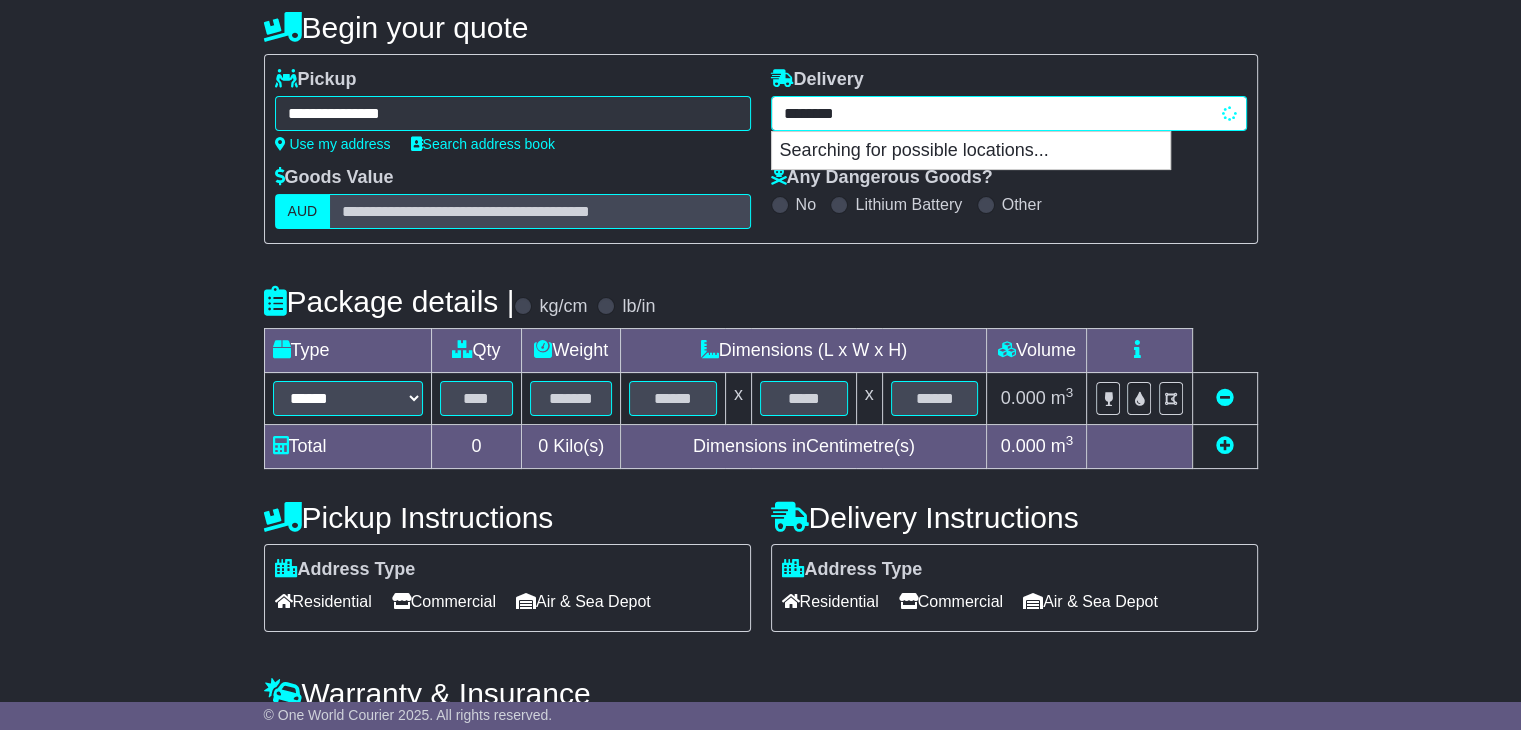 type on "**********" 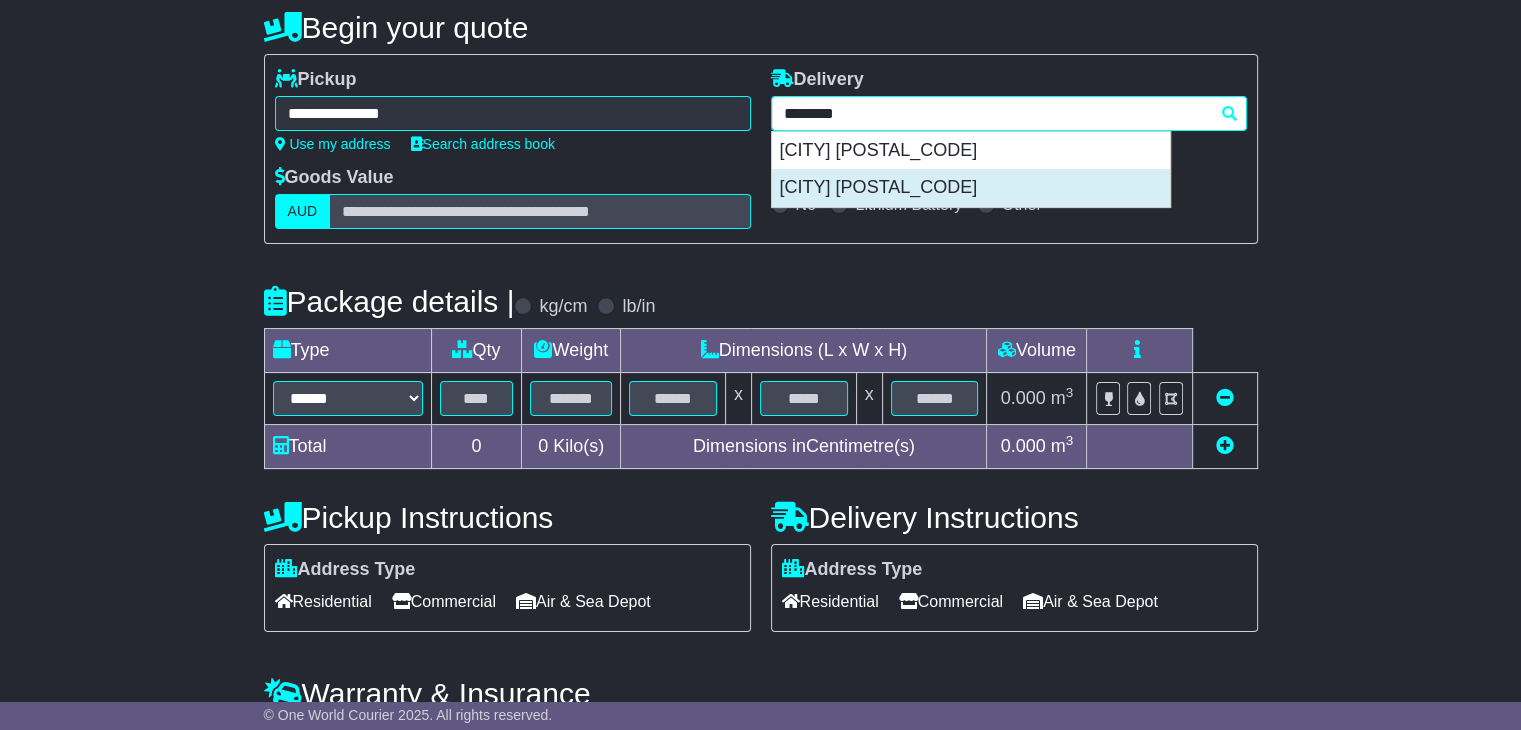 type 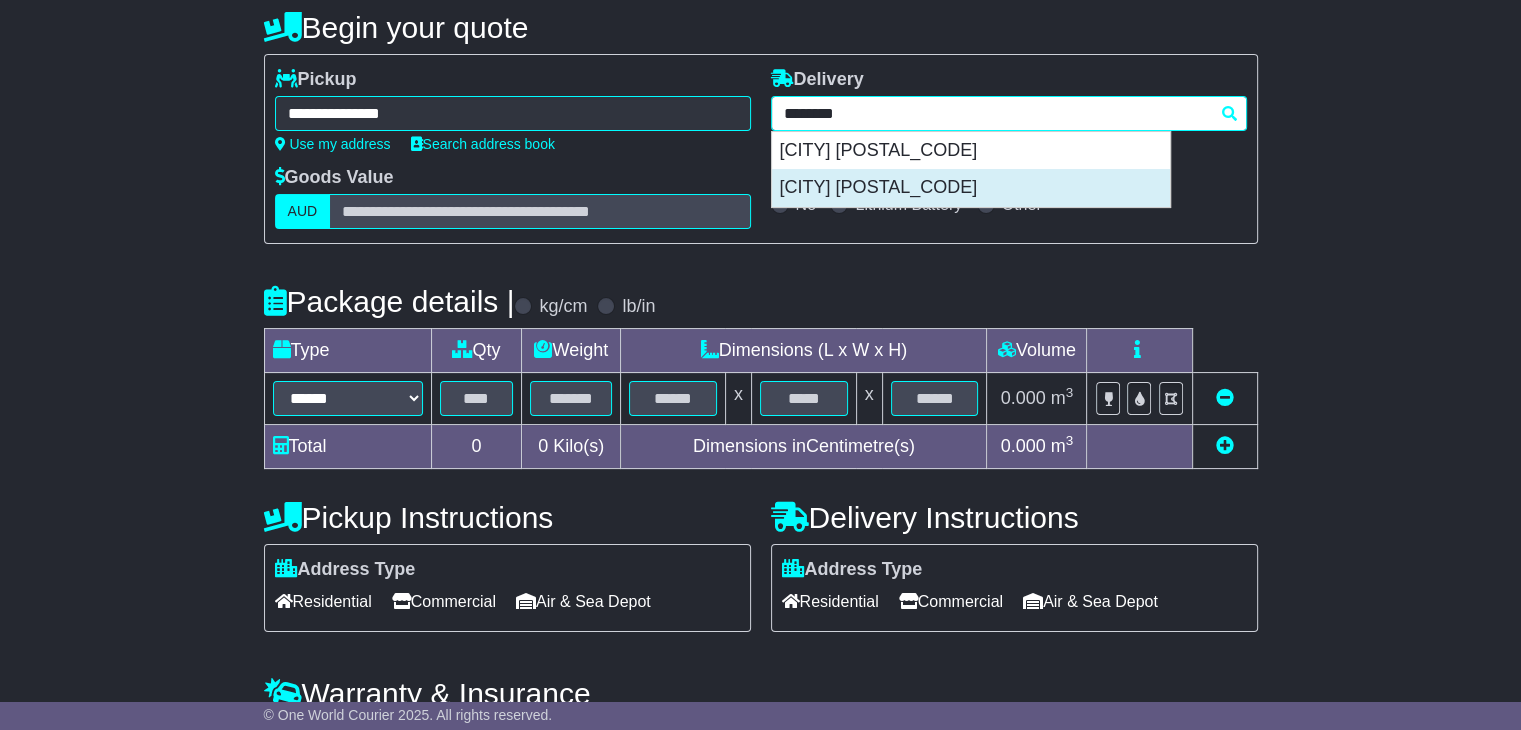 type on "*******" 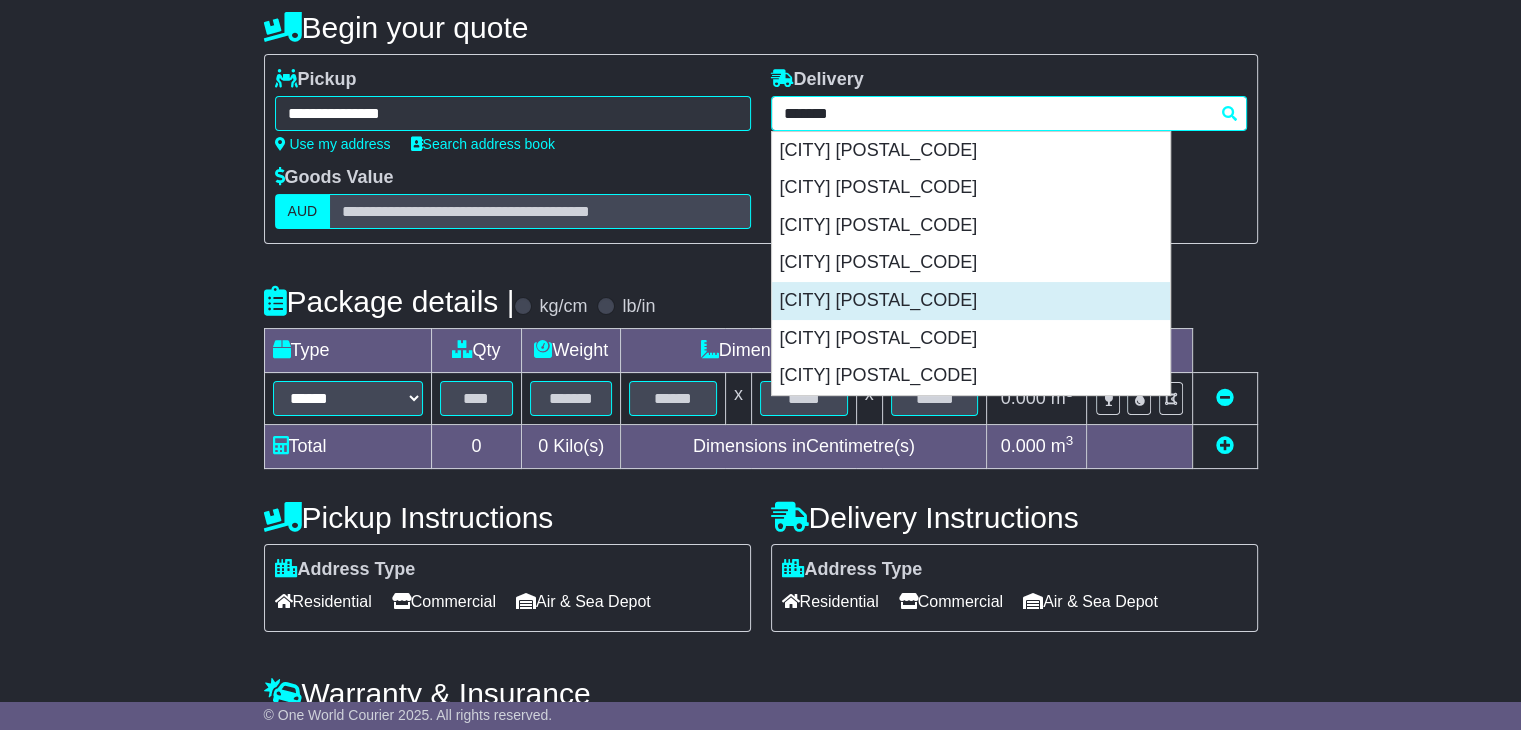 click on "BELMONT 6104" at bounding box center [971, 301] 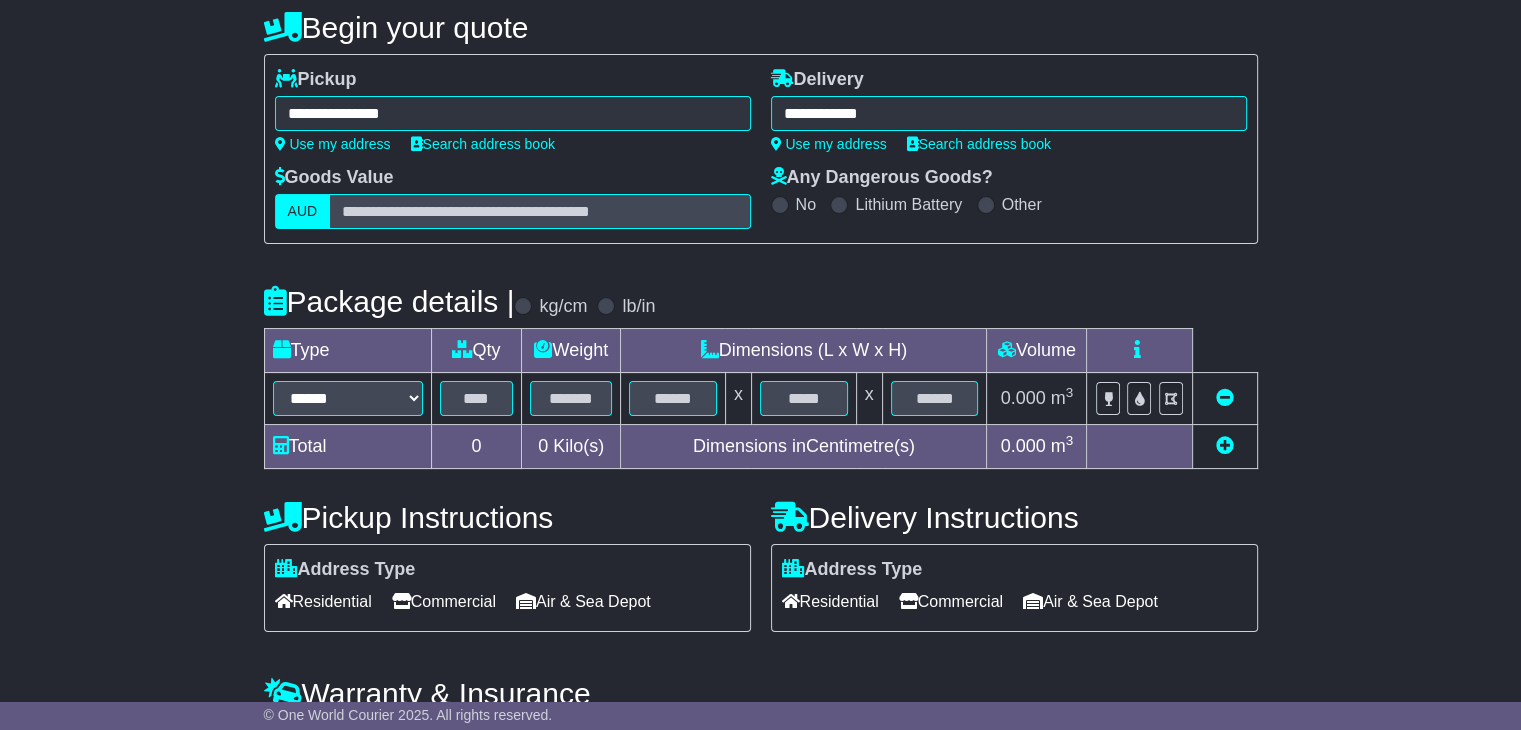 type on "**********" 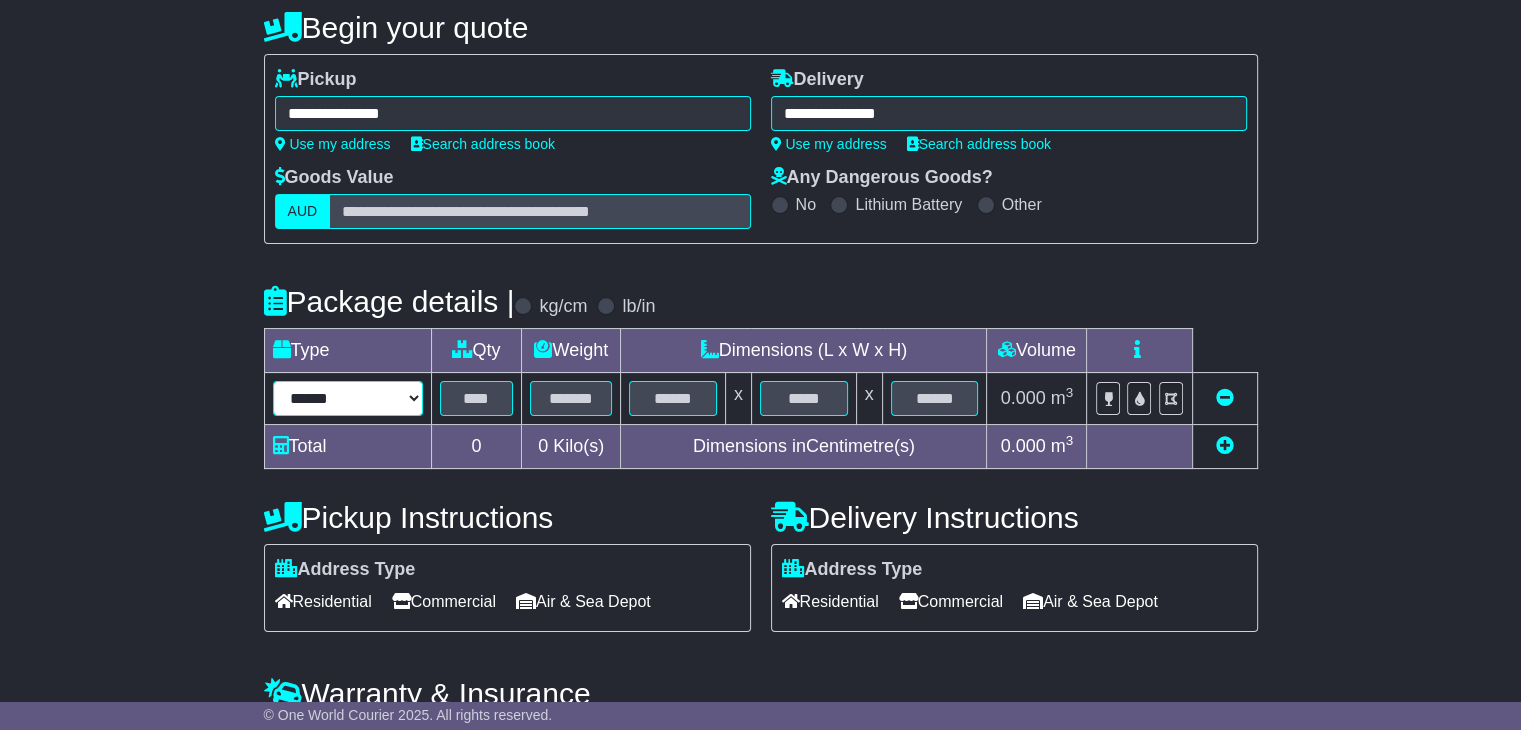 click on "****** ****** *** ******** ***** **** **** ****** *** *******" at bounding box center [348, 398] 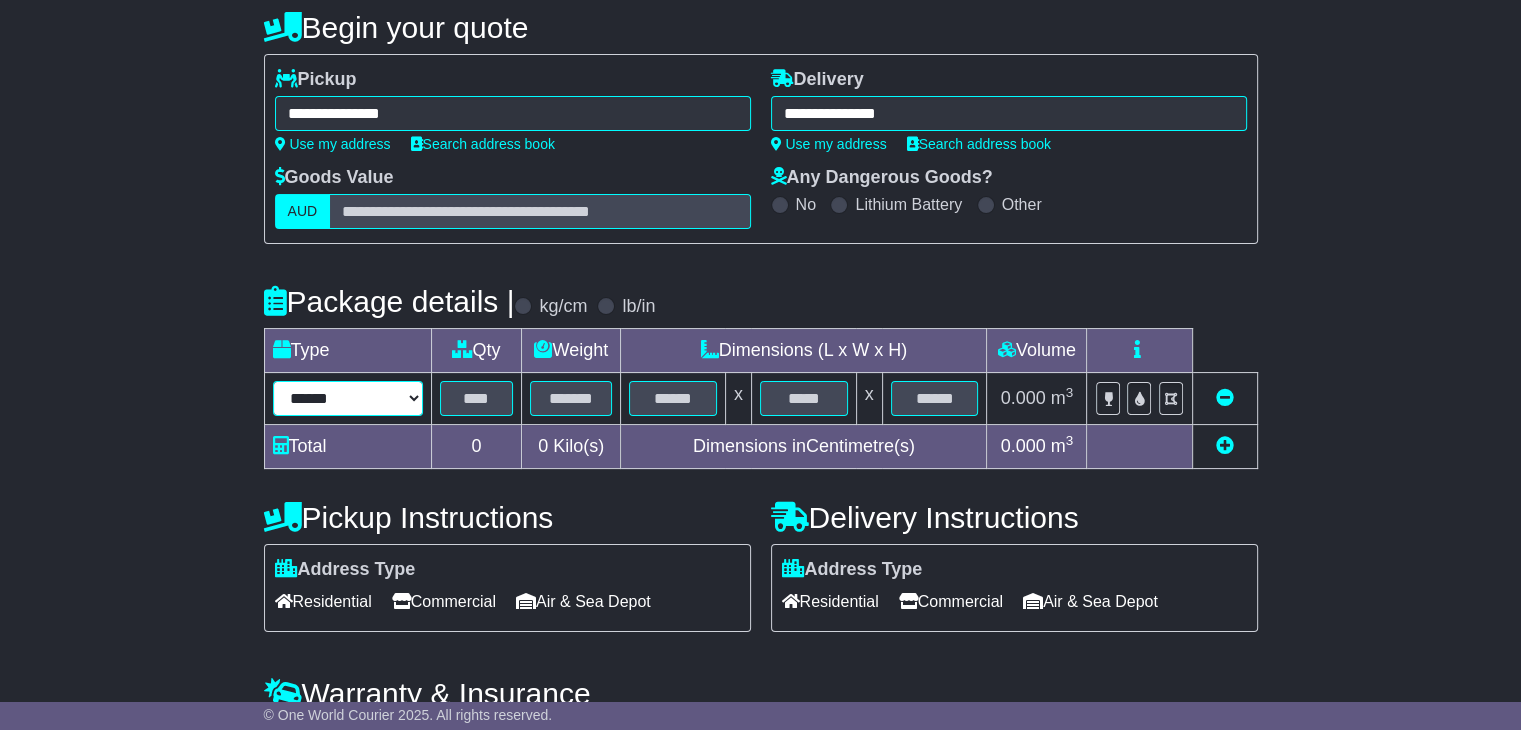 select on "*****" 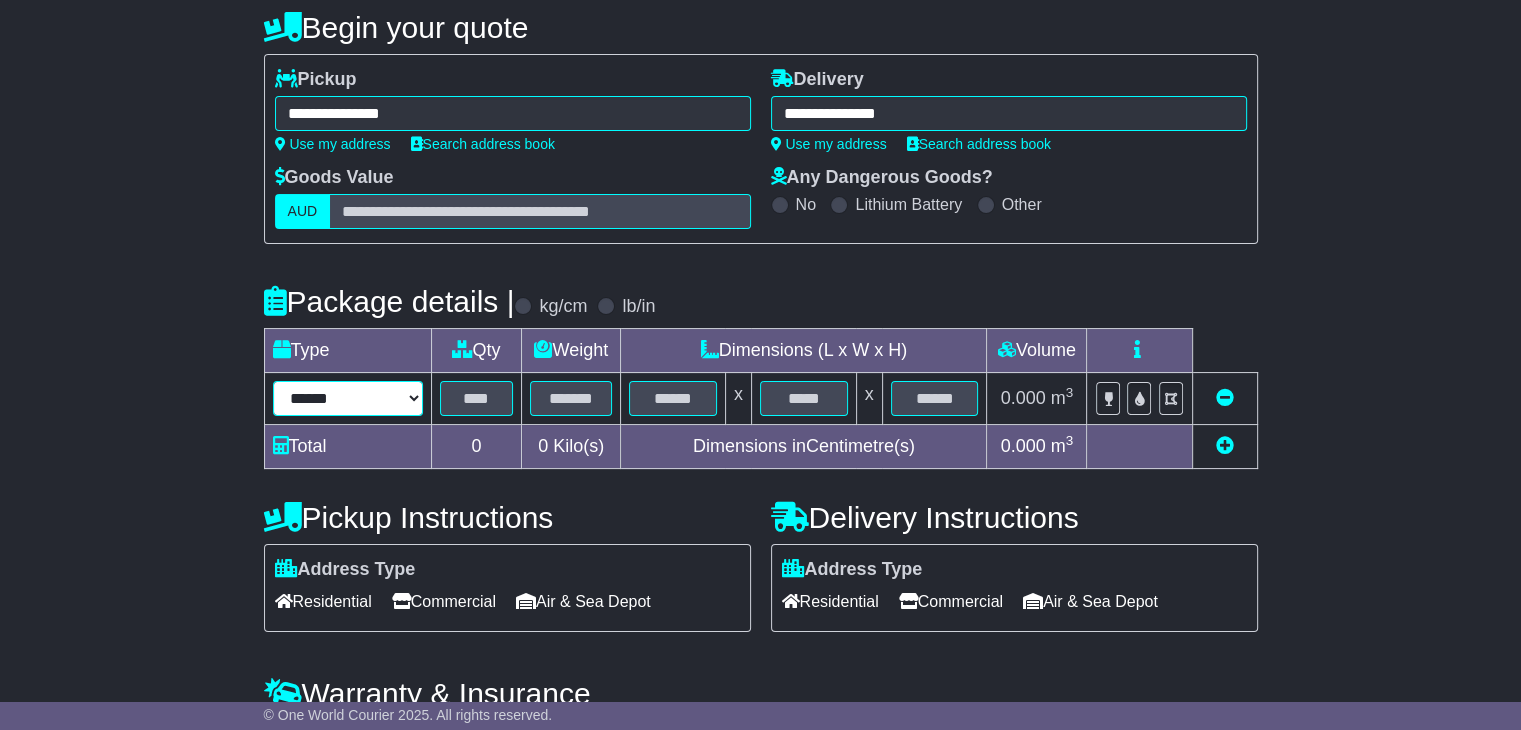 click on "****** ****** *** ******** ***** **** **** ****** *** *******" at bounding box center (348, 398) 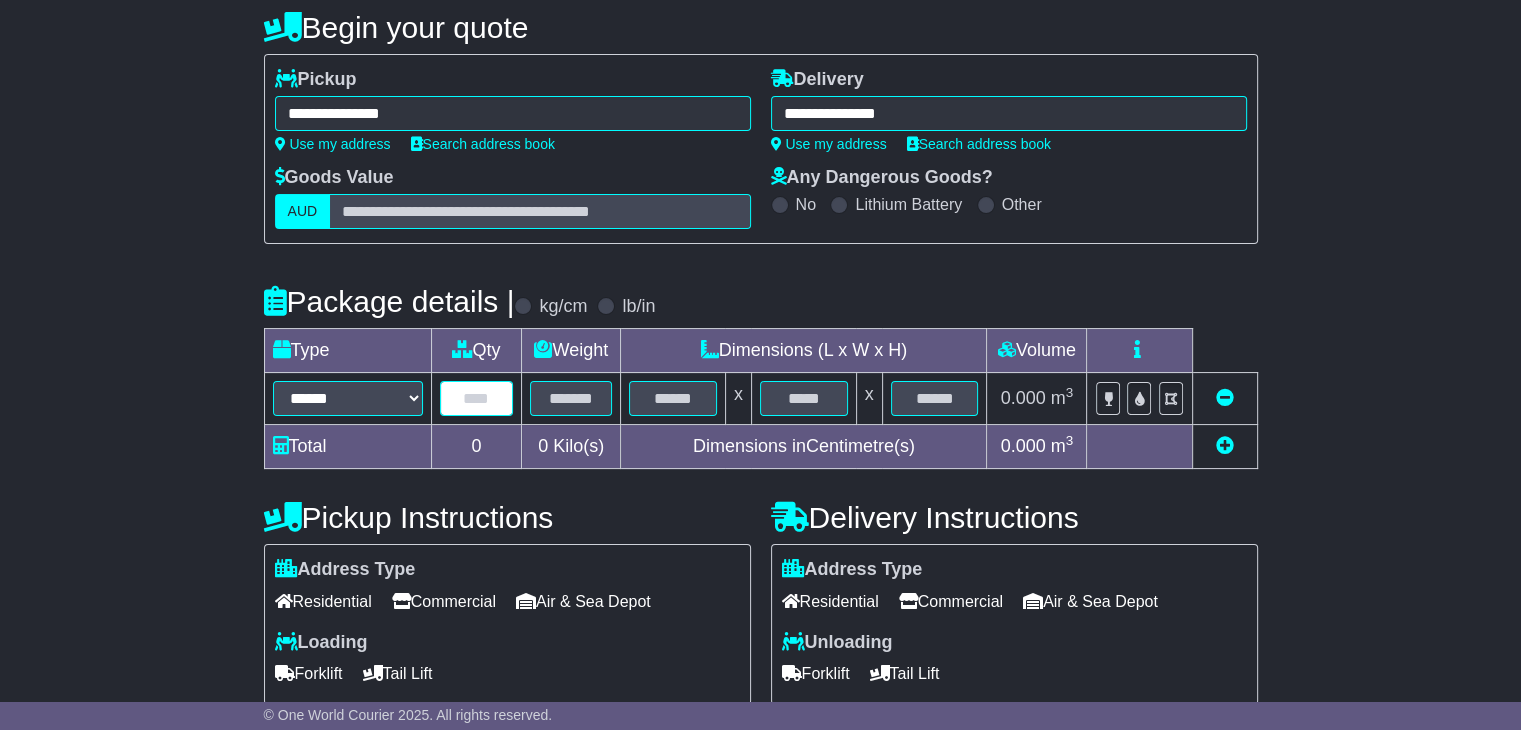 click at bounding box center [477, 398] 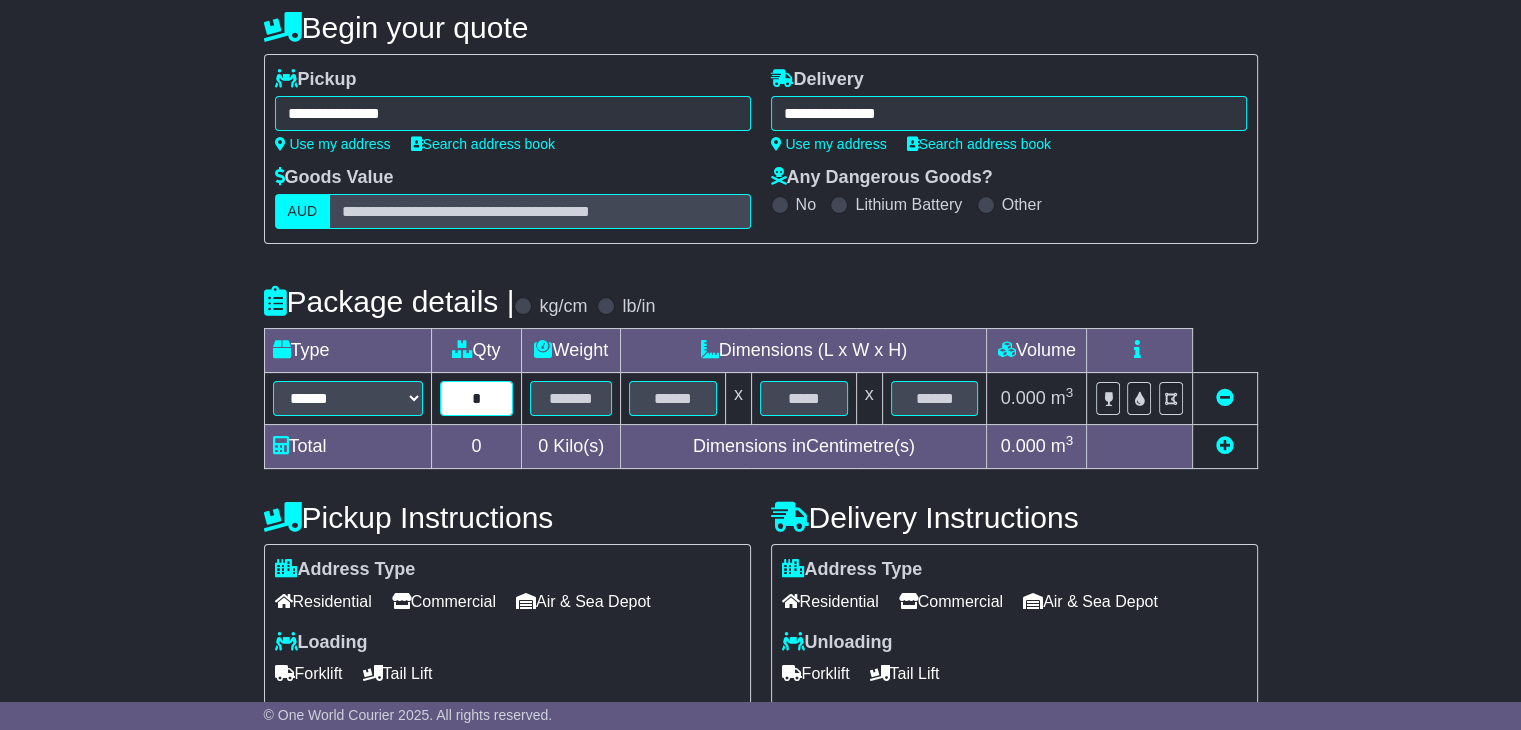 type on "*" 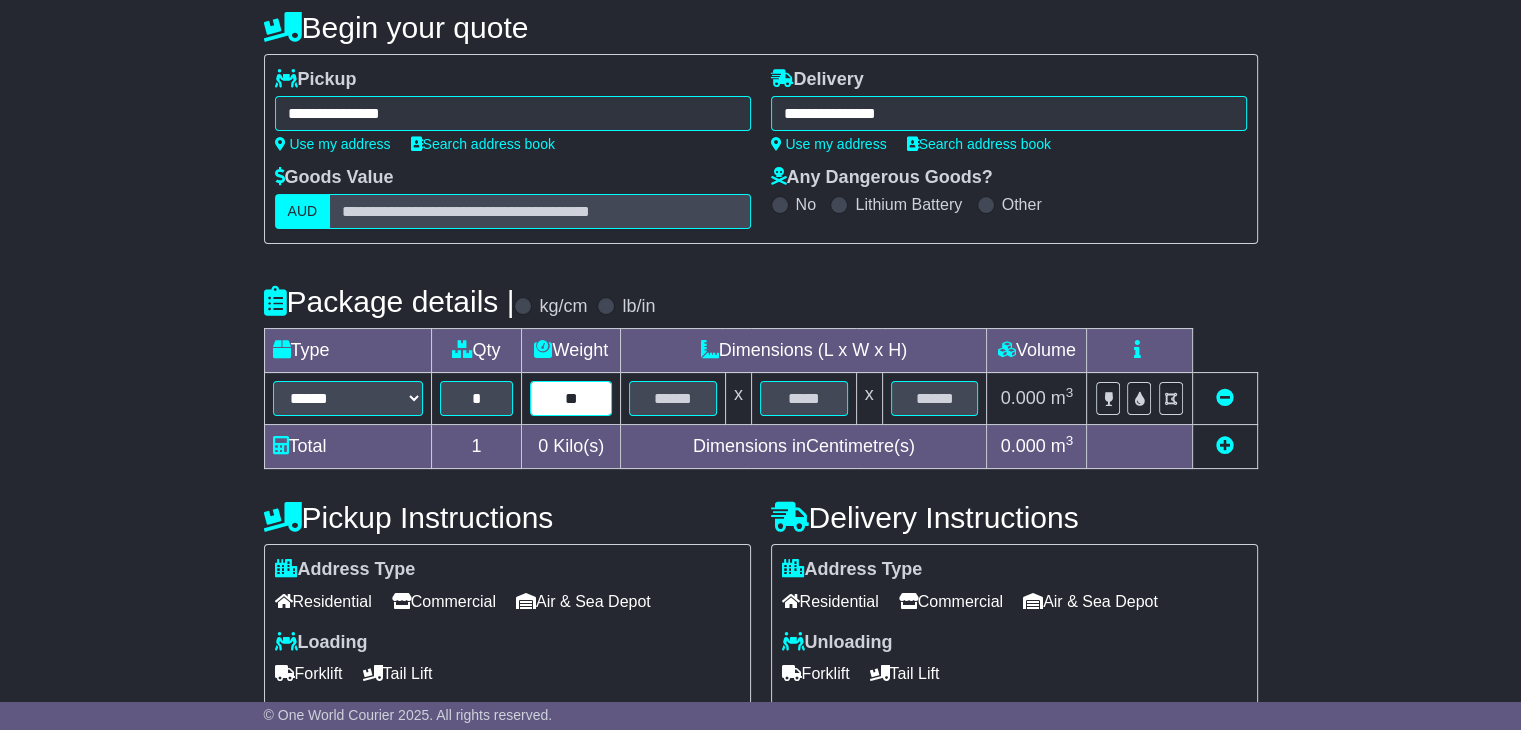 type on "*" 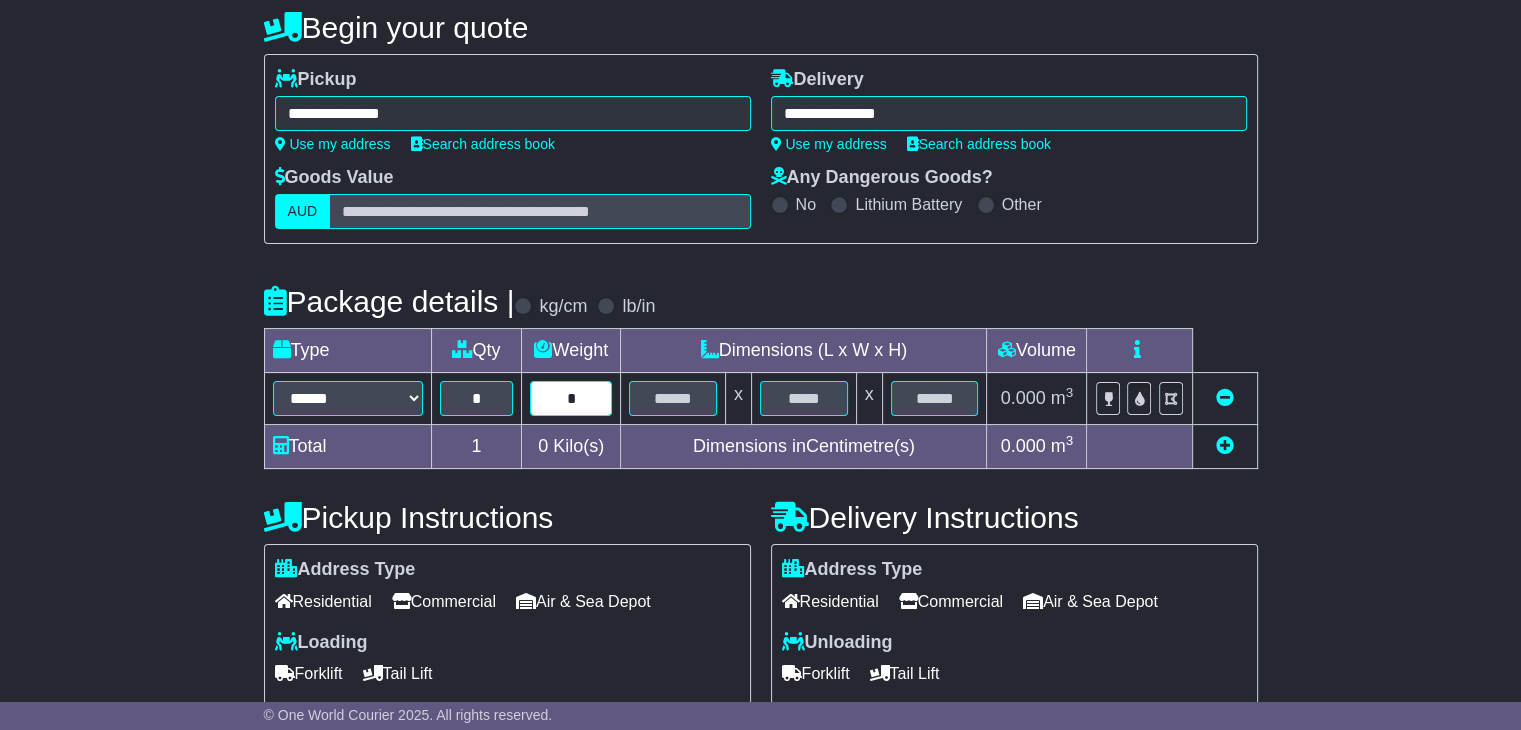 type 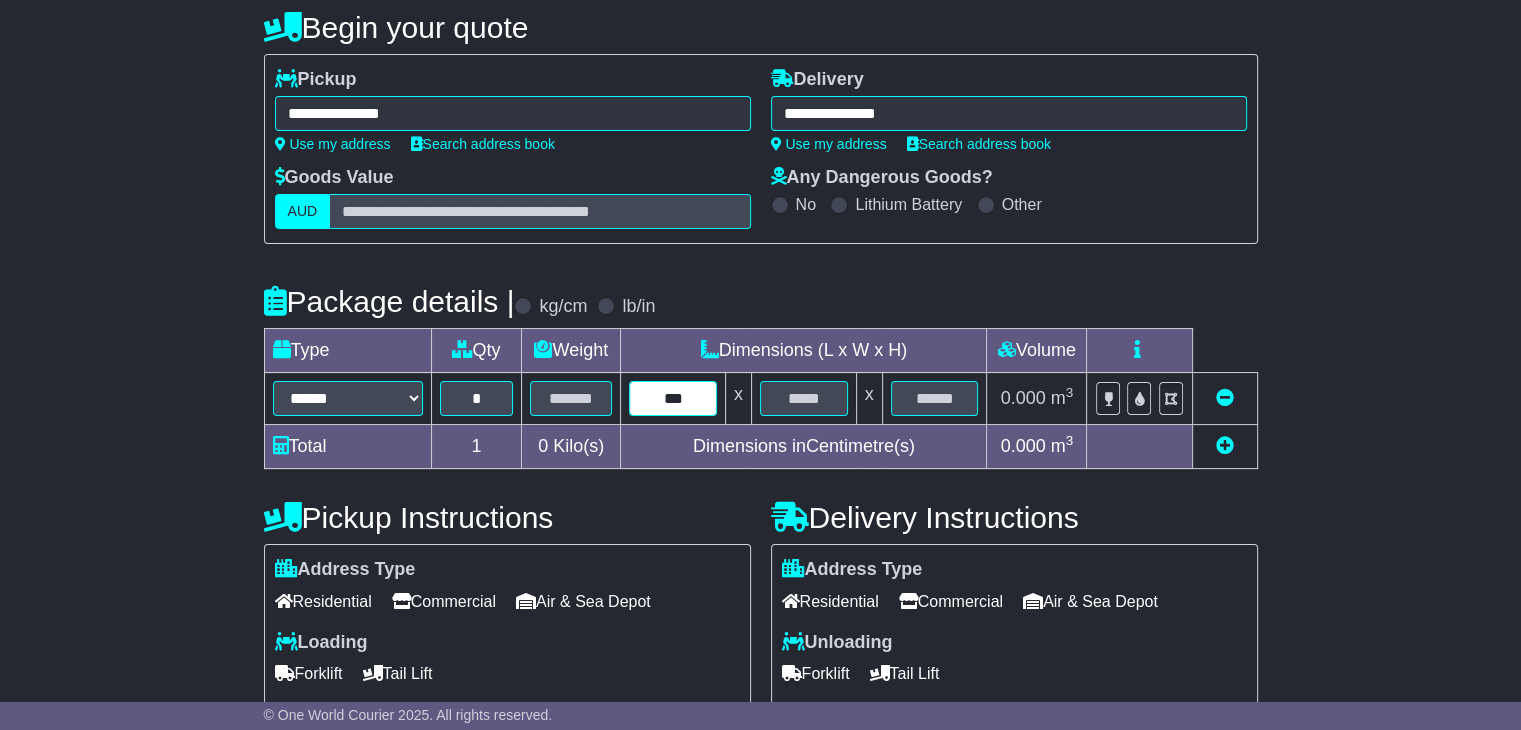 type on "***" 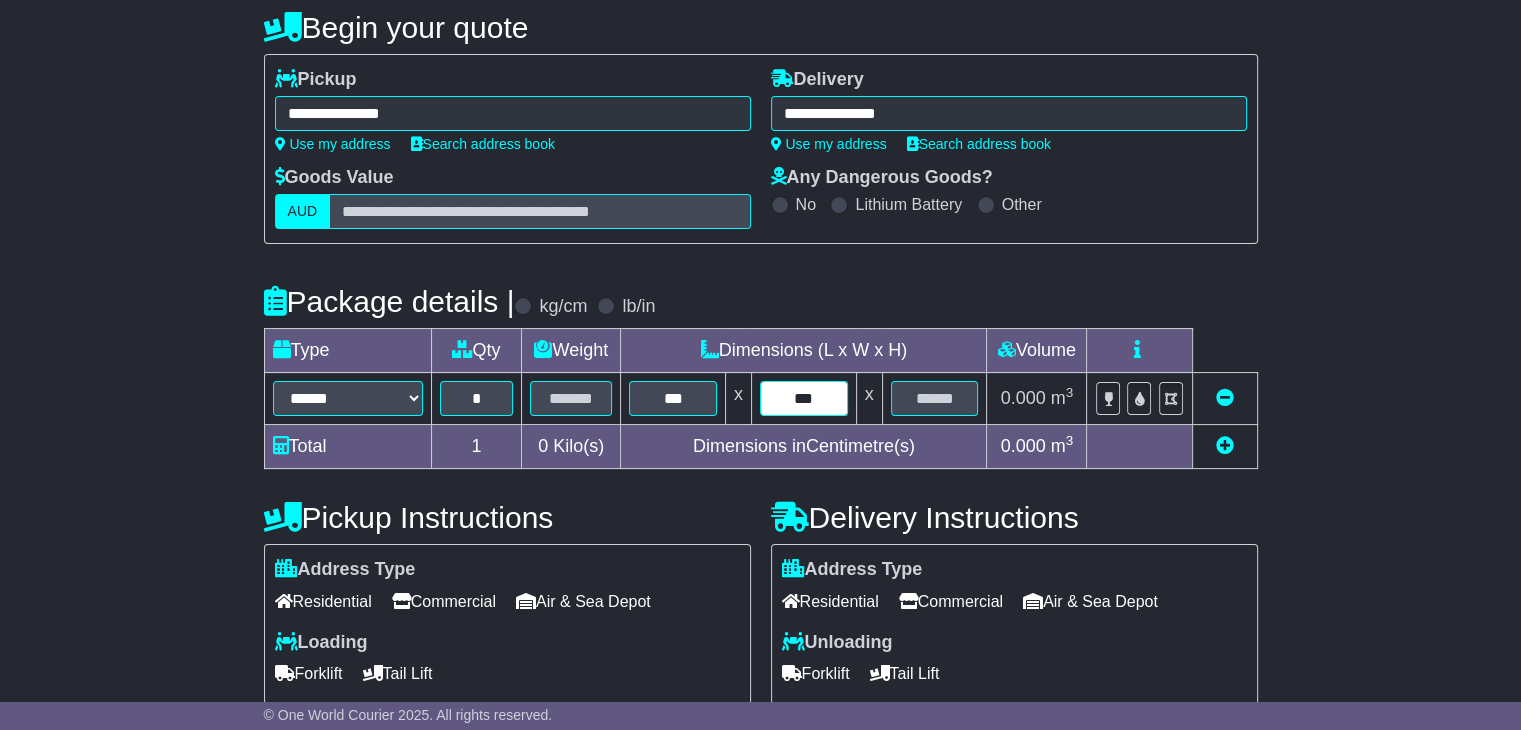 type on "***" 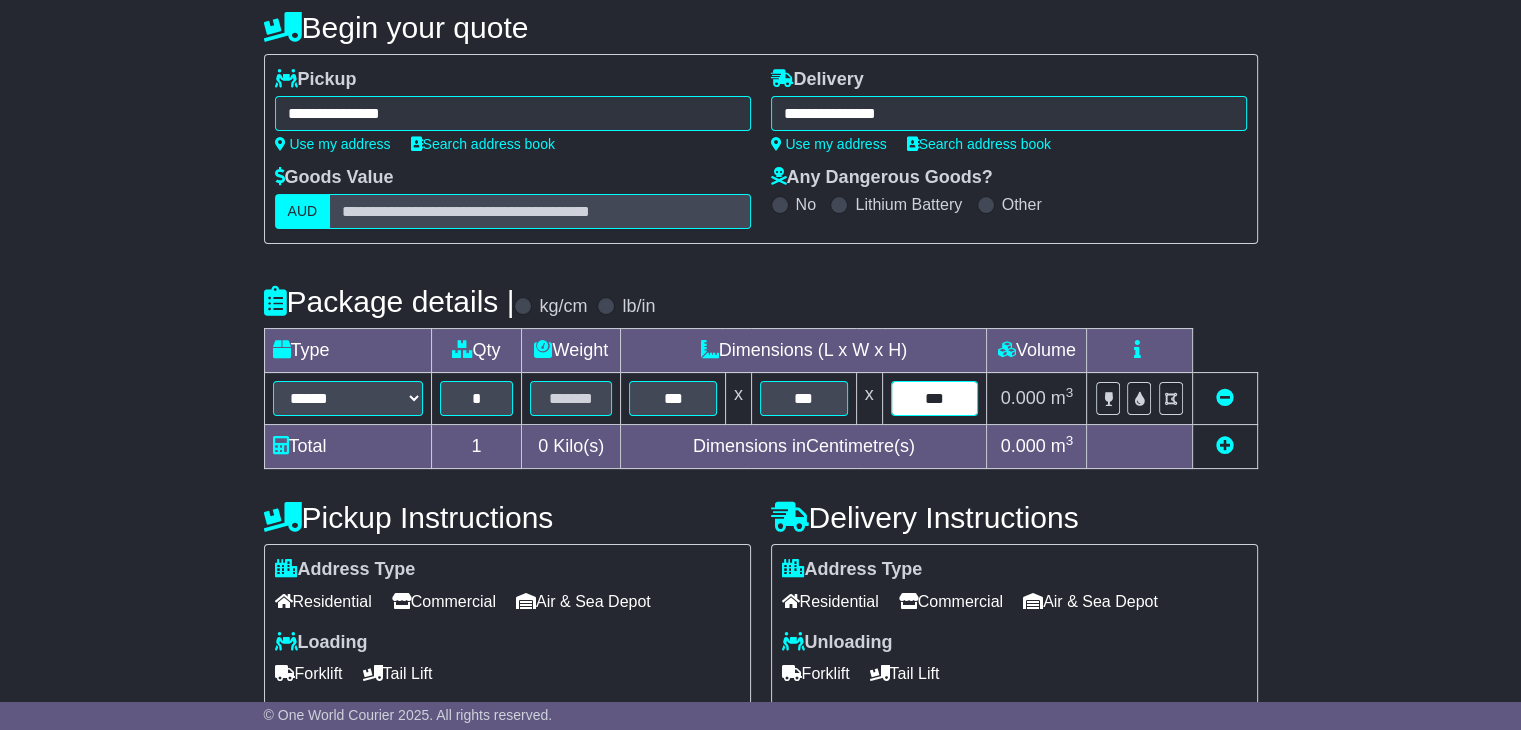 type on "***" 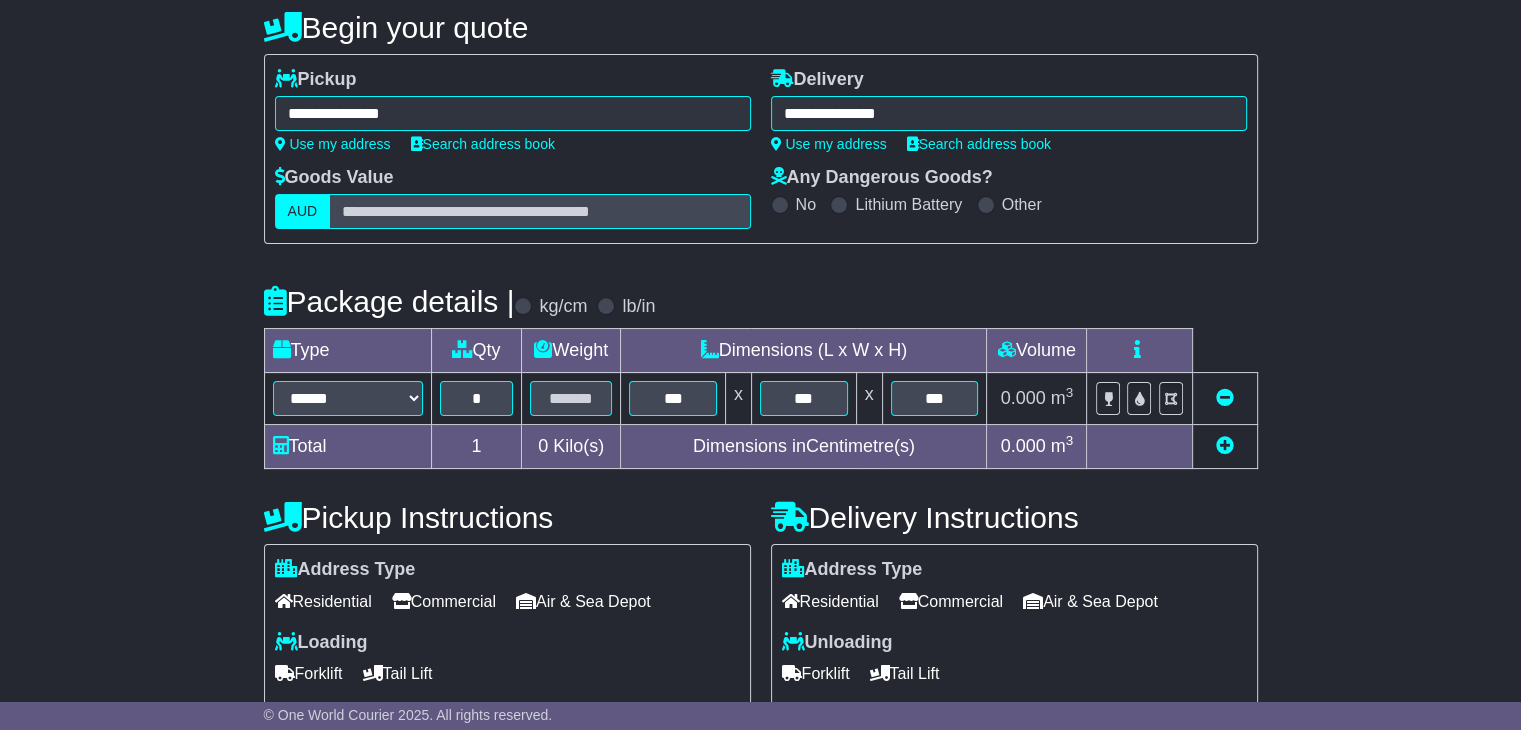 scroll, scrollTop: 500, scrollLeft: 0, axis: vertical 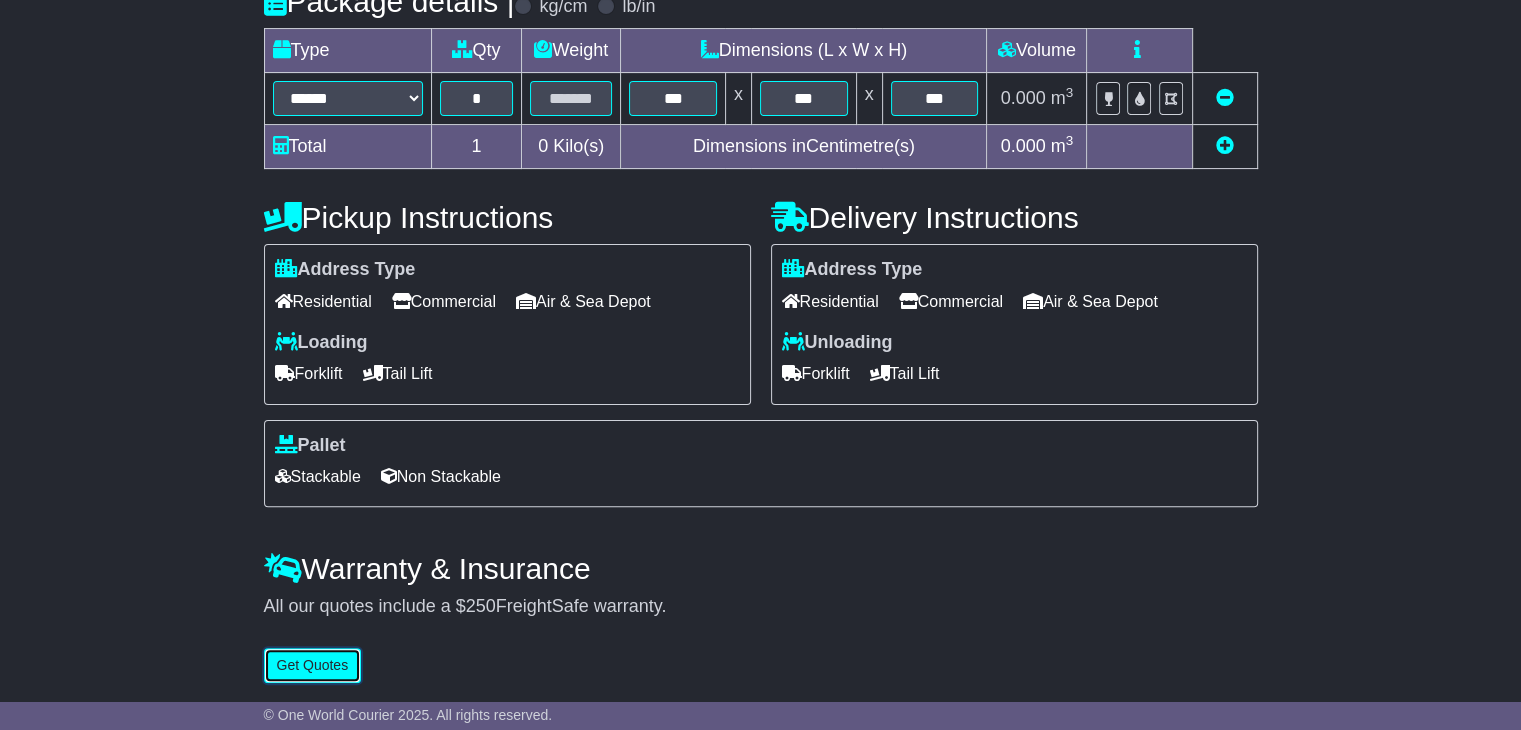 type 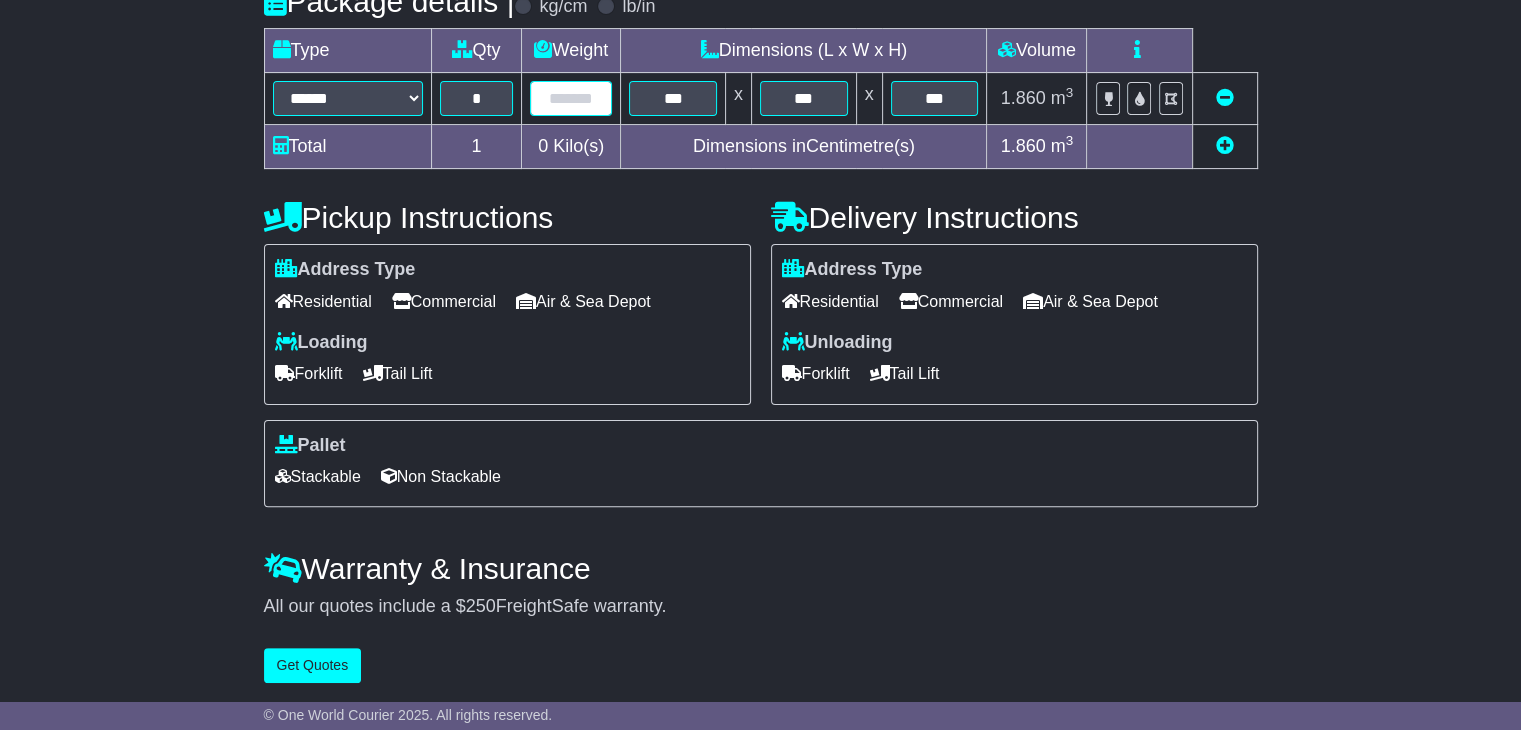 click at bounding box center [571, 98] 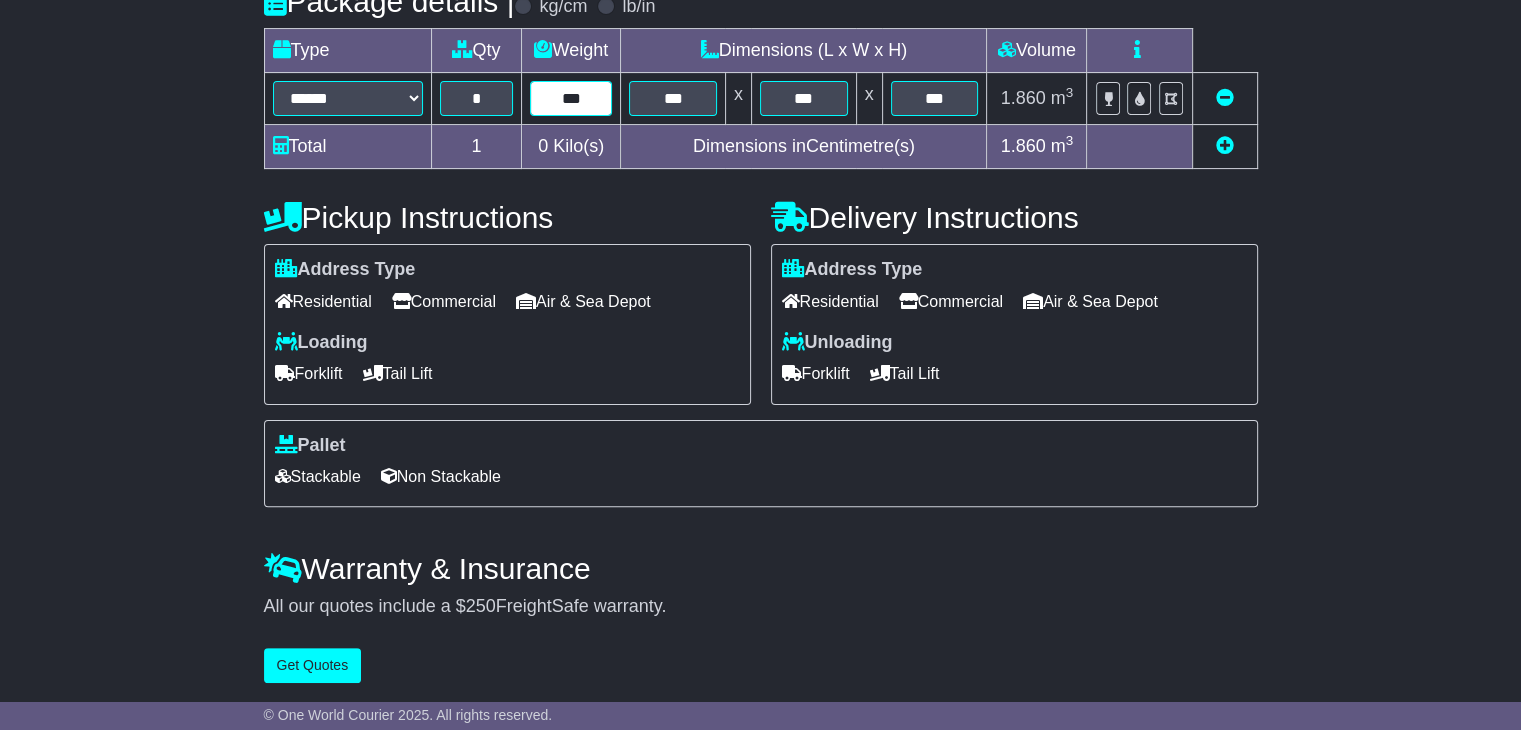 type on "***" 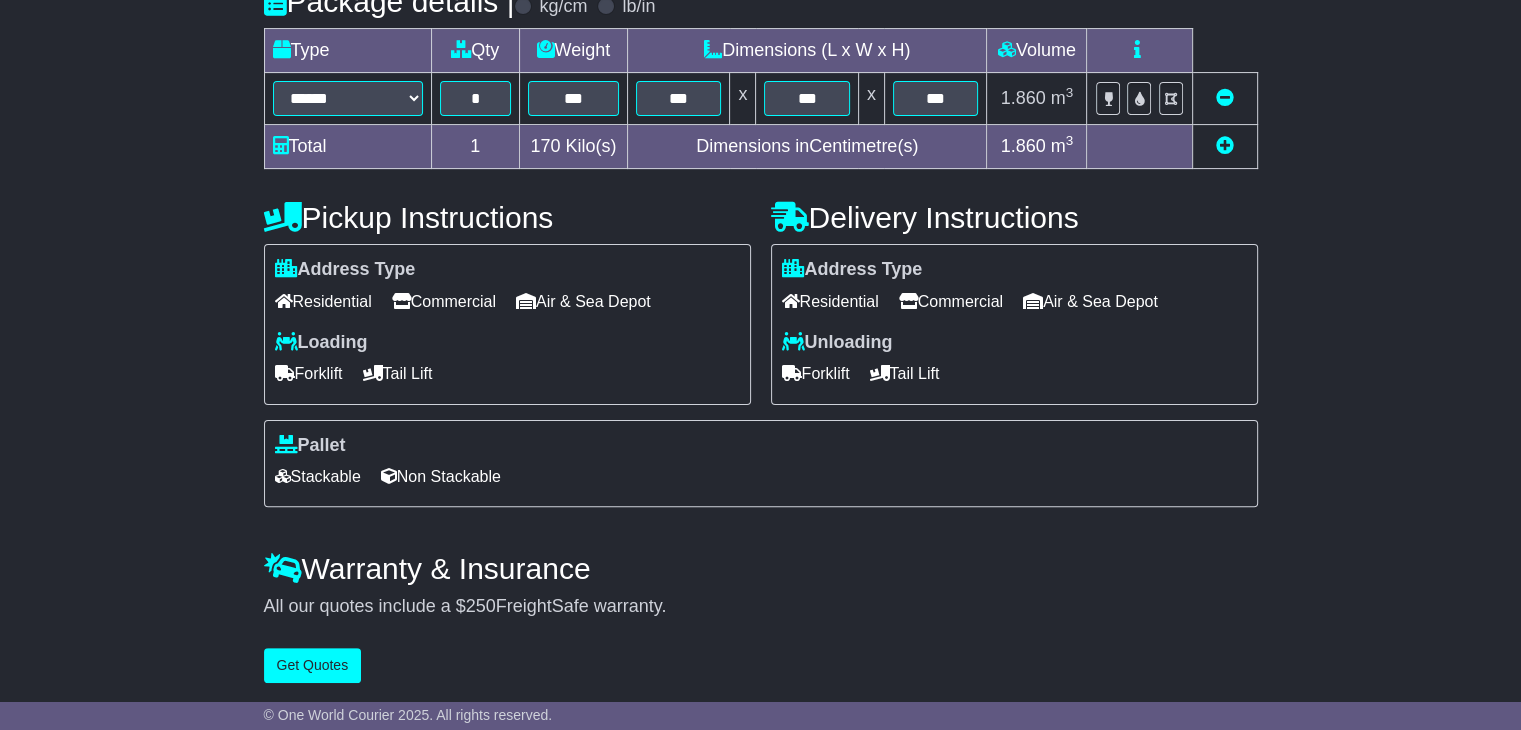click at bounding box center [1225, 145] 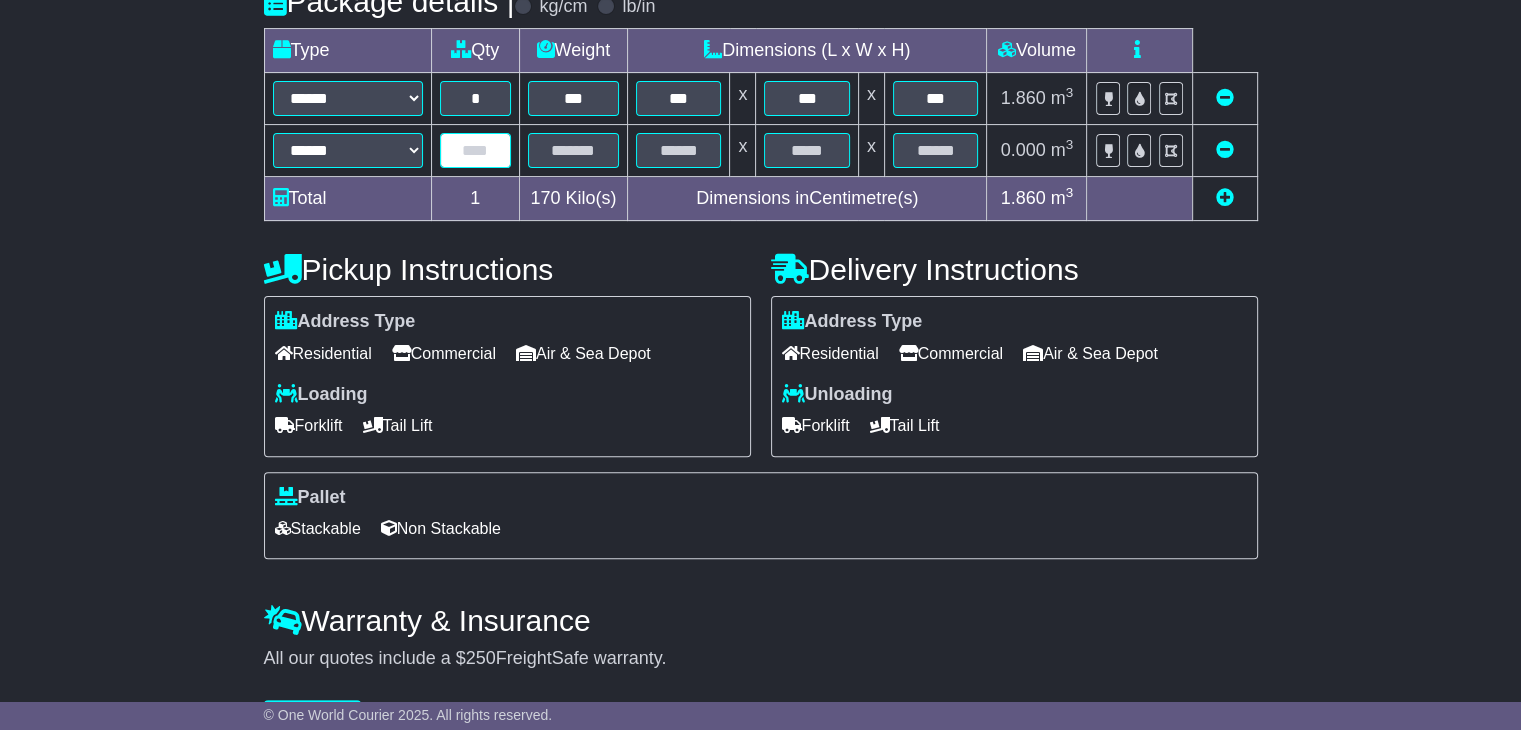 click at bounding box center (475, 150) 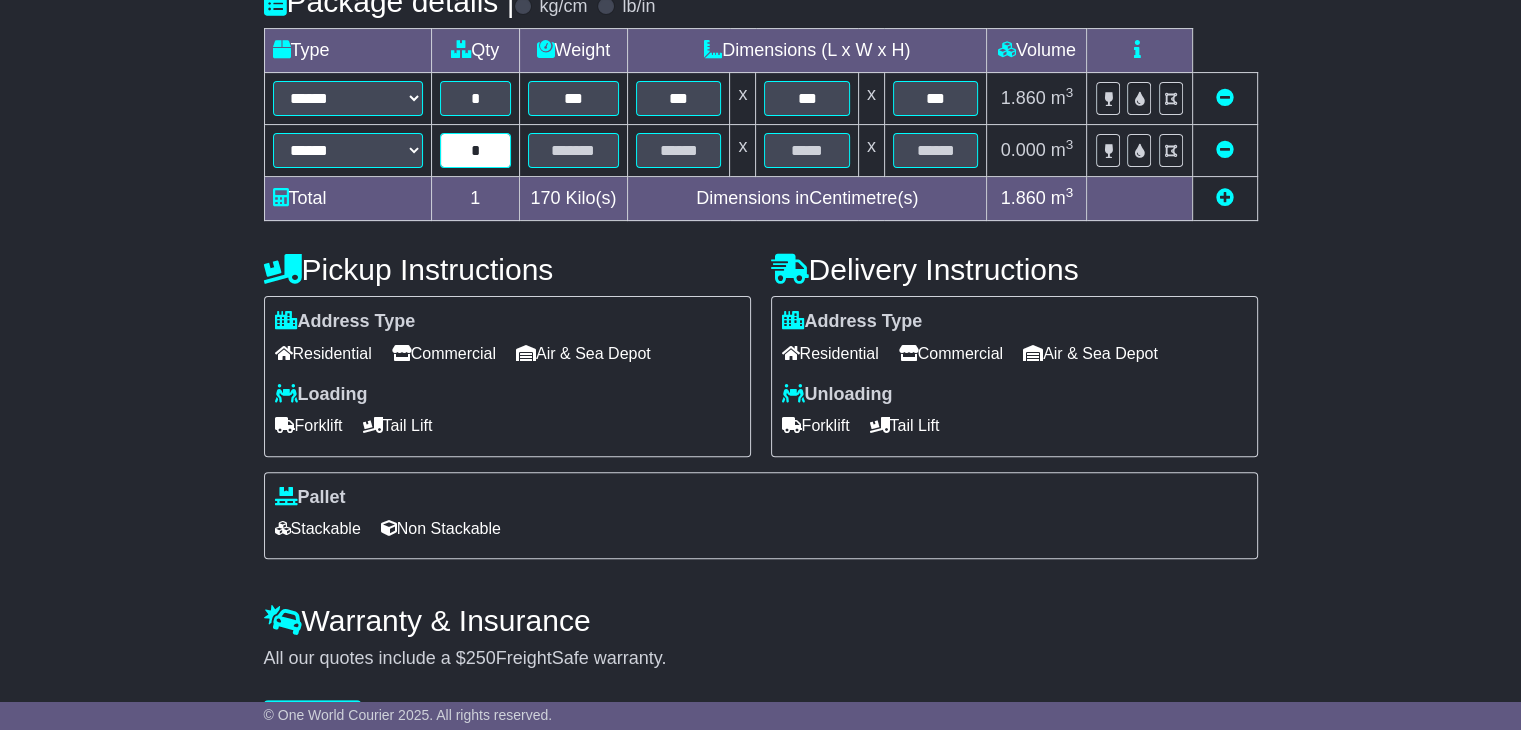 type on "*" 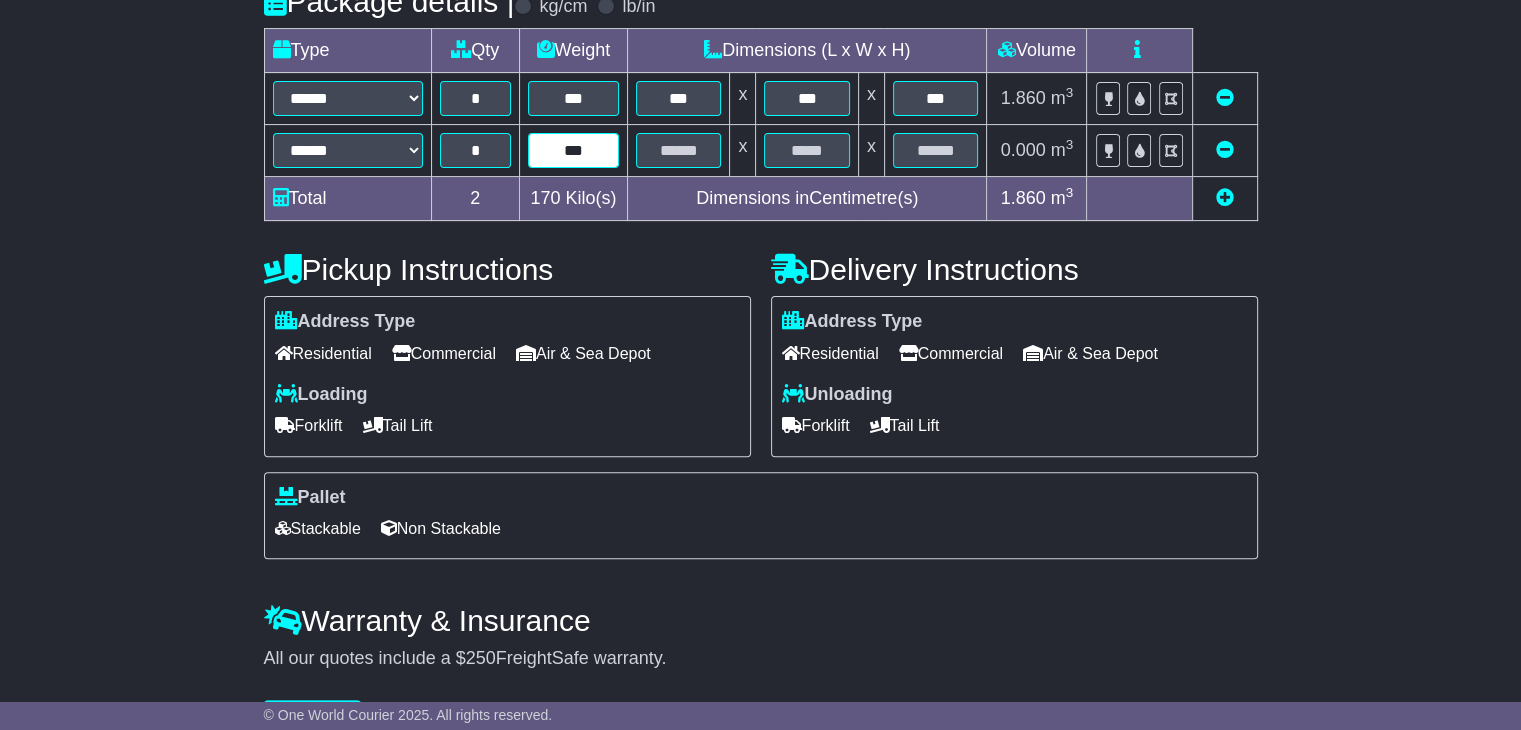 type on "***" 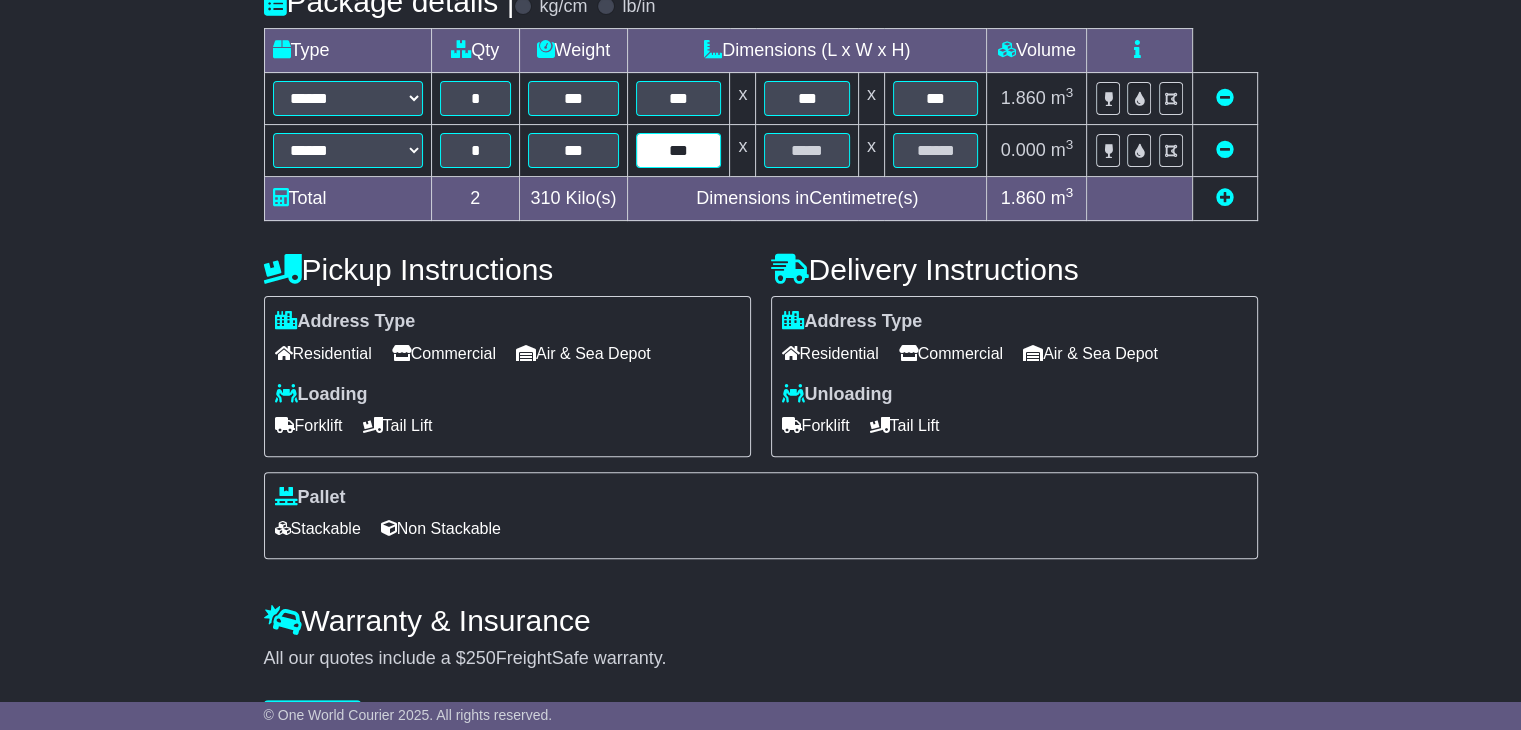 type on "***" 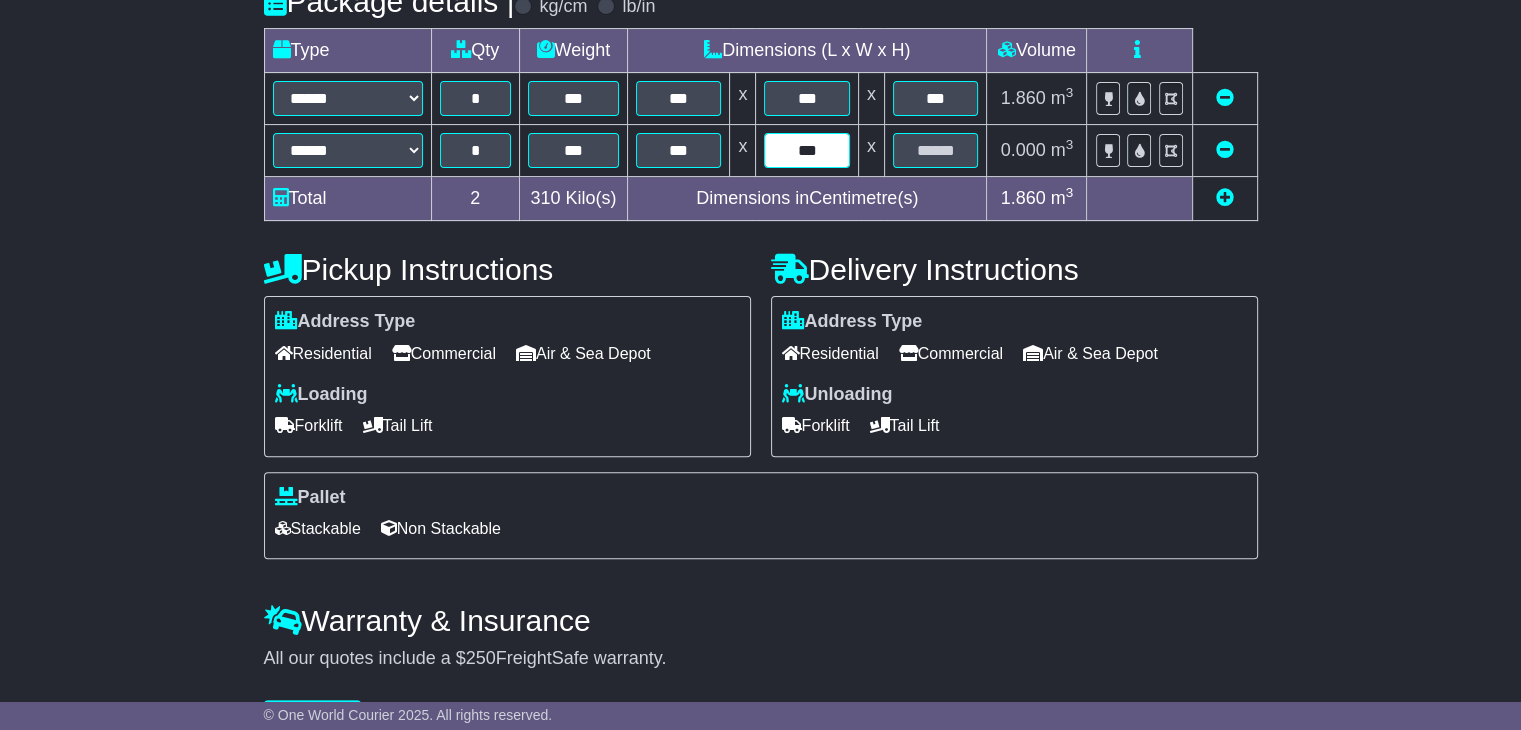 type on "***" 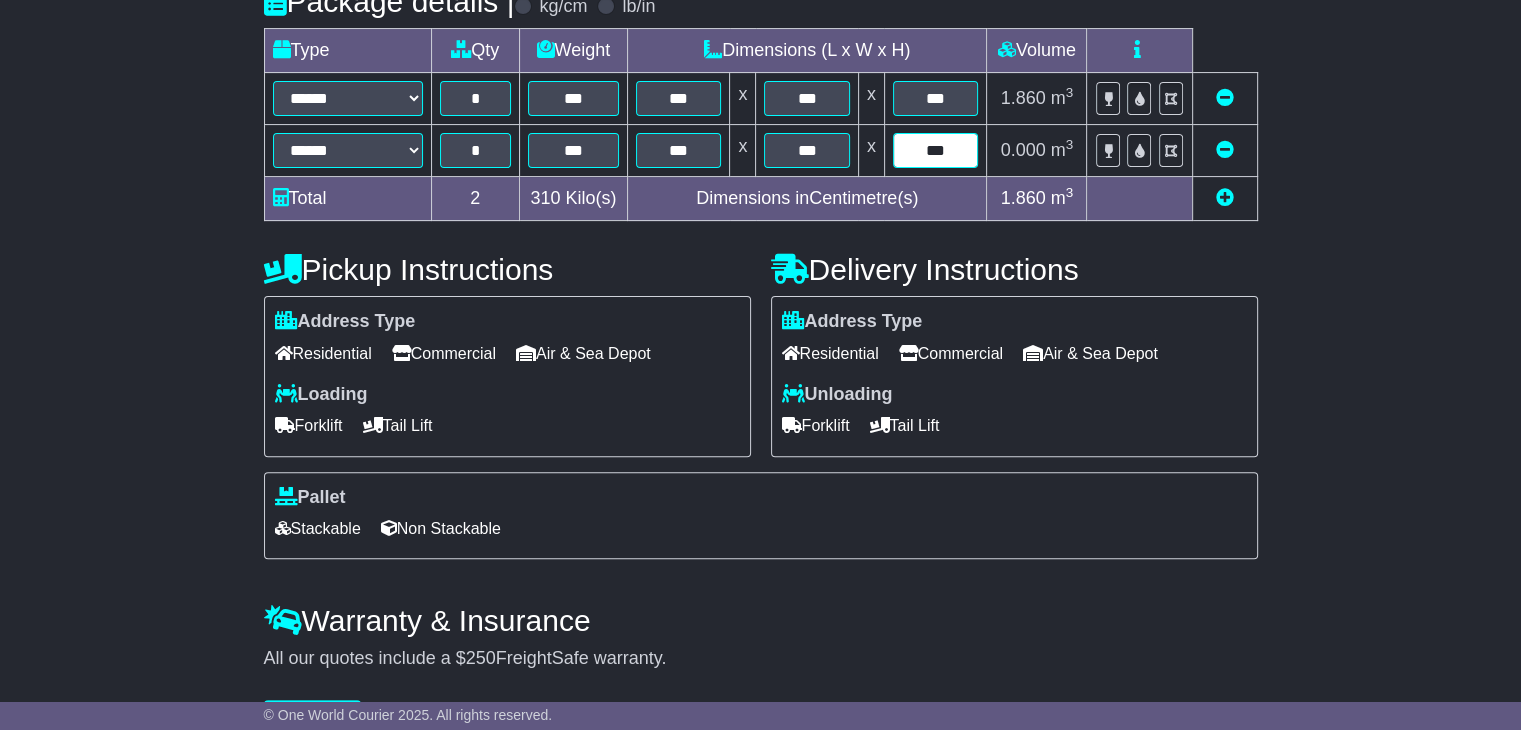 type on "***" 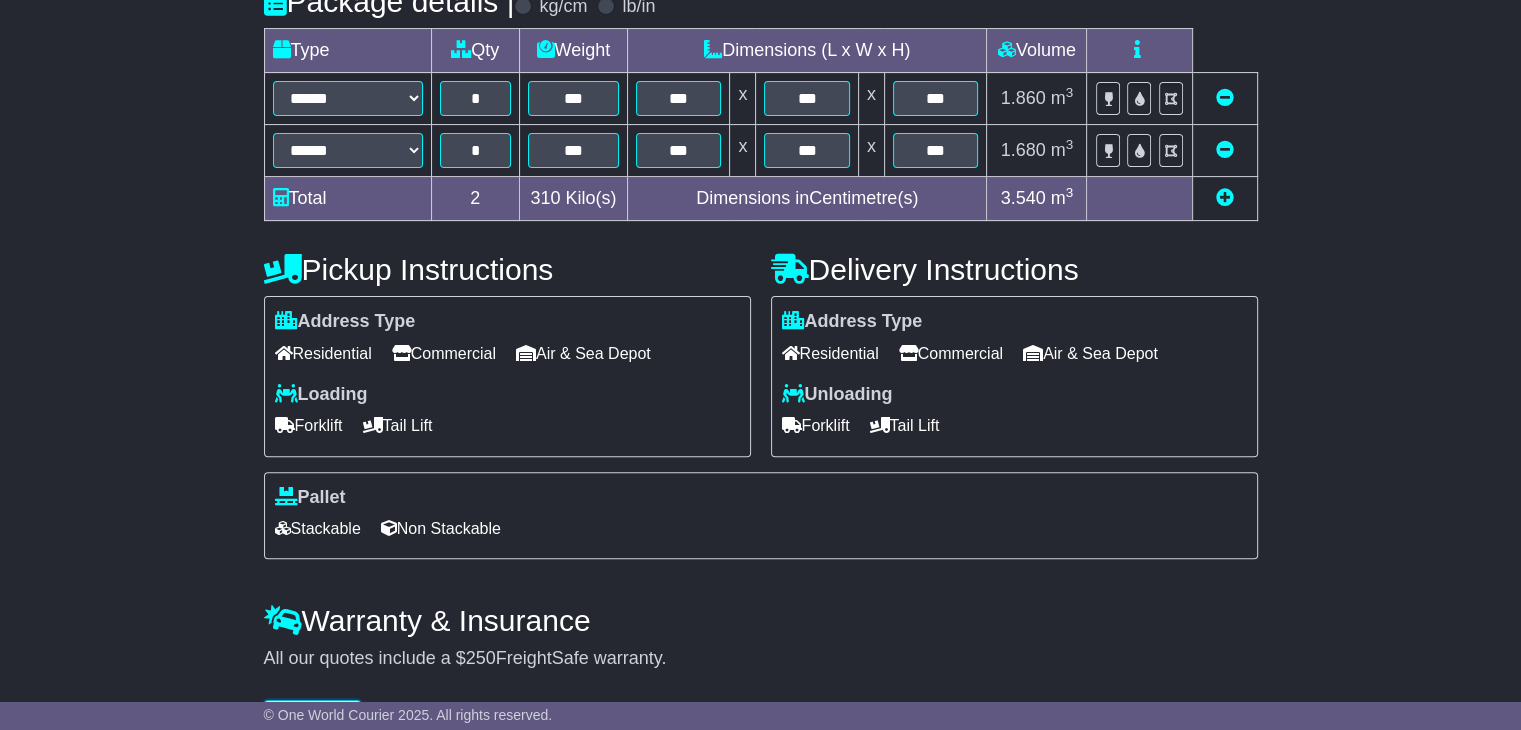 scroll, scrollTop: 502, scrollLeft: 0, axis: vertical 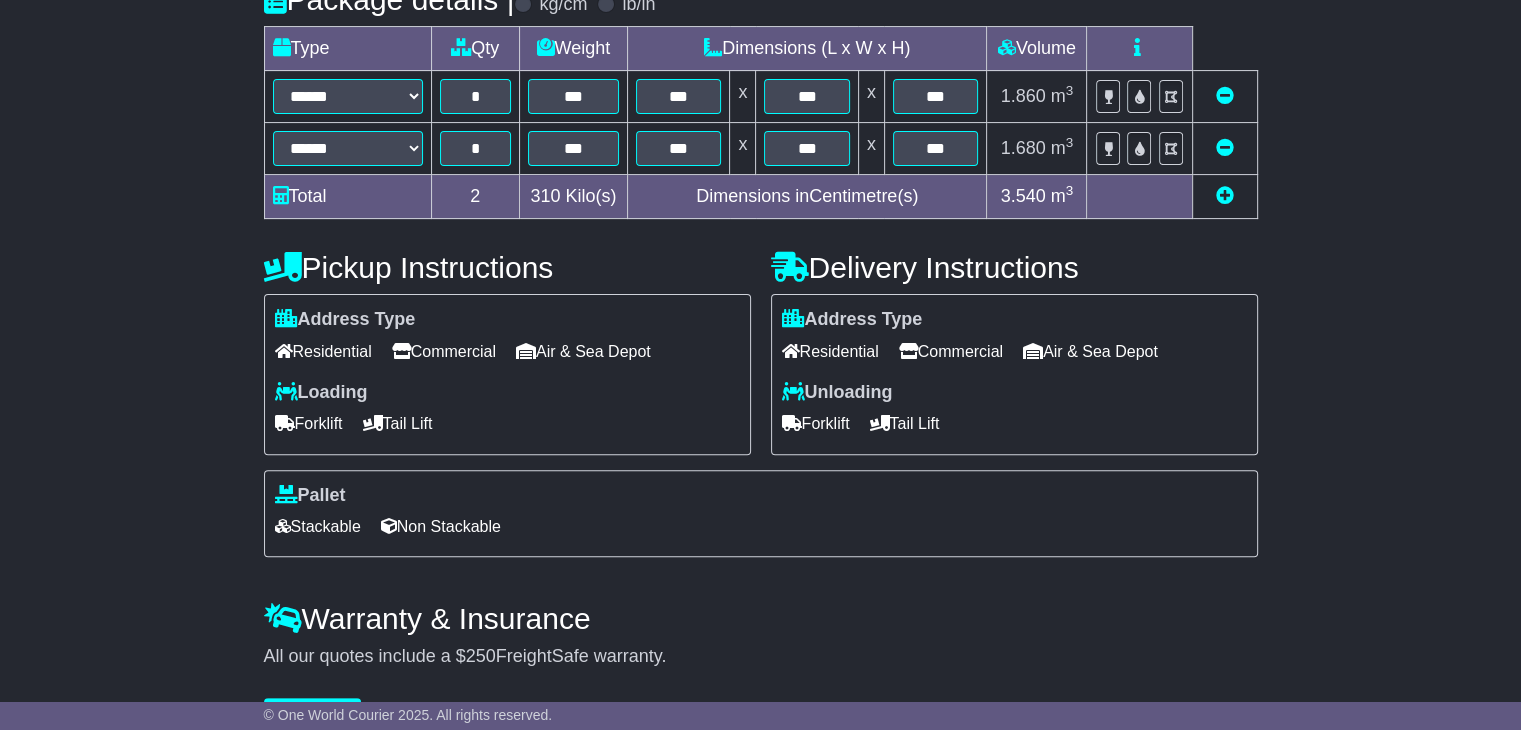 click on "Commercial" at bounding box center (444, 351) 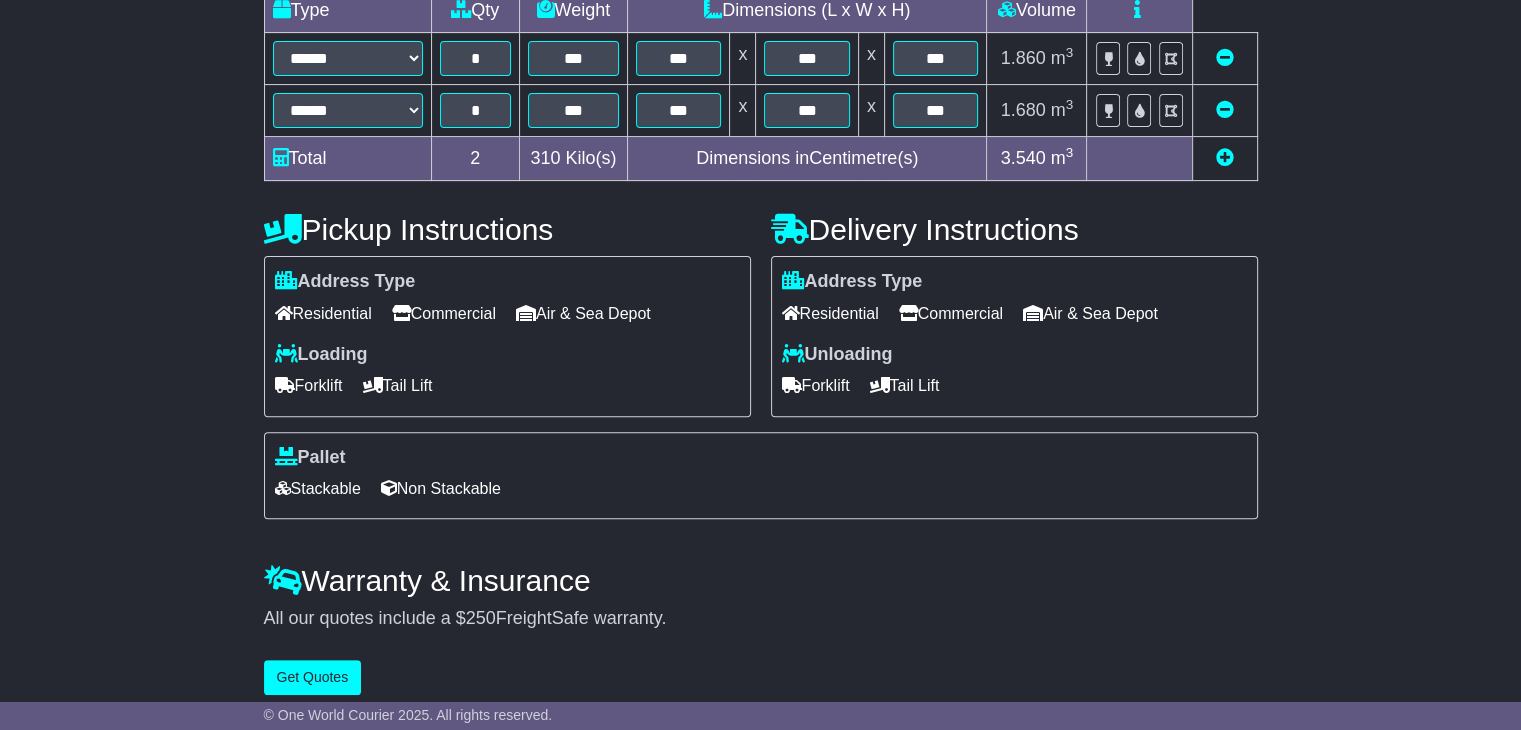 scroll, scrollTop: 556, scrollLeft: 0, axis: vertical 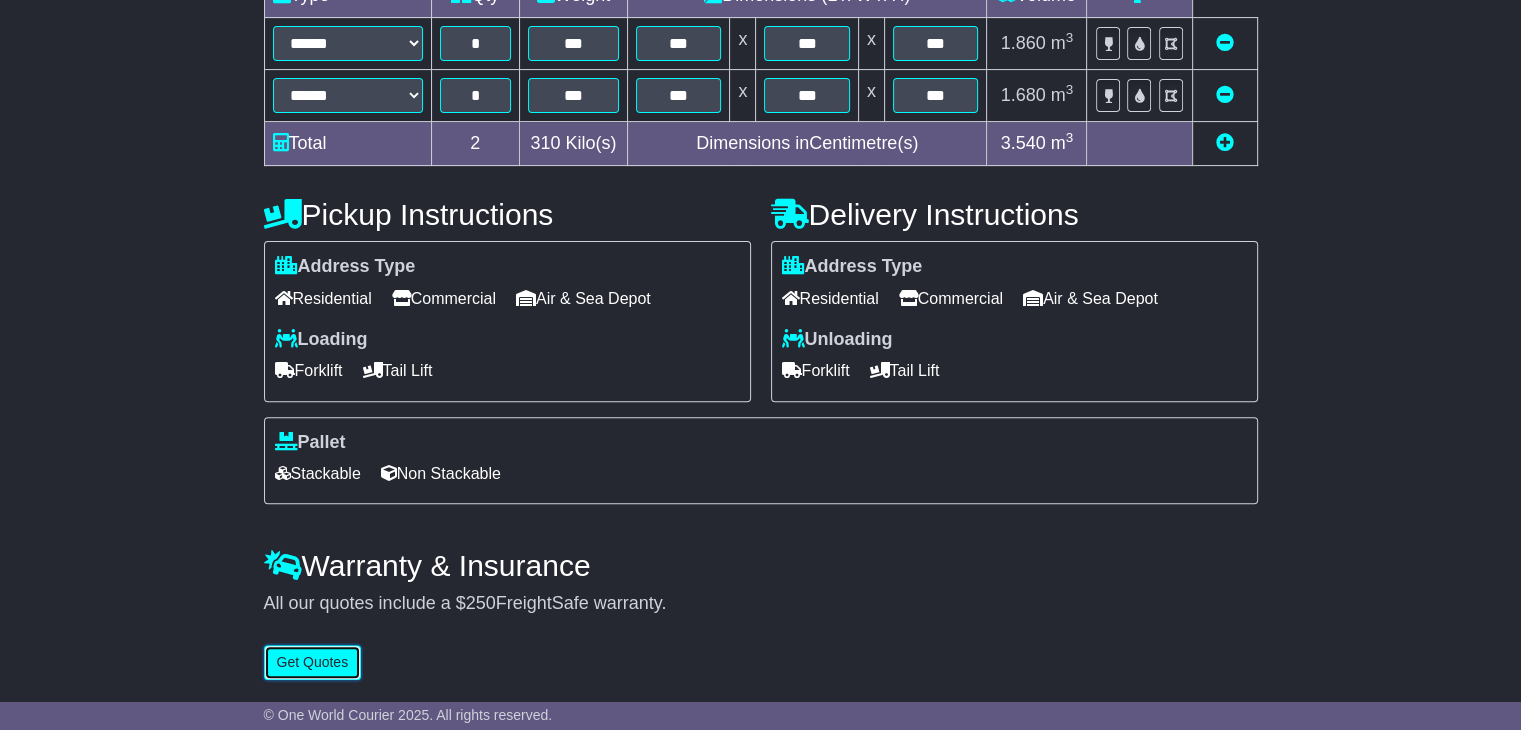 click on "Get Quotes" at bounding box center (313, 662) 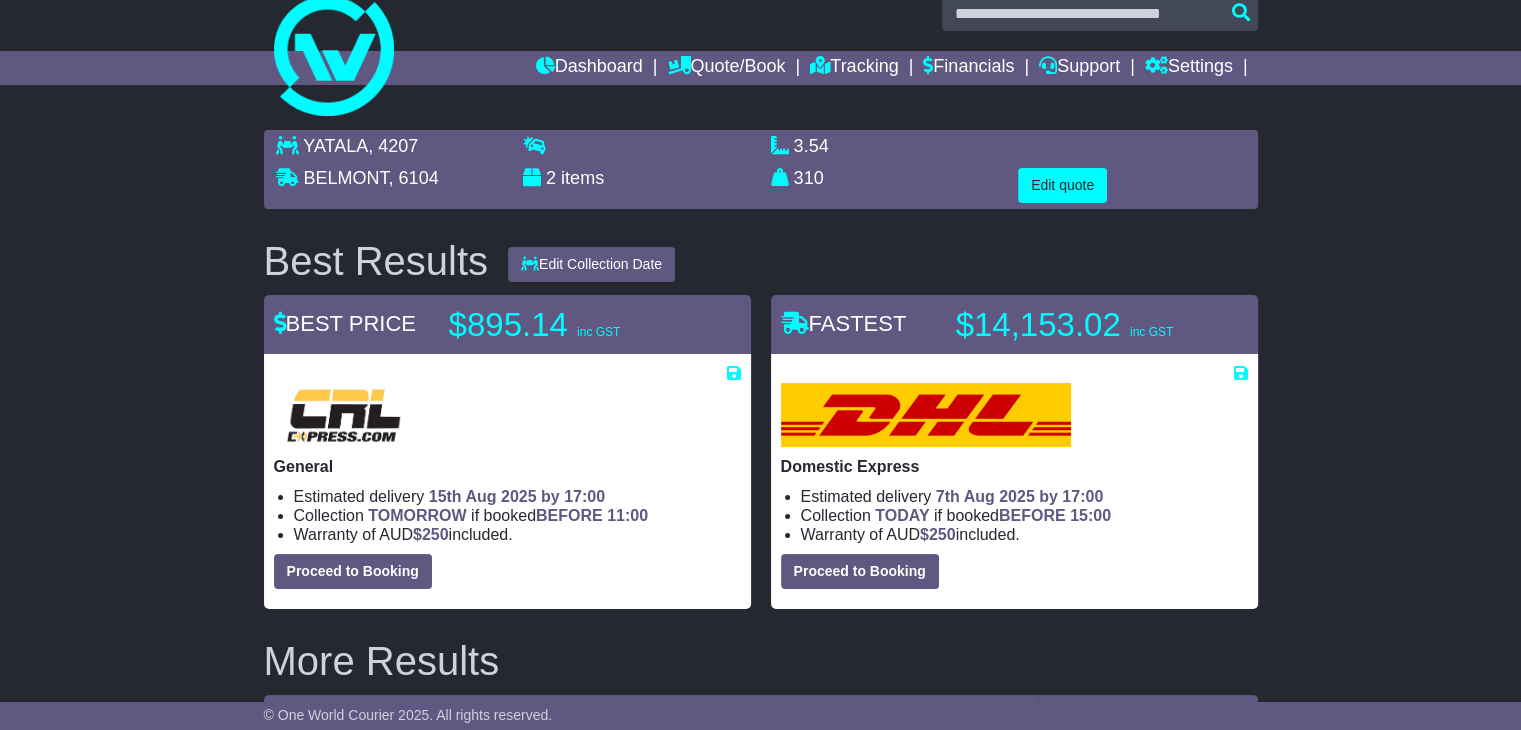 scroll, scrollTop: 0, scrollLeft: 0, axis: both 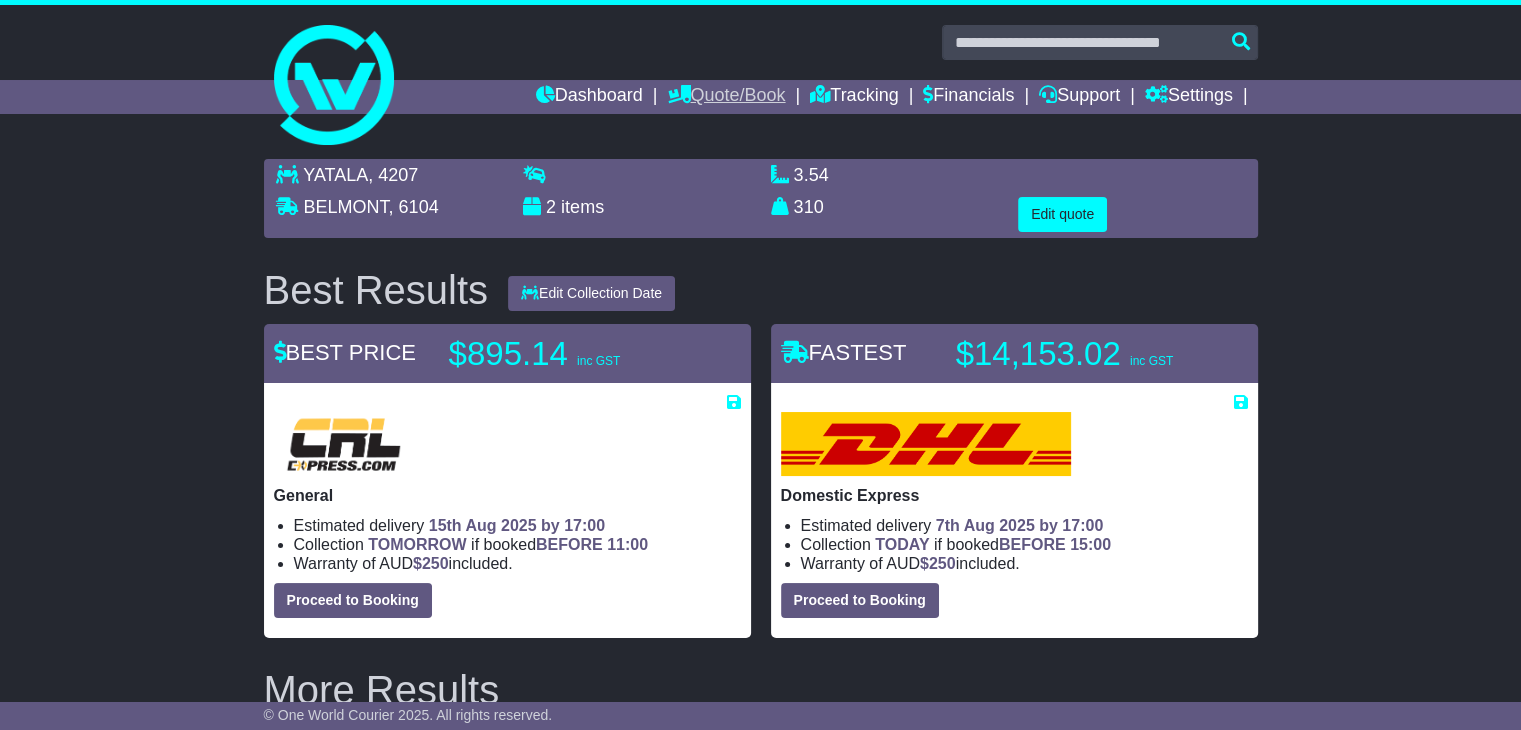 click on "Quote/Book" at bounding box center [726, 97] 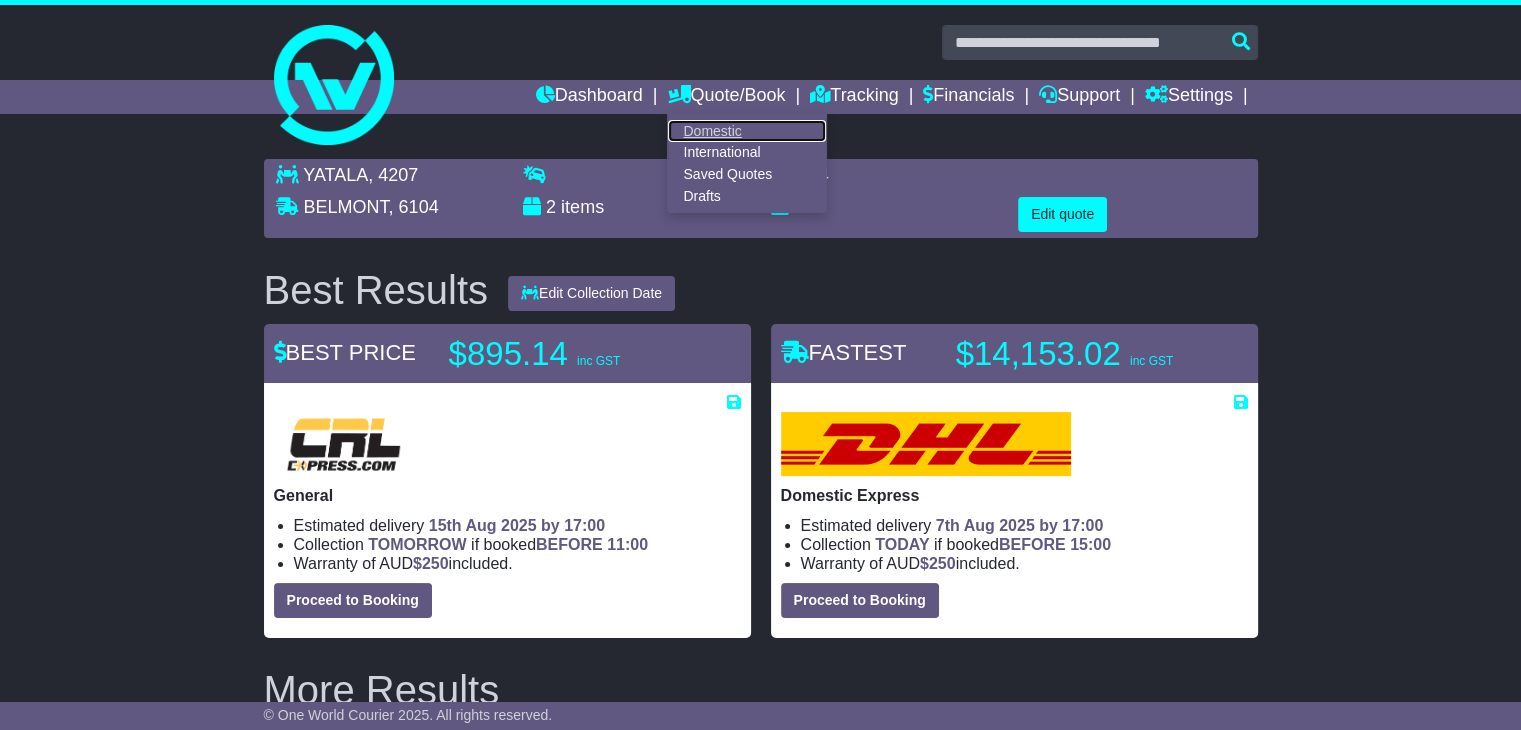 click on "Domestic" at bounding box center (747, 131) 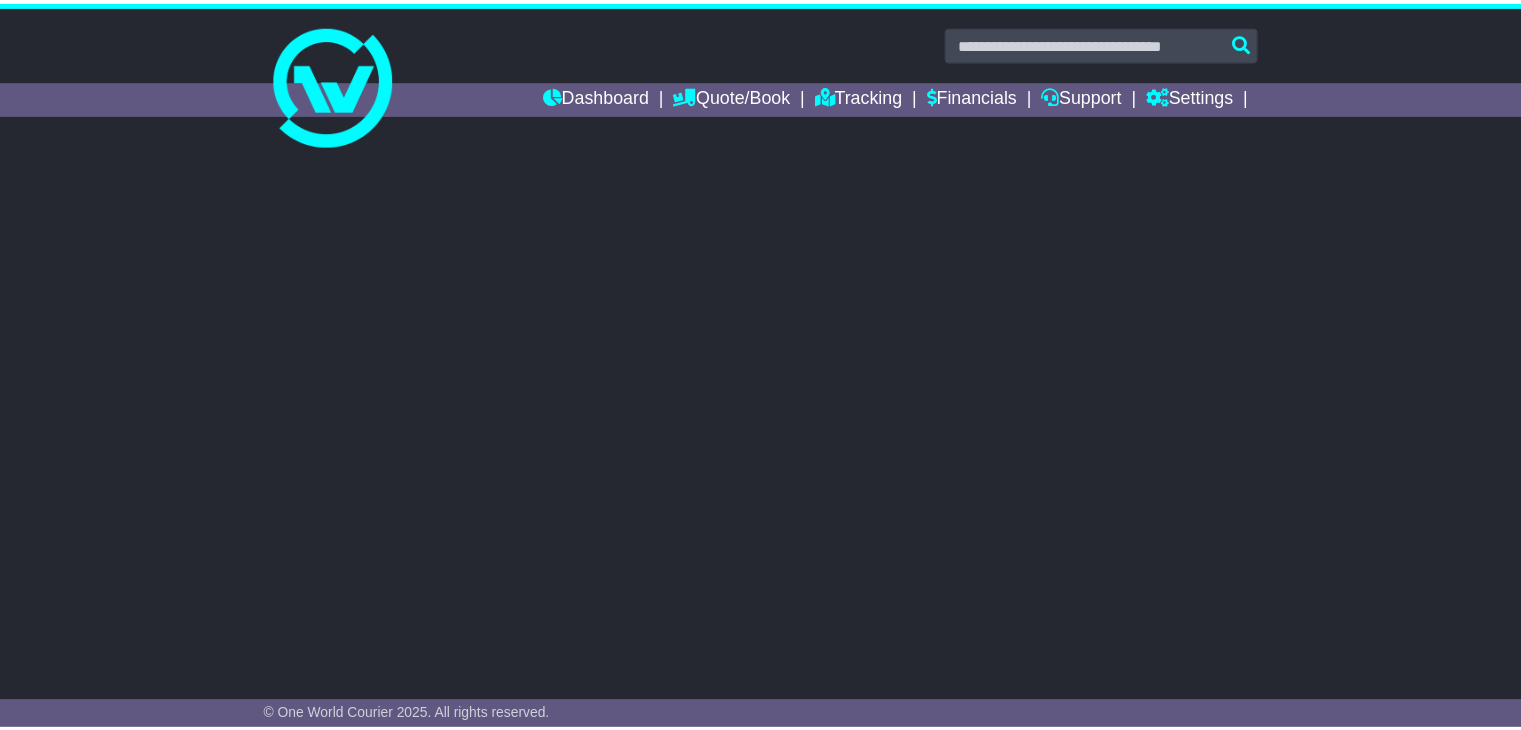 scroll, scrollTop: 0, scrollLeft: 0, axis: both 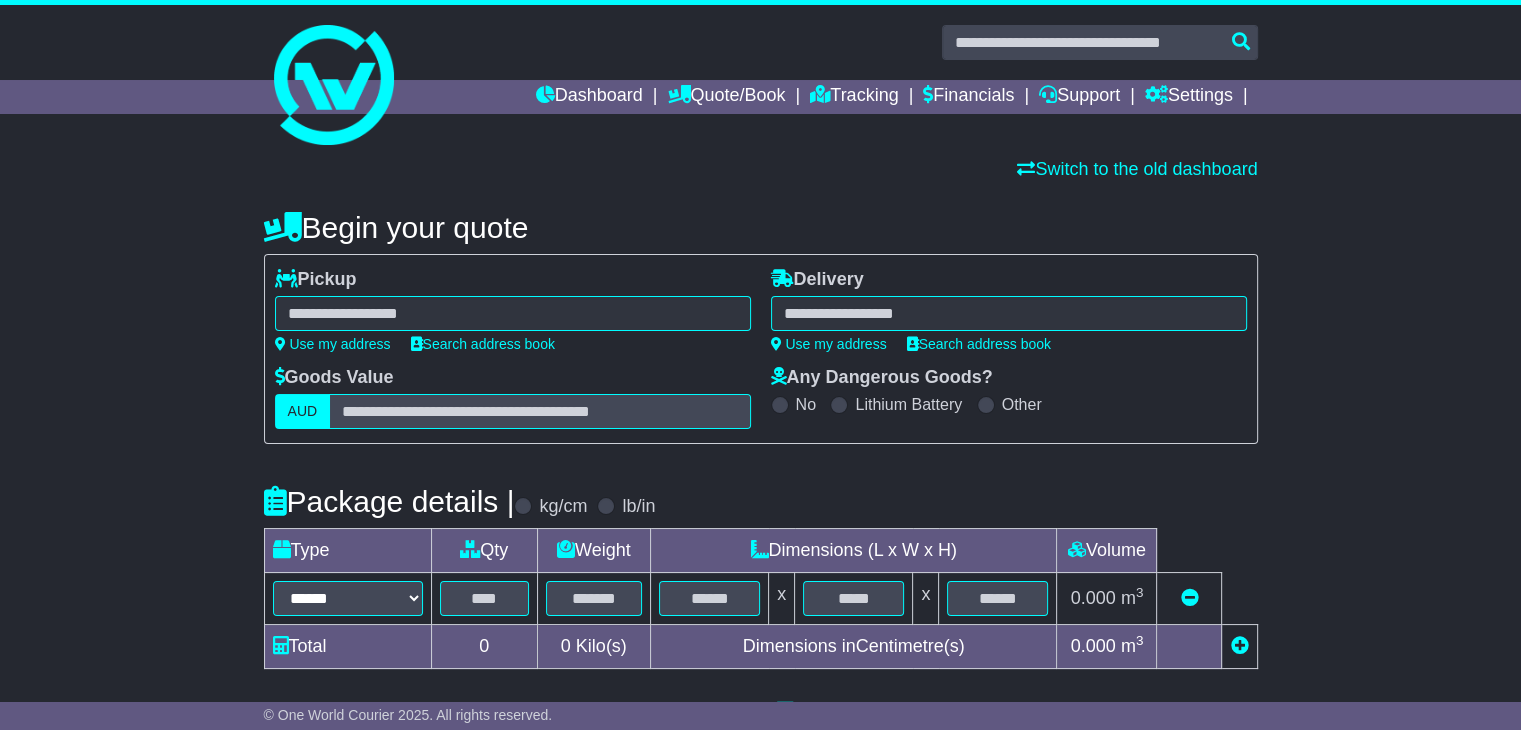 select 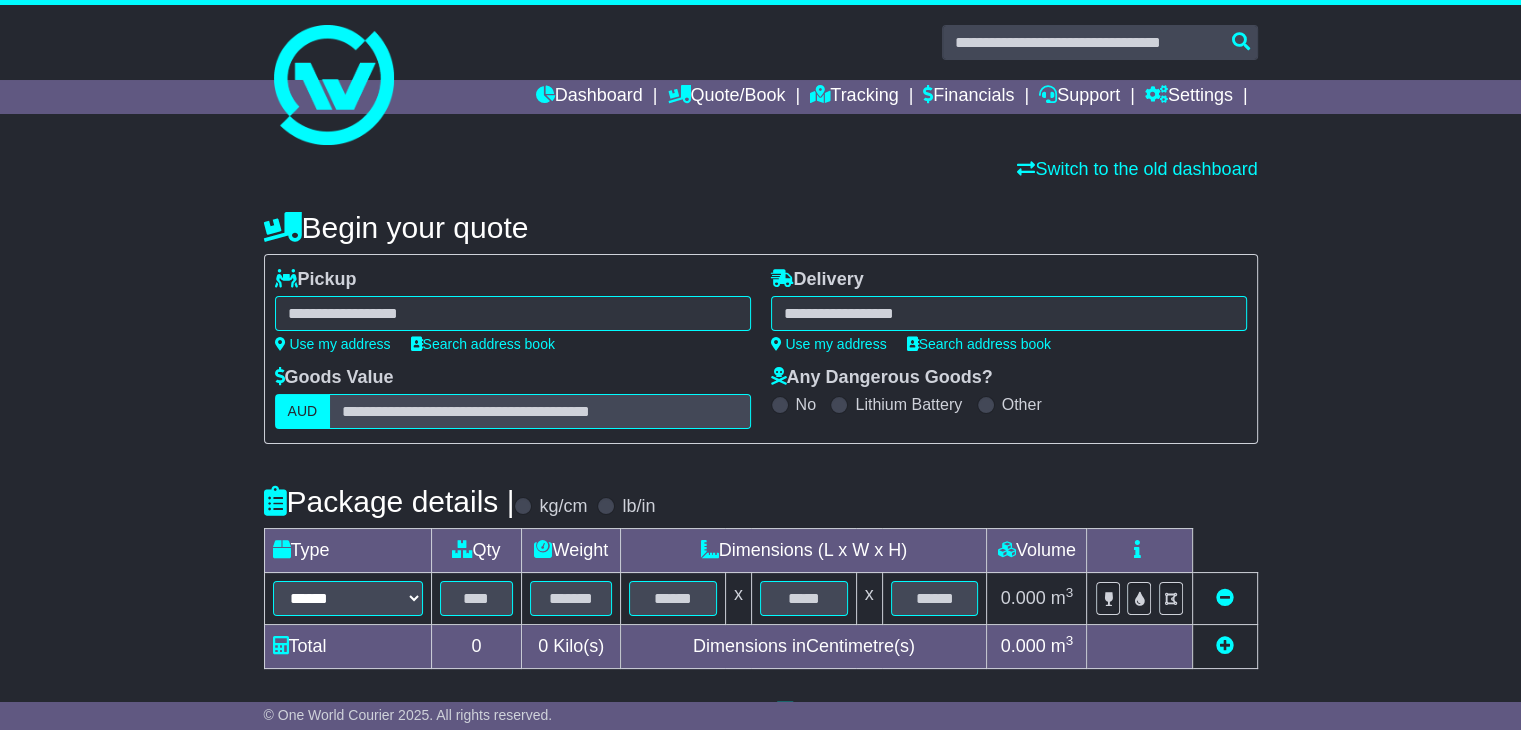 click at bounding box center [513, 313] 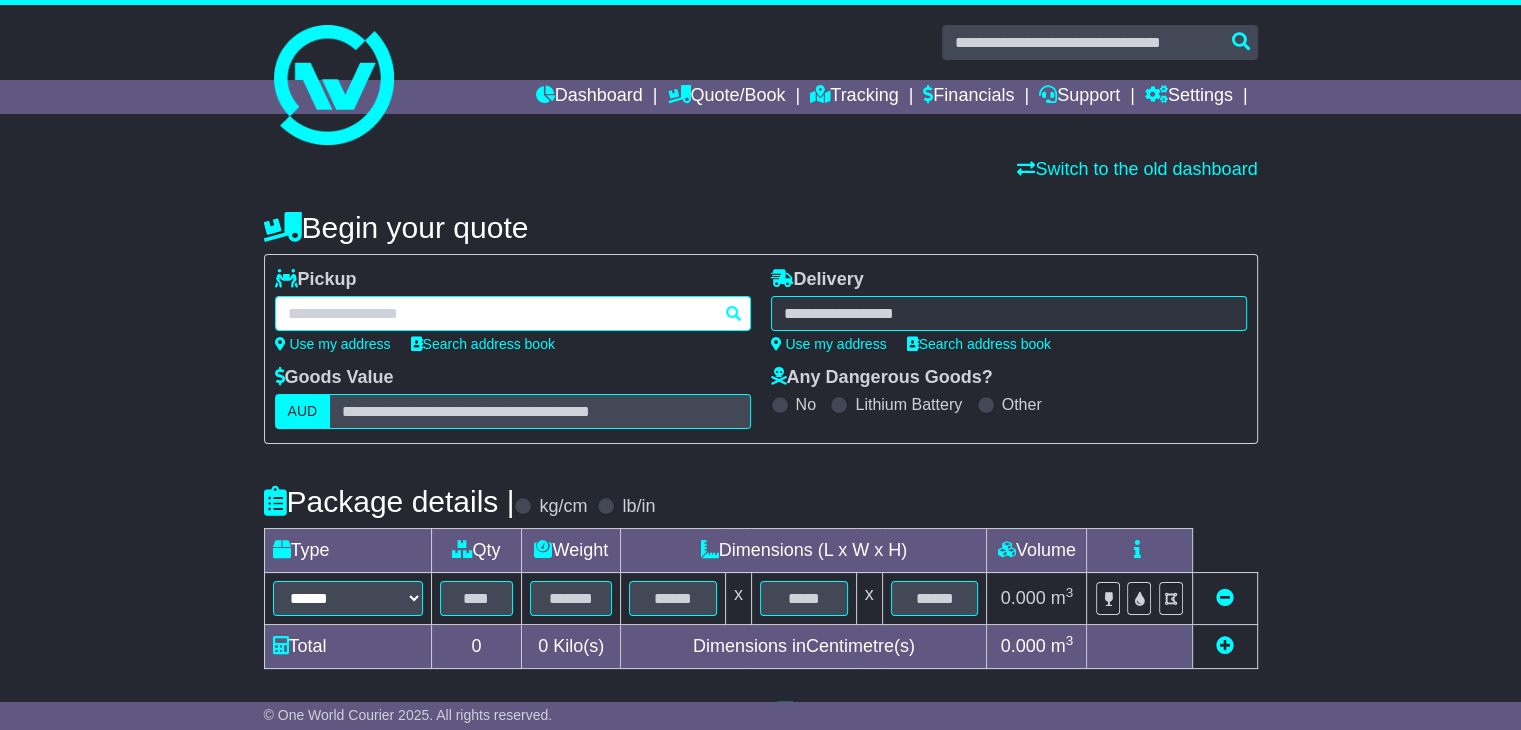 paste on "**********" 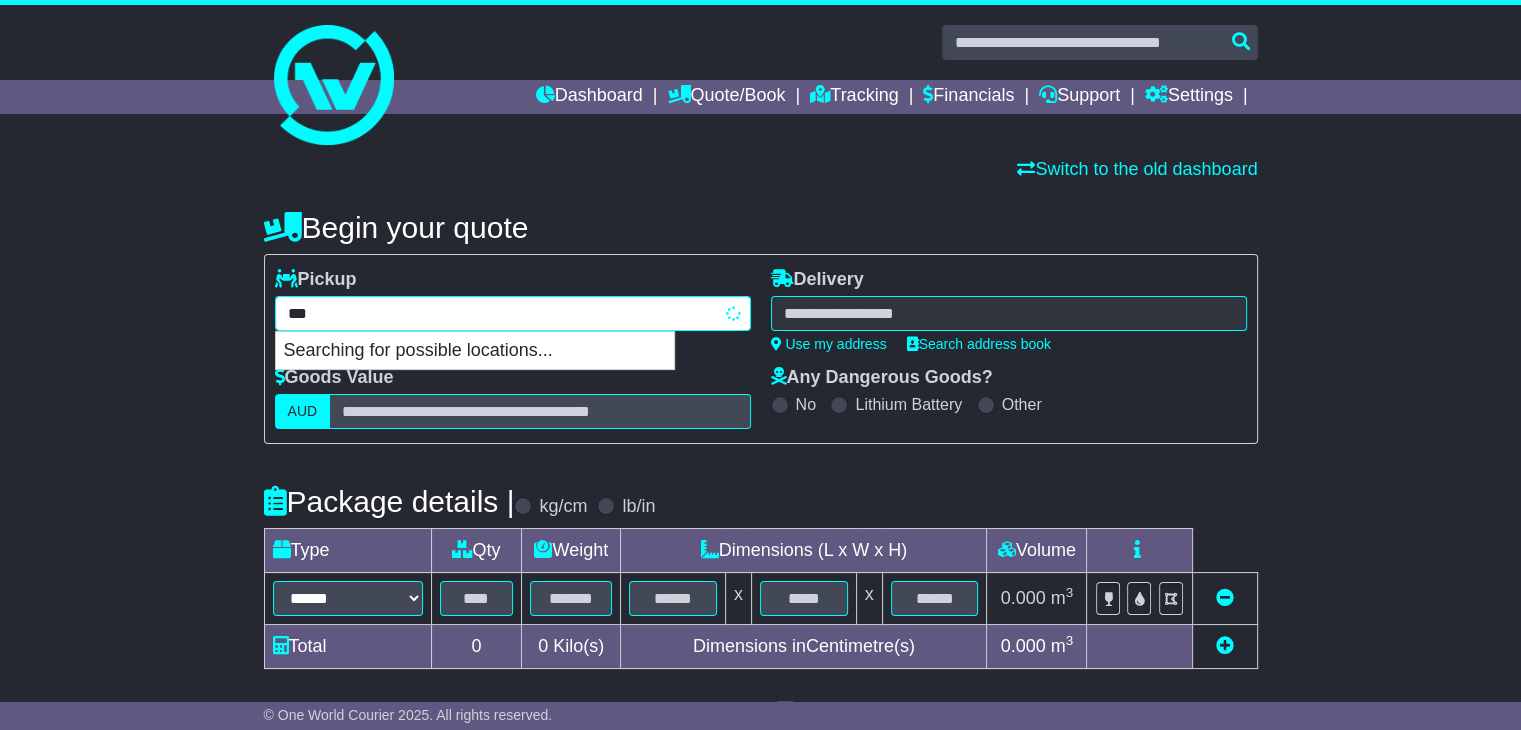 type on "*" 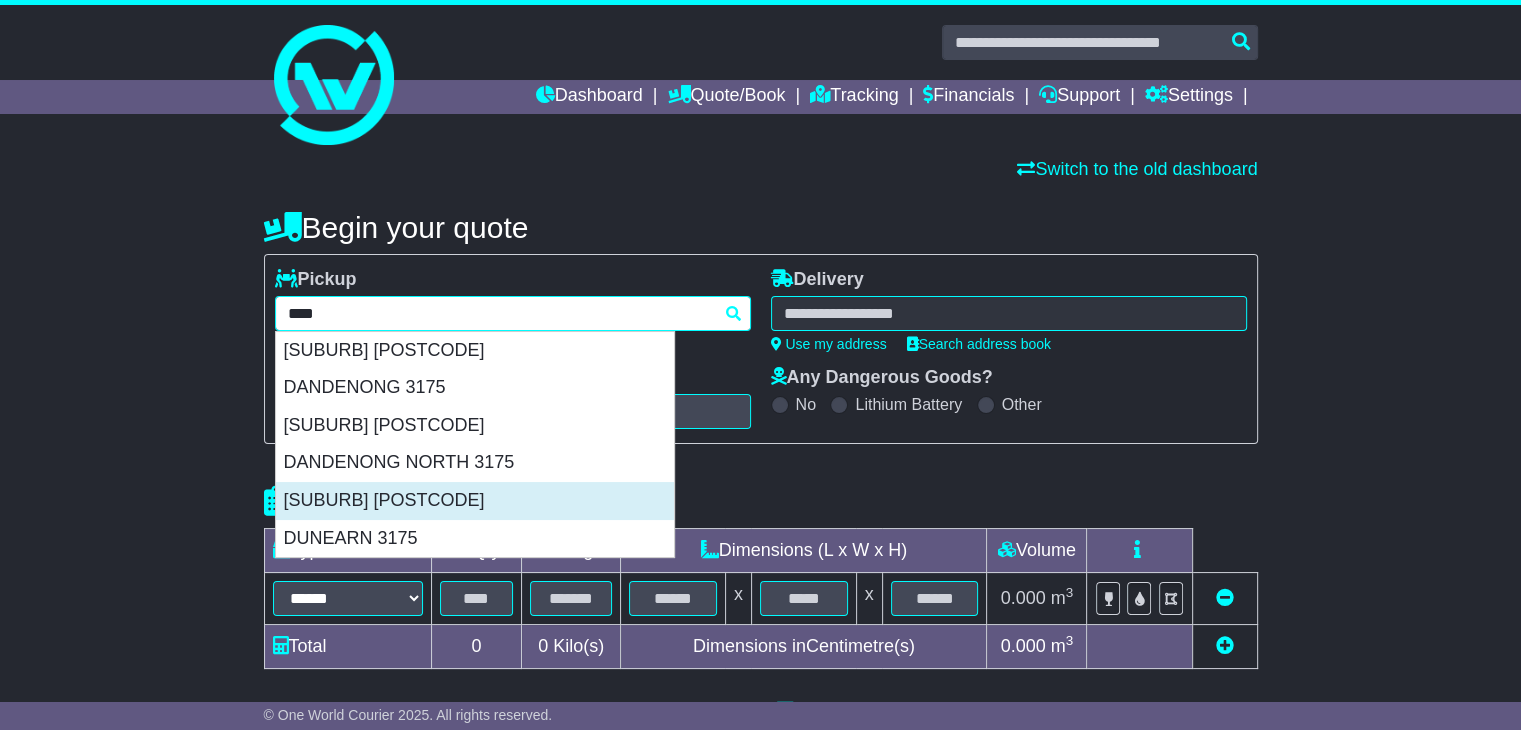 click on "[SUBURB] [POSTCODE]" at bounding box center (475, 501) 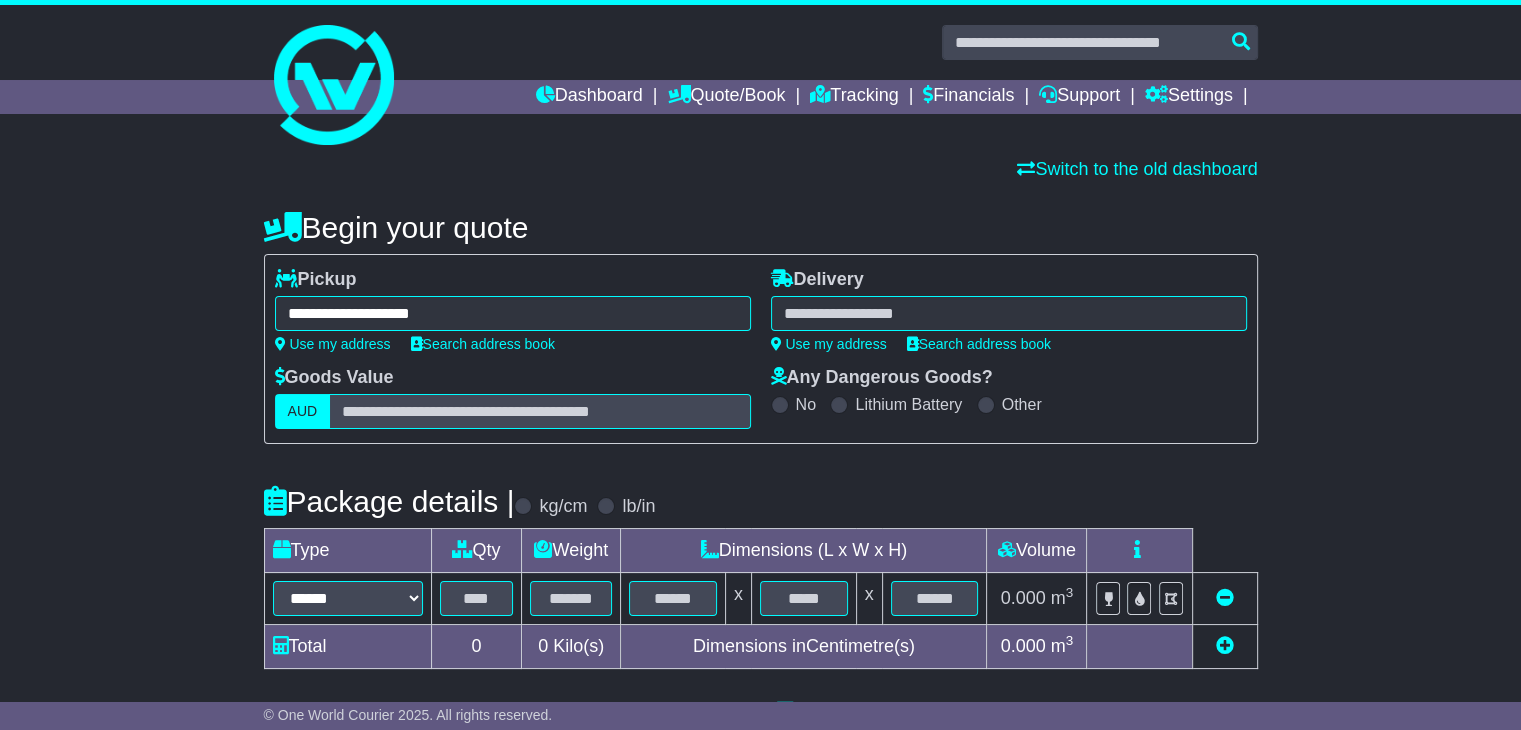 type on "**********" 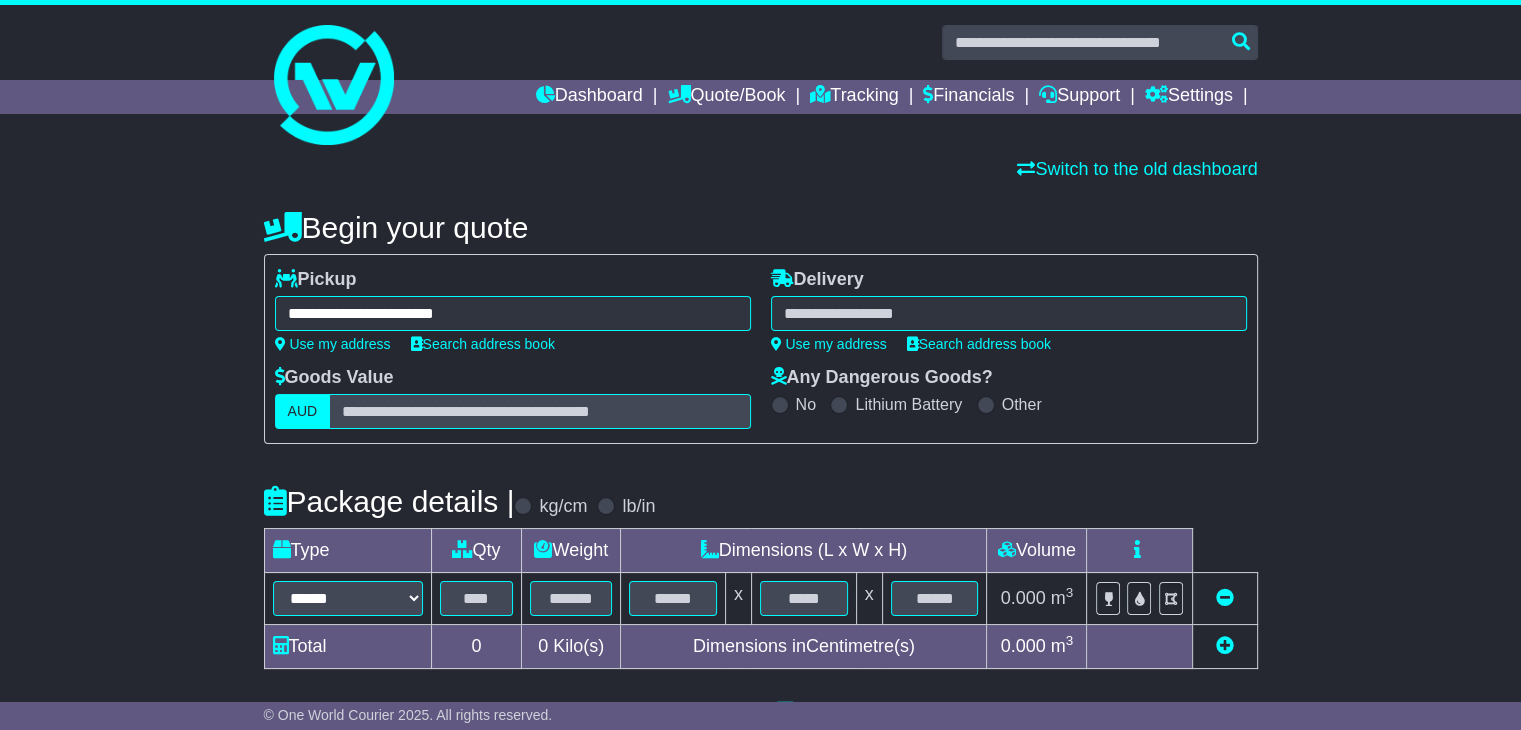 click at bounding box center (1009, 313) 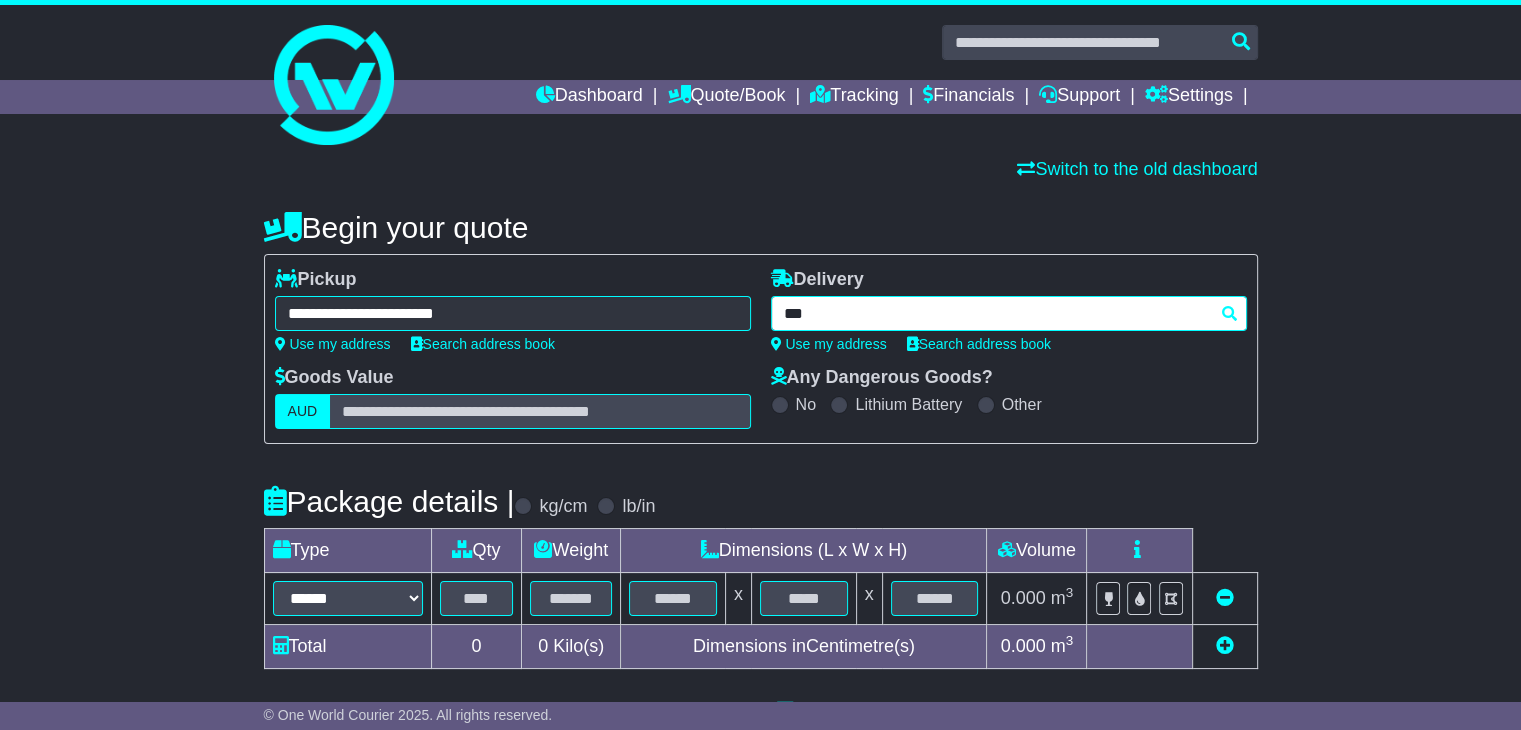 type on "****" 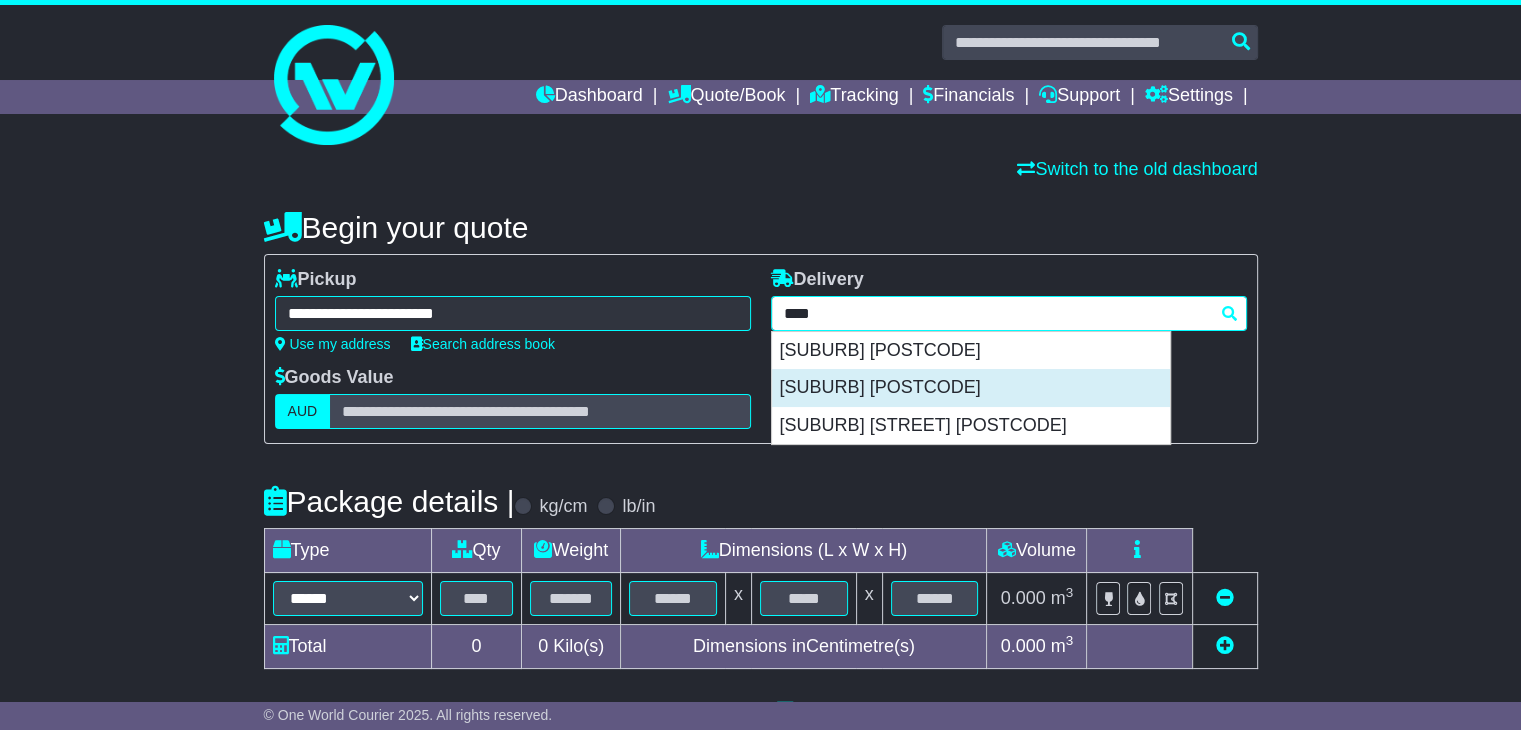 click on "[SUBURB] [POSTCODE]" at bounding box center [971, 388] 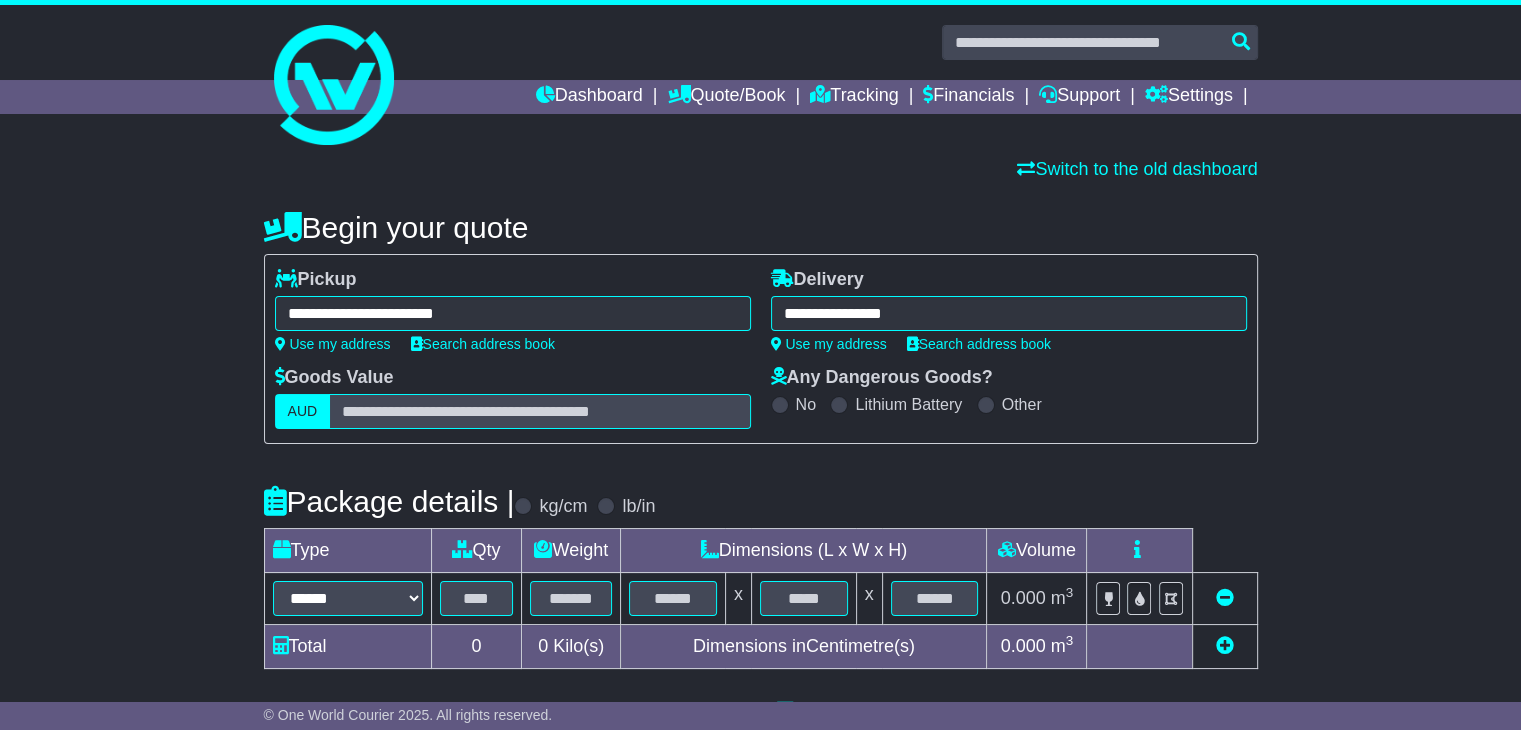 type on "**********" 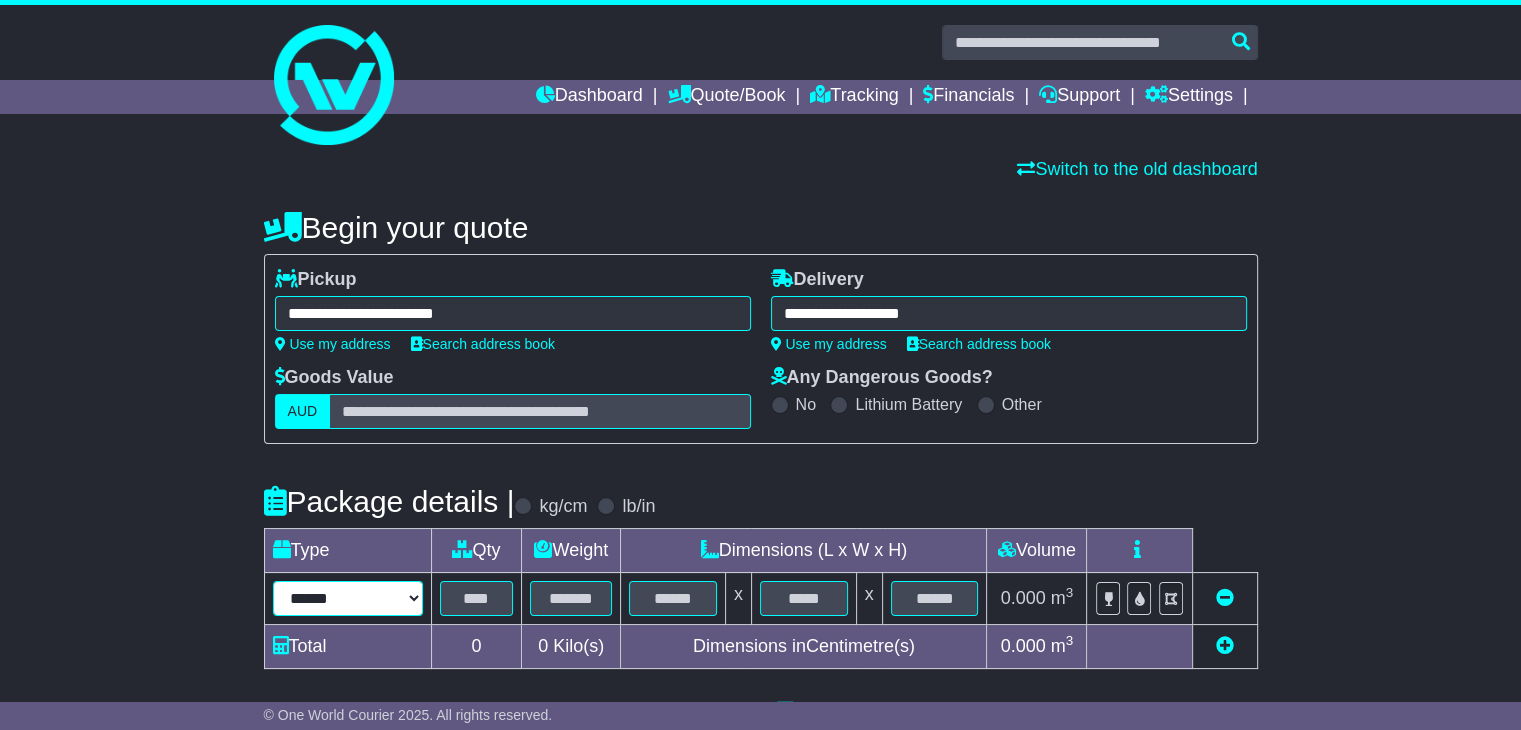 click on "****** ****** *** ******** ***** **** **** ****** *** *******" at bounding box center [348, 598] 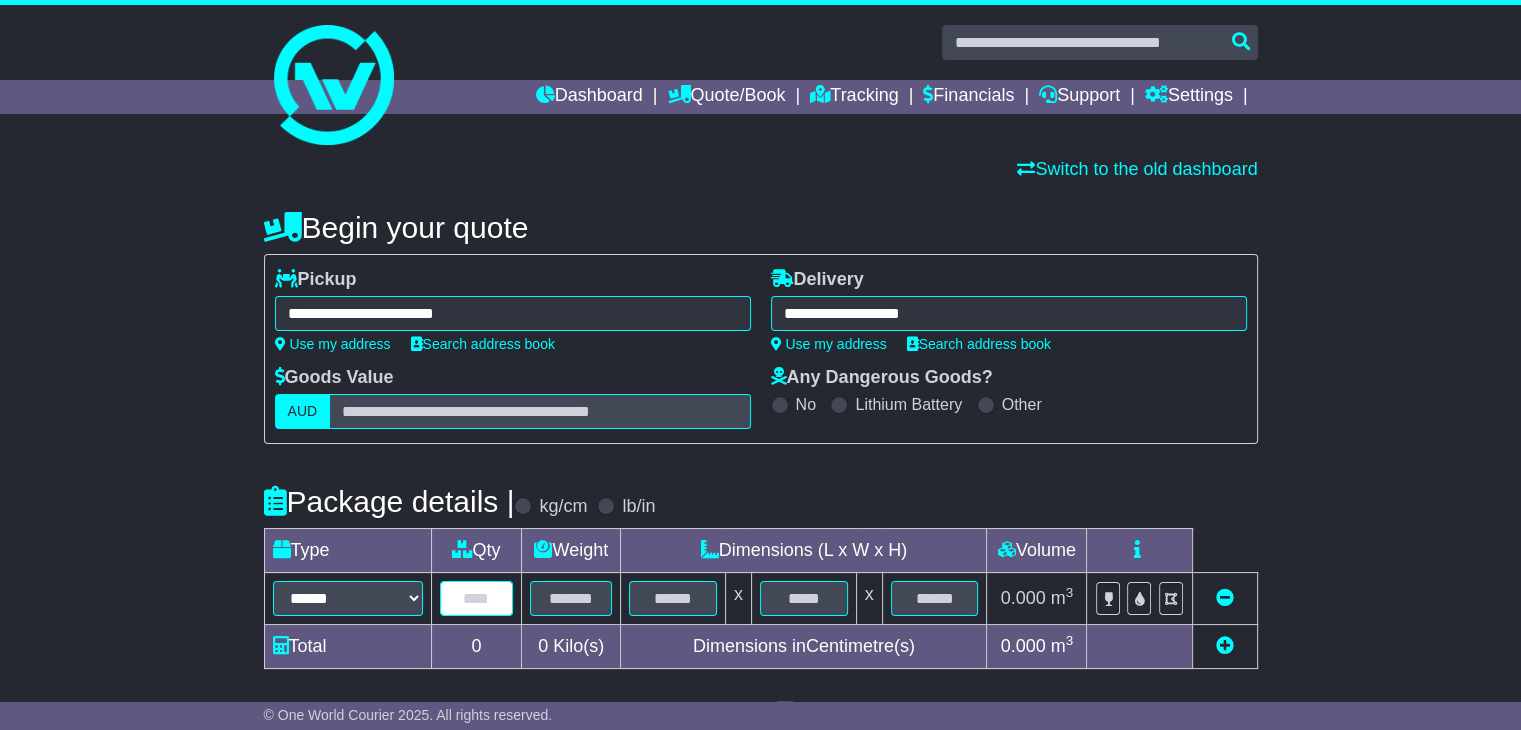 click at bounding box center [477, 598] 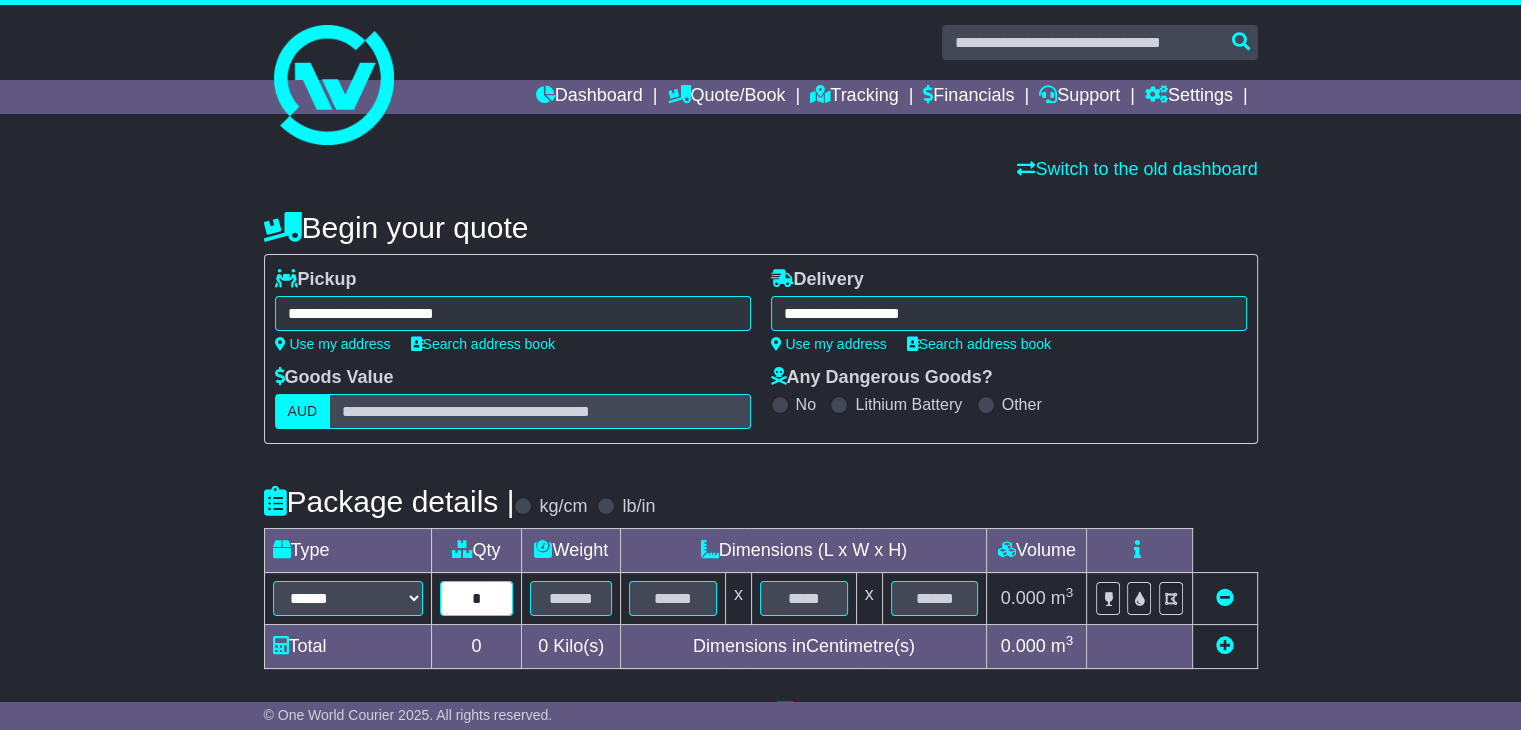 type on "*" 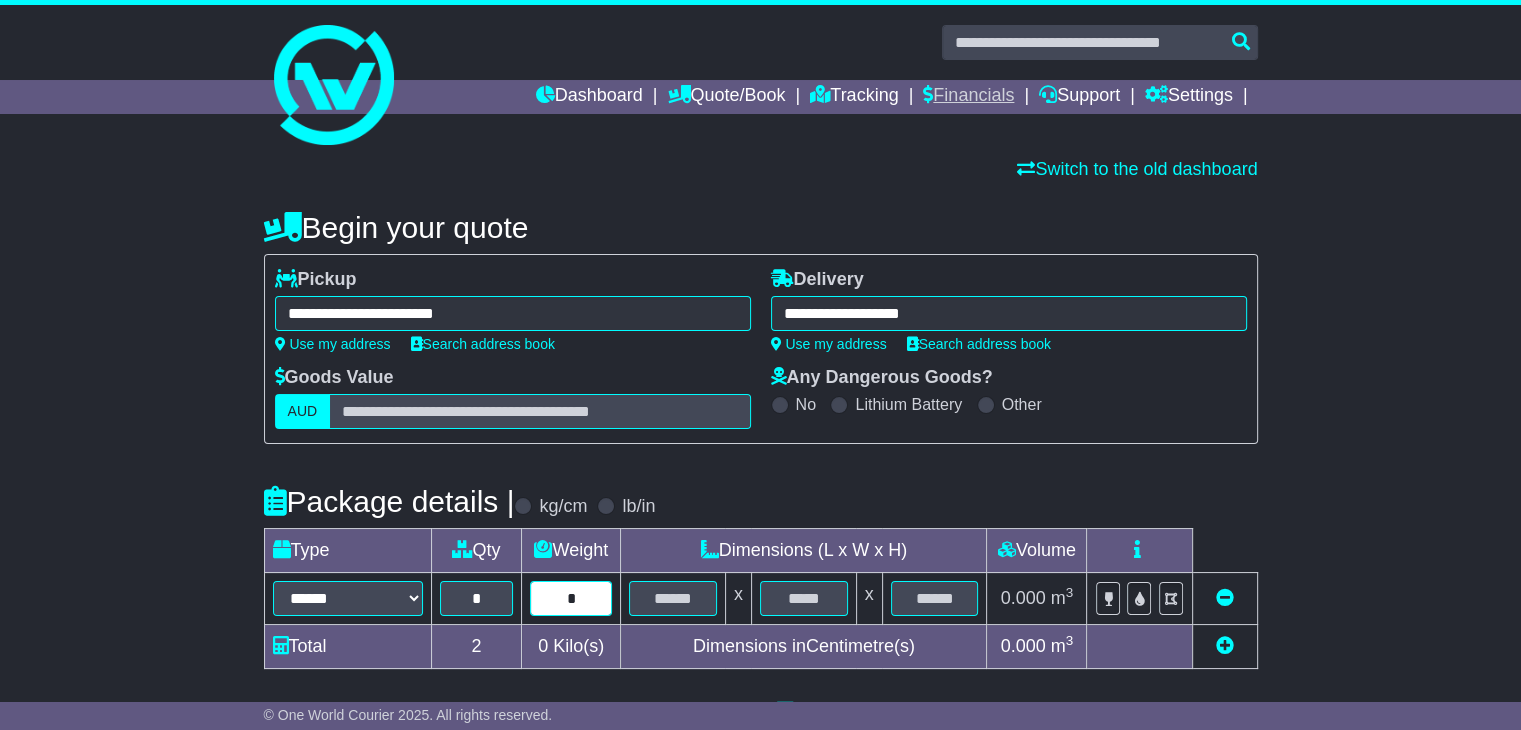 type on "*" 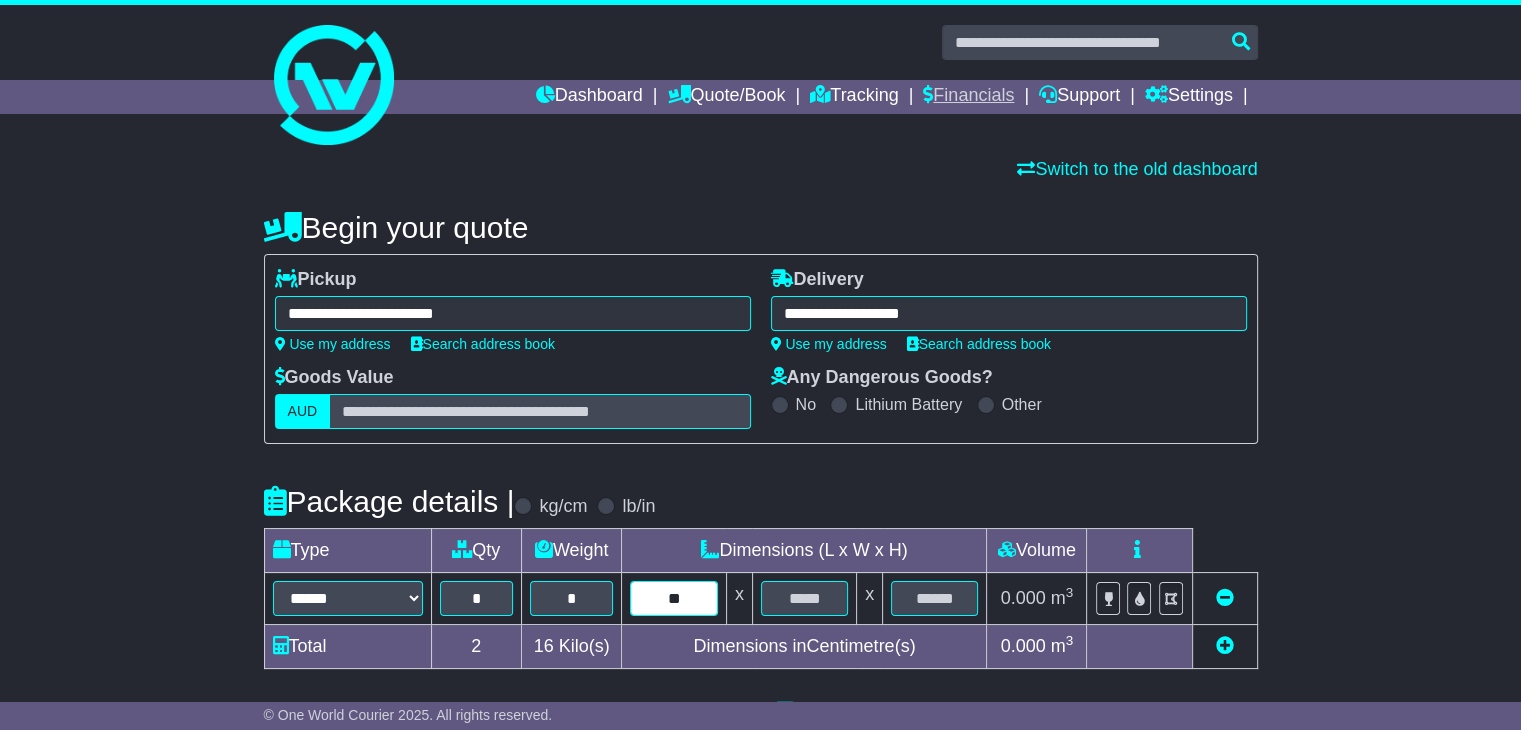 type on "**" 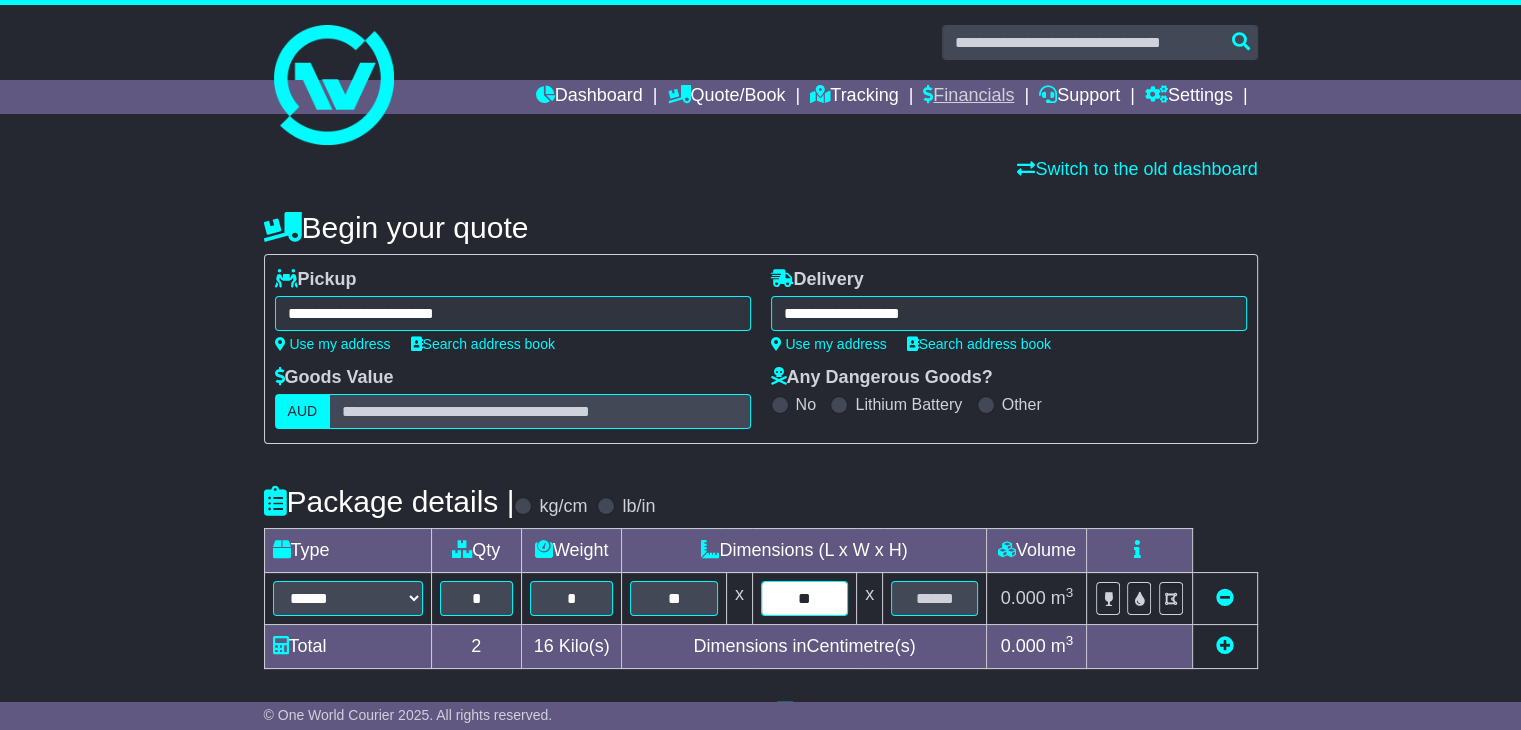 type on "**" 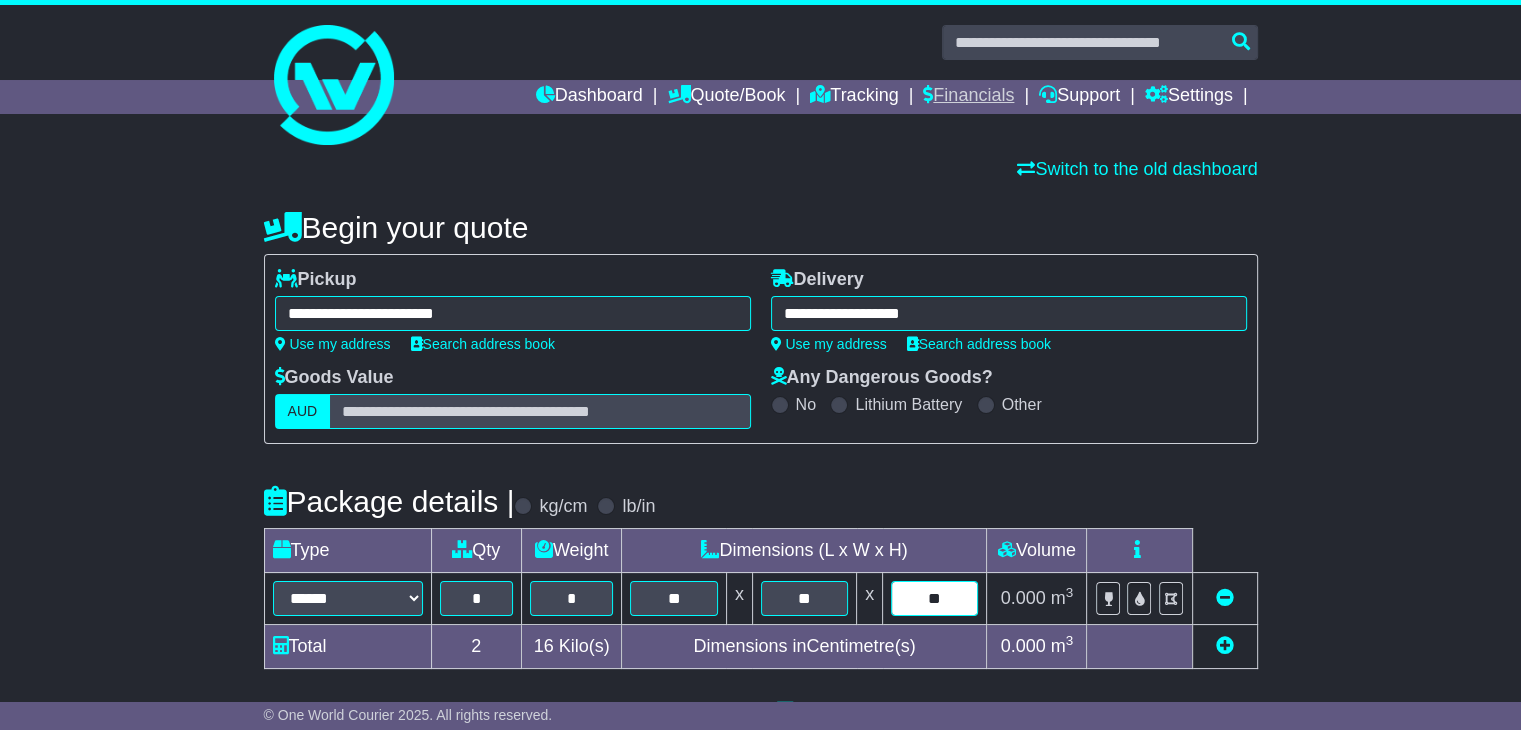 type on "**" 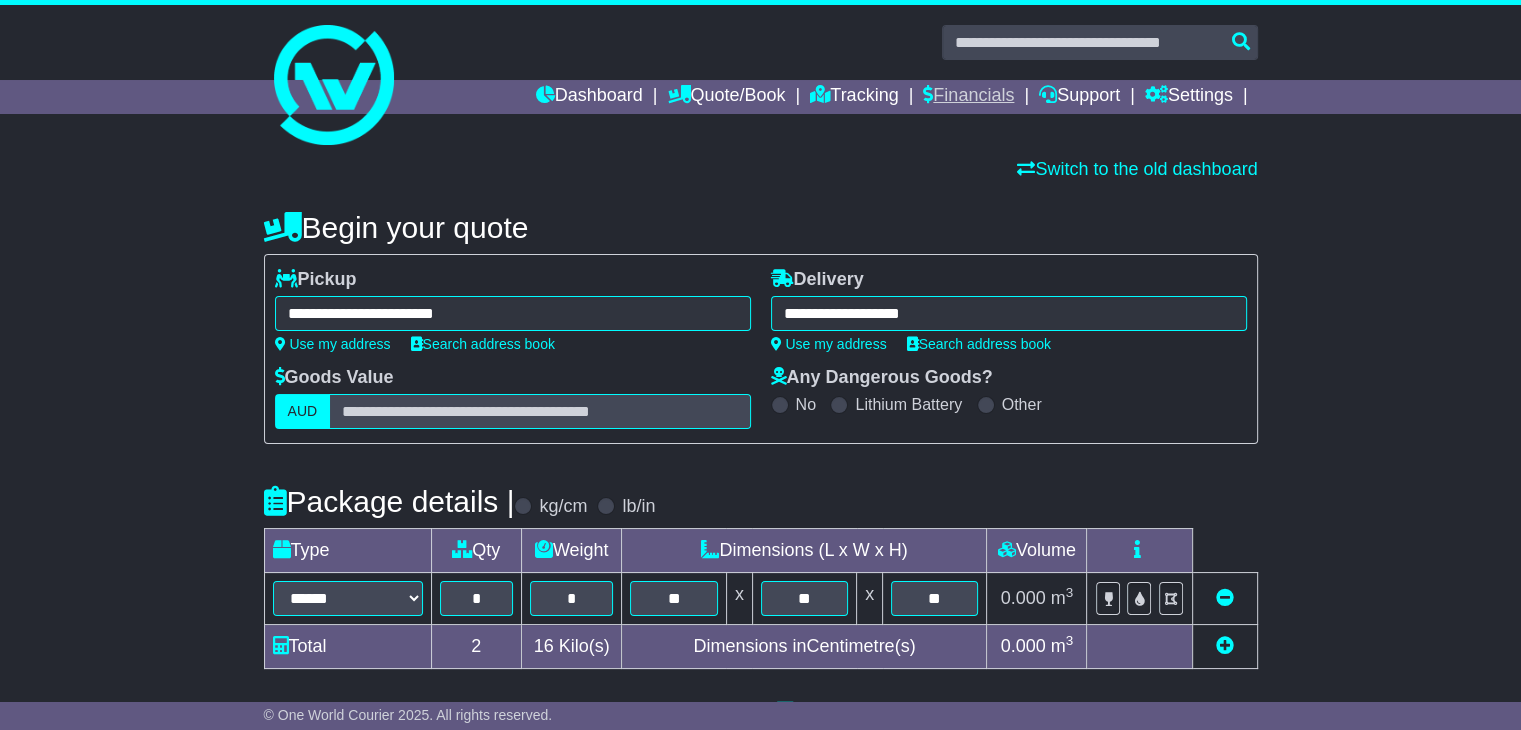 scroll, scrollTop: 325, scrollLeft: 0, axis: vertical 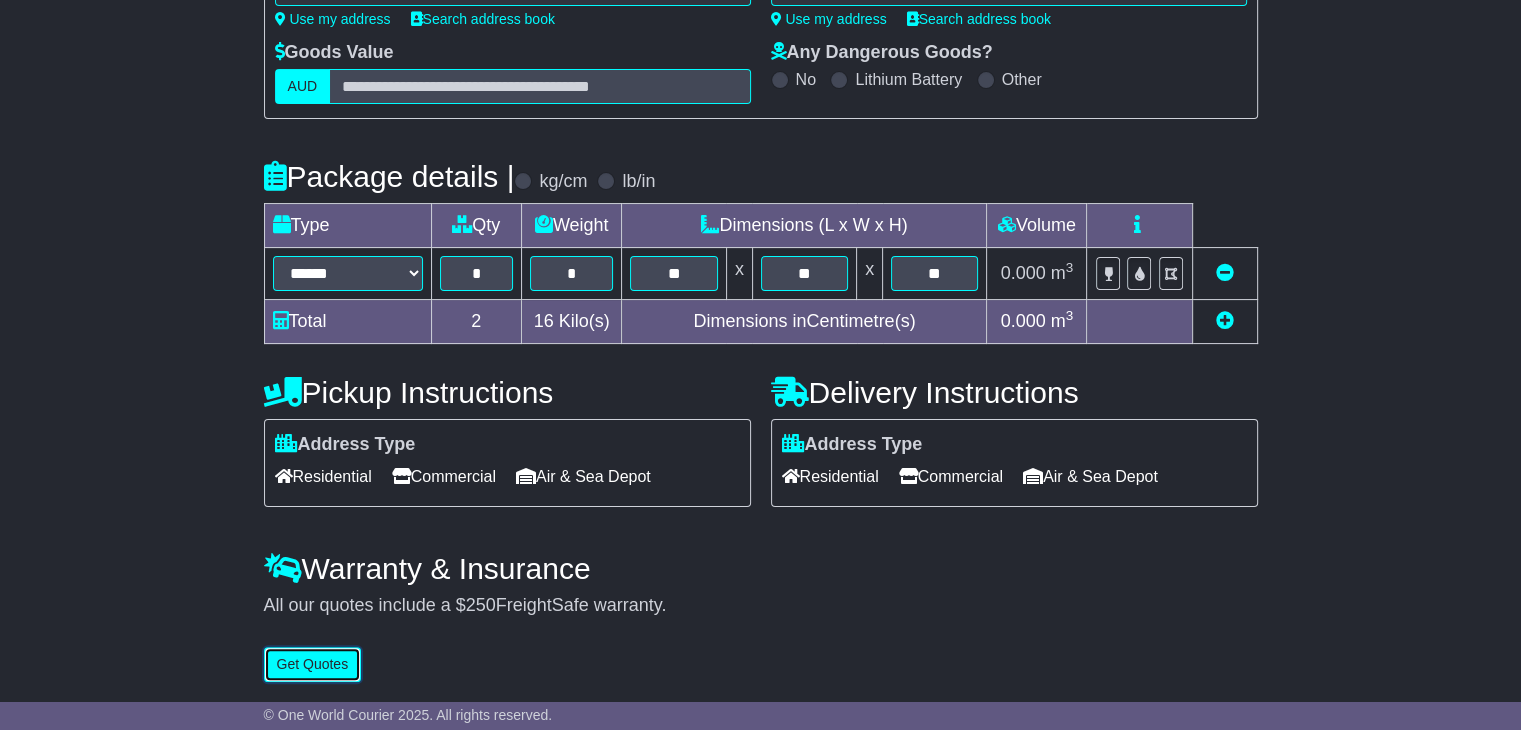 type 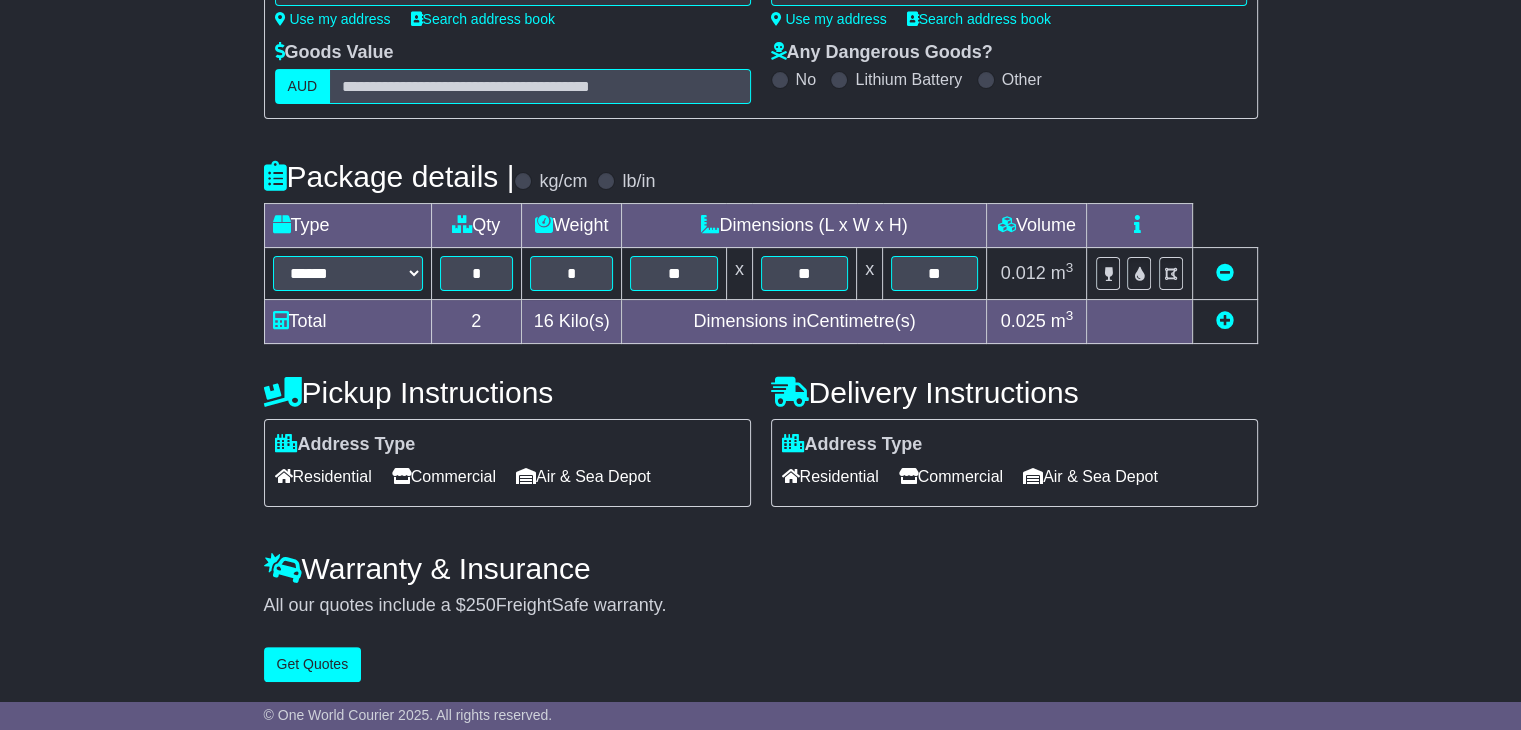 click on "Commercial" at bounding box center (444, 476) 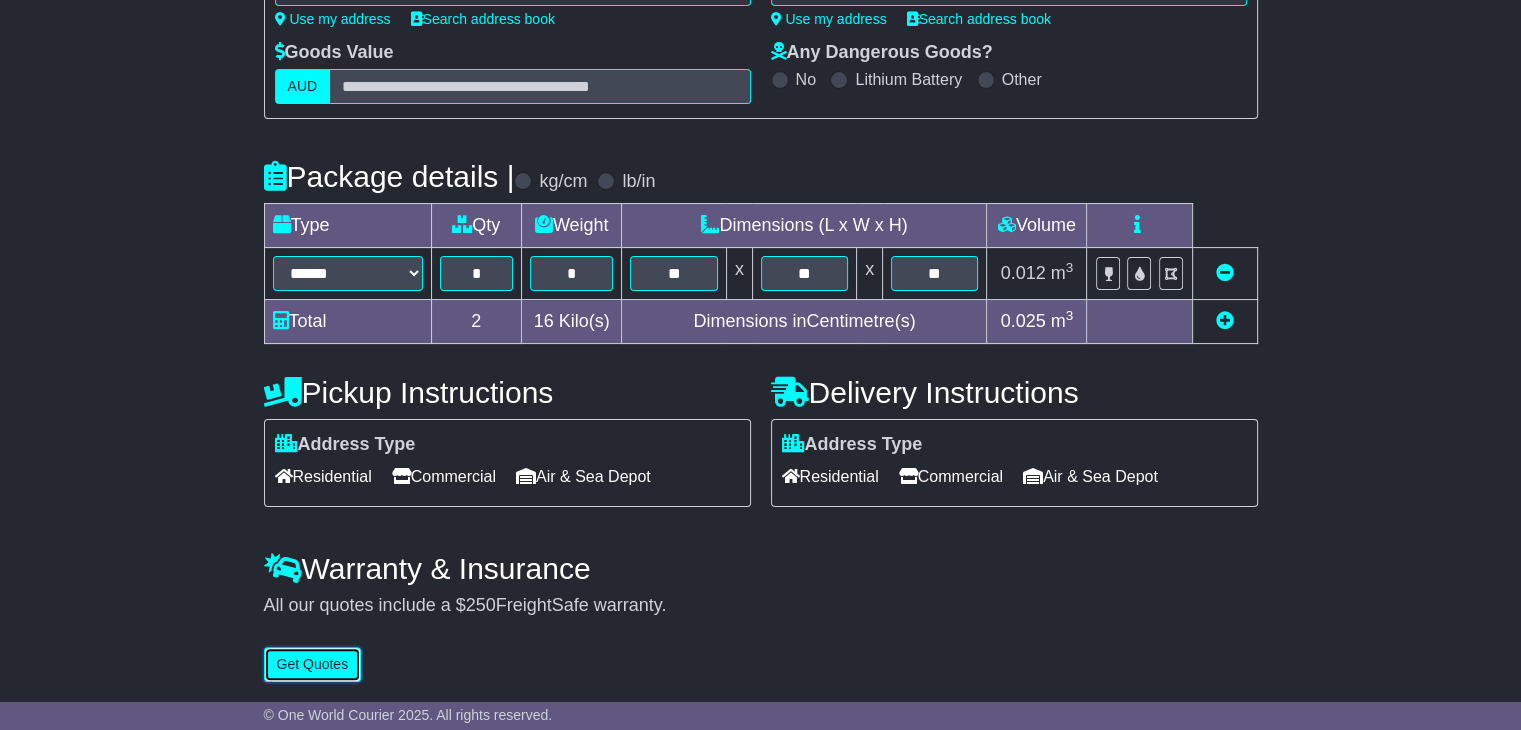 click on "Get Quotes" at bounding box center [313, 664] 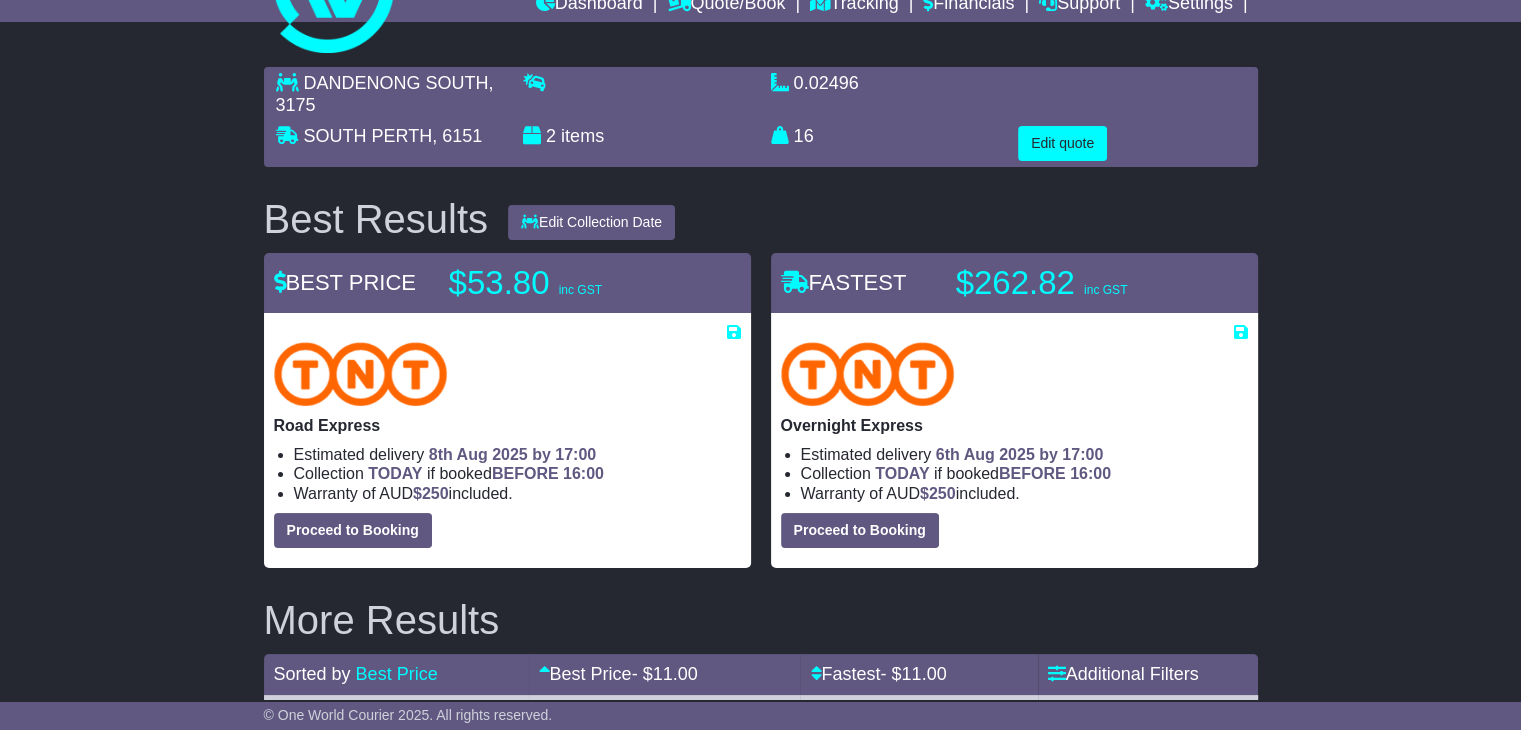 scroll, scrollTop: 200, scrollLeft: 0, axis: vertical 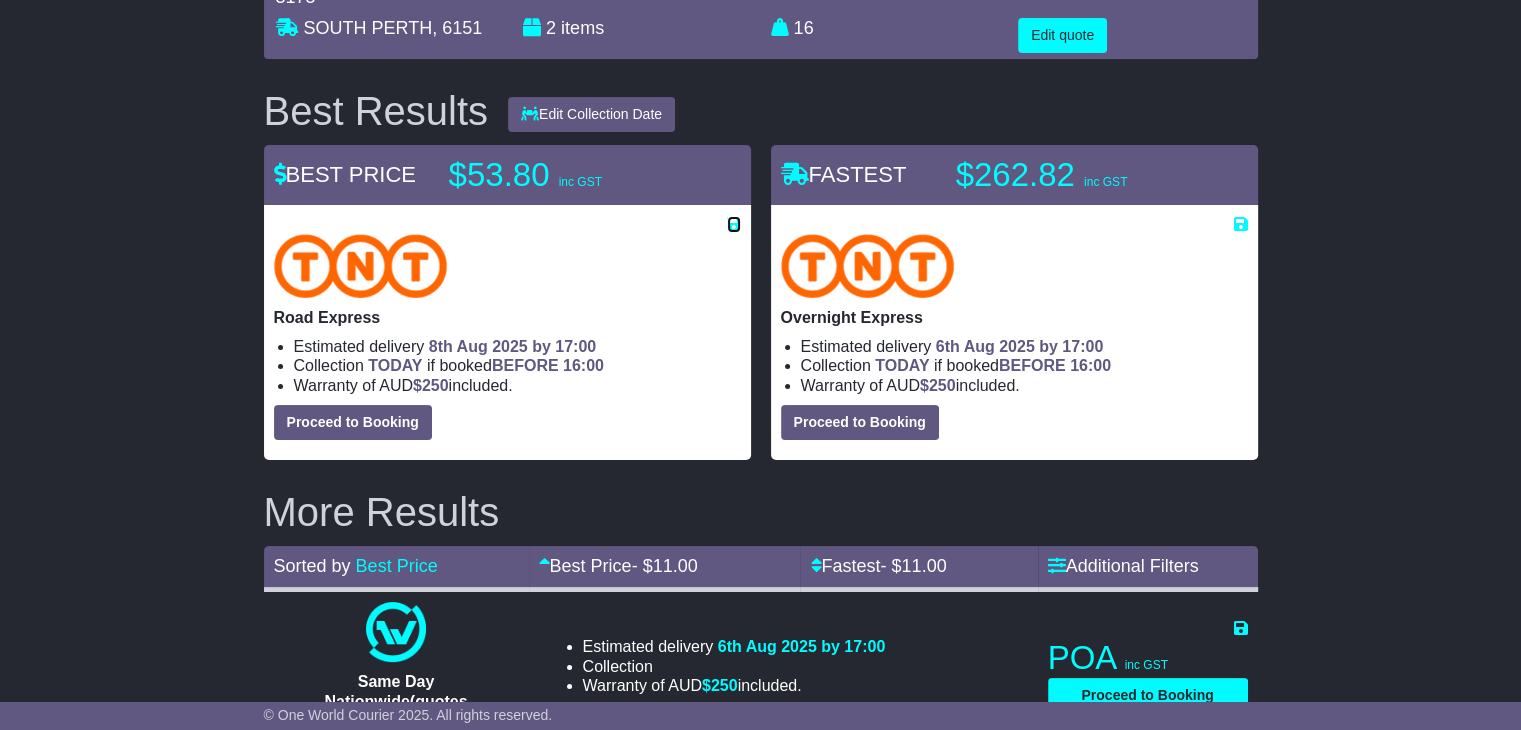 click at bounding box center [734, 224] 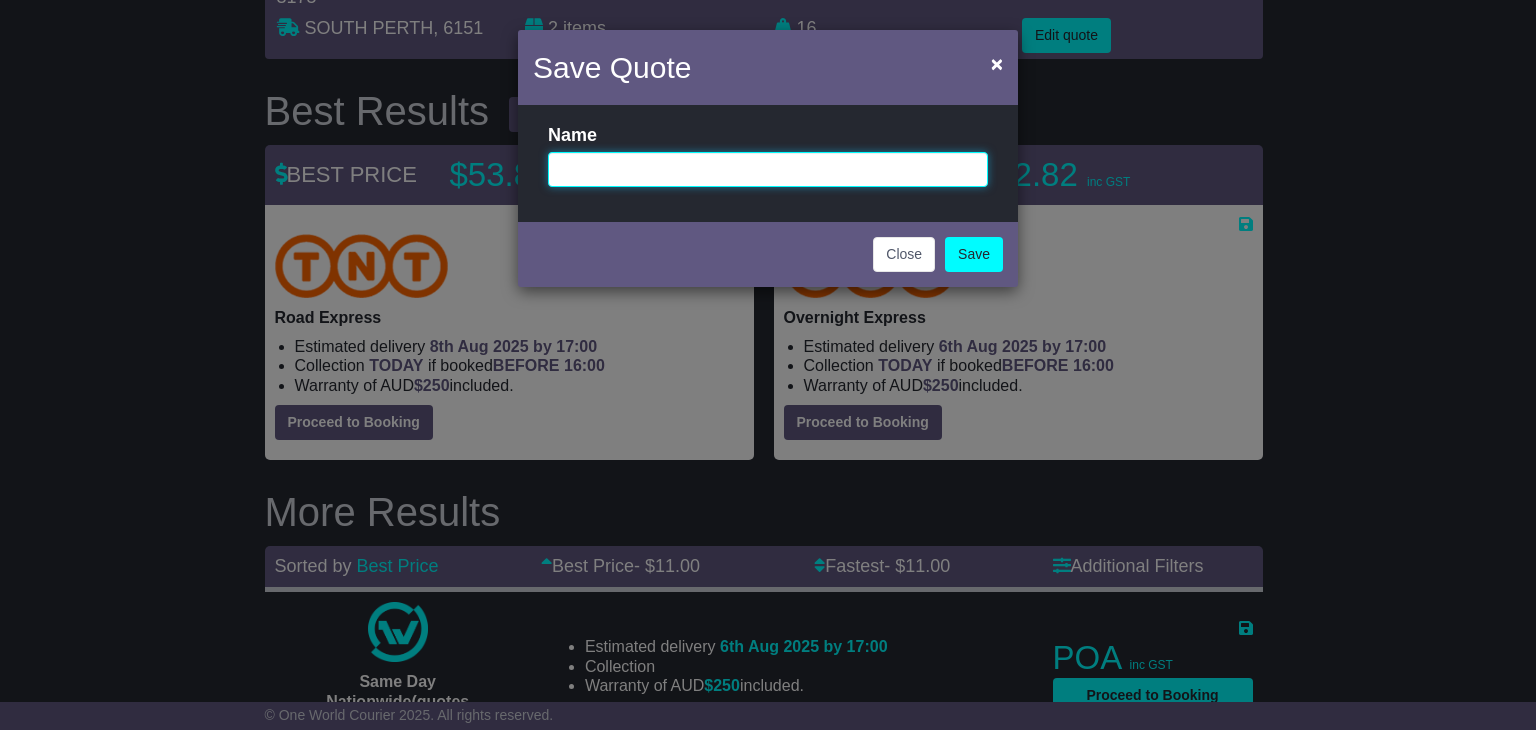 click at bounding box center (768, 169) 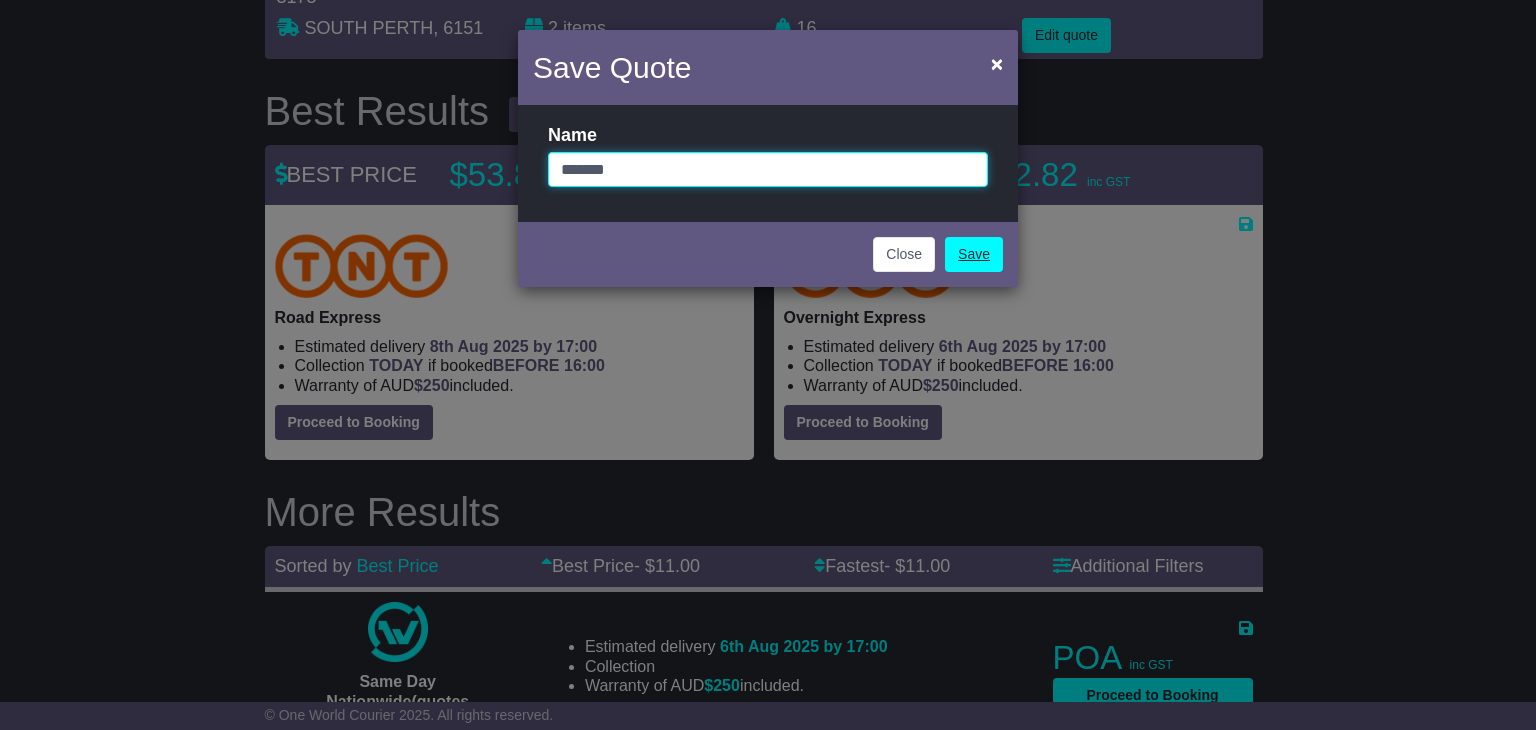 type on "*******" 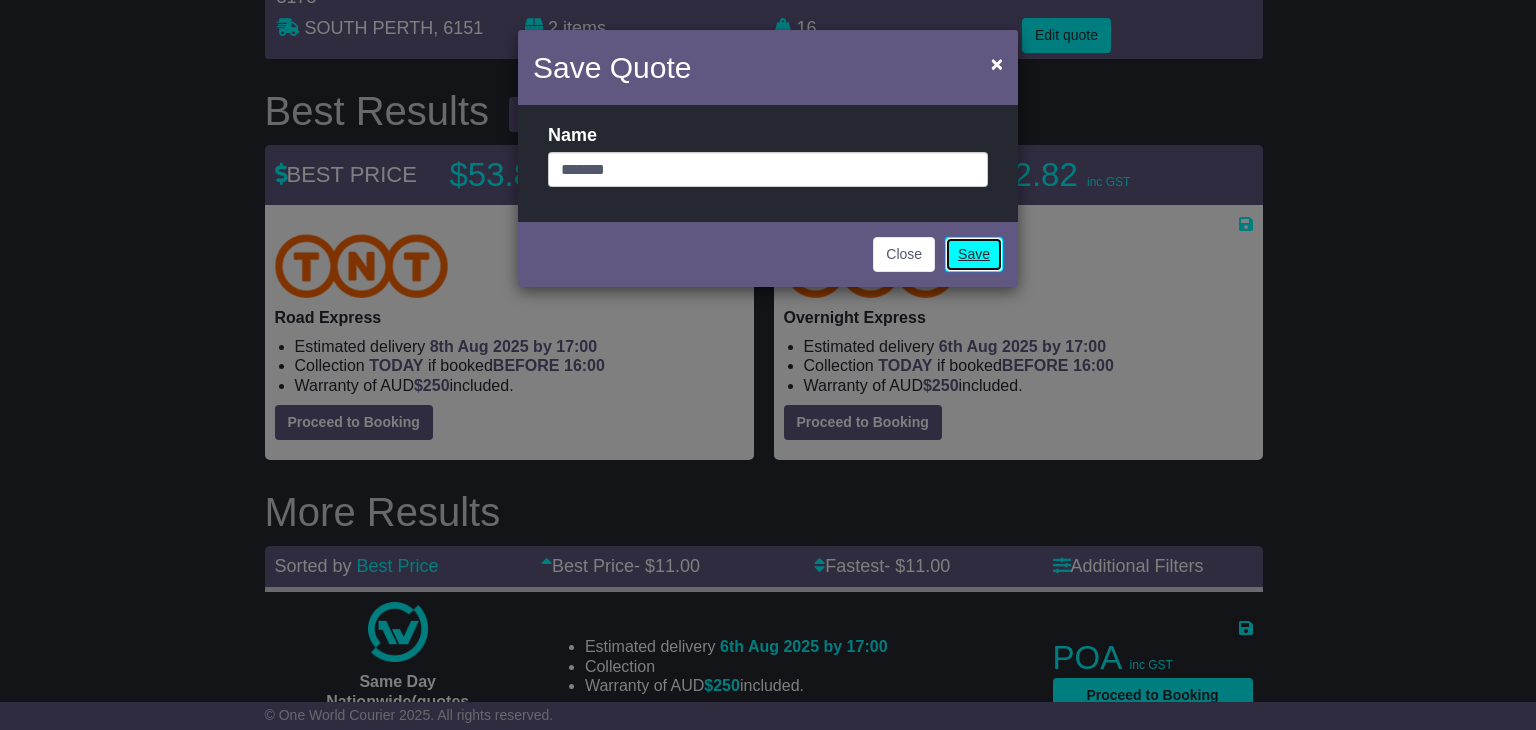 click on "Save" at bounding box center [974, 254] 